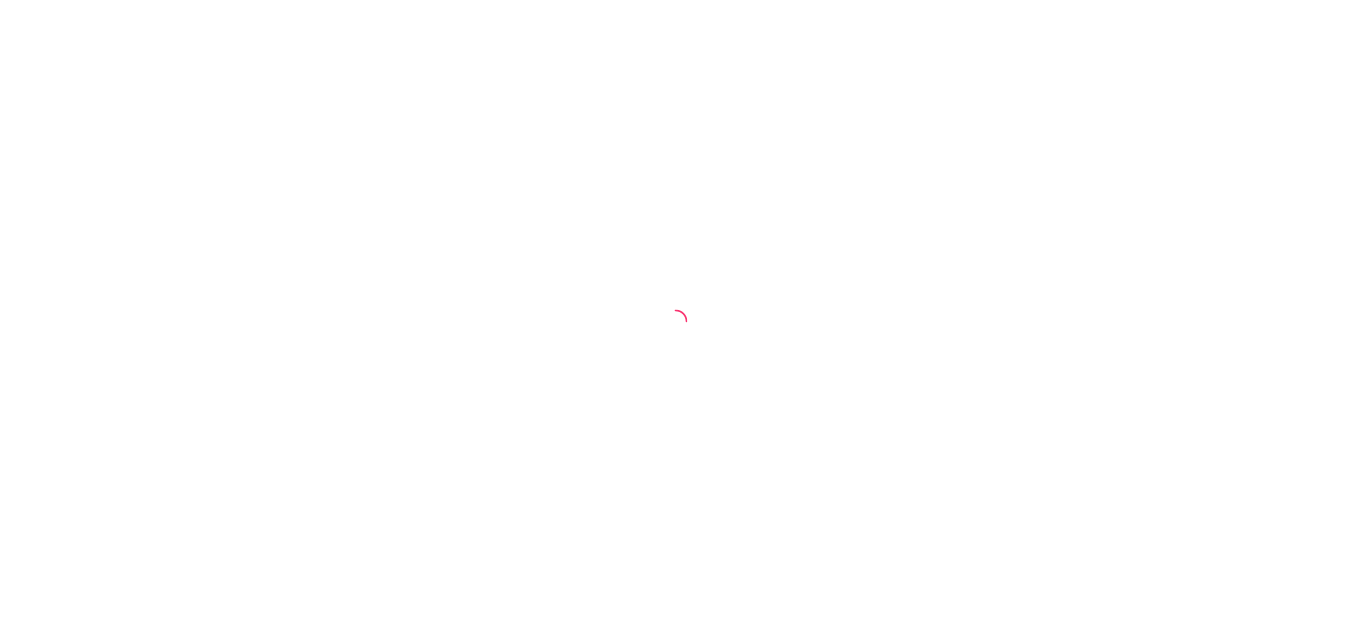 scroll, scrollTop: 0, scrollLeft: 0, axis: both 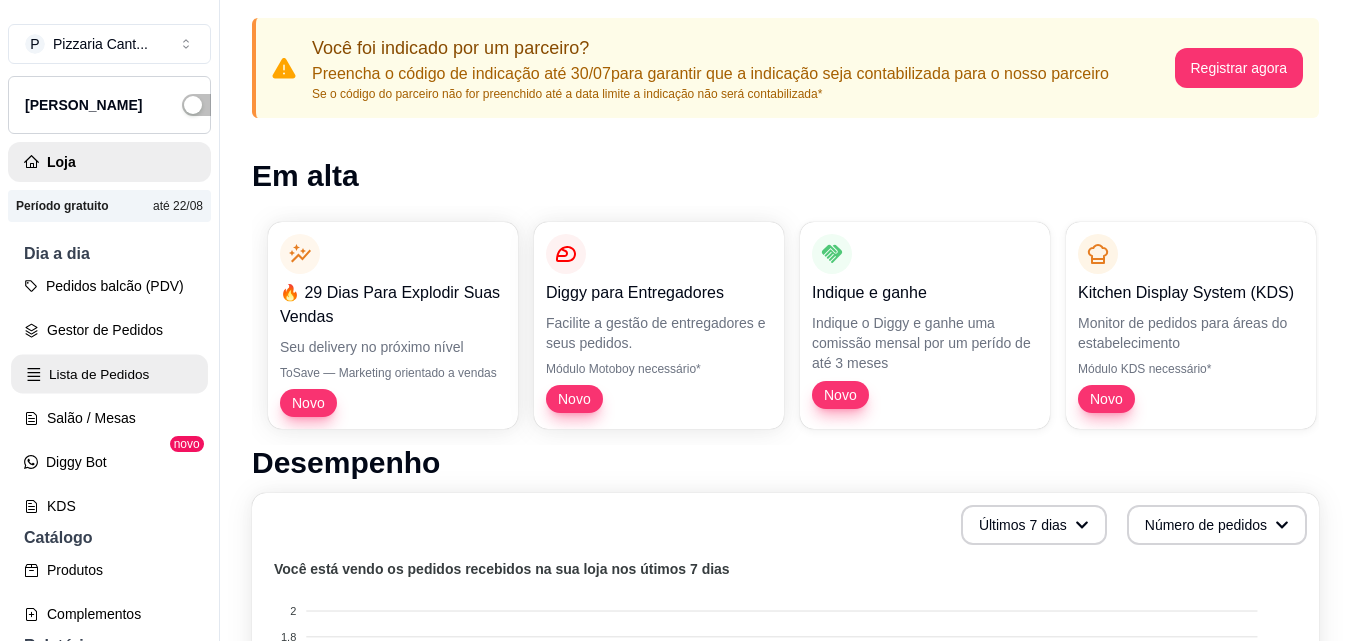 click on "Lista de Pedidos" at bounding box center [109, 374] 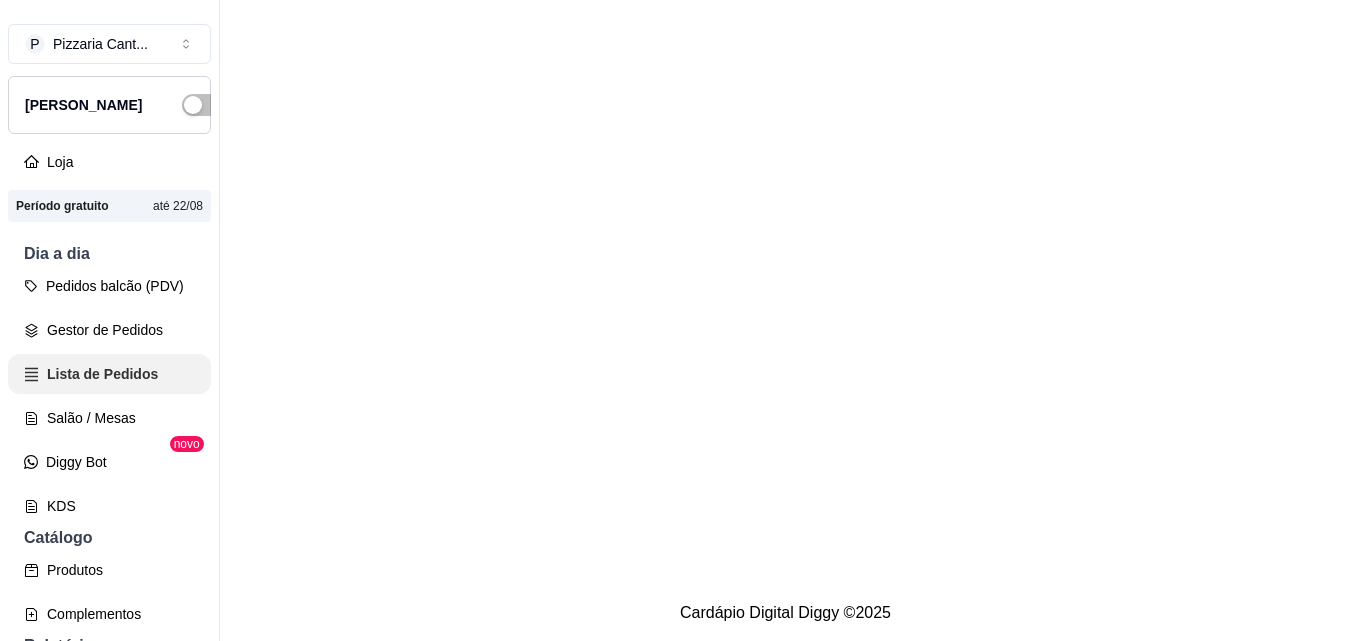 scroll, scrollTop: 0, scrollLeft: 0, axis: both 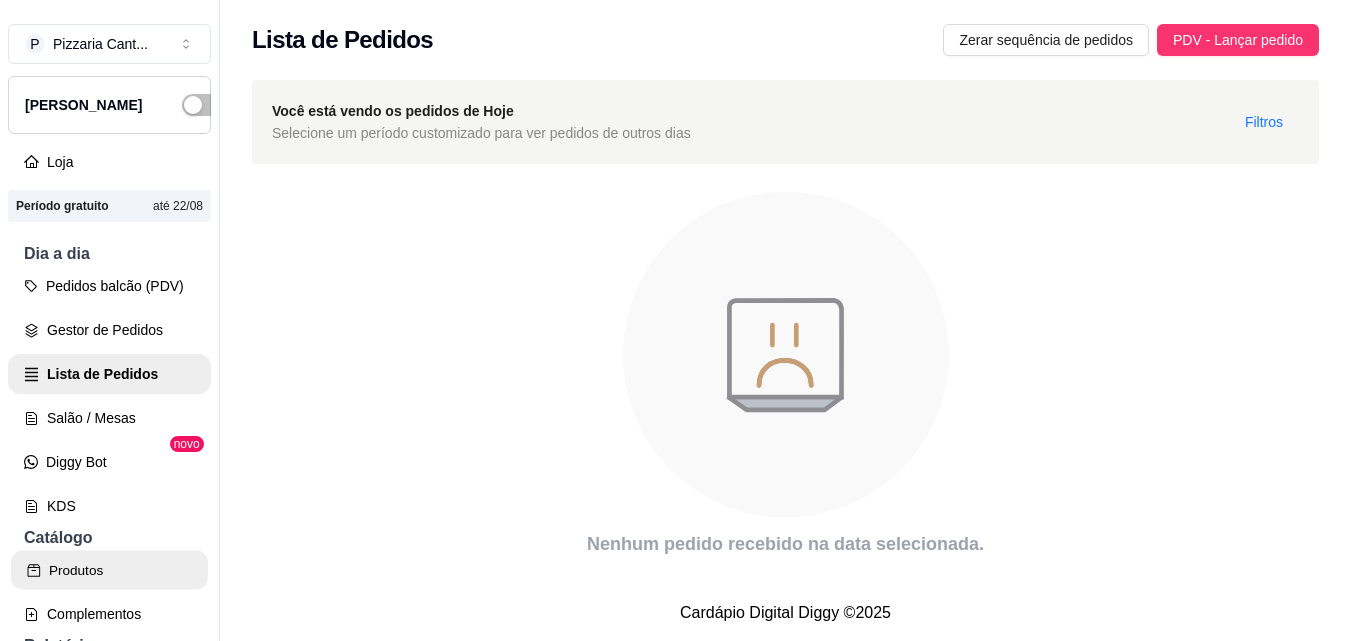 click on "Produtos" at bounding box center (109, 570) 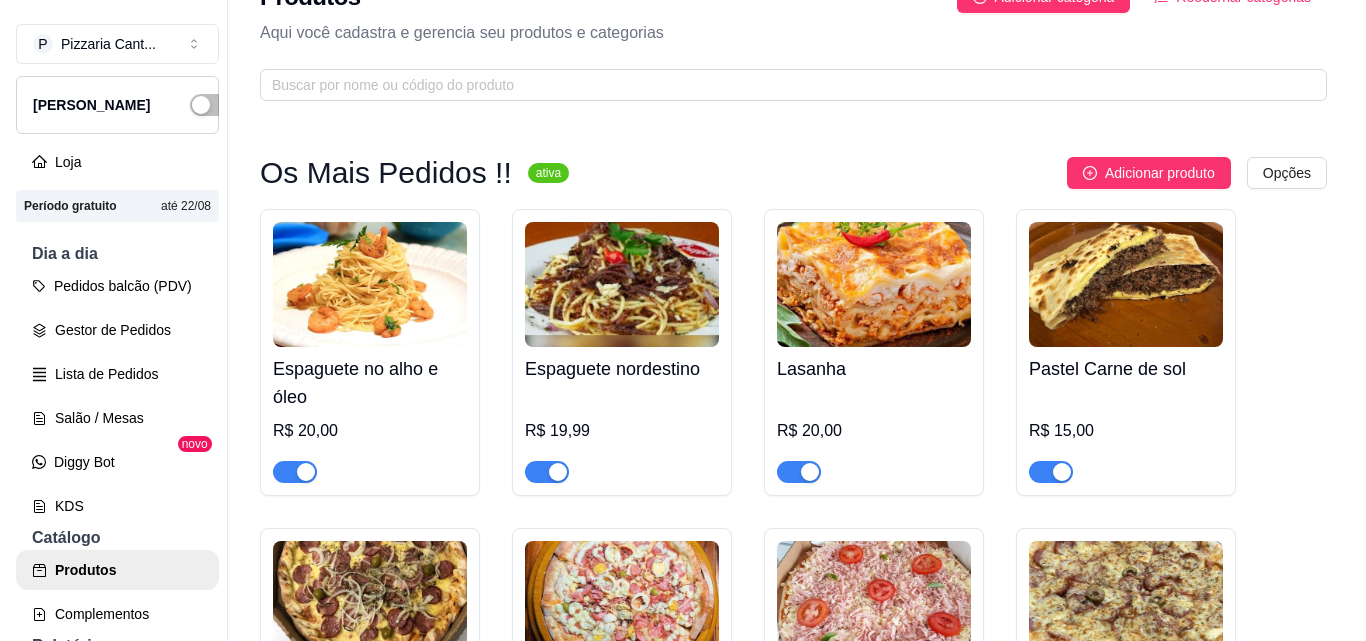 scroll, scrollTop: 80, scrollLeft: 0, axis: vertical 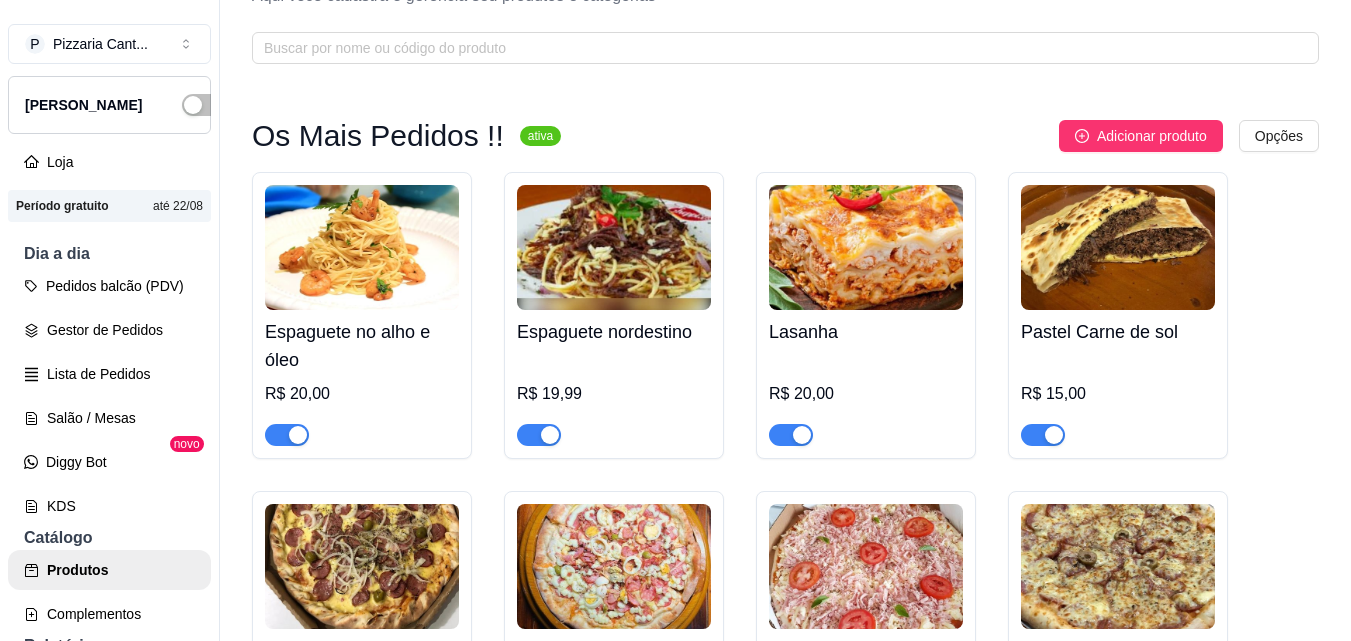 click on "R$ 15,00" at bounding box center [1118, 400] 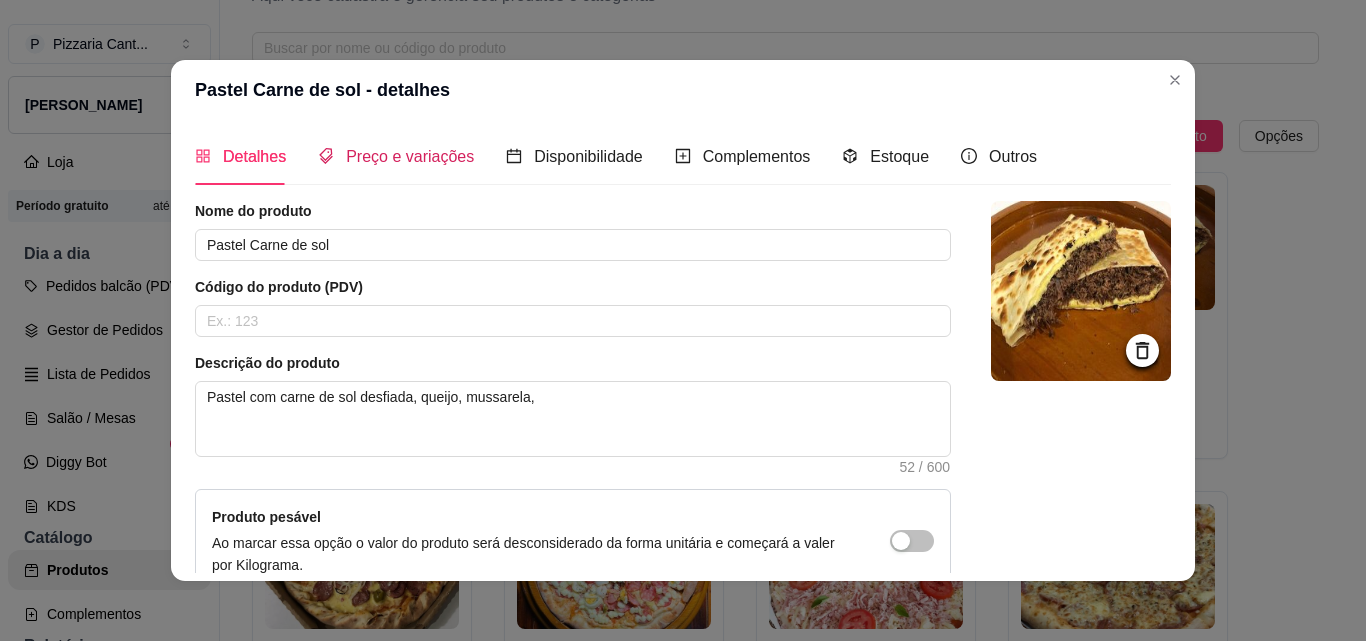 click on "Preço e variações" at bounding box center [410, 156] 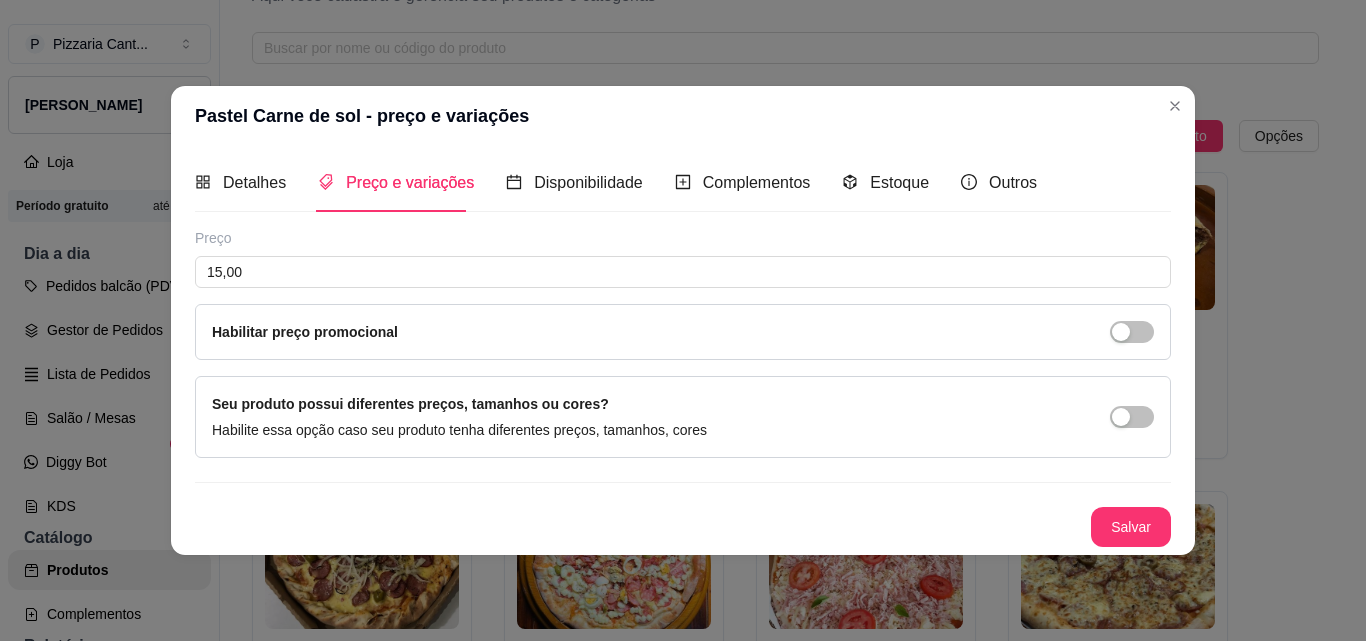 type 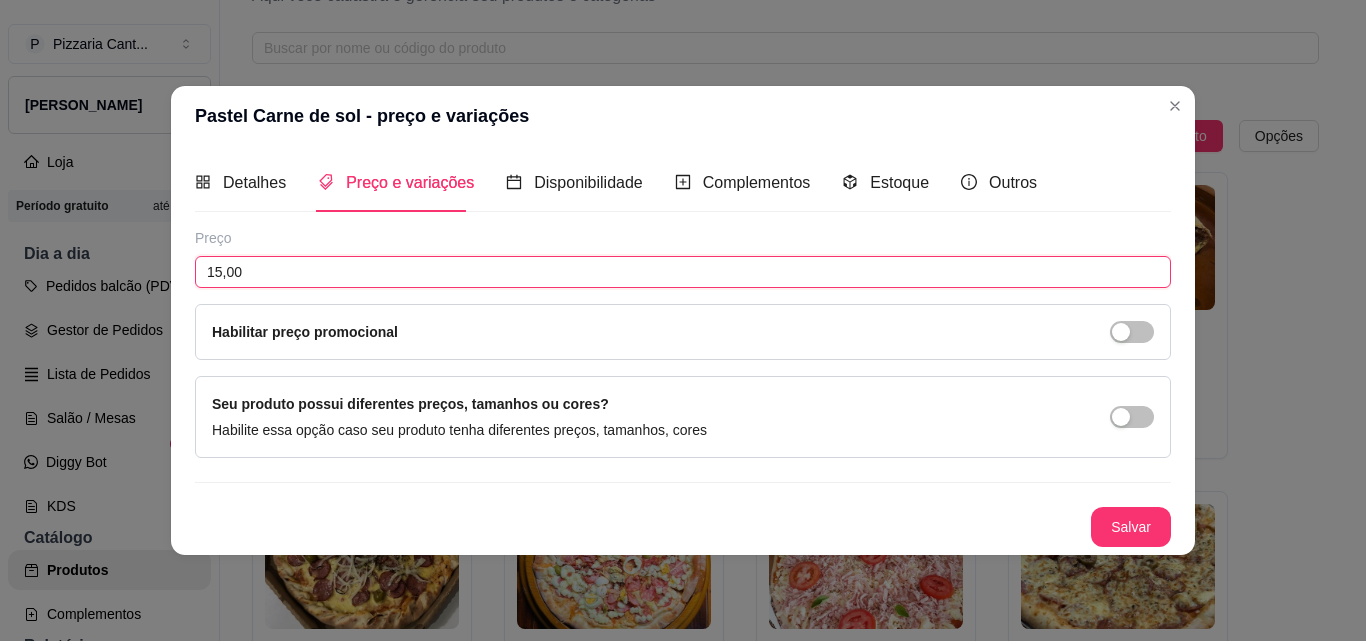 drag, startPoint x: 296, startPoint y: 266, endPoint x: 191, endPoint y: 272, distance: 105.17129 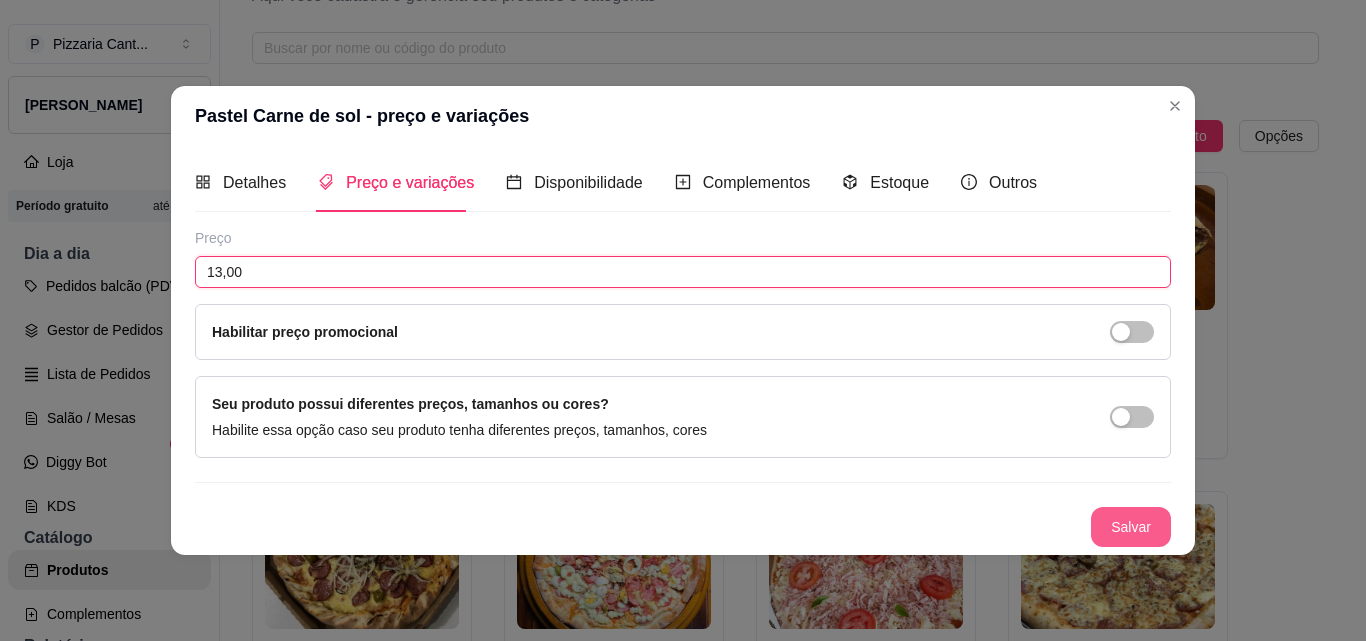 type on "13,00" 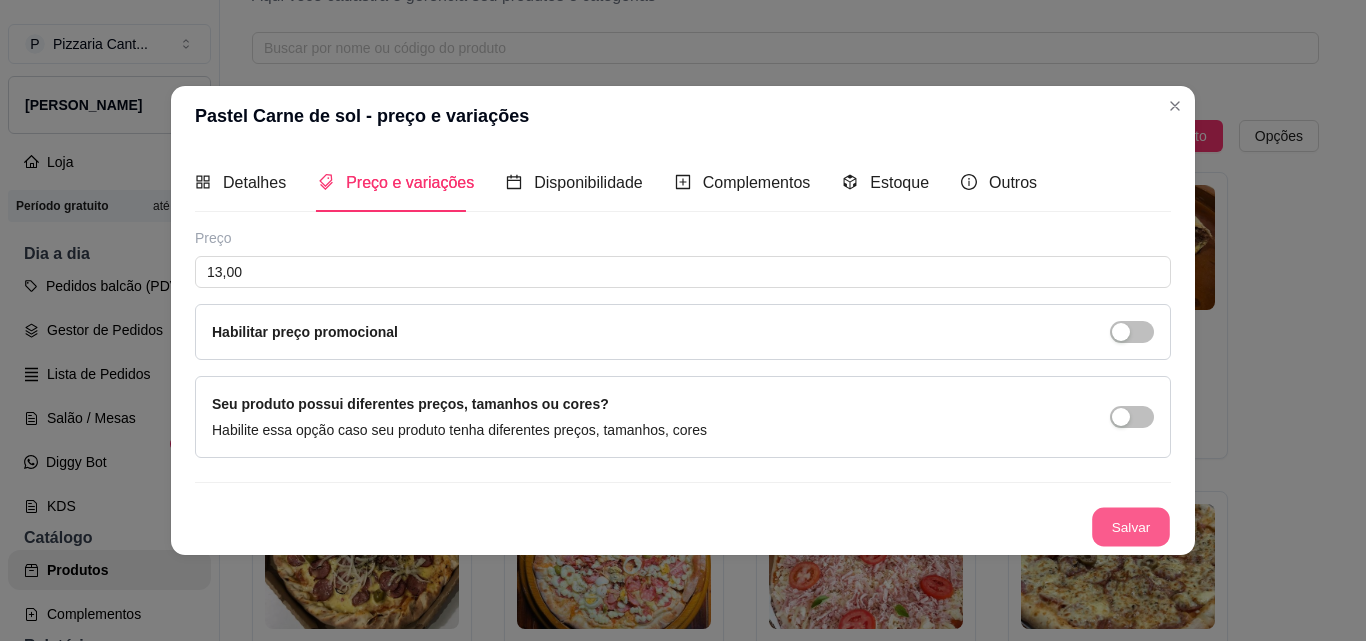 click on "Salvar" at bounding box center (1131, 526) 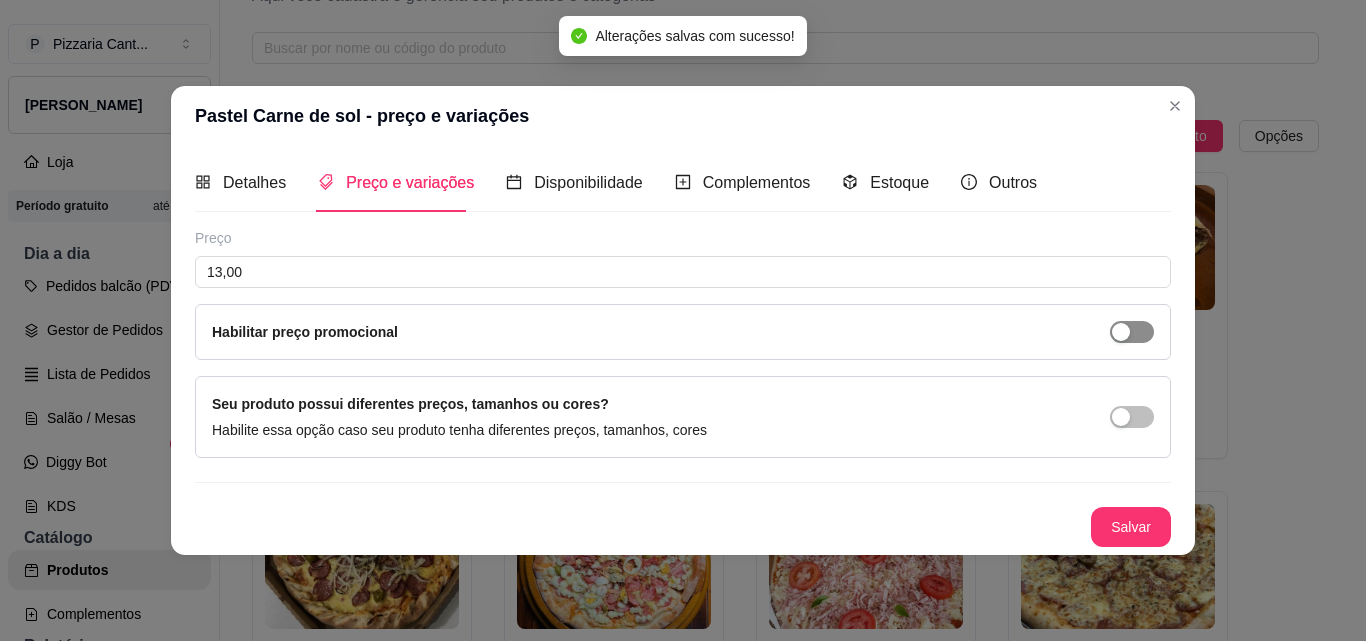 click at bounding box center (1132, 332) 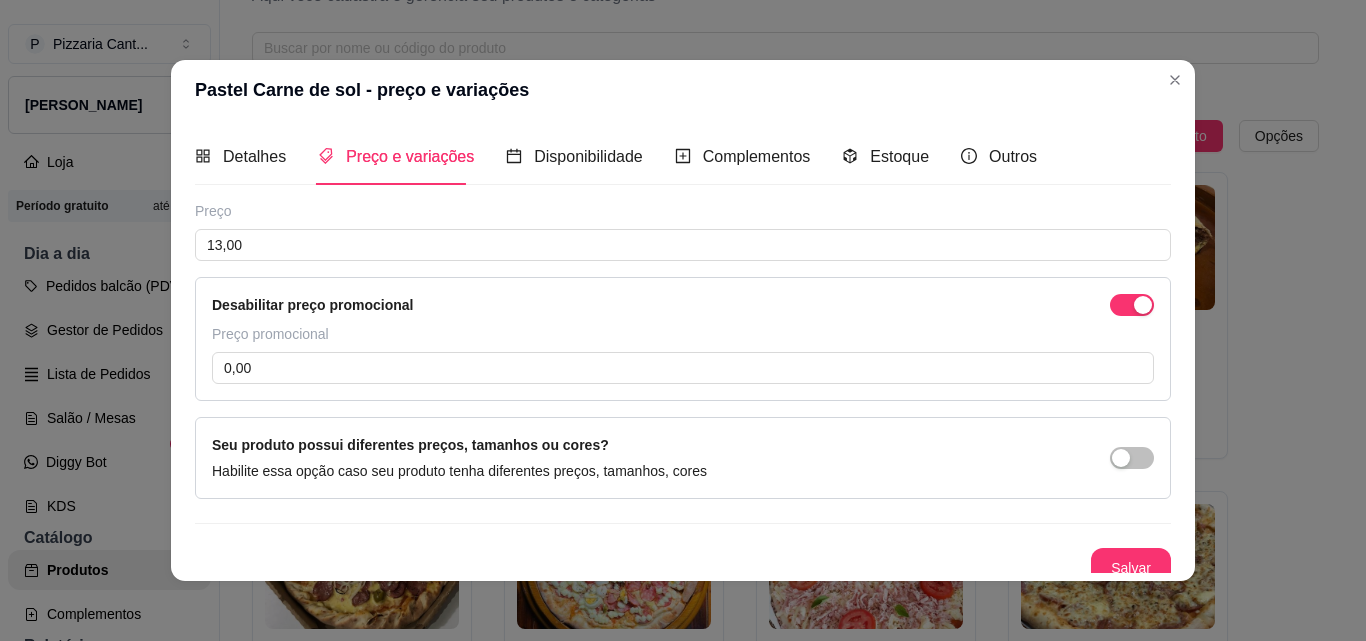 scroll, scrollTop: 15, scrollLeft: 0, axis: vertical 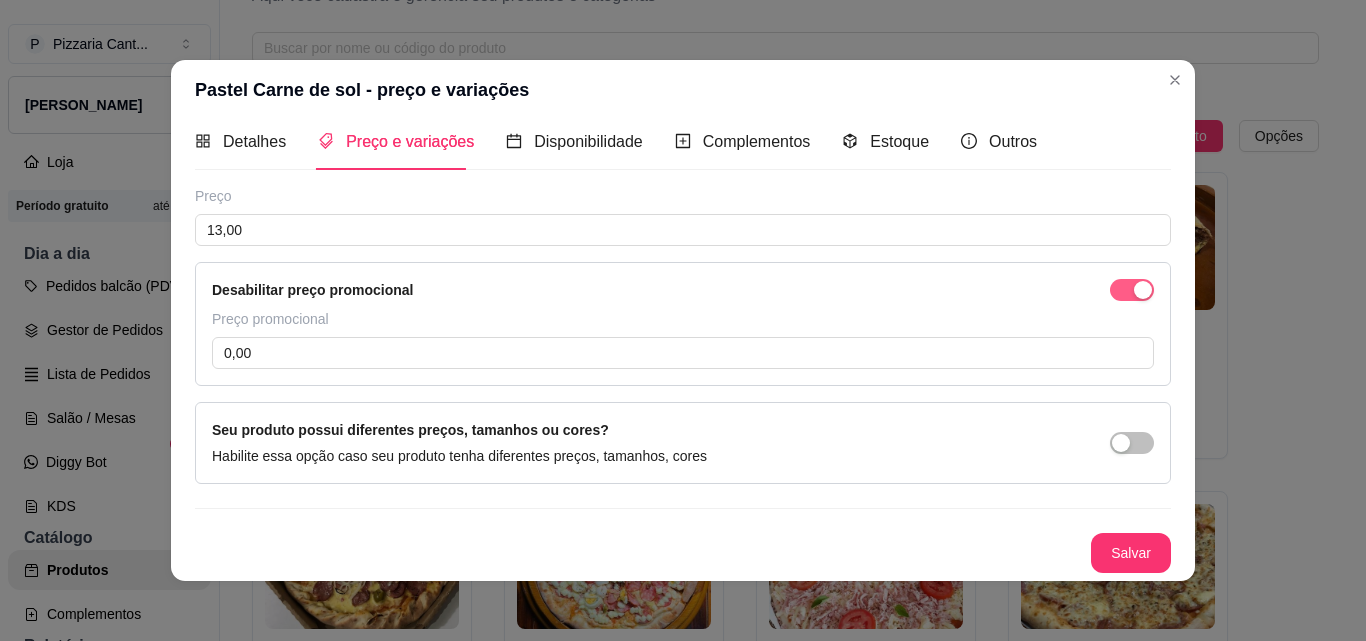 click at bounding box center [1143, 290] 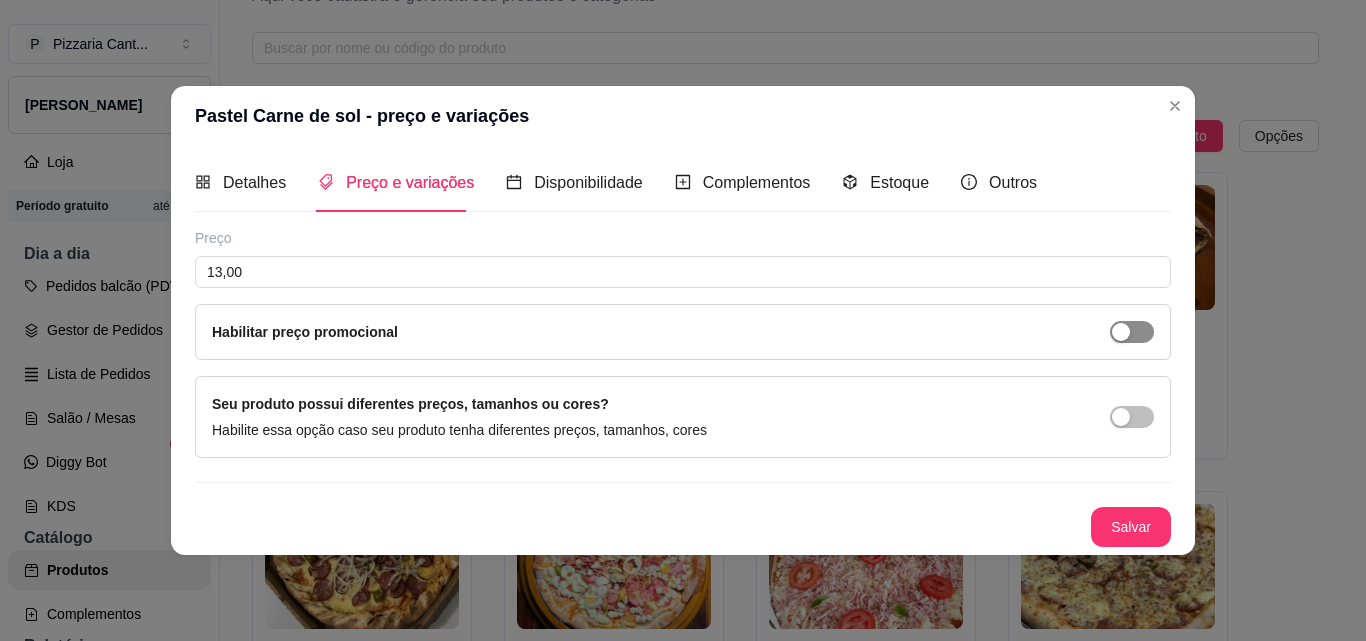 scroll, scrollTop: 0, scrollLeft: 0, axis: both 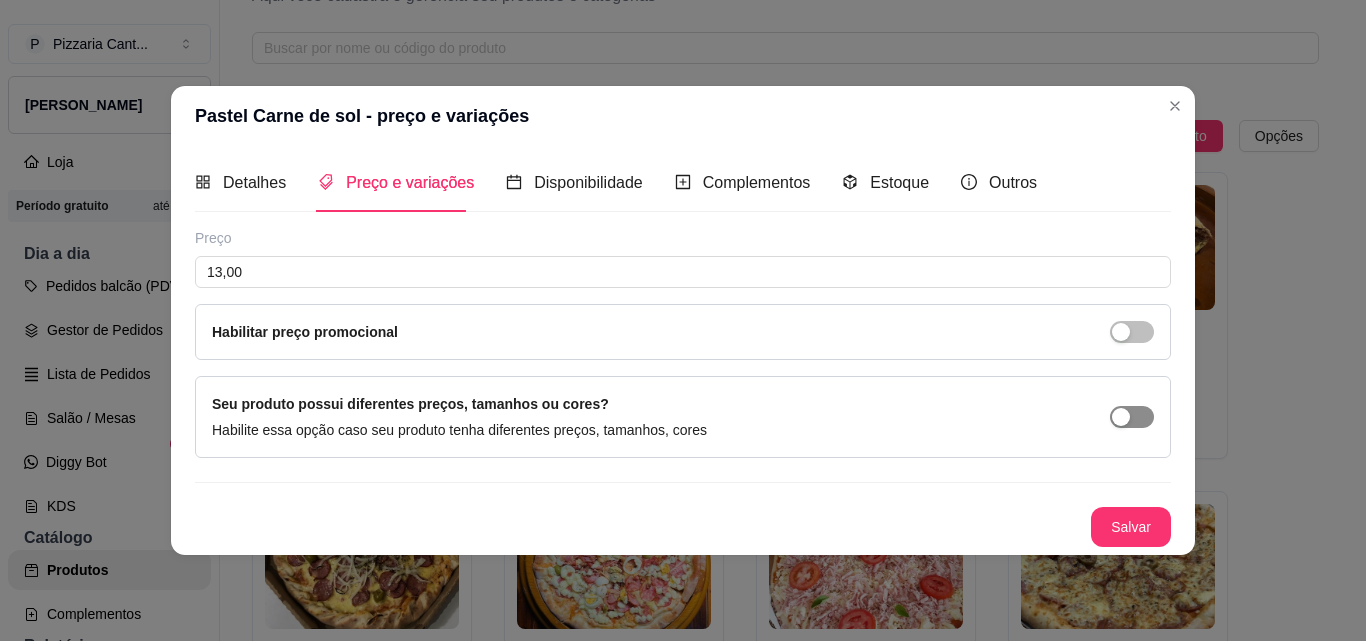 click at bounding box center [1132, 417] 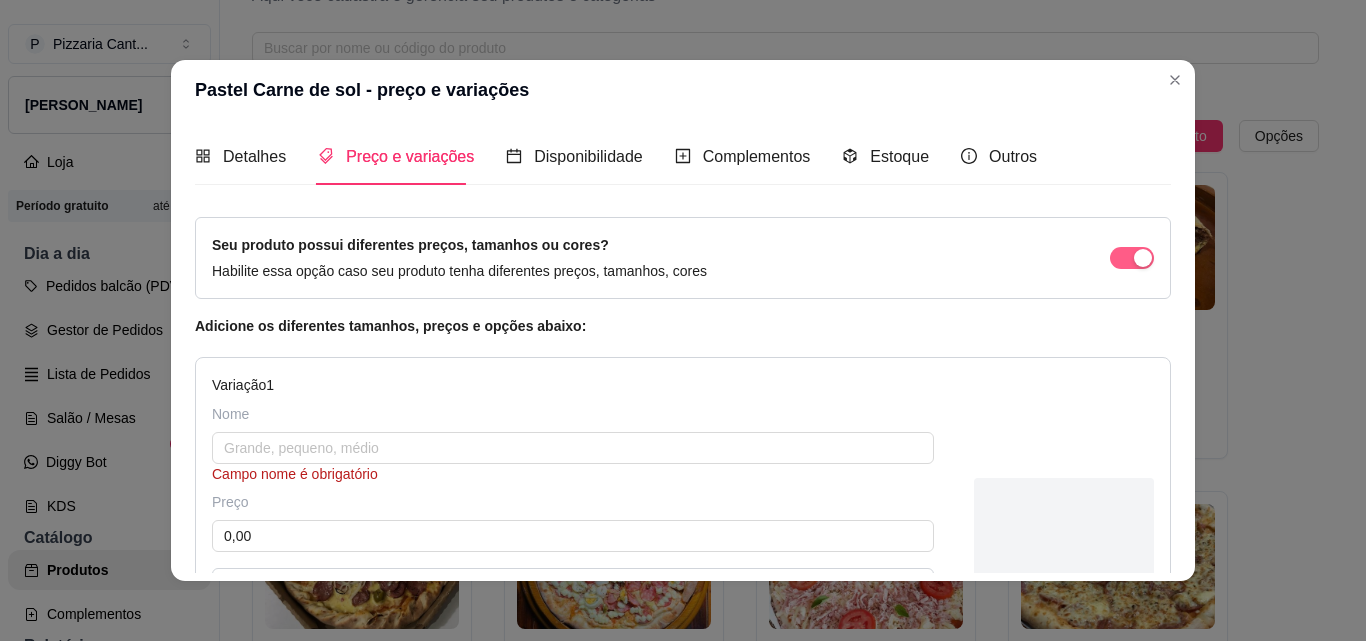 click at bounding box center (1132, 258) 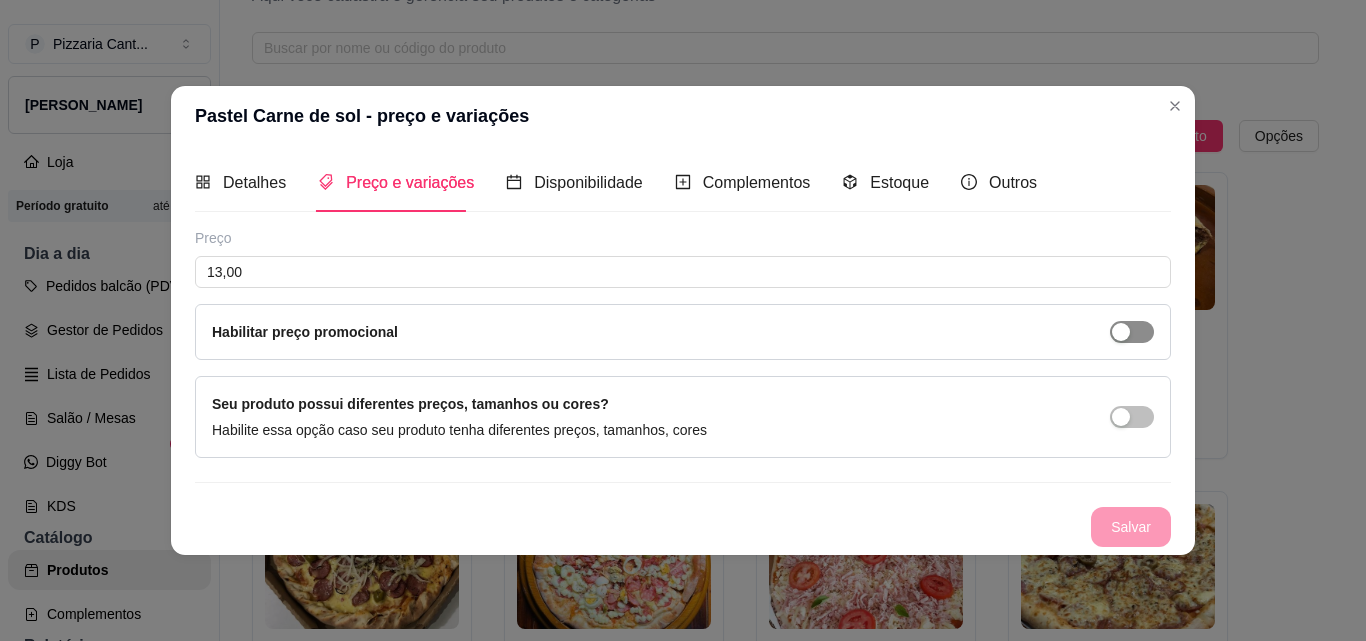 click at bounding box center [1132, 332] 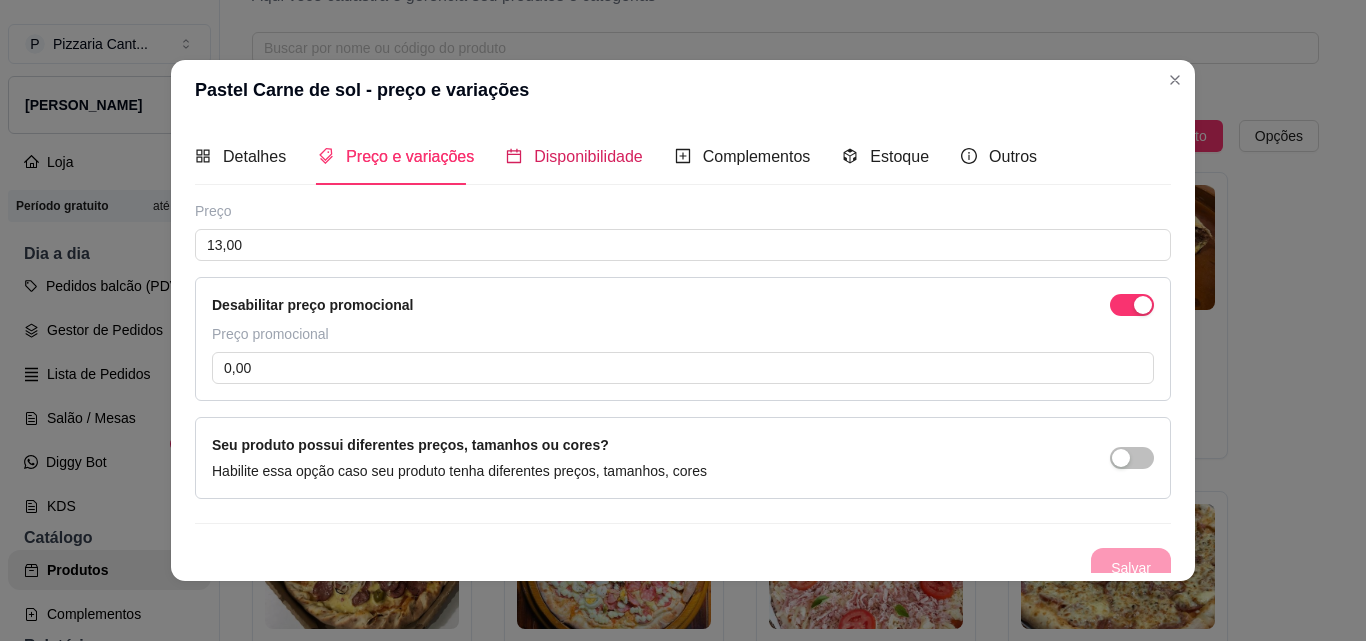 click on "Disponibilidade" at bounding box center [588, 156] 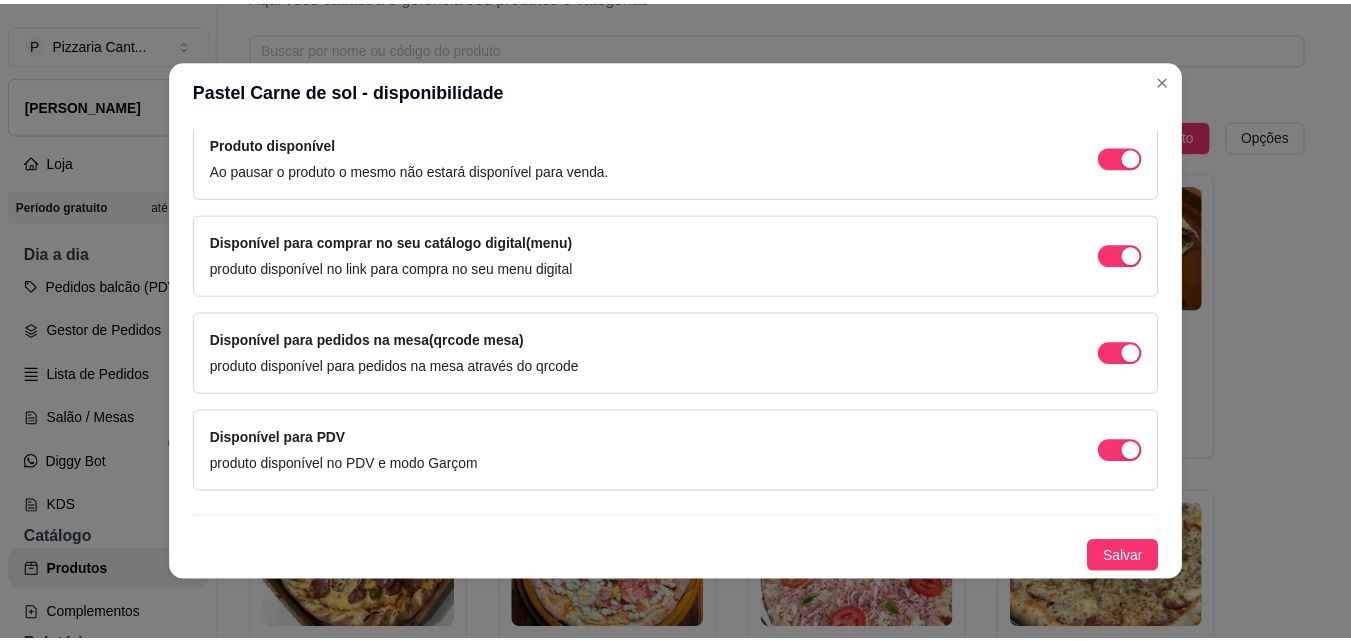 scroll, scrollTop: 0, scrollLeft: 0, axis: both 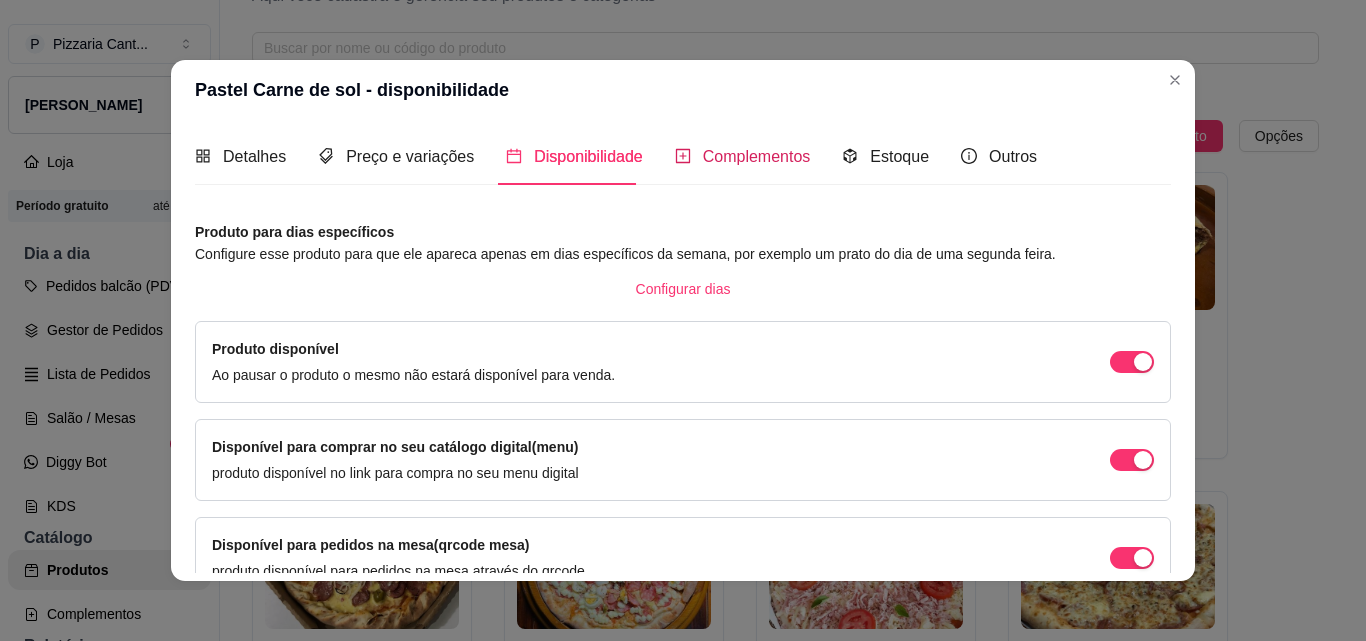 click on "Complementos" at bounding box center [757, 156] 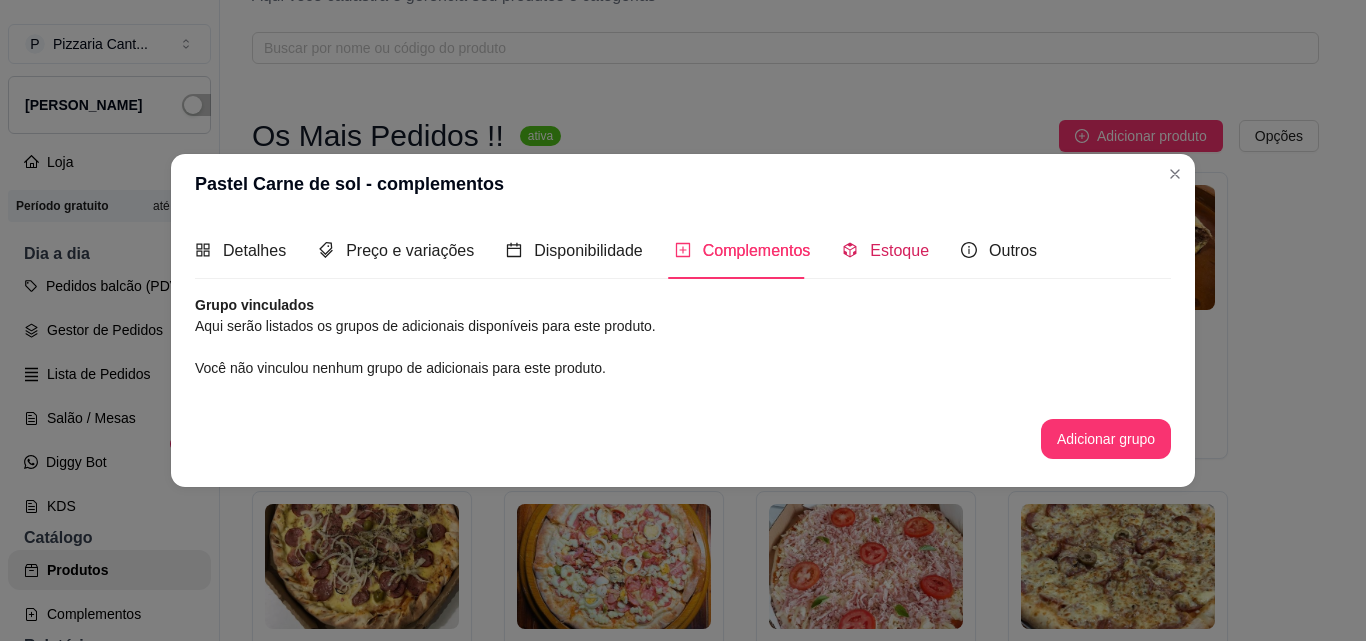 click on "Estoque" at bounding box center [899, 250] 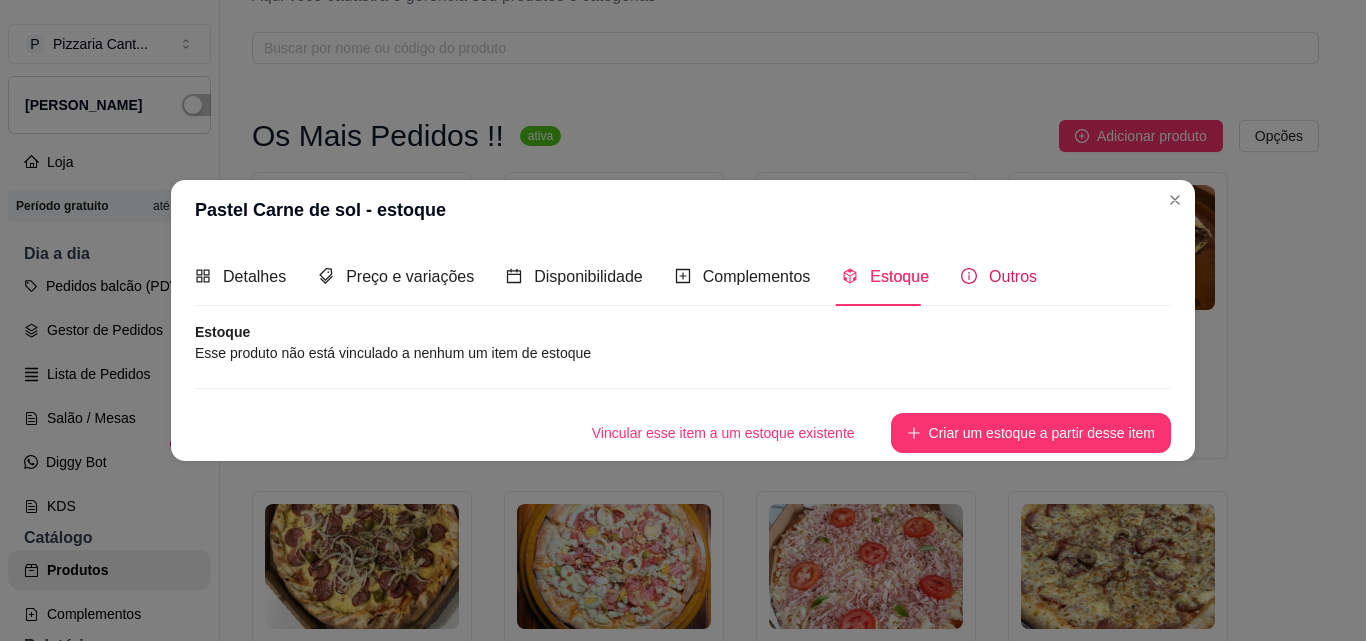 click on "Outros" at bounding box center [1013, 276] 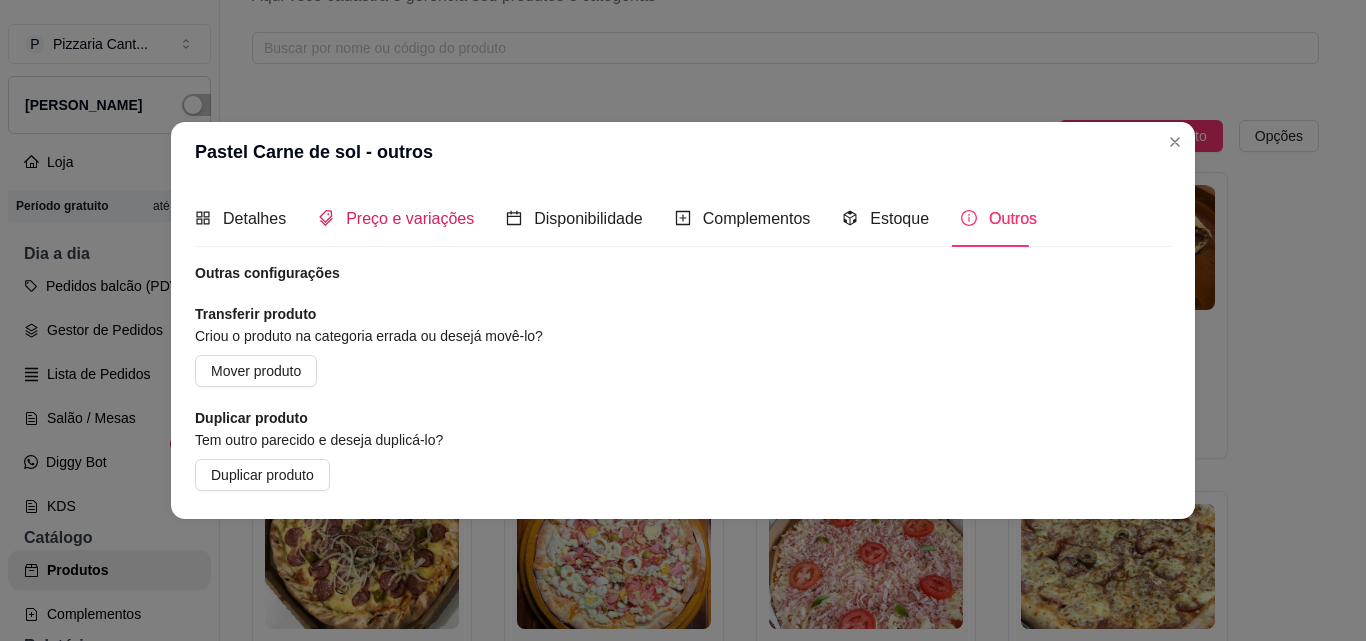 click on "Preço e variações" at bounding box center [410, 218] 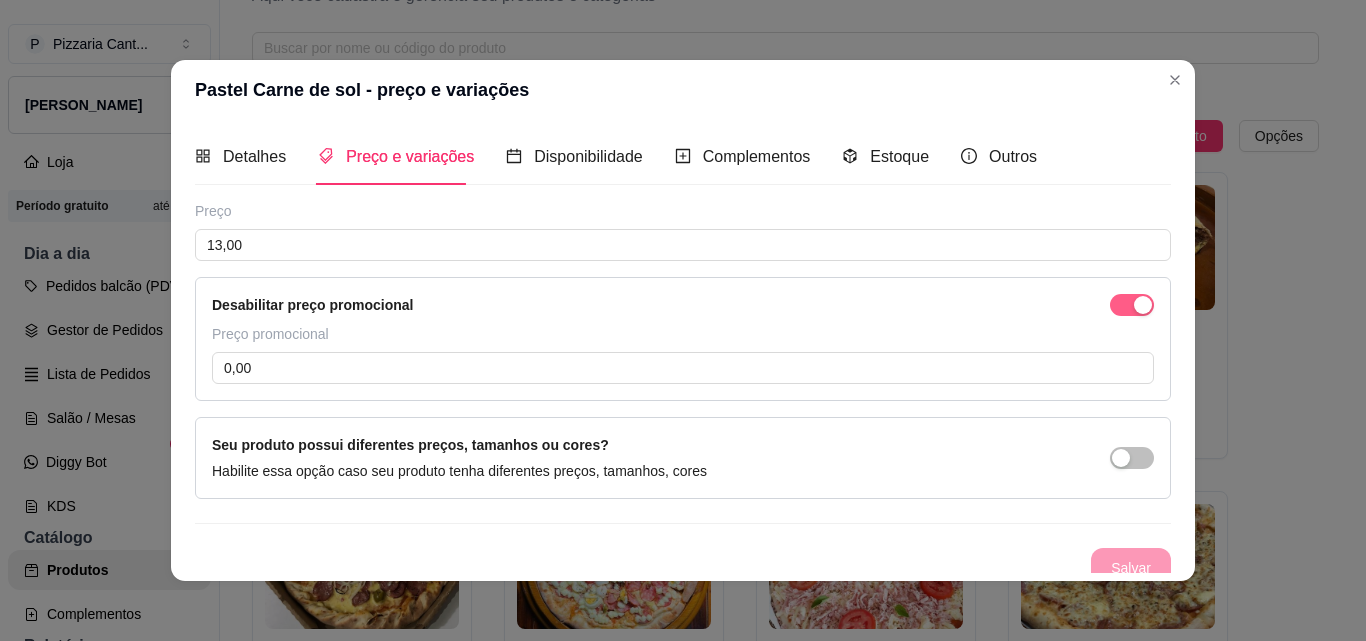 click at bounding box center [1132, 305] 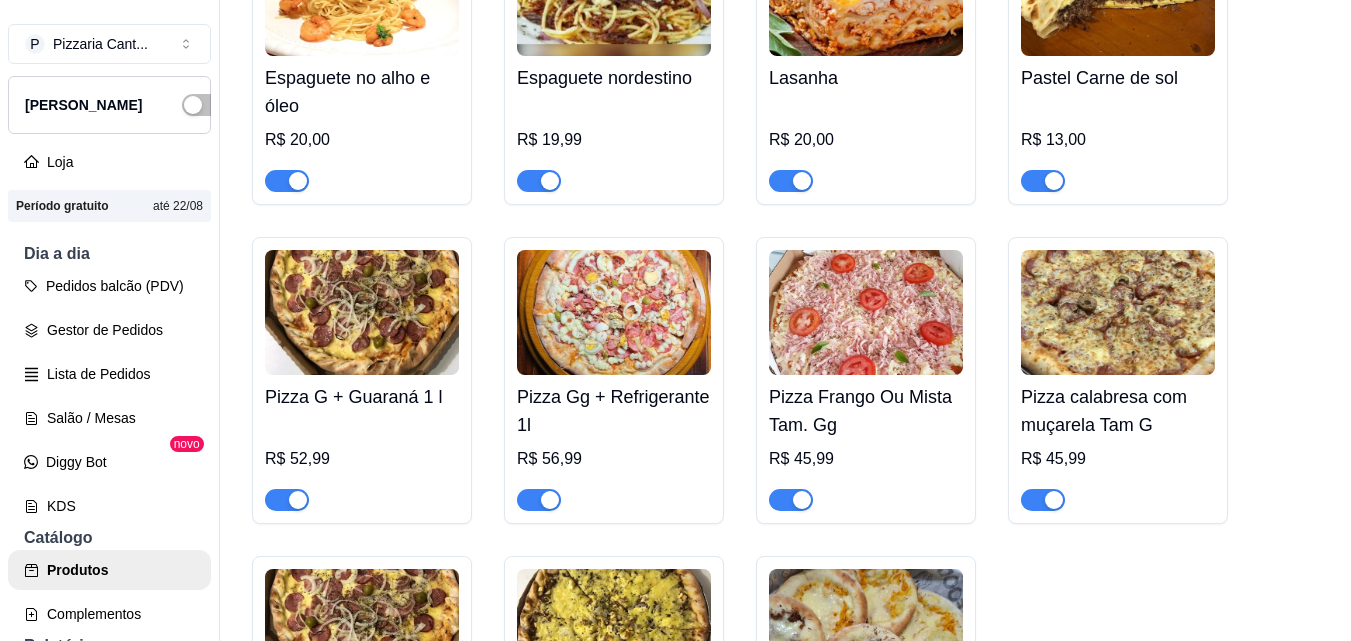 scroll, scrollTop: 374, scrollLeft: 0, axis: vertical 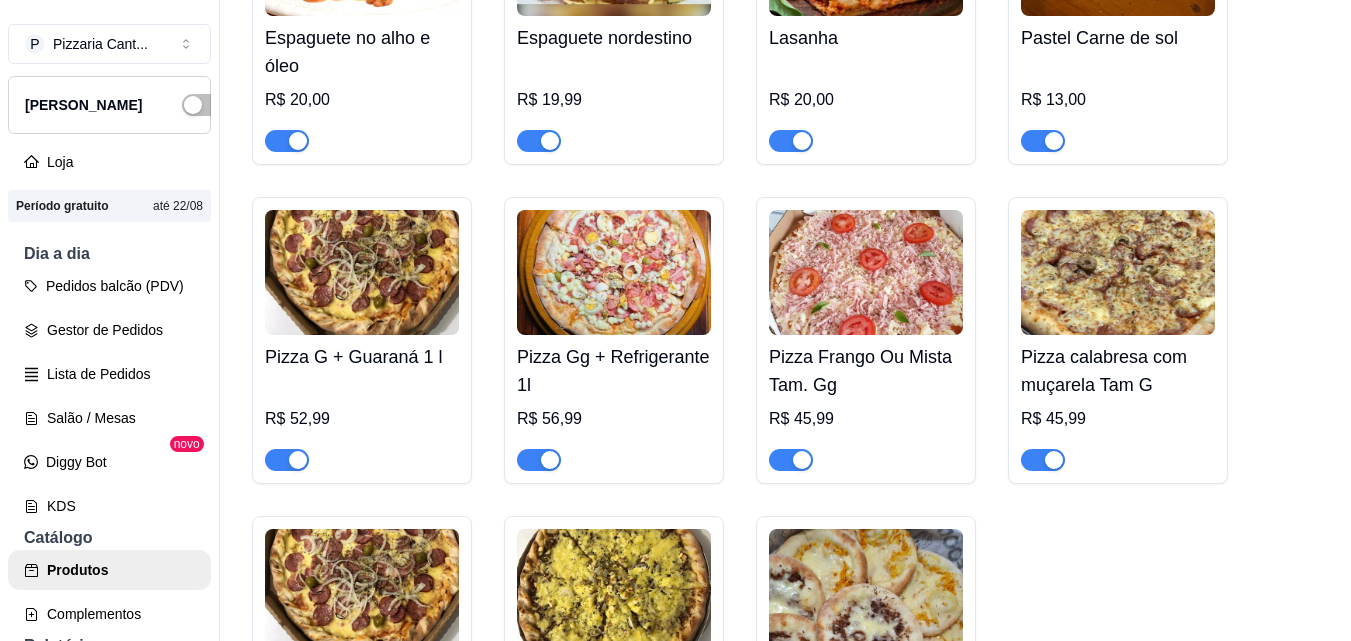 click on "Pizza G + Guaraná  1 l" at bounding box center [362, 357] 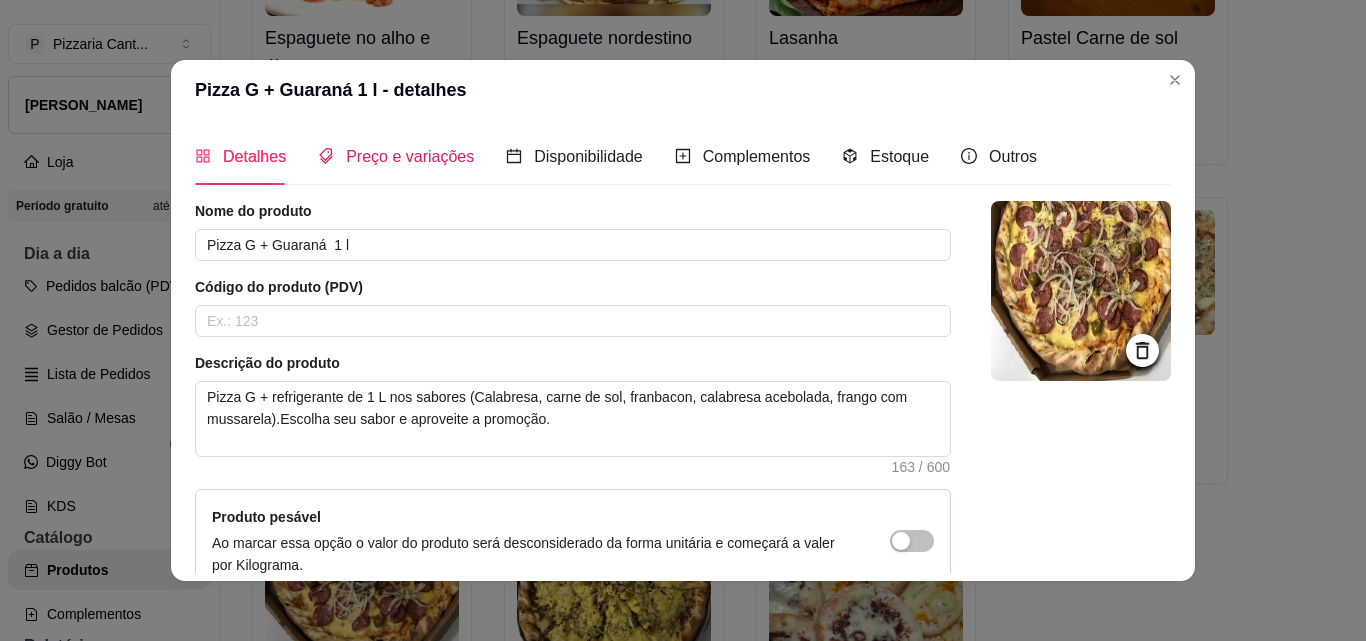click on "Preço e variações" at bounding box center (410, 156) 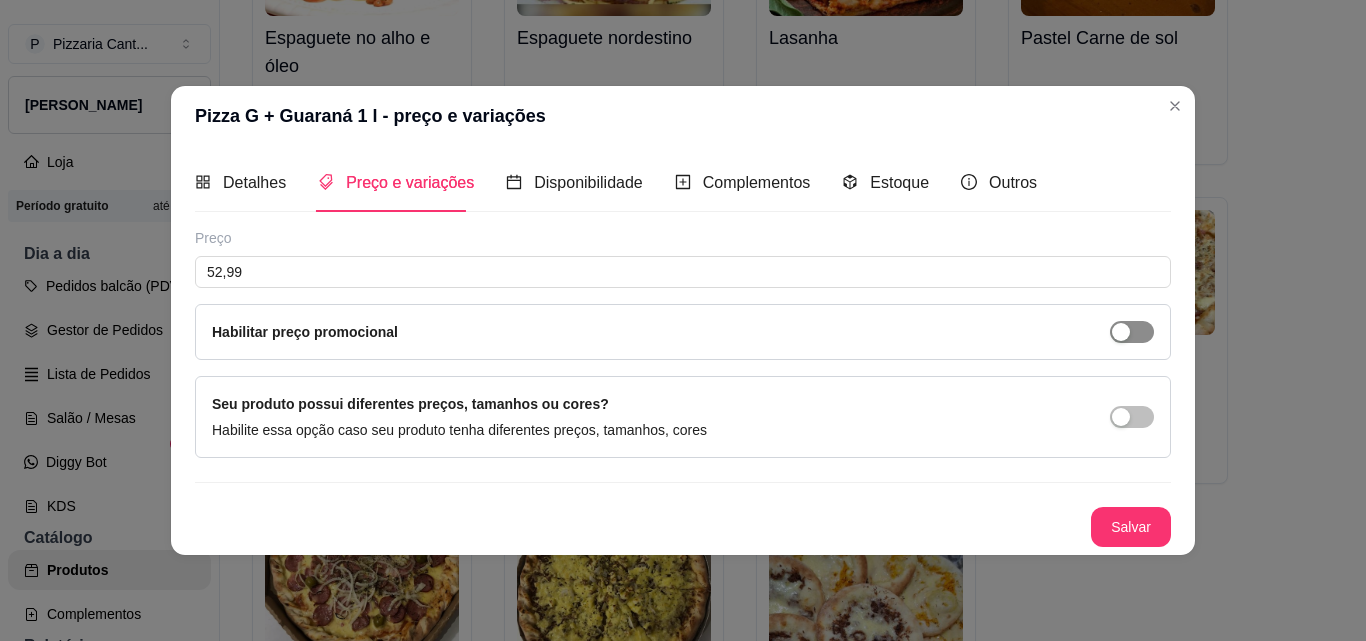 click at bounding box center [1121, 332] 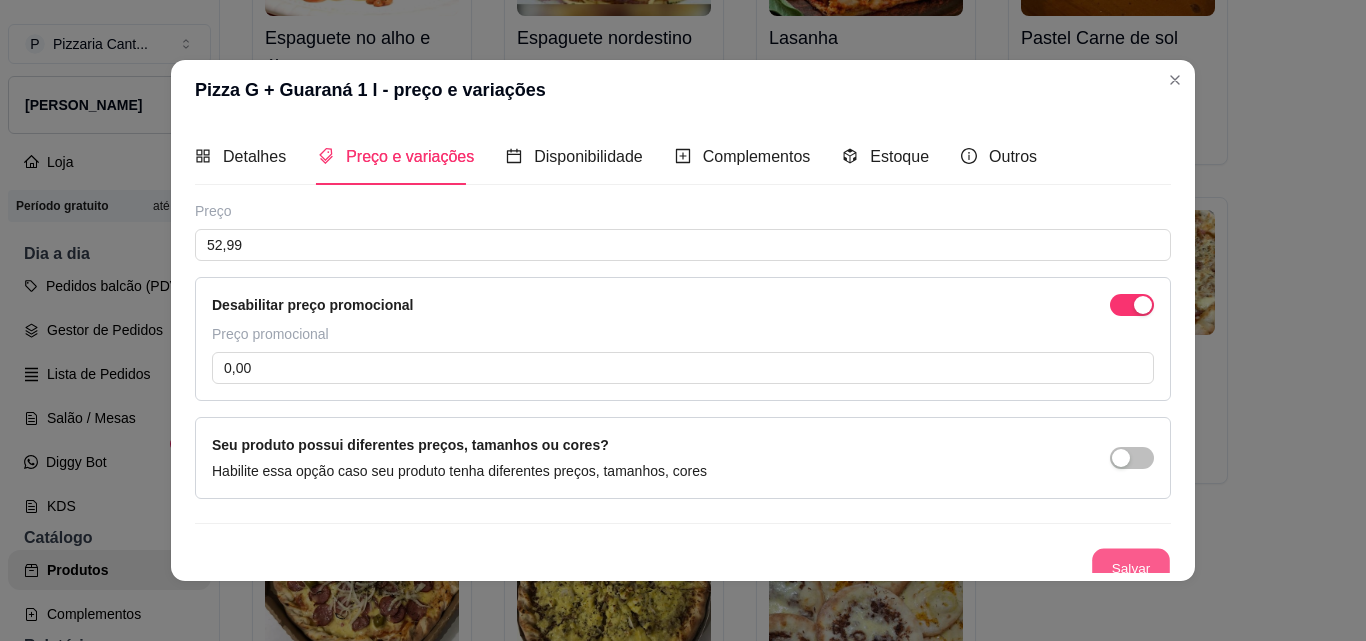click on "Salvar" at bounding box center [1131, 568] 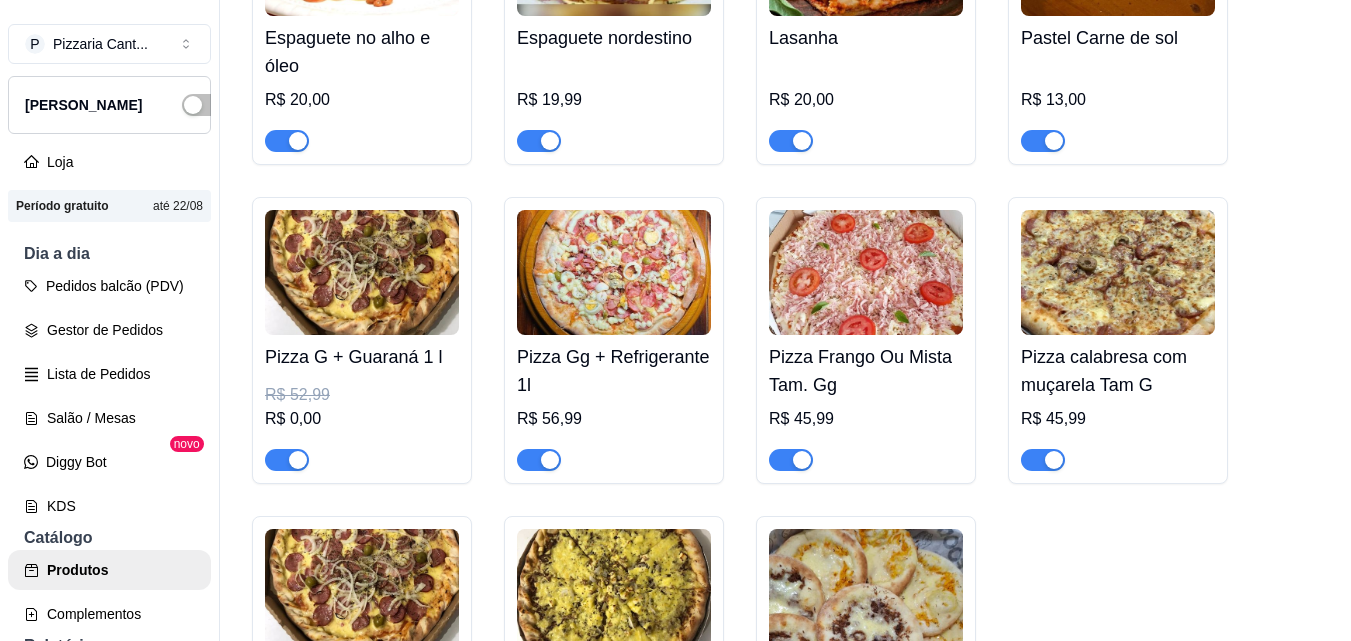 click at bounding box center (614, 272) 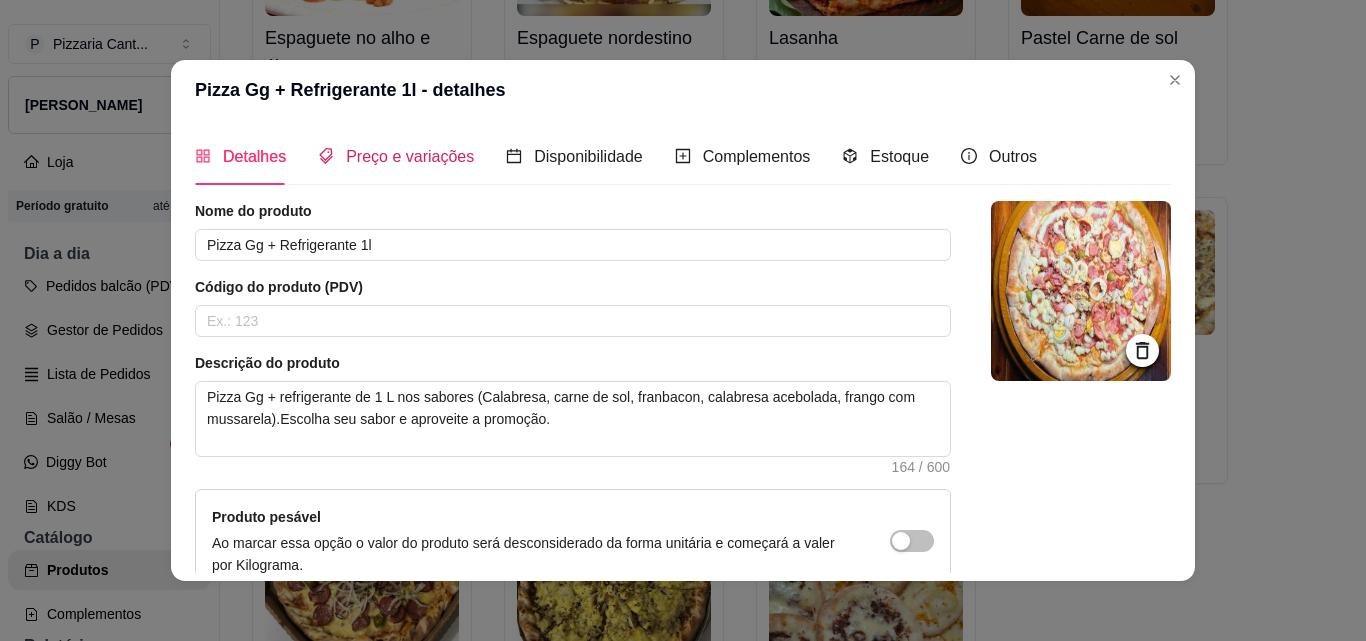 click on "Preço e variações" at bounding box center (410, 156) 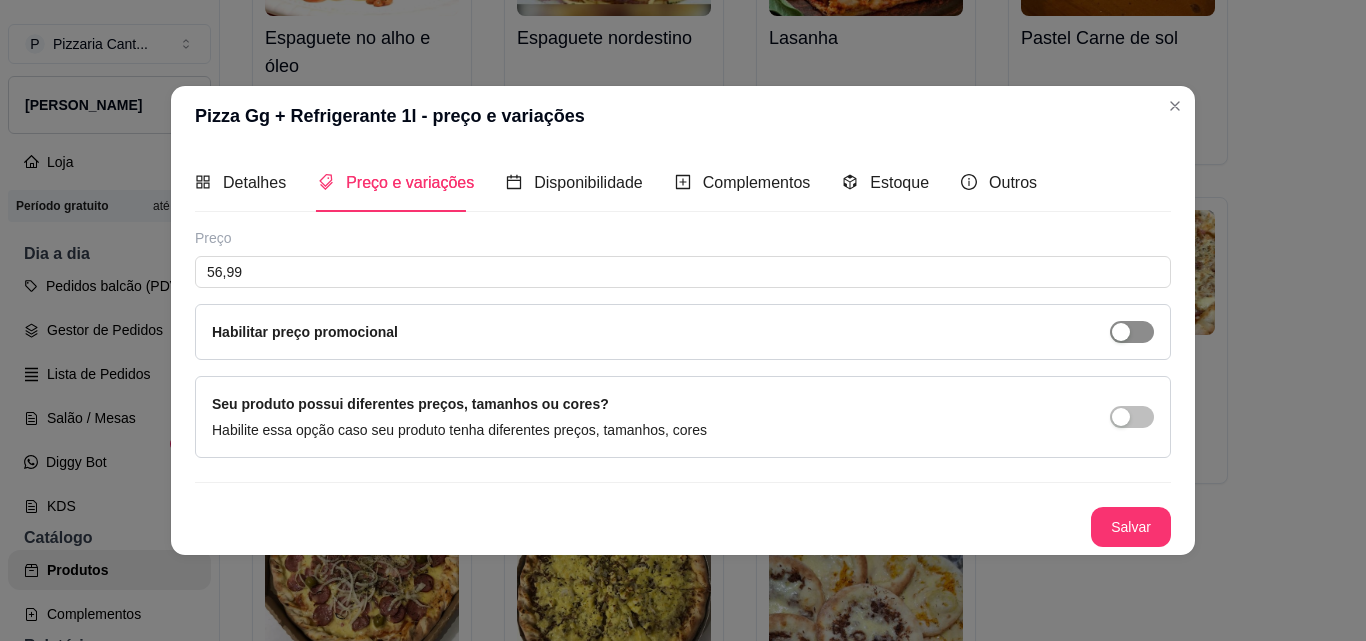 click at bounding box center [1132, 332] 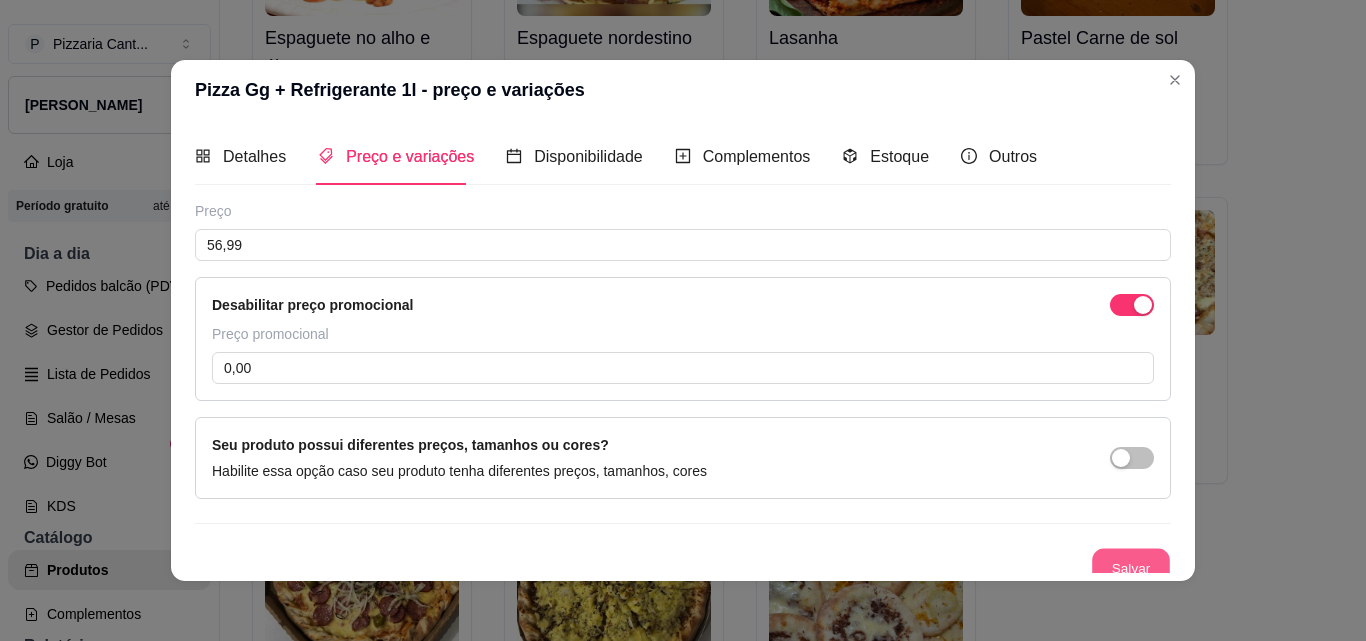 click on "Salvar" at bounding box center [1131, 568] 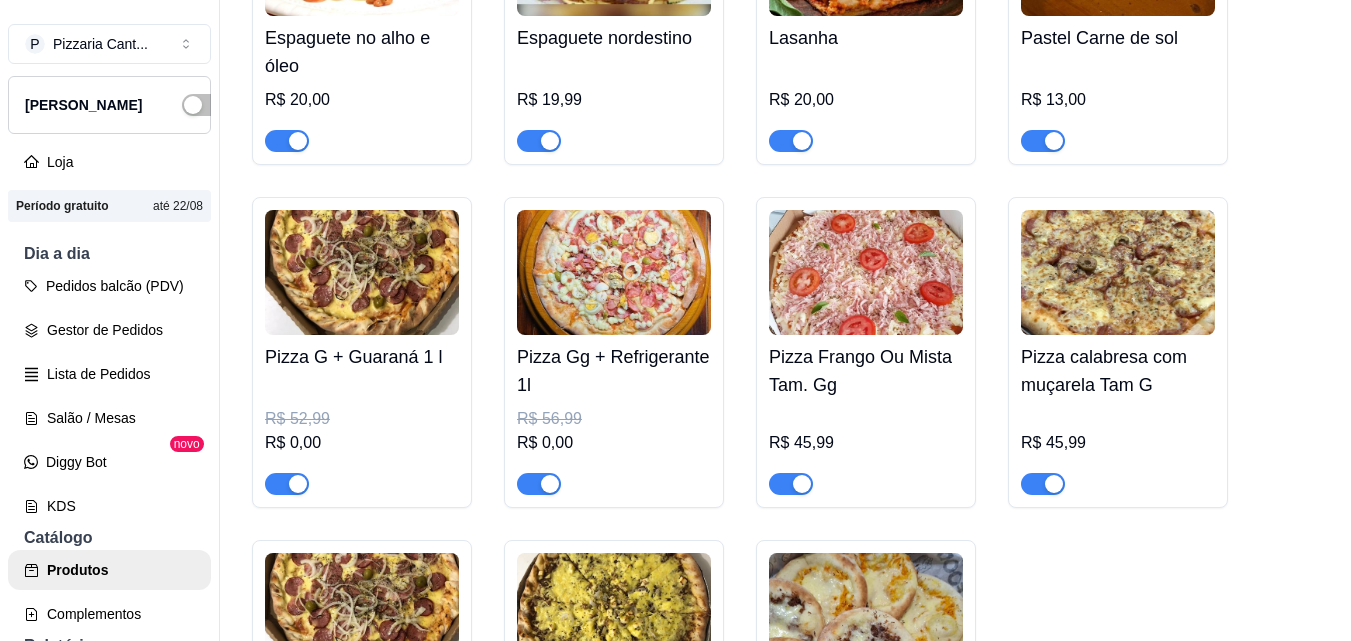 click at bounding box center [614, 272] 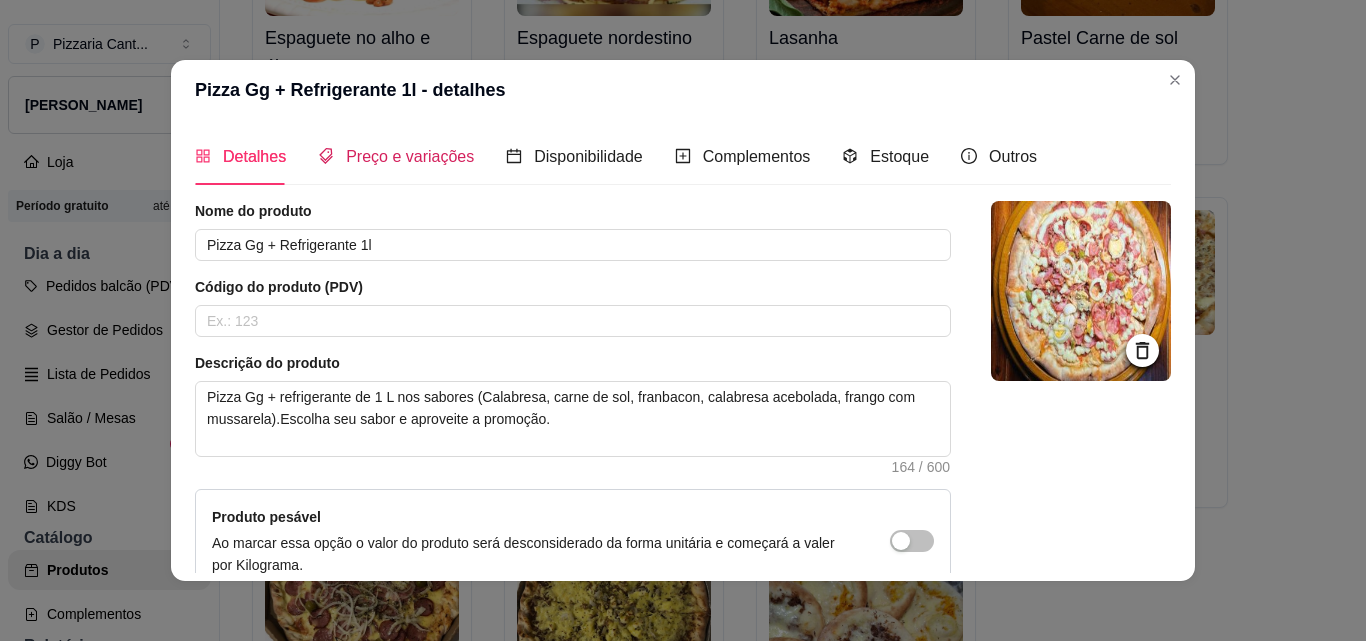 click on "Preço e variações" at bounding box center (410, 156) 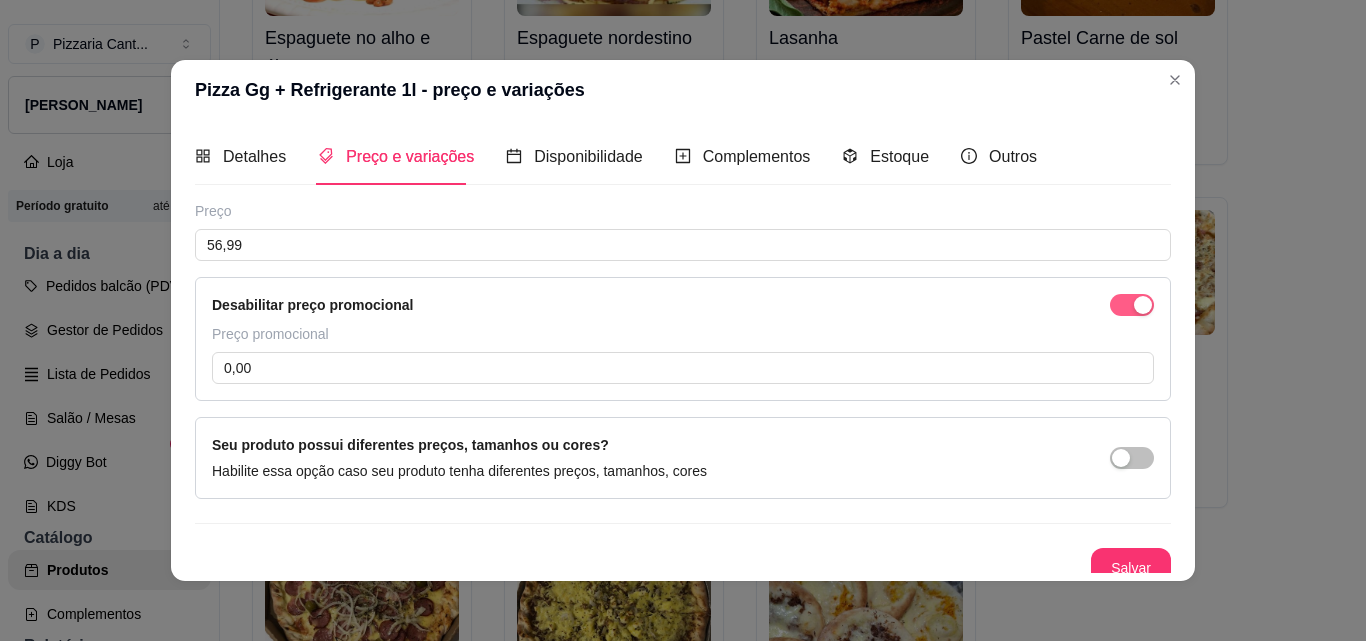 click at bounding box center [1143, 305] 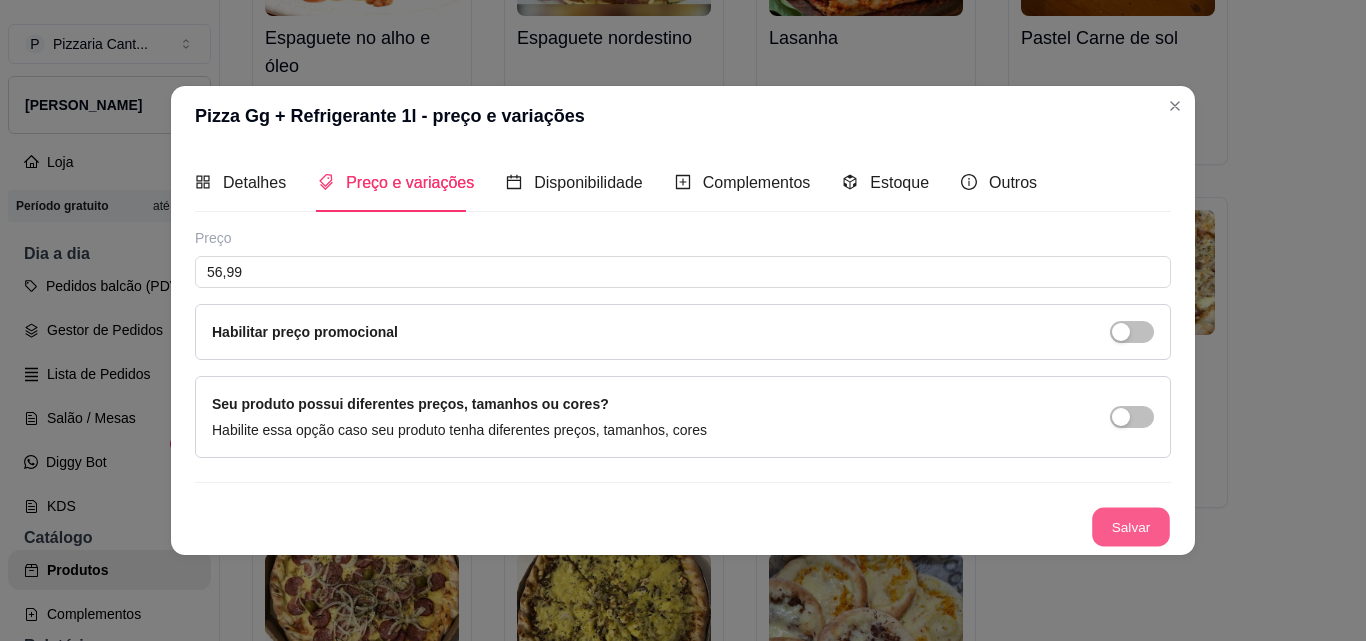 click on "Salvar" at bounding box center (1131, 526) 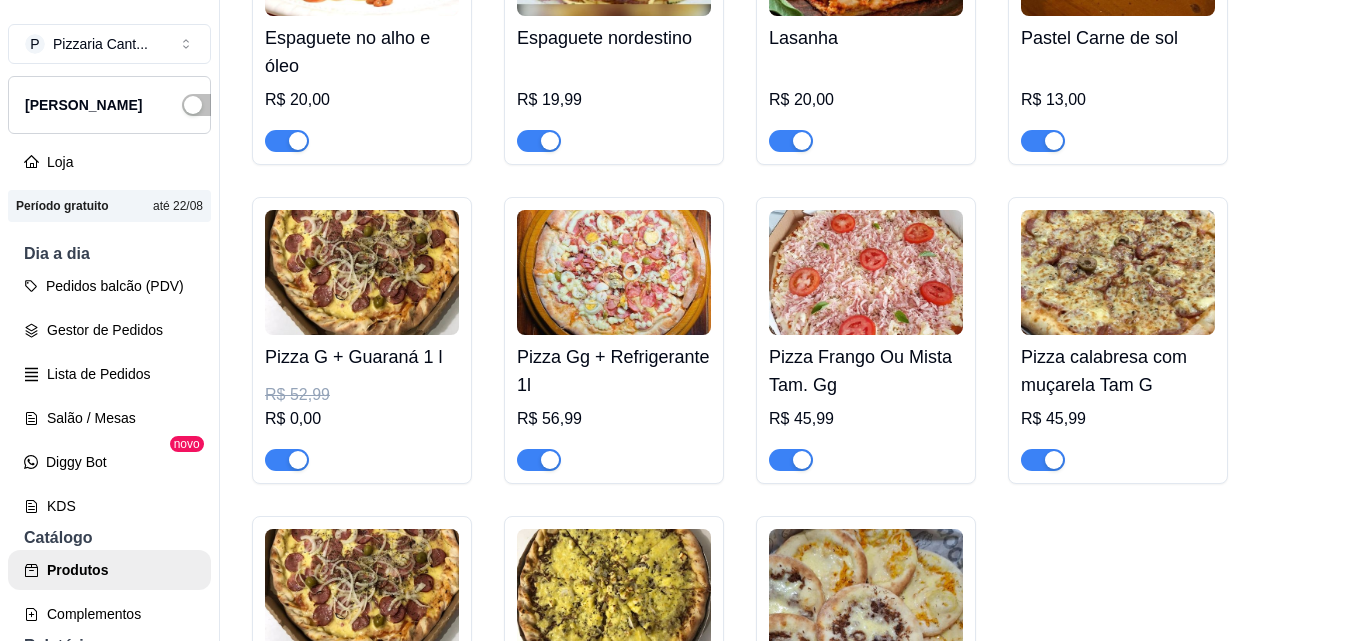 click at bounding box center (362, 272) 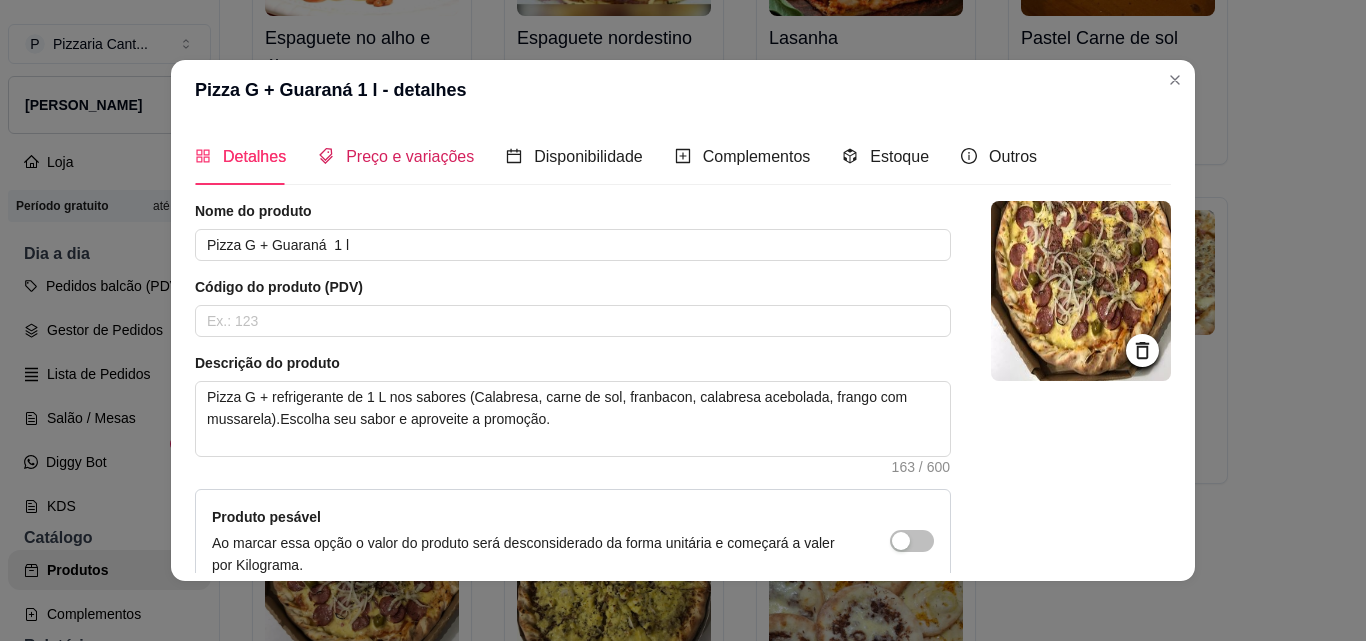 click on "Preço e variações" at bounding box center [410, 156] 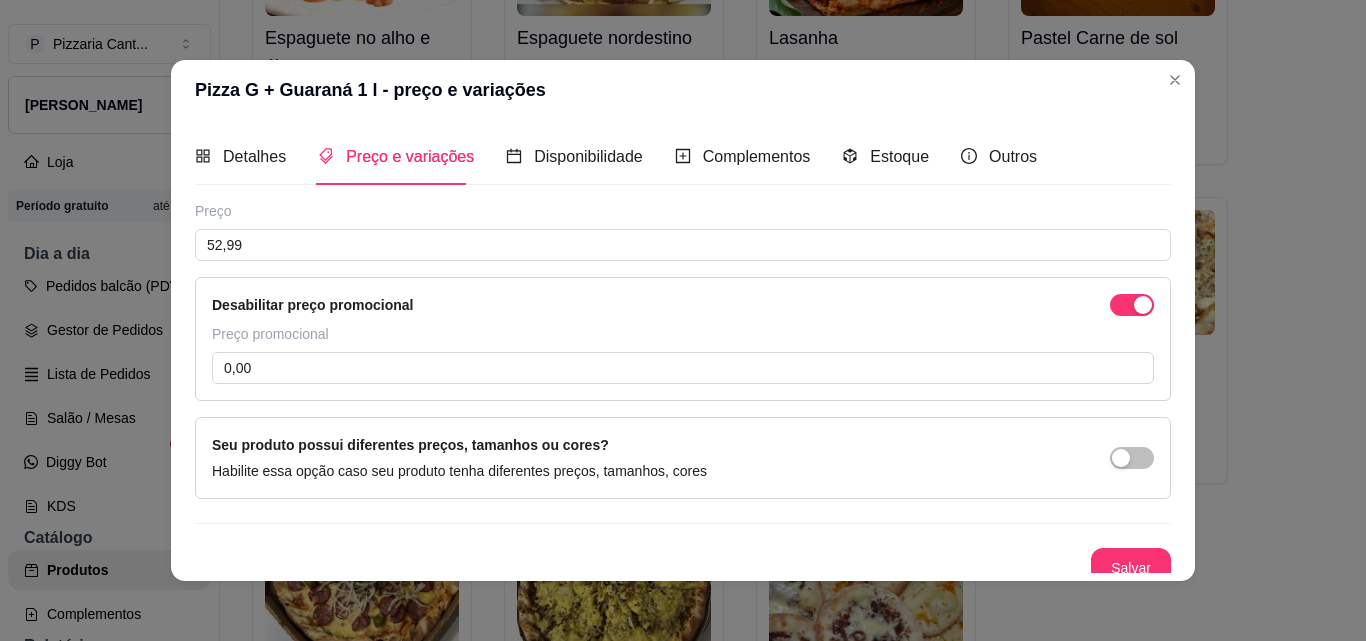 type 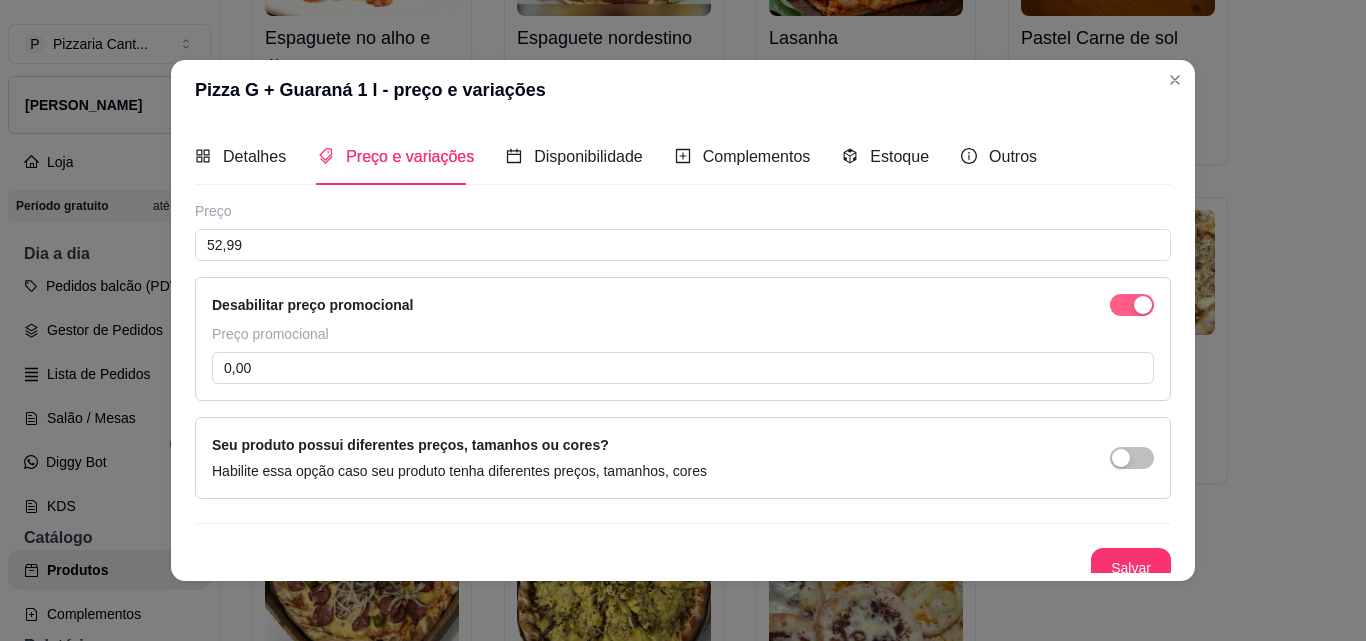 click at bounding box center [1132, 305] 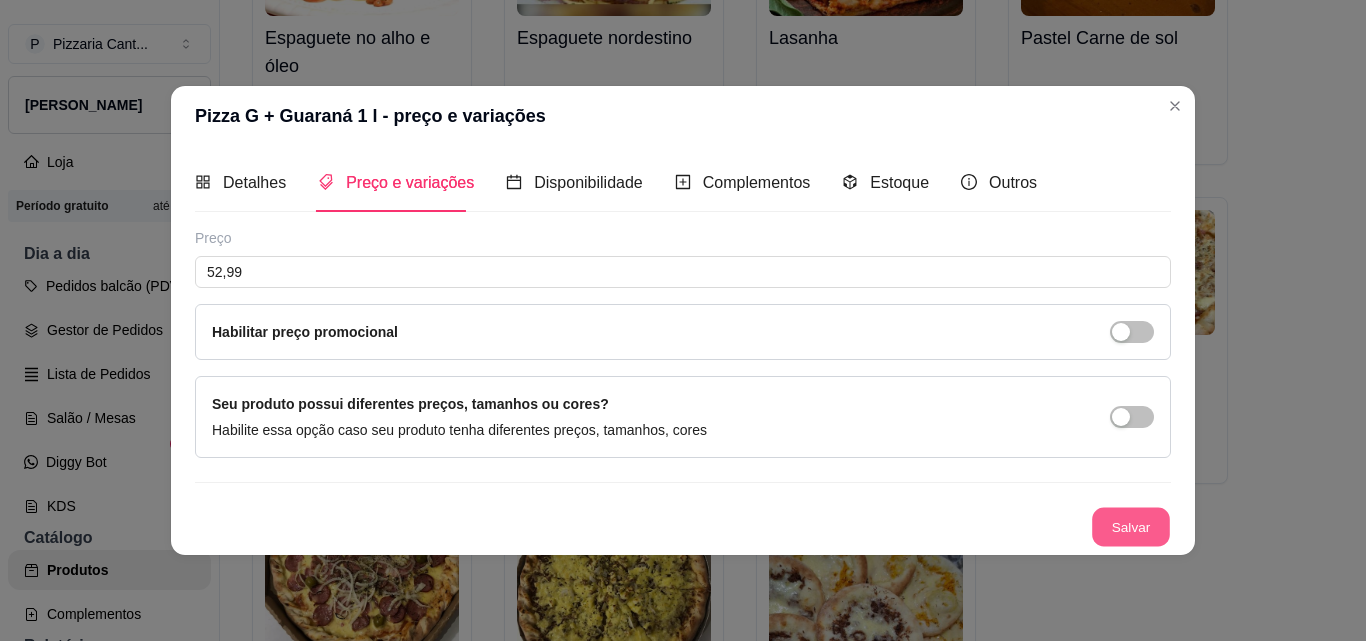 click on "Salvar" at bounding box center (1131, 526) 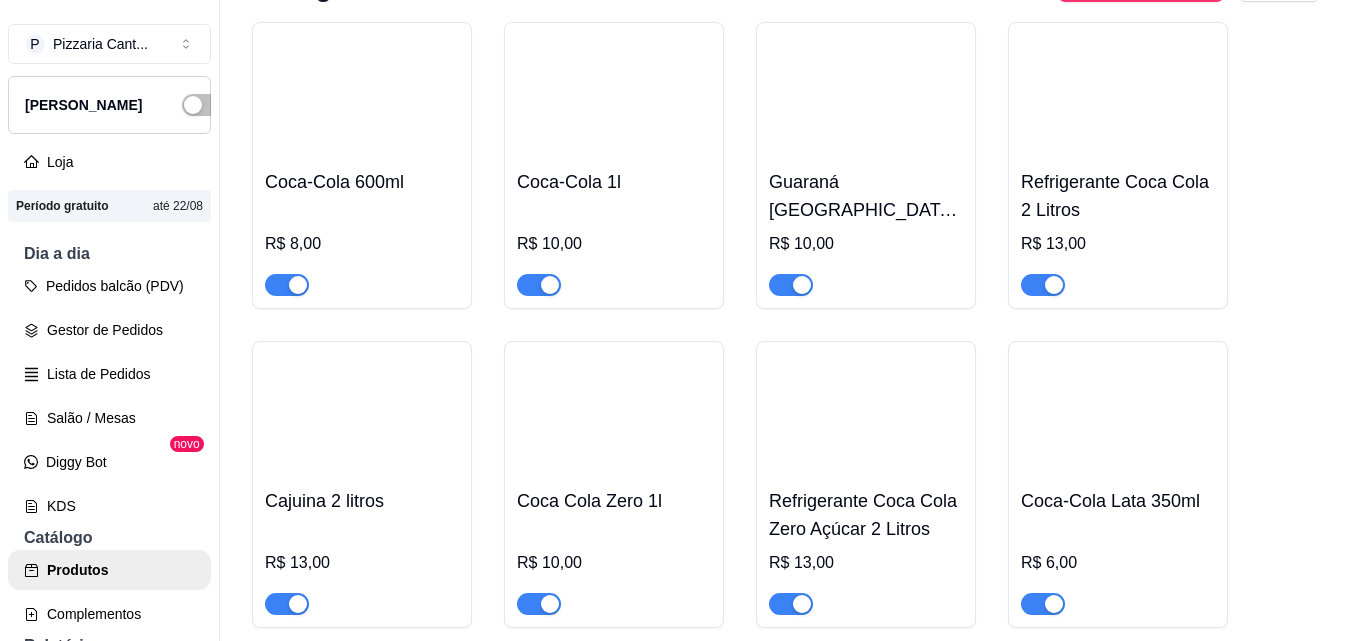 scroll, scrollTop: 8637, scrollLeft: 0, axis: vertical 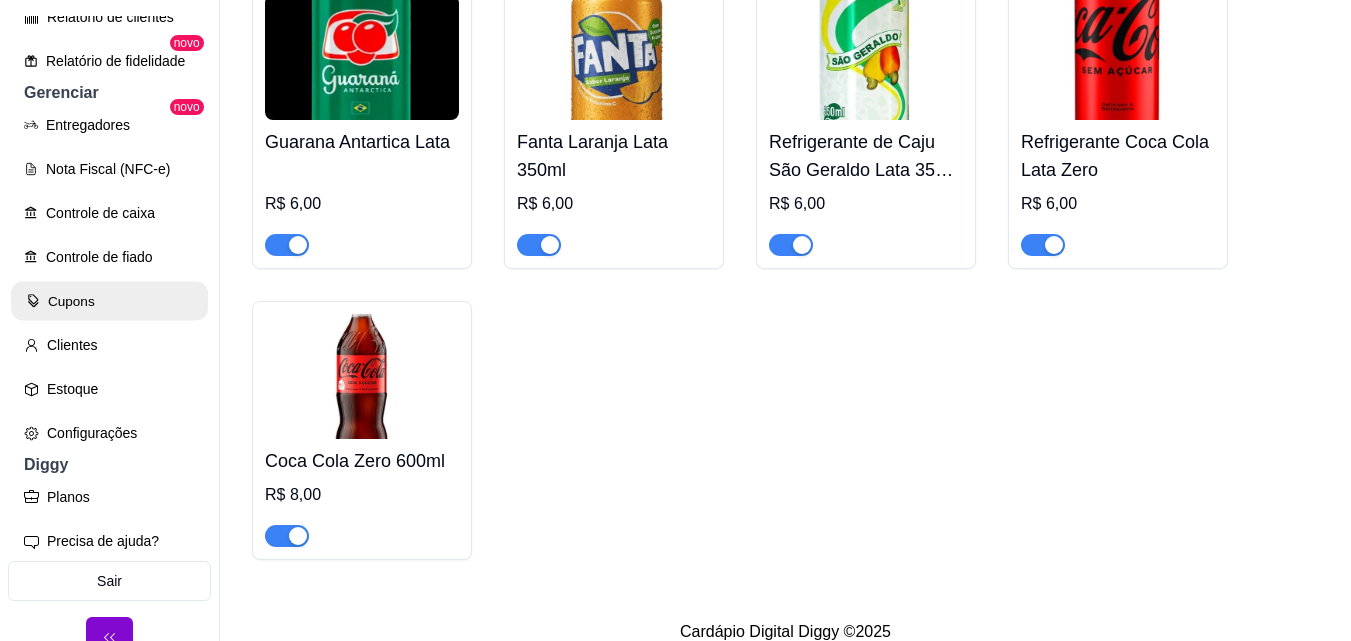 click on "Cupons" at bounding box center [109, 301] 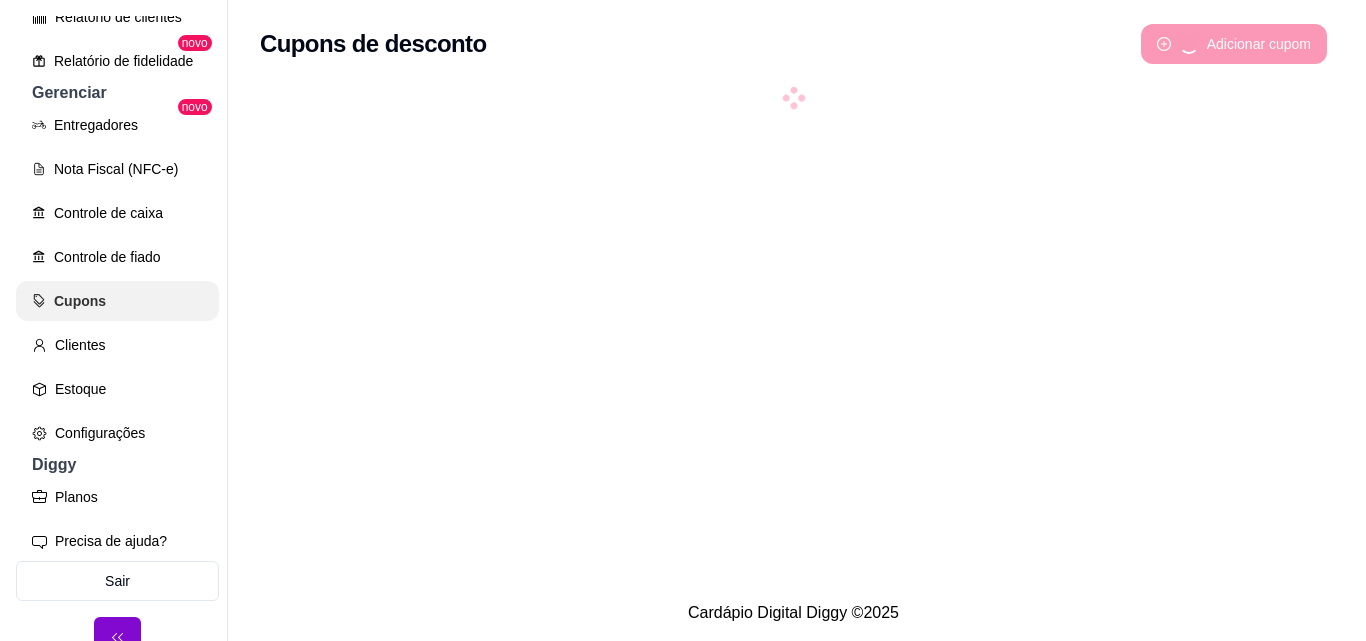 scroll, scrollTop: 0, scrollLeft: 0, axis: both 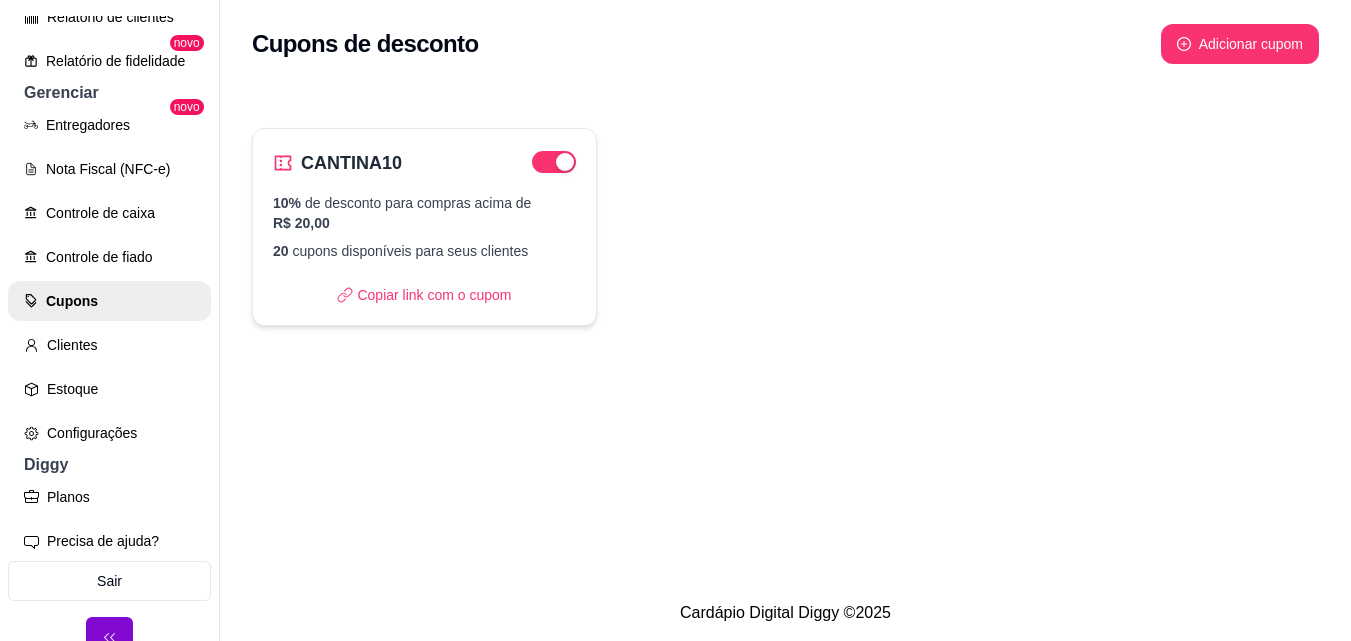 click on "10%   de desconto para compras acima de   R$ 20,00" at bounding box center [424, 213] 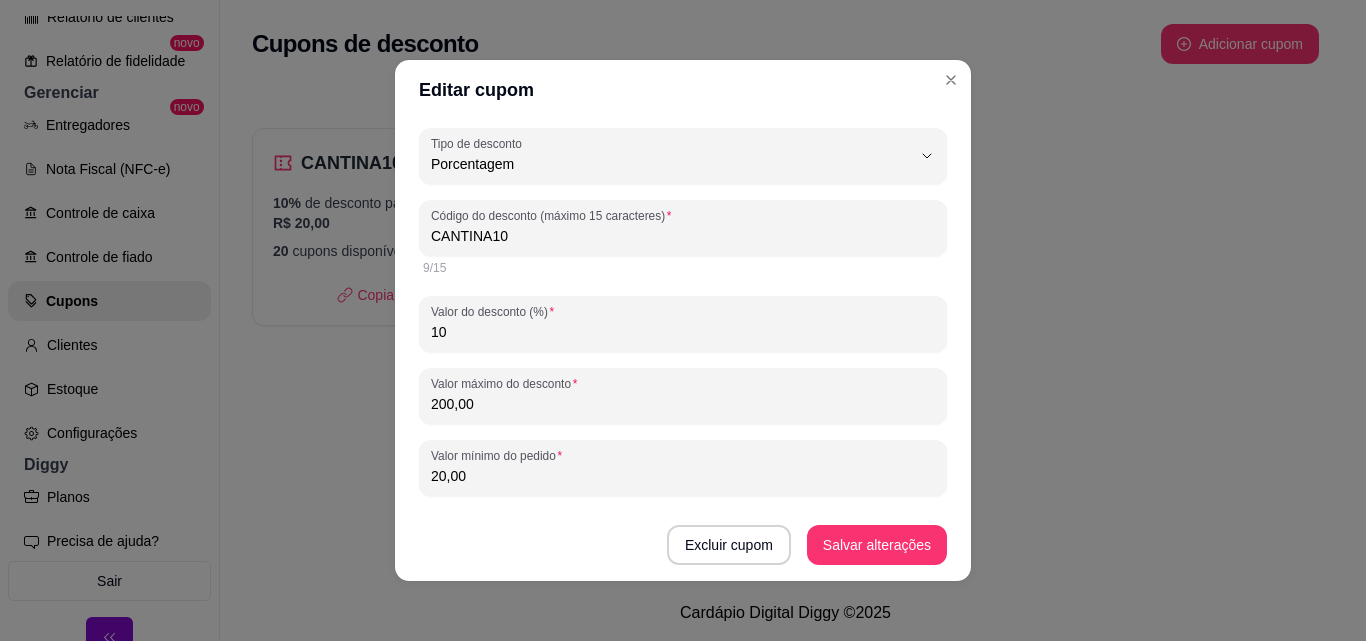 drag, startPoint x: 482, startPoint y: 412, endPoint x: 423, endPoint y: 411, distance: 59.008472 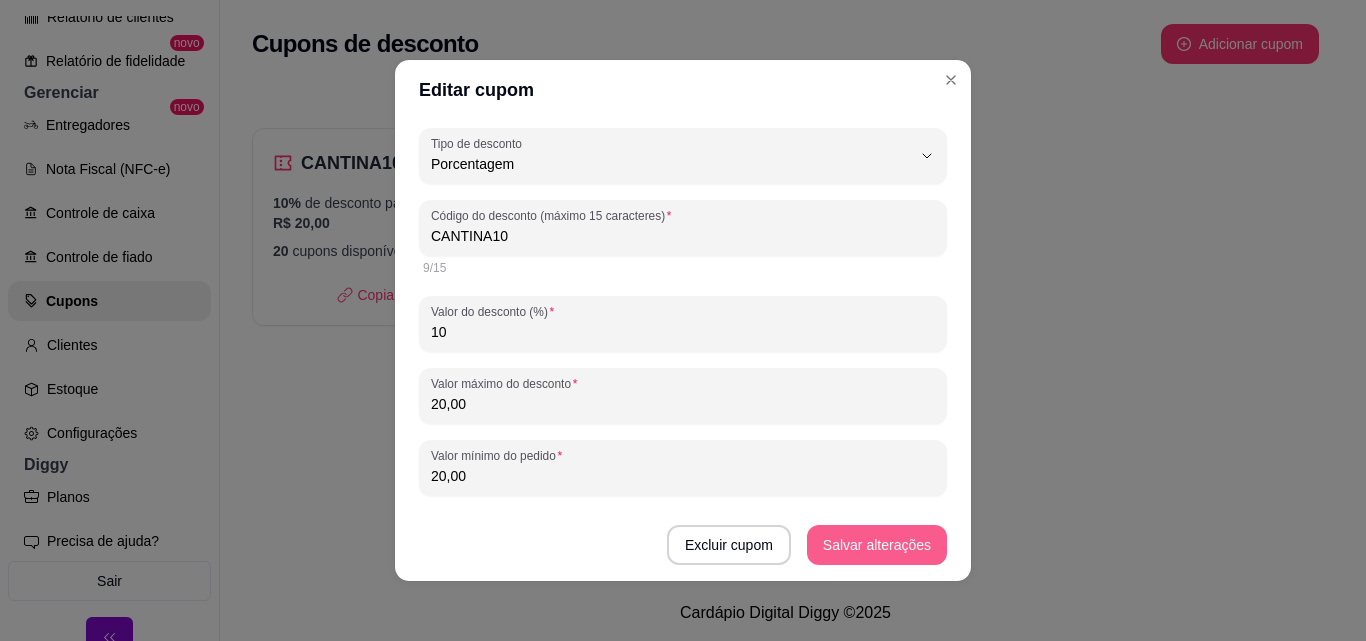 type on "20,00" 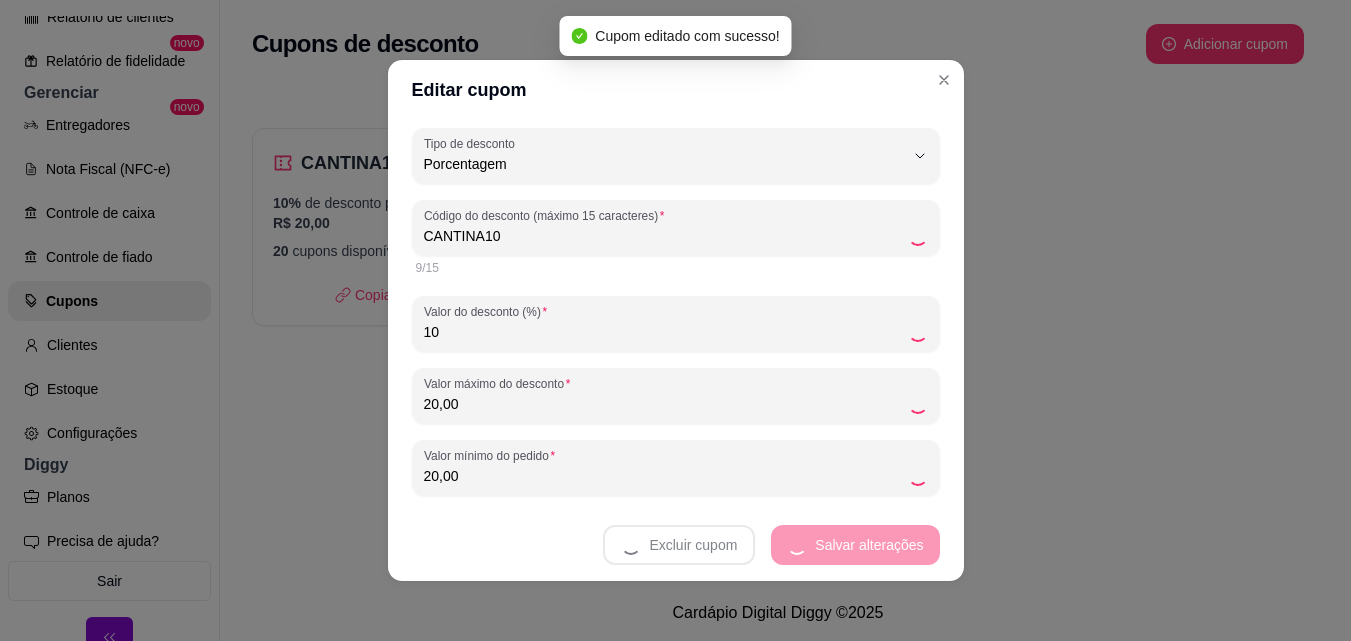 click on "Cupons de desconto Adicionar cupom CANTINA10 10%   de desconto para compras acima de   R$ 20,00 20   cupons disponíveis   para seus clientes Copiar link com o cupom" at bounding box center [778, 292] 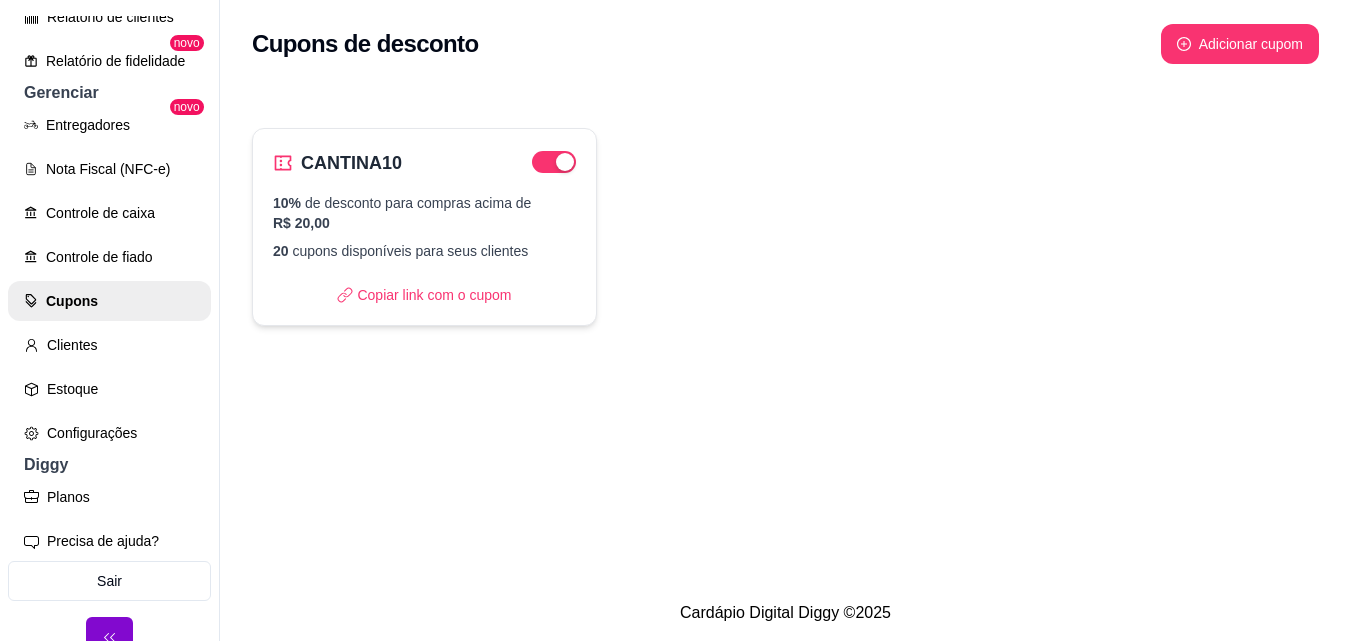 click on "10%   de desconto para compras acima de   R$ 20,00" at bounding box center (424, 213) 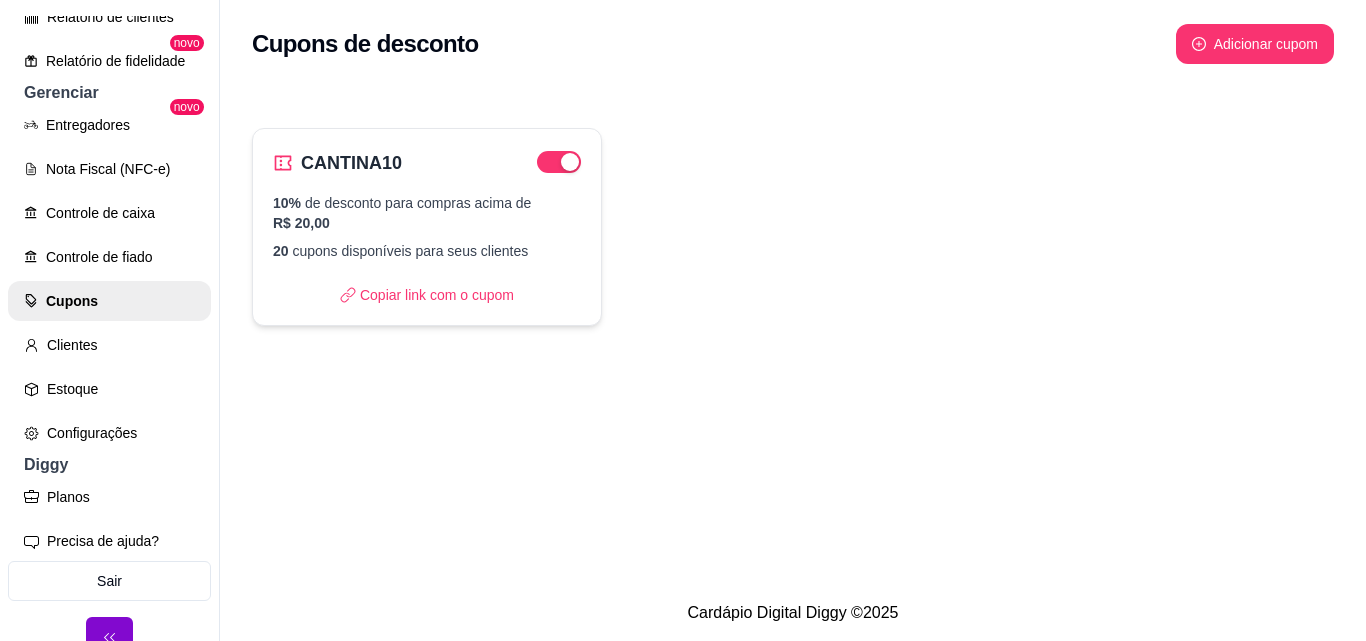 select on "PERCENTAGE" 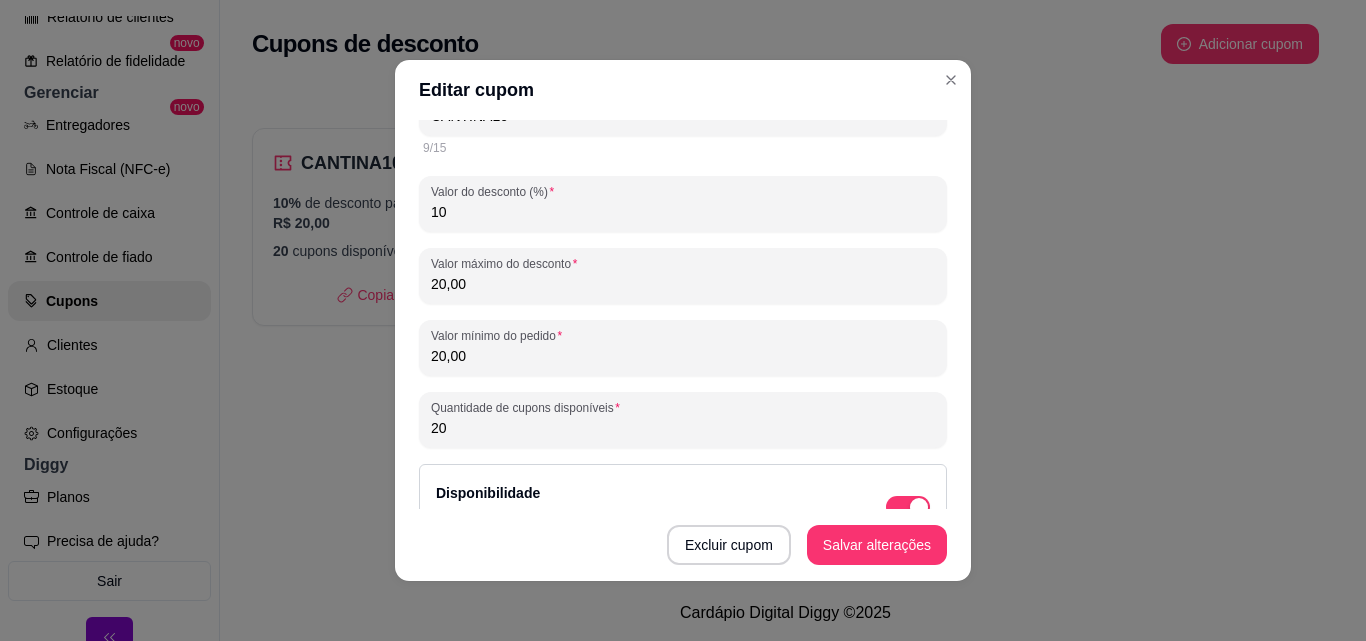 scroll, scrollTop: 200, scrollLeft: 0, axis: vertical 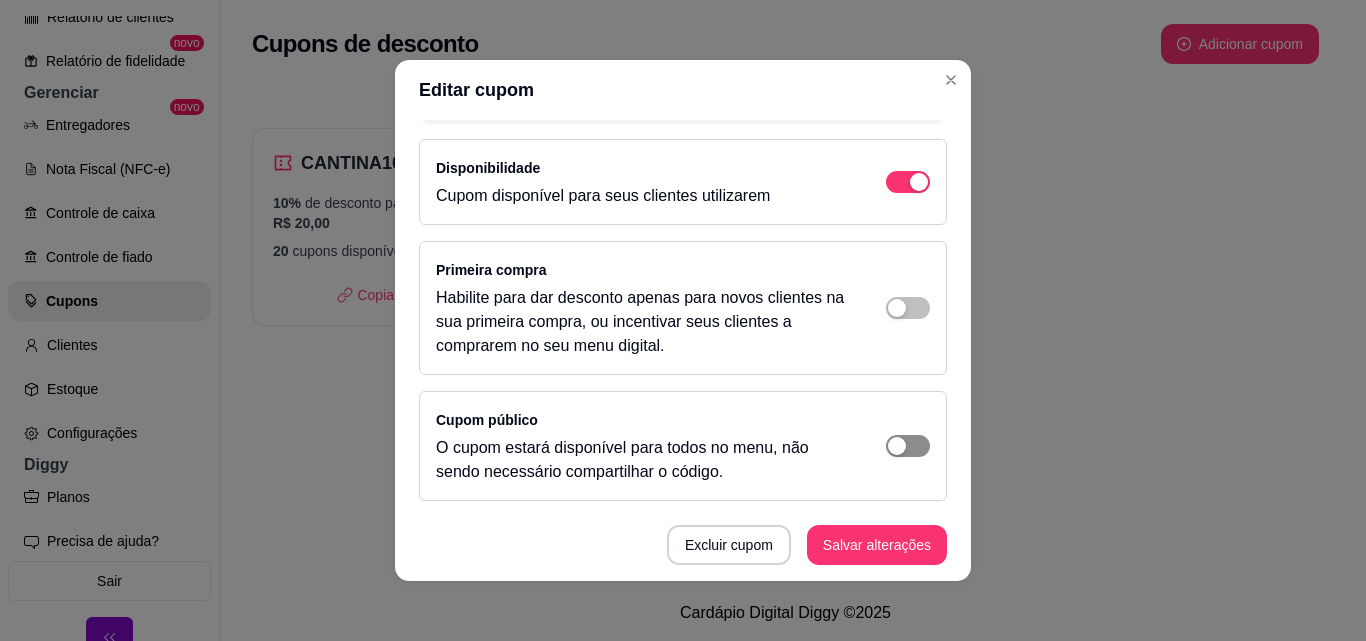 click at bounding box center [908, 446] 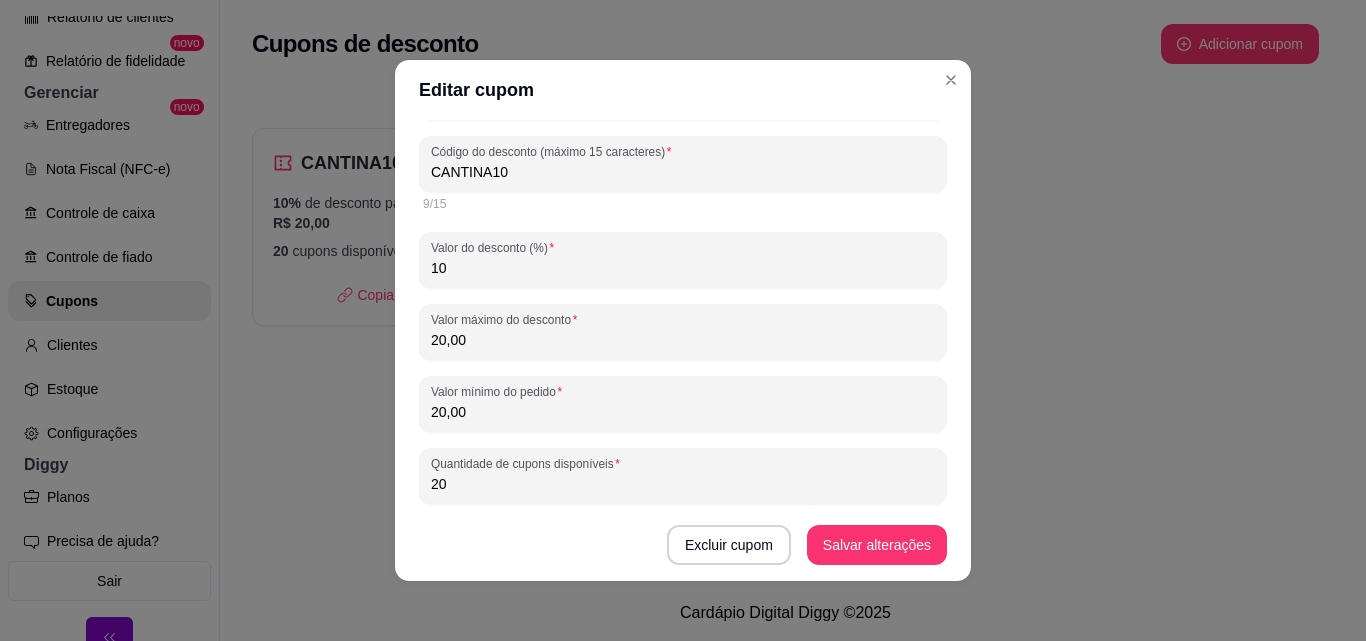 scroll, scrollTop: 0, scrollLeft: 0, axis: both 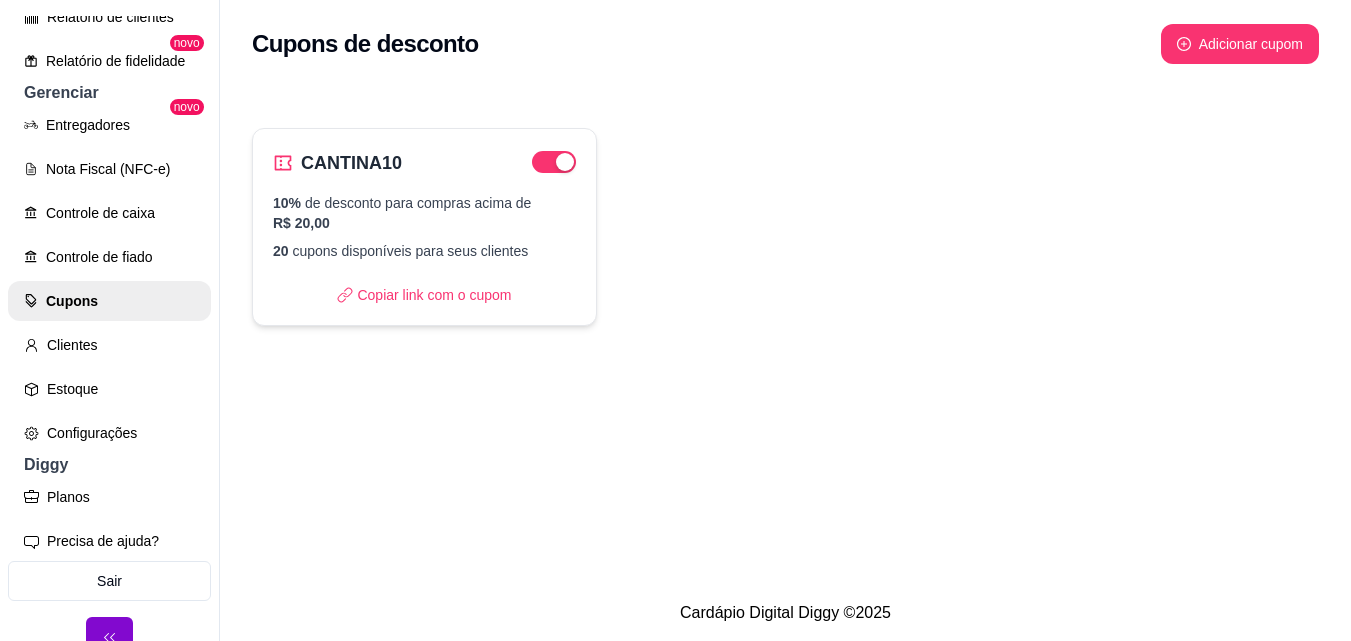 click on "10%   de desconto para compras acima de   R$ 20,00 20   cupons disponíveis   para seus clientes" at bounding box center [424, 227] 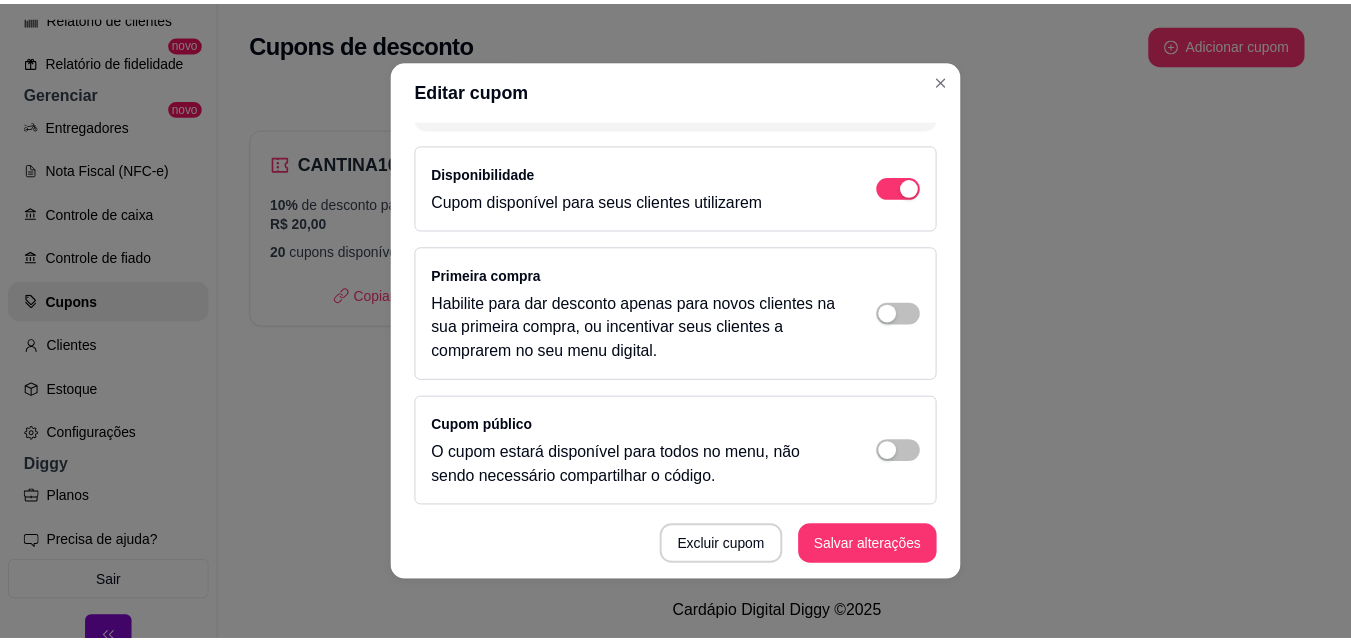 scroll, scrollTop: 445, scrollLeft: 0, axis: vertical 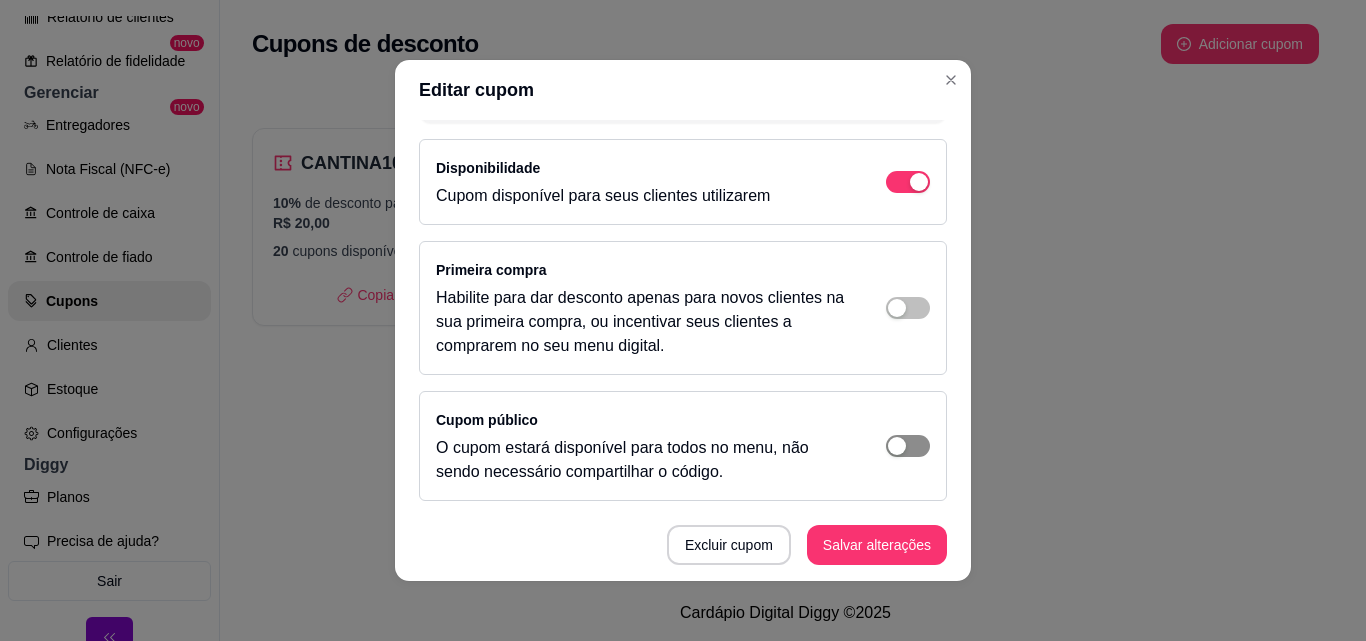 click at bounding box center (897, 446) 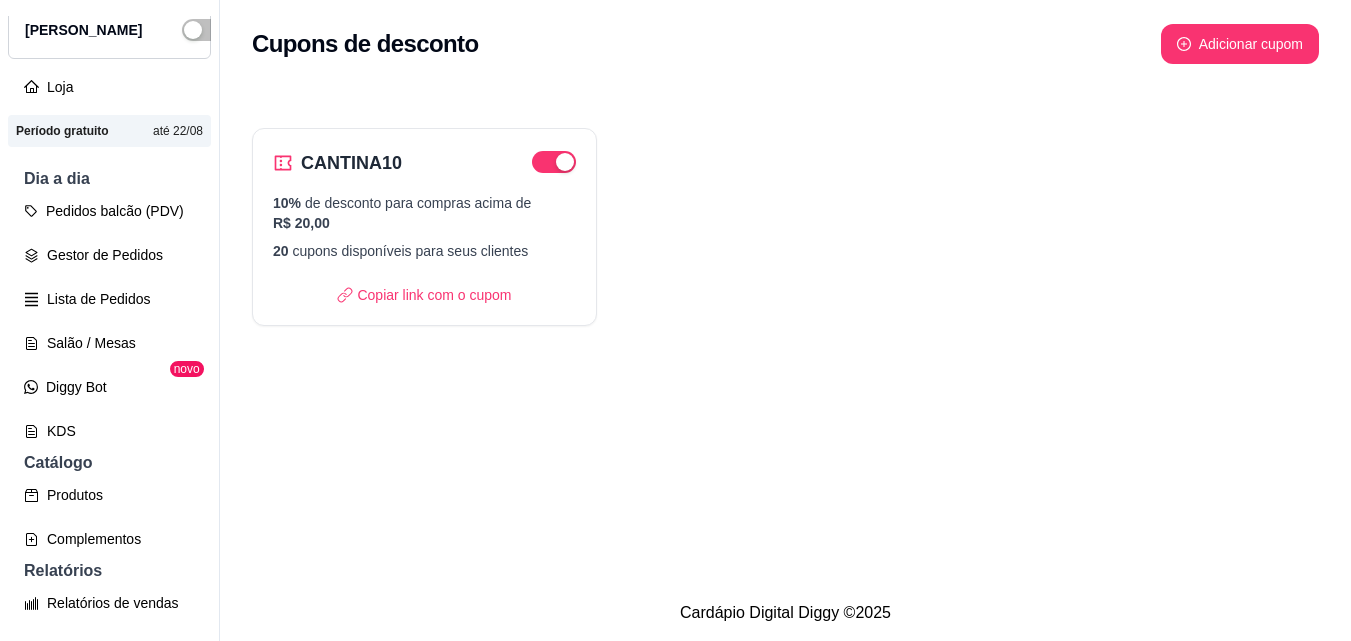 scroll, scrollTop: 0, scrollLeft: 0, axis: both 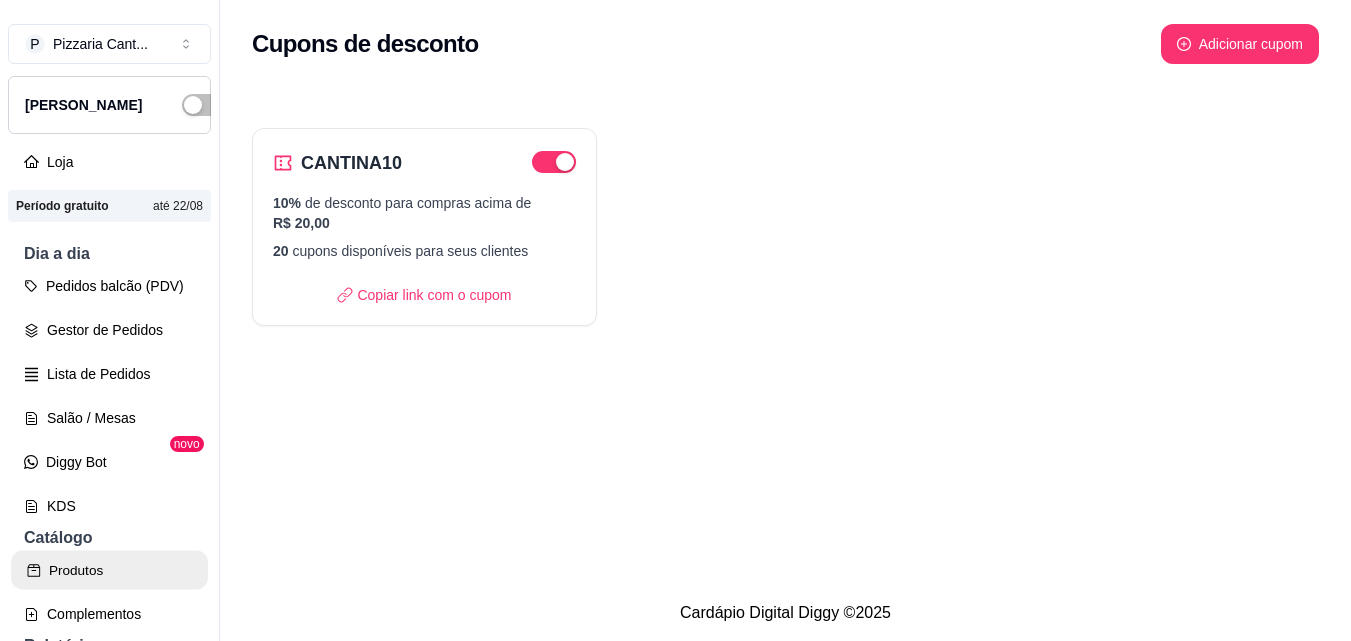 click on "Produtos" at bounding box center [109, 570] 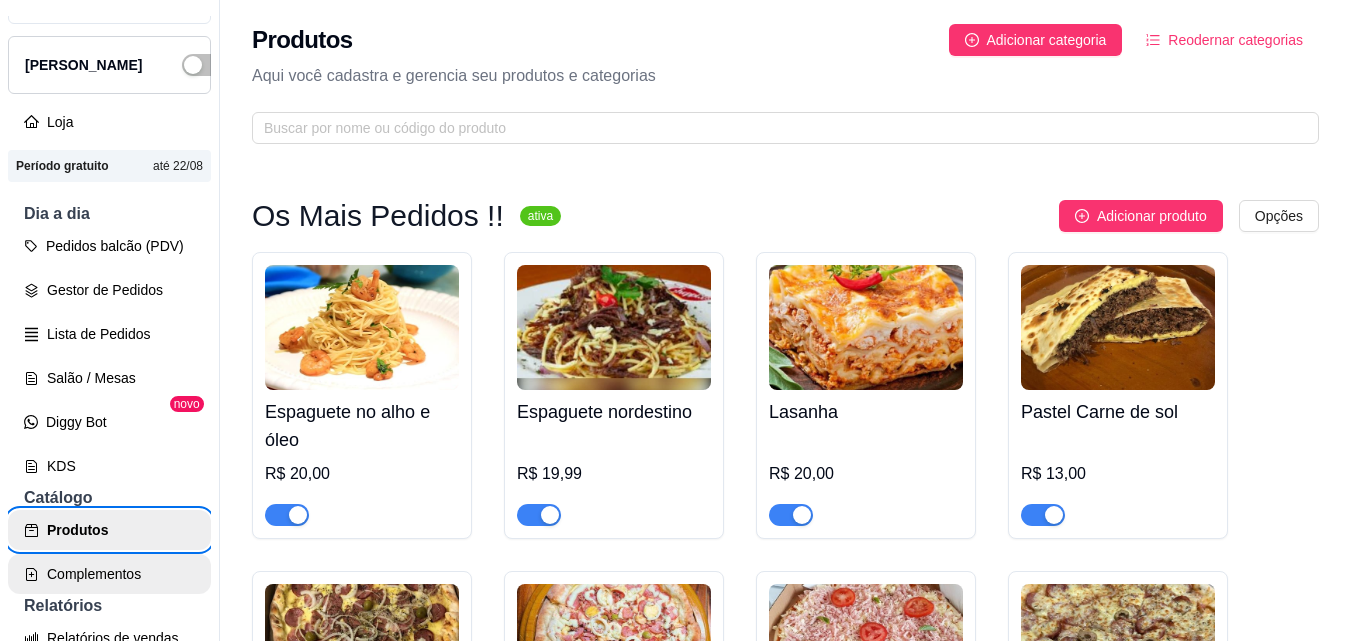scroll, scrollTop: 80, scrollLeft: 0, axis: vertical 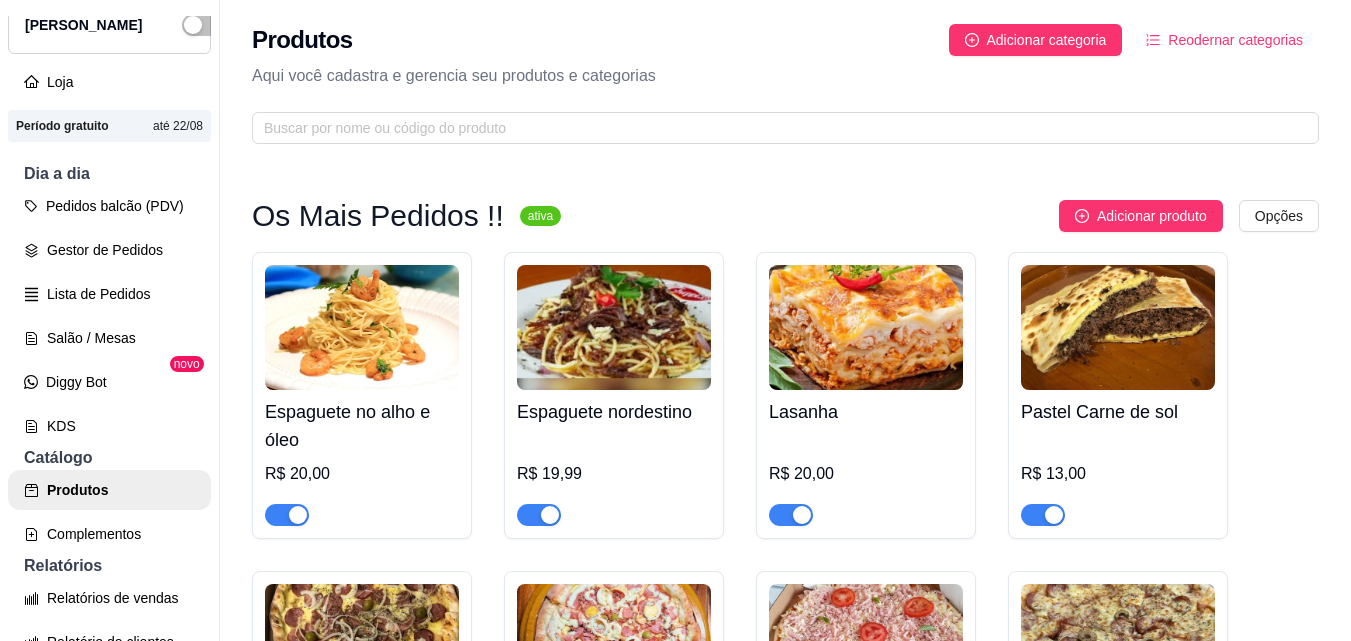 click on "Espaguete no alho e óleo   R$ 20,00 Espaguete nordestino   R$ 19,99 Lasanha   R$ 20,00 Pastel Carne de sol   R$ 13,00 Pizza G + Guaraná  1 l   R$ 52,99 Pizza Gg + Refrigerante 1l   R$ 56,99 Pizza Frango  Ou  Mista  Tam. Gg   R$ 45,99 Pizza calabresa com muçarela Tam G   R$ 45,99 Pizza Gg  de calabresa   R$ 49,99 Pizza carne de sol tam G   R$ 45,99 Combo 2 Esfirras + 1 Sprite lata 350ml   R$ 25,99" at bounding box center [785, 714] 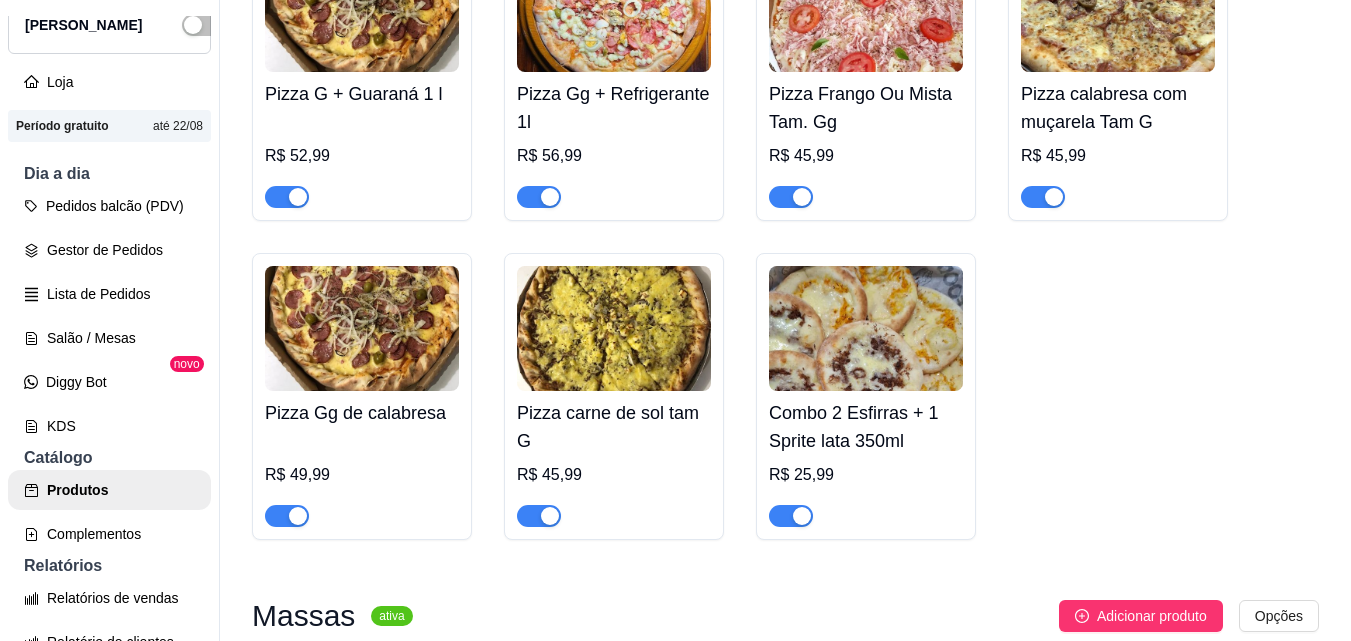 scroll, scrollTop: 640, scrollLeft: 0, axis: vertical 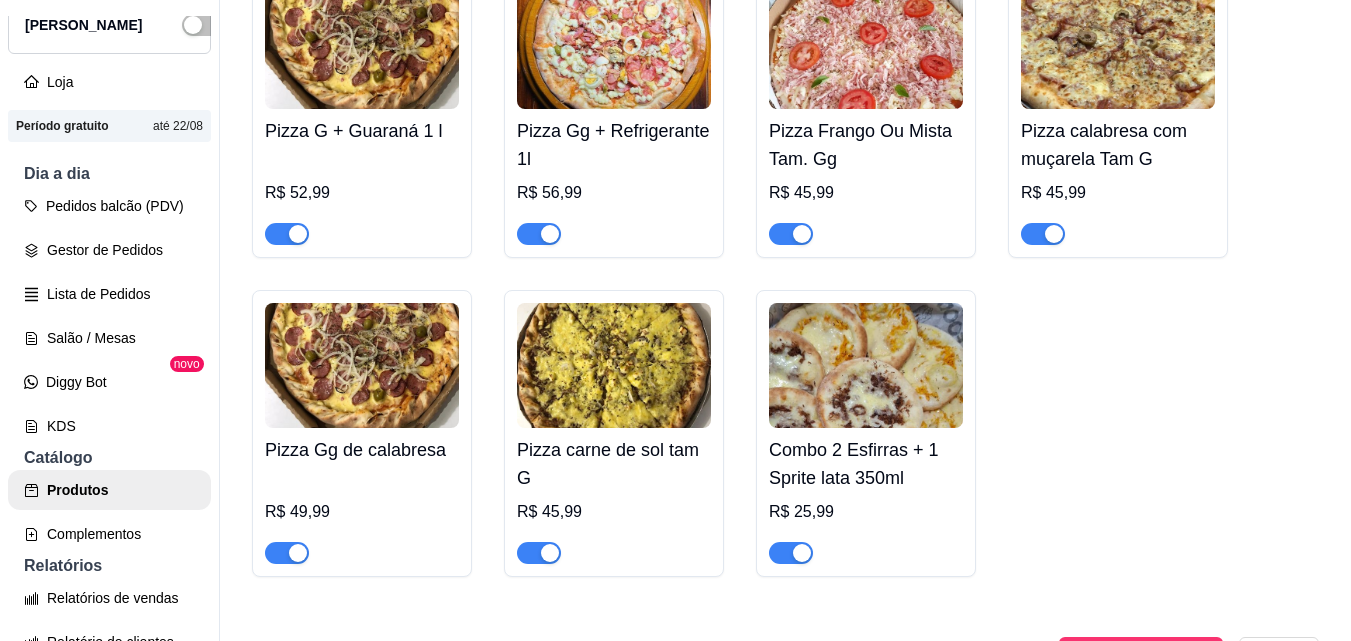 click on "Pizza Gg + Refrigerante 1l" at bounding box center (614, 145) 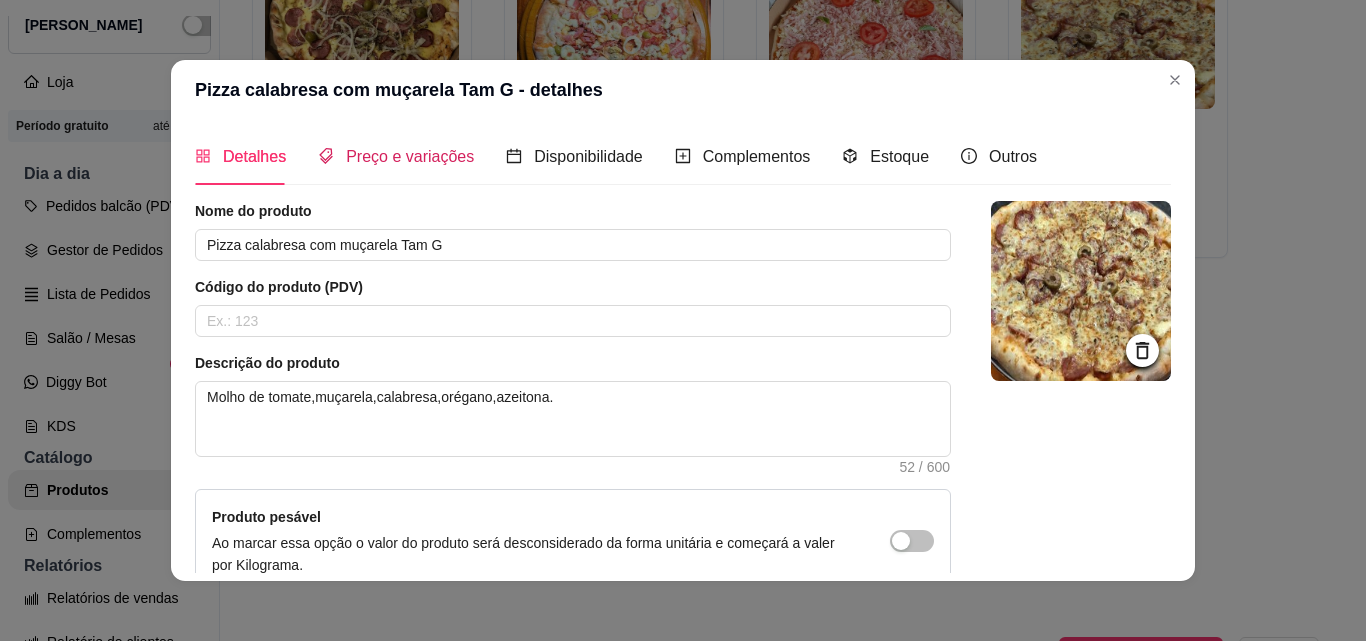 click on "Preço e variações" at bounding box center (410, 156) 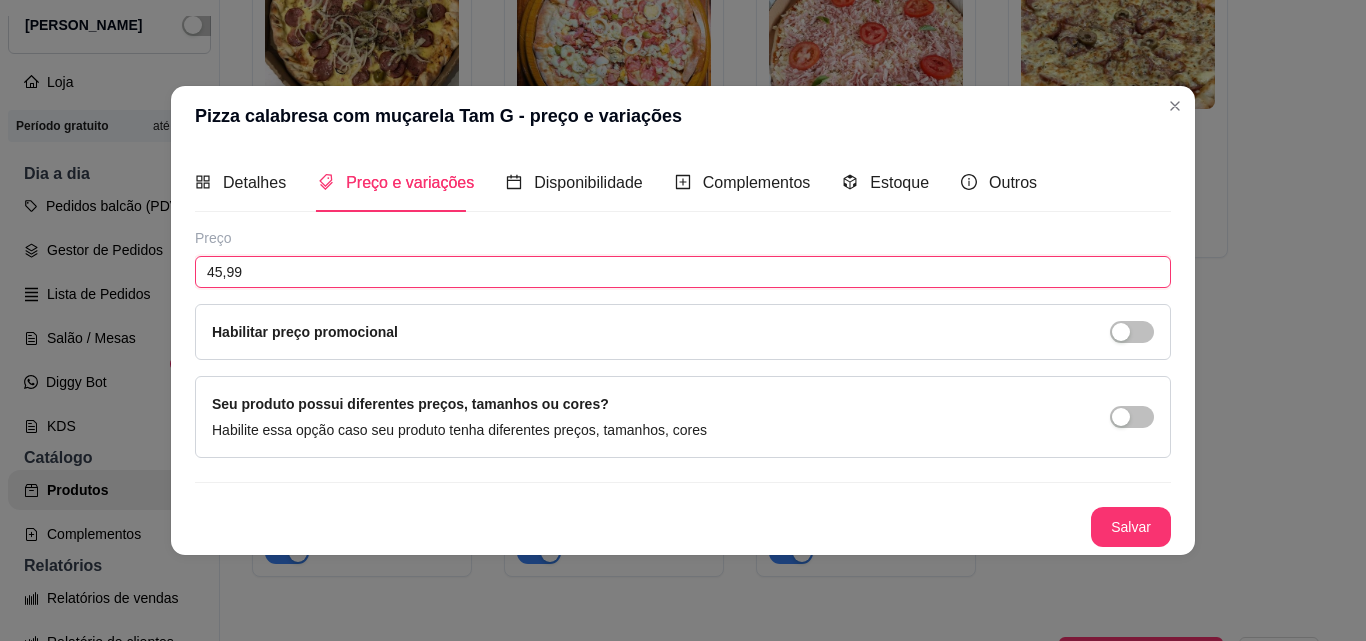 drag, startPoint x: 342, startPoint y: 264, endPoint x: 192, endPoint y: 291, distance: 152.41063 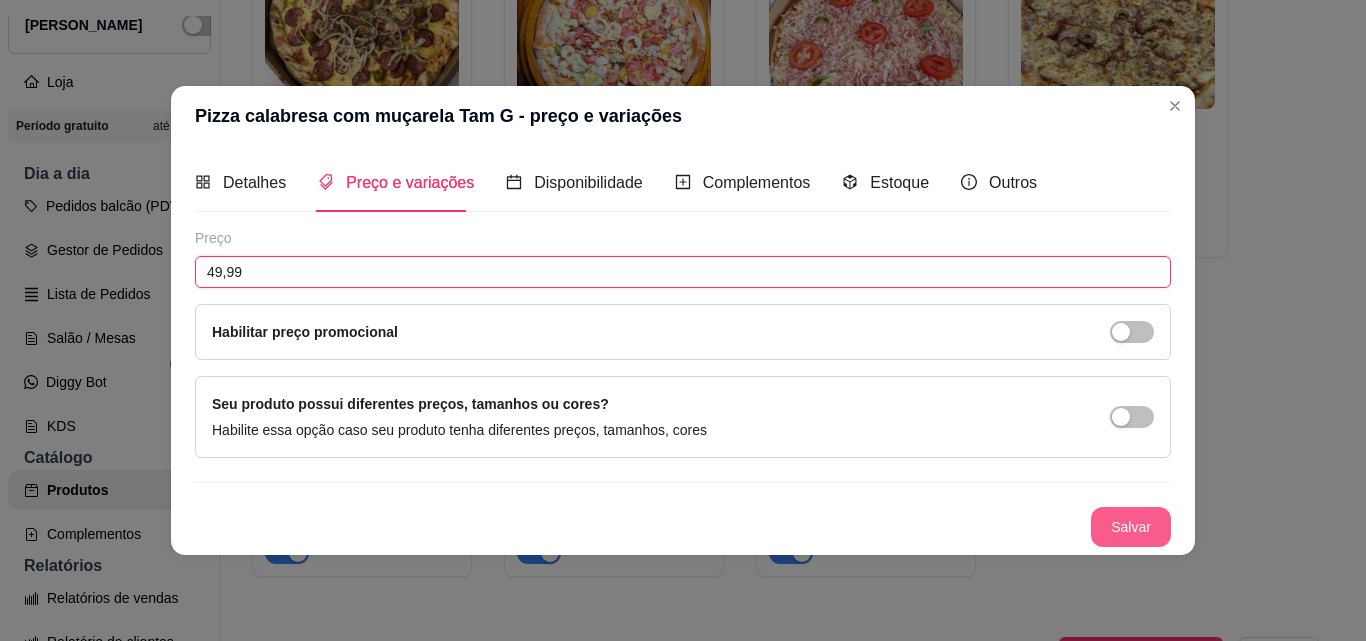 type on "49,99" 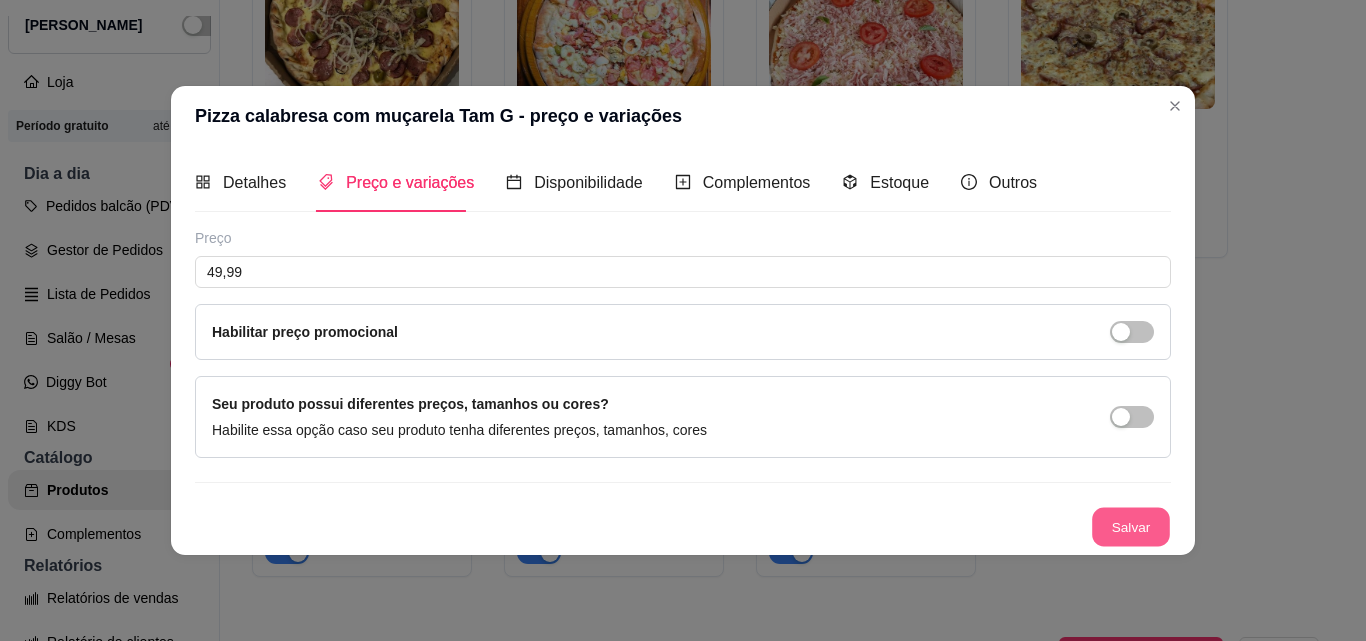 click on "Salvar" at bounding box center (1131, 526) 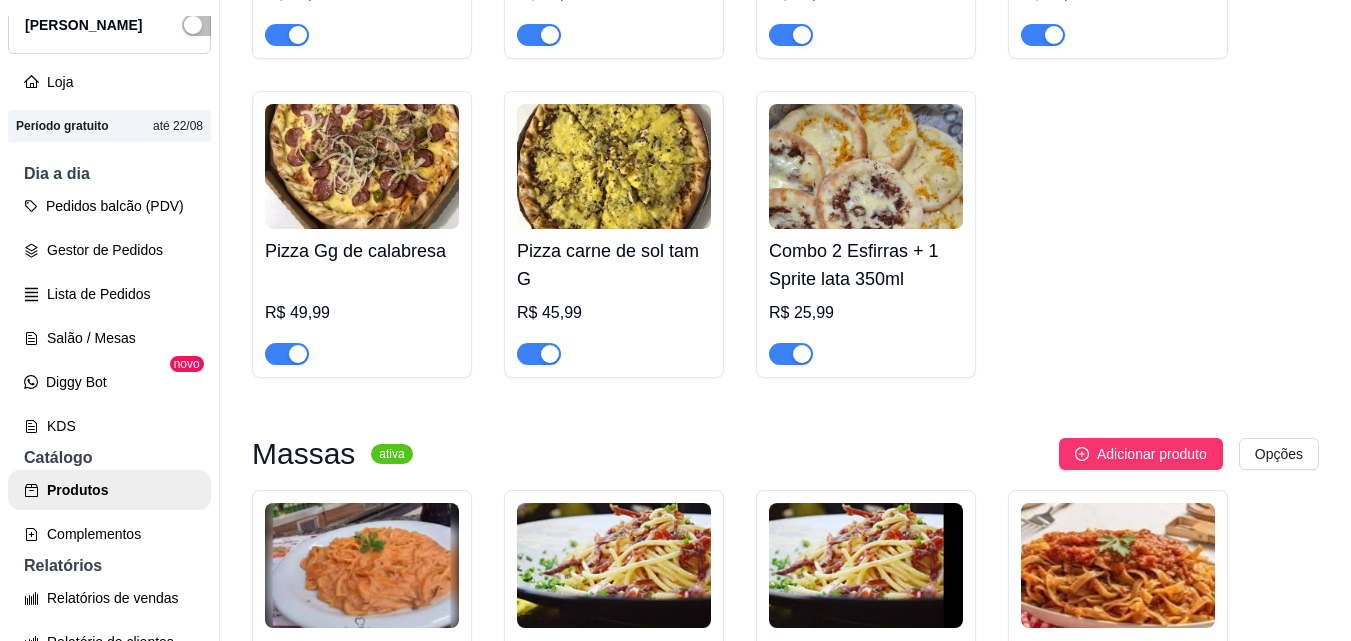 scroll, scrollTop: 800, scrollLeft: 0, axis: vertical 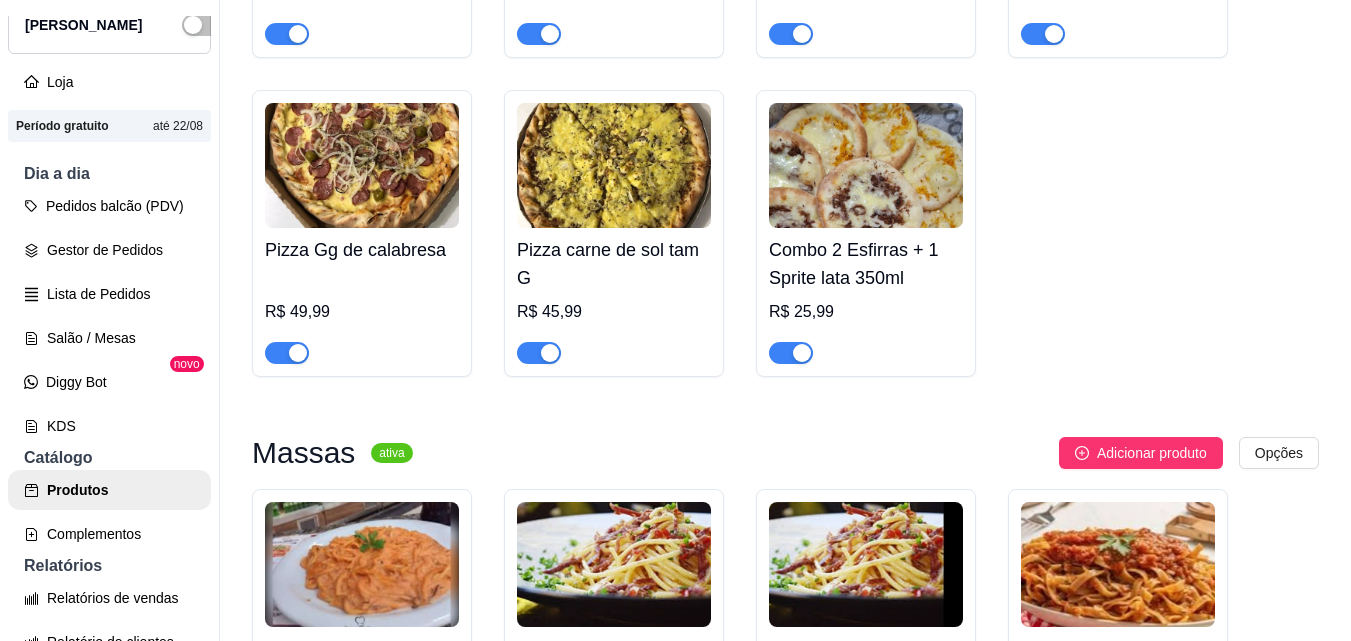 click on "Pizza carne de sol tam G" at bounding box center [614, 264] 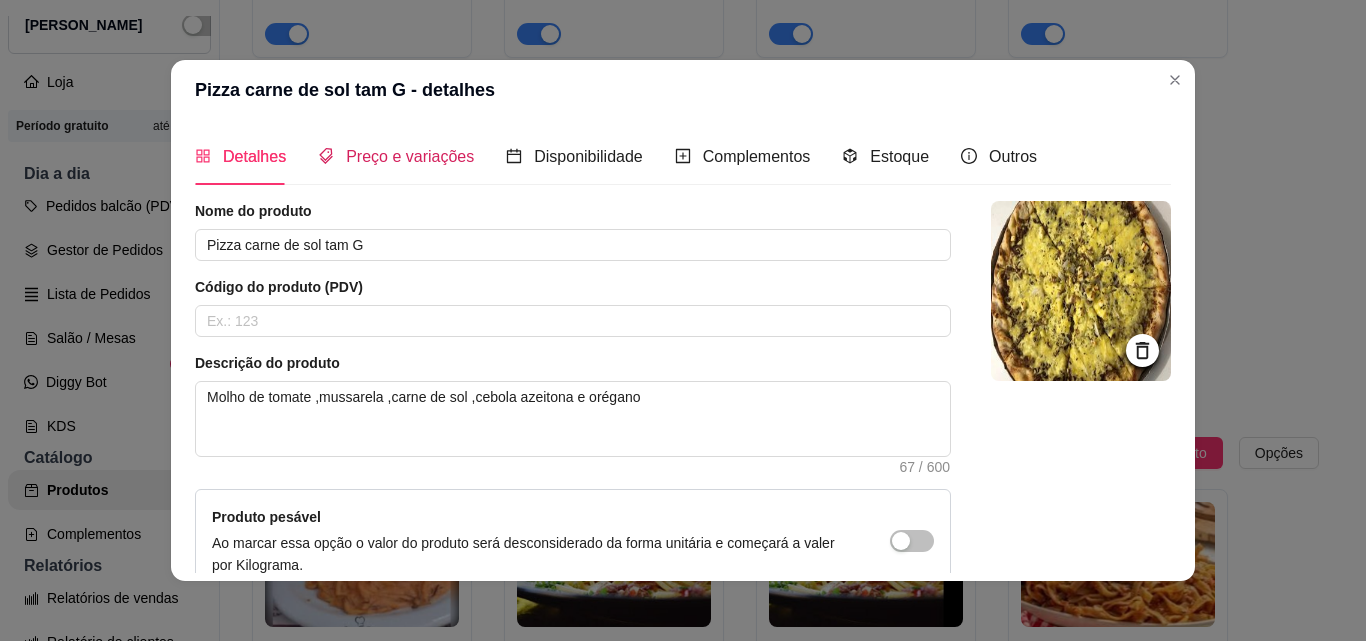 click on "Preço e variações" at bounding box center [410, 156] 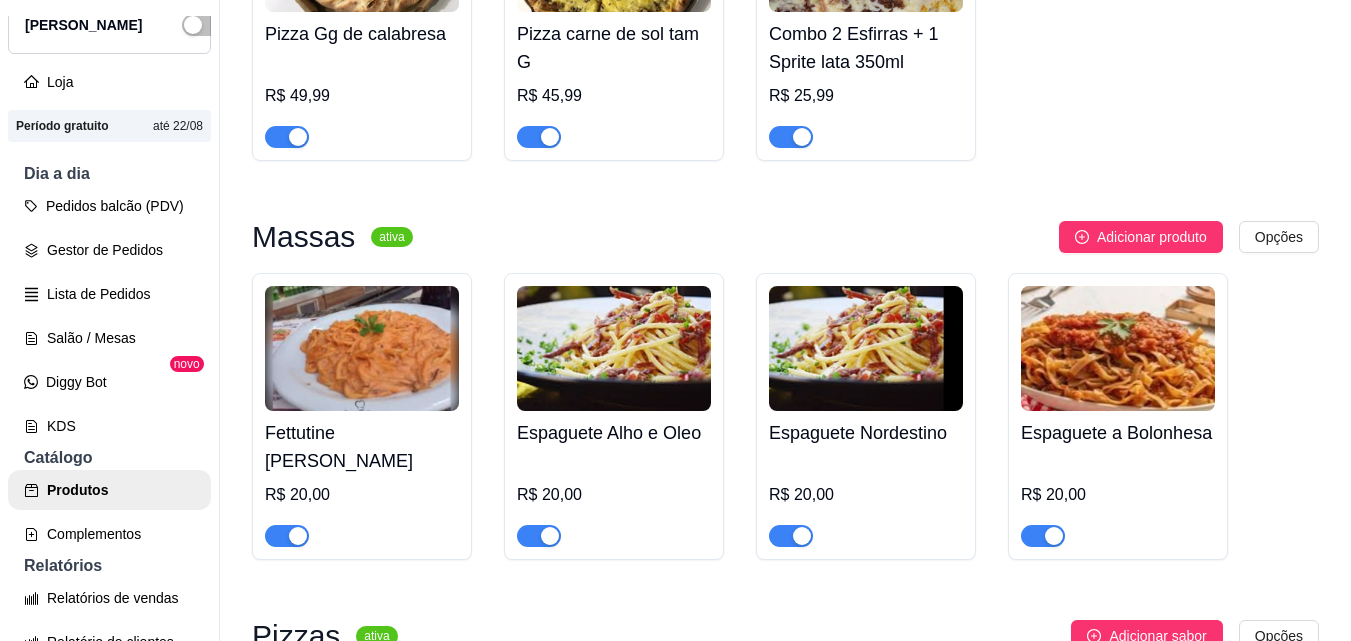 scroll, scrollTop: 1040, scrollLeft: 0, axis: vertical 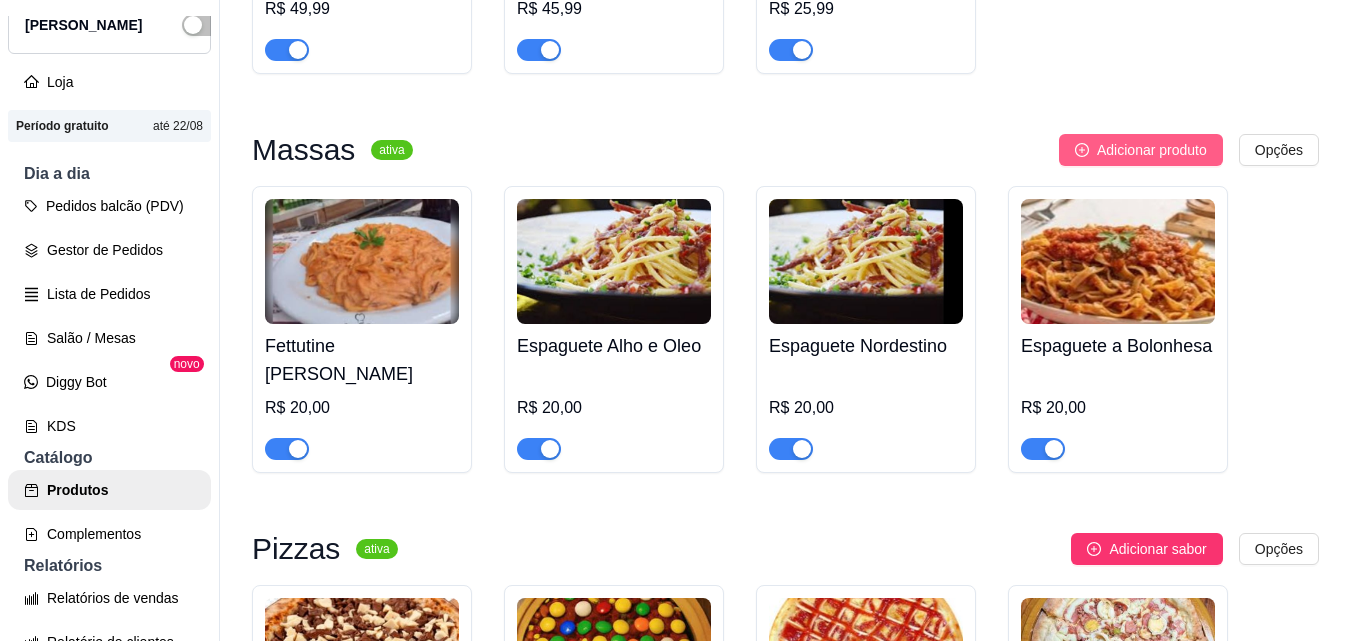 click on "Adicionar produto" at bounding box center [1152, 150] 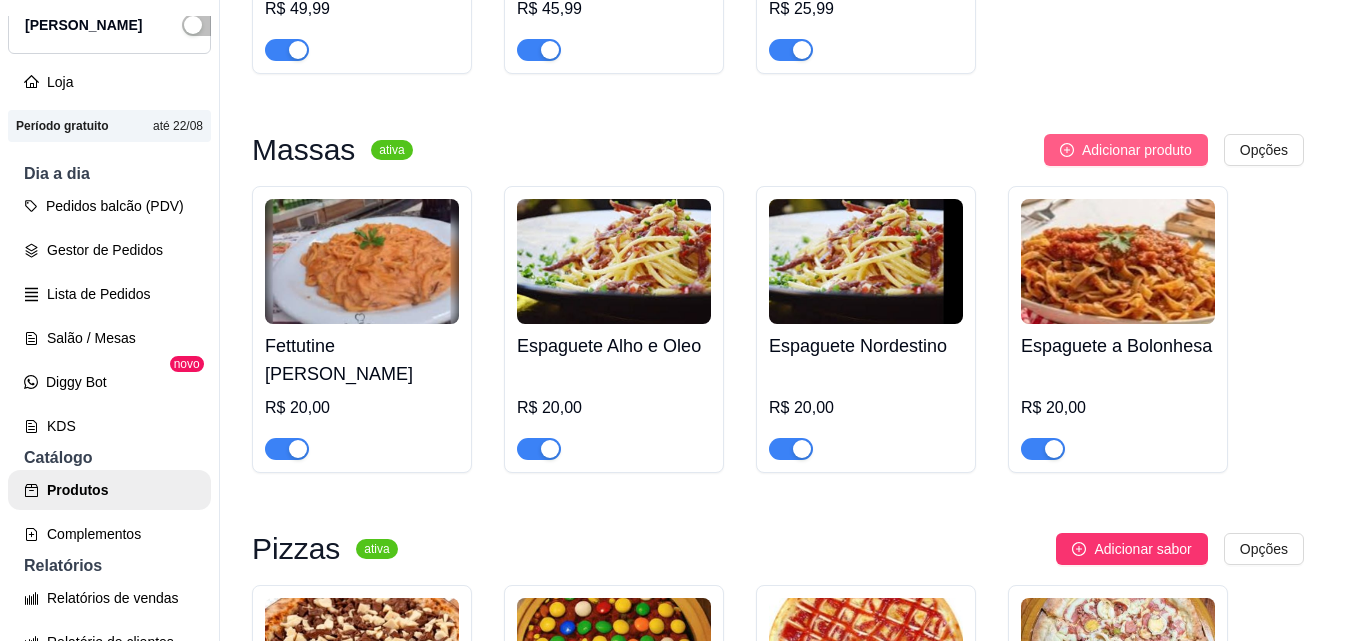 type 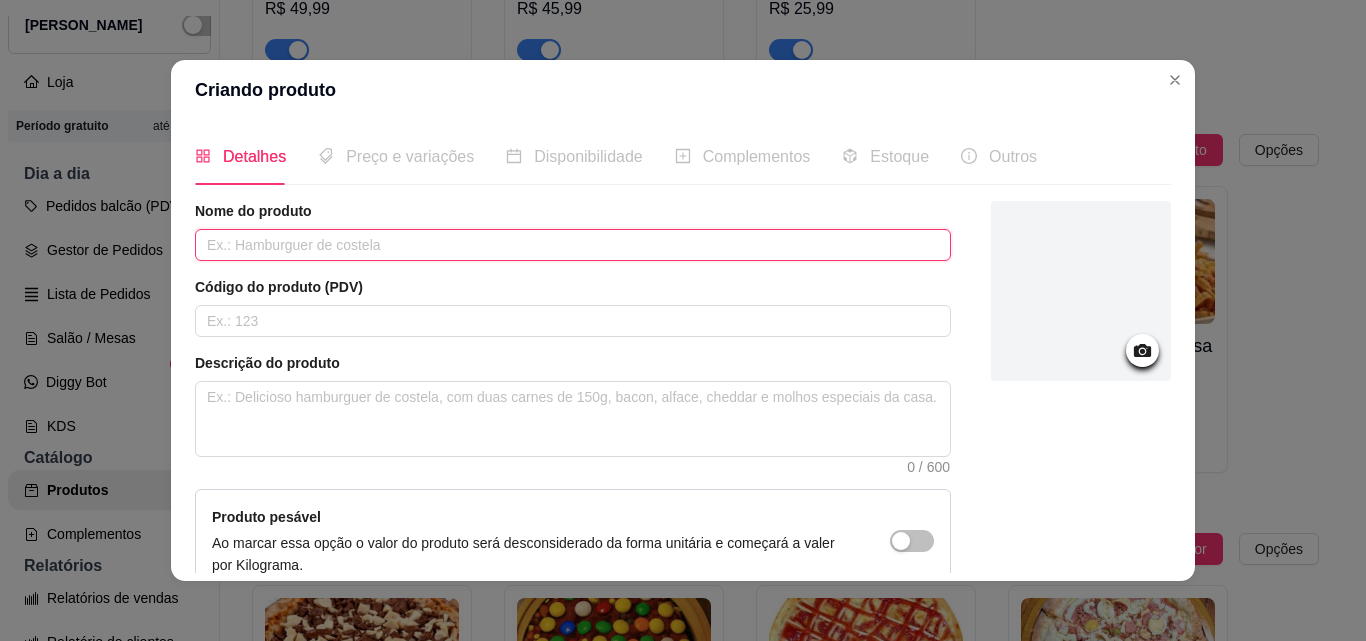 click at bounding box center (573, 245) 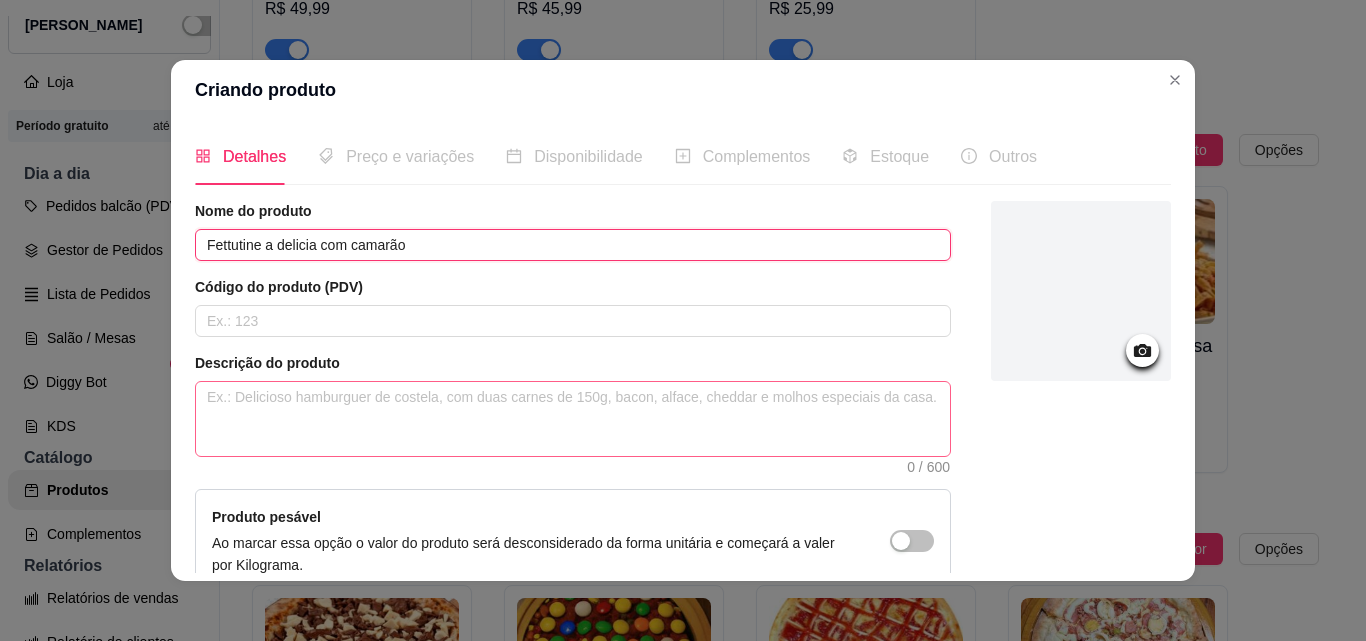 type on "Fettutine a delicia com camarão" 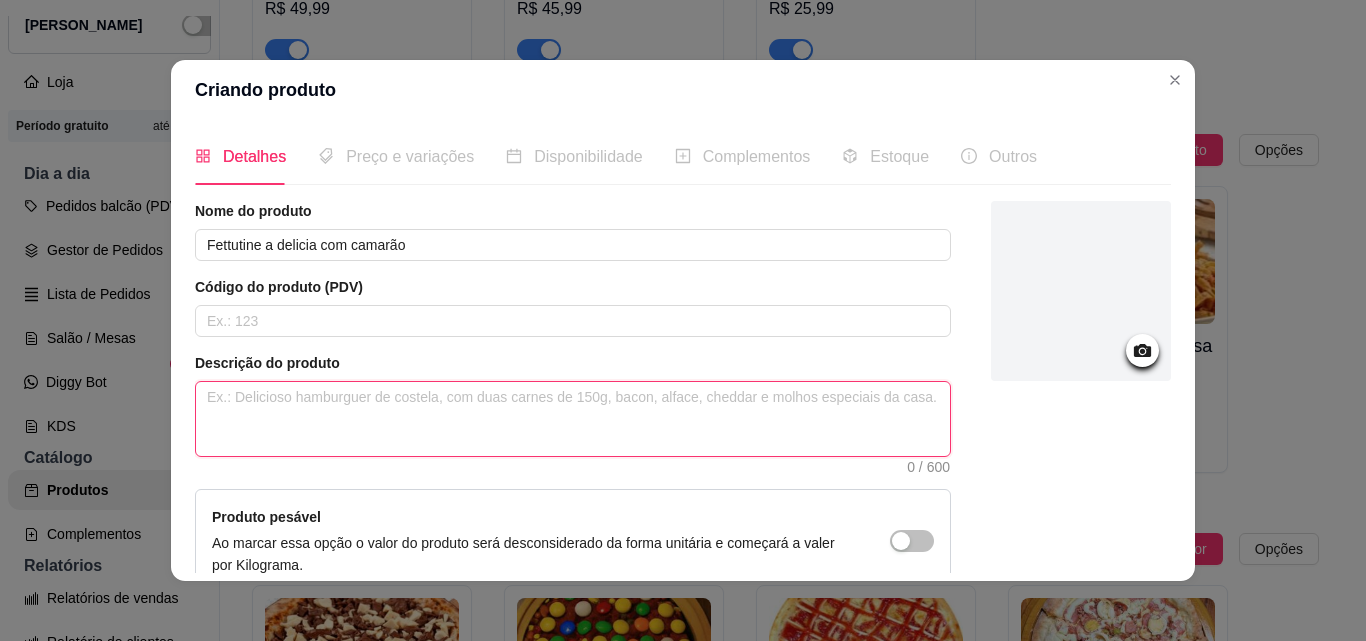 click at bounding box center [573, 419] 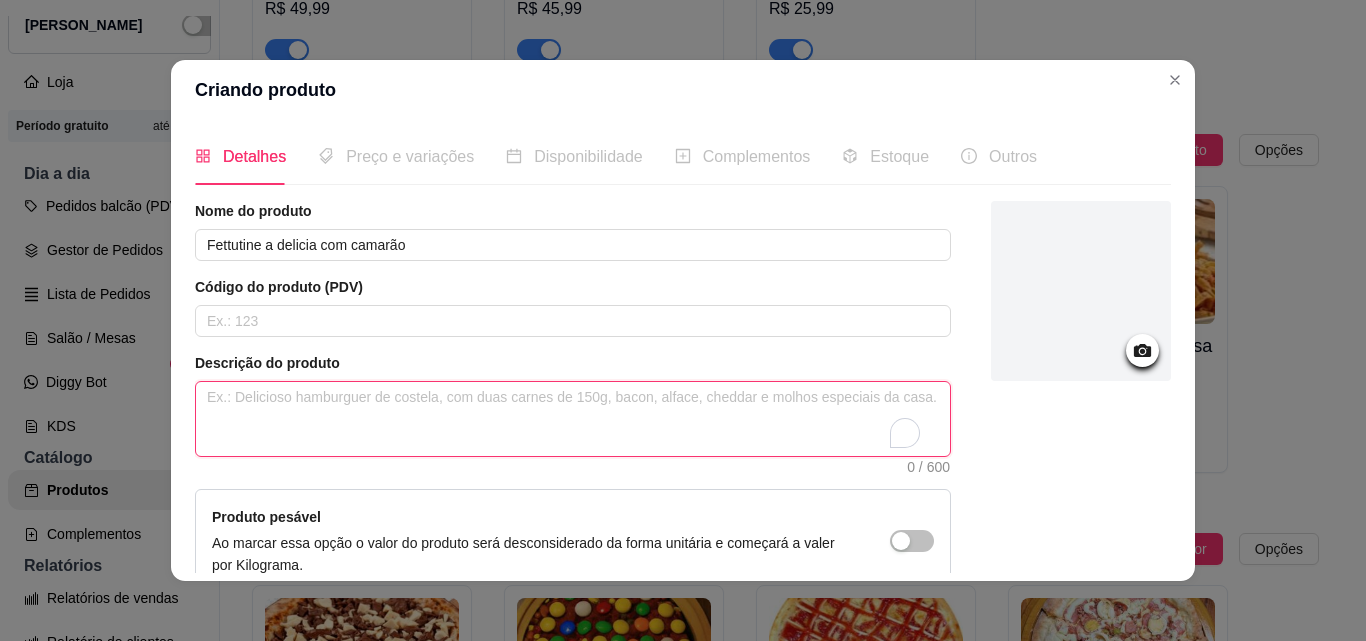 type 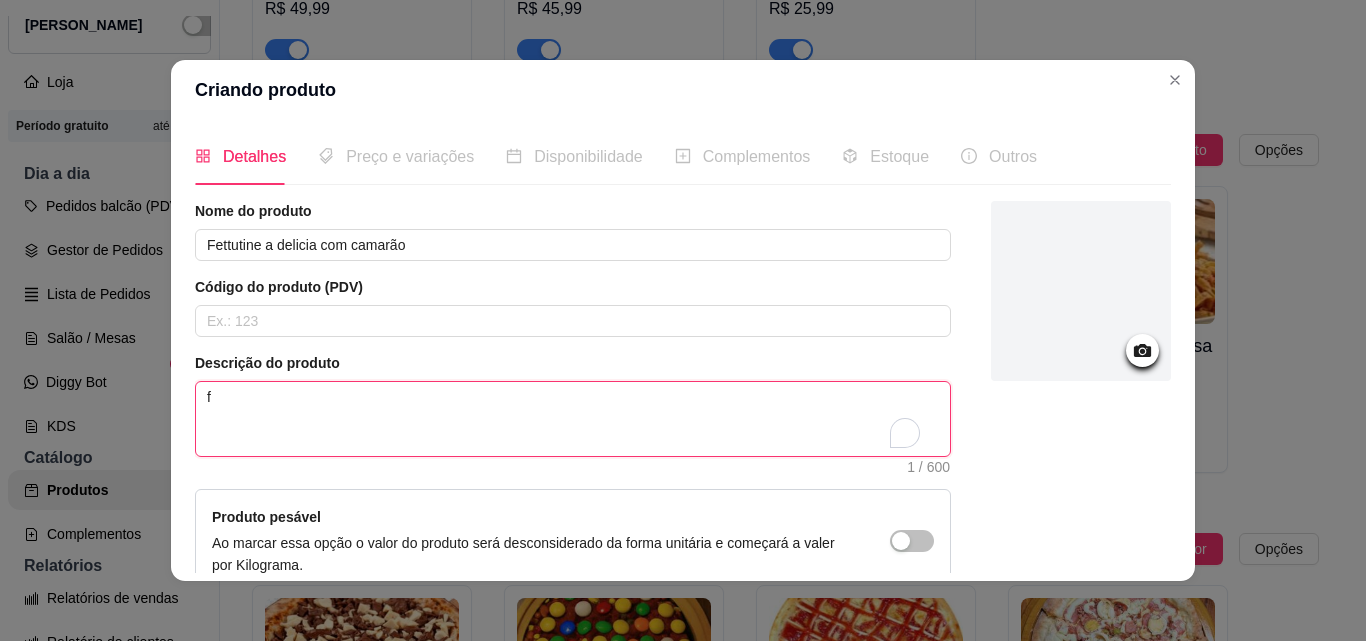 type 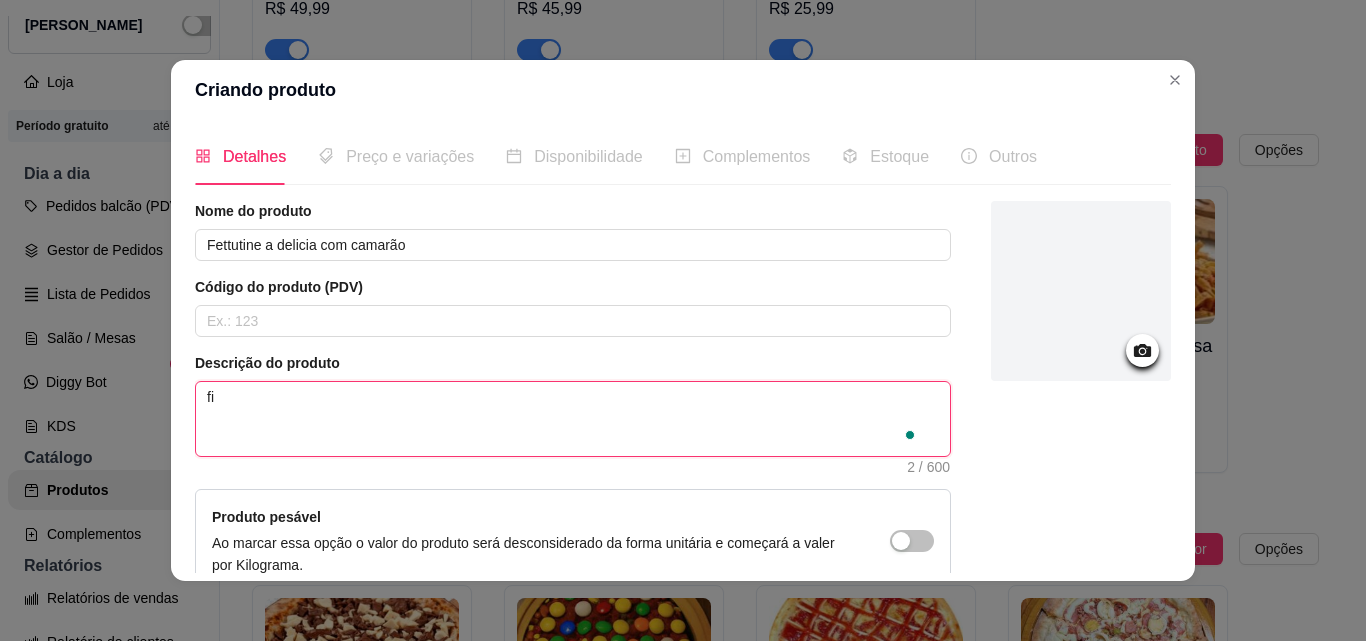 type 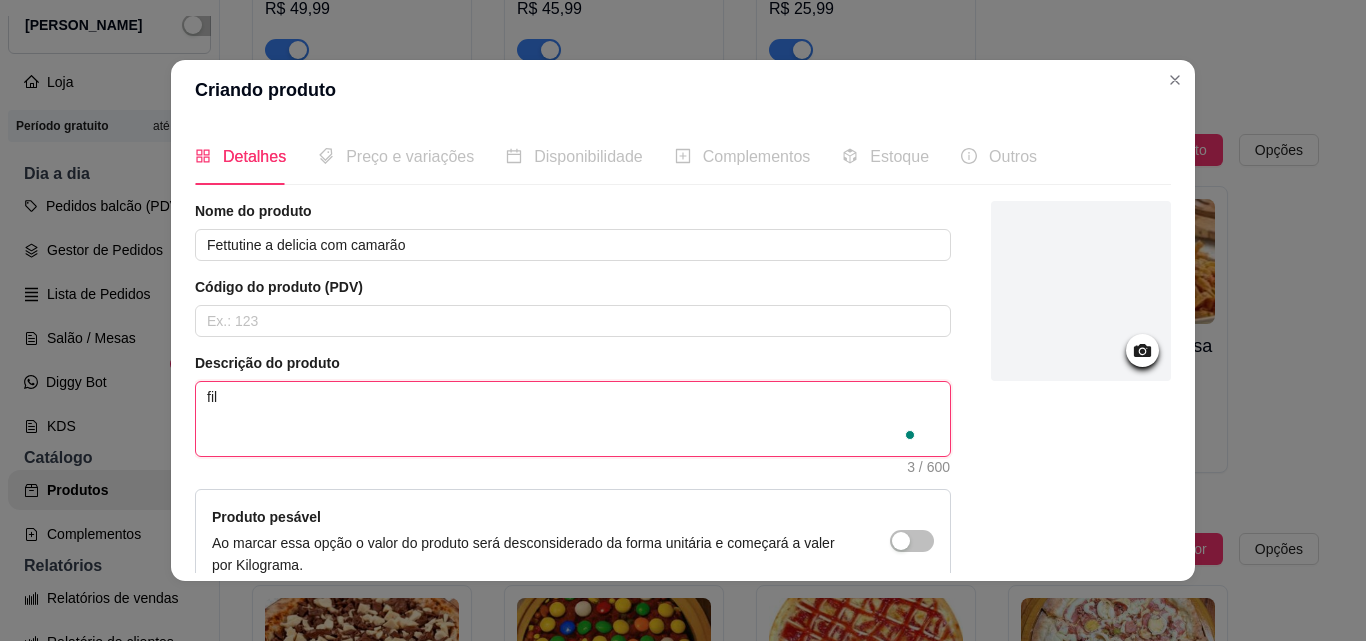 type 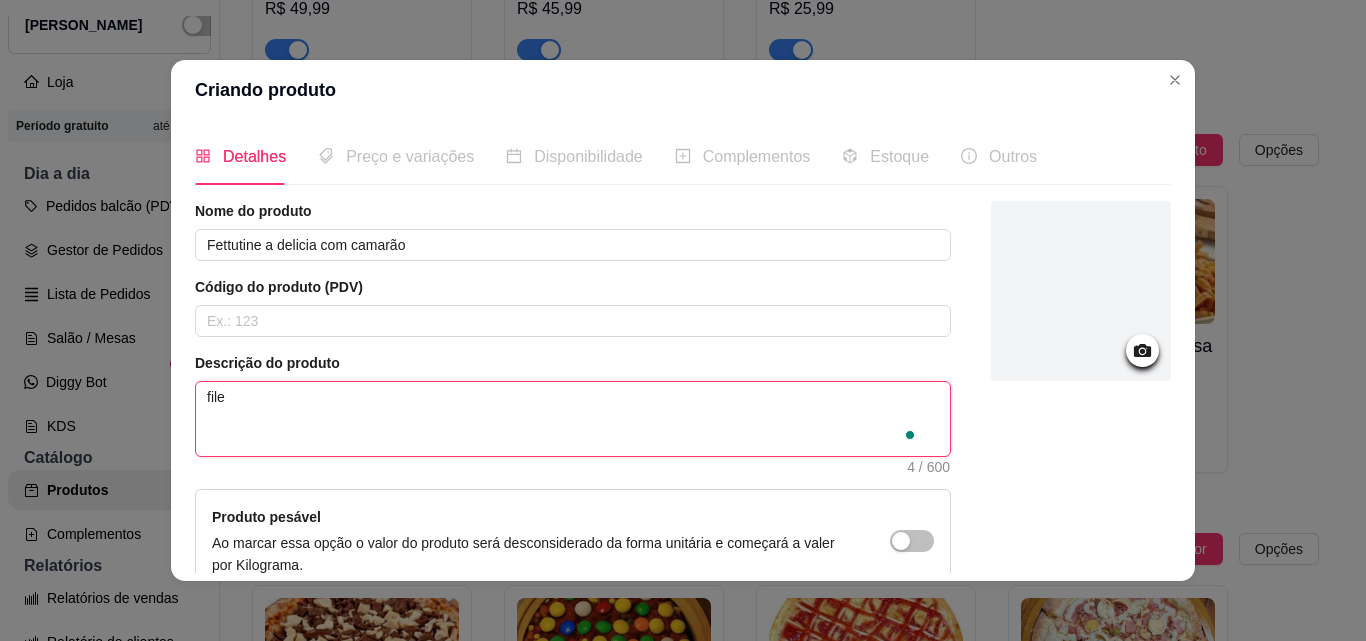 type 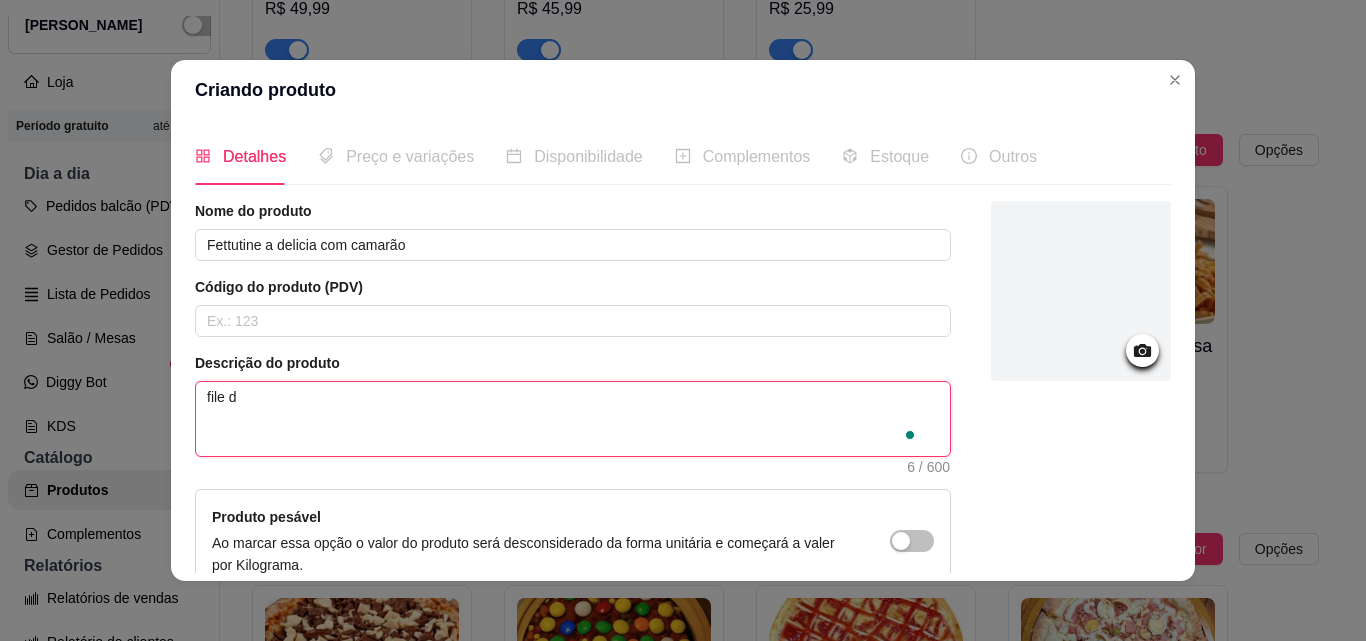 type 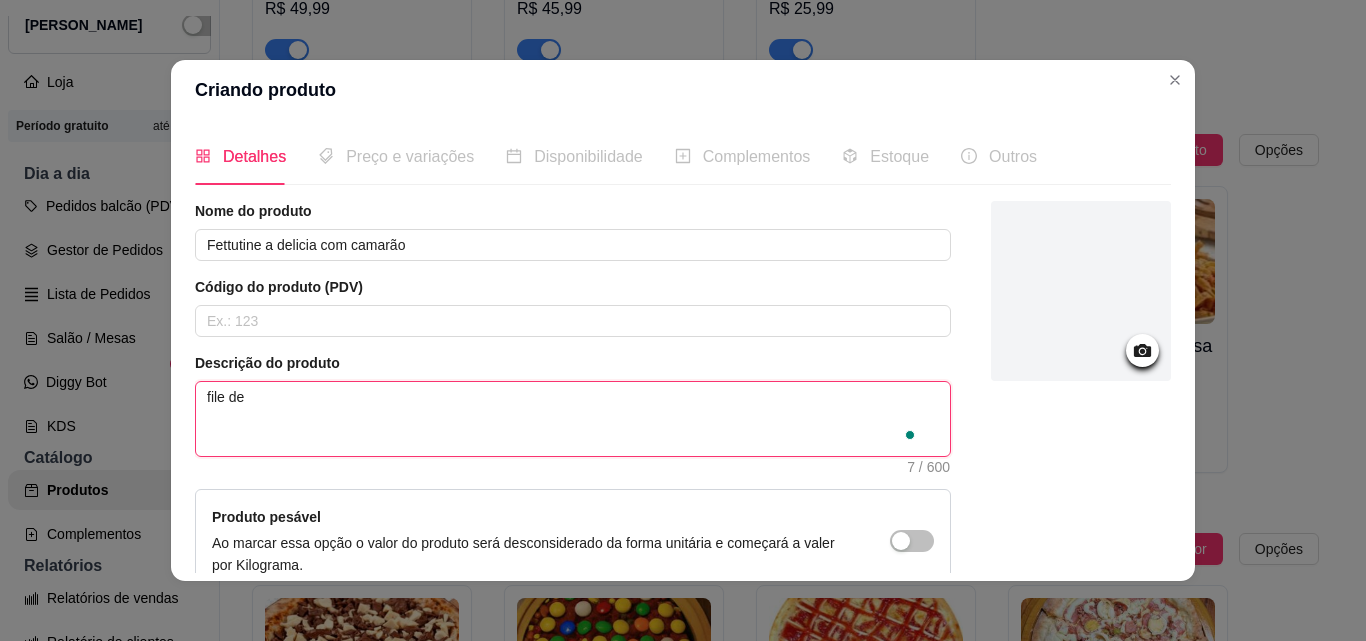 type 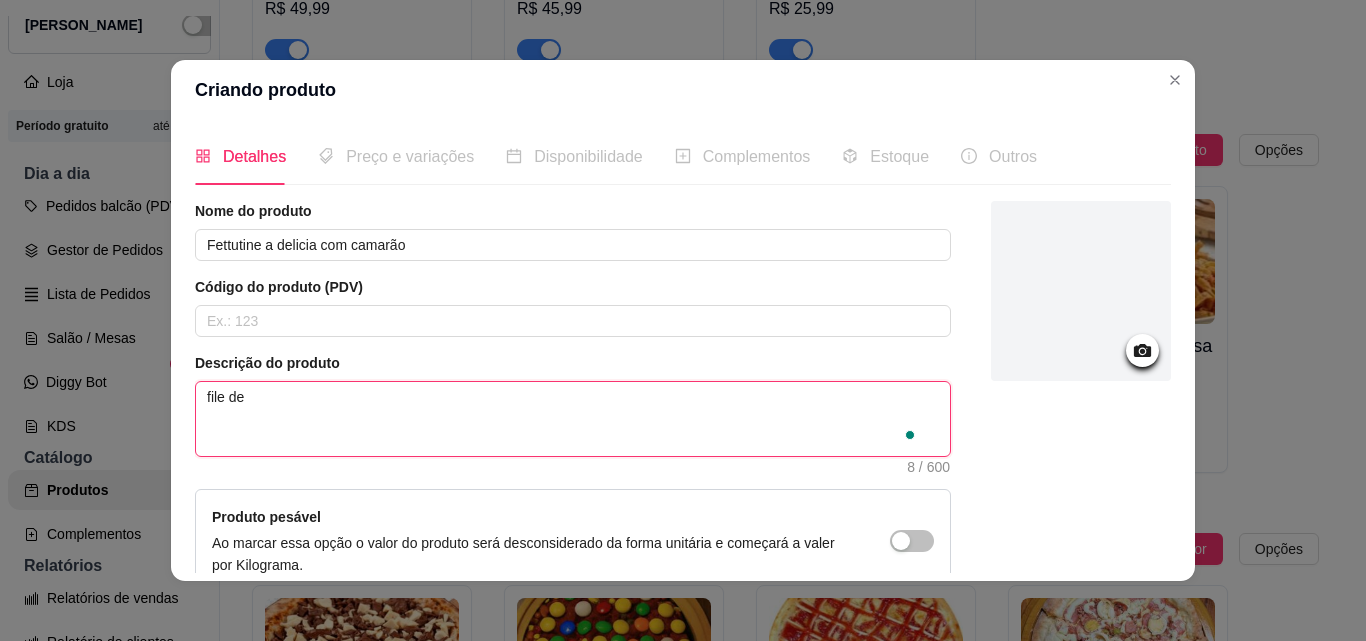 type on "file de c" 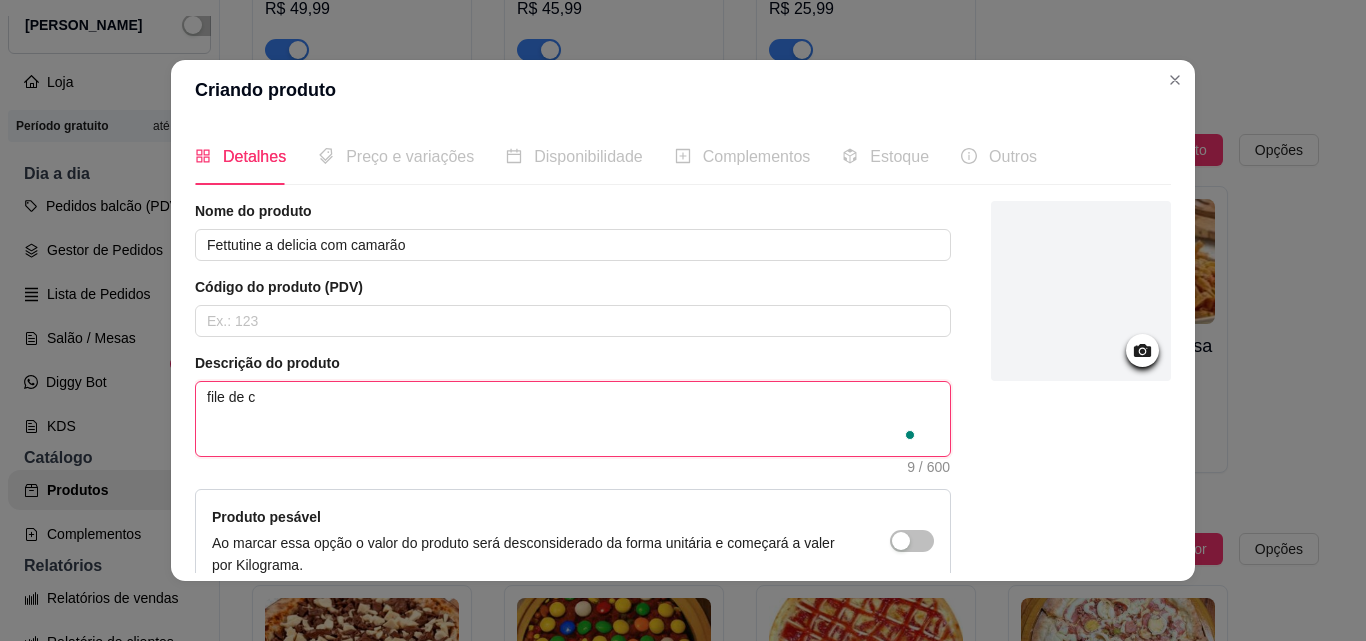 type 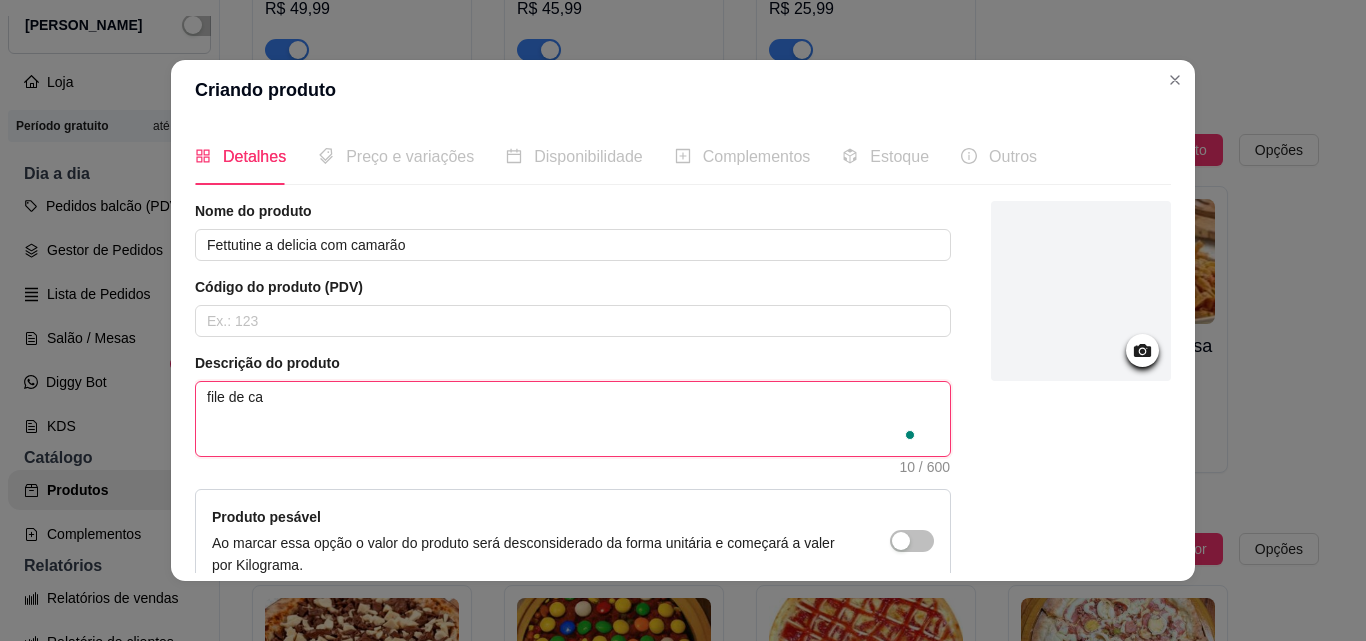 type 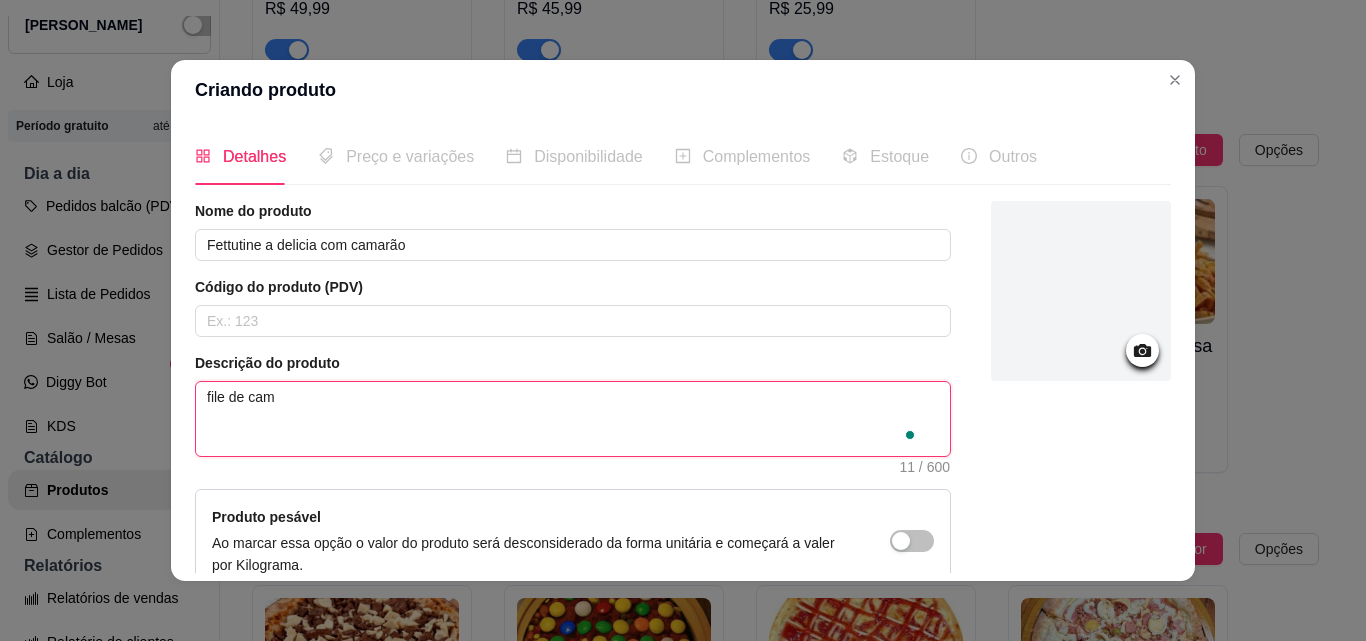 type on "file de cama" 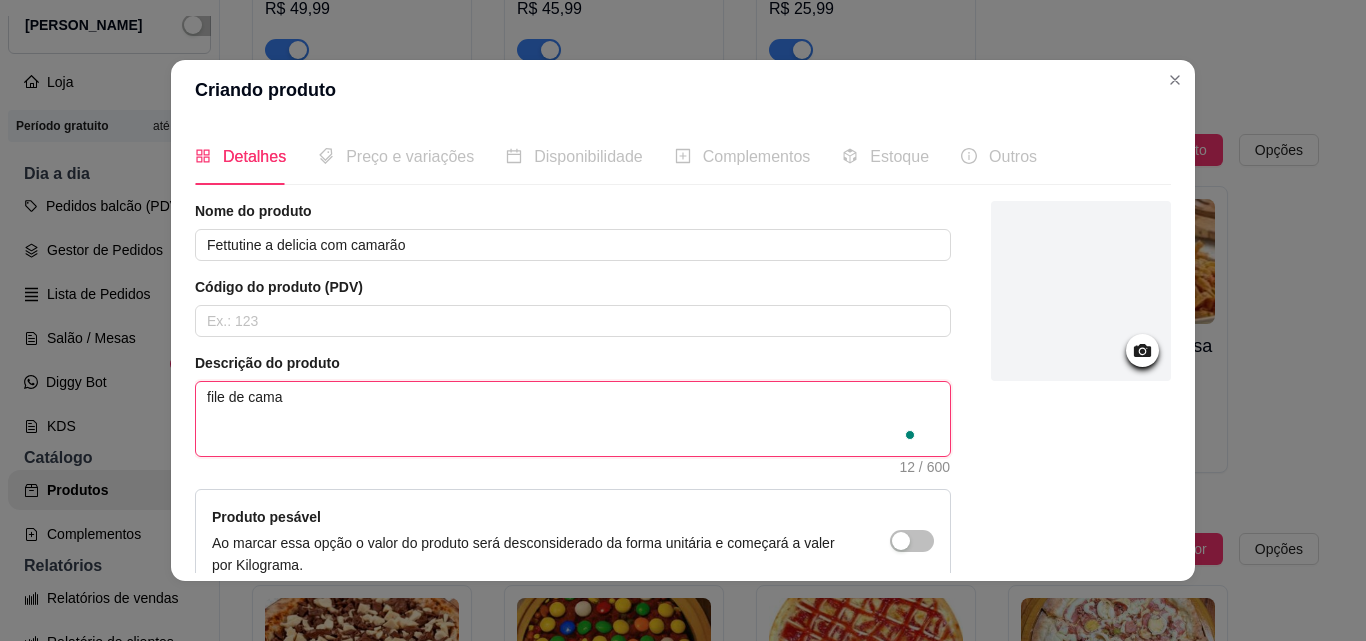 type 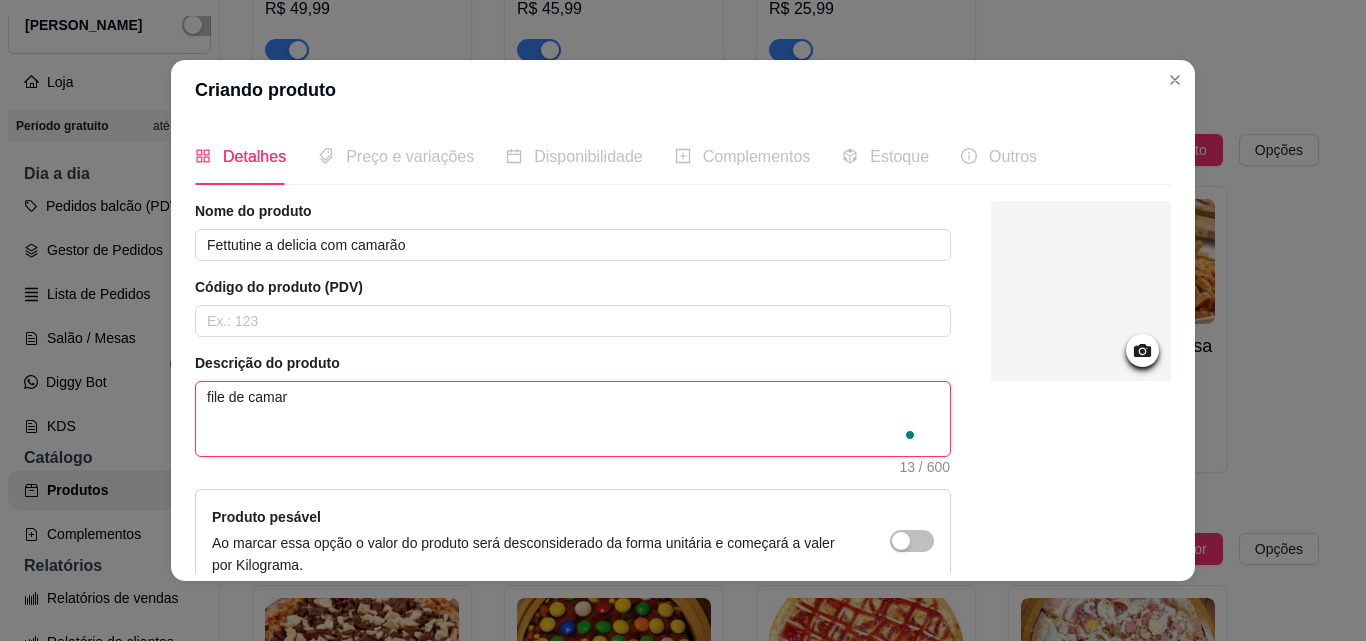 type 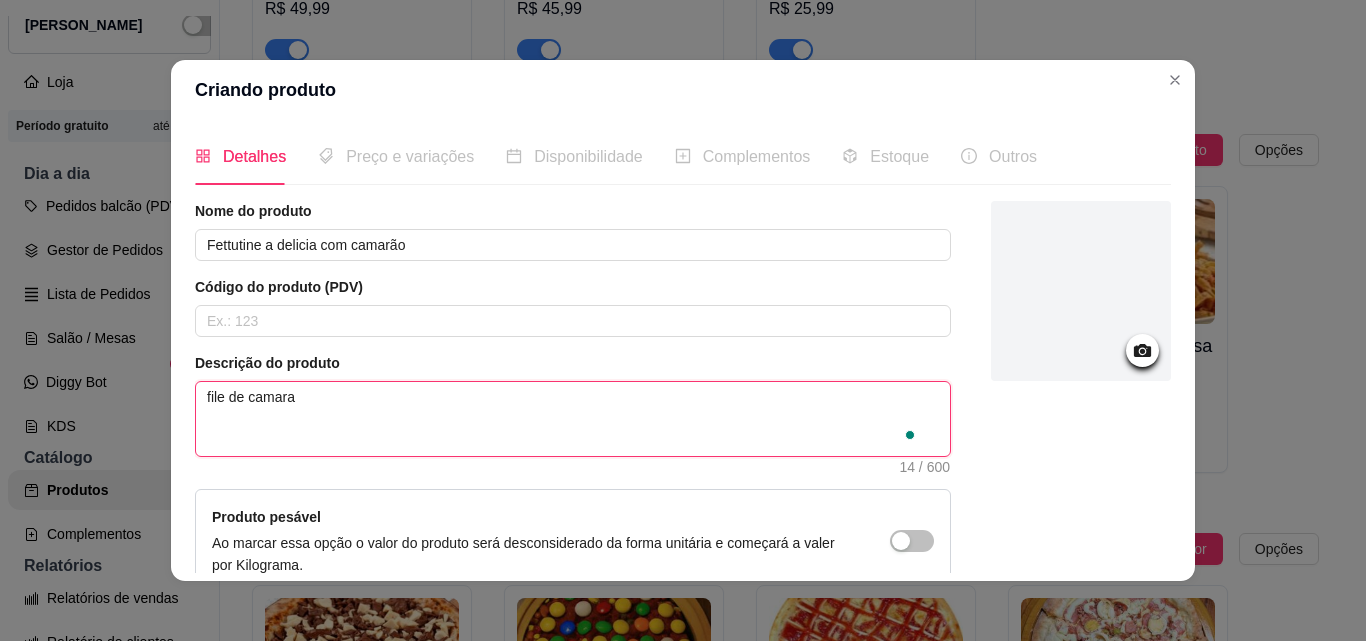 type 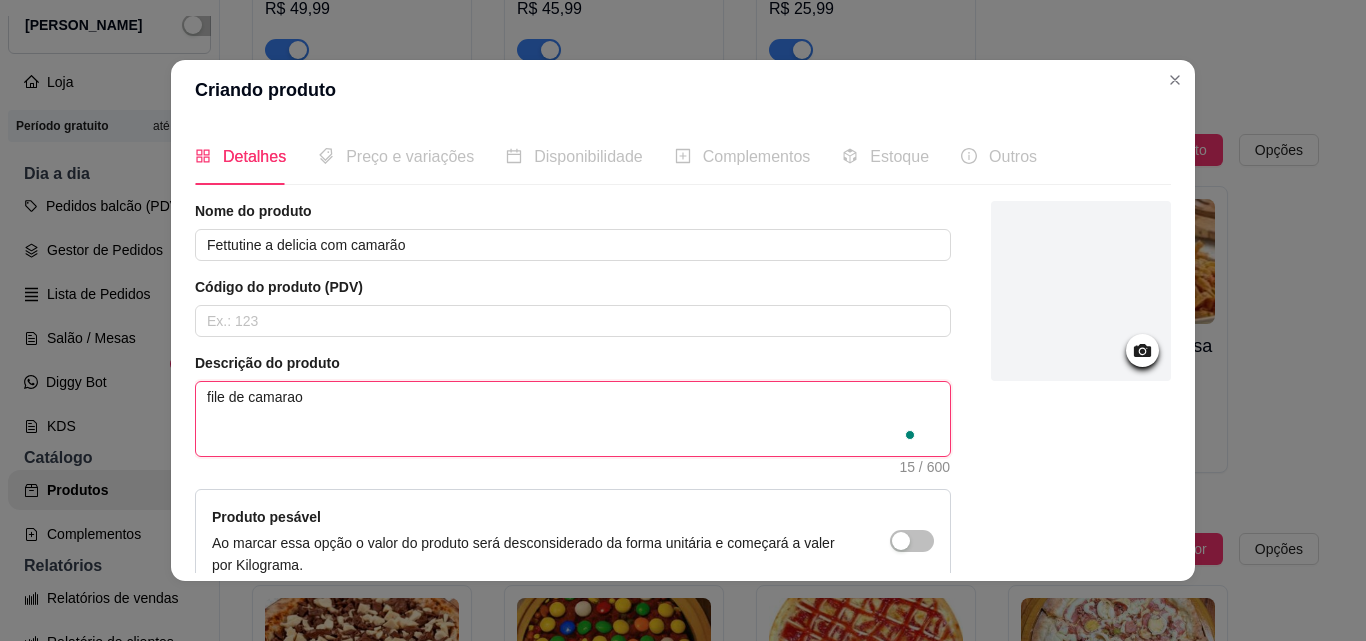 type 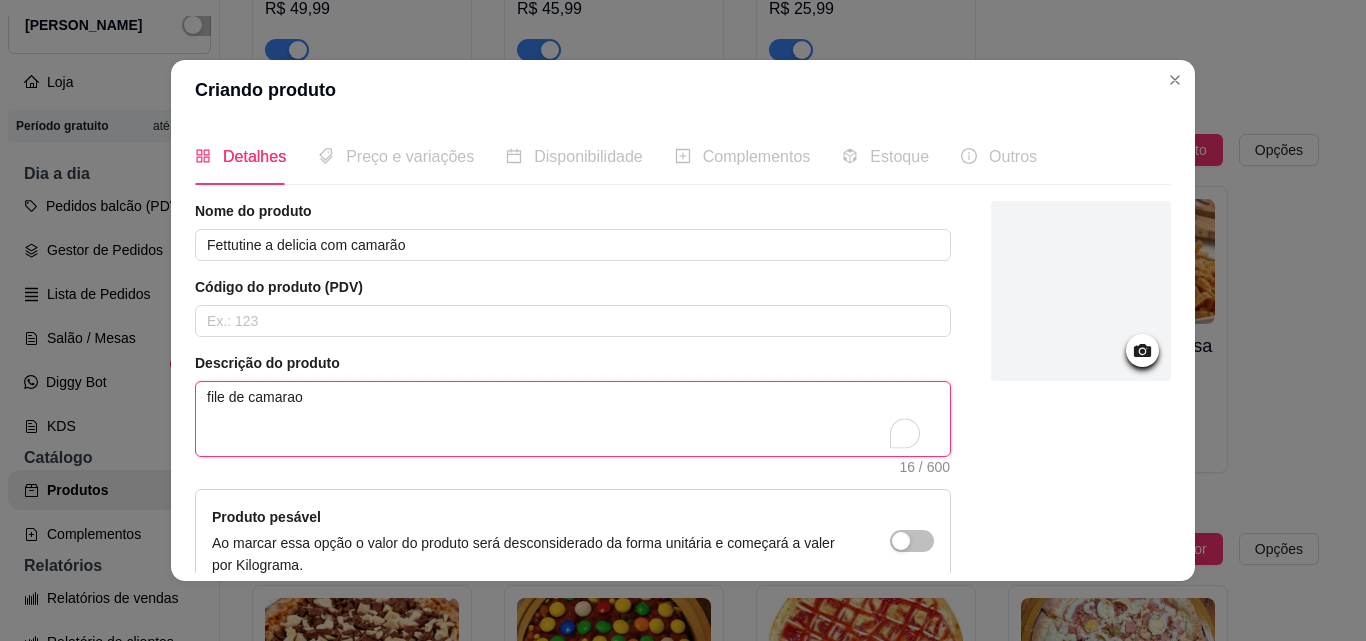 type 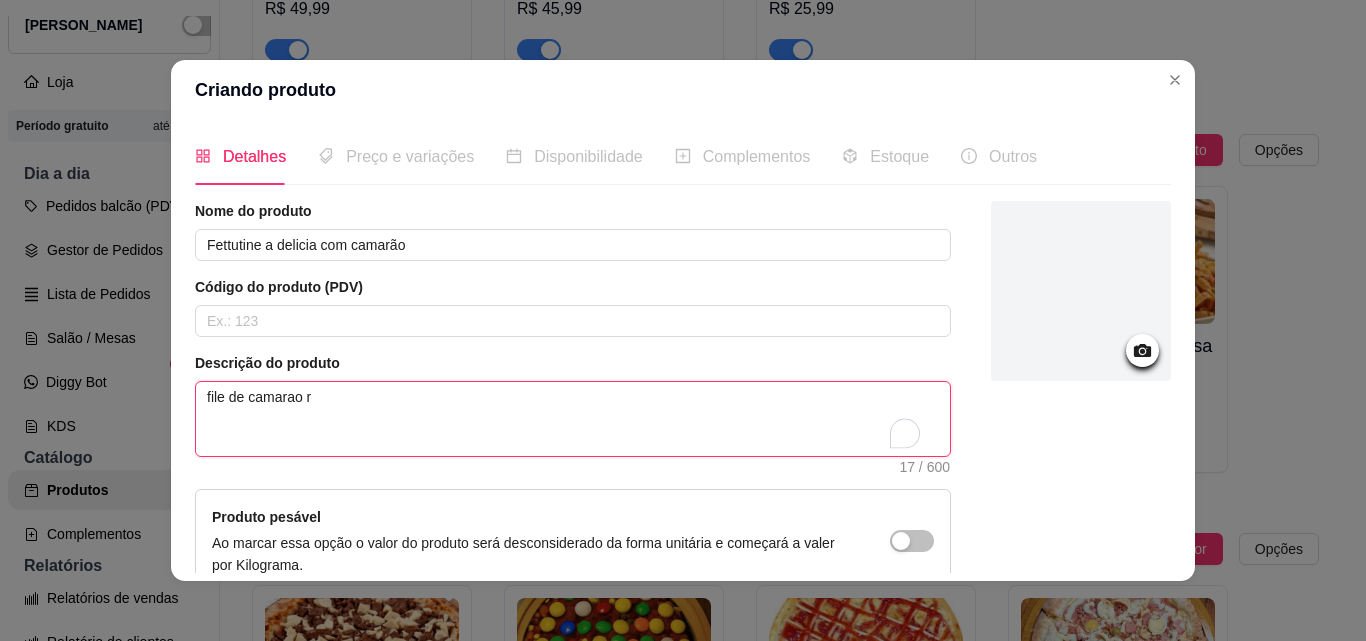 type on "file de camarao re" 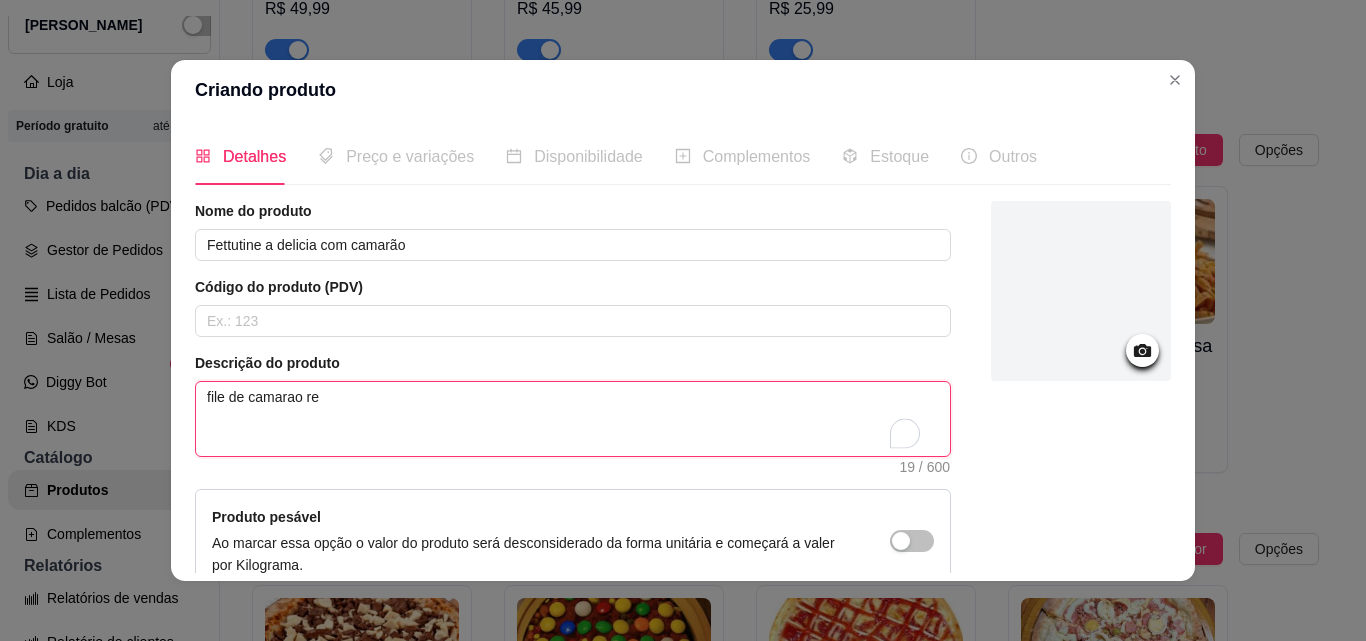 type 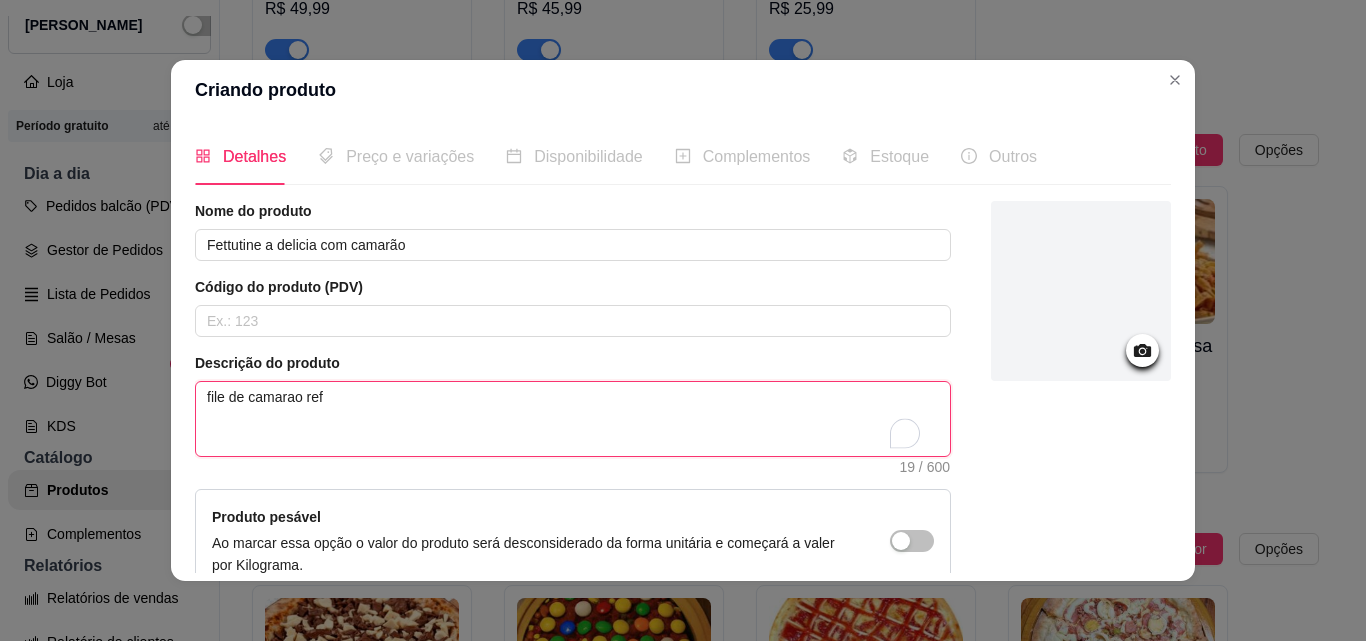 type 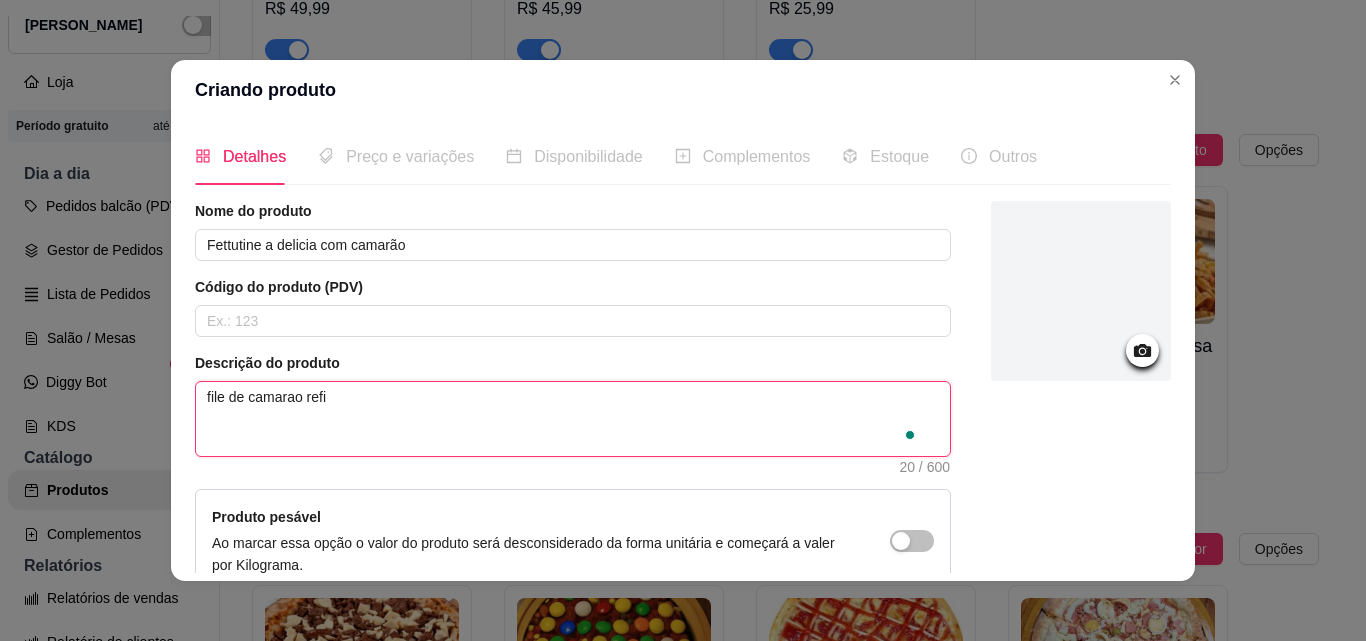 type 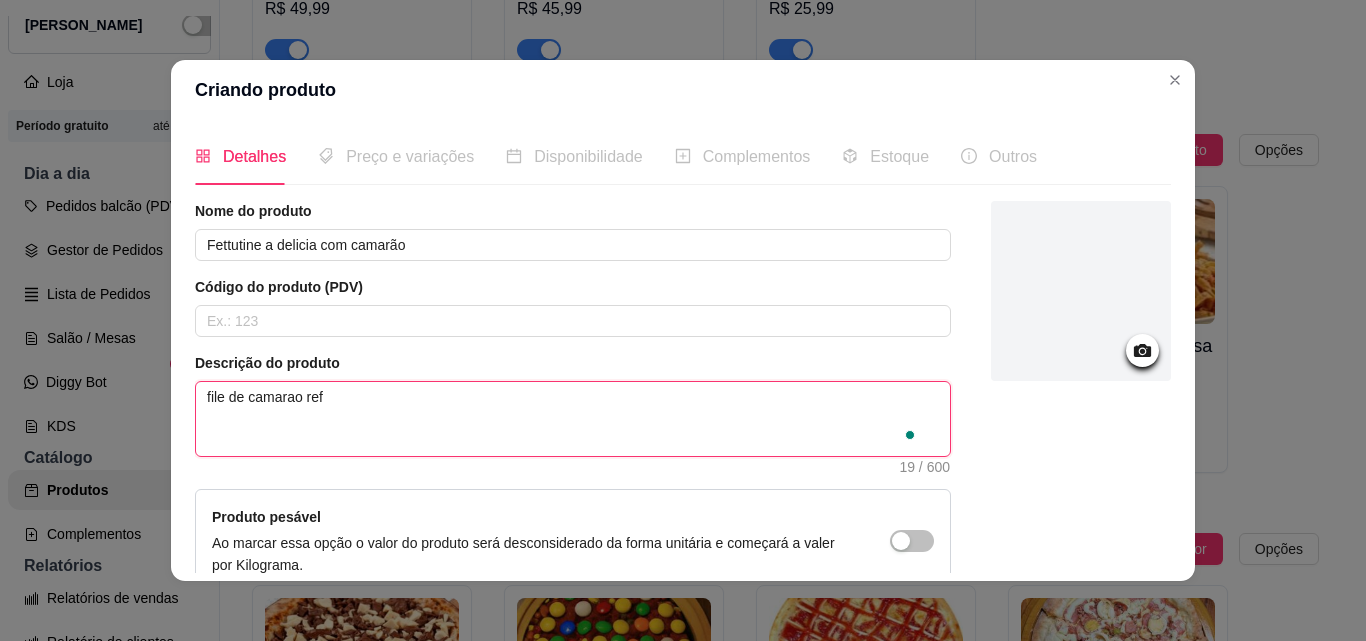 type 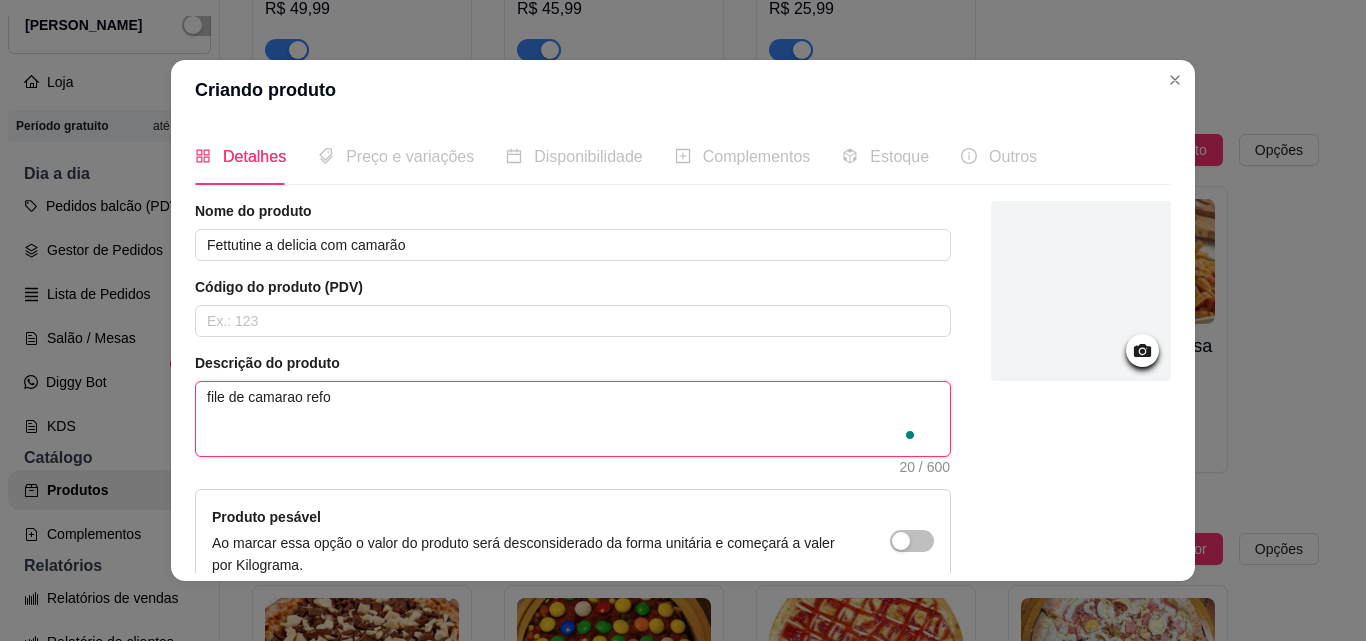 type 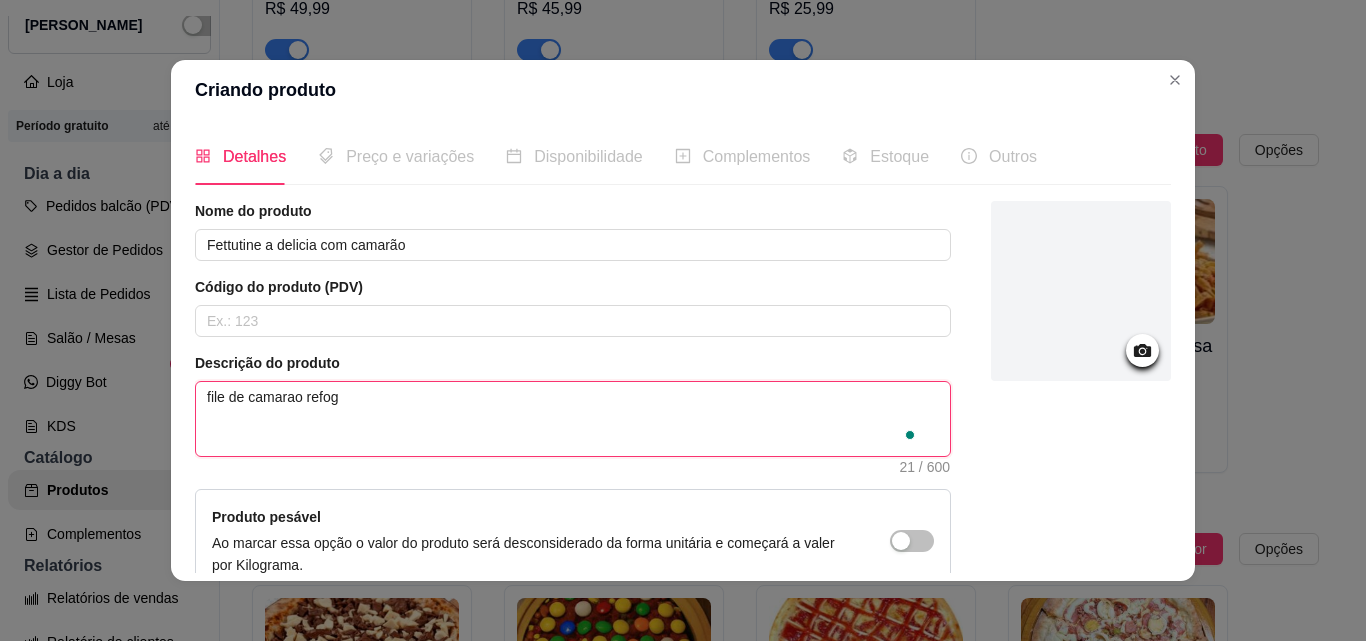 type 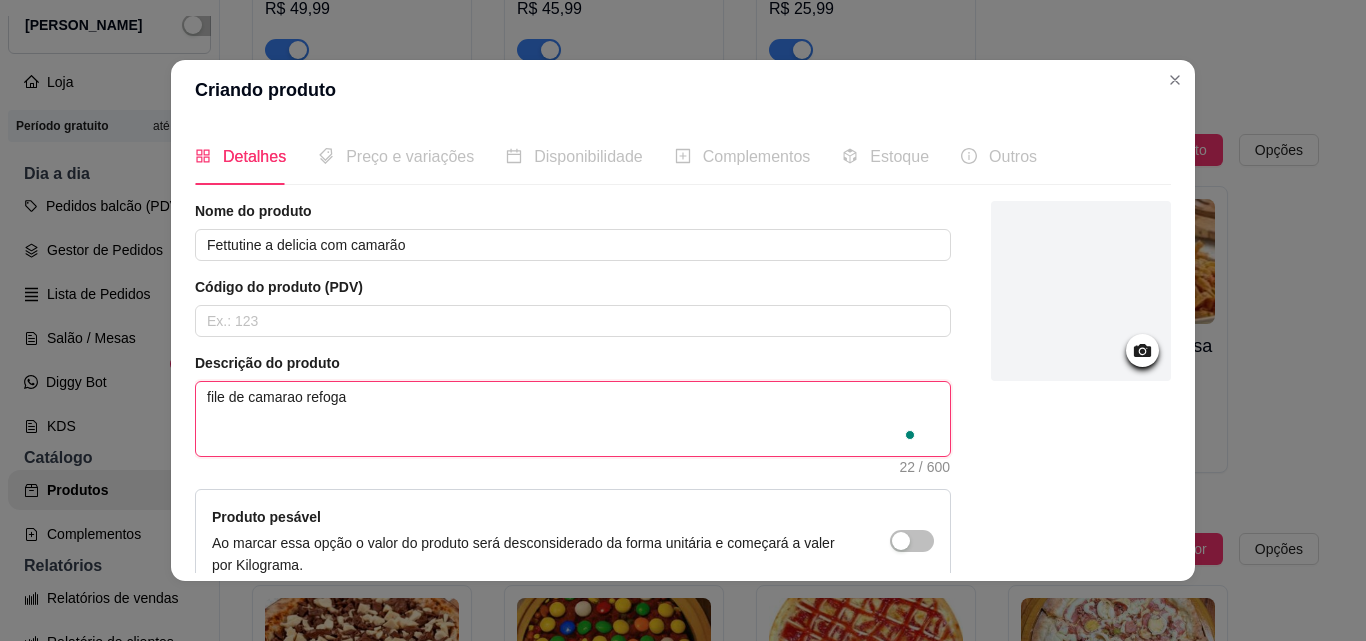 type 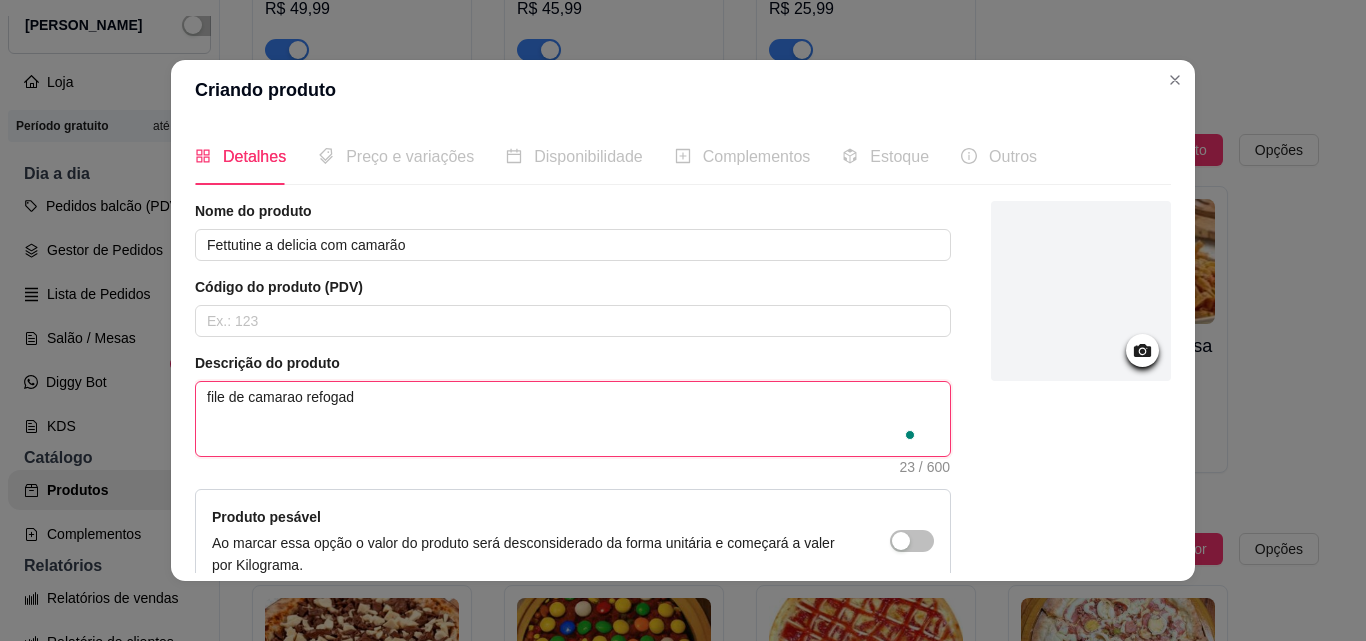 type 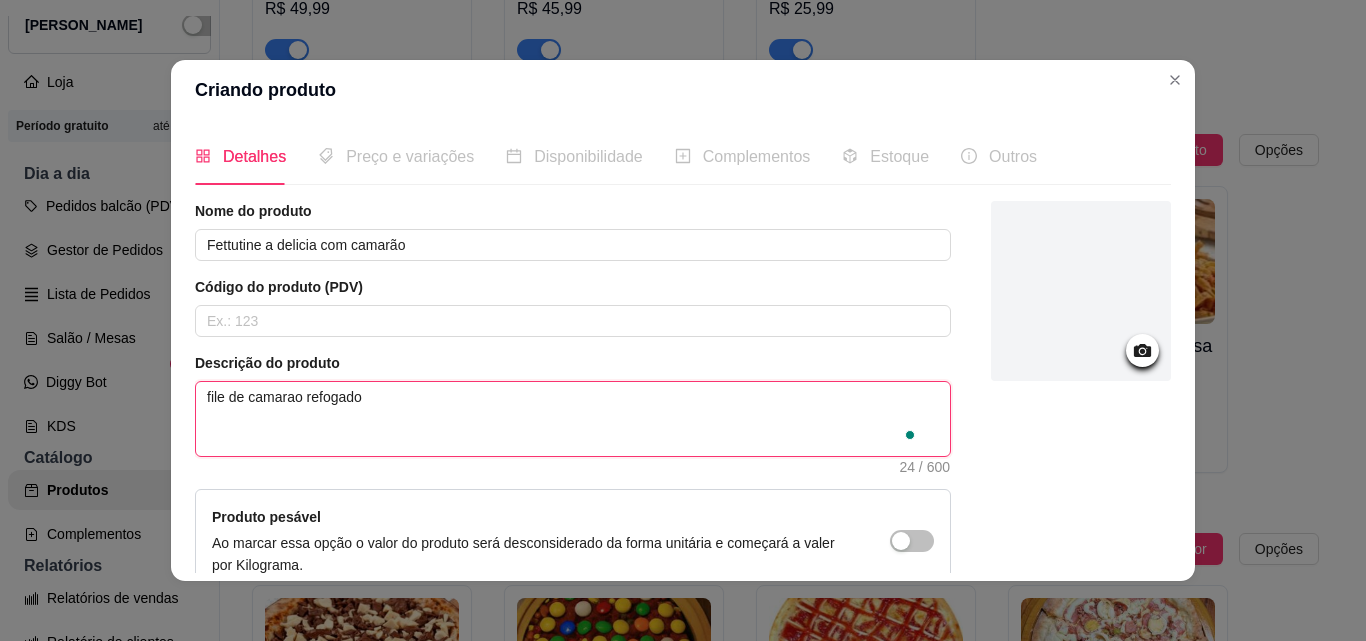 type 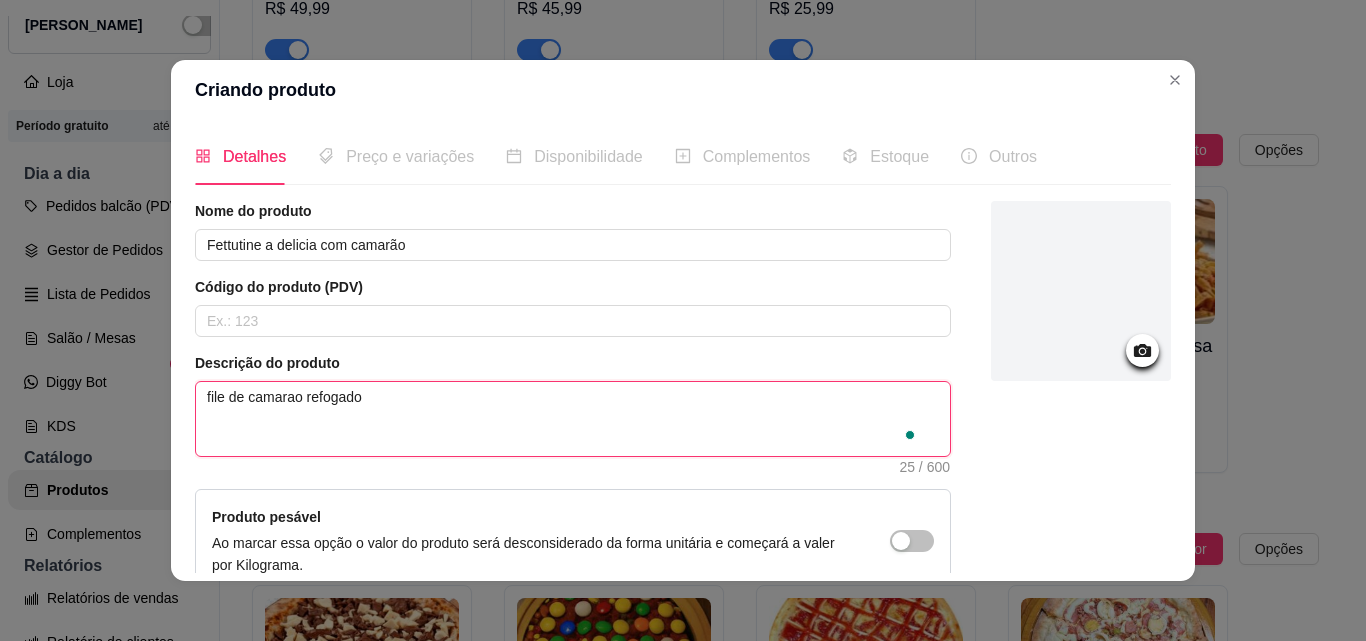 type 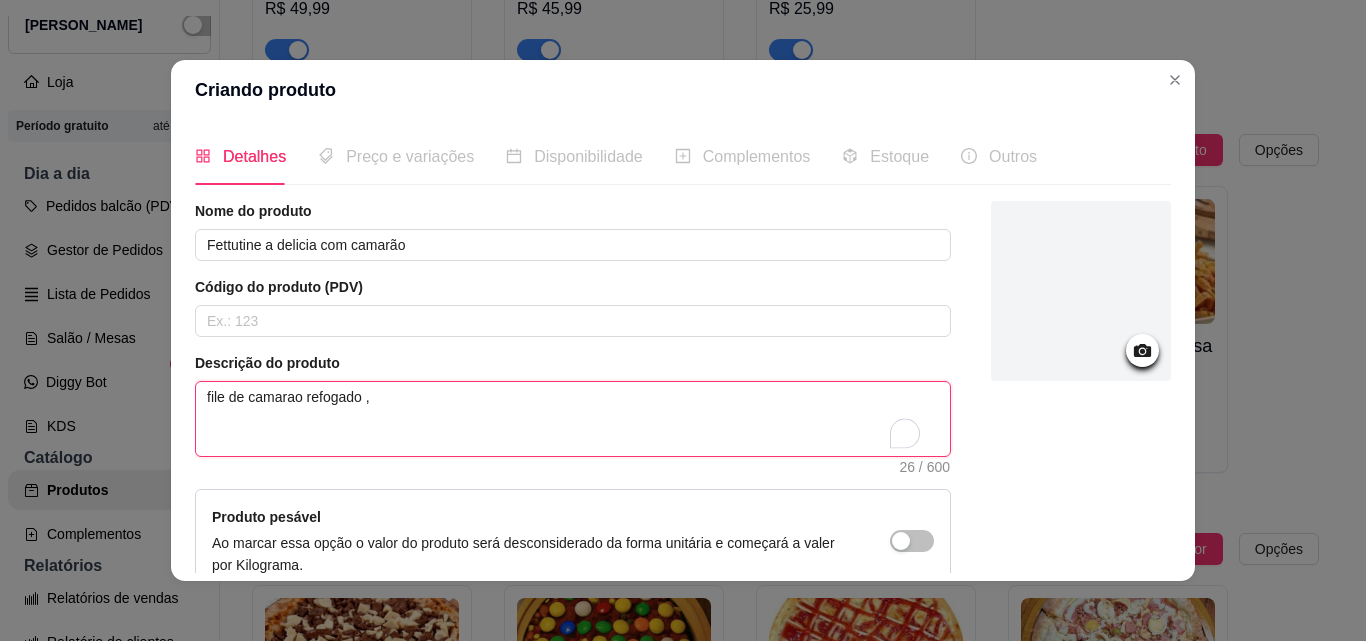 type 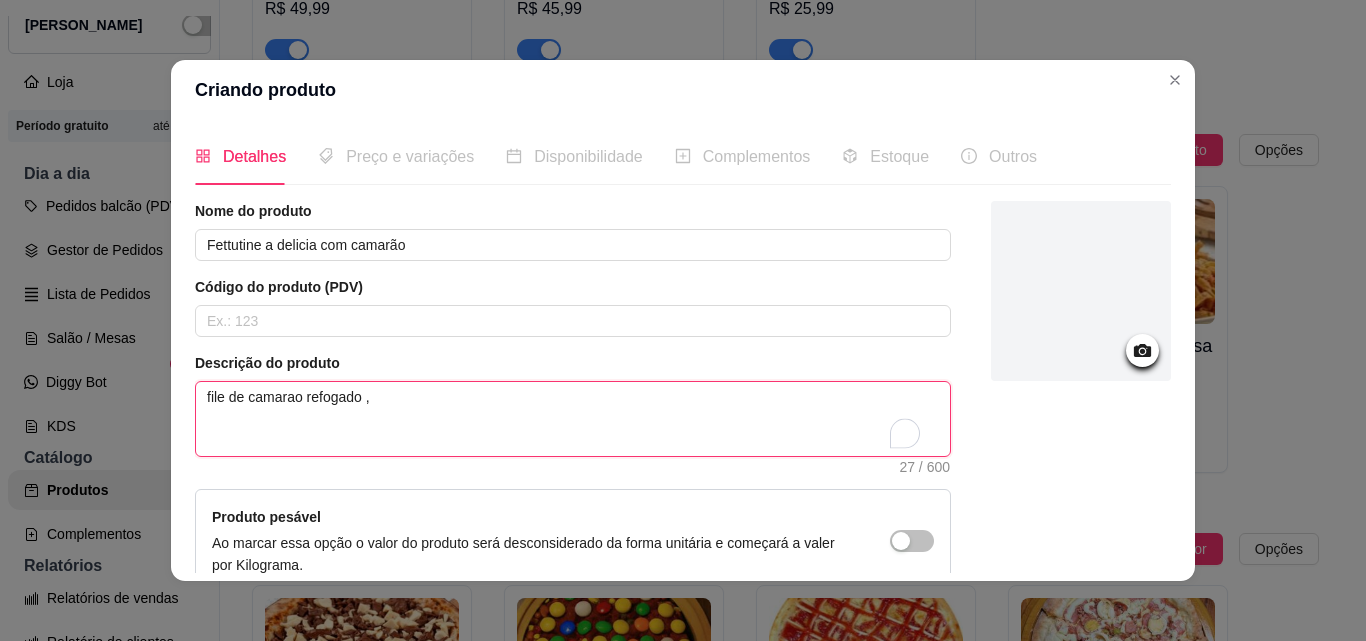 type on "file de camarao refogado , m" 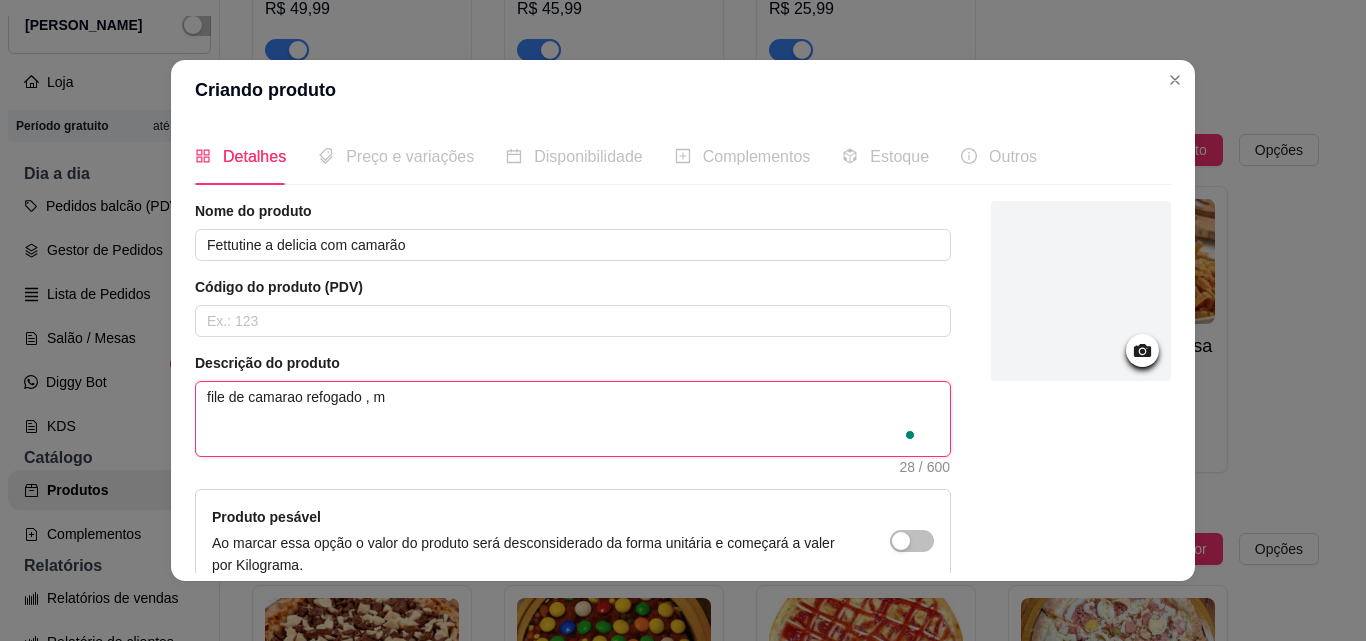 type 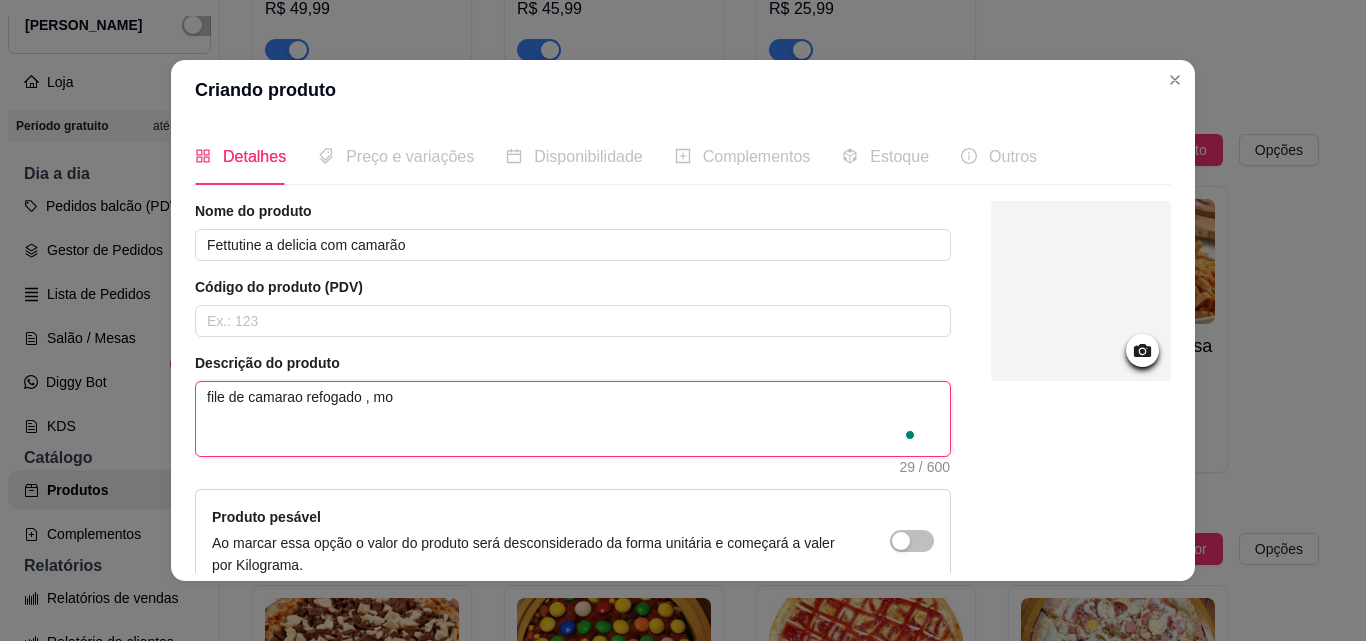 type 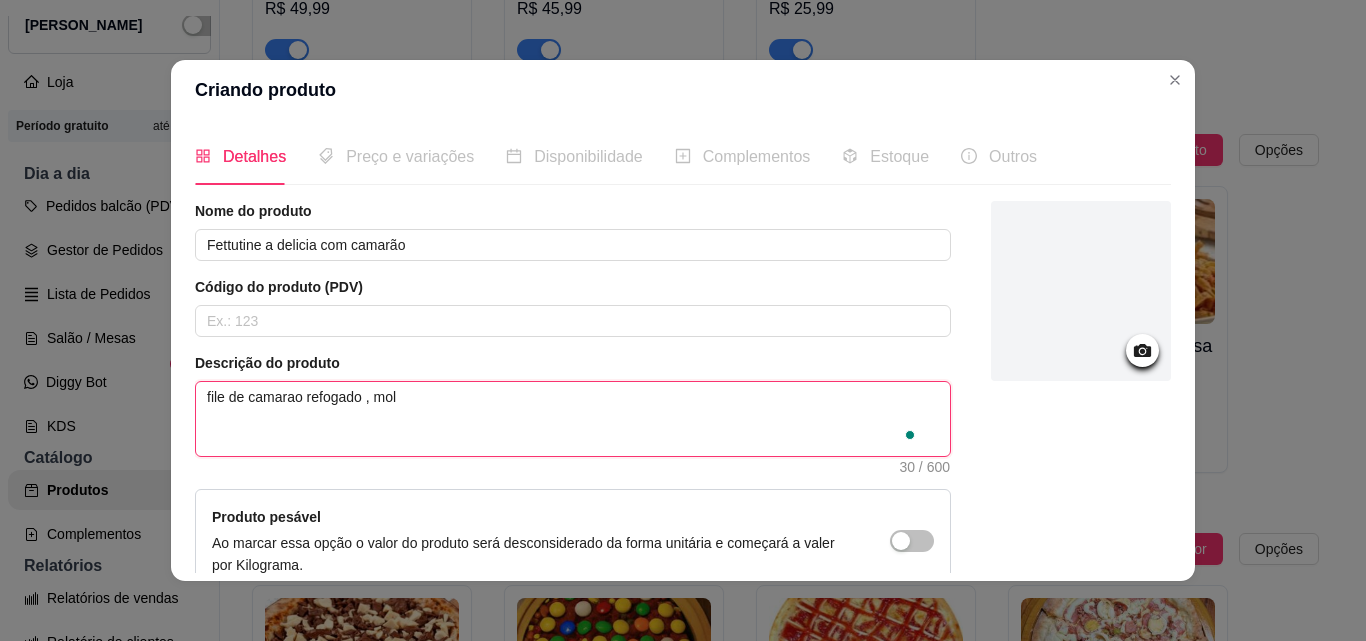 type 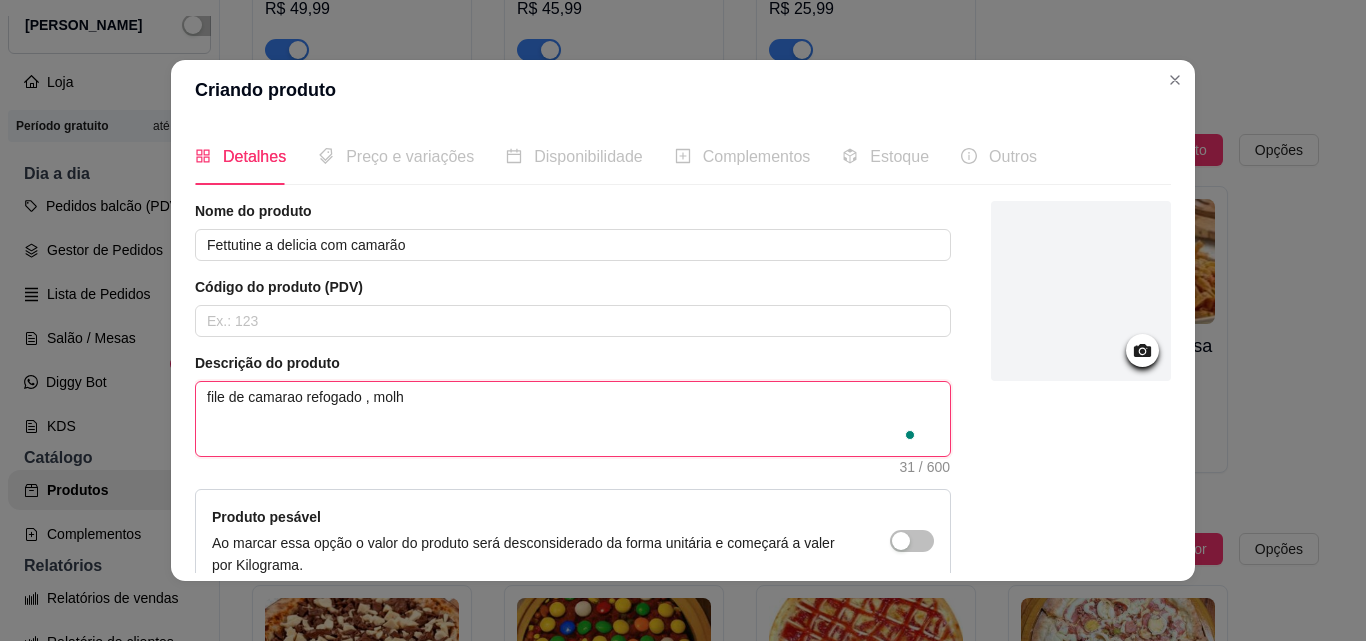 type 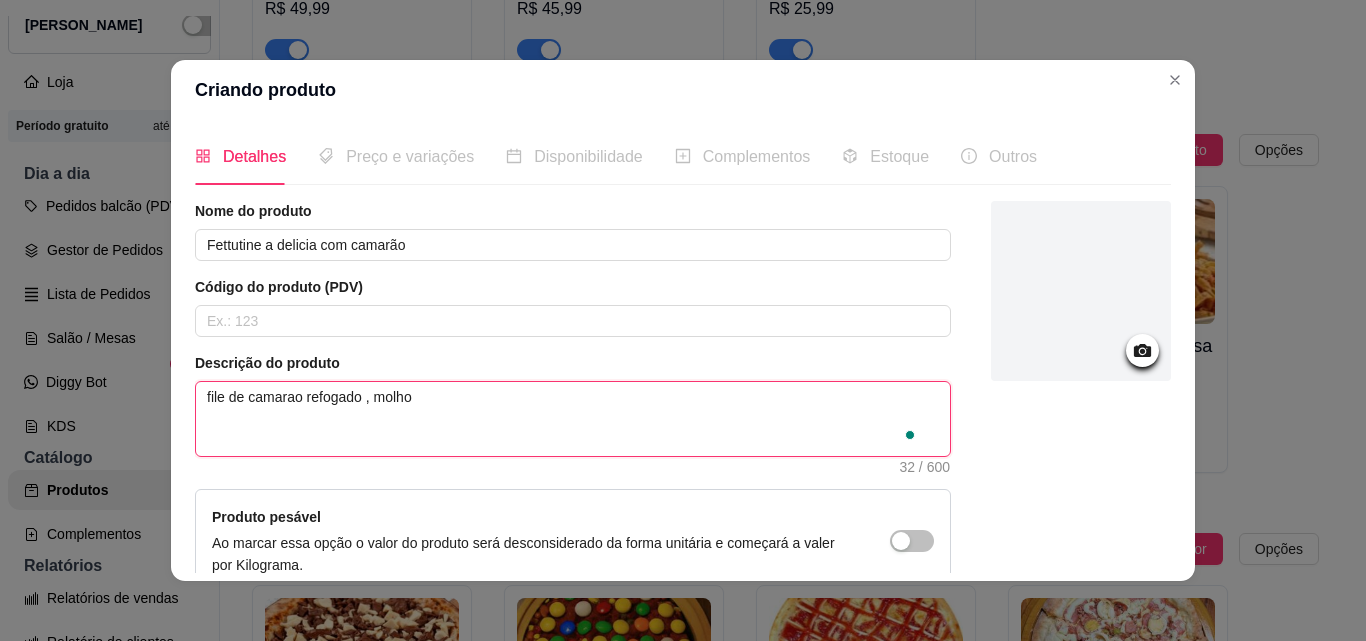 type 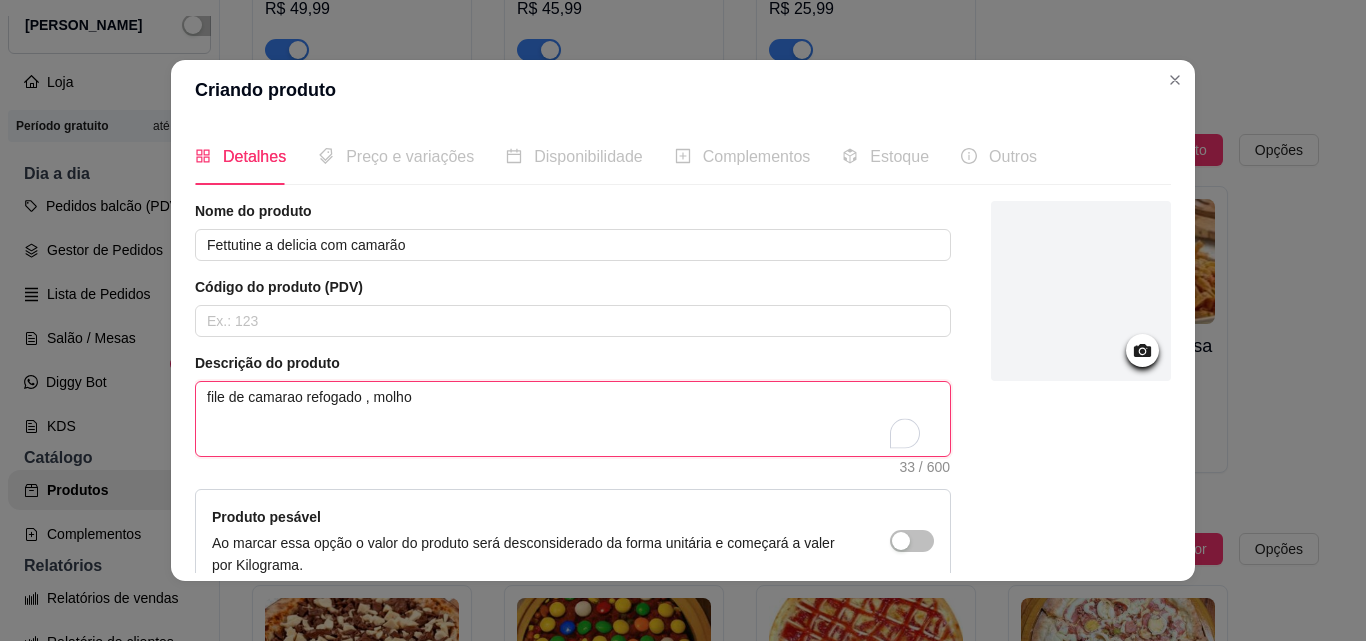 type 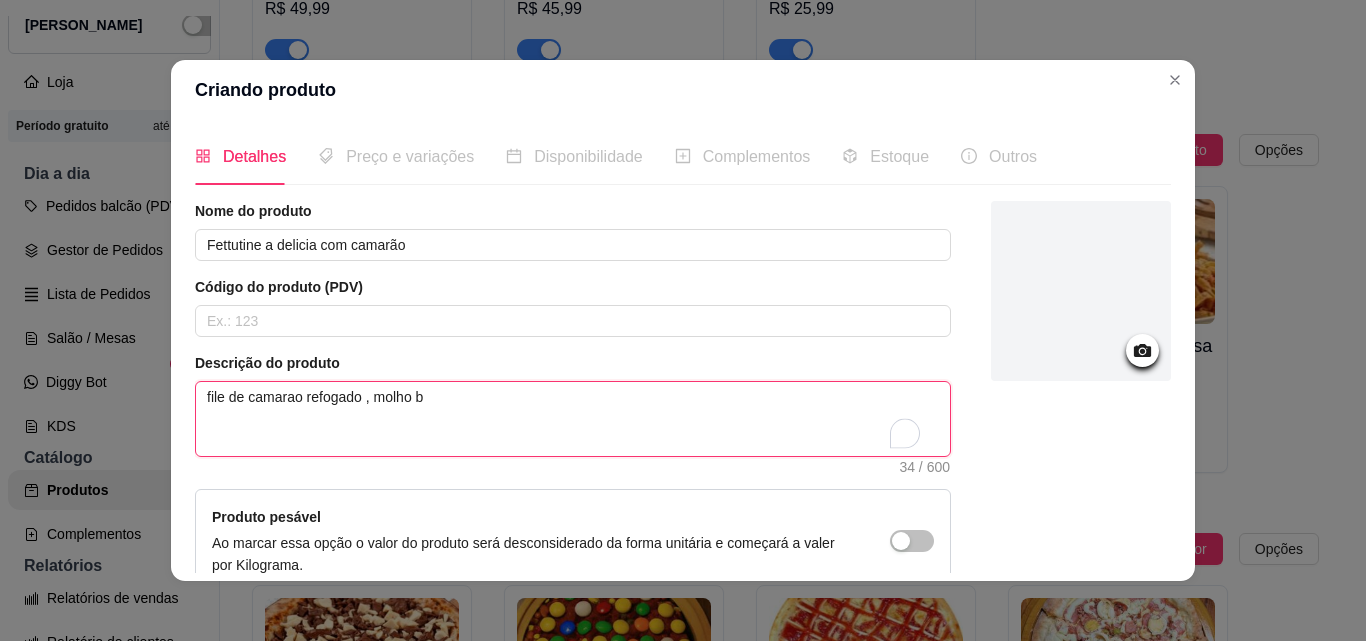 type 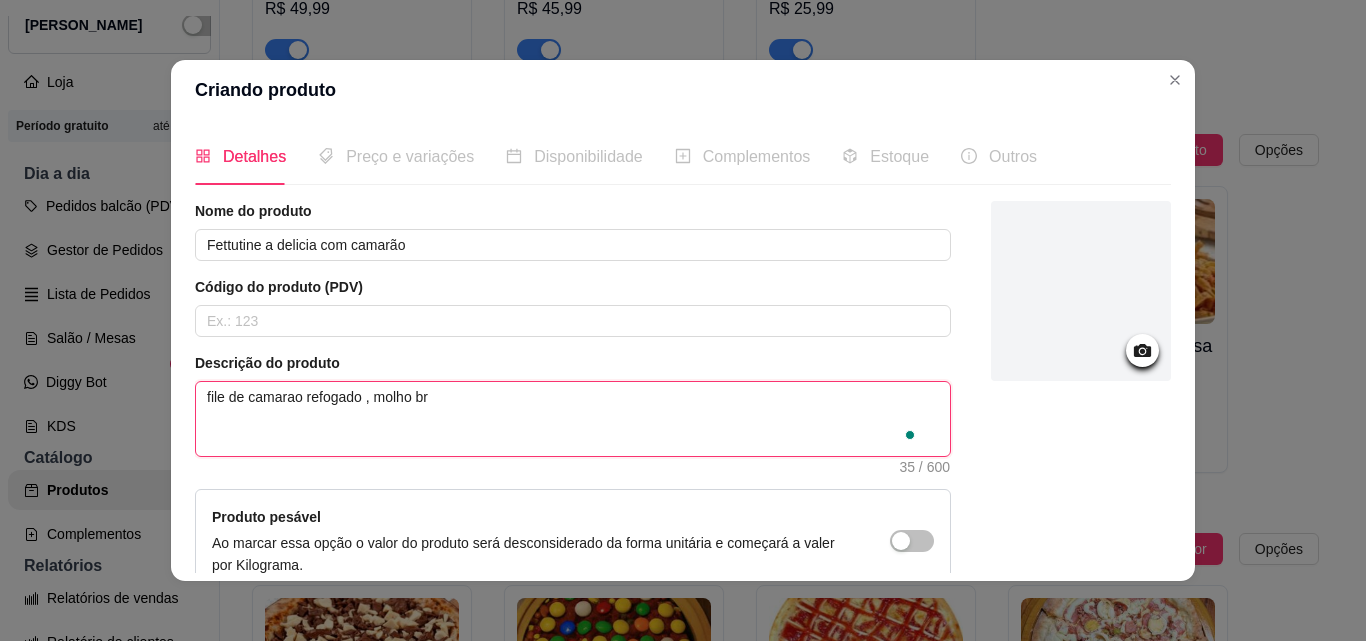 type 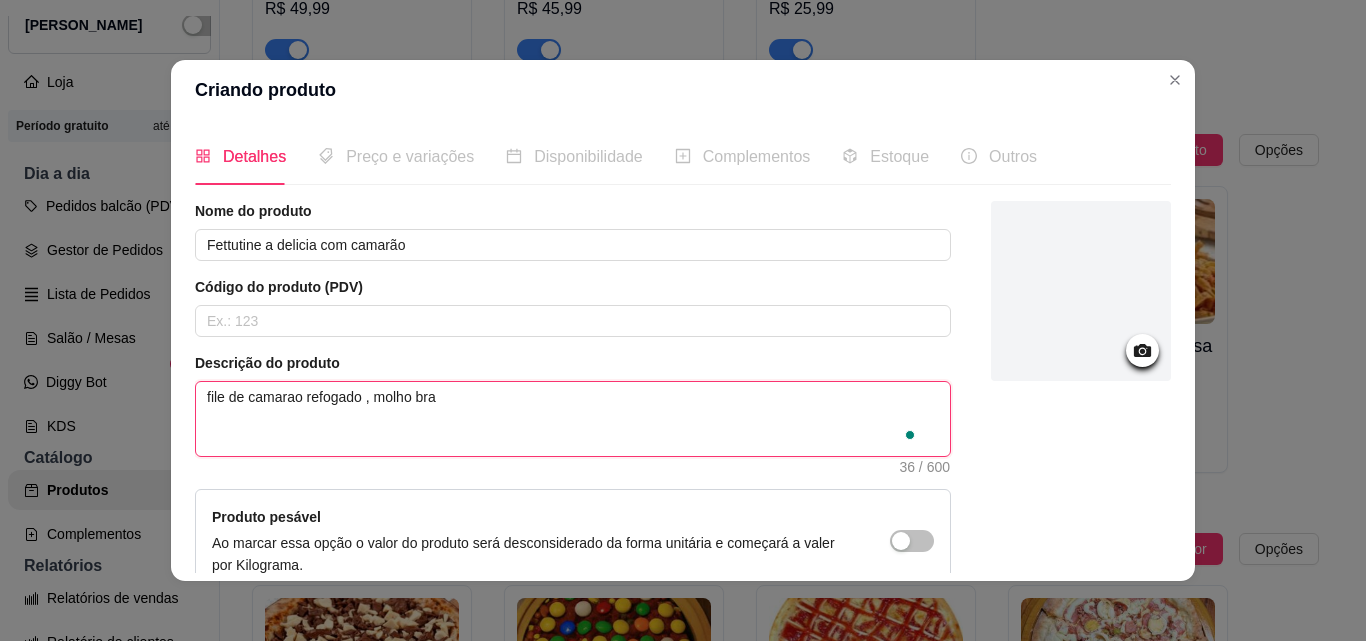 type 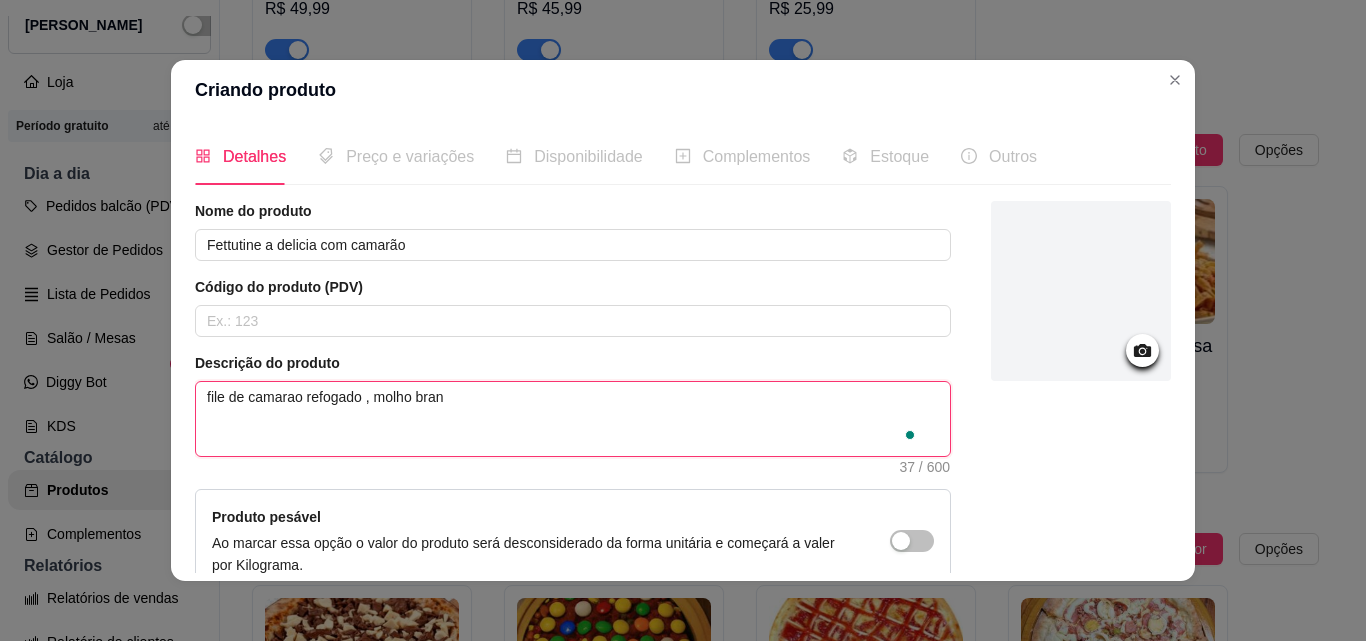 type 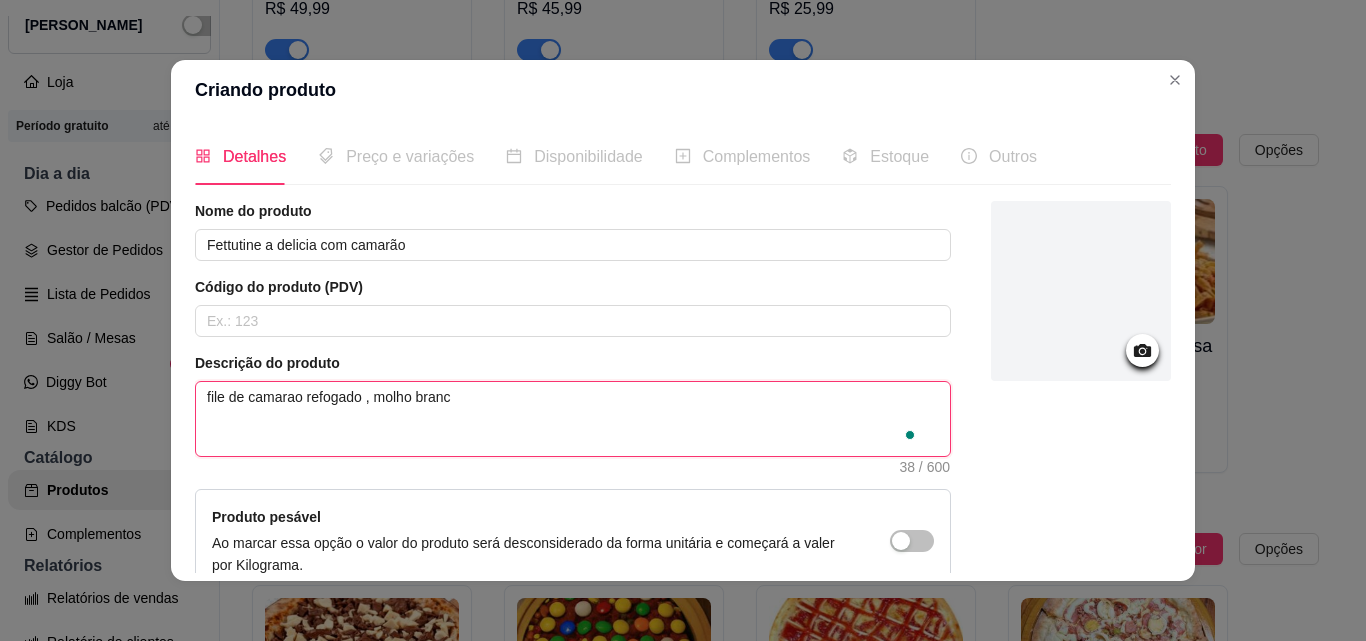 type 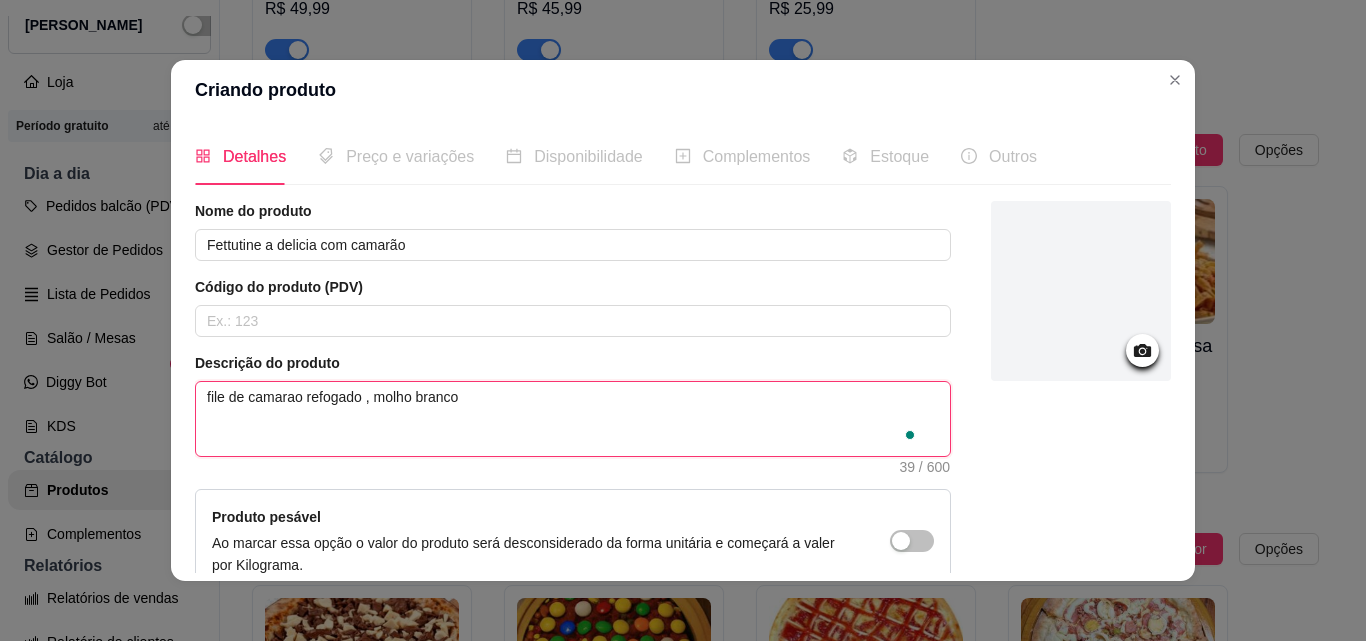 type 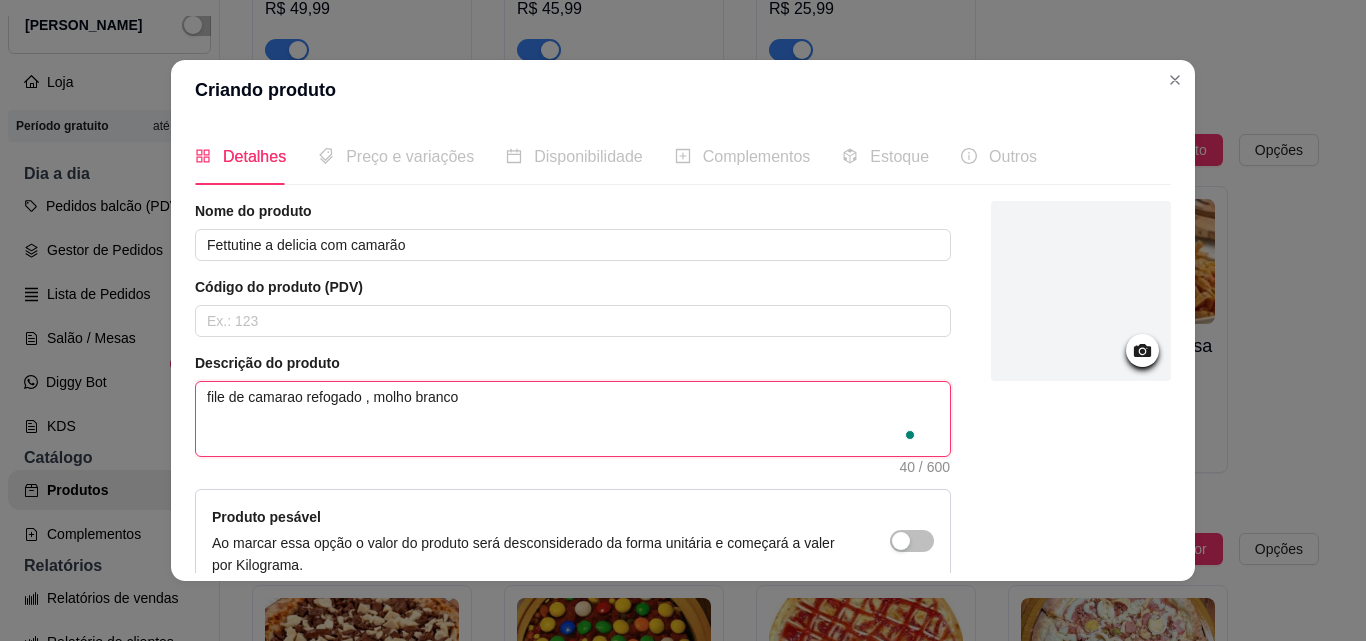 type 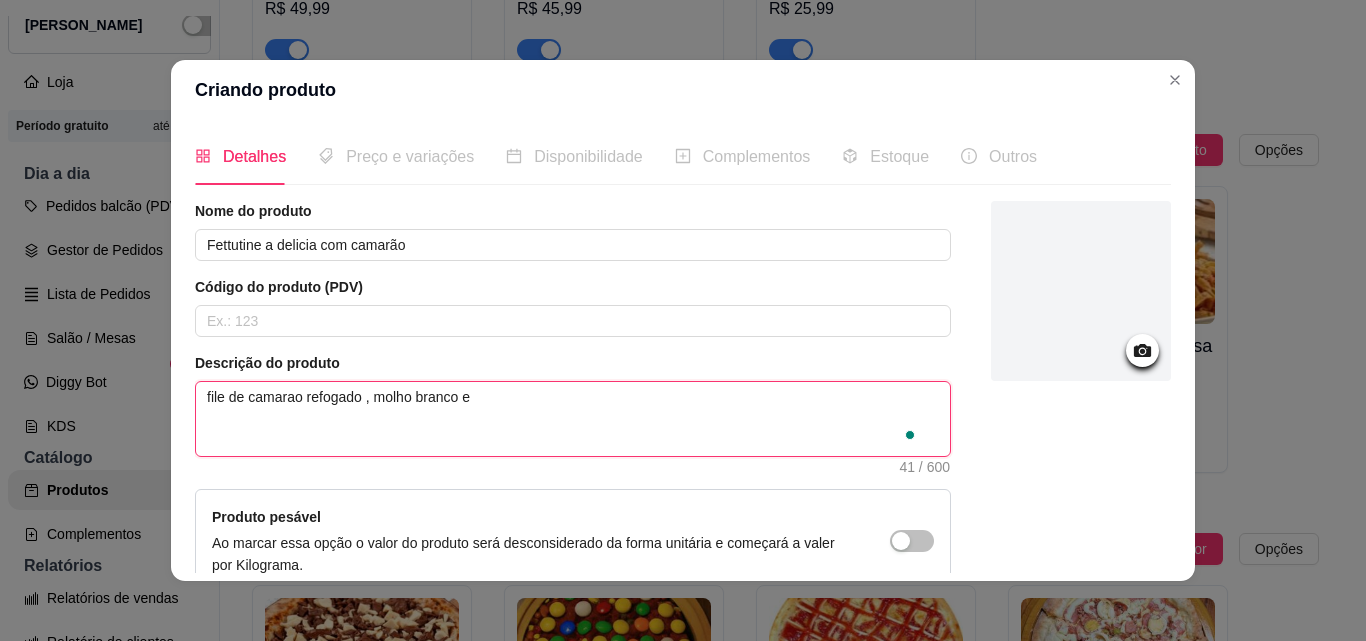 type 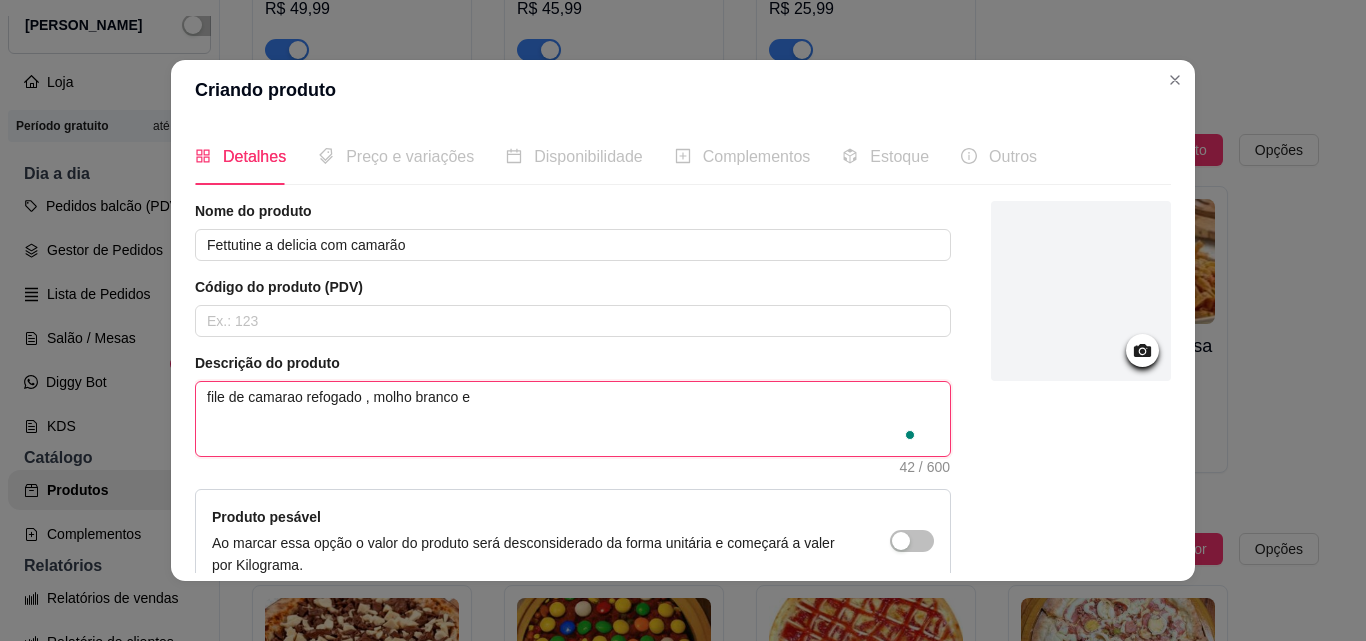 type 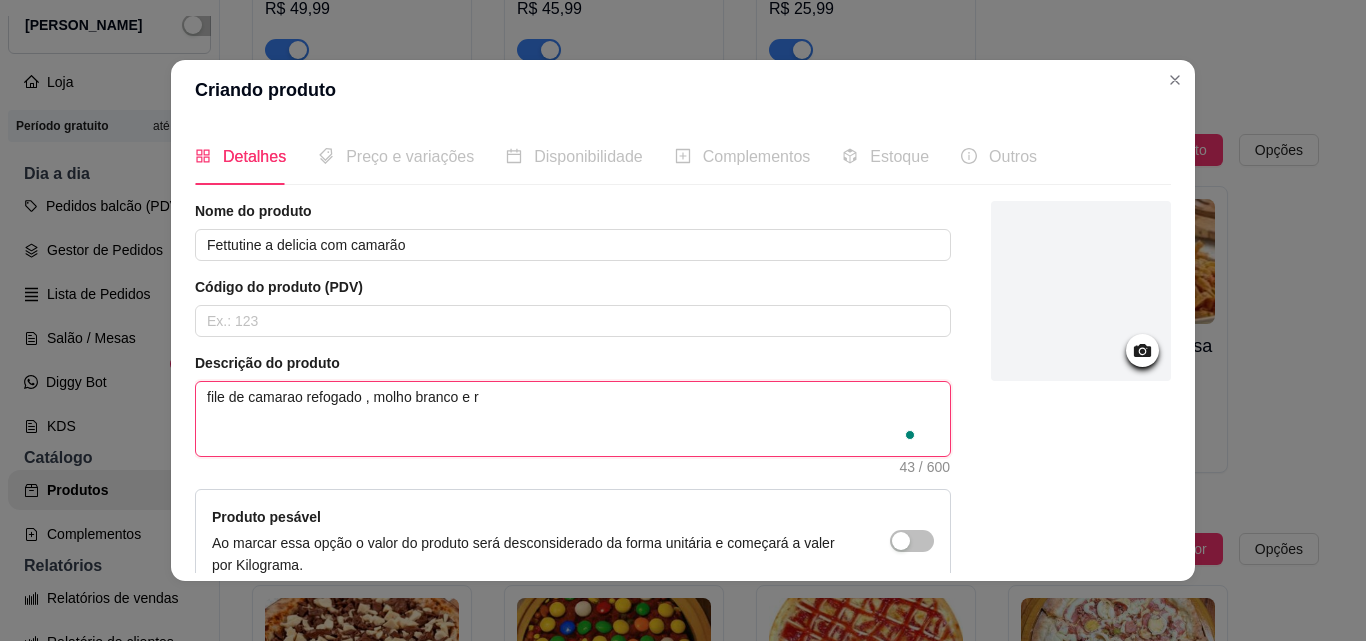 type 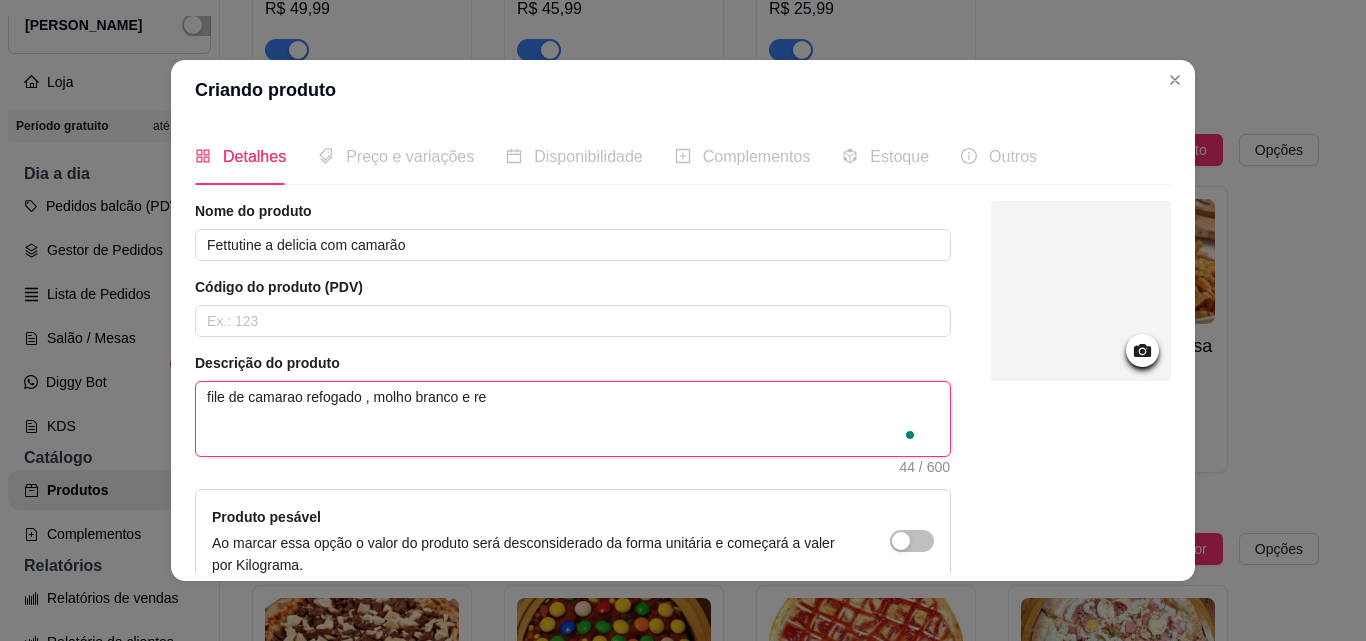 type 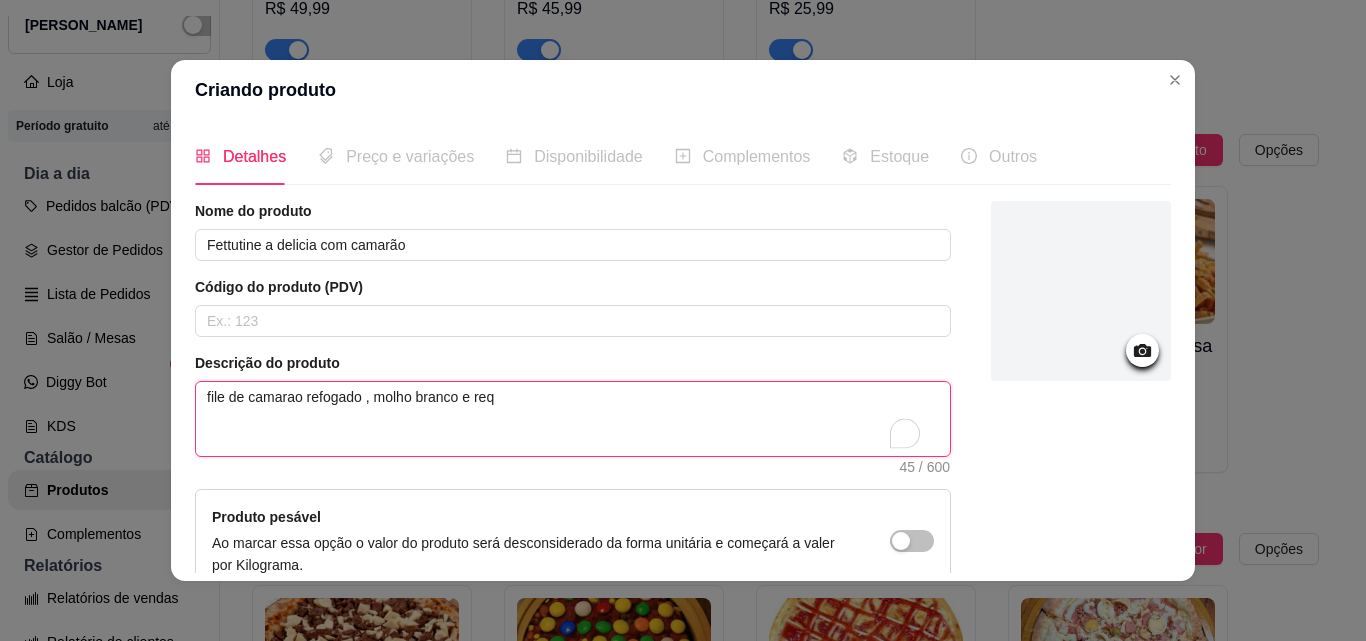 type on "file de camarao refogado , molho branco e requ" 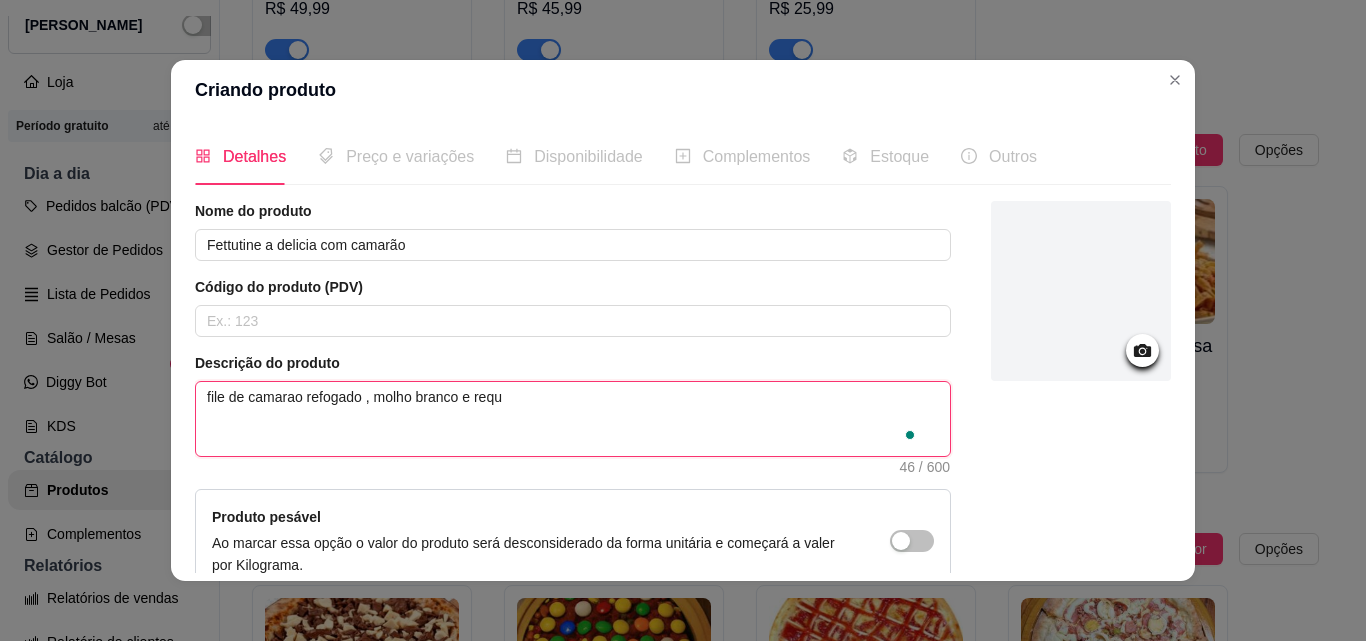 type 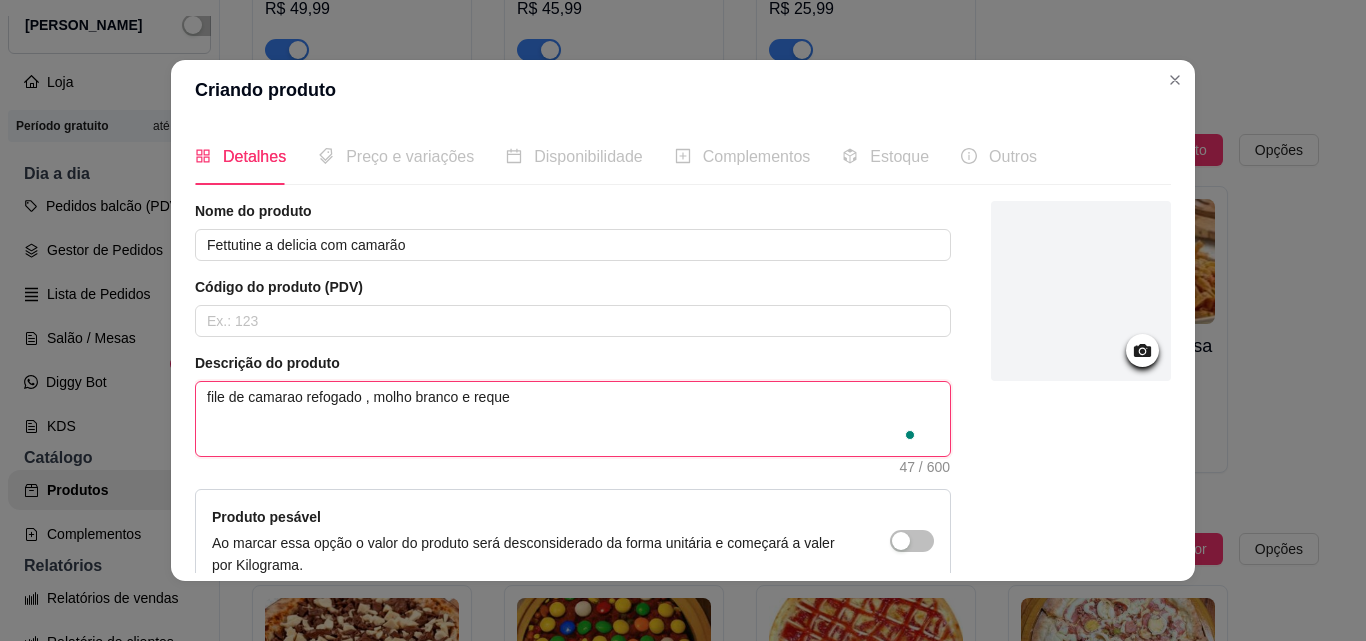 type 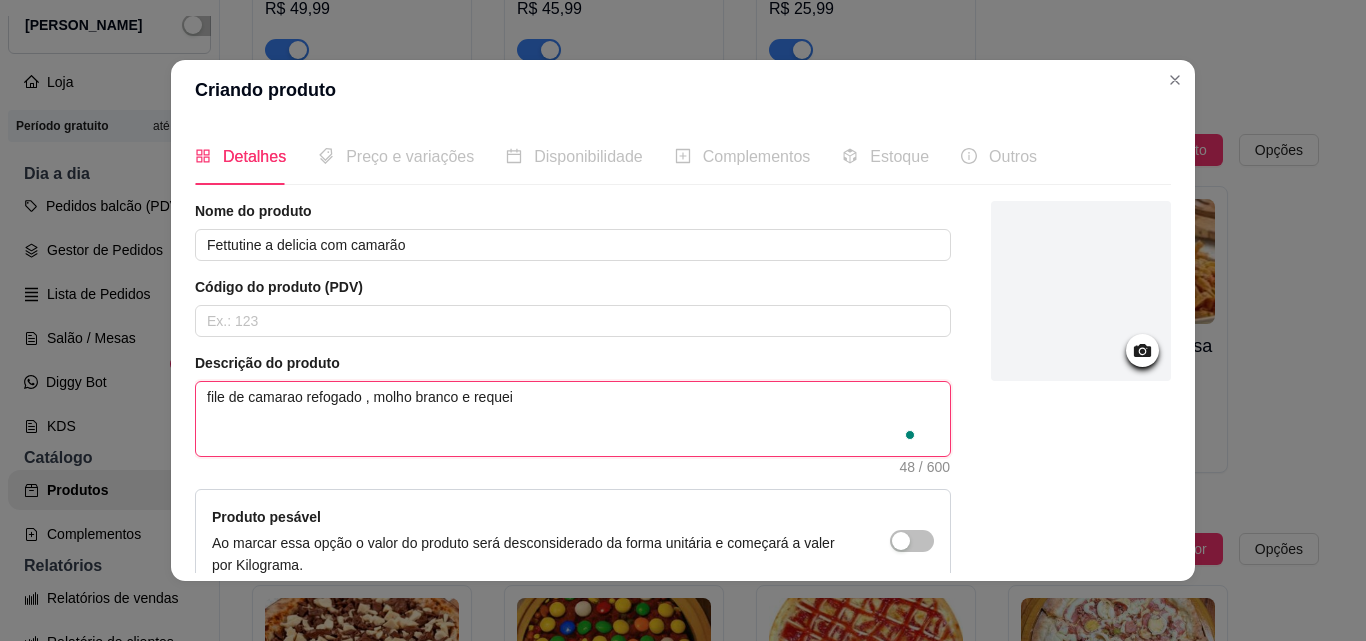 type 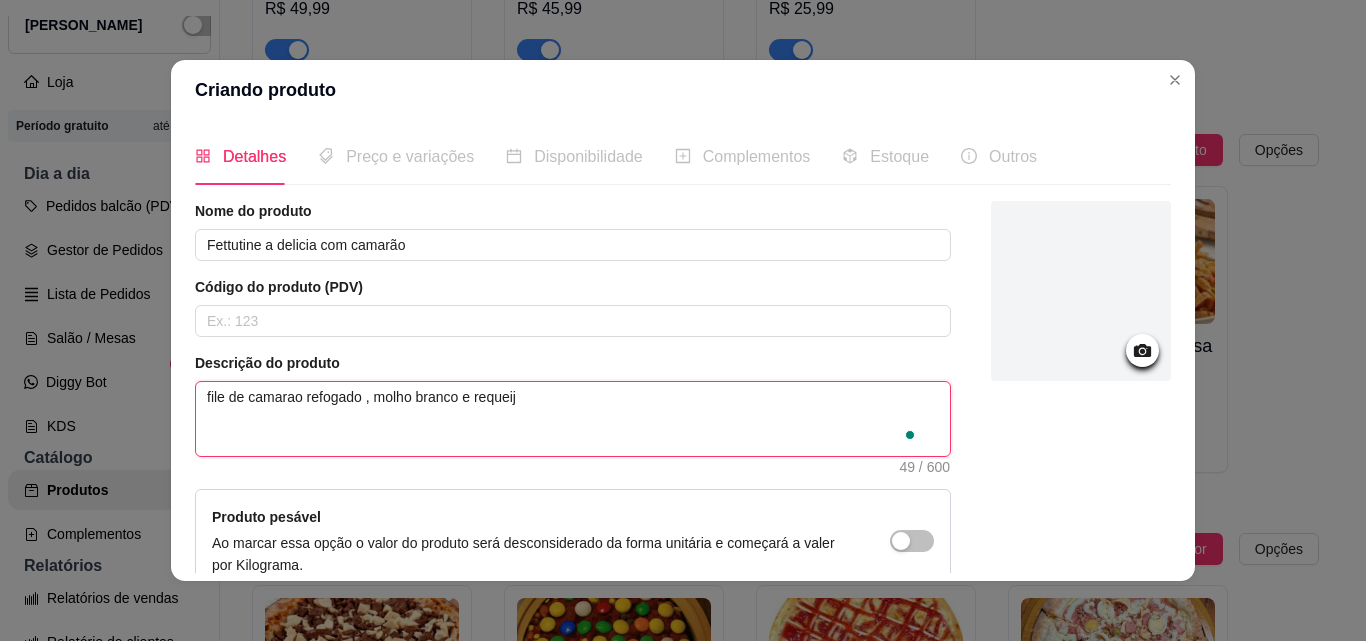 type 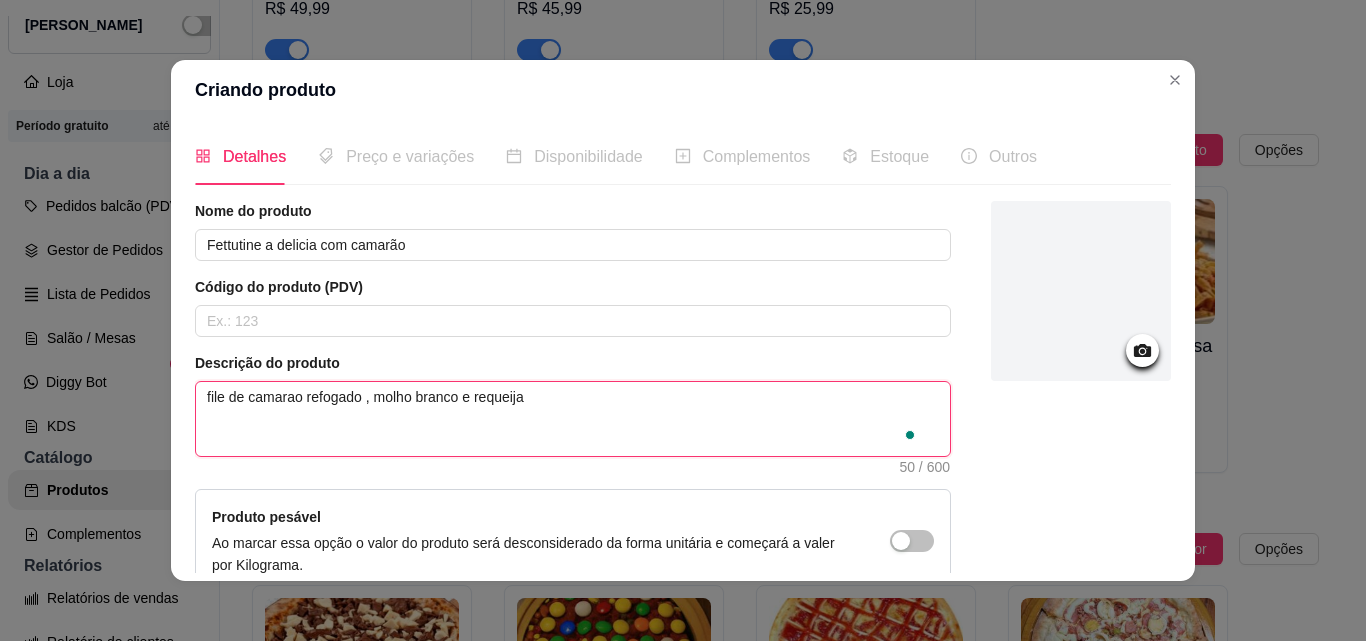 type 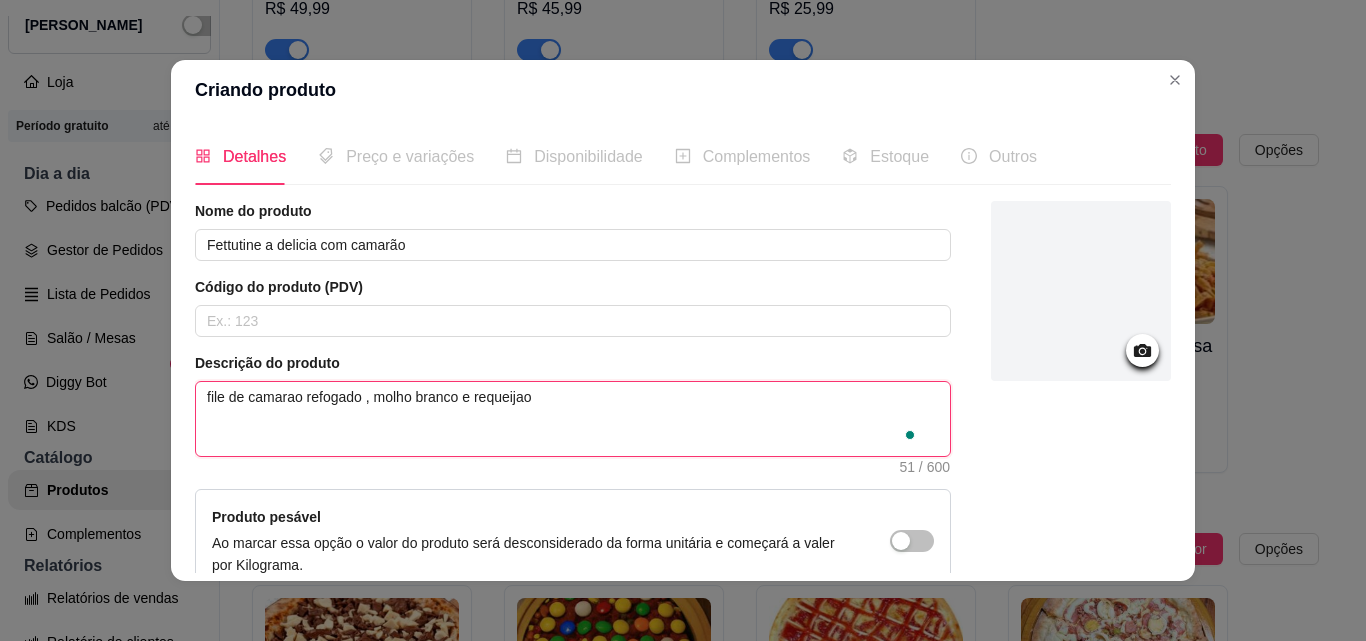 type 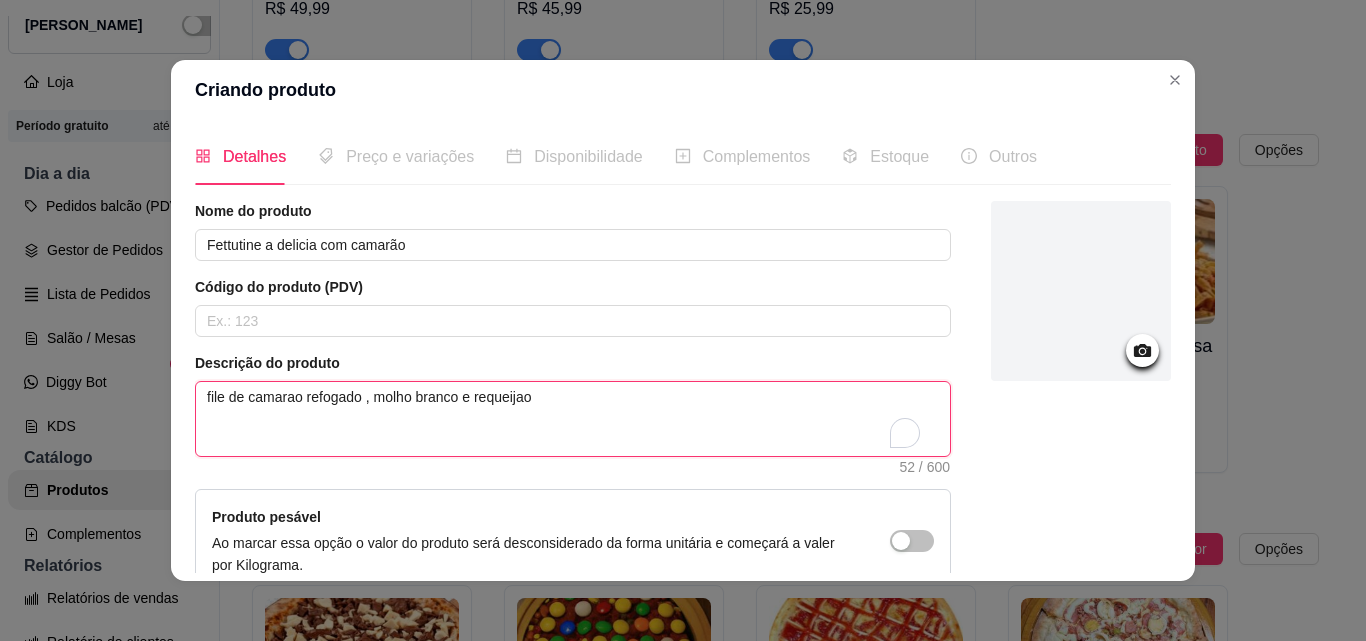 type 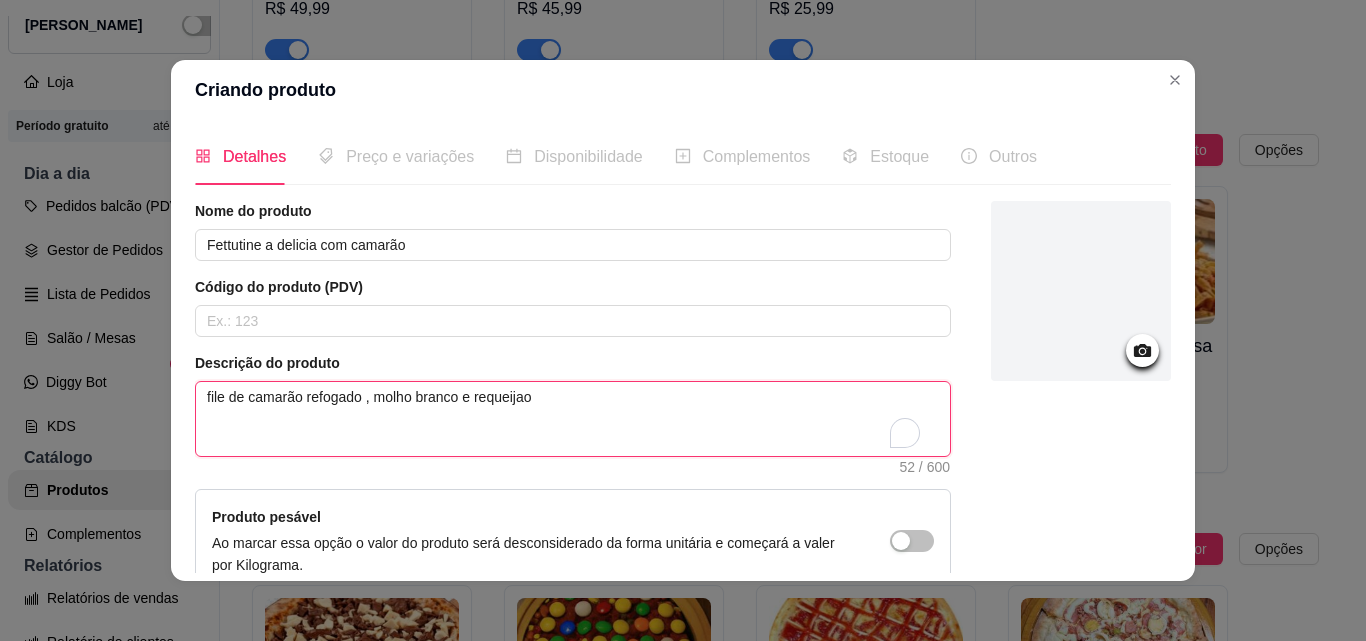 type 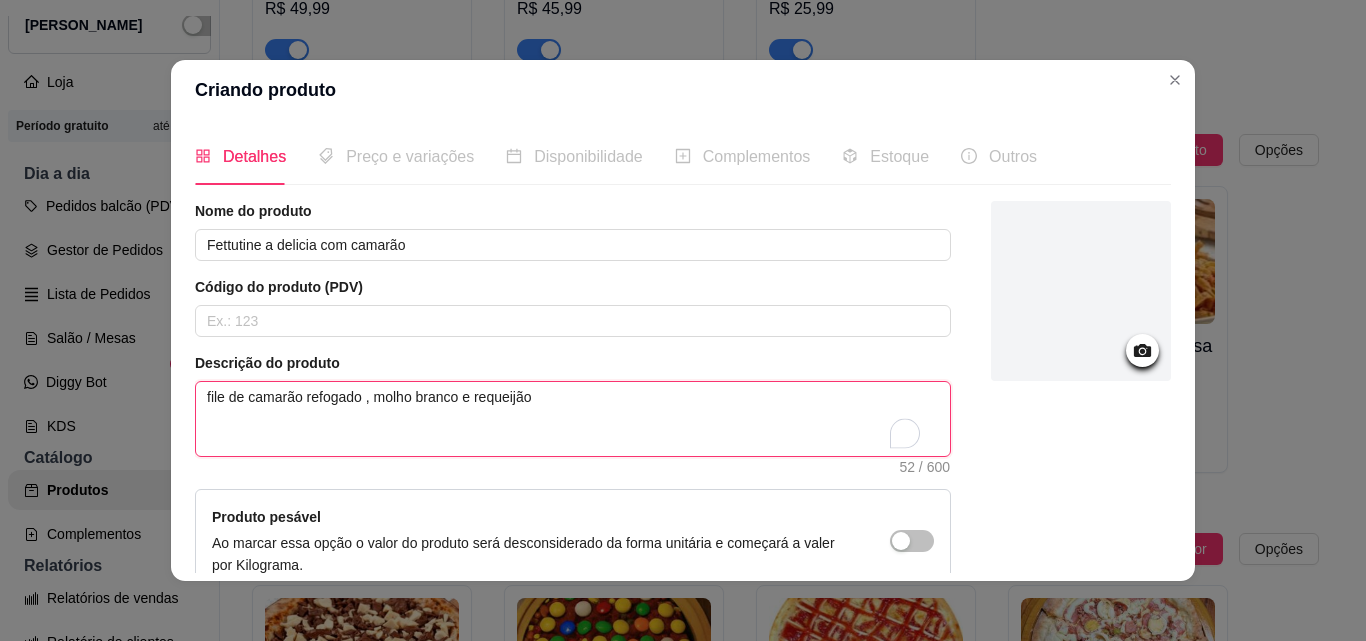 type on "file de camarão refogado , molho branco e requeijão" 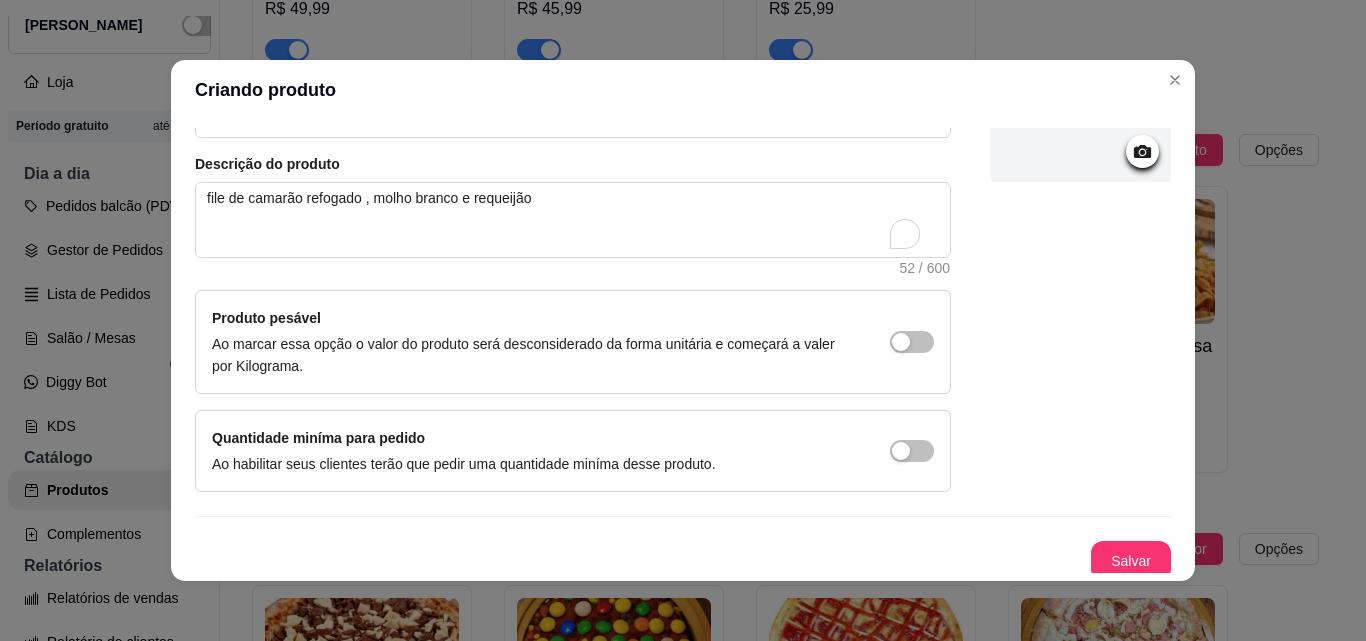 scroll, scrollTop: 207, scrollLeft: 0, axis: vertical 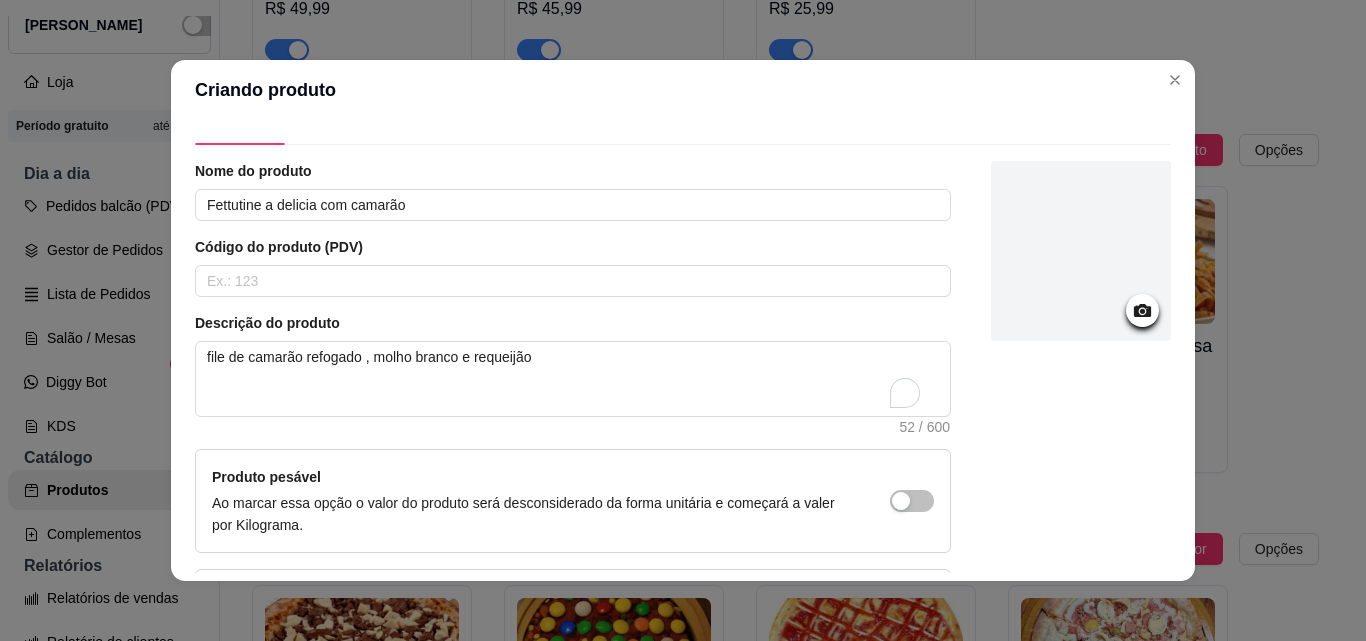 click at bounding box center (1081, 251) 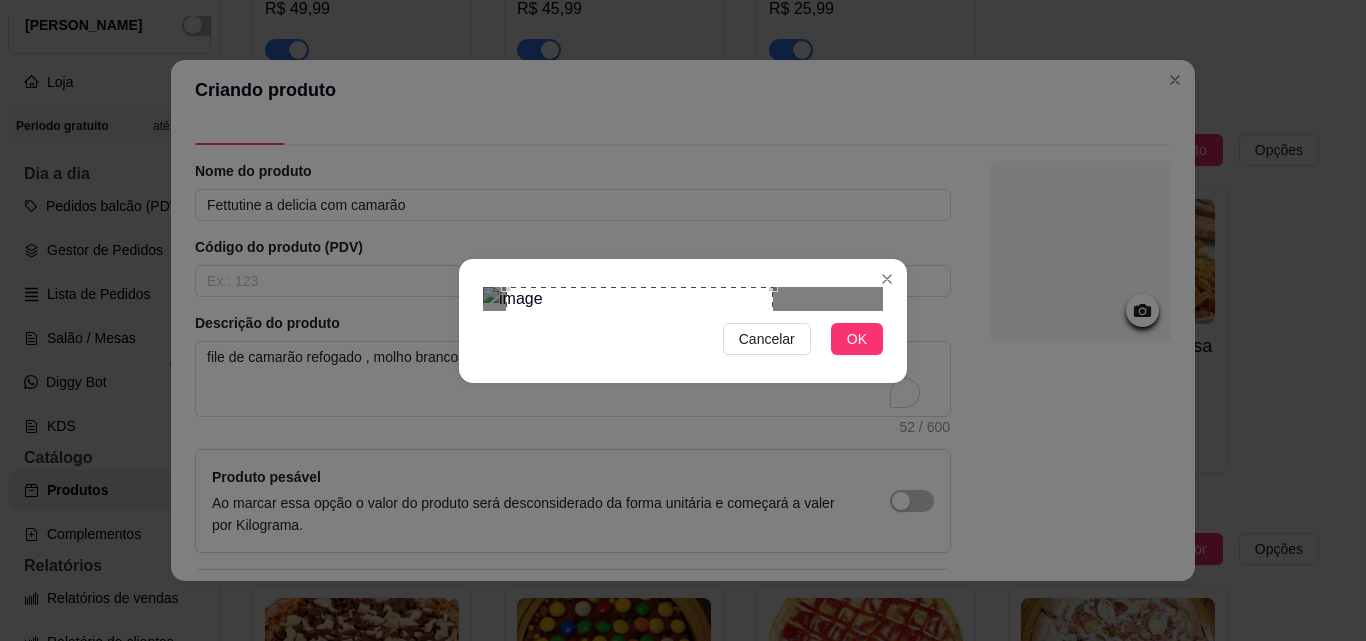 click at bounding box center [639, 420] 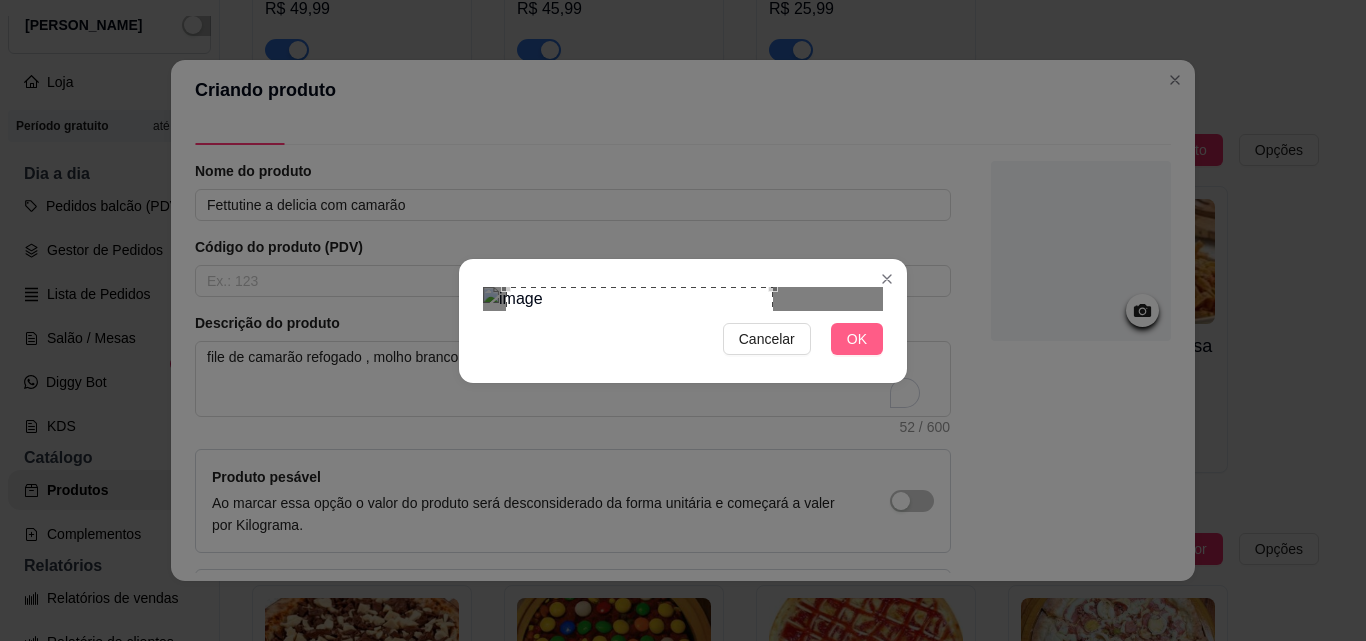click on "OK" at bounding box center (857, 339) 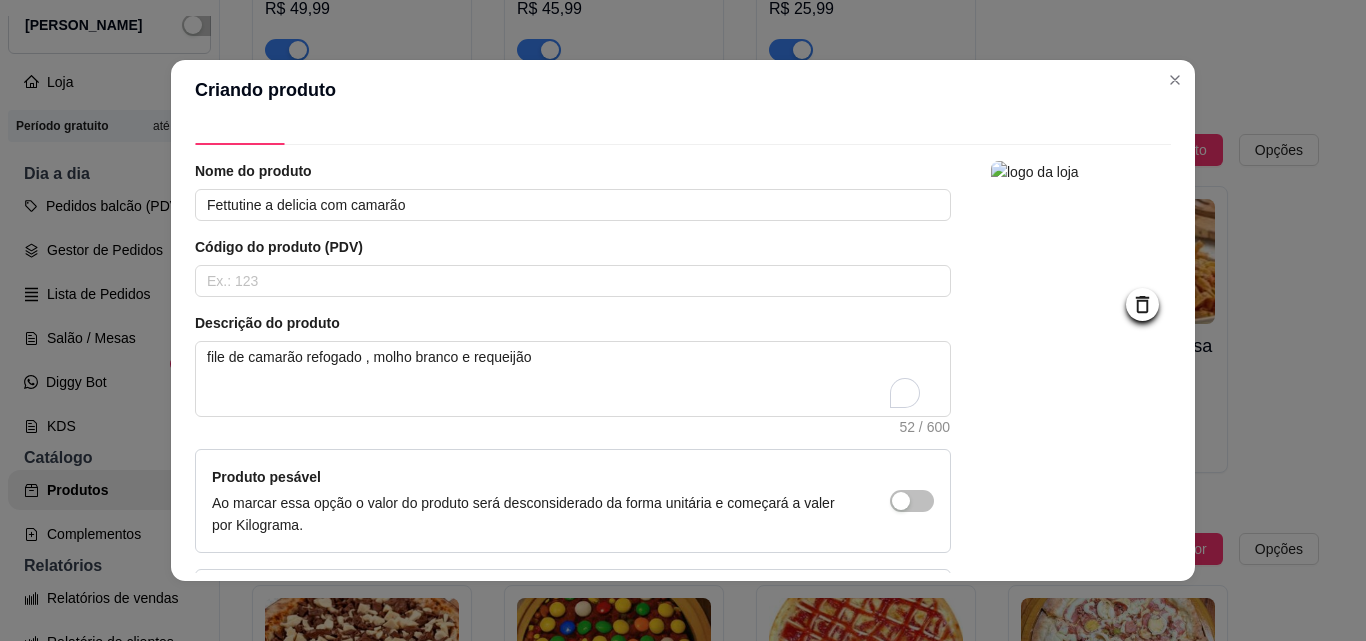 scroll, scrollTop: 207, scrollLeft: 0, axis: vertical 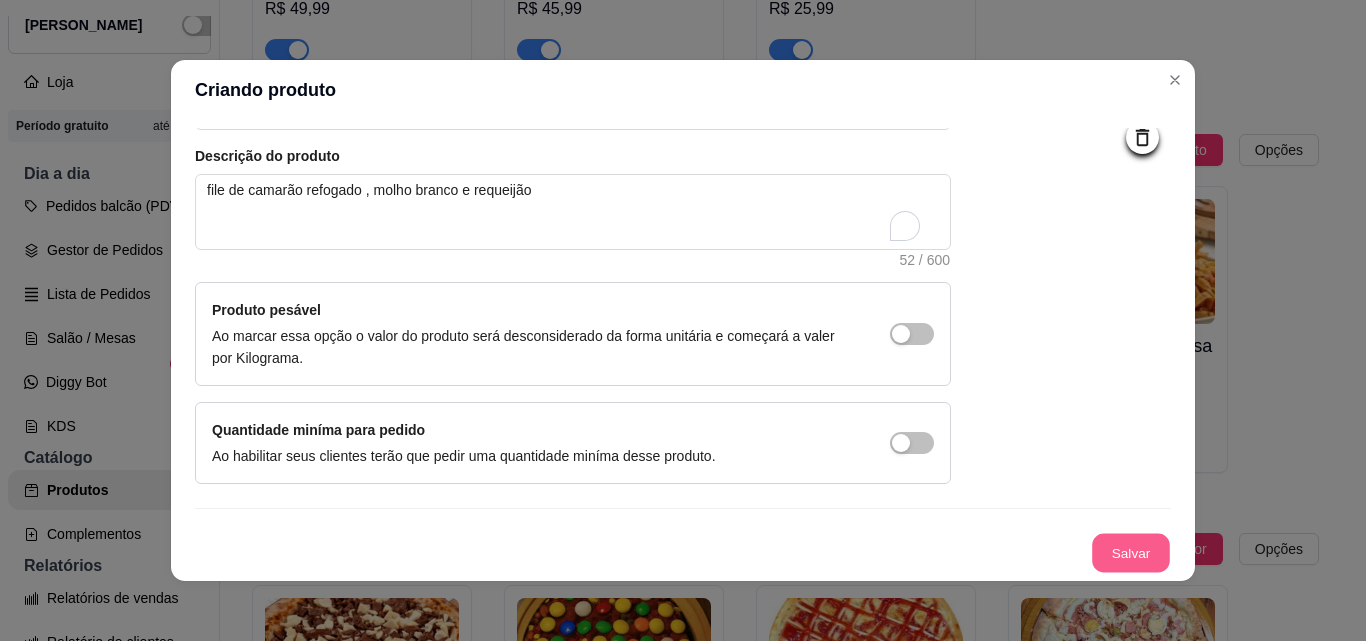 click on "Salvar" at bounding box center (1131, 553) 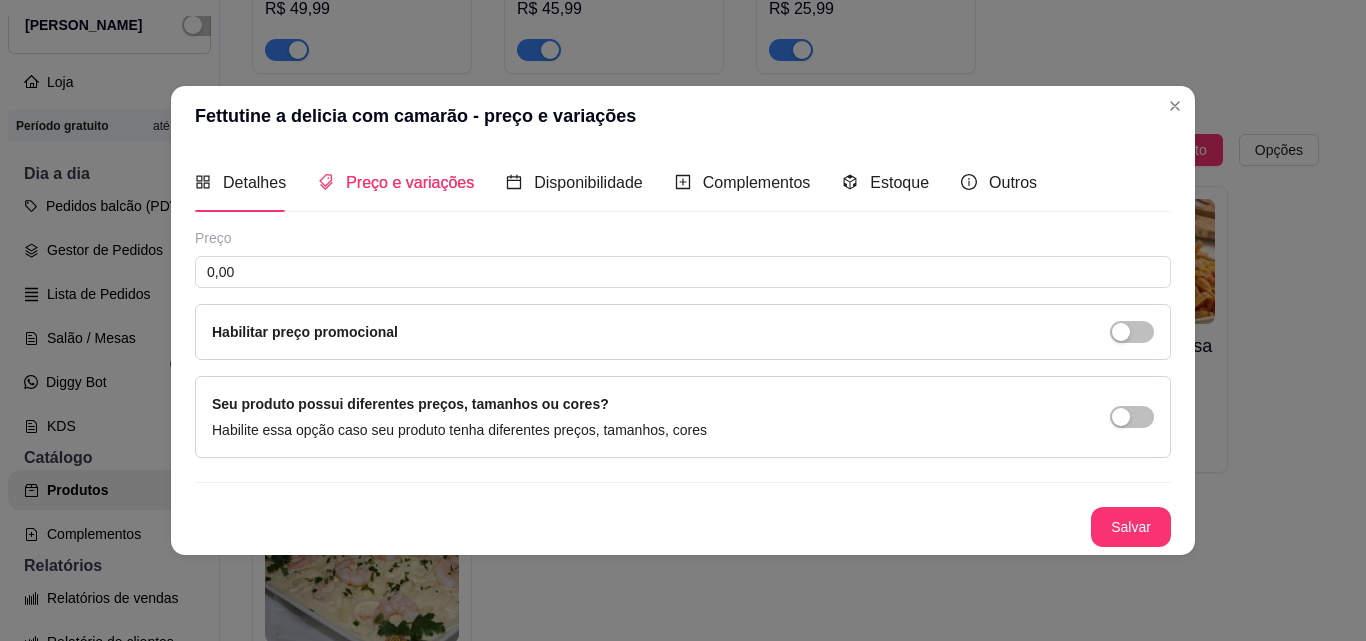 type 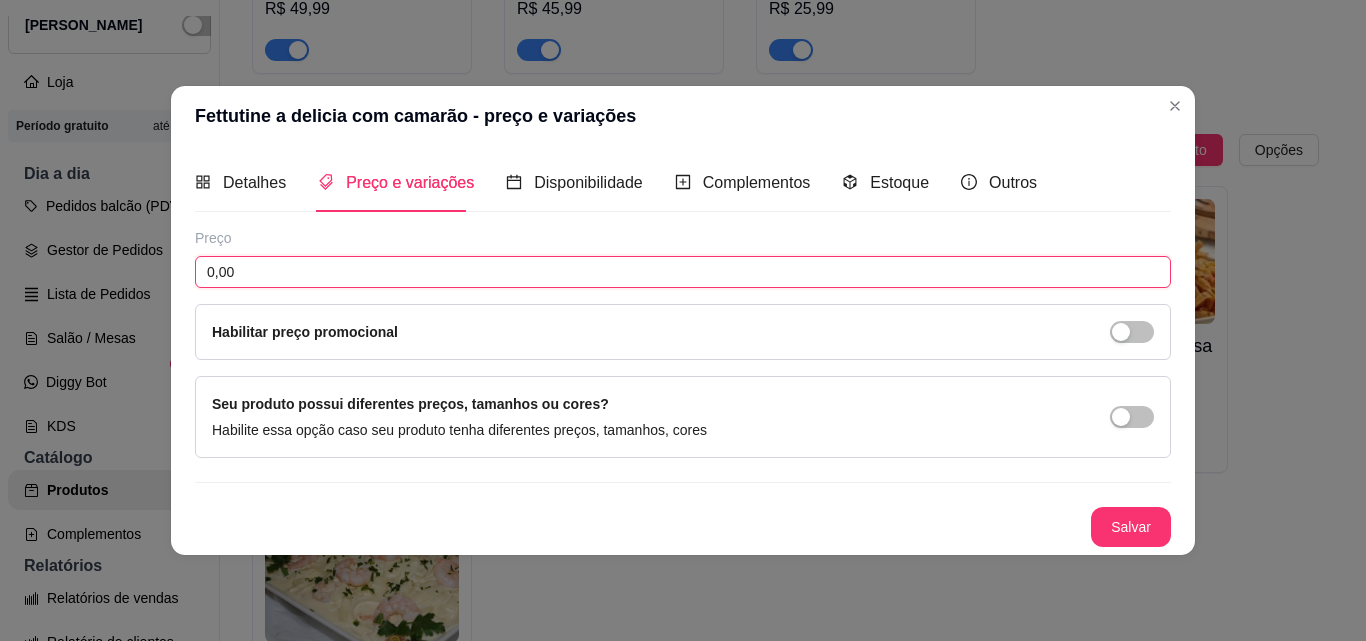 click on "0,00" at bounding box center [683, 272] 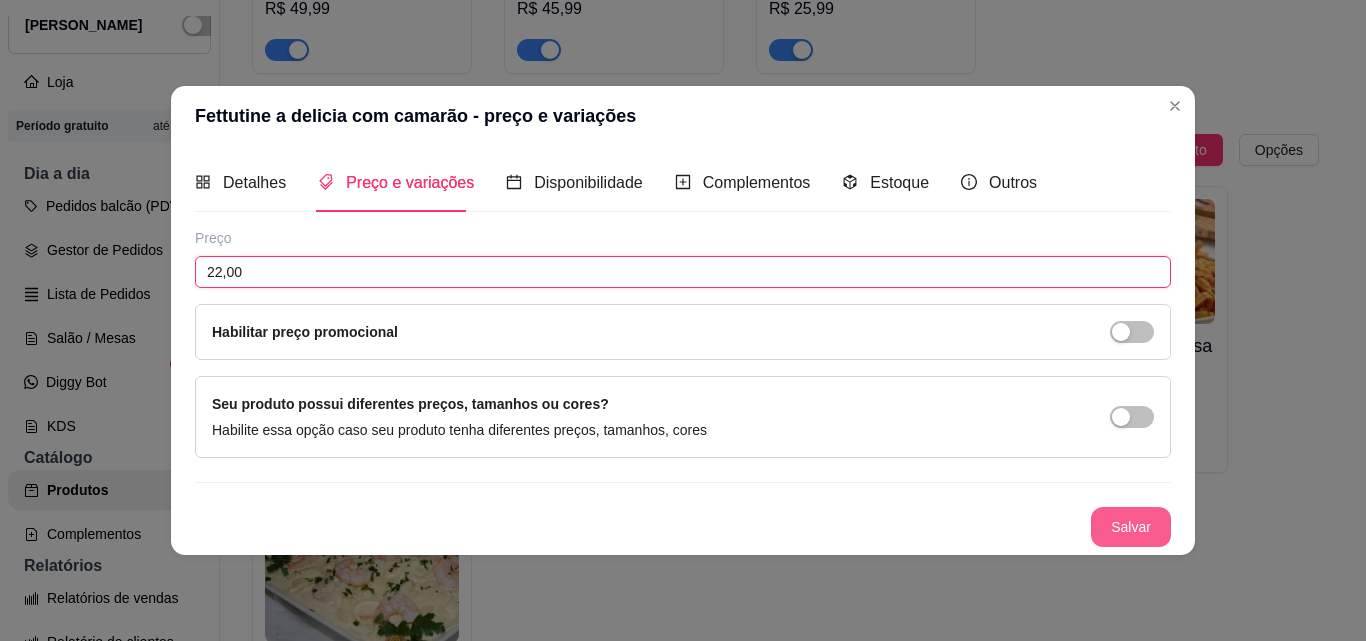 type on "22,00" 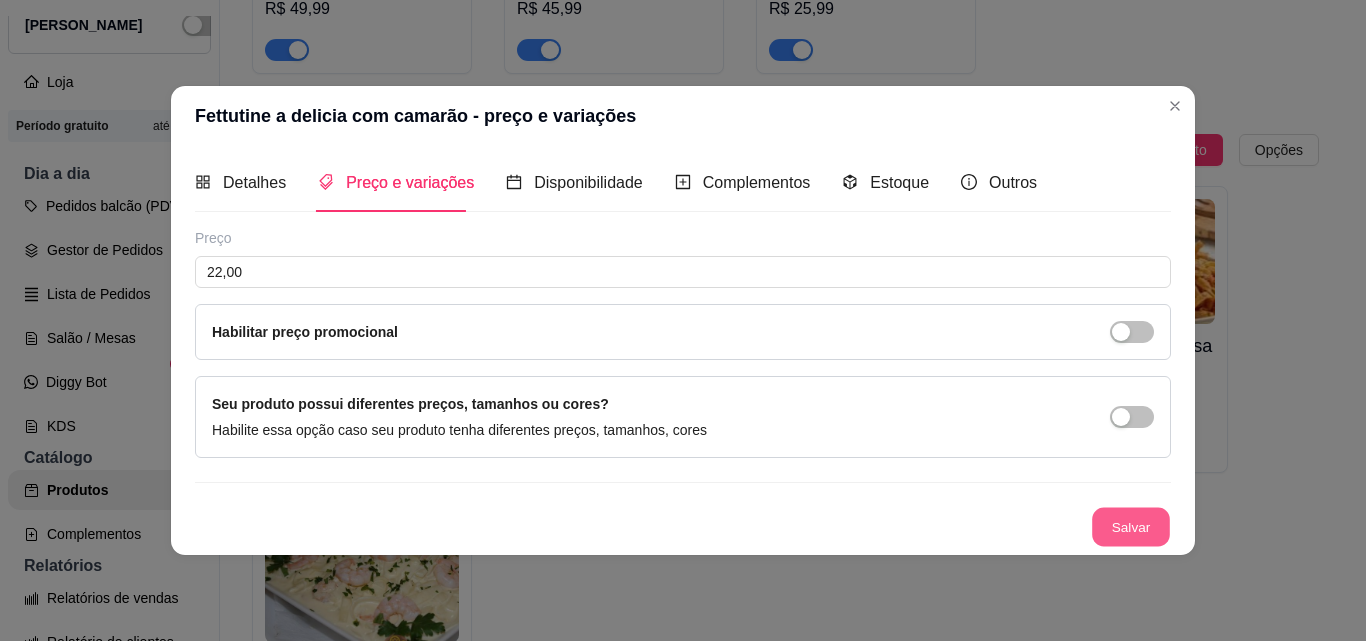 click on "Salvar" at bounding box center (1131, 526) 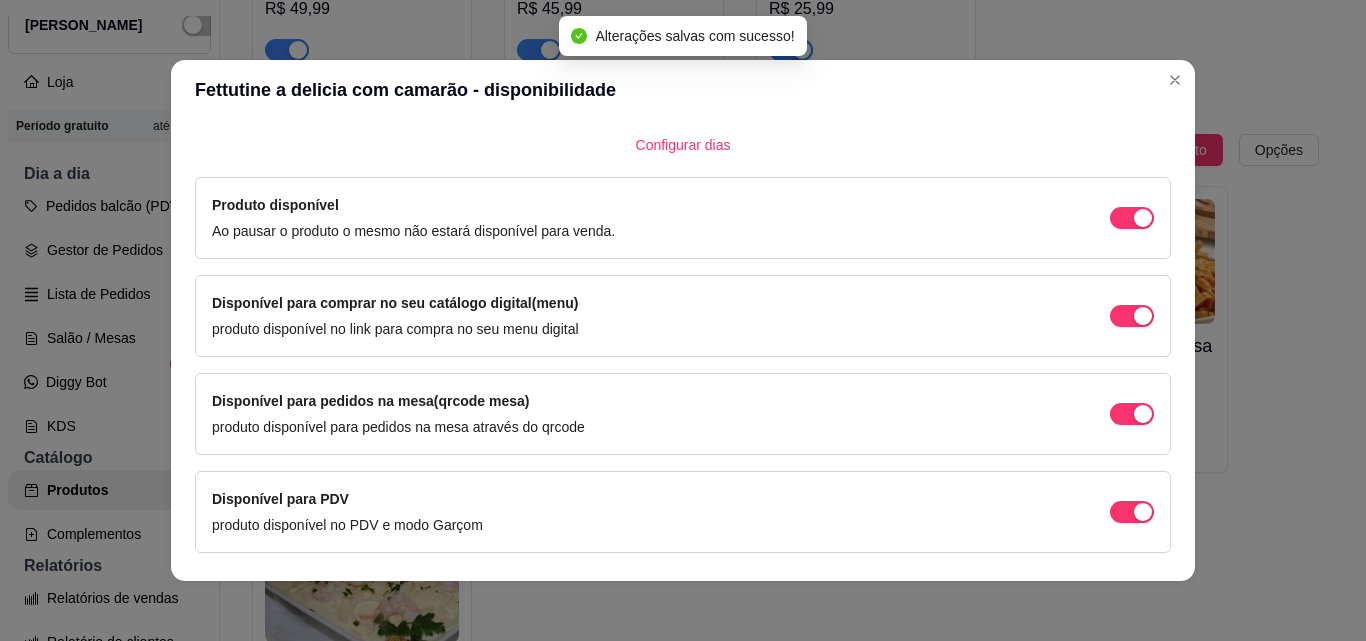 scroll, scrollTop: 205, scrollLeft: 0, axis: vertical 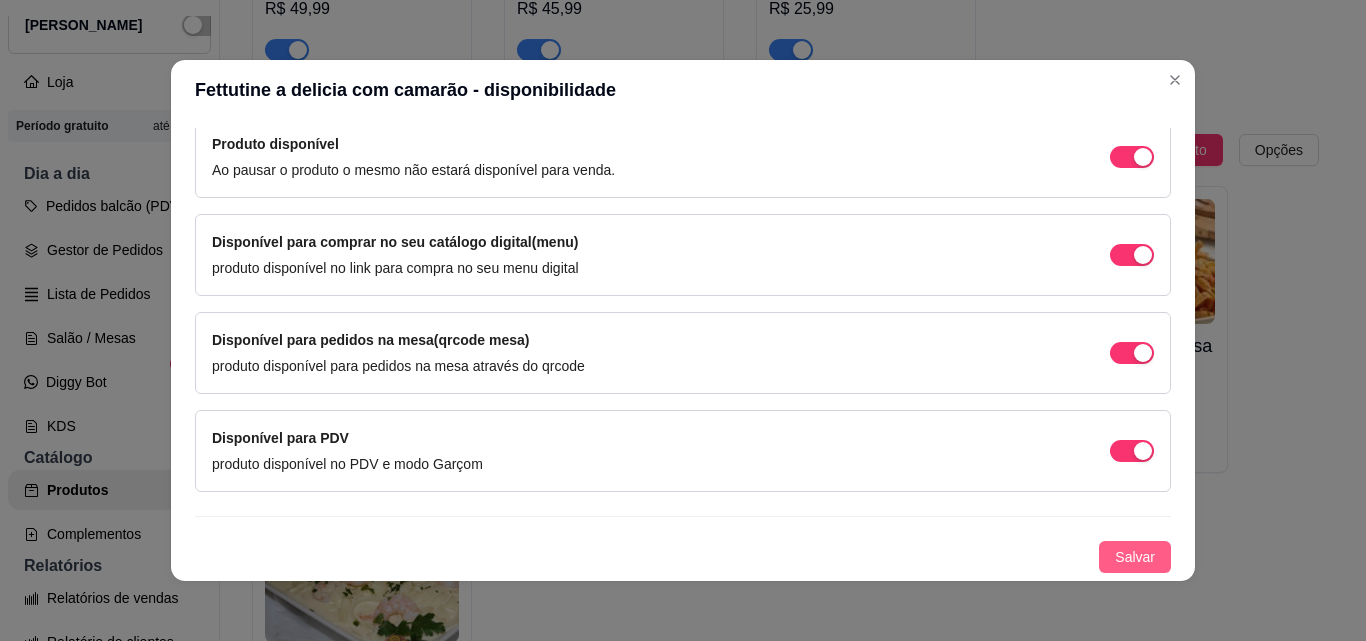 click on "Salvar" at bounding box center [1135, 557] 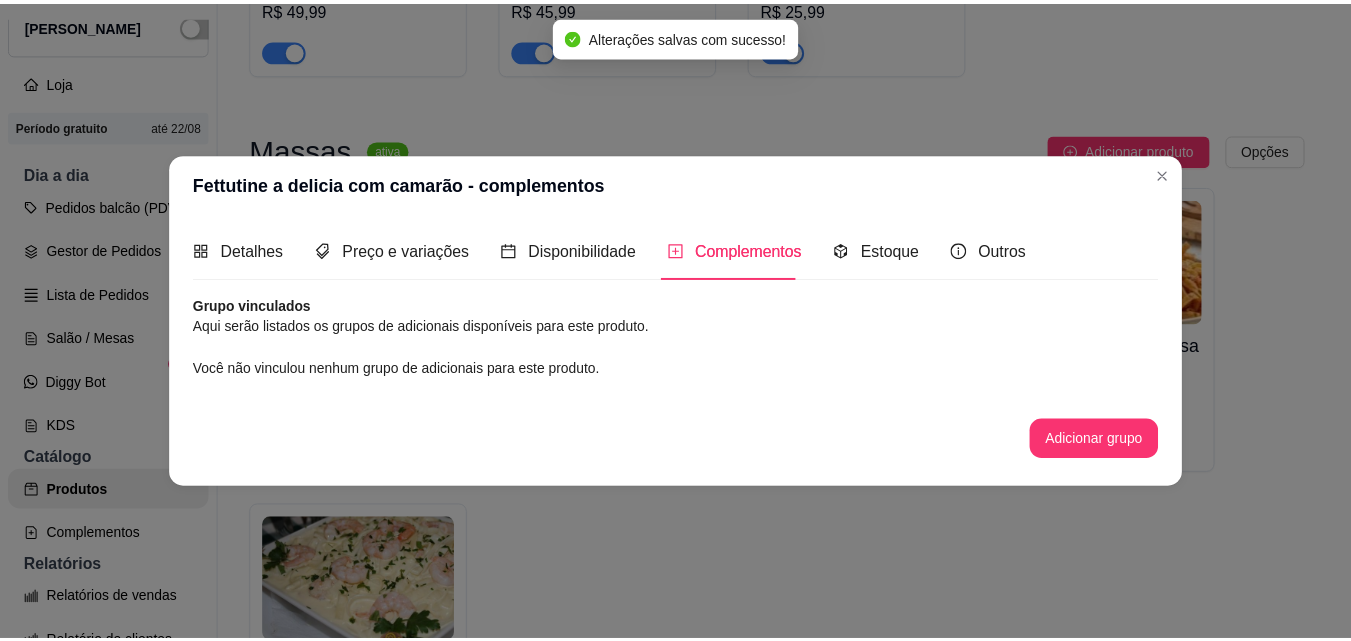 scroll, scrollTop: 0, scrollLeft: 0, axis: both 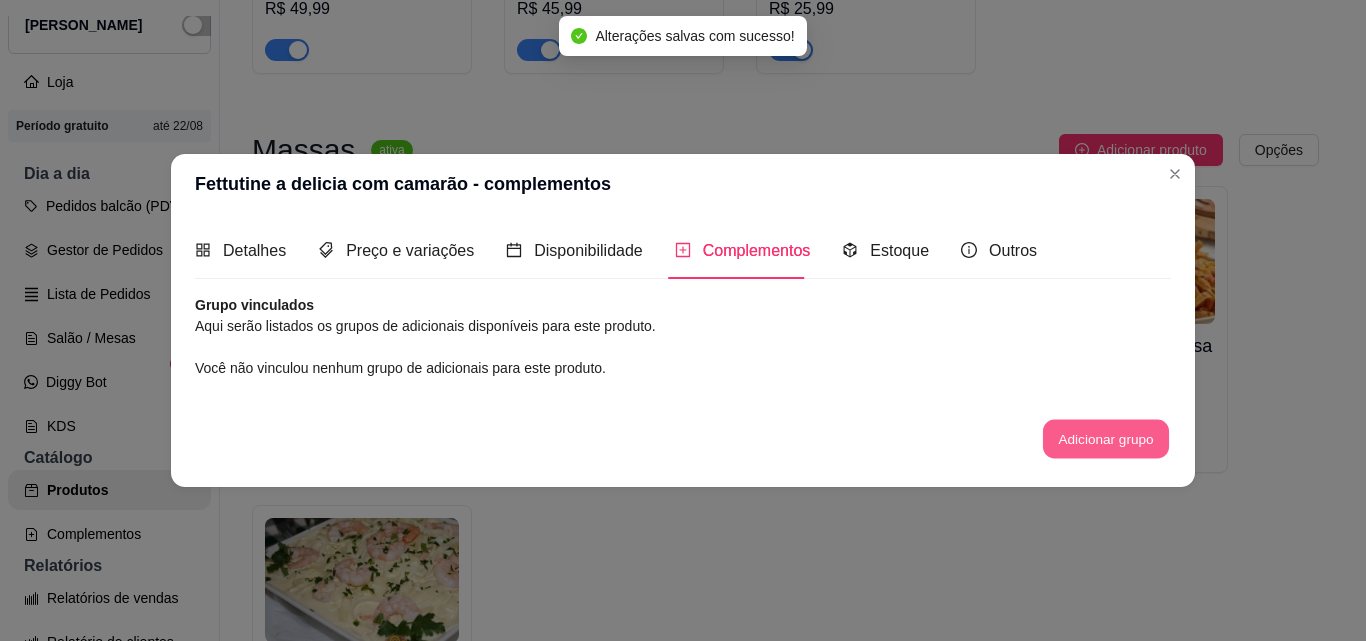 click on "Adicionar grupo" at bounding box center (1106, 439) 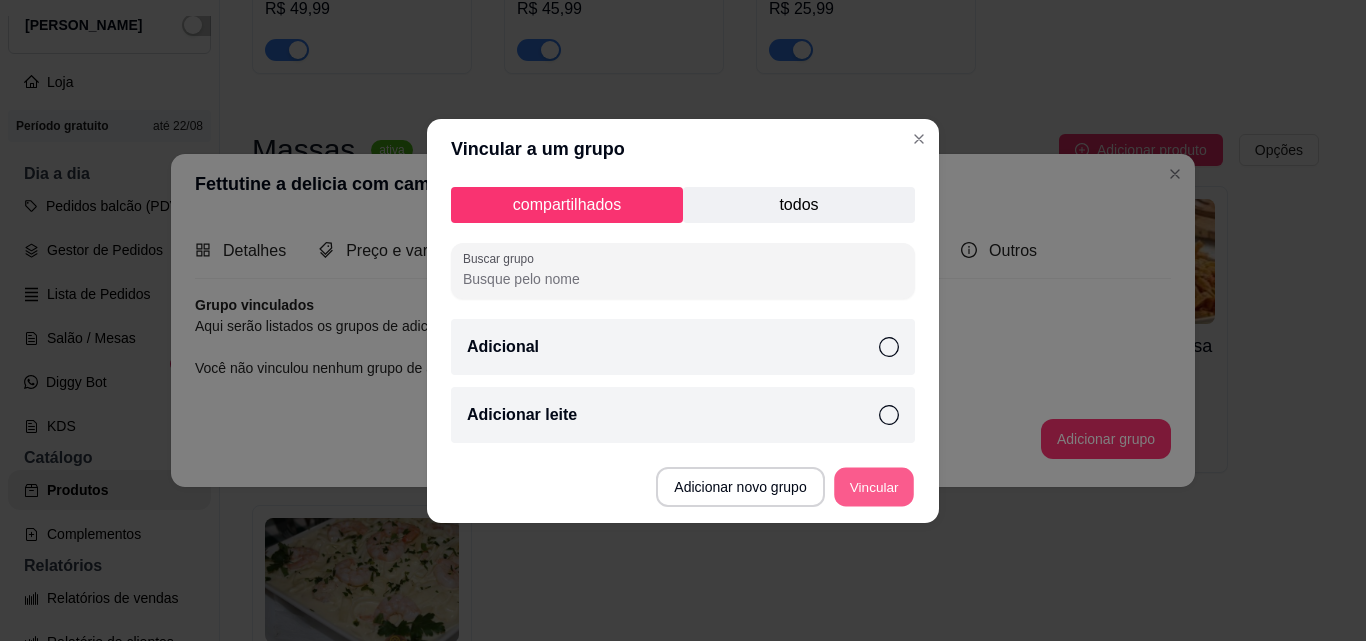 click on "Vincular" at bounding box center (874, 486) 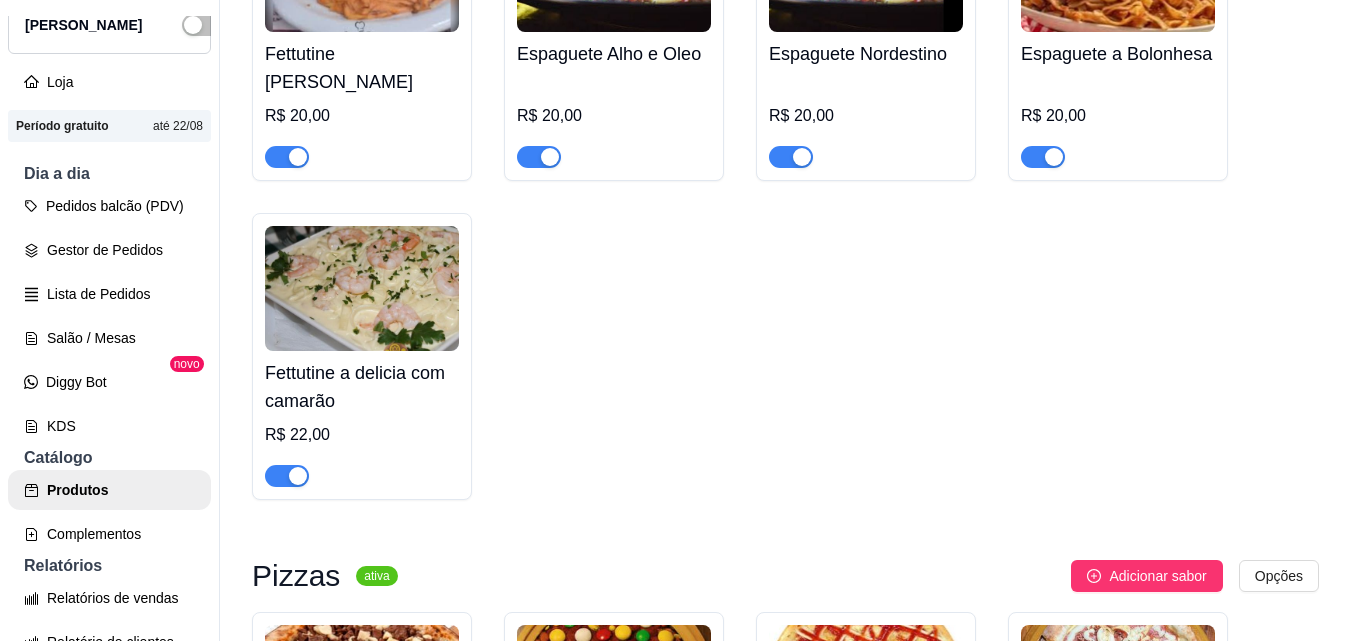 scroll, scrollTop: 1412, scrollLeft: 0, axis: vertical 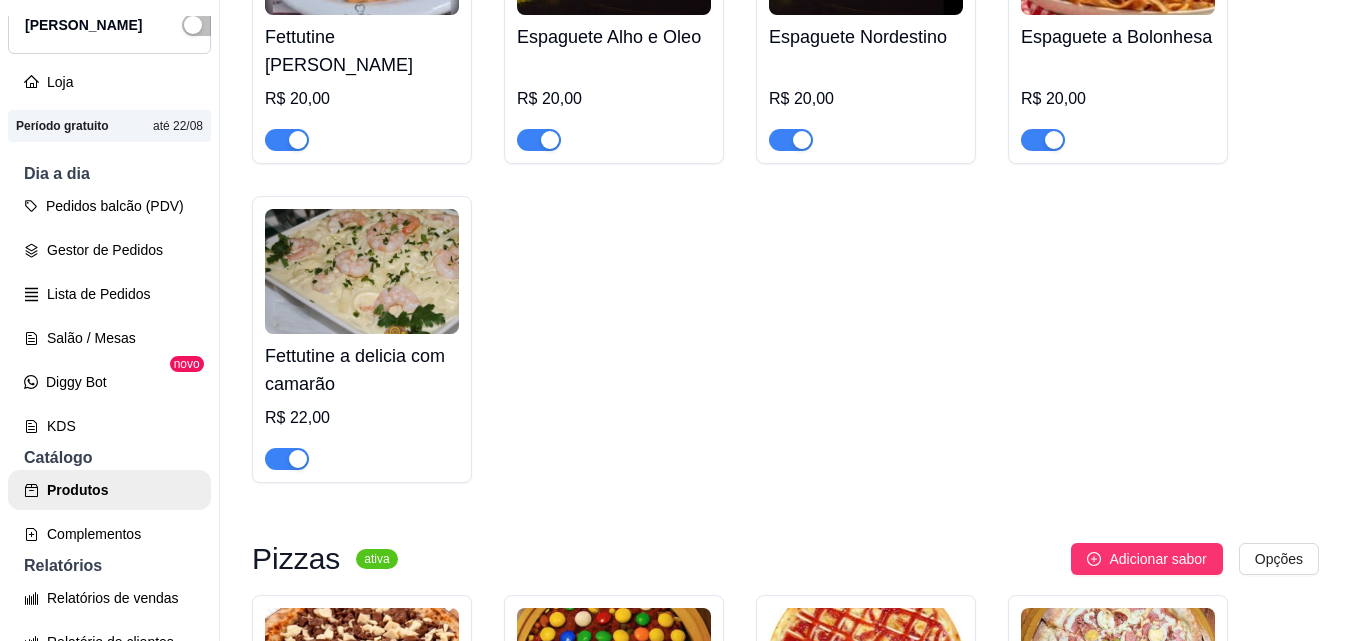 click at bounding box center [362, 271] 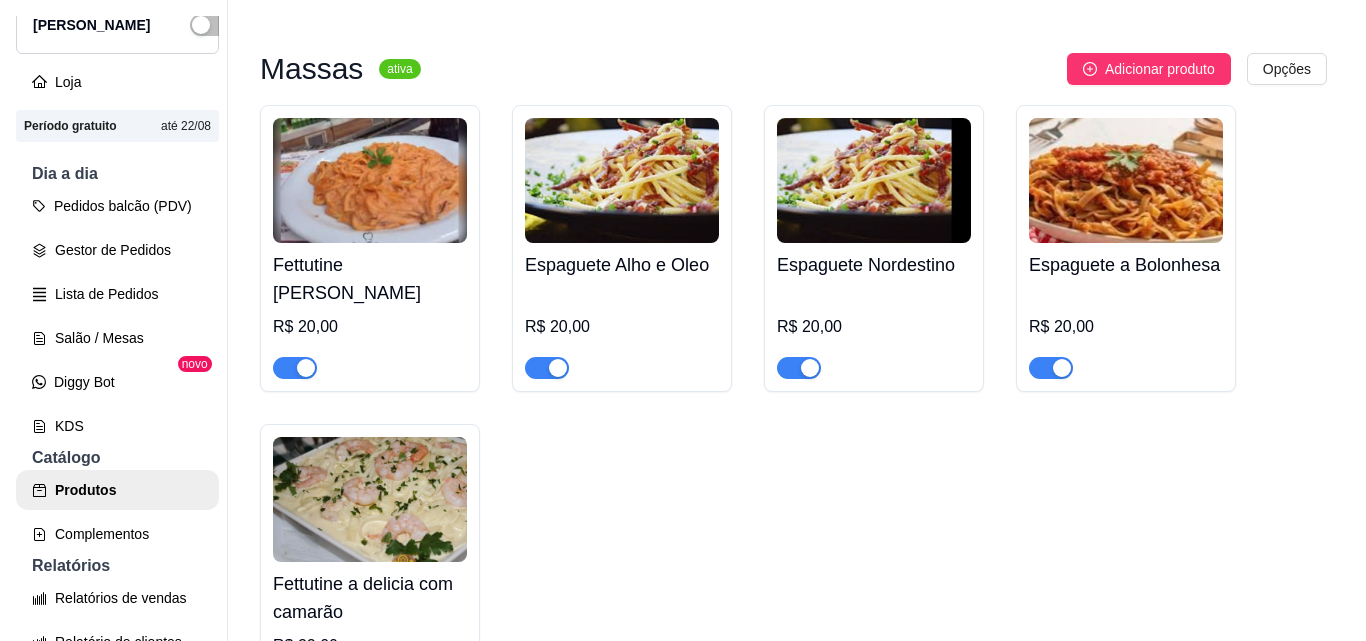 scroll, scrollTop: 1168, scrollLeft: 0, axis: vertical 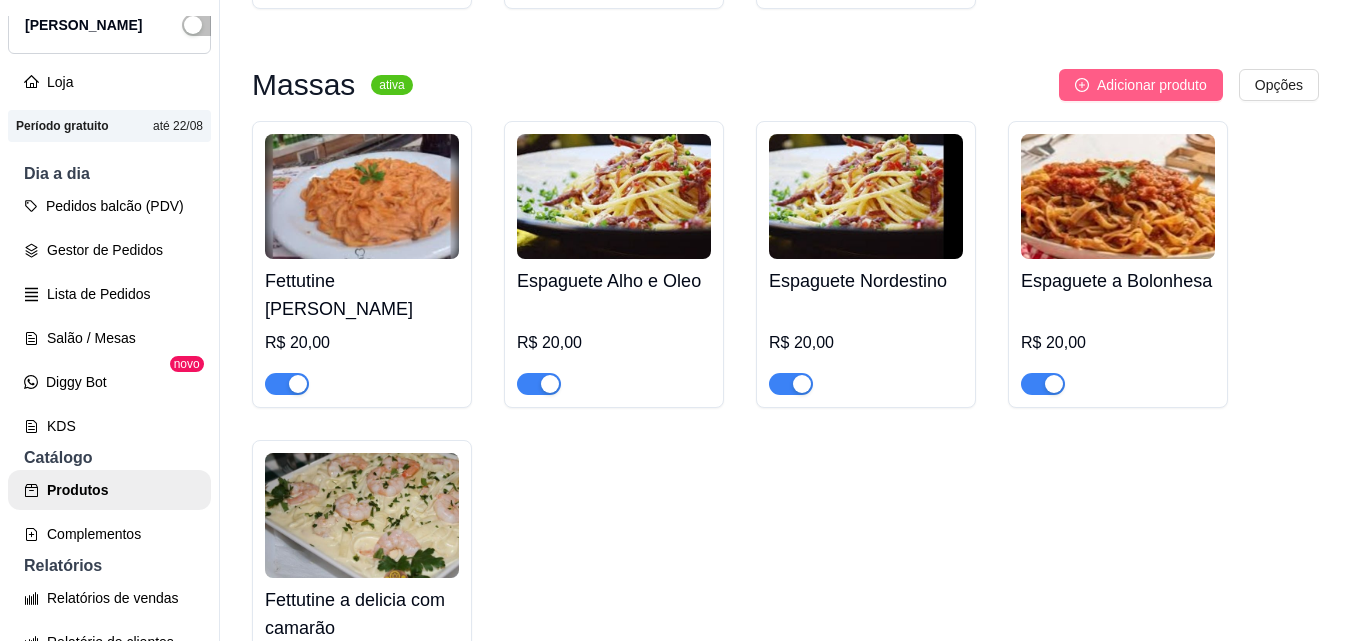 click on "Adicionar produto" at bounding box center (1152, 85) 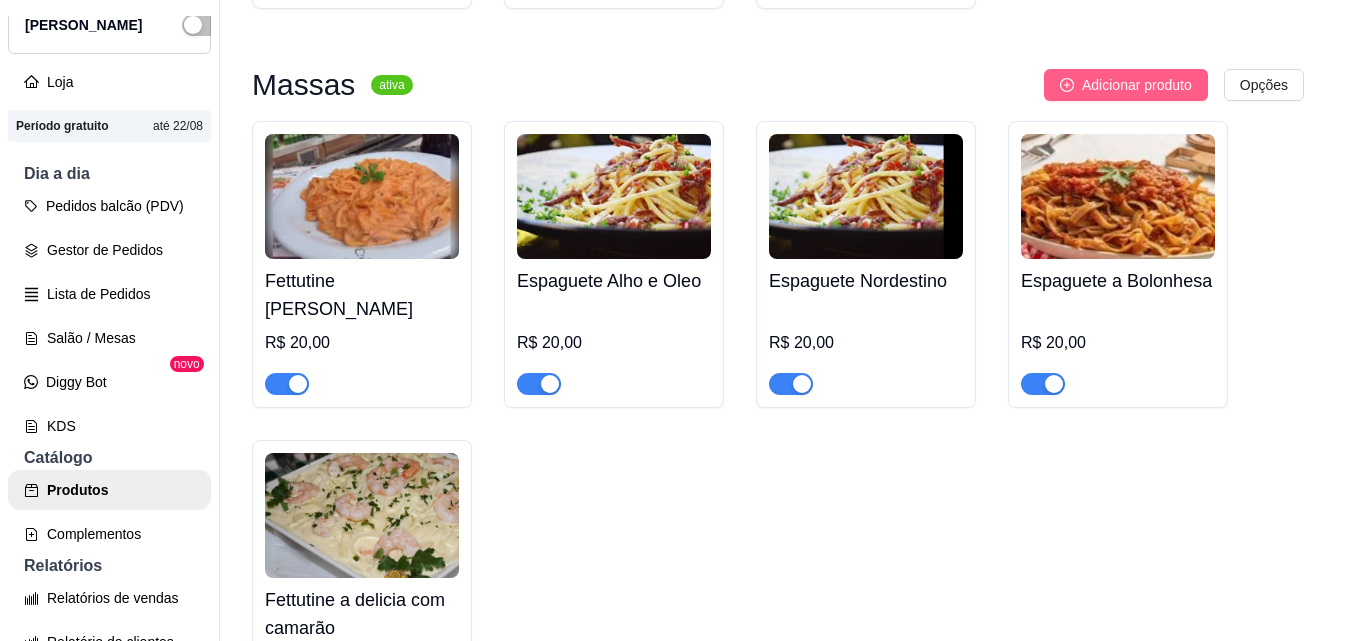 type 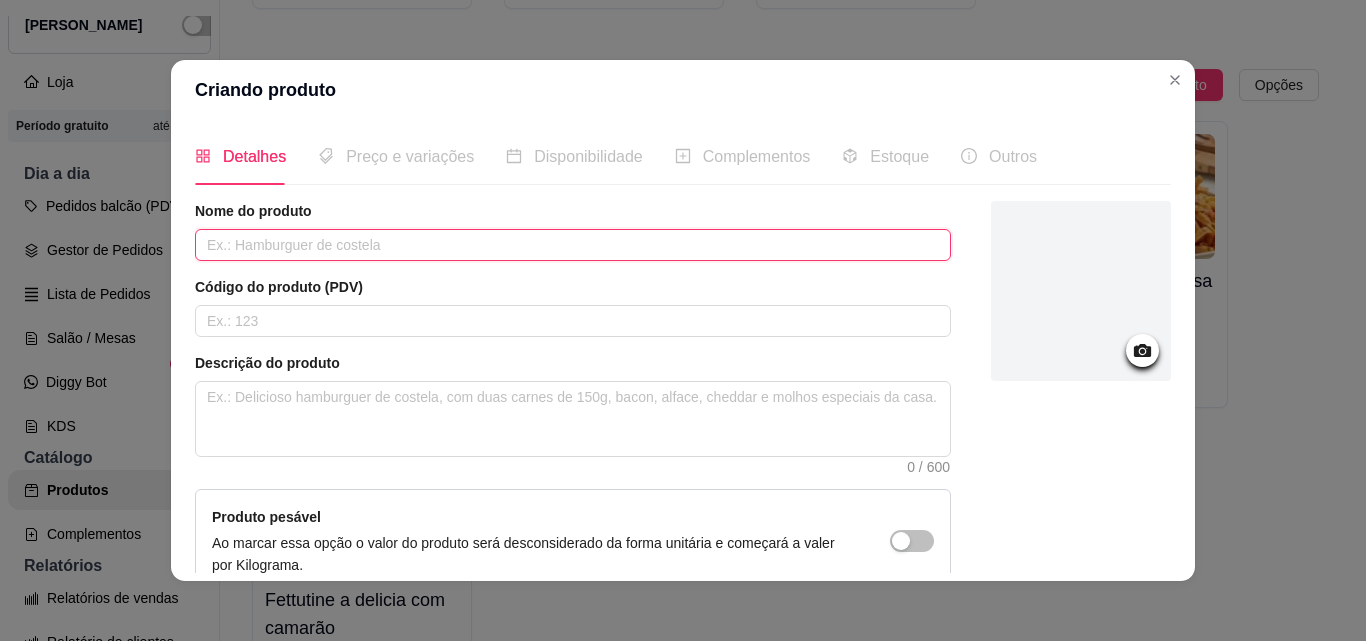 click at bounding box center (573, 245) 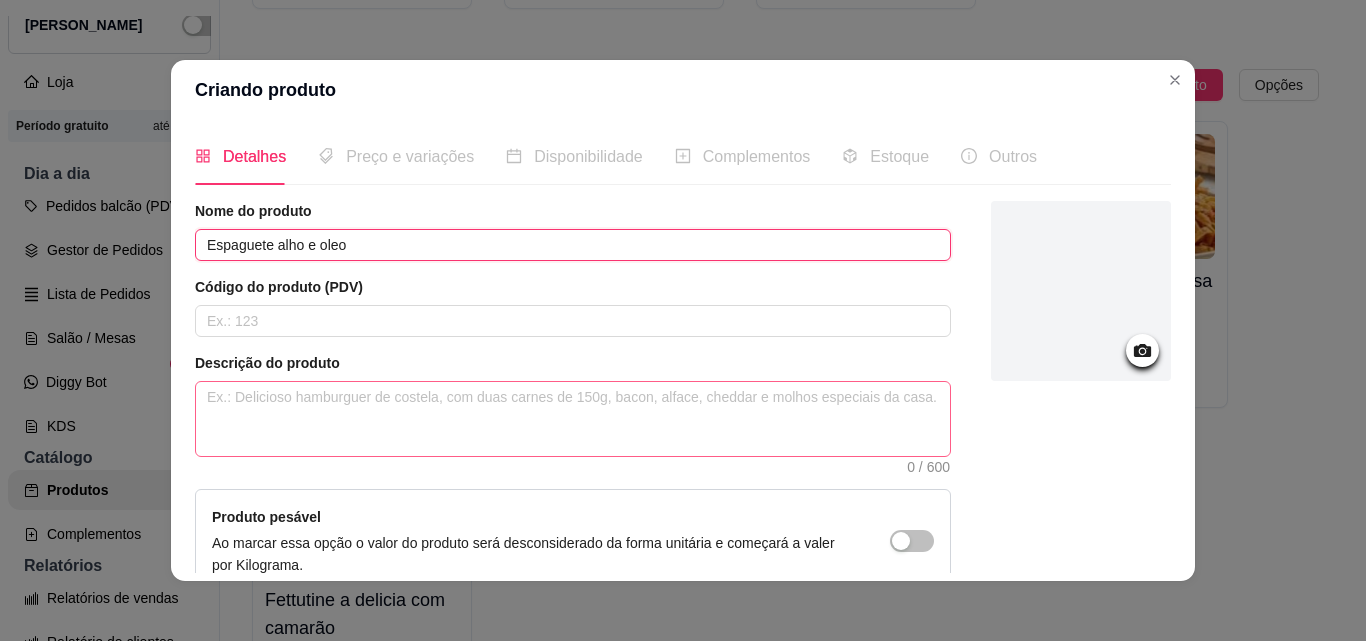 type on "Espaguete alho e oleo" 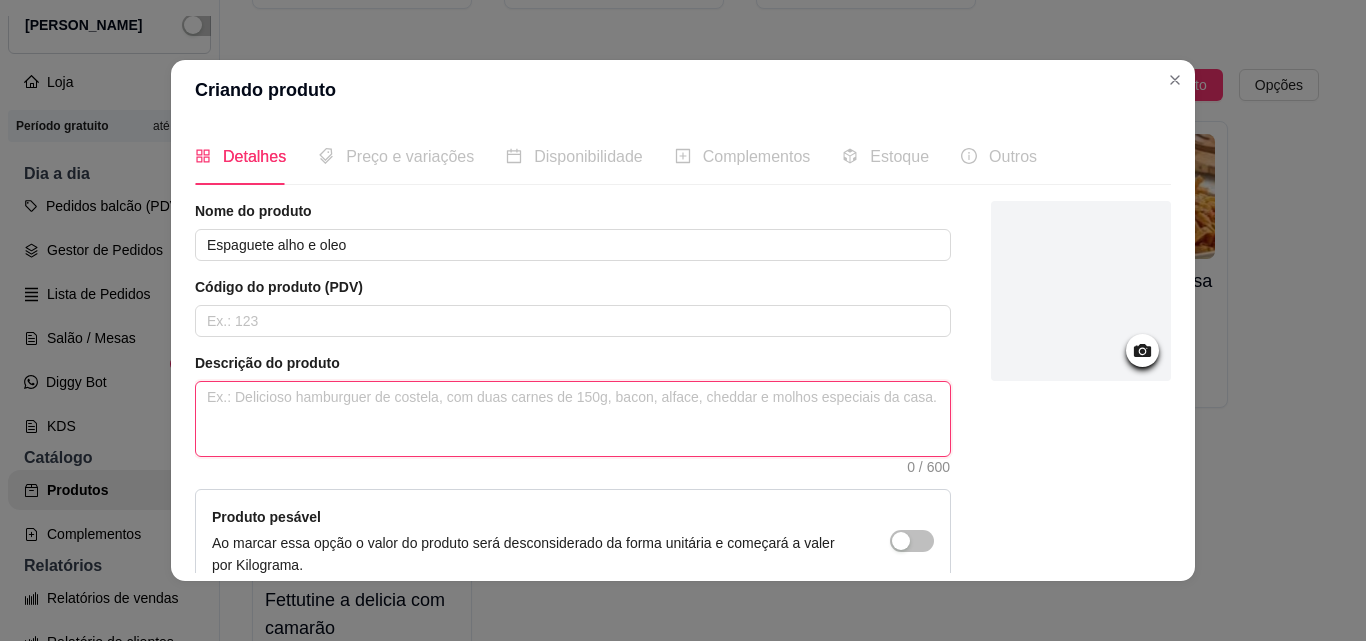 click at bounding box center [573, 419] 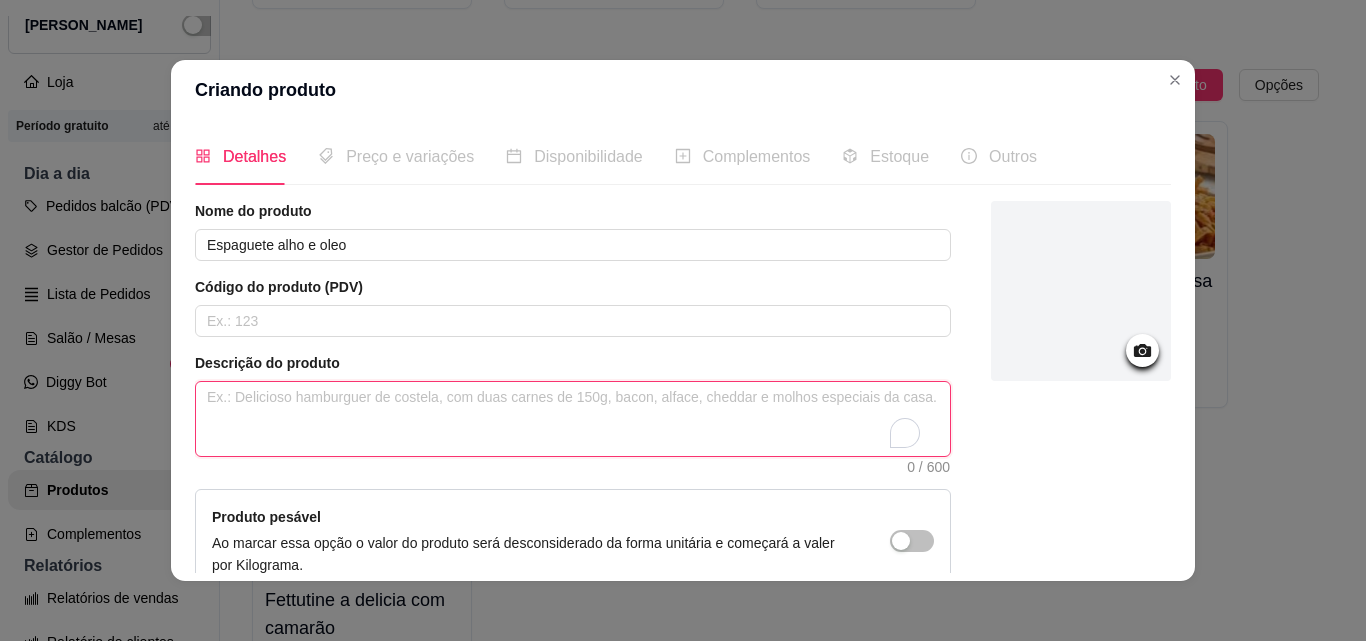 type 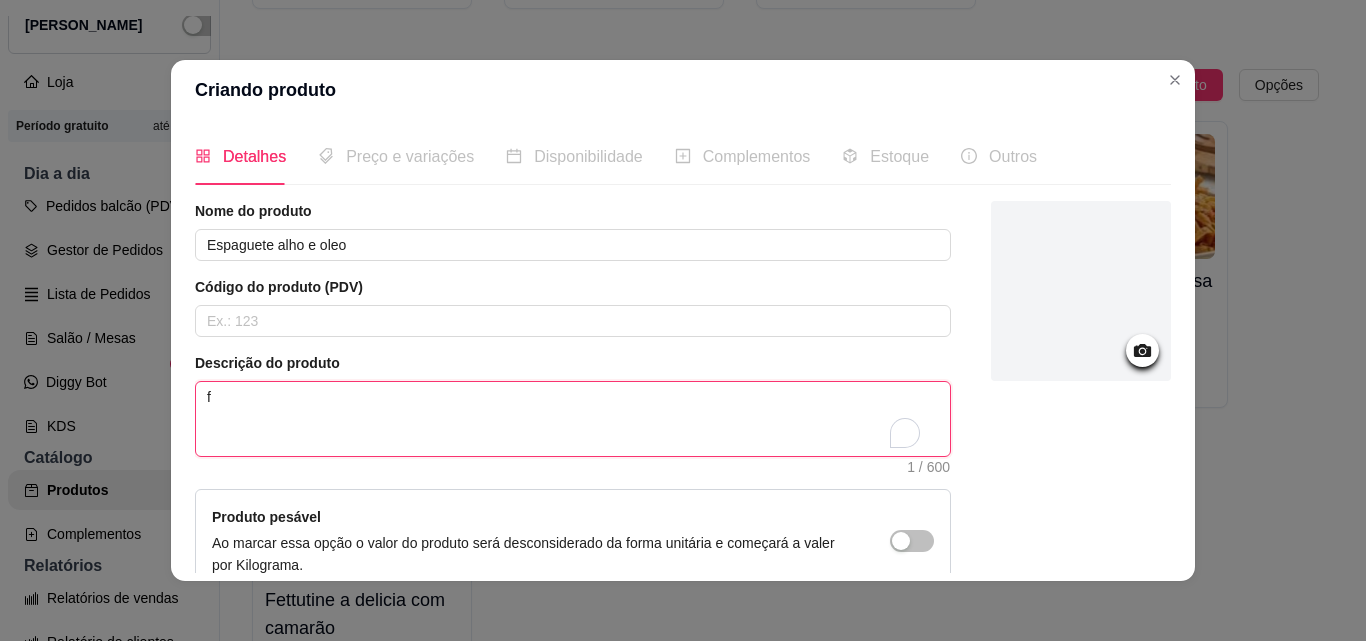 type 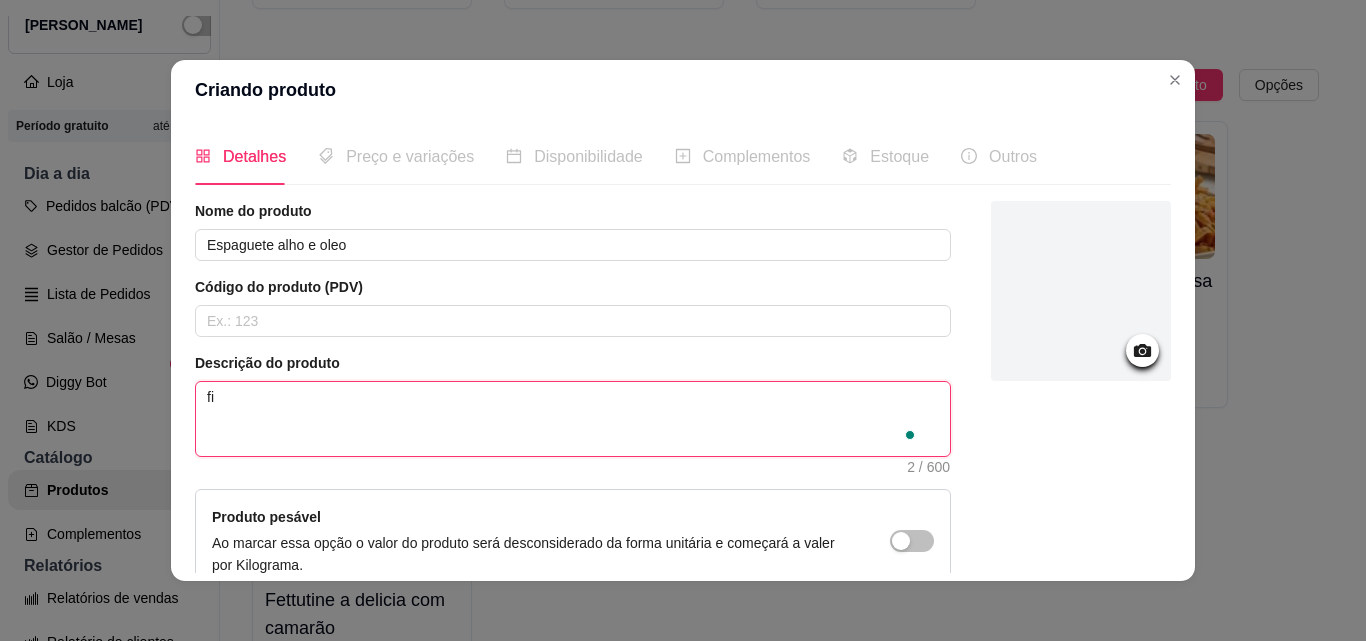 type 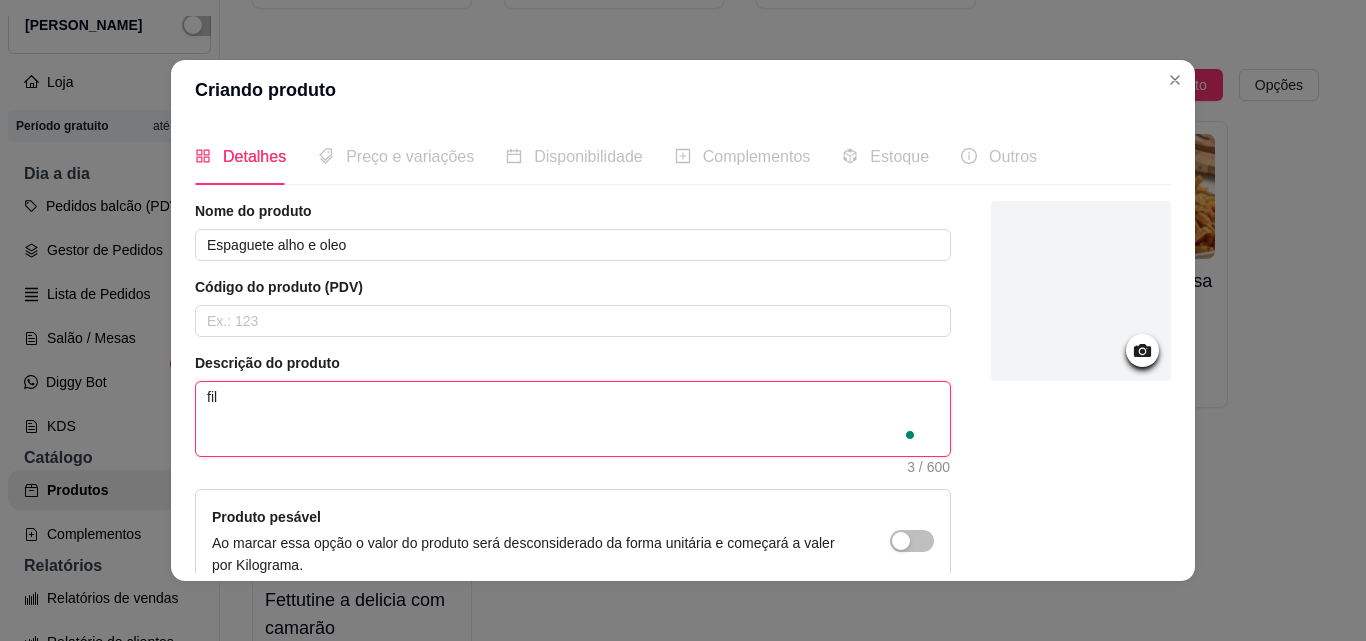 type 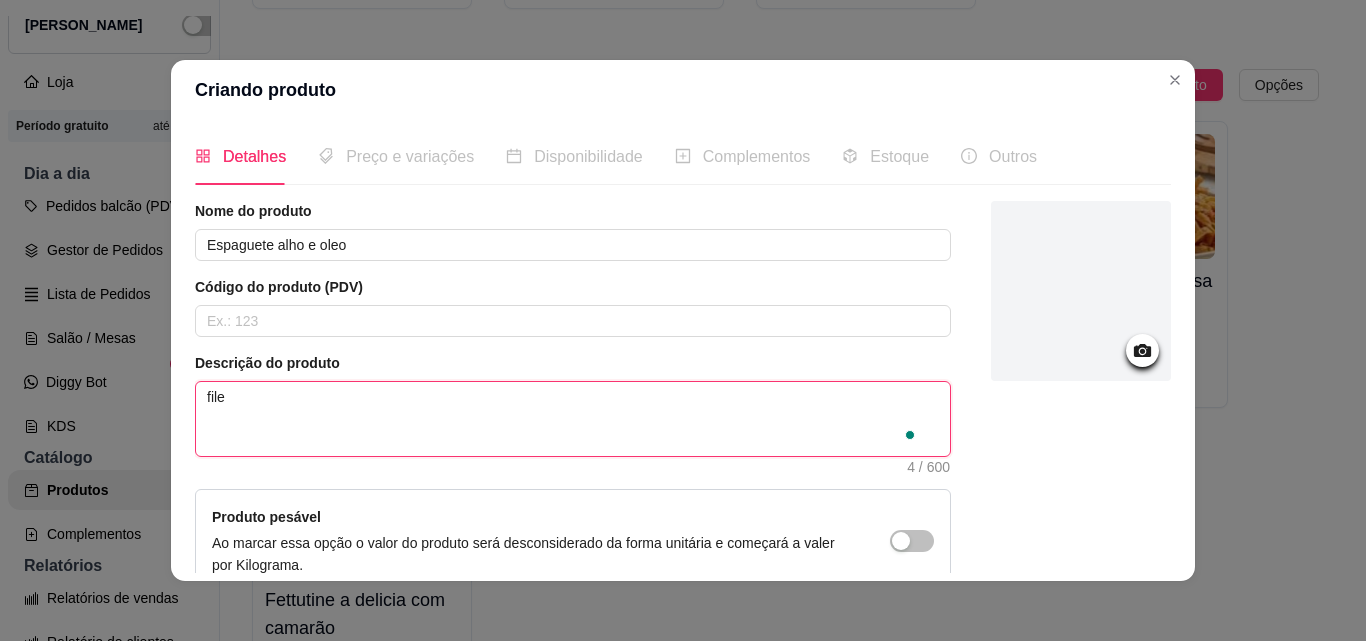 type 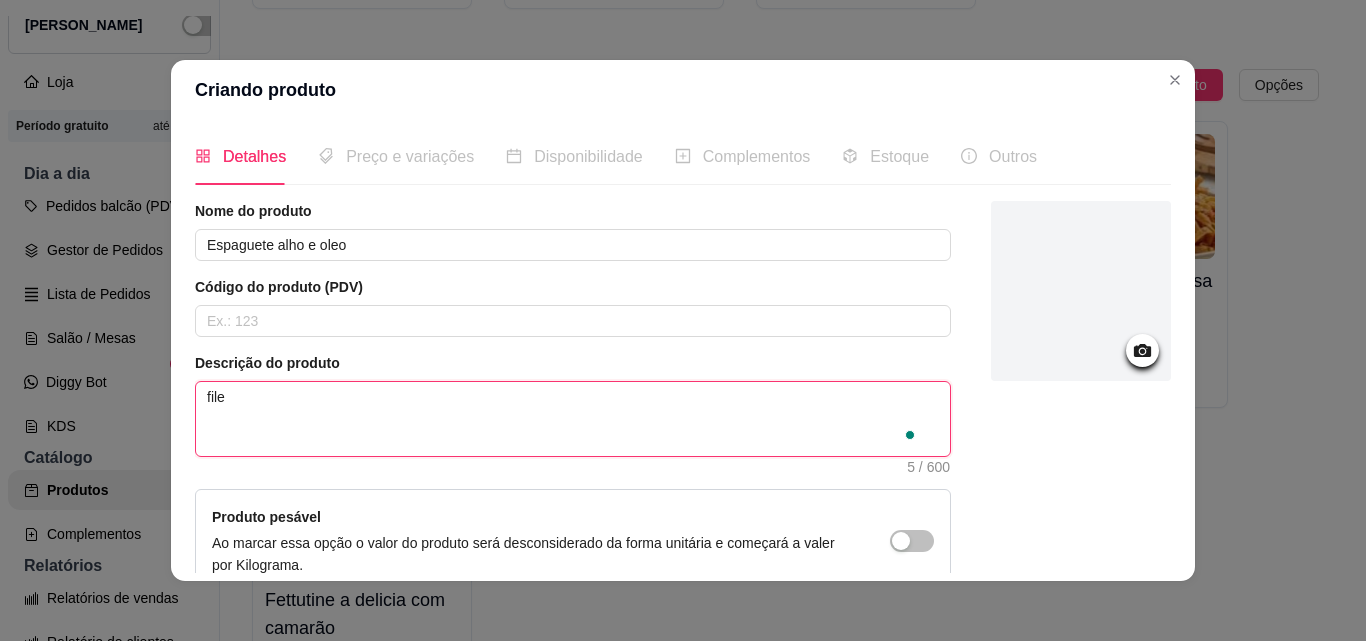 type 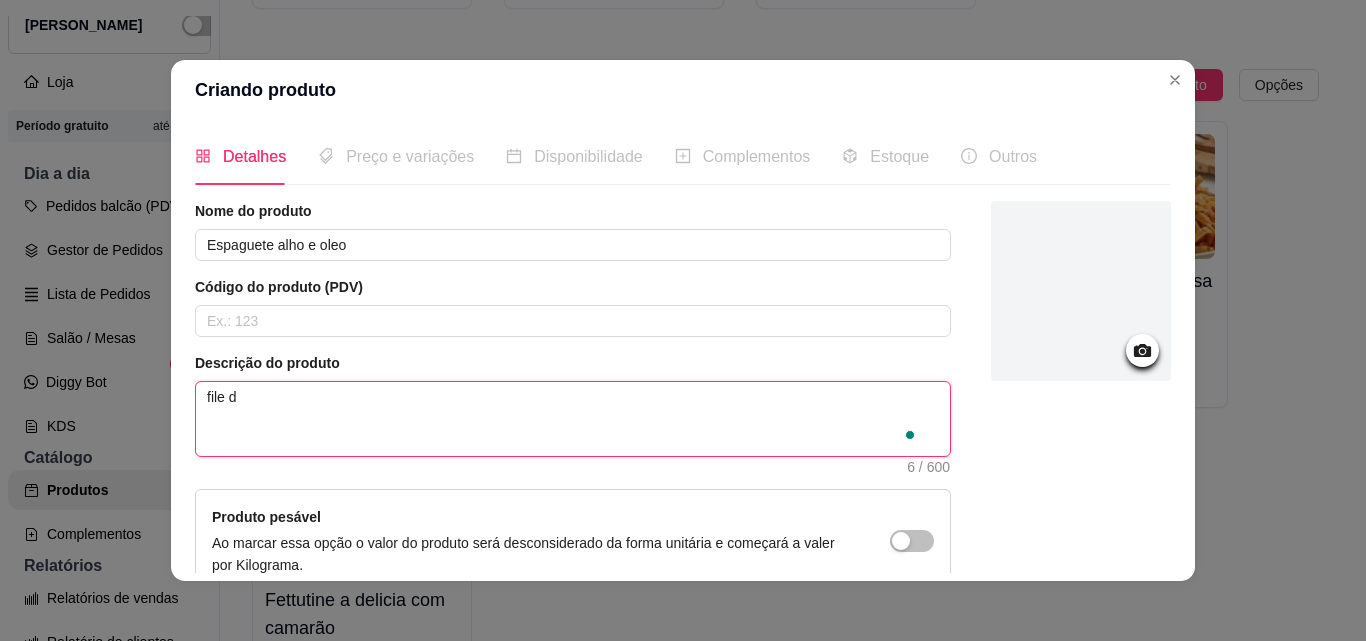type 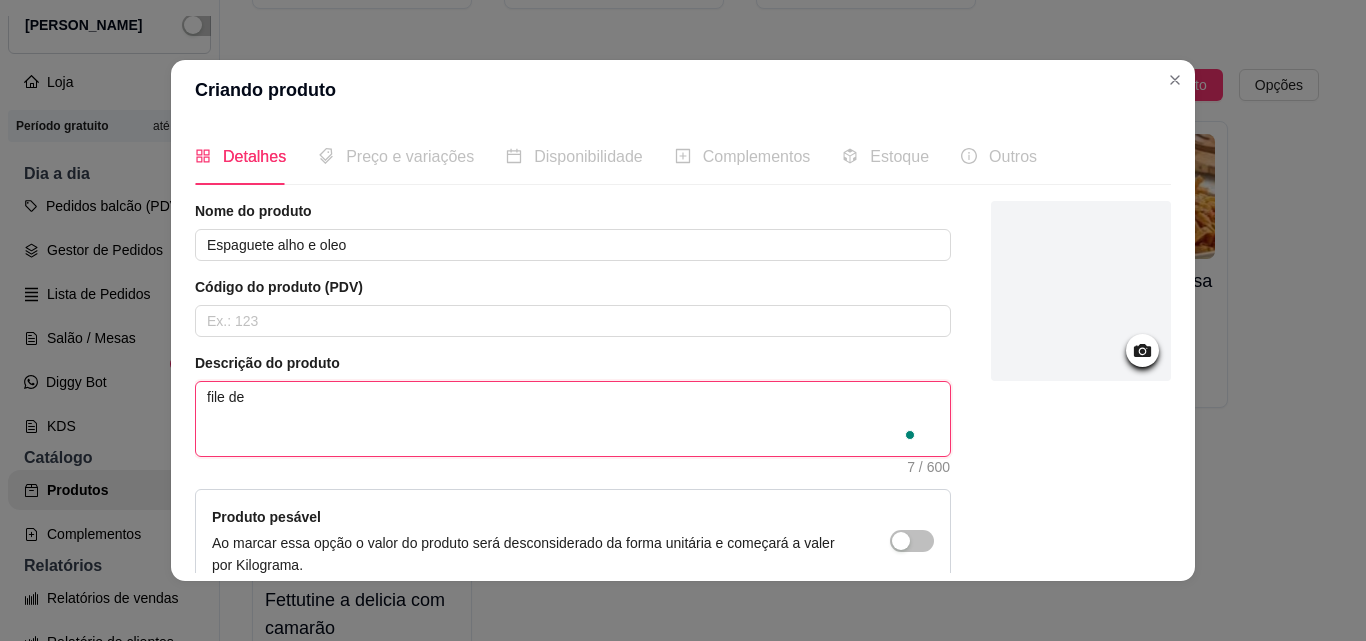 type 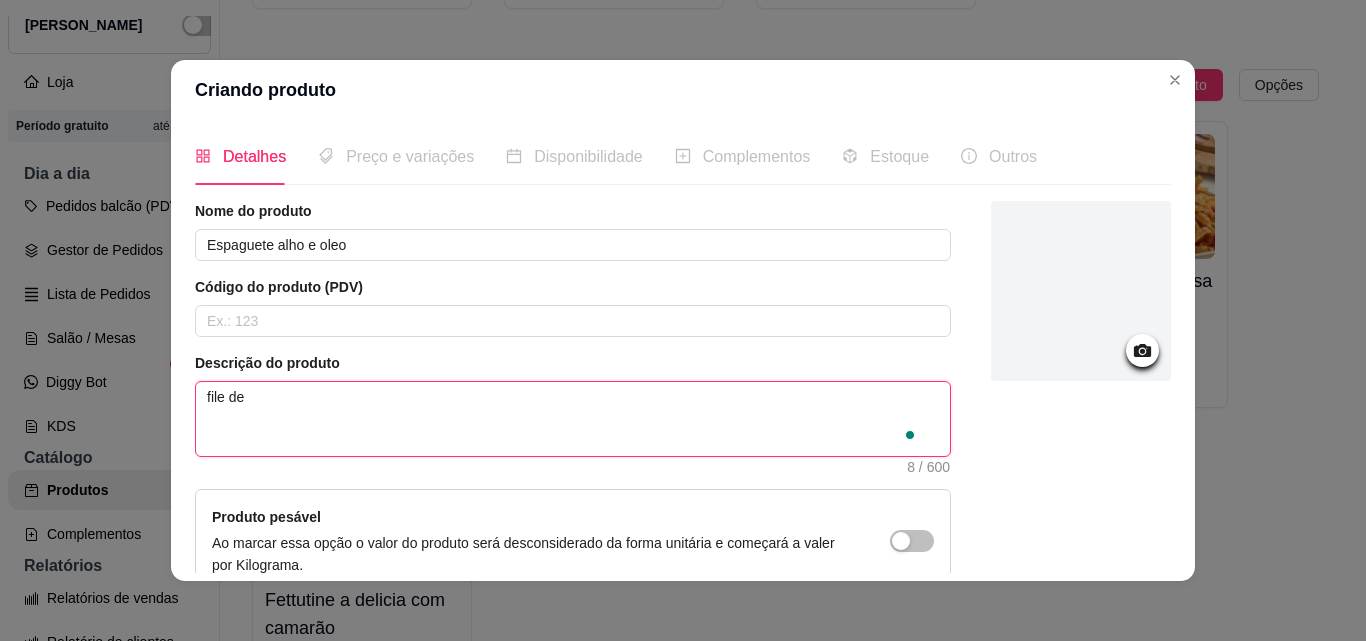 type 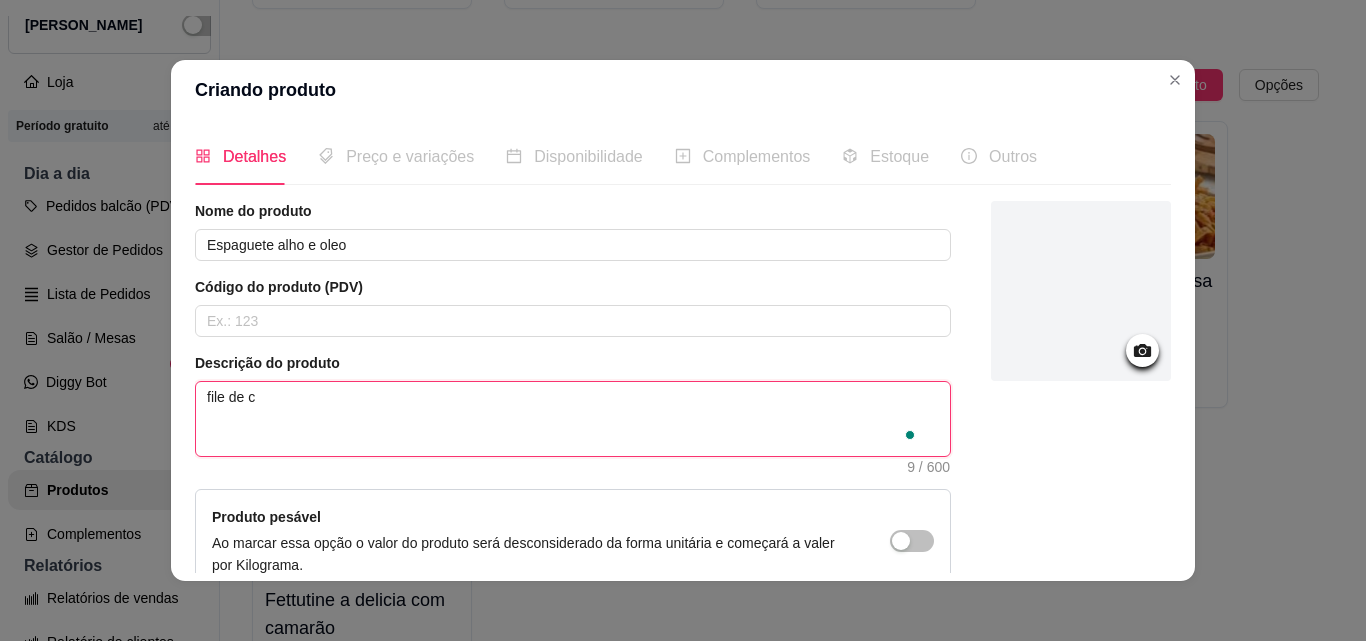 type 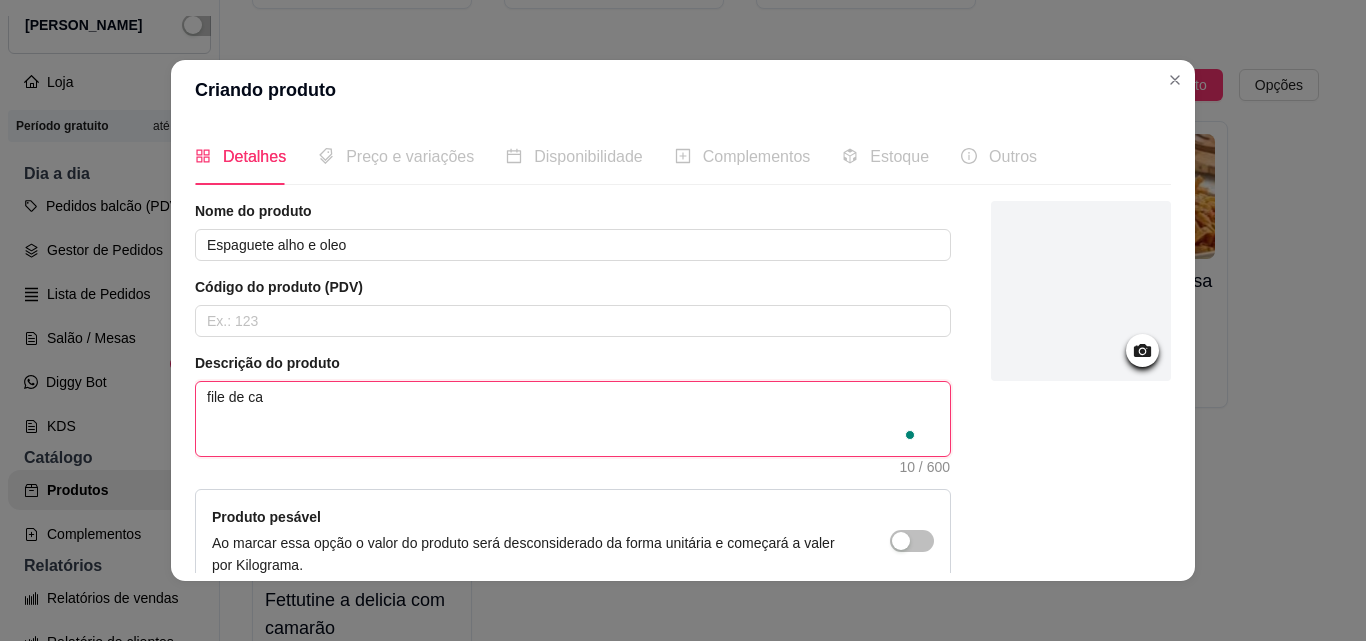 type 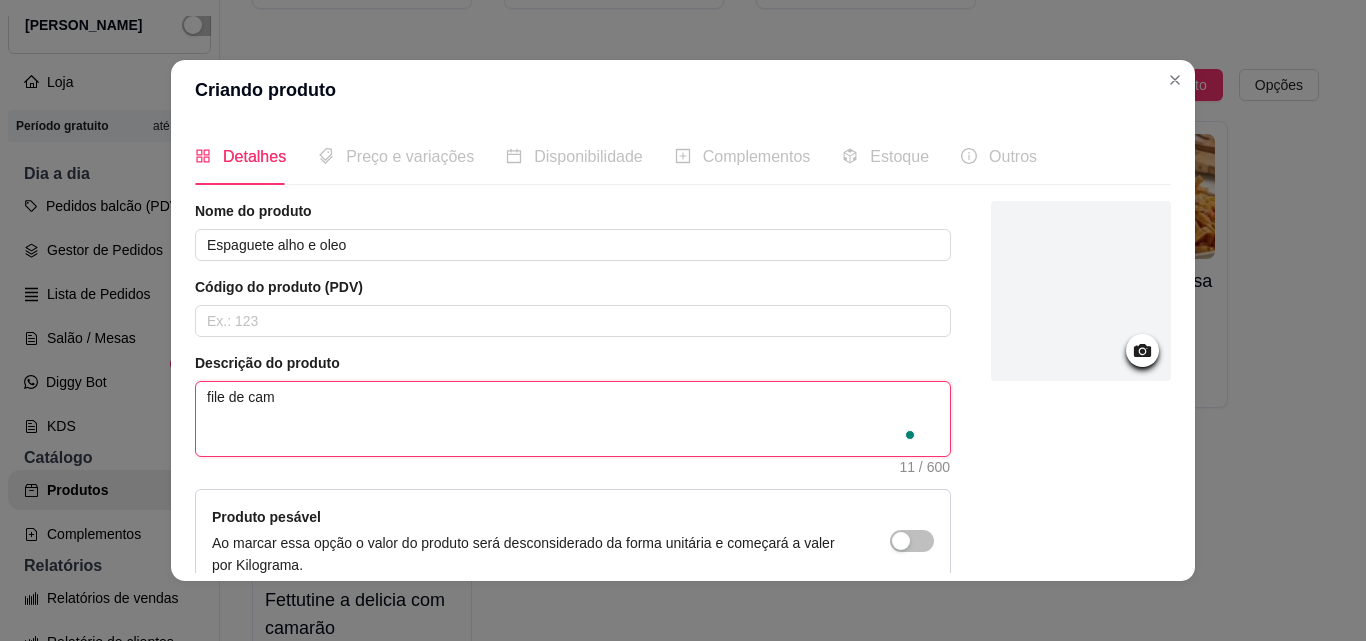 type 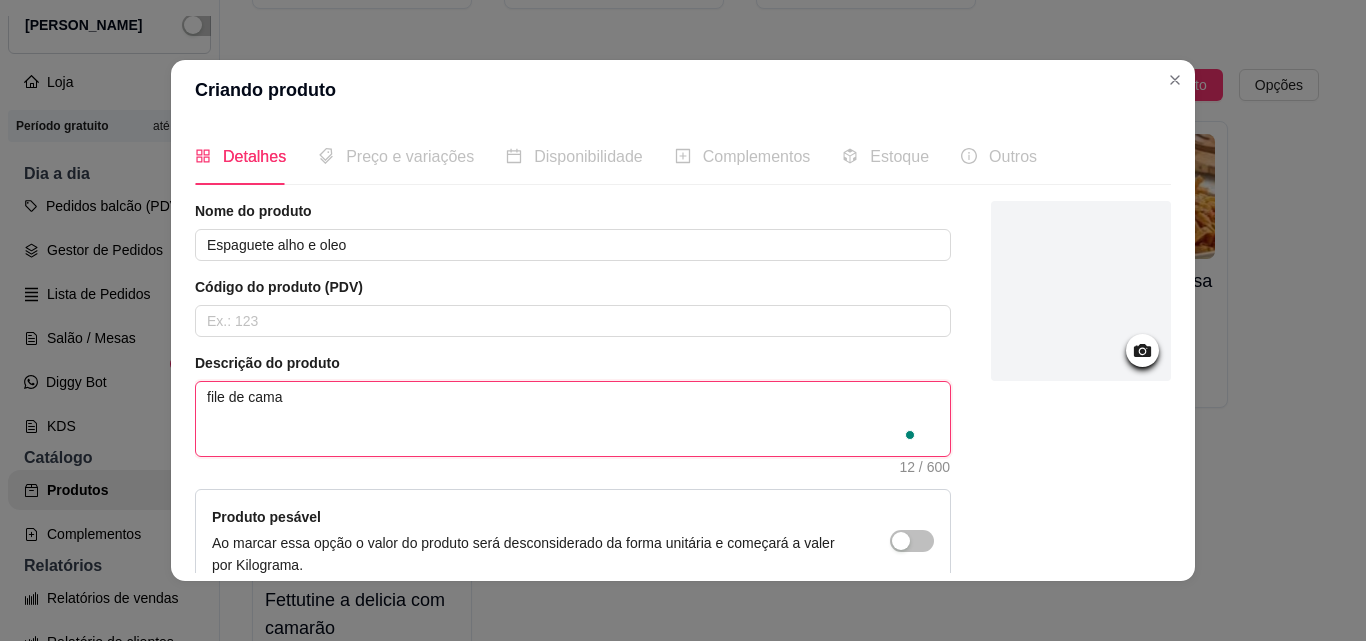 type 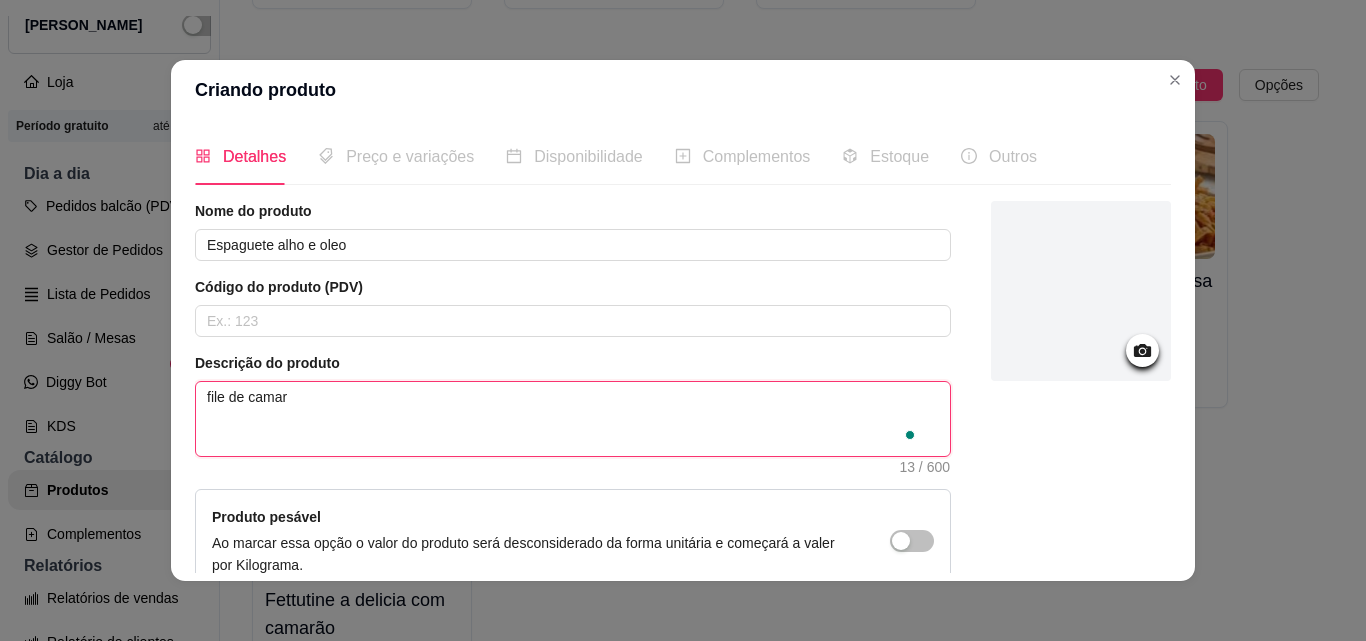 type 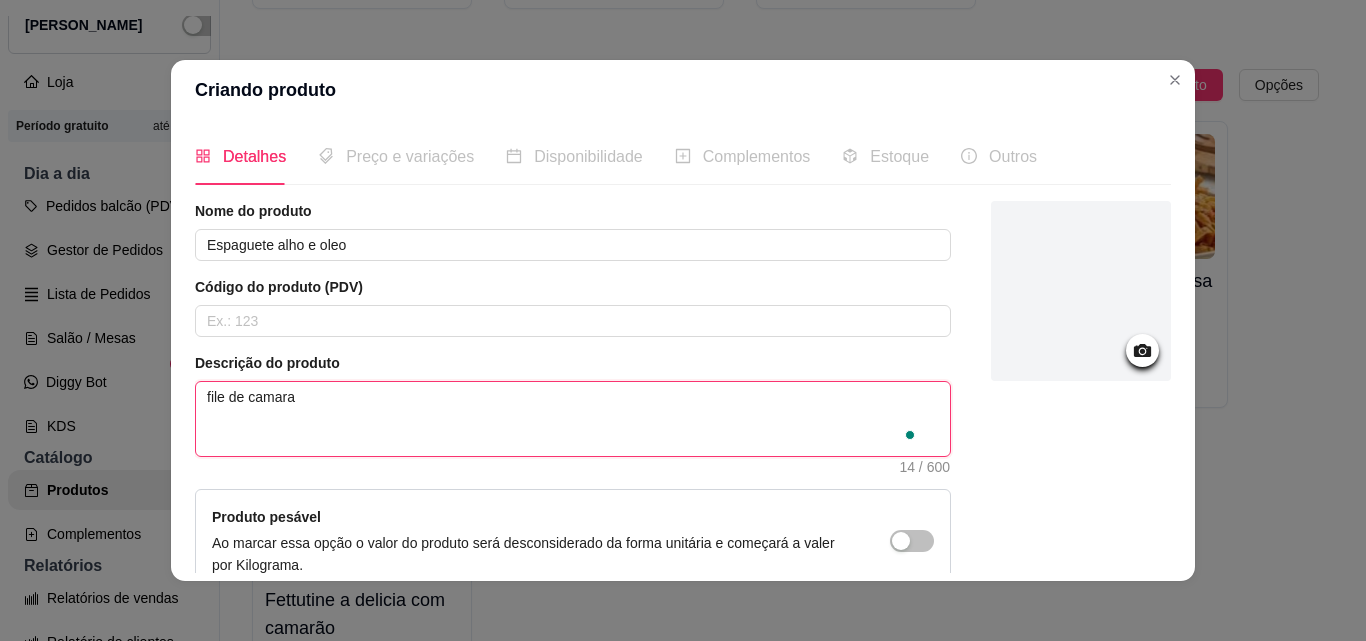 type 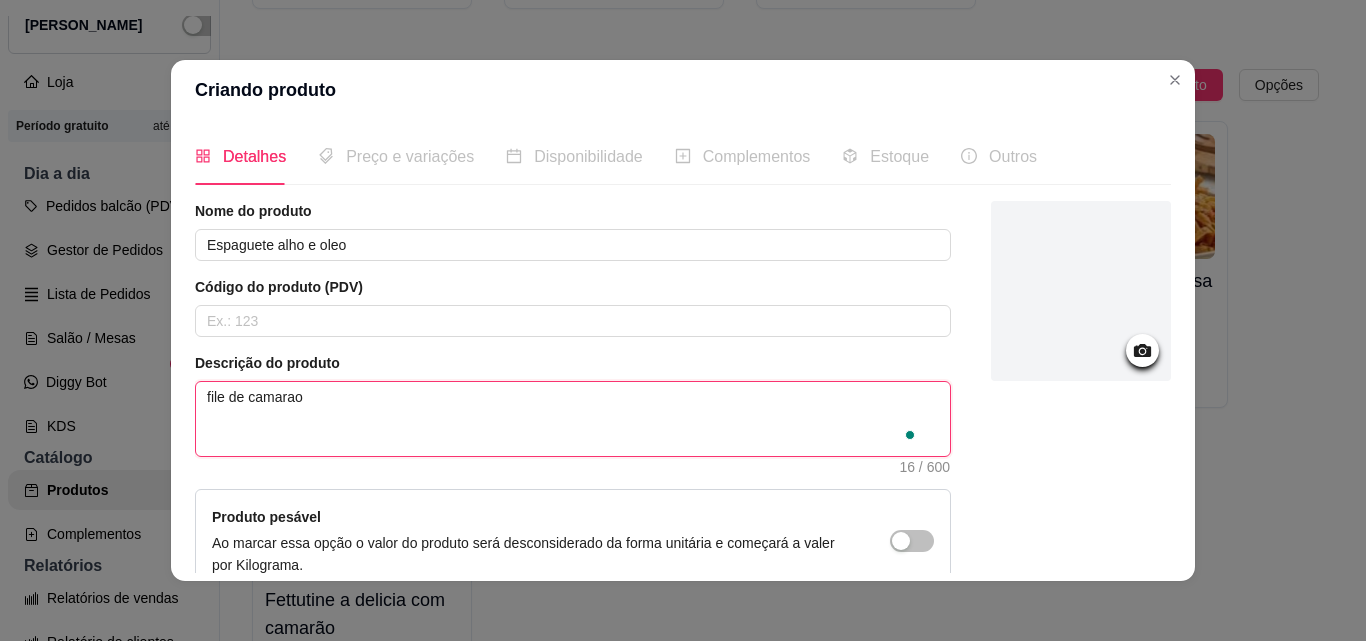 type 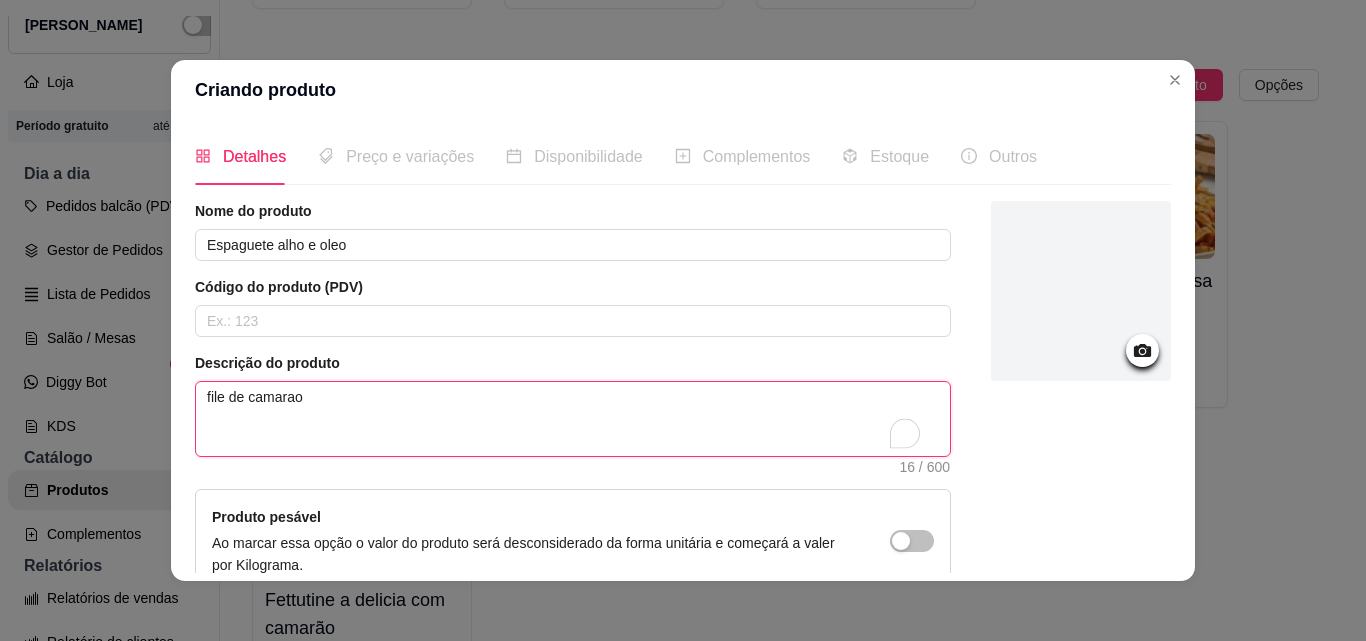 type 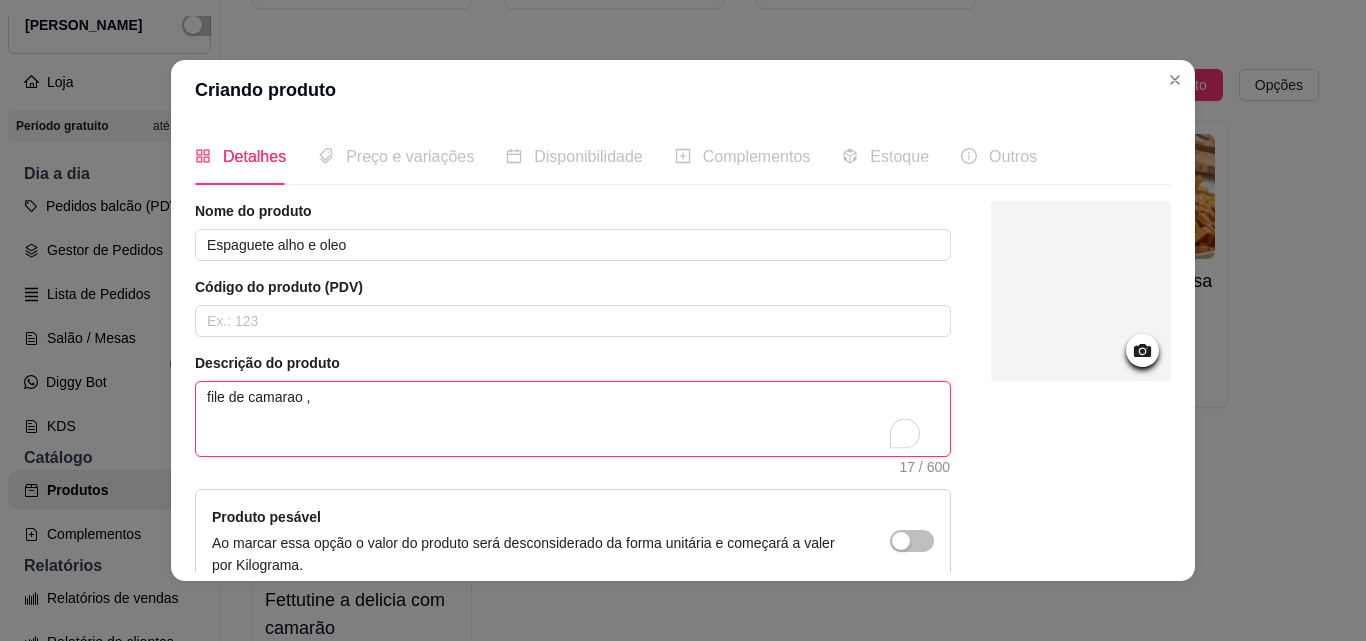 type 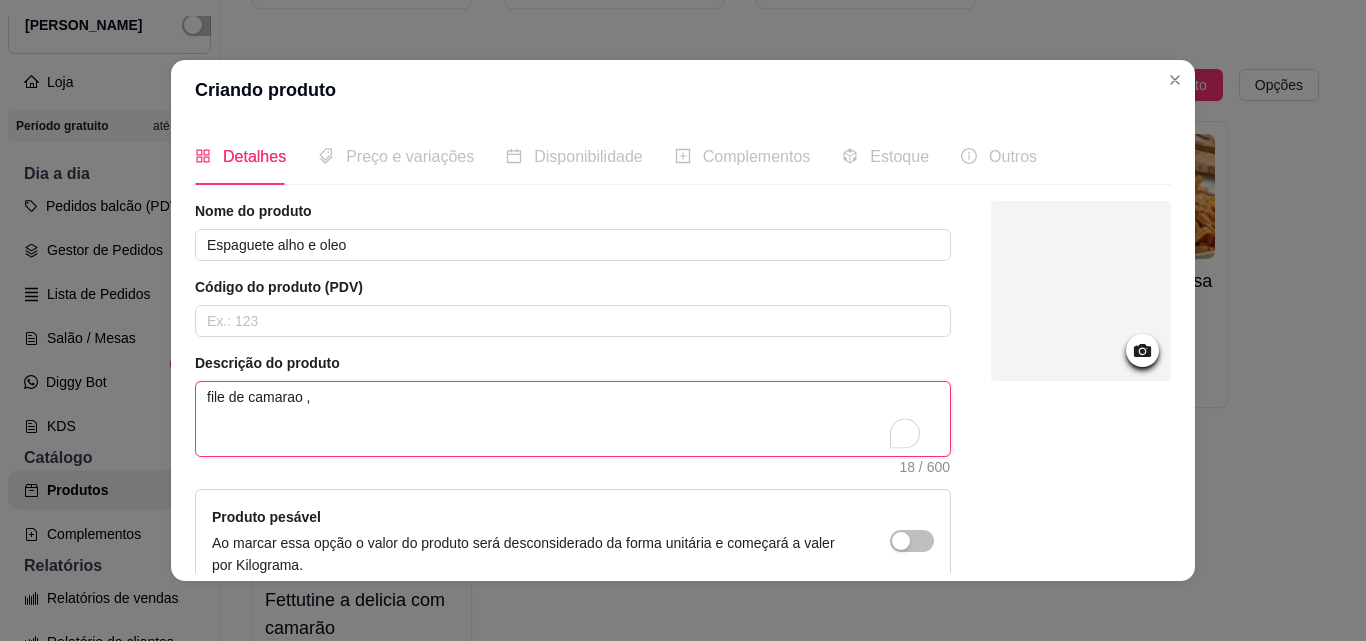type 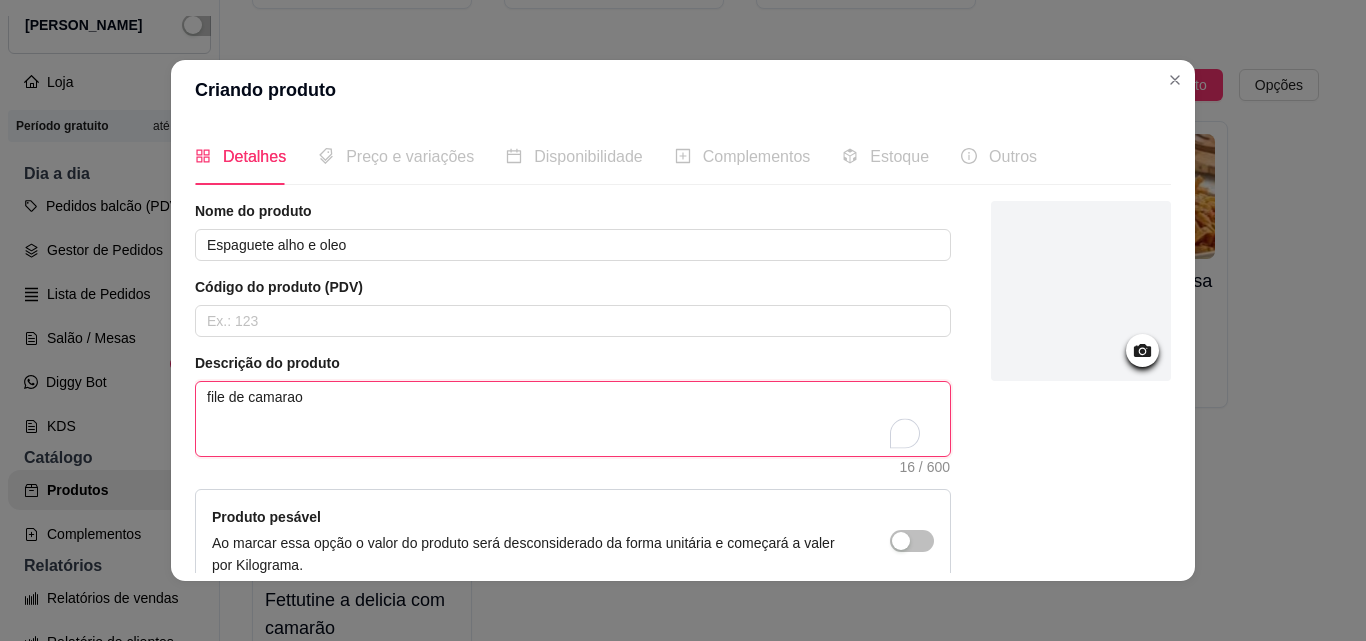 type 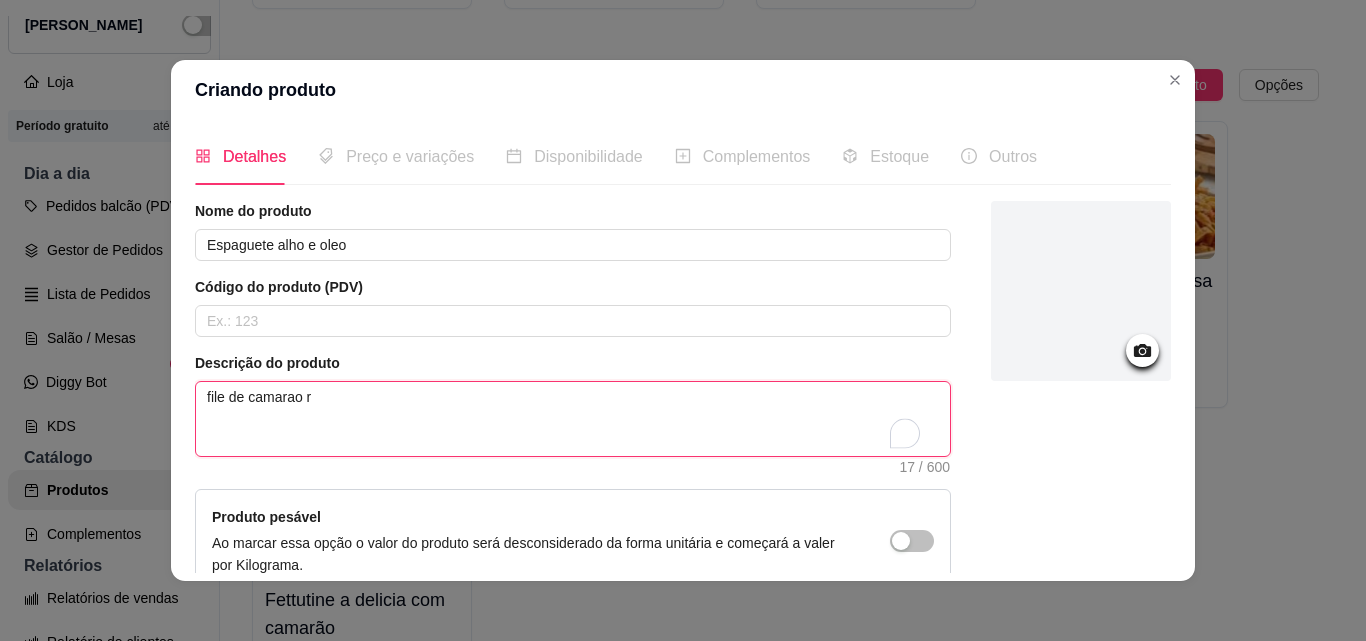 type on "file de camarao re" 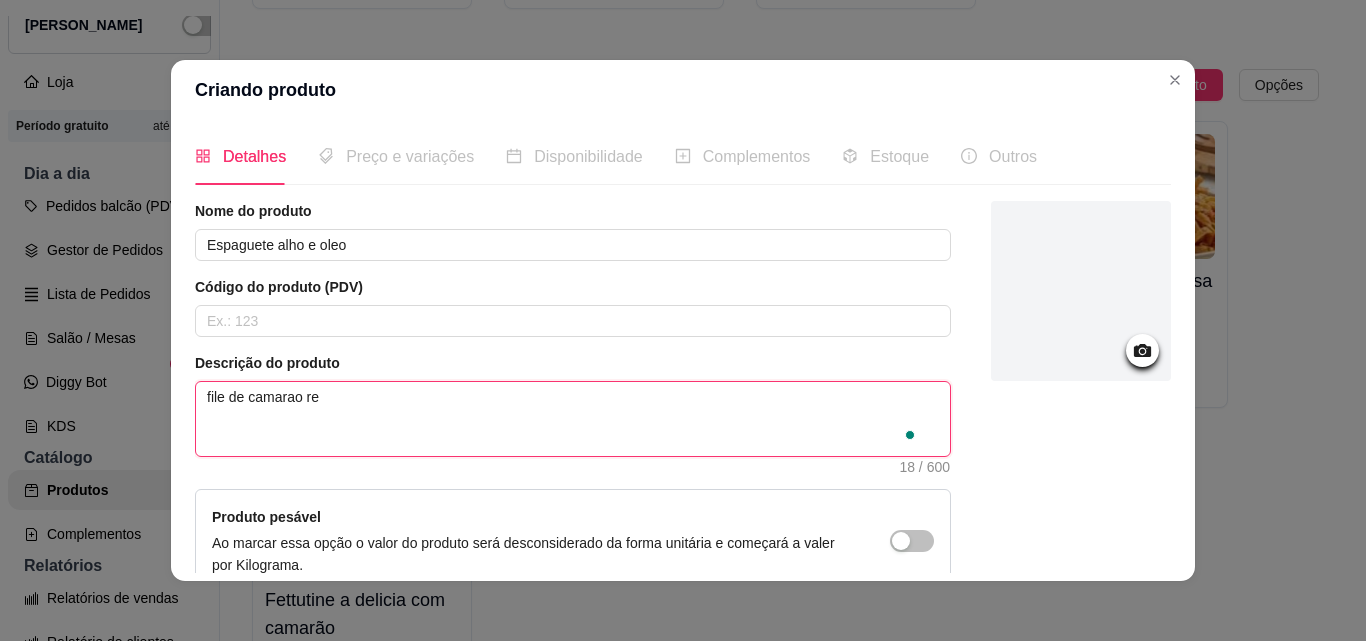 type 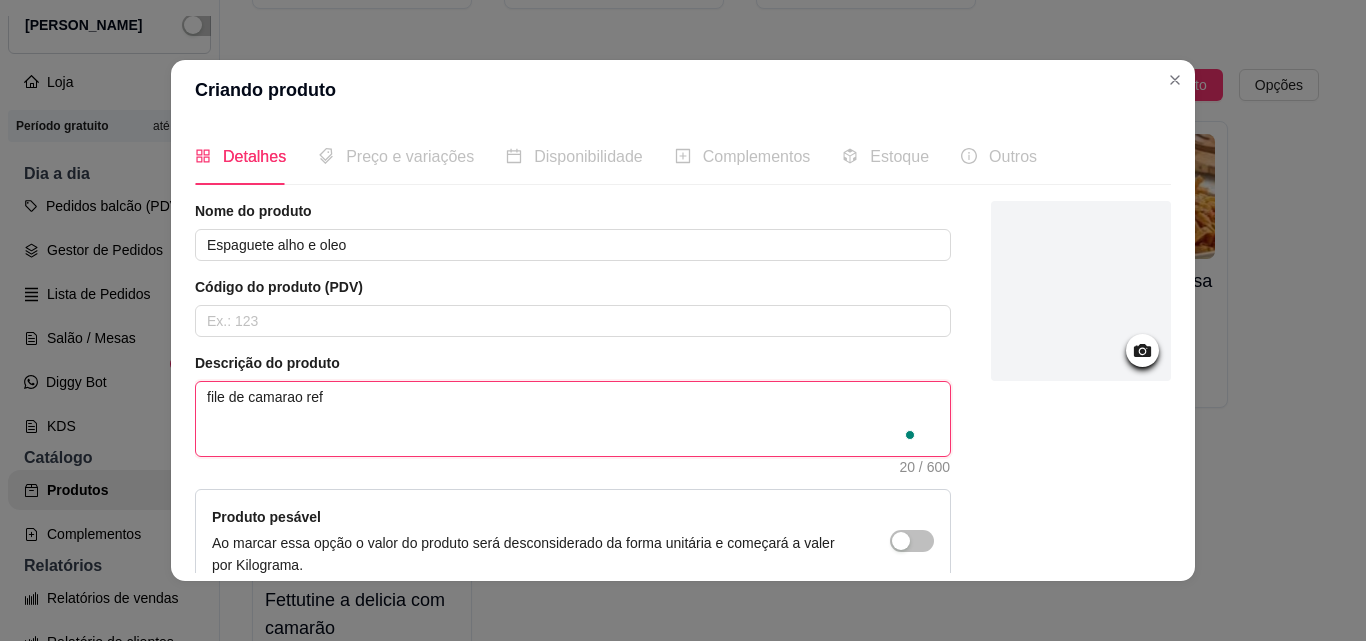 type 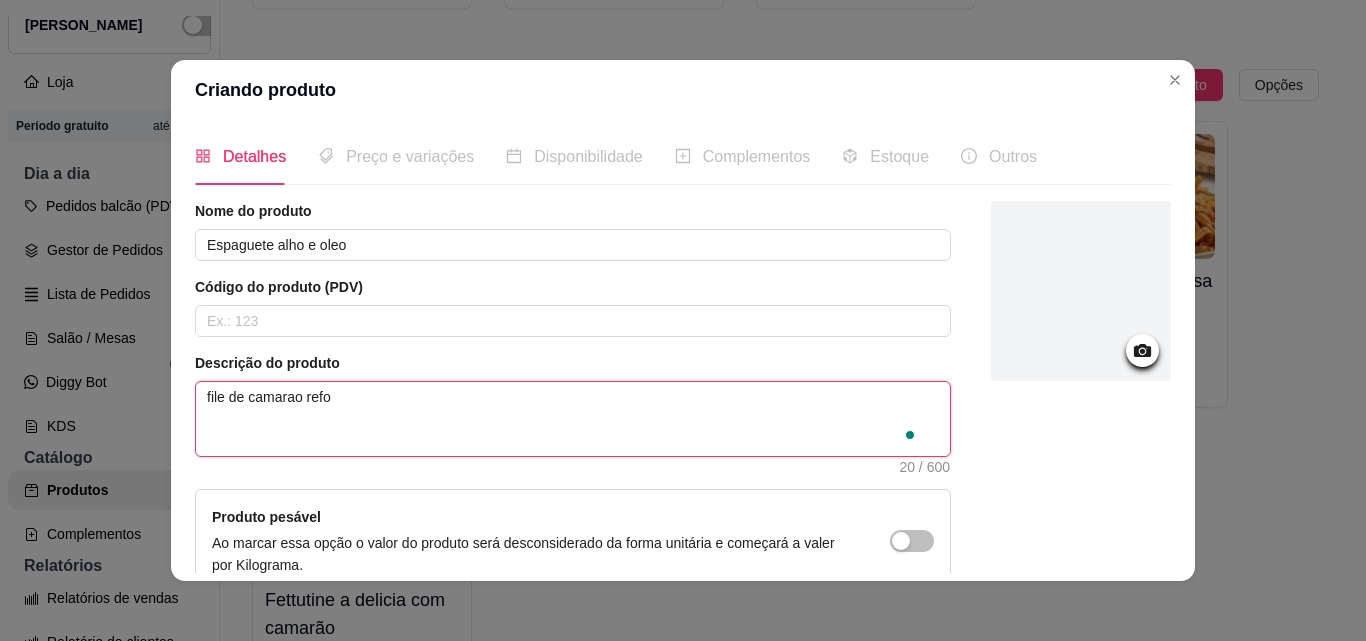 type 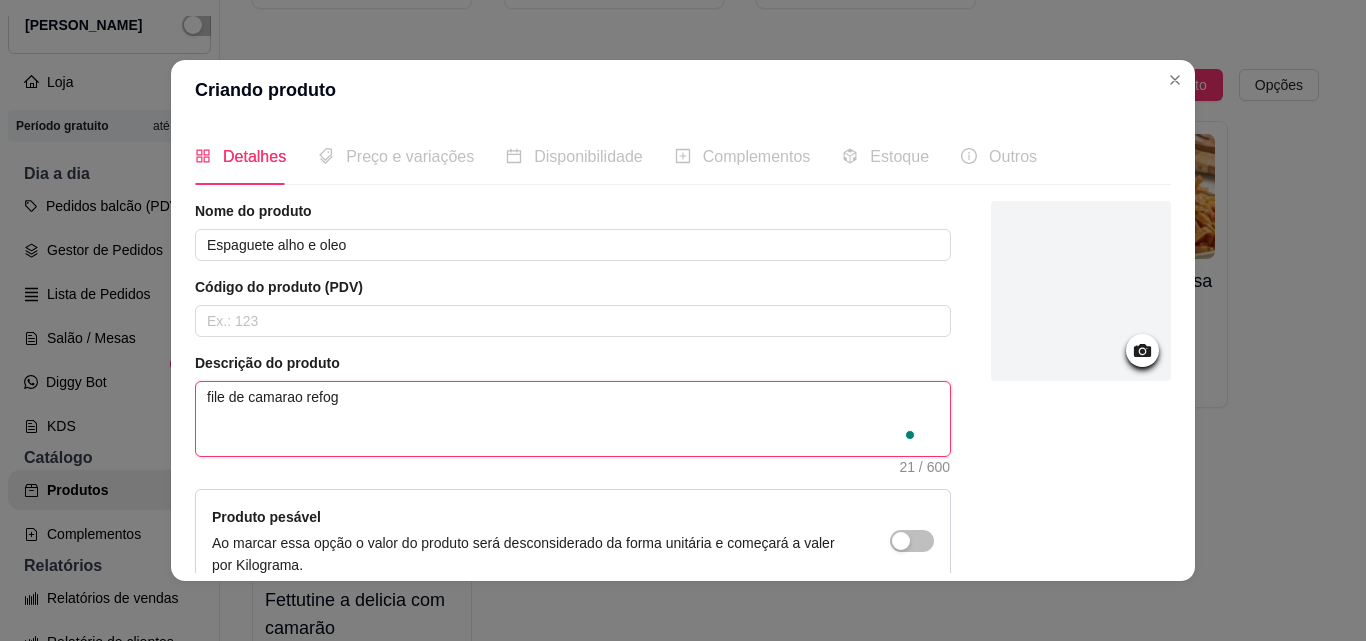 type 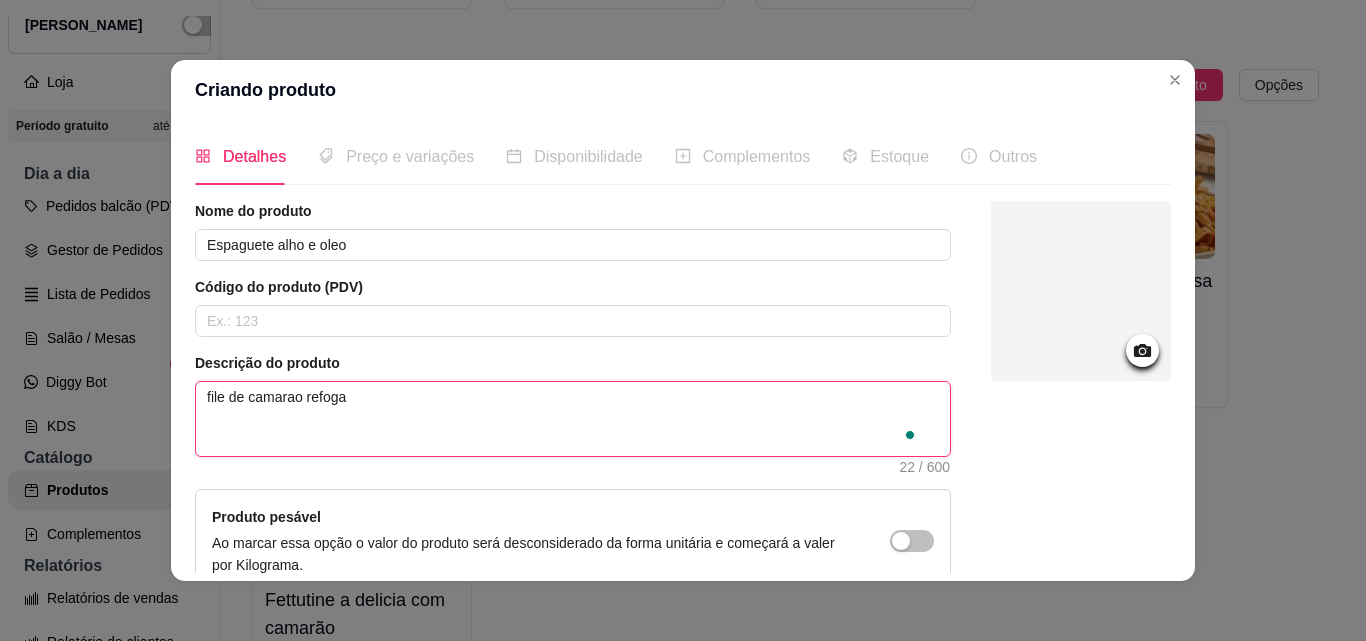 type 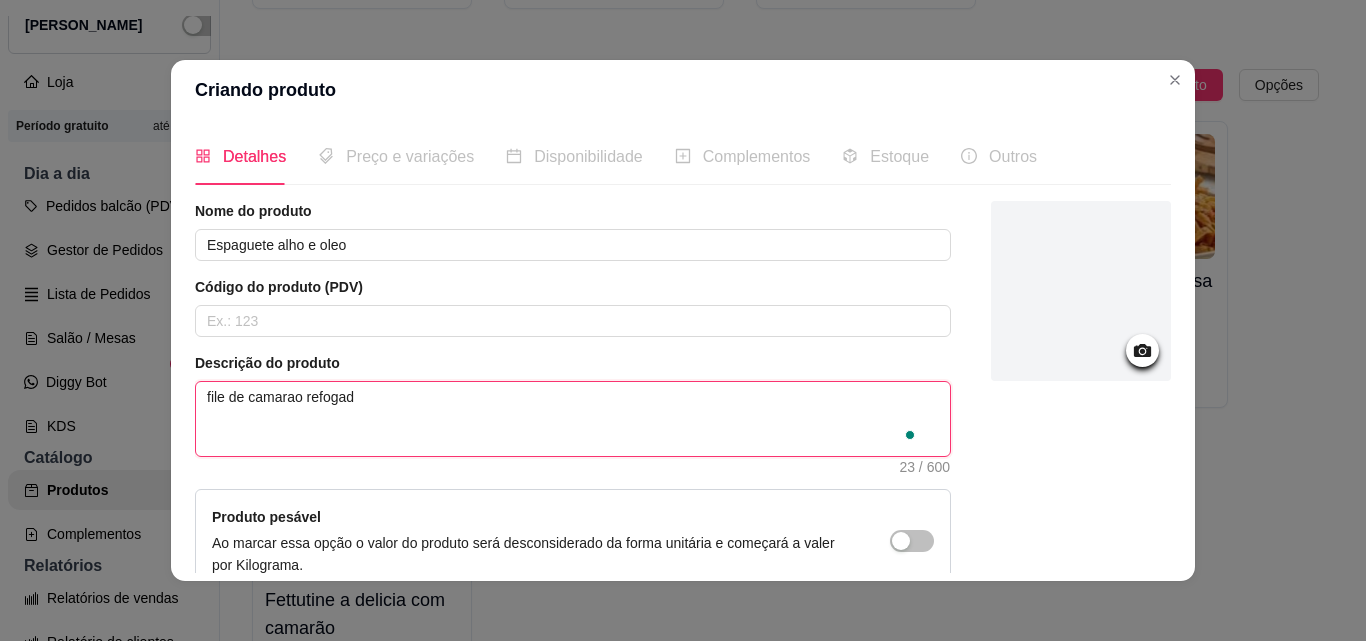 type 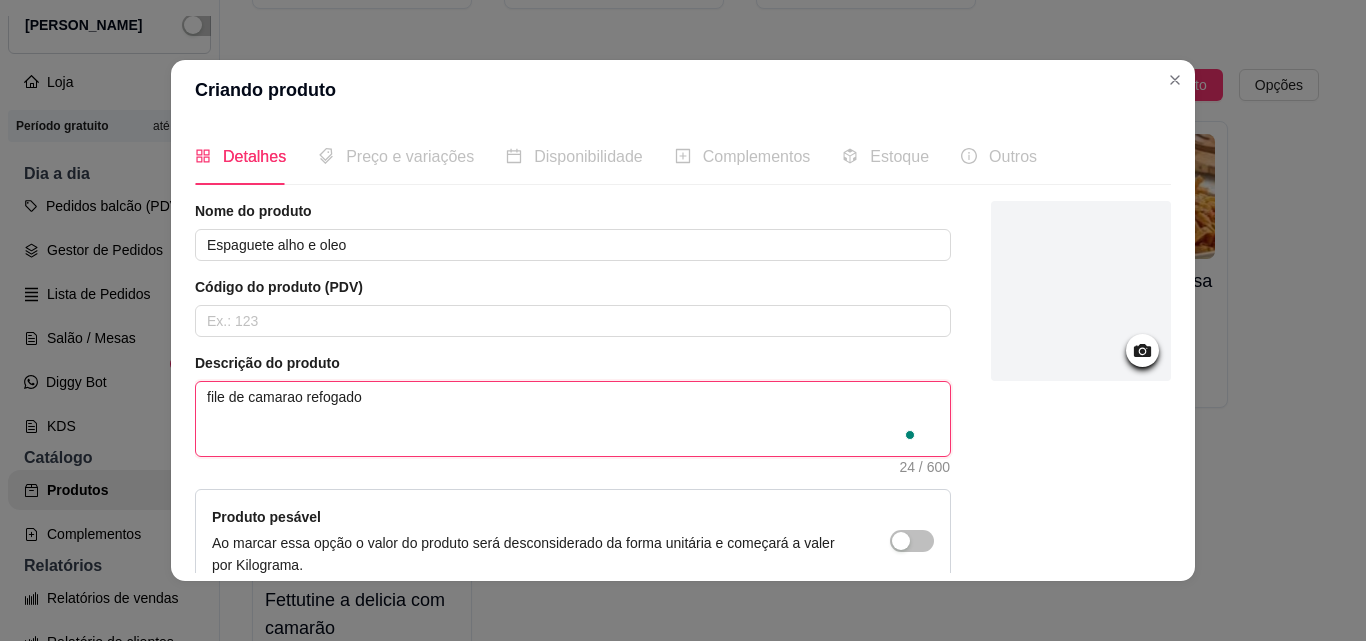 type 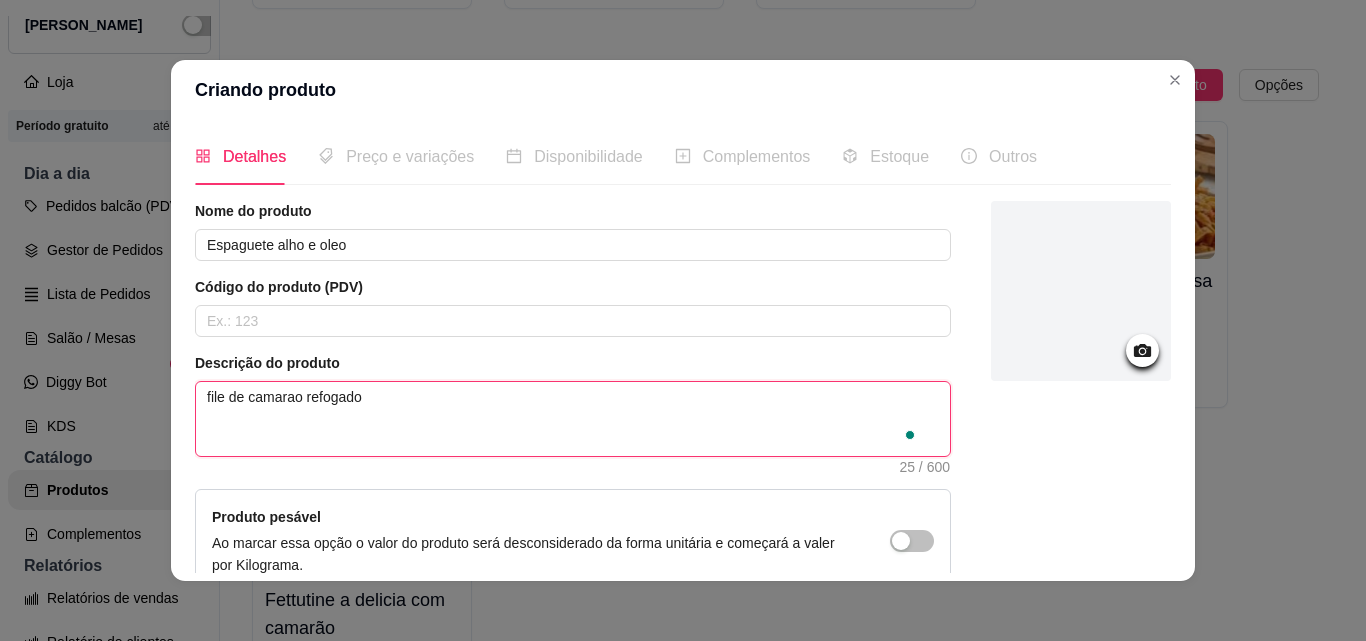type 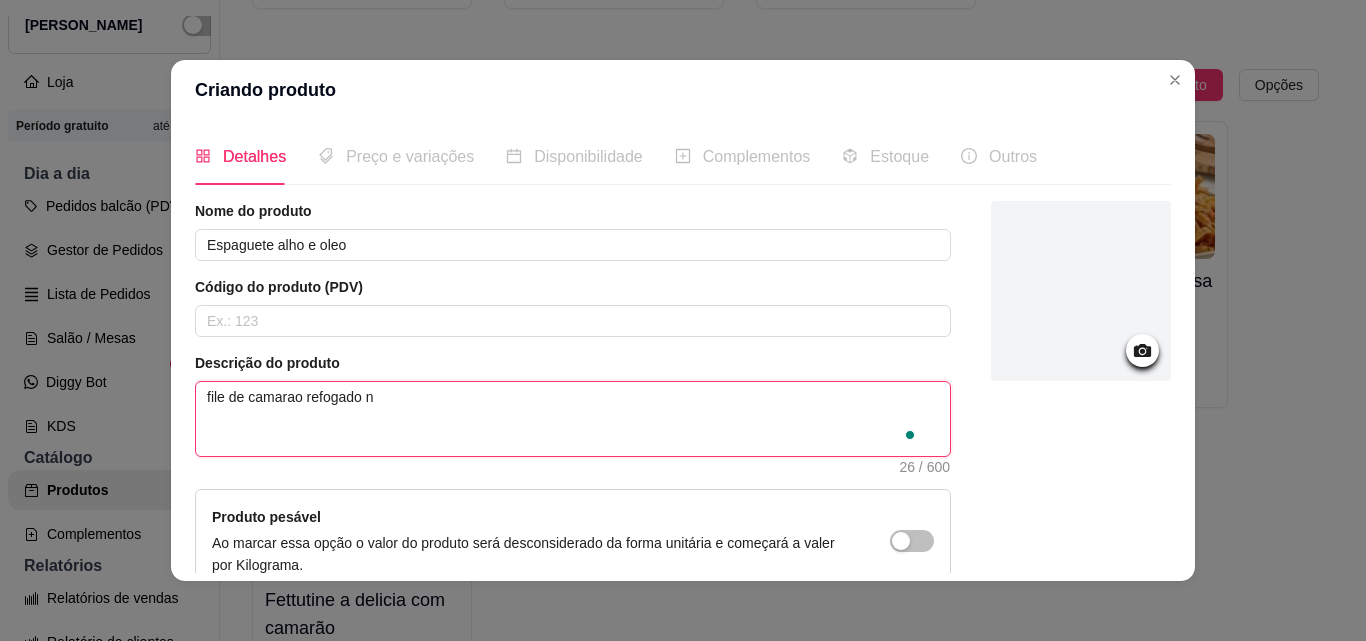 type 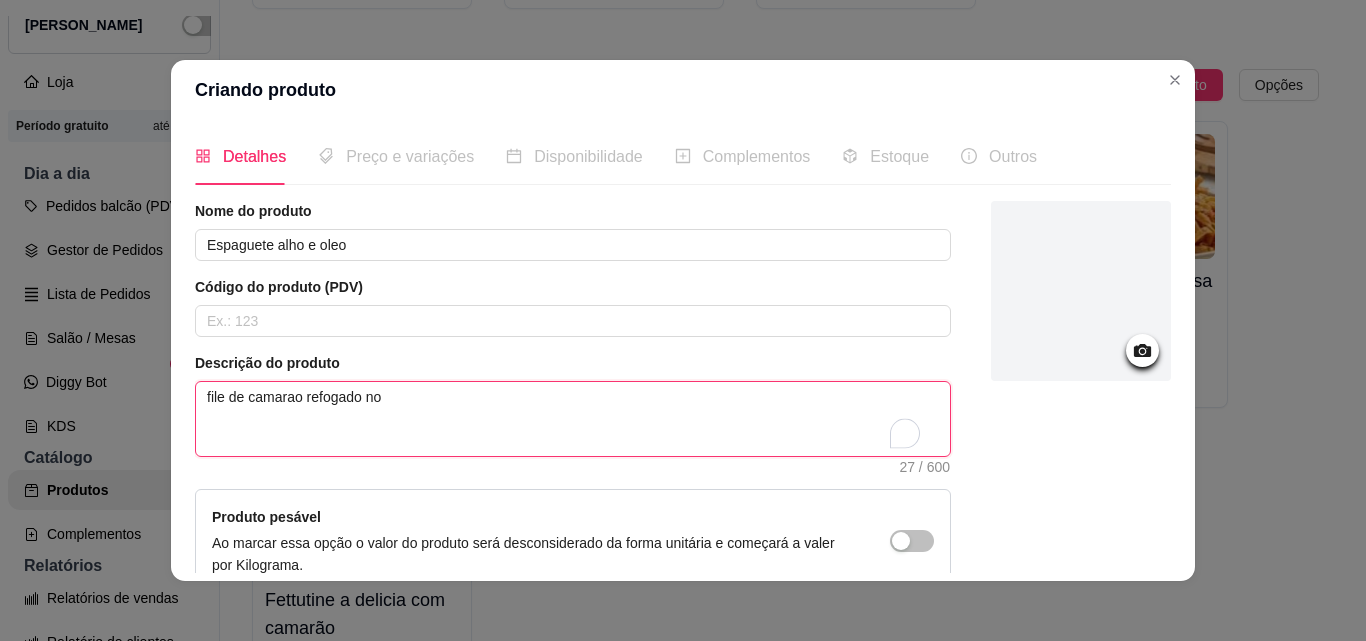 type on "file de camarao refogado no" 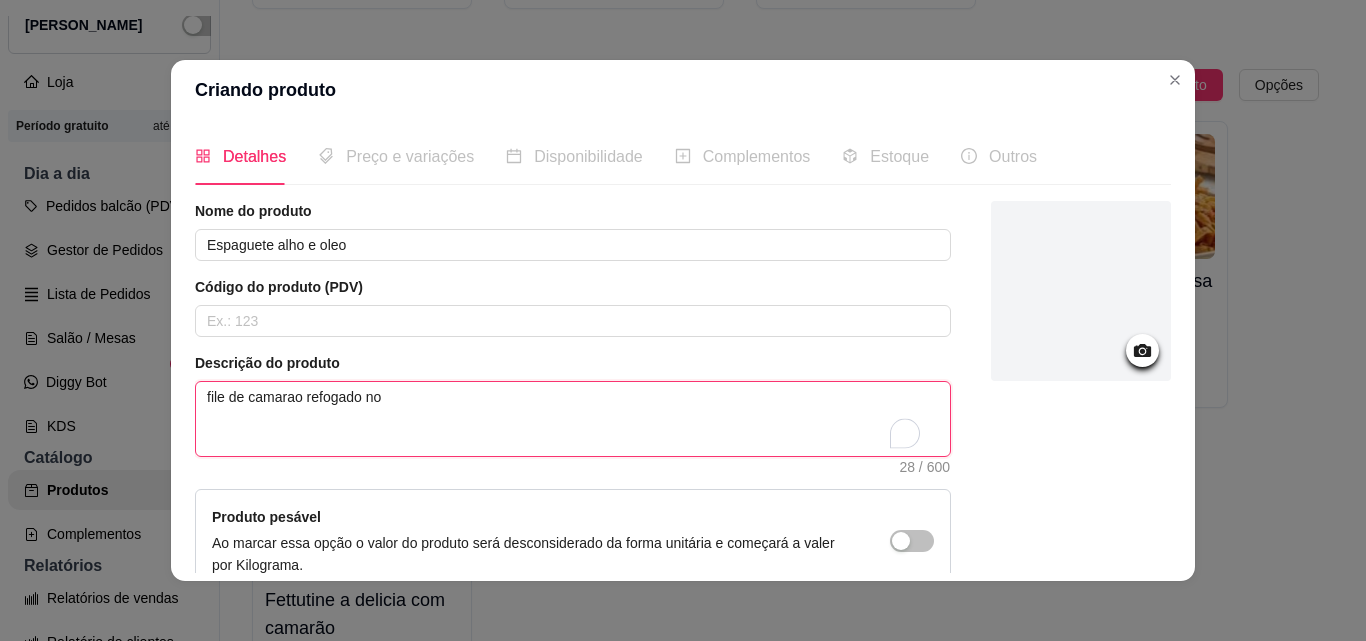 type 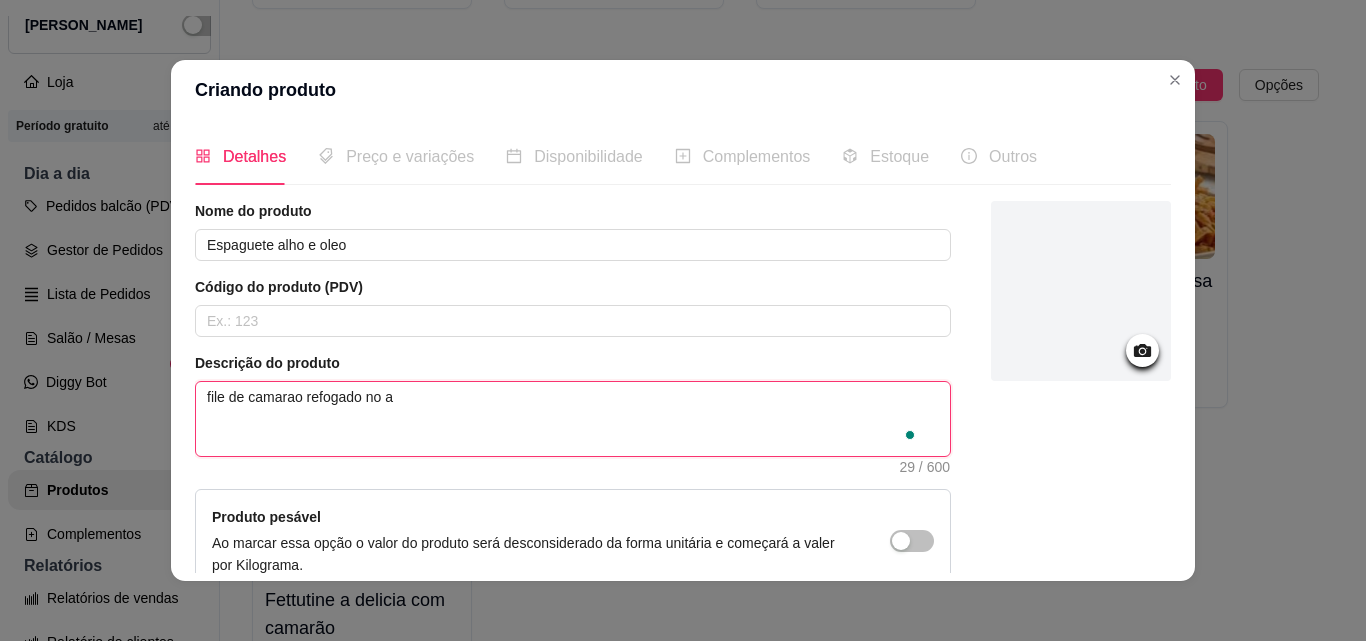 type 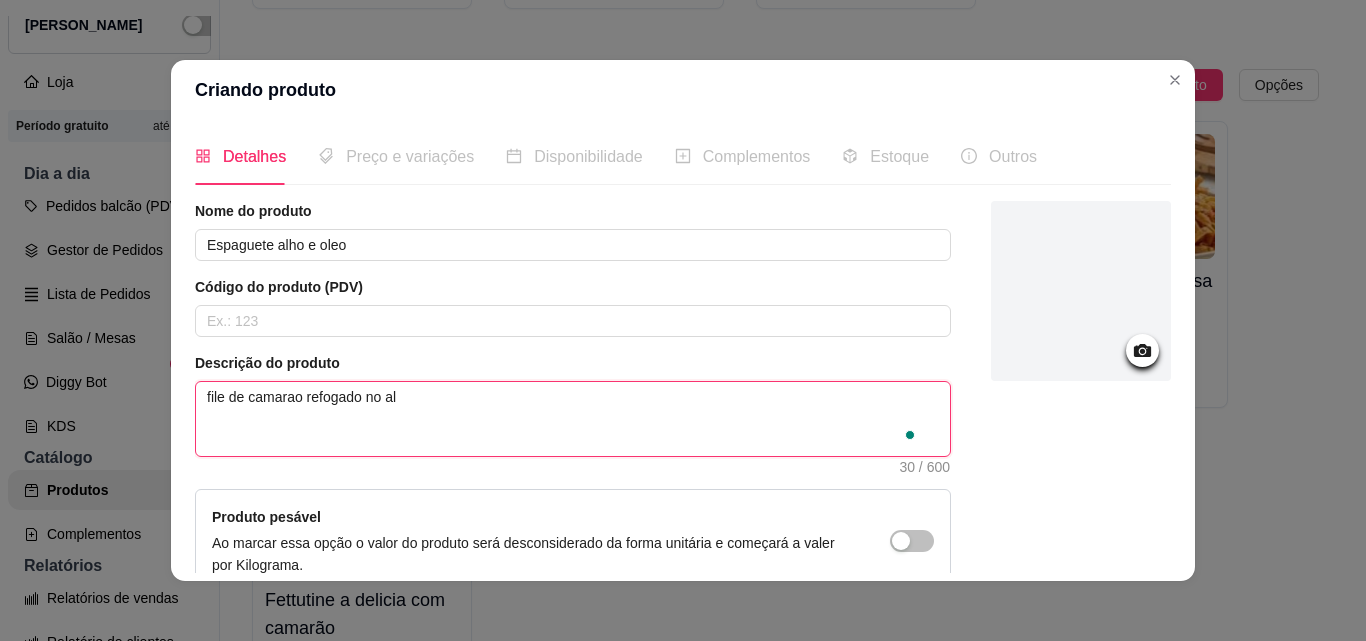 type 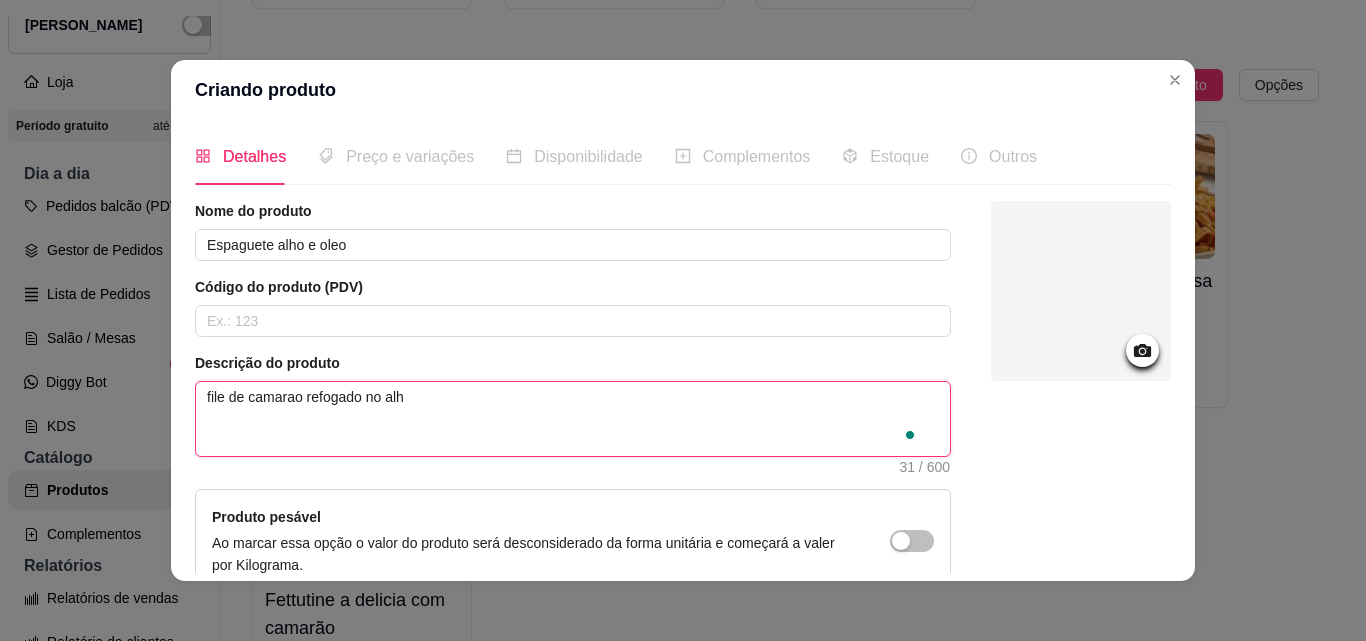 type 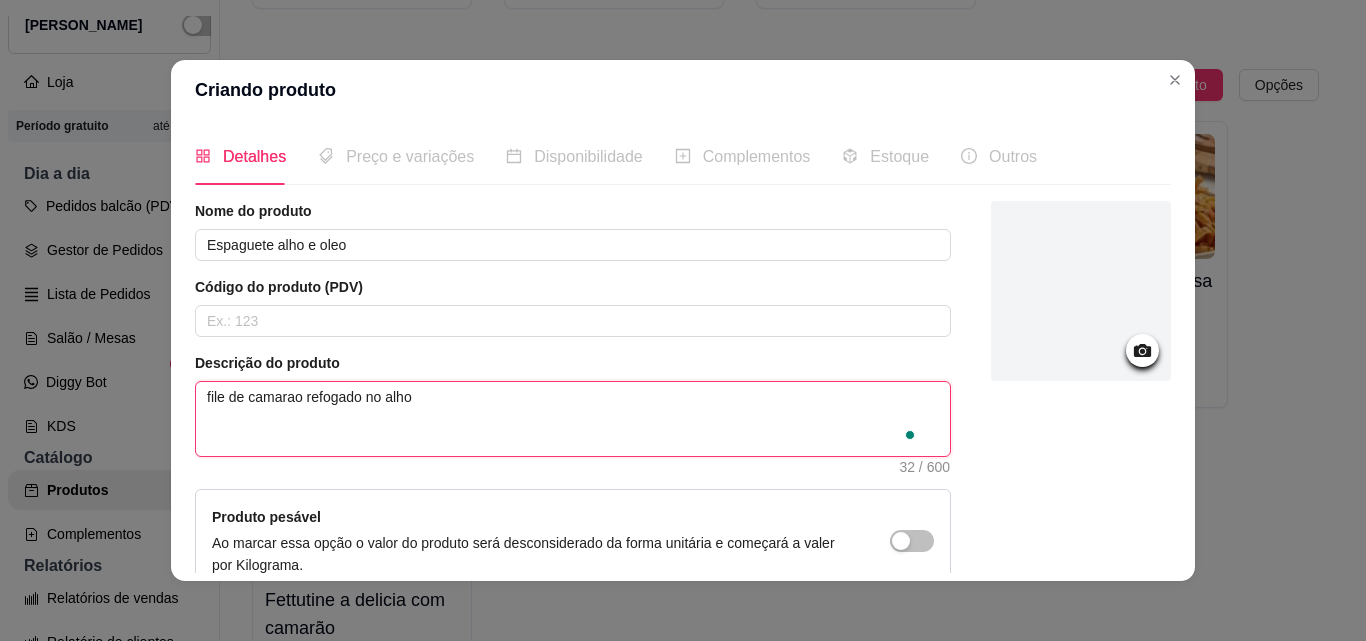 type 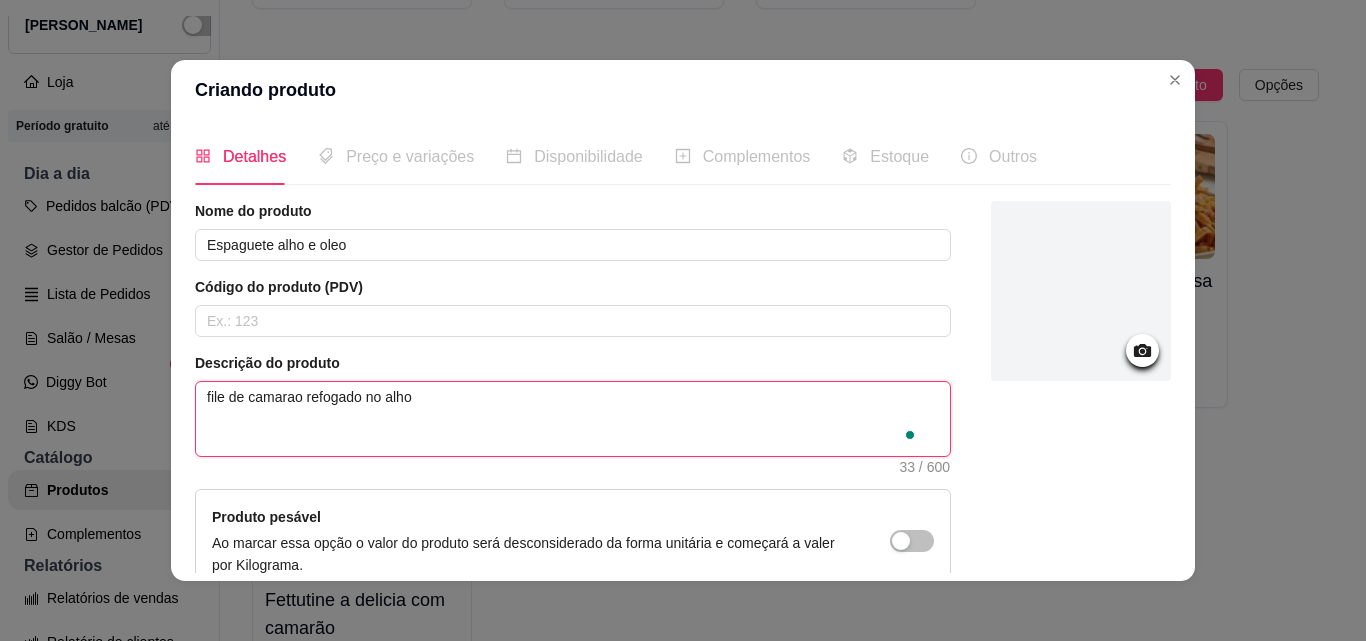 type 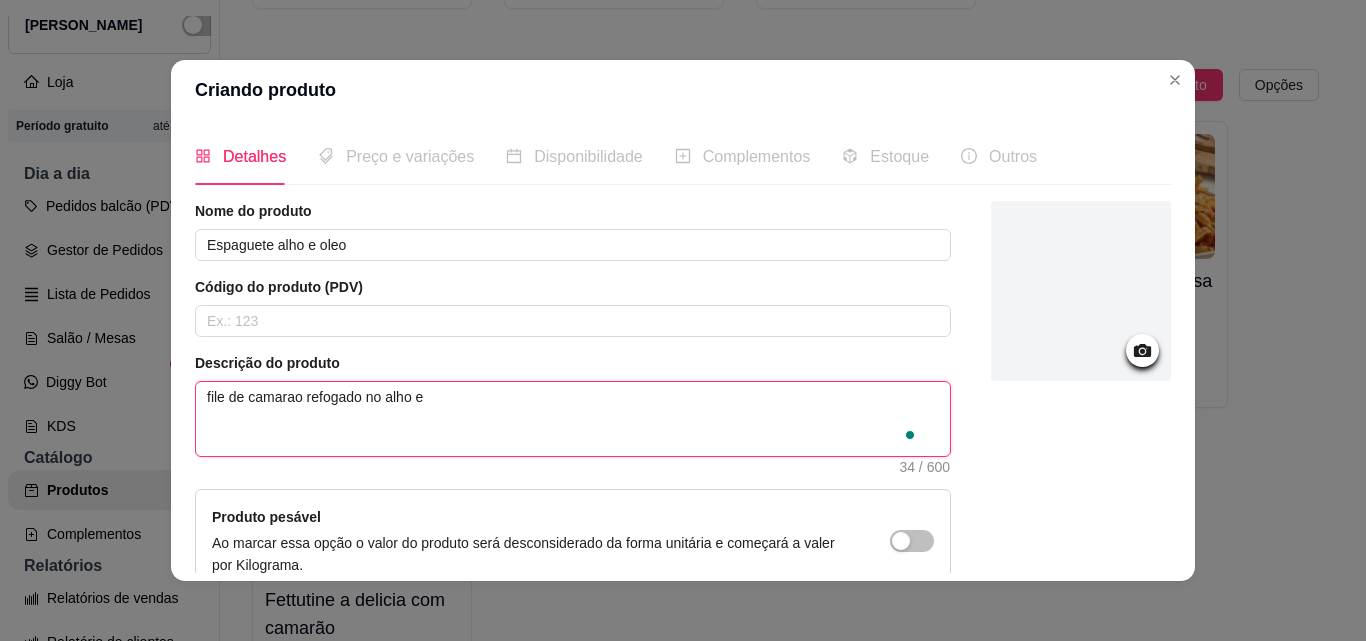 type 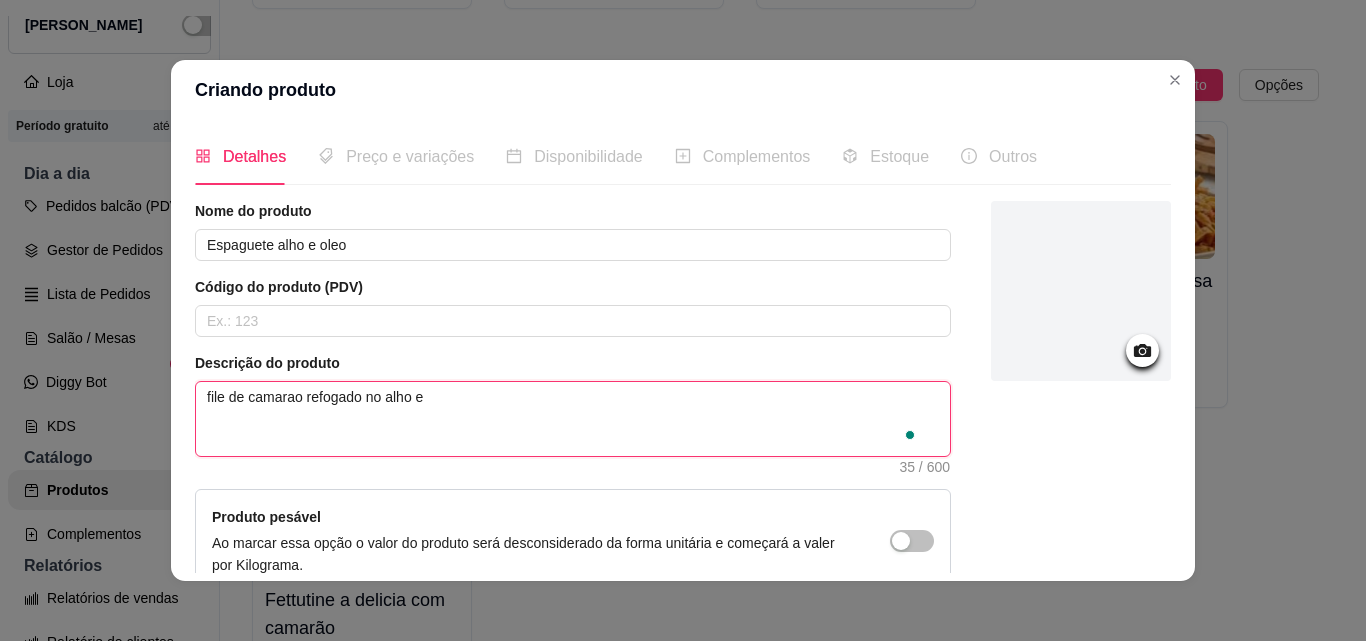 type 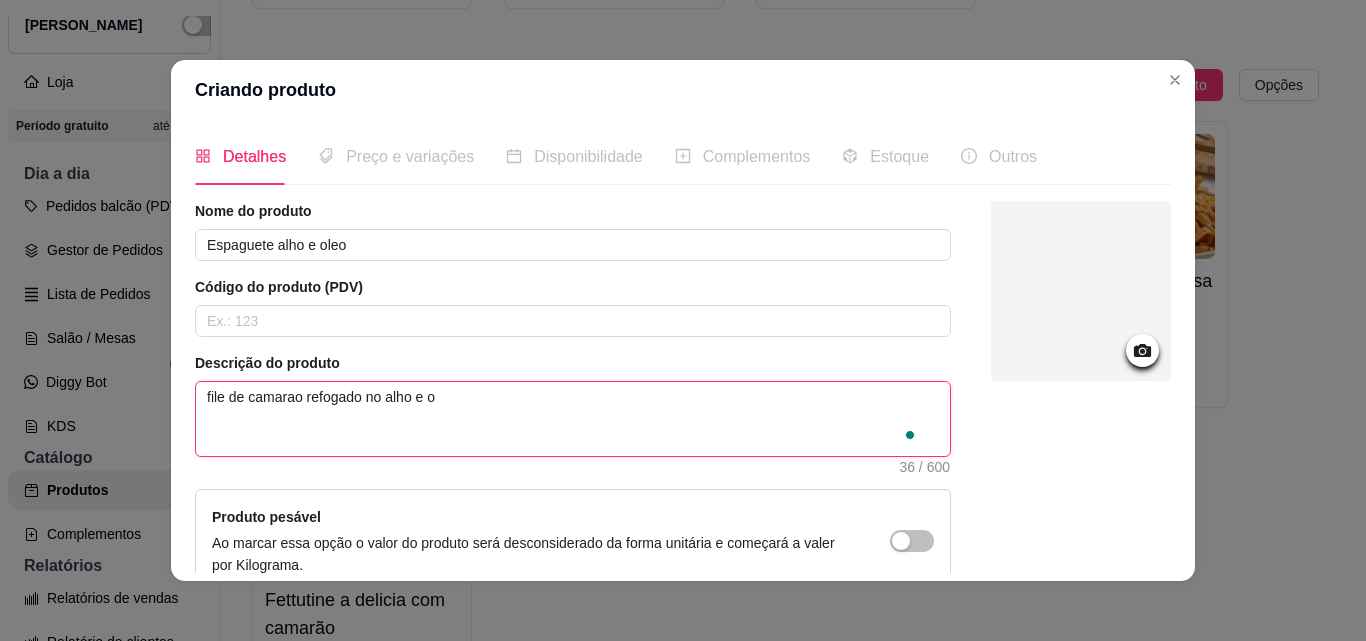 type 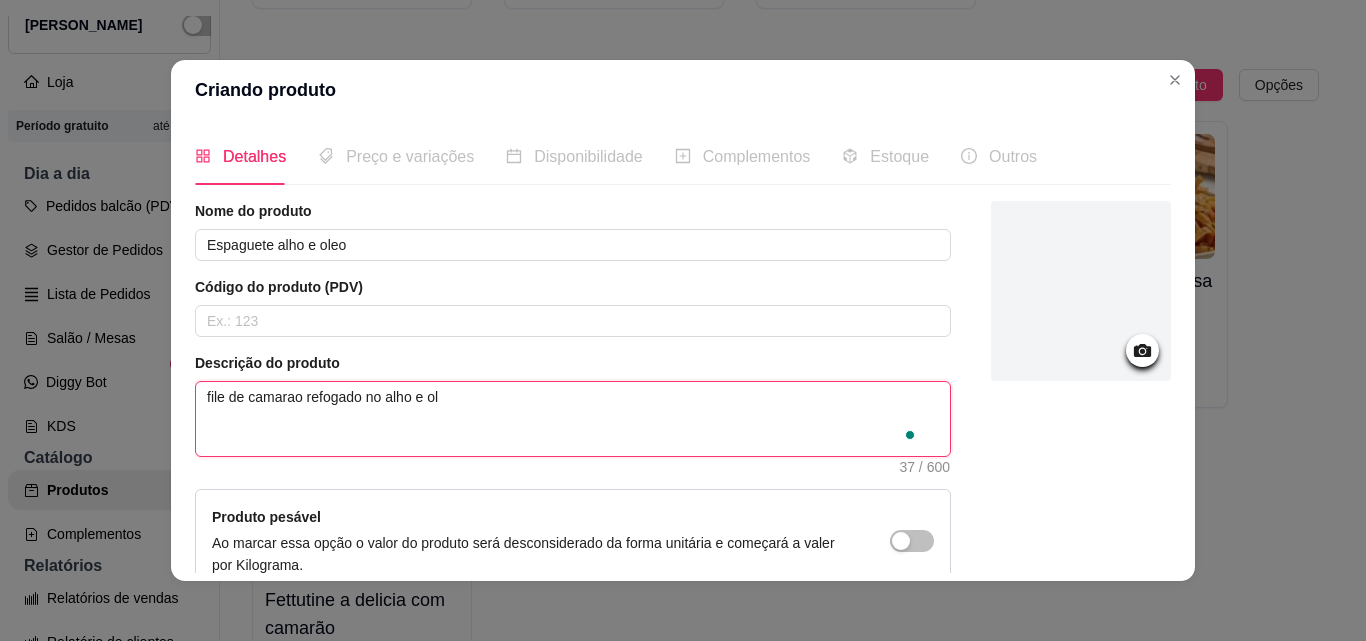type 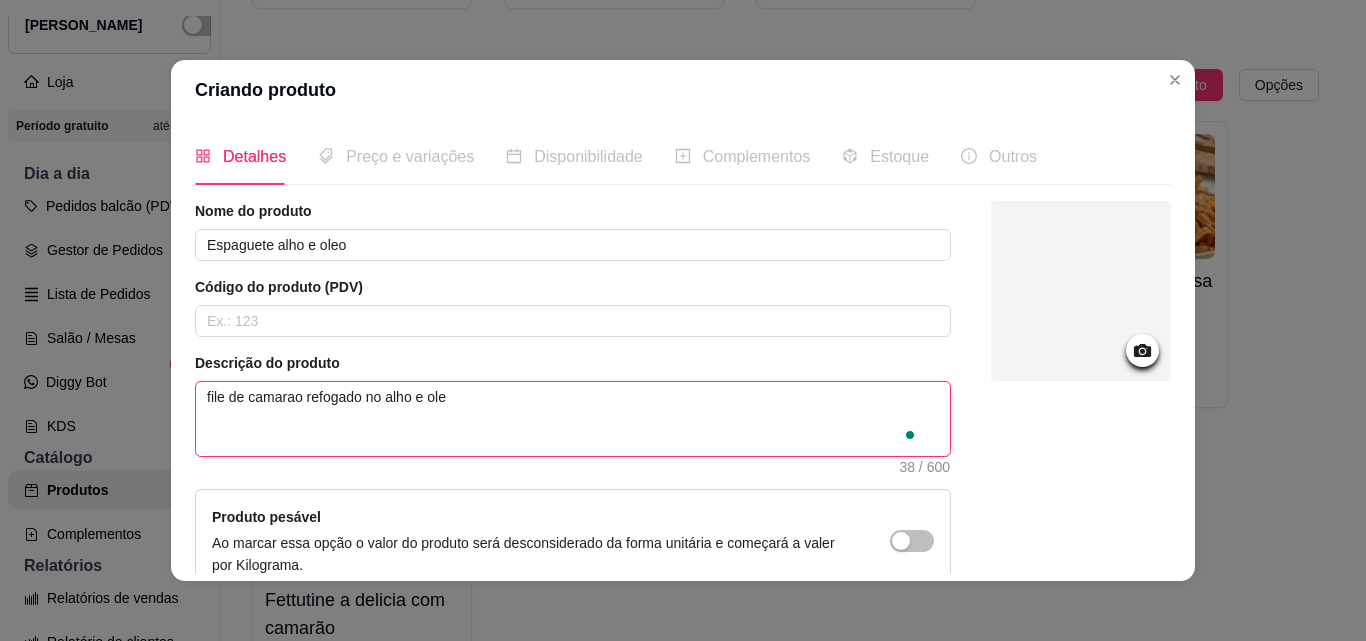 type 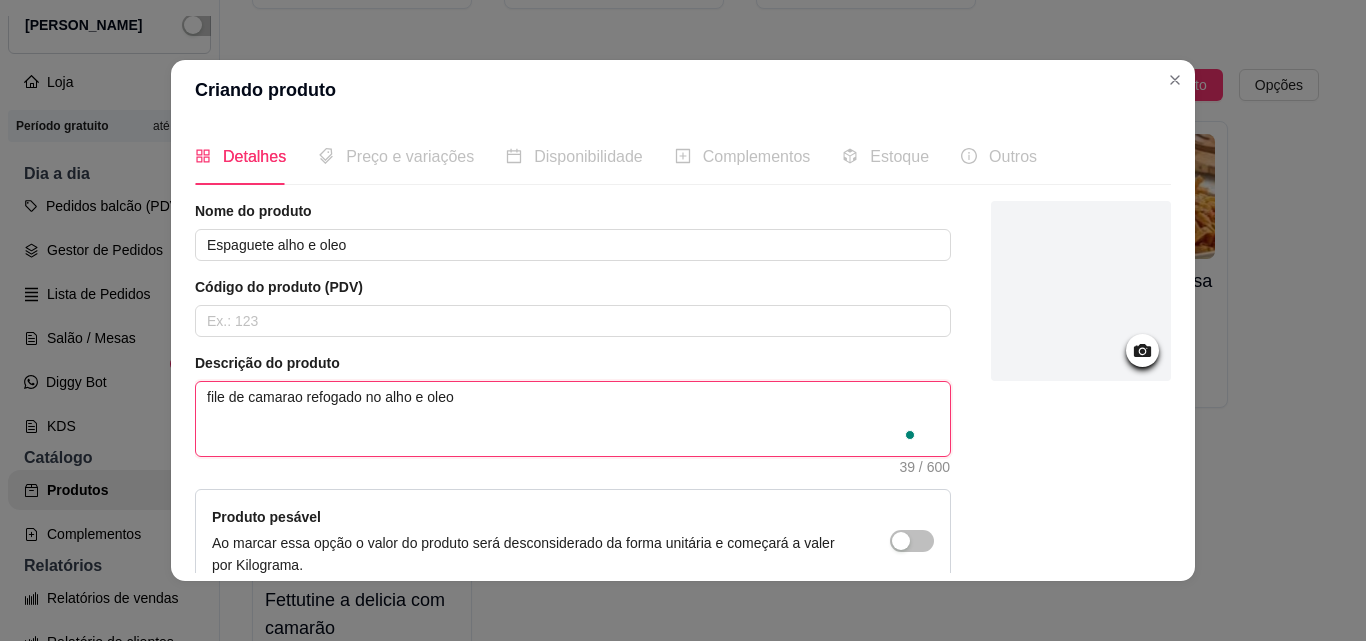 type 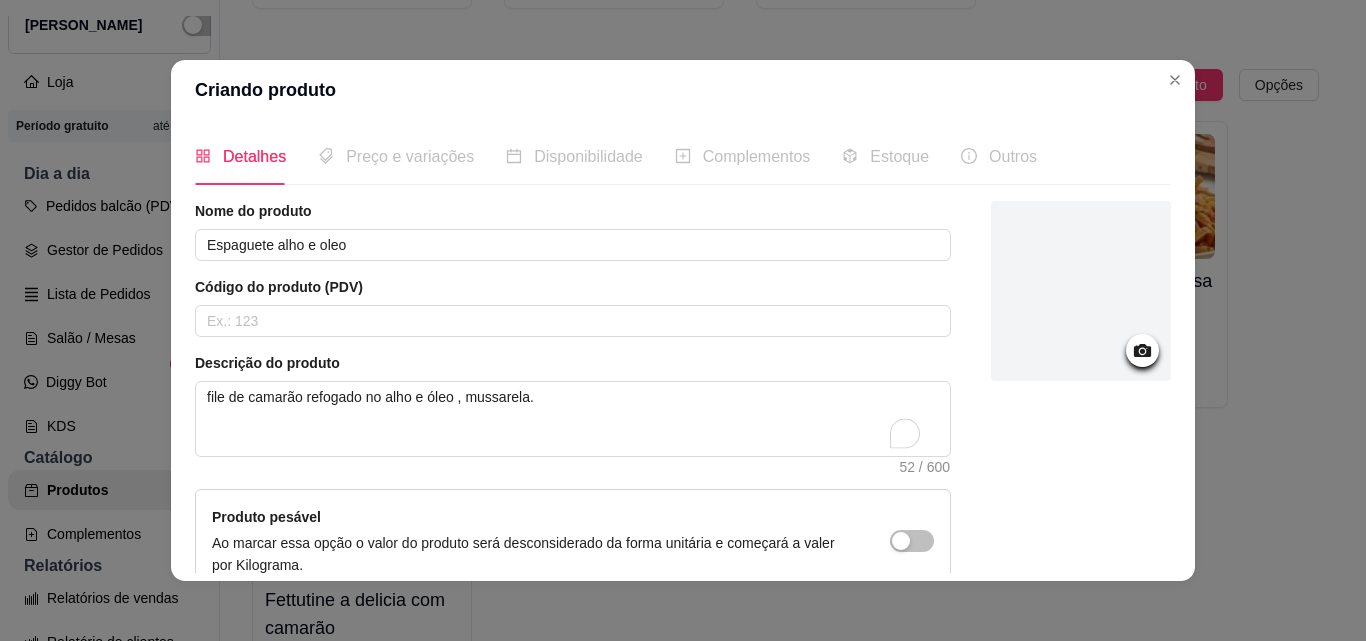 click at bounding box center [1081, 291] 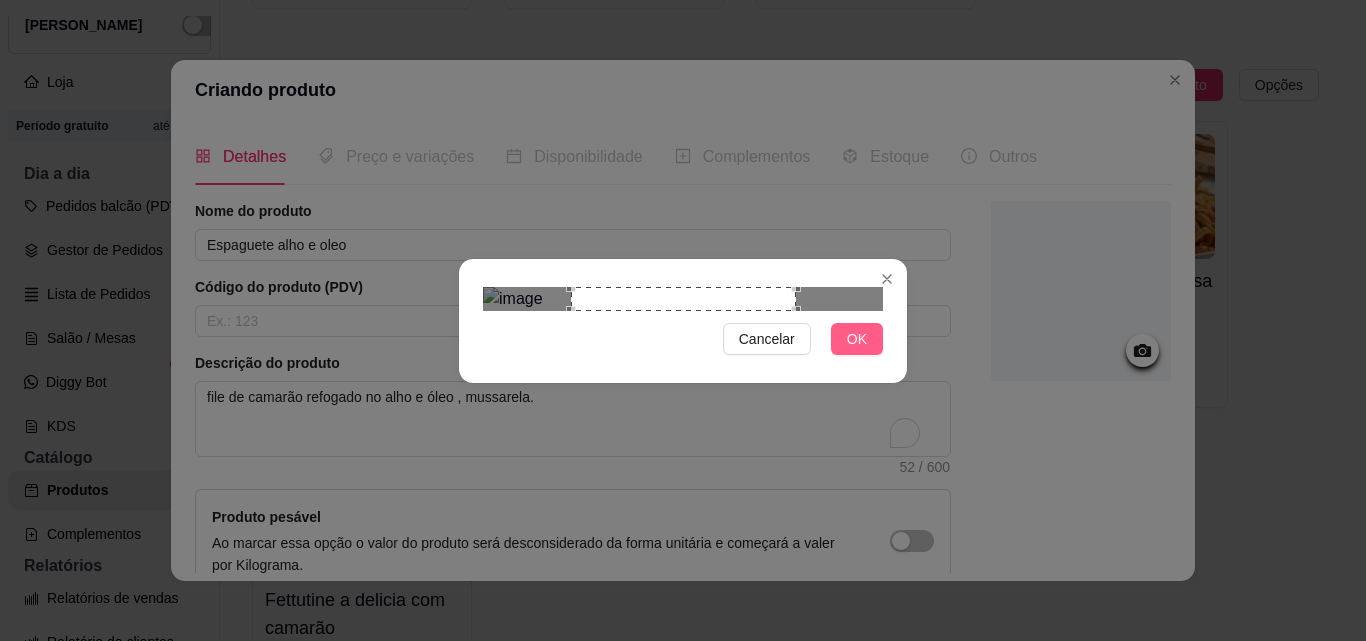 click on "OK" at bounding box center [857, 339] 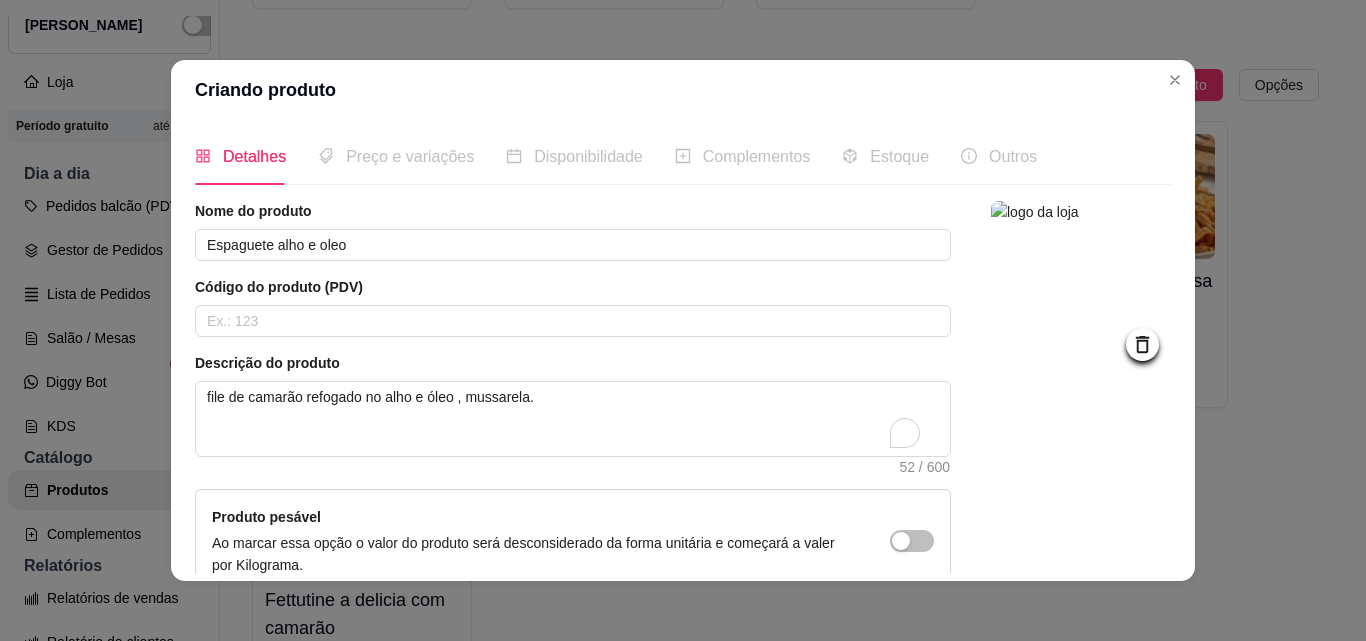 scroll, scrollTop: 207, scrollLeft: 0, axis: vertical 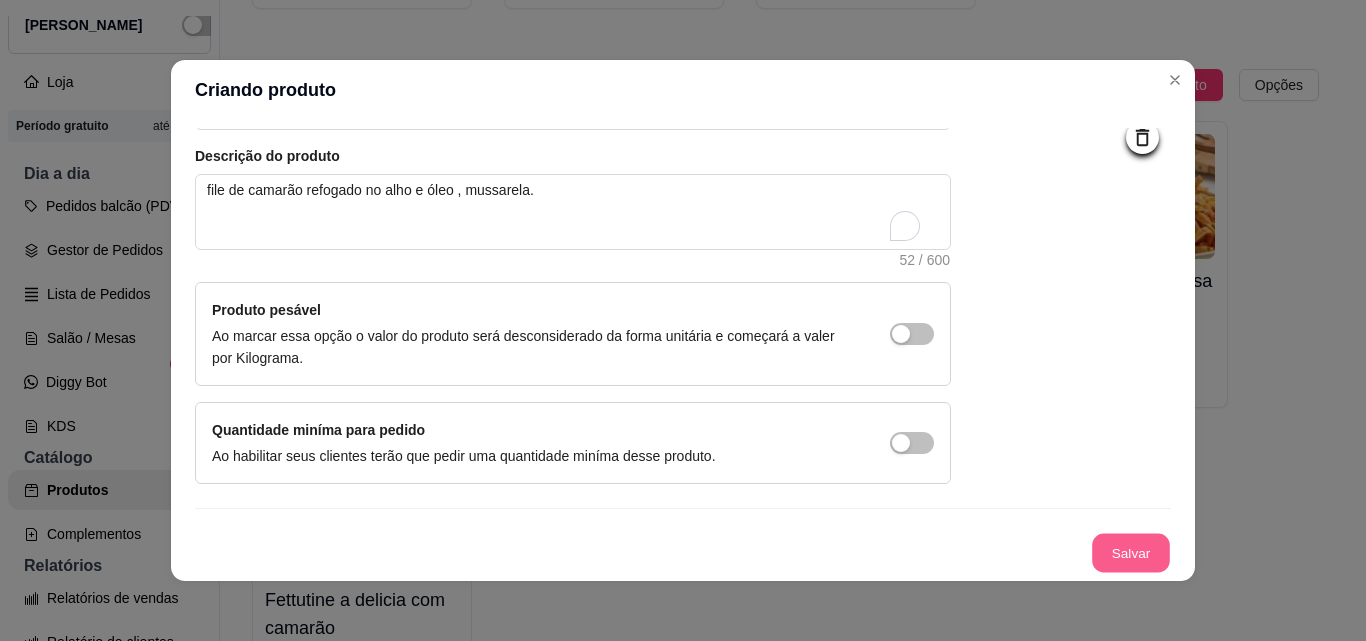 click on "Salvar" at bounding box center [1131, 553] 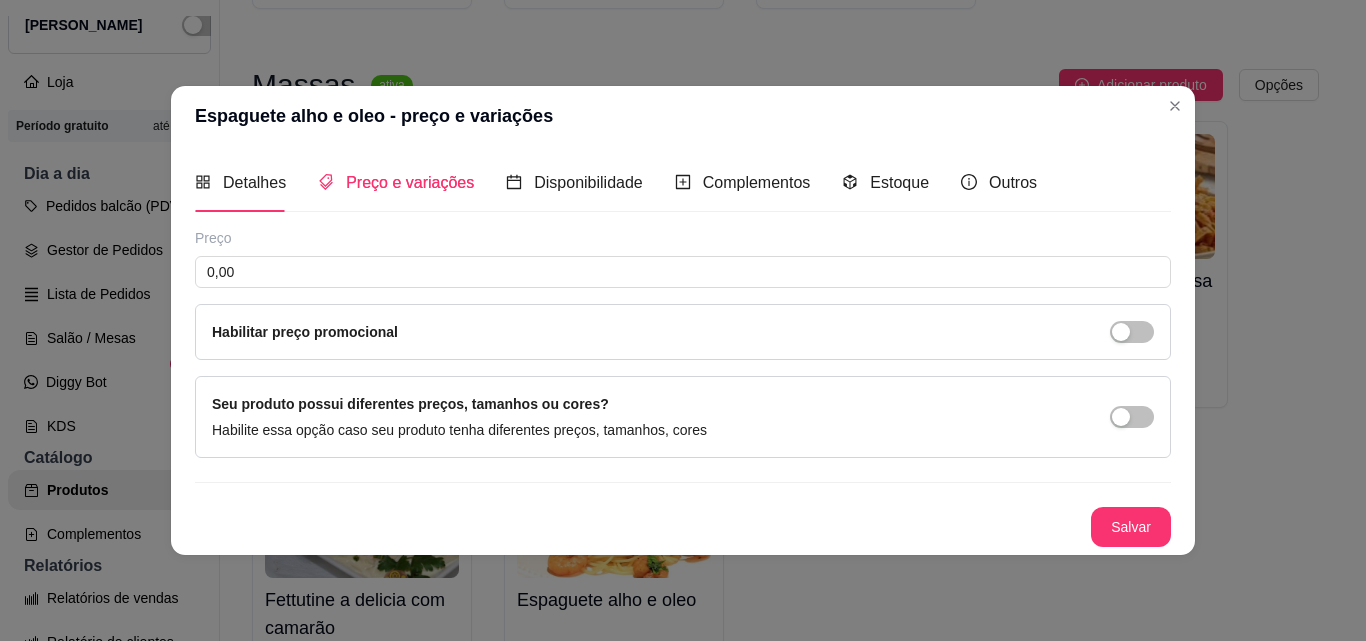 scroll, scrollTop: 0, scrollLeft: 0, axis: both 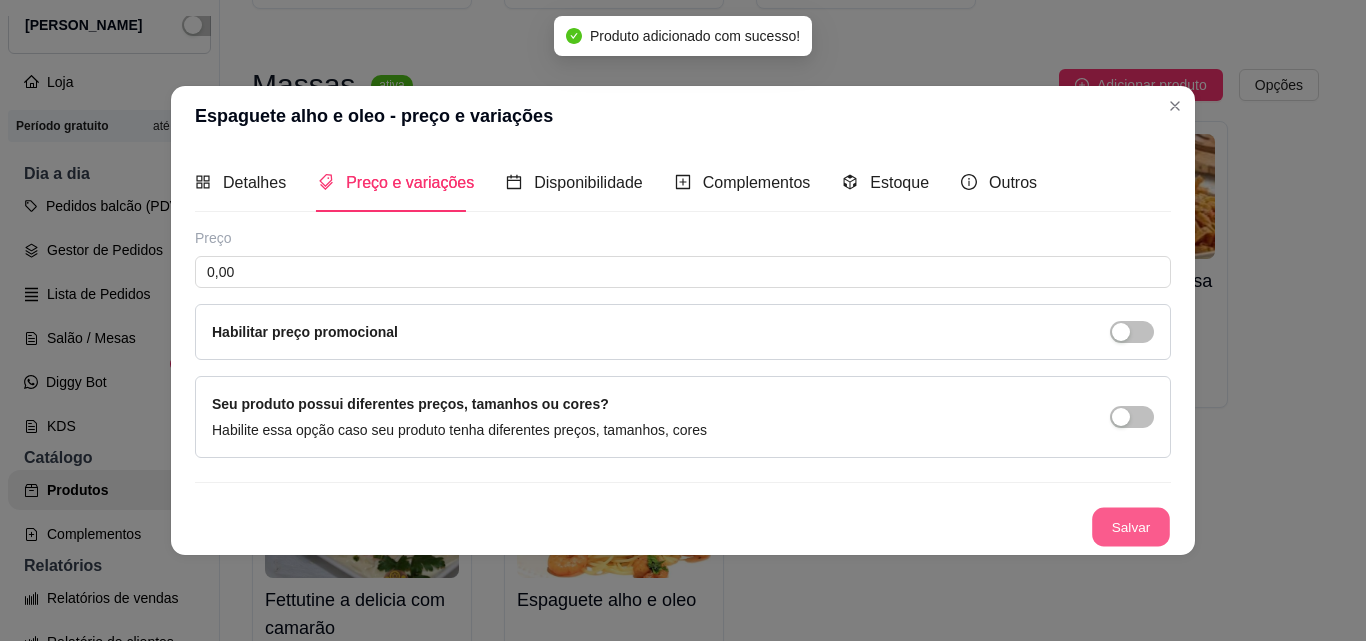 click on "Salvar" at bounding box center [1131, 526] 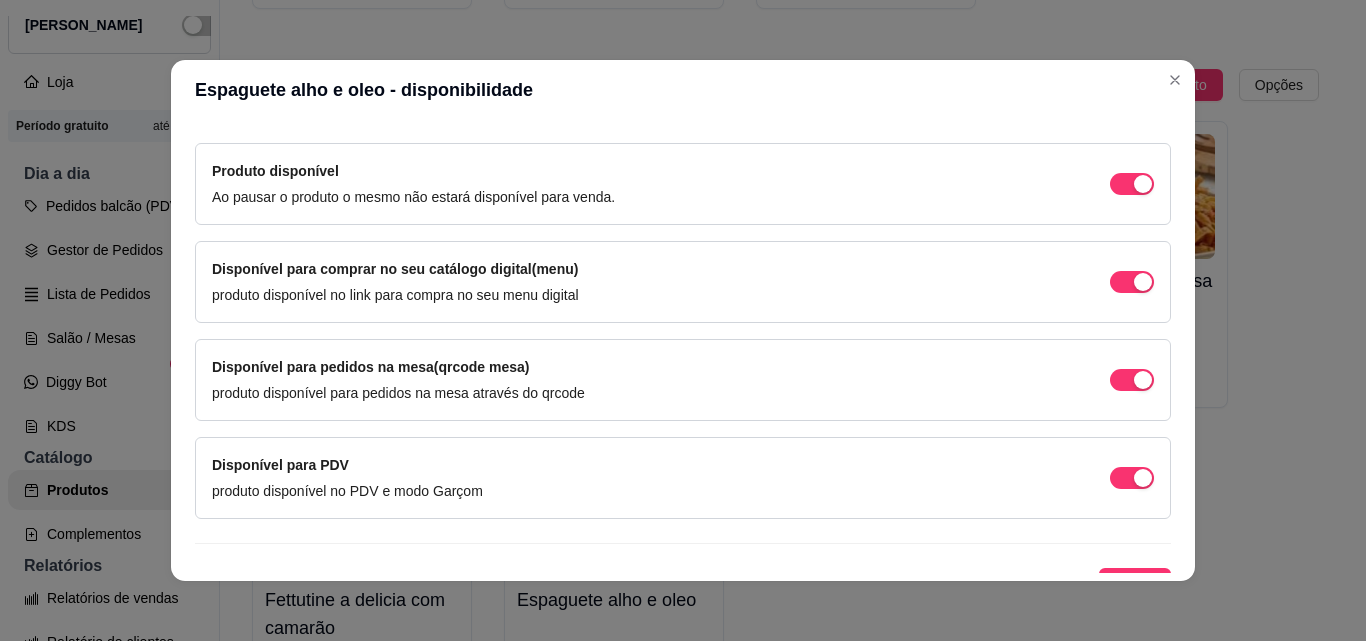 scroll, scrollTop: 205, scrollLeft: 0, axis: vertical 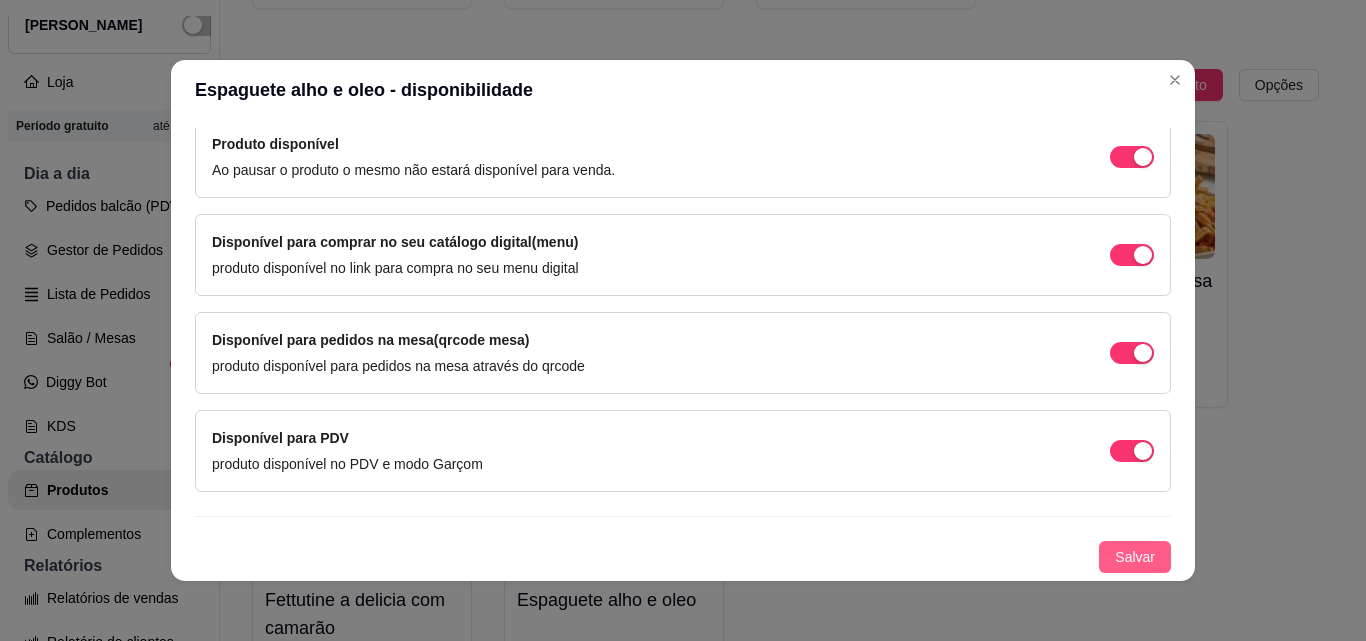 click on "Salvar" at bounding box center [1135, 557] 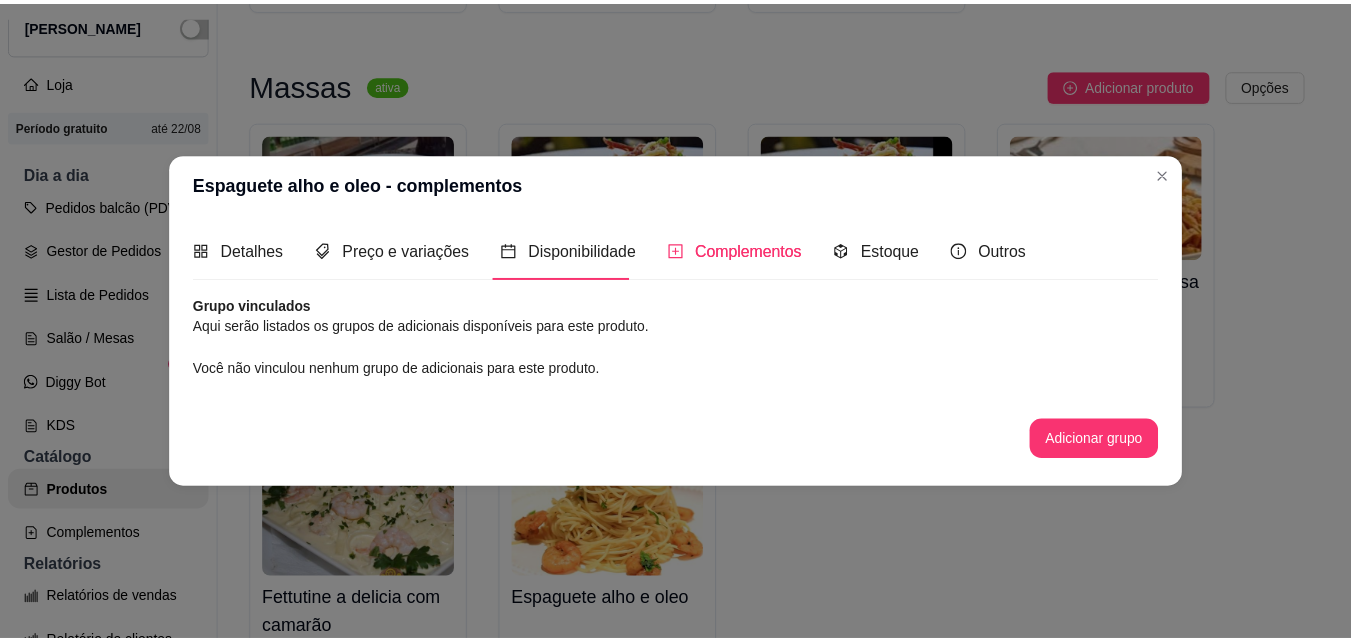 scroll, scrollTop: 0, scrollLeft: 0, axis: both 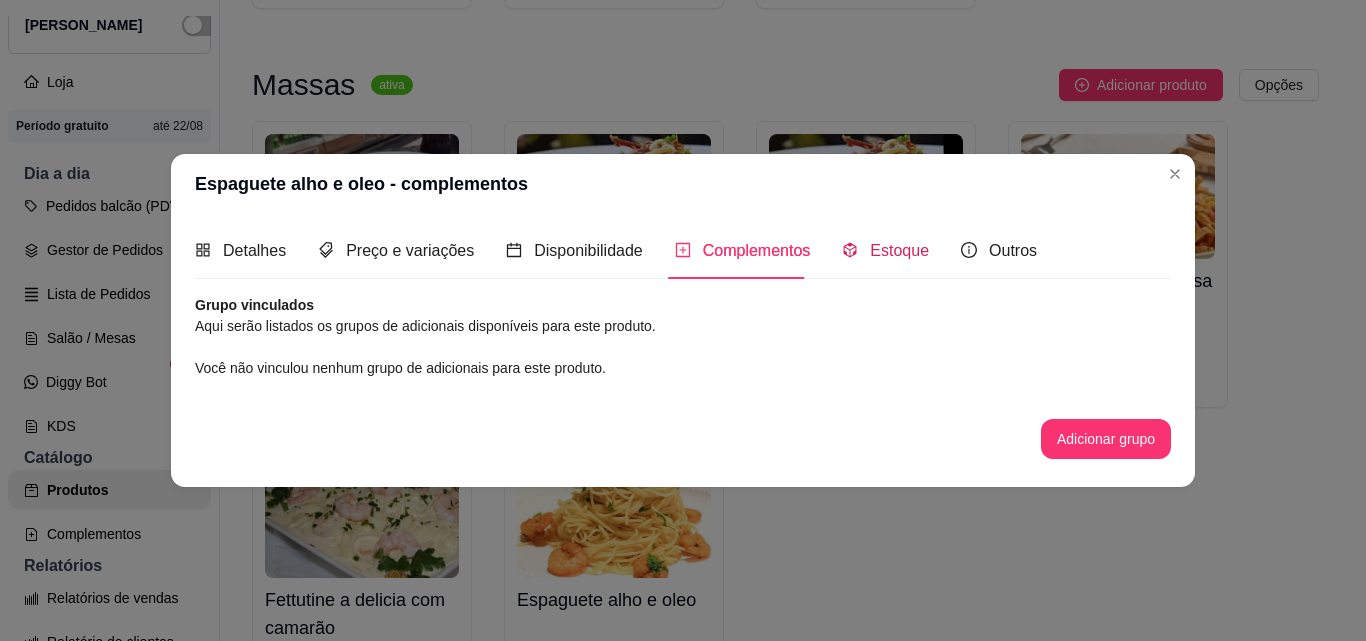 click on "Estoque" at bounding box center [899, 250] 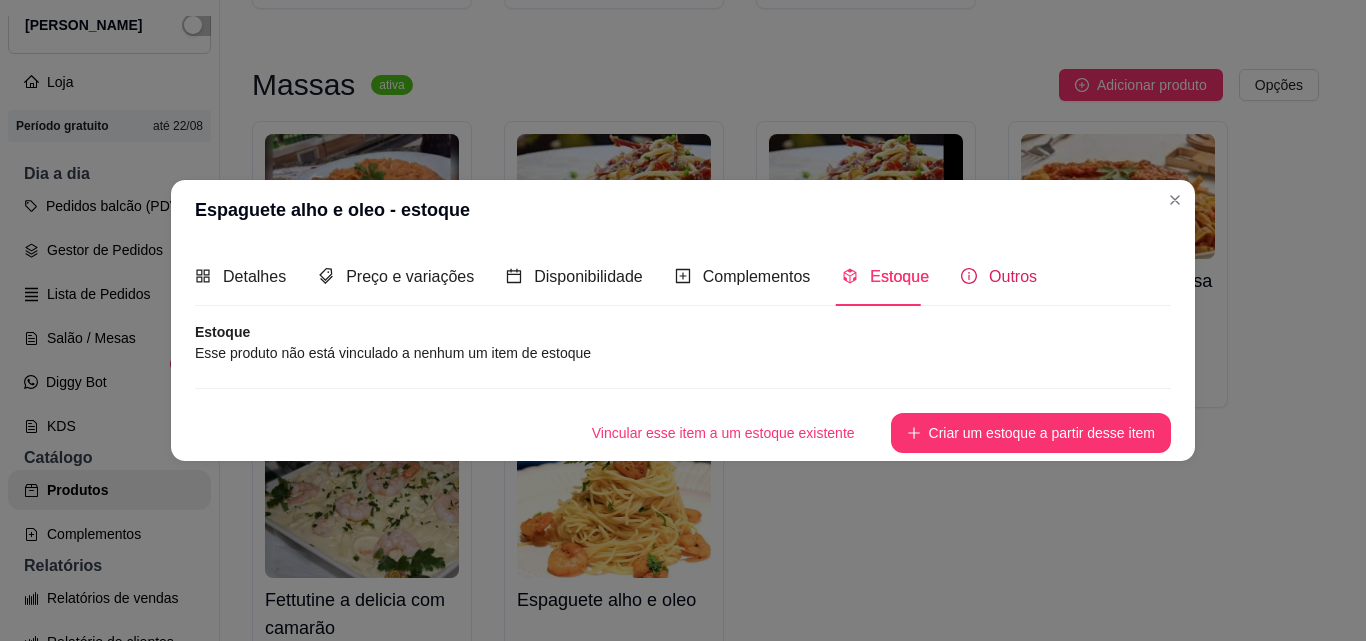 click on "Outros" at bounding box center [1013, 276] 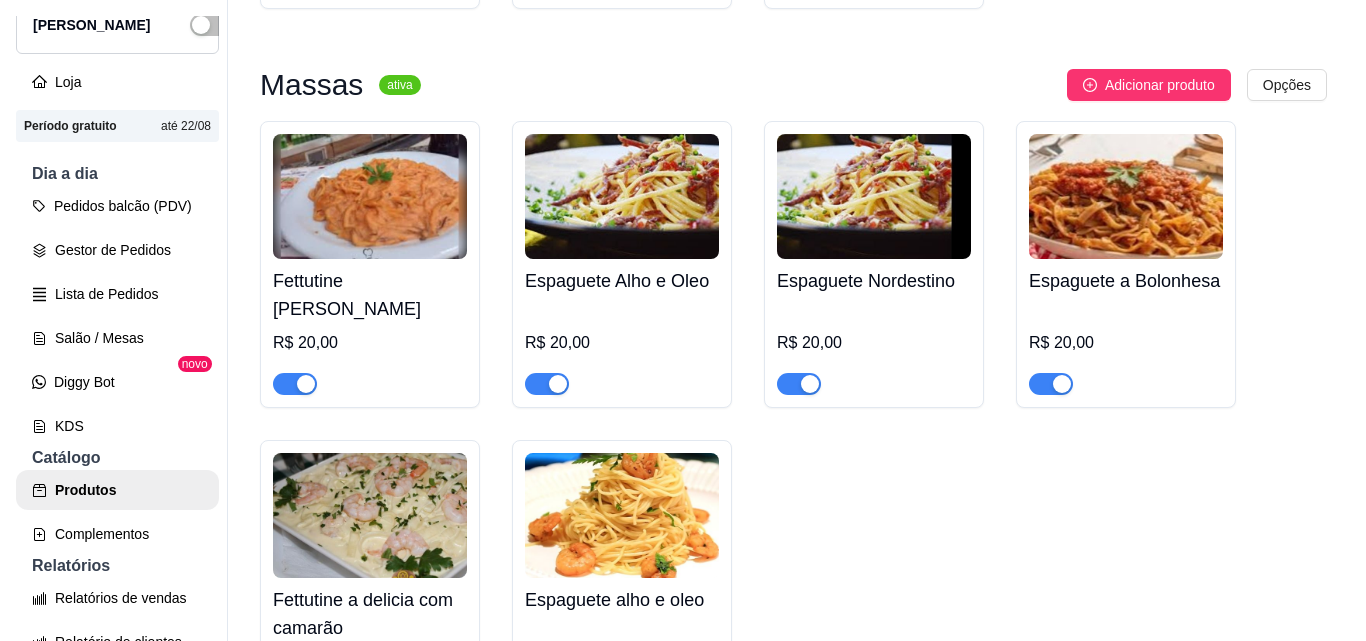 scroll, scrollTop: 1200, scrollLeft: 0, axis: vertical 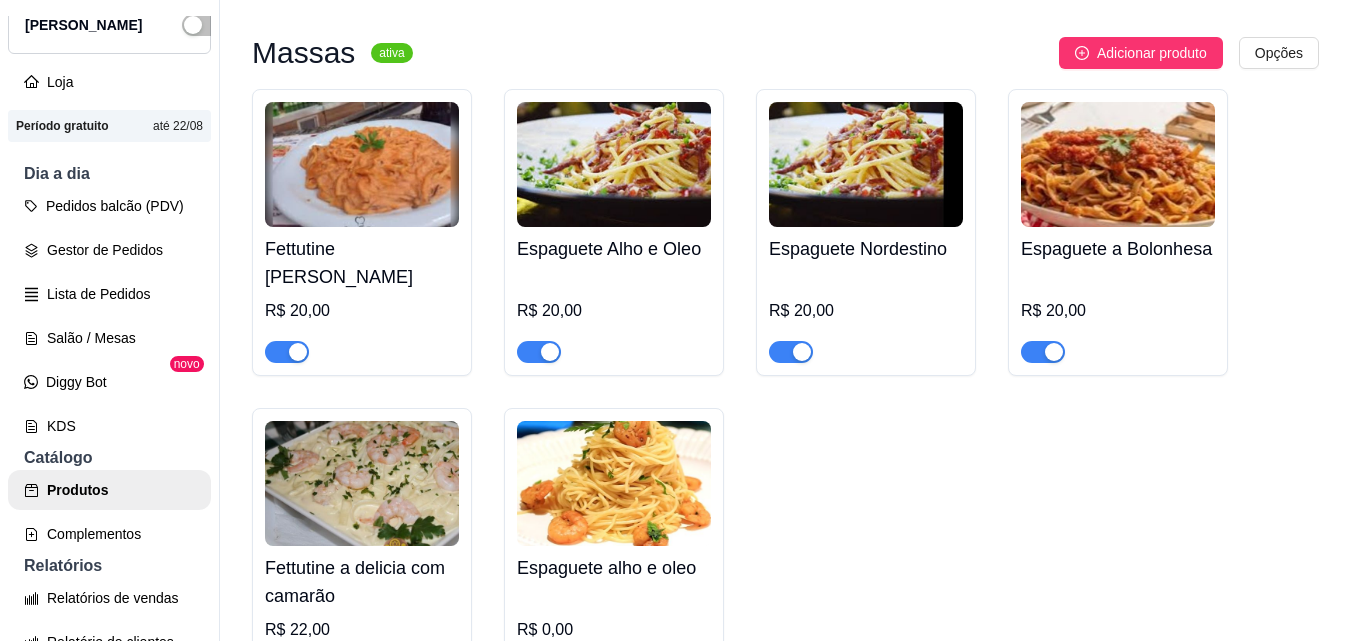 click at bounding box center [614, 483] 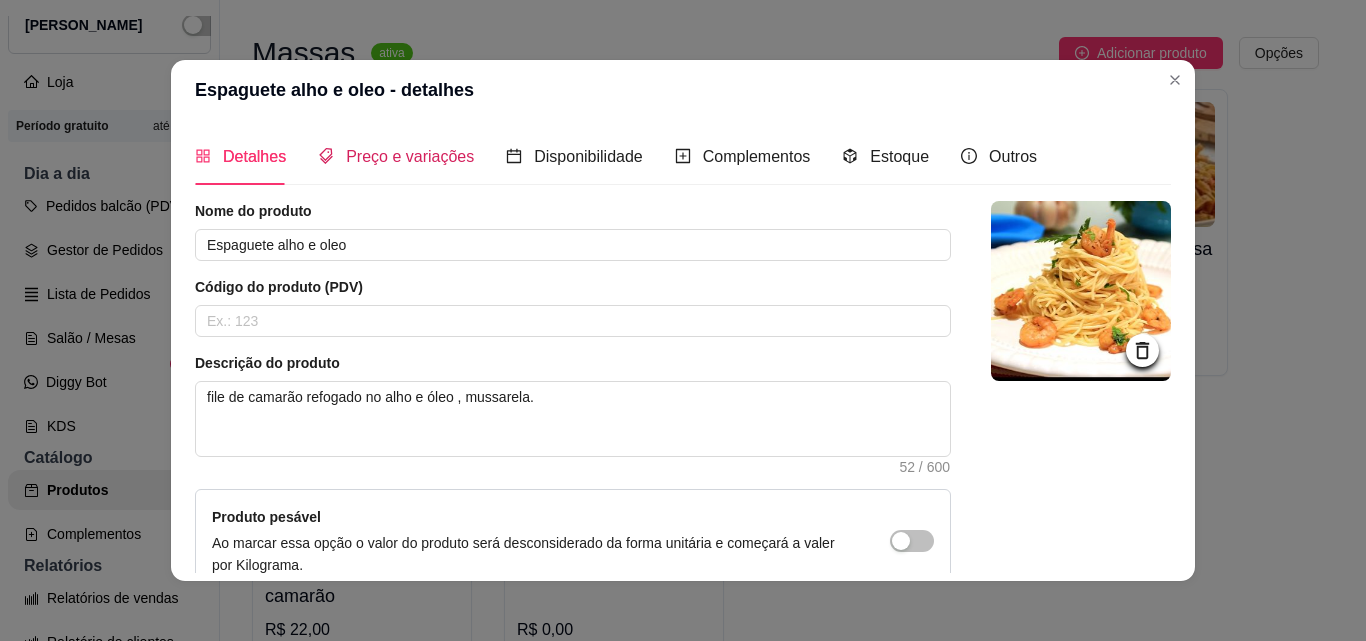 click on "Preço e variações" at bounding box center (410, 156) 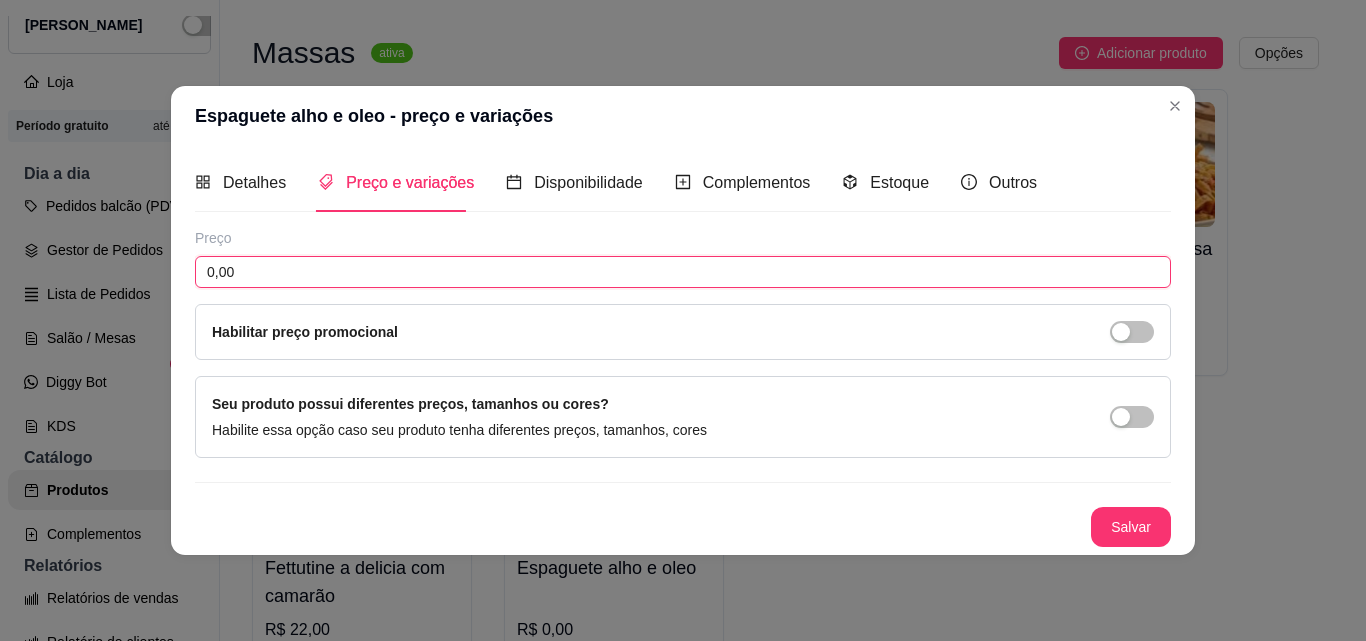 drag, startPoint x: 314, startPoint y: 270, endPoint x: 200, endPoint y: 271, distance: 114.00439 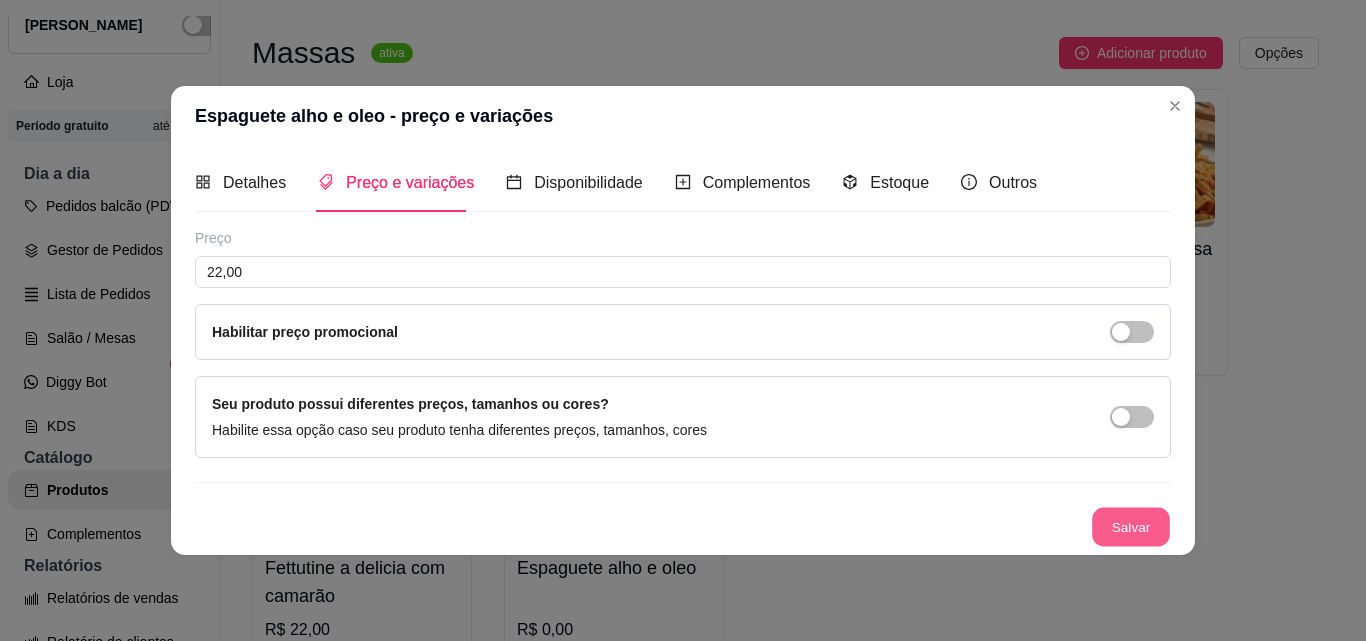 click on "Salvar" at bounding box center [1131, 526] 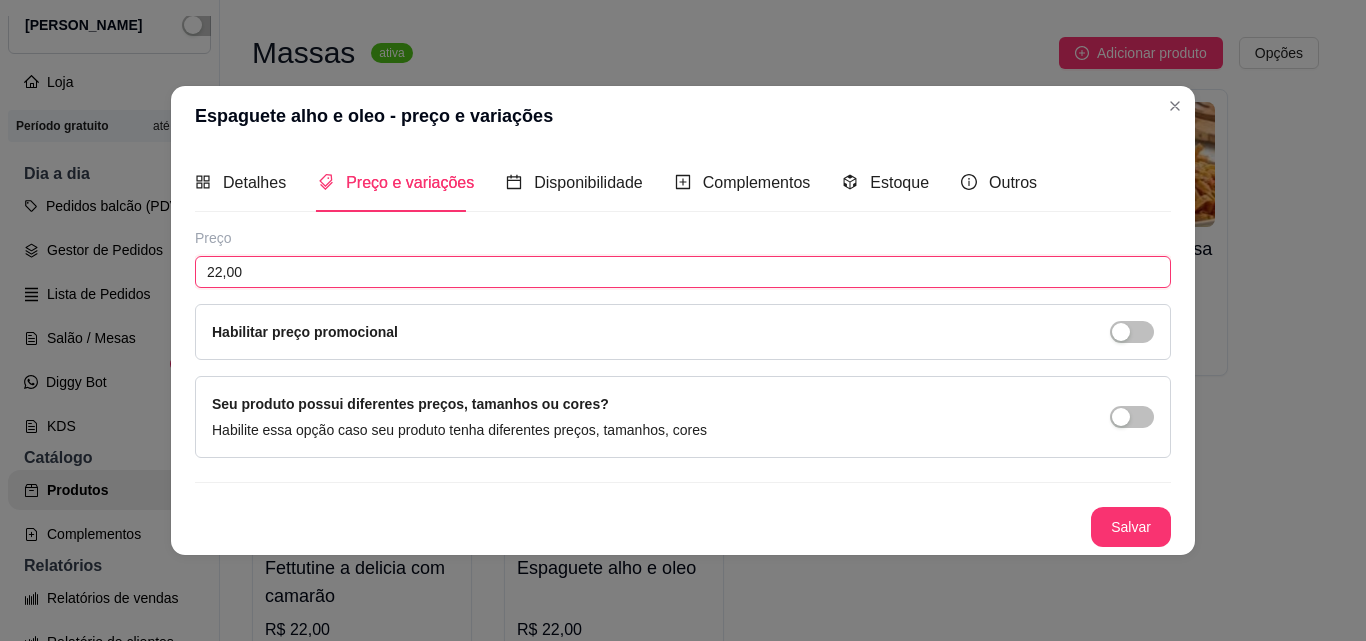 drag, startPoint x: 283, startPoint y: 277, endPoint x: 209, endPoint y: 277, distance: 74 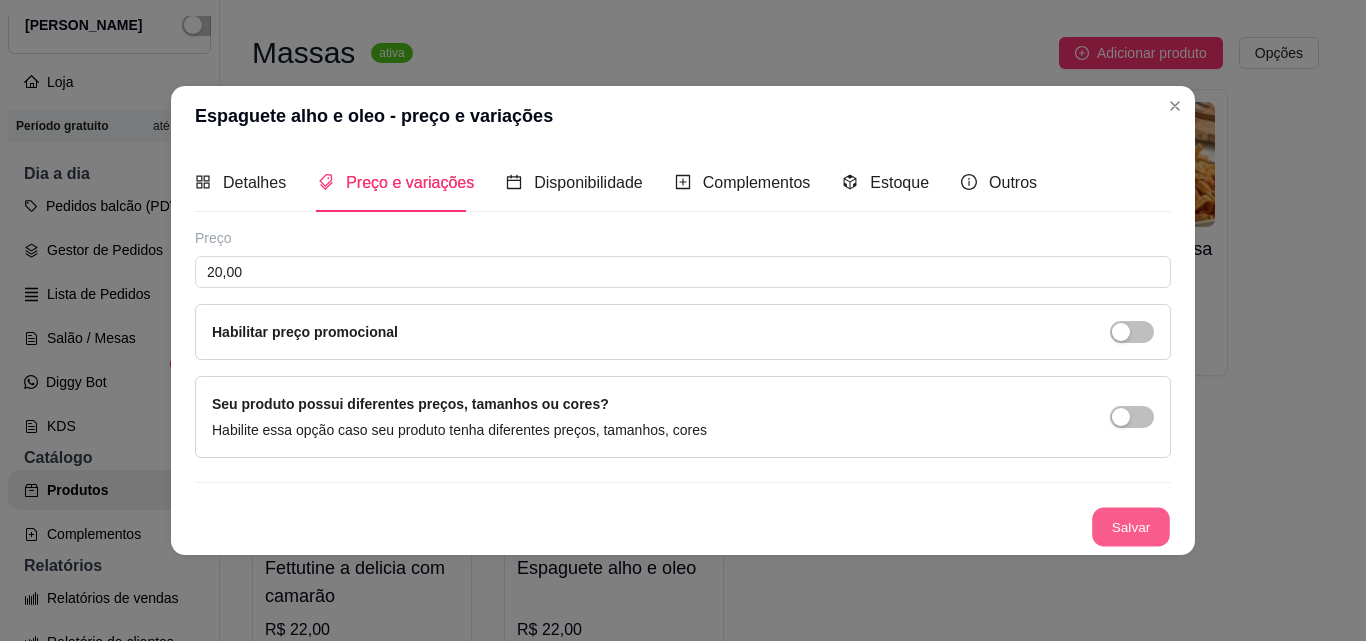 click on "Salvar" at bounding box center [1131, 526] 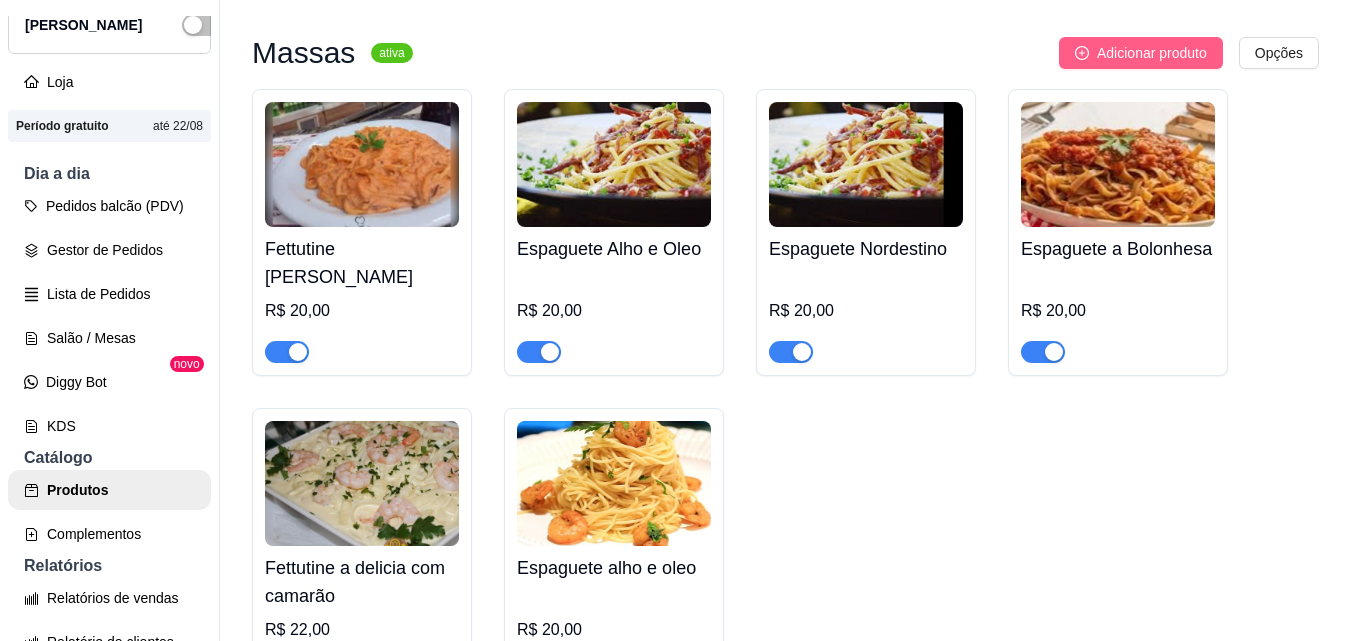 click on "Adicionar produto" at bounding box center (1152, 53) 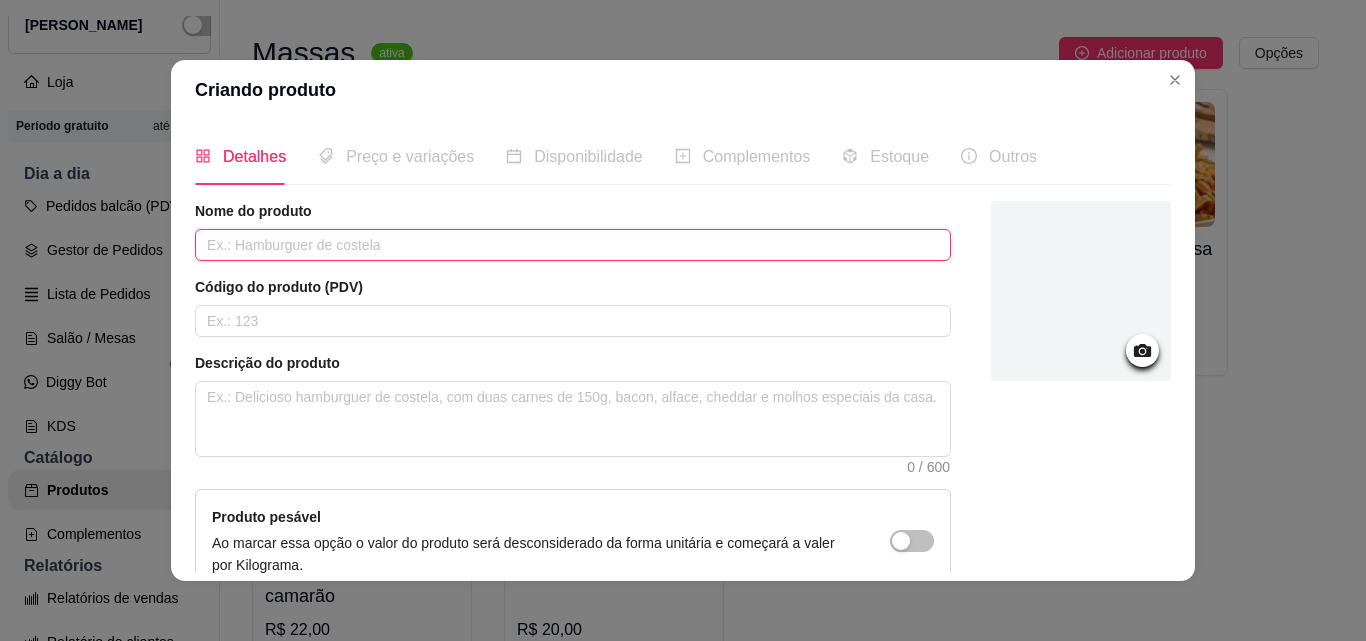 click at bounding box center (573, 245) 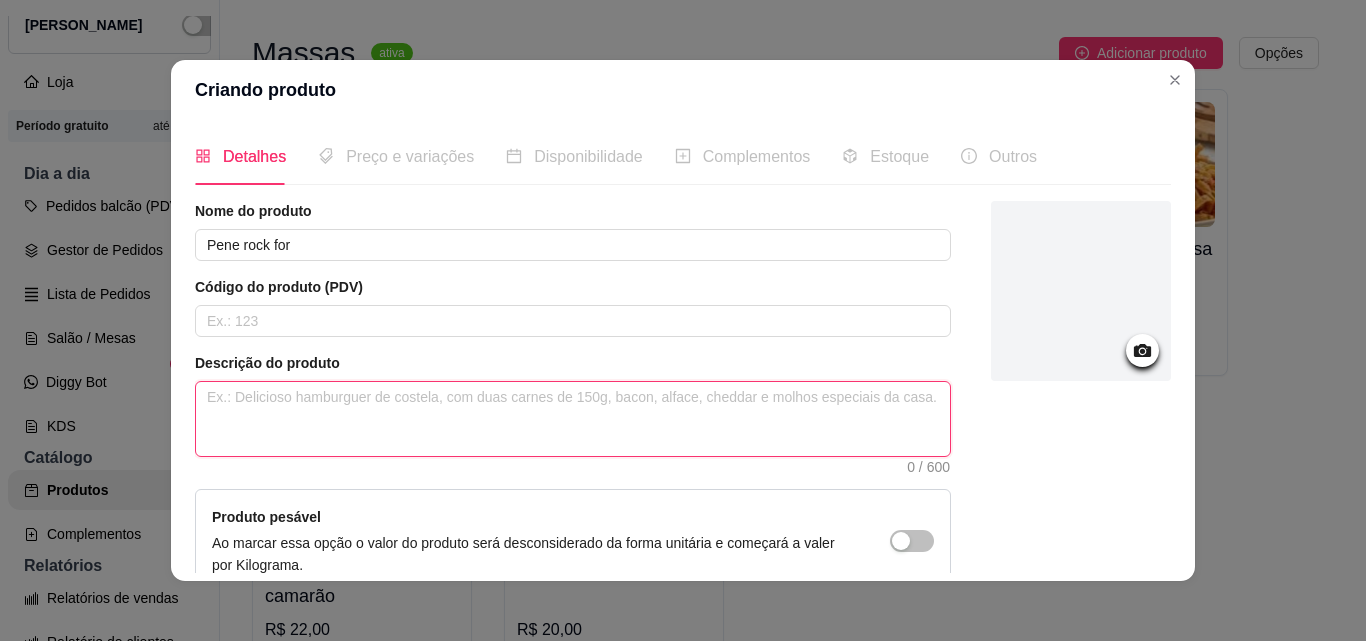 click at bounding box center (573, 419) 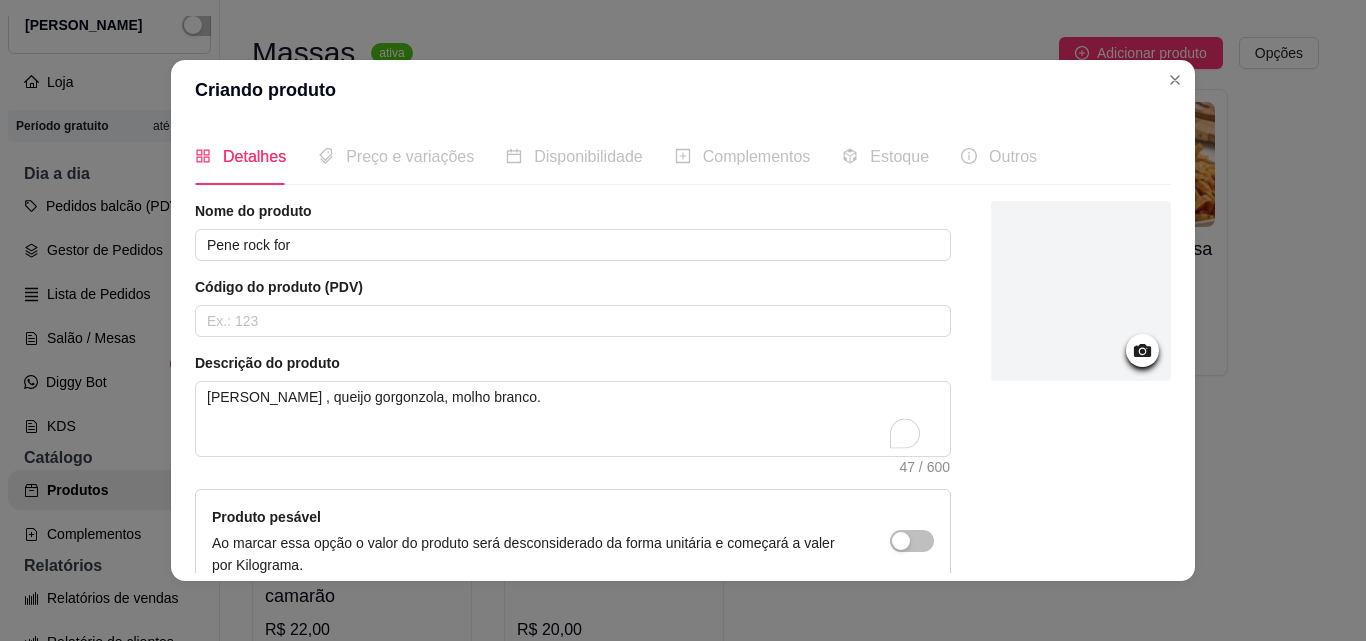 click at bounding box center (1081, 291) 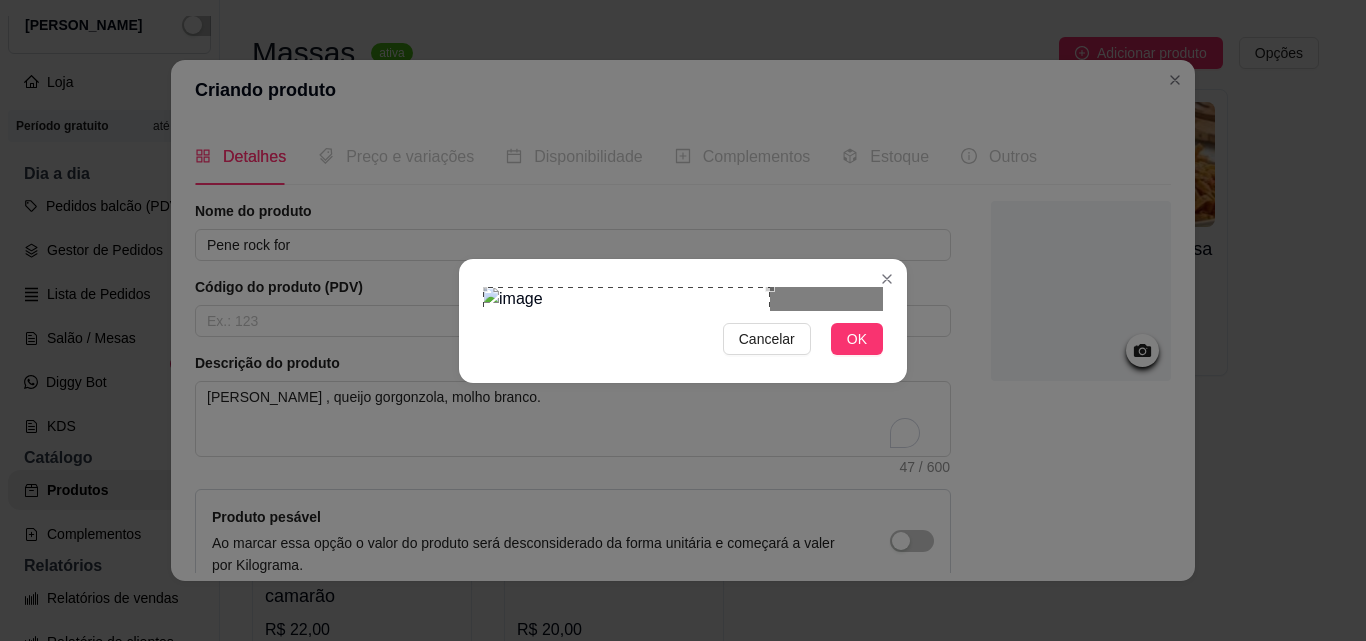 click at bounding box center (626, 382) 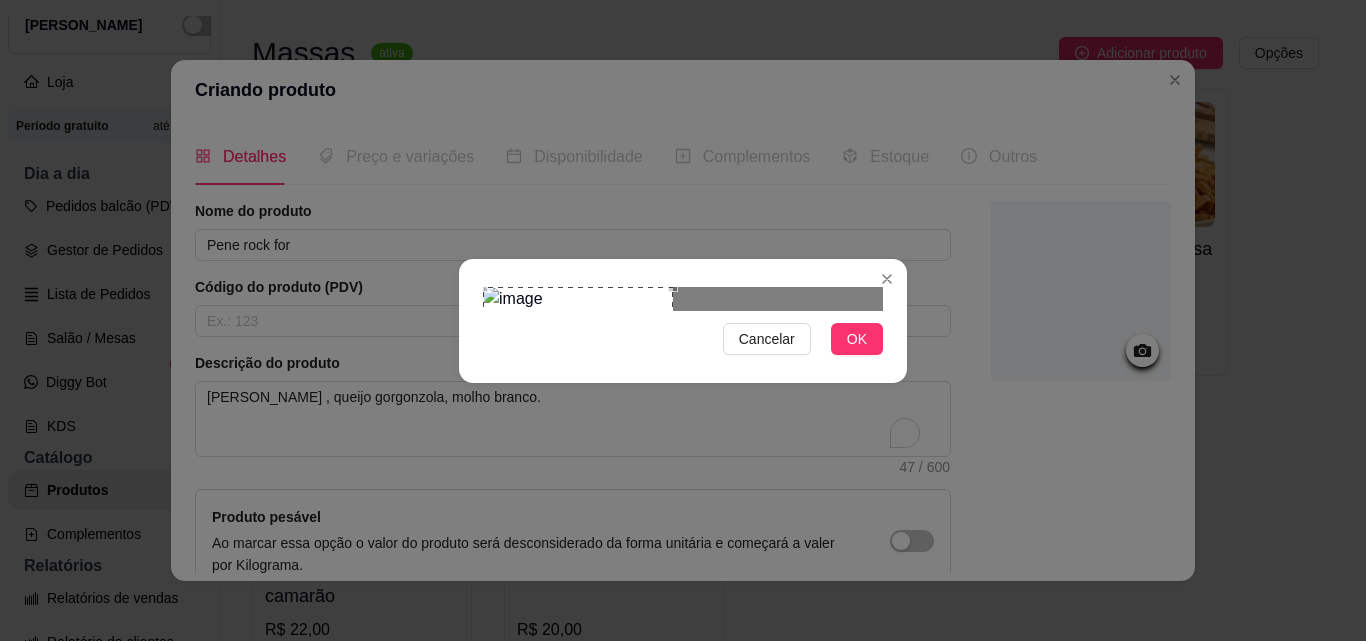 click at bounding box center [683, 299] 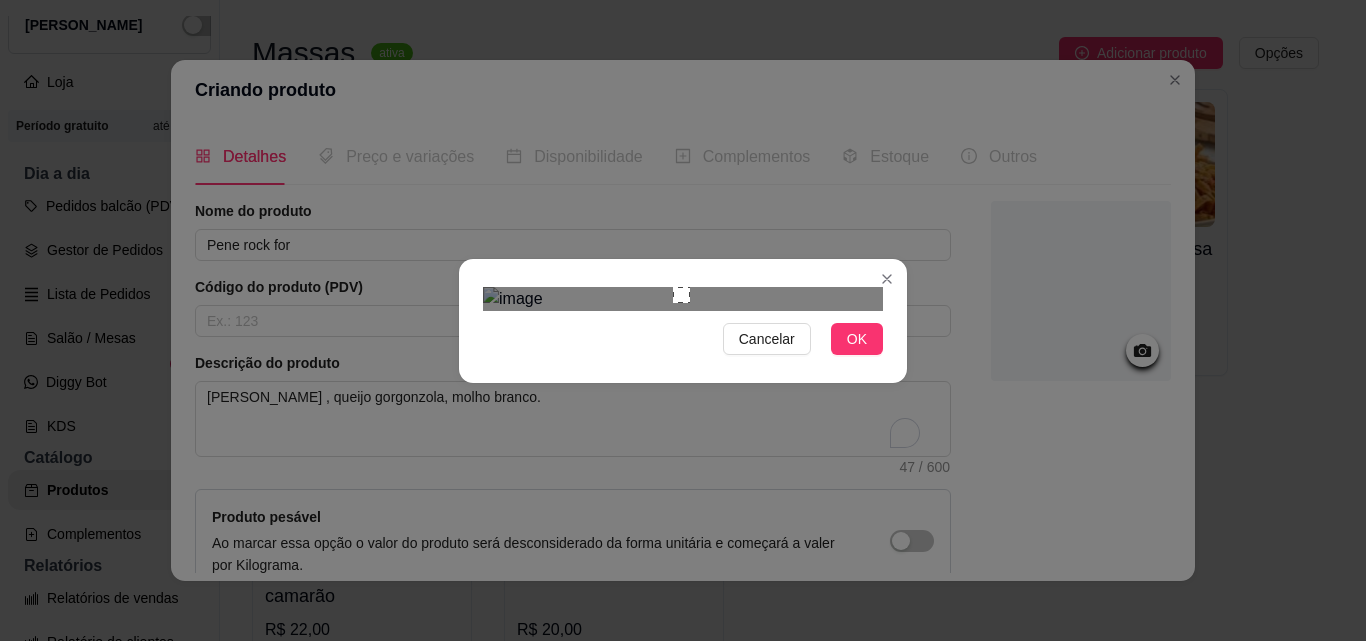 click at bounding box center [683, 299] 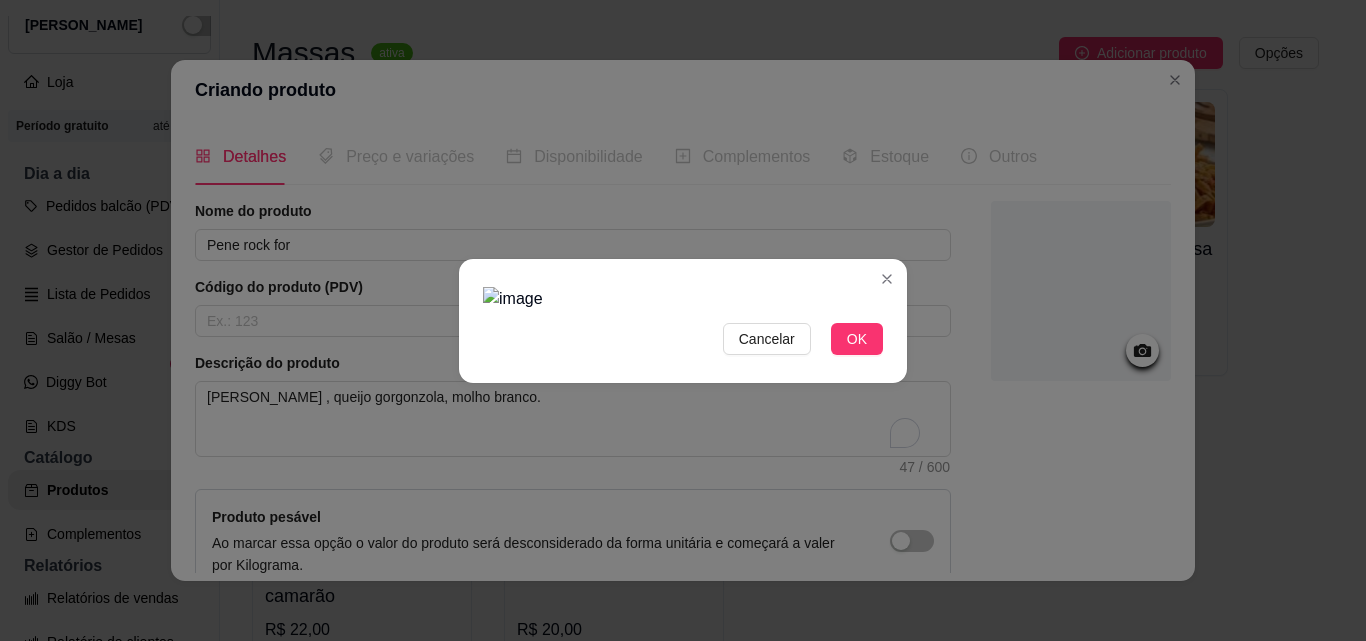 click at bounding box center [683, 299] 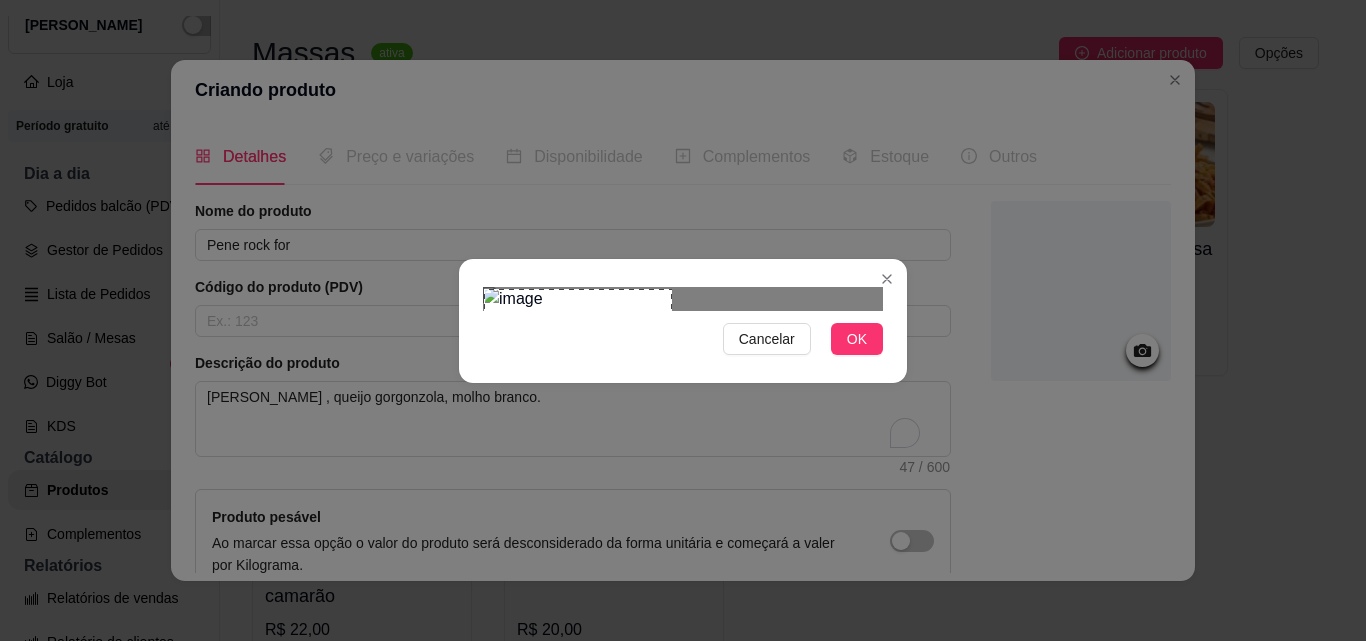 click on "Cancelar OK" at bounding box center (683, 321) 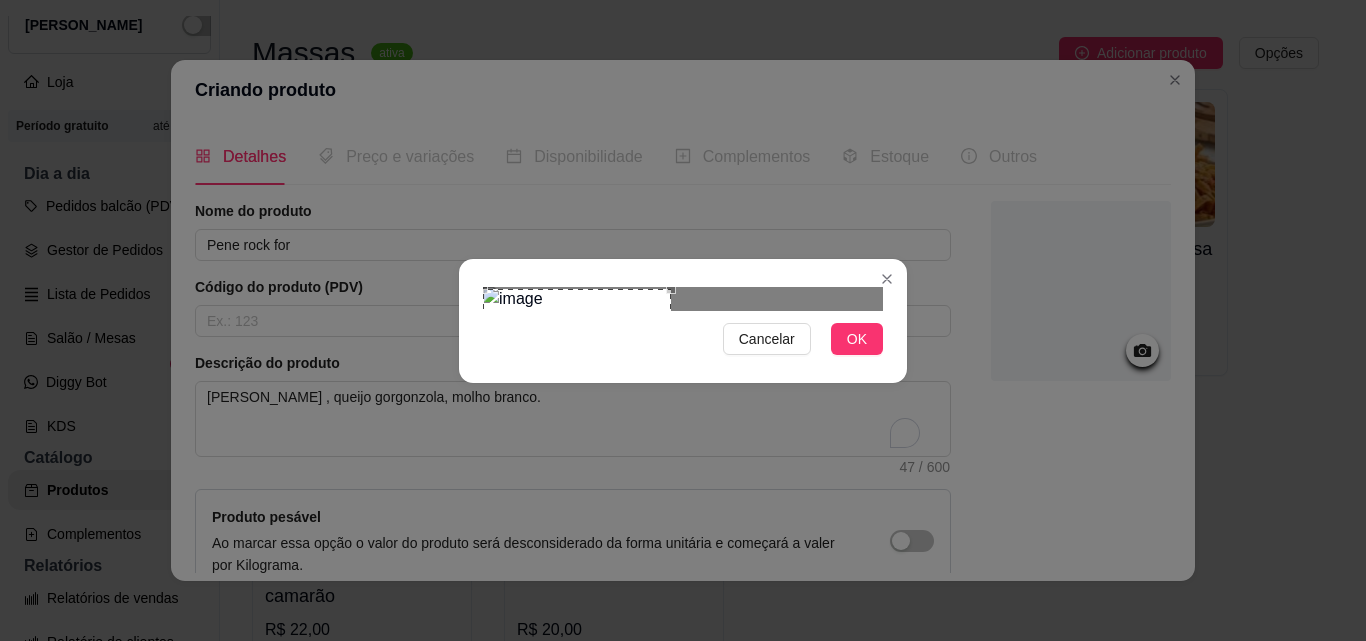 click at bounding box center (577, 383) 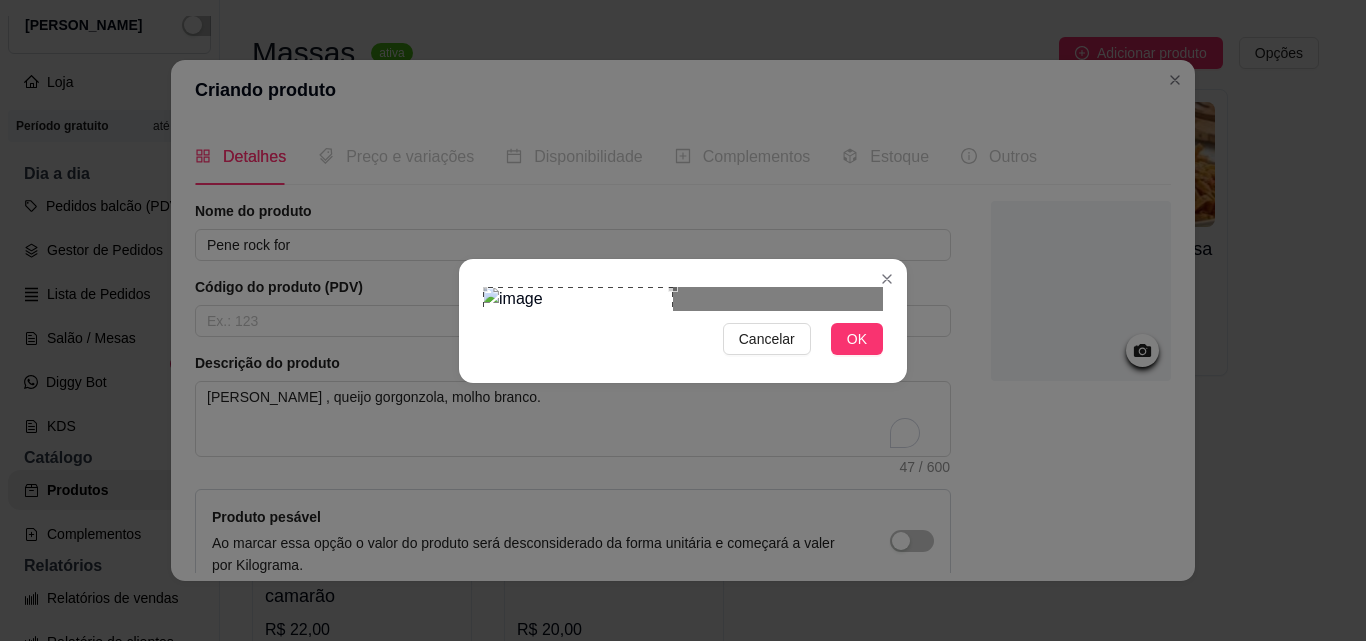click at bounding box center [683, 299] 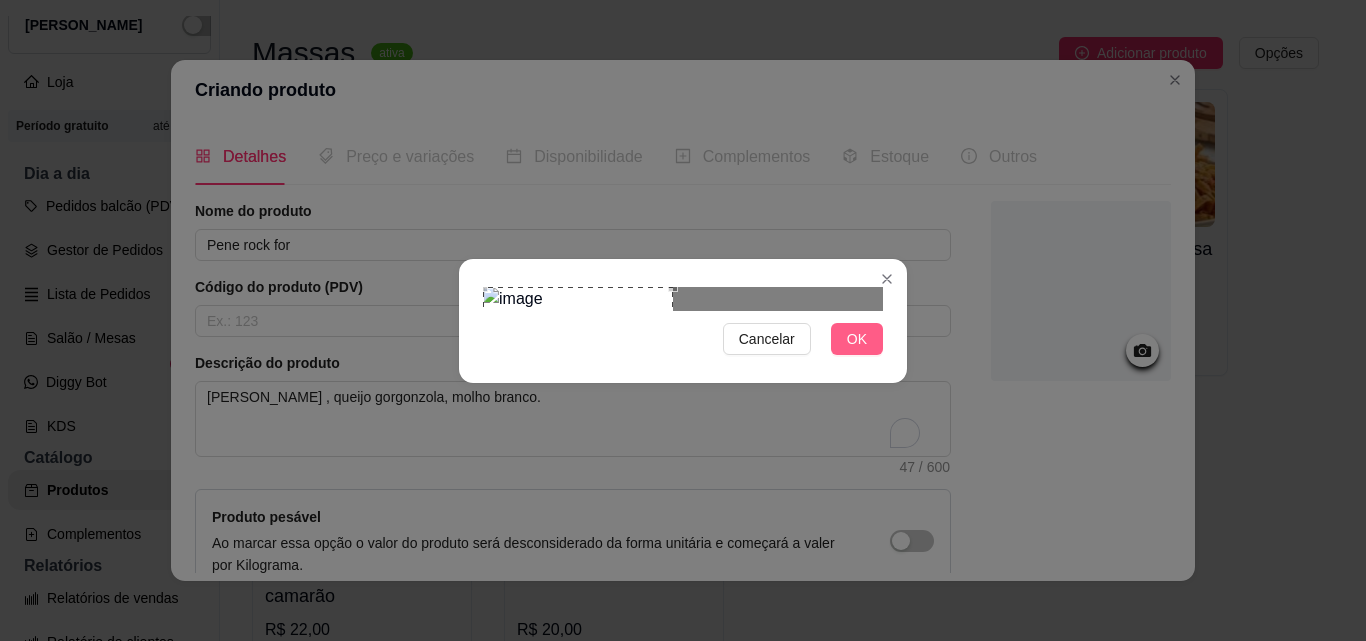 click on "OK" at bounding box center [857, 339] 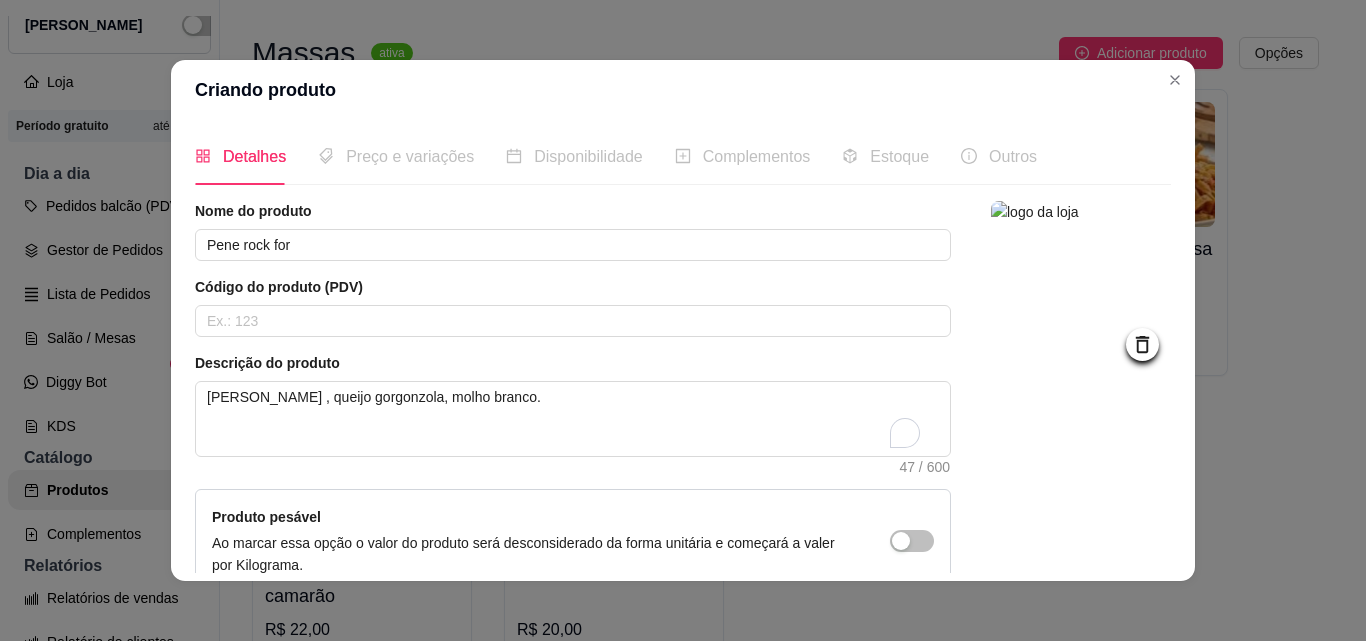 scroll, scrollTop: 207, scrollLeft: 0, axis: vertical 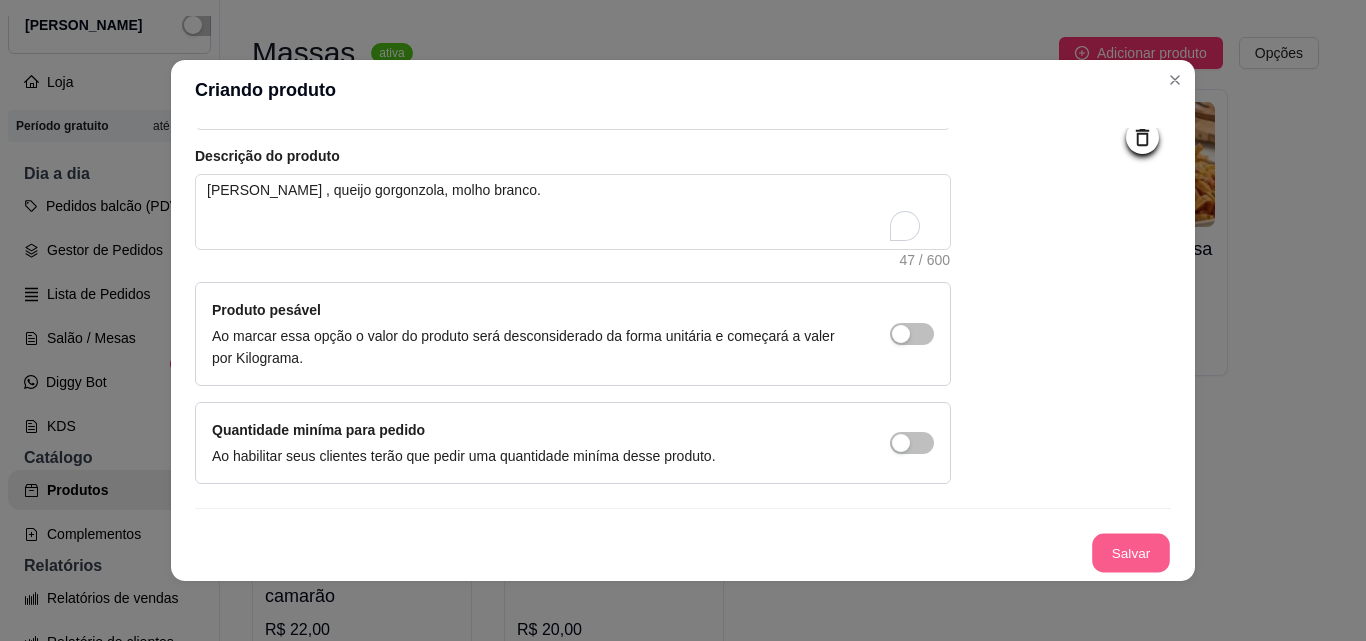 click on "Salvar" at bounding box center (1131, 553) 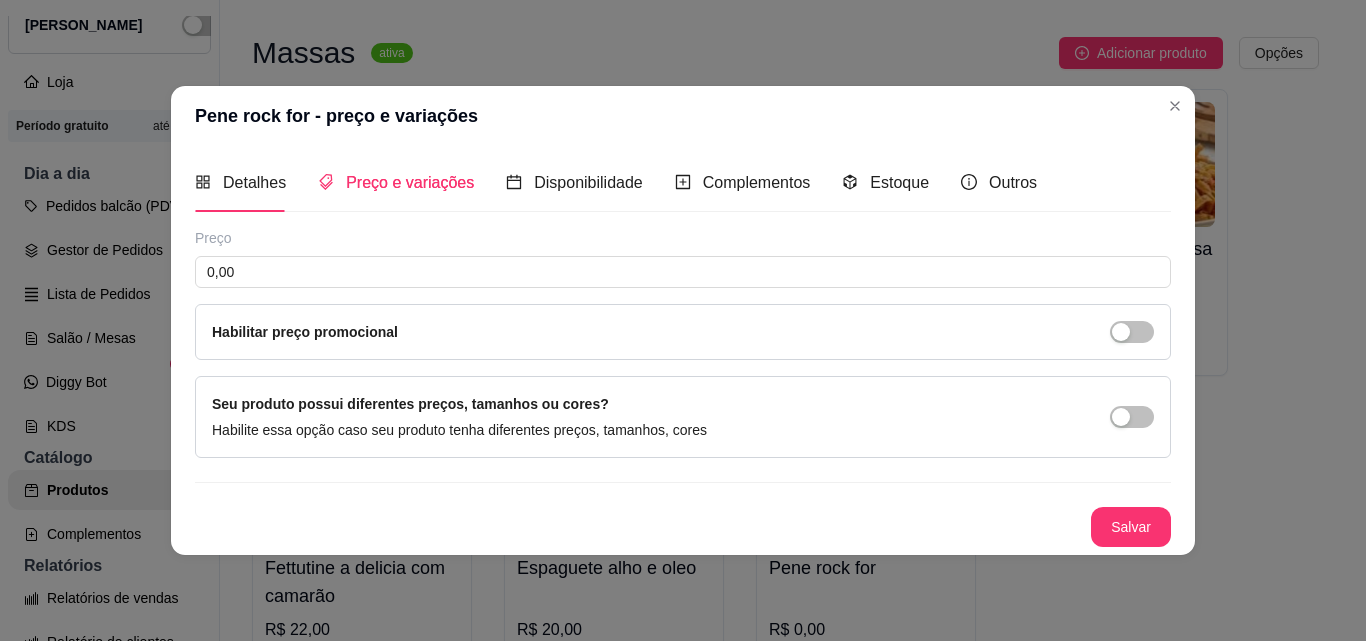 scroll, scrollTop: 0, scrollLeft: 0, axis: both 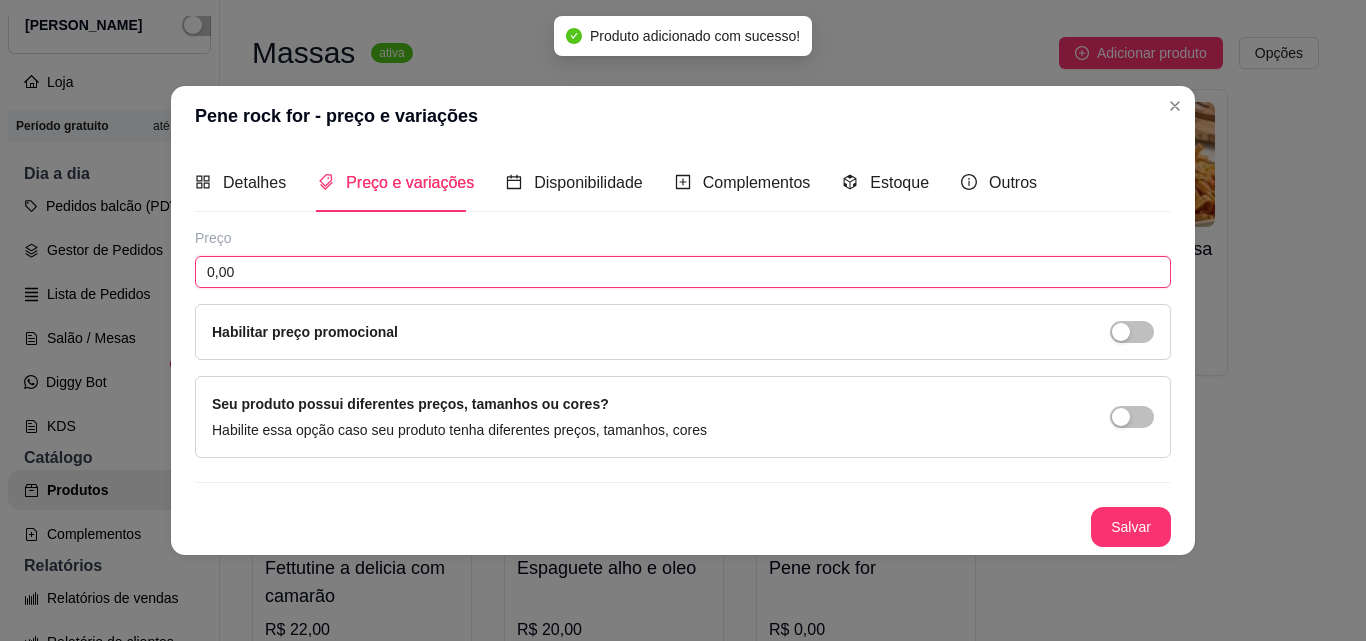 drag, startPoint x: 314, startPoint y: 269, endPoint x: 187, endPoint y: 290, distance: 128.72452 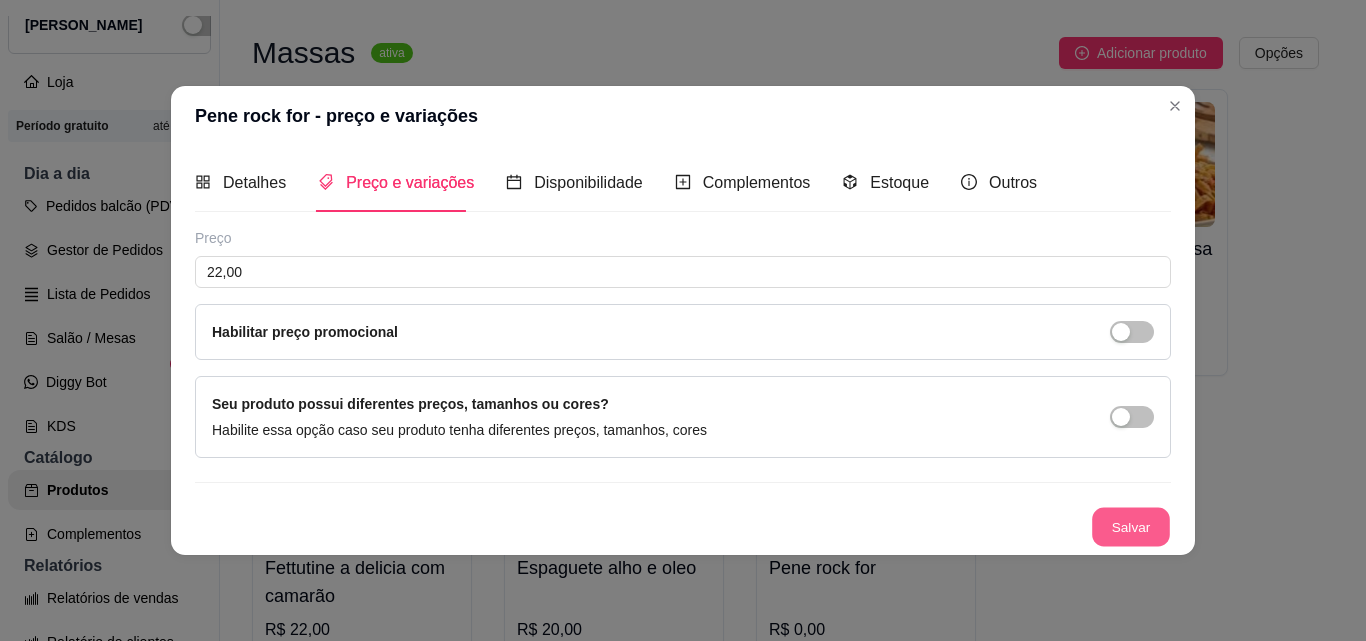 click on "Salvar" at bounding box center [1131, 526] 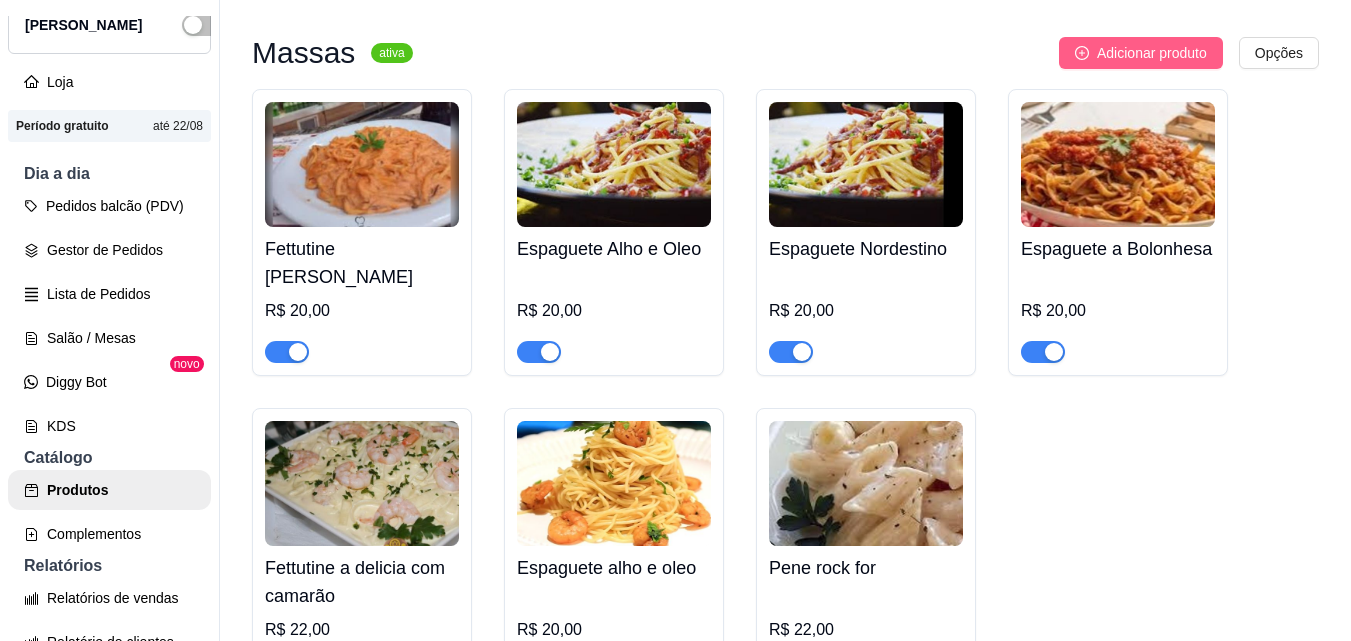 click on "Adicionar produto" at bounding box center (1152, 53) 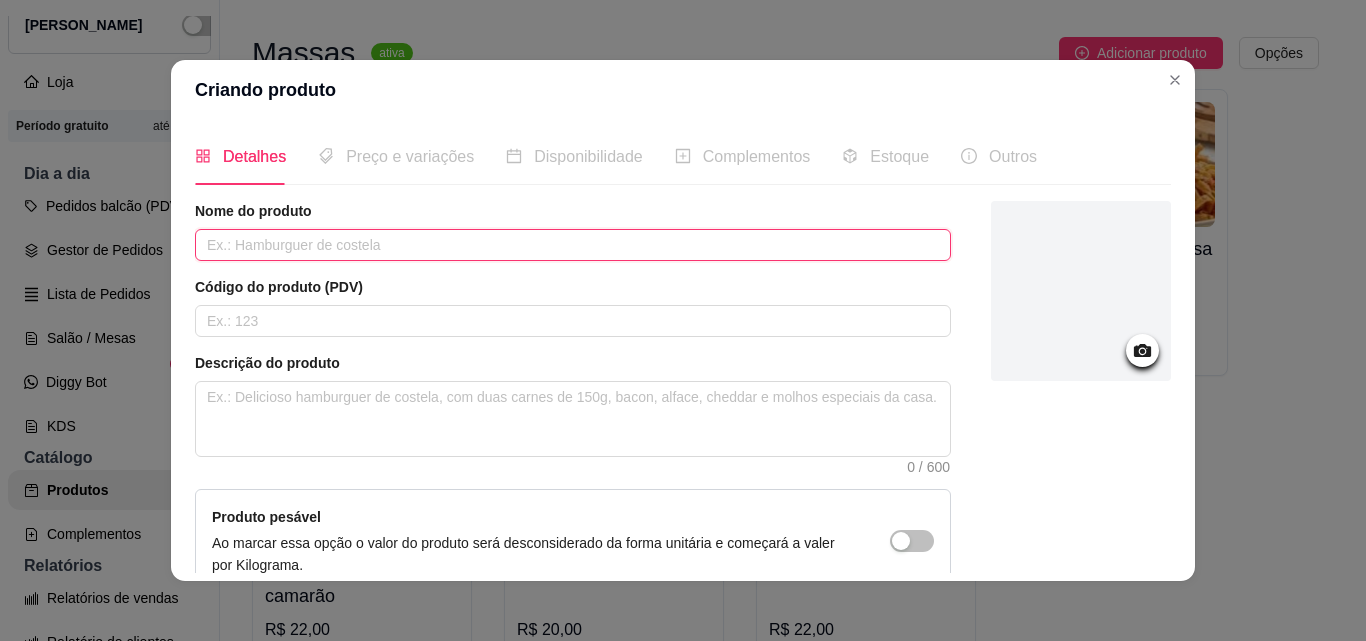 click at bounding box center (573, 245) 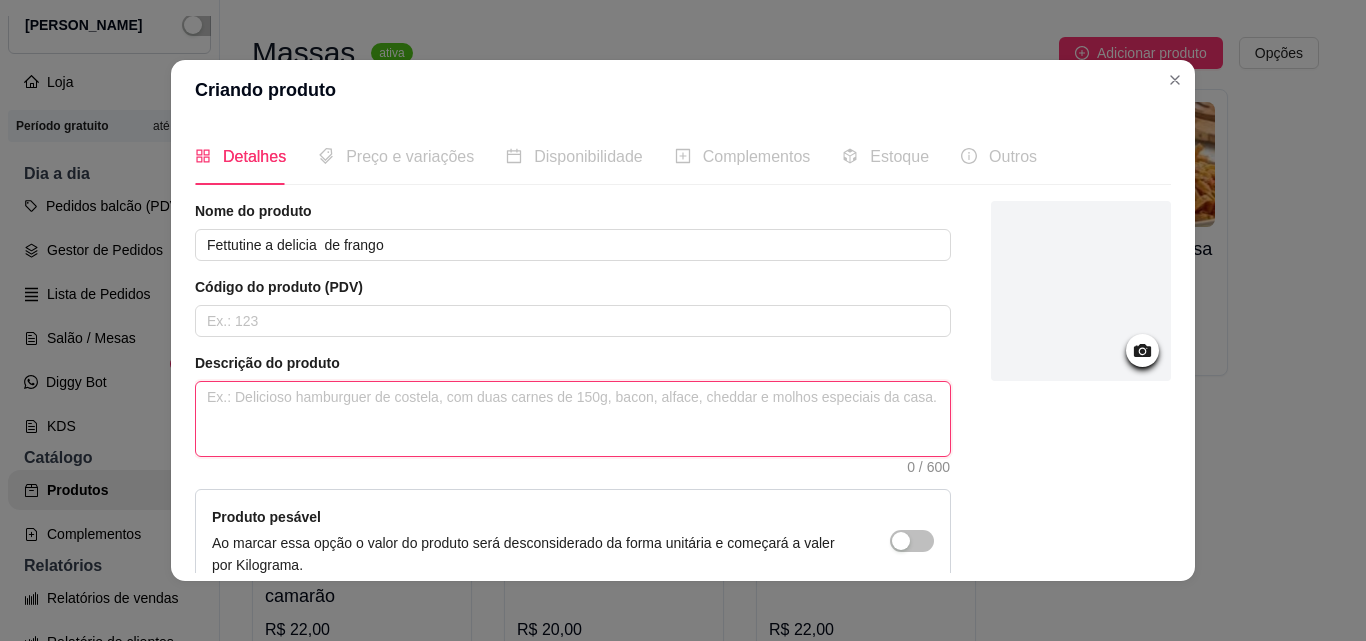 click at bounding box center [573, 419] 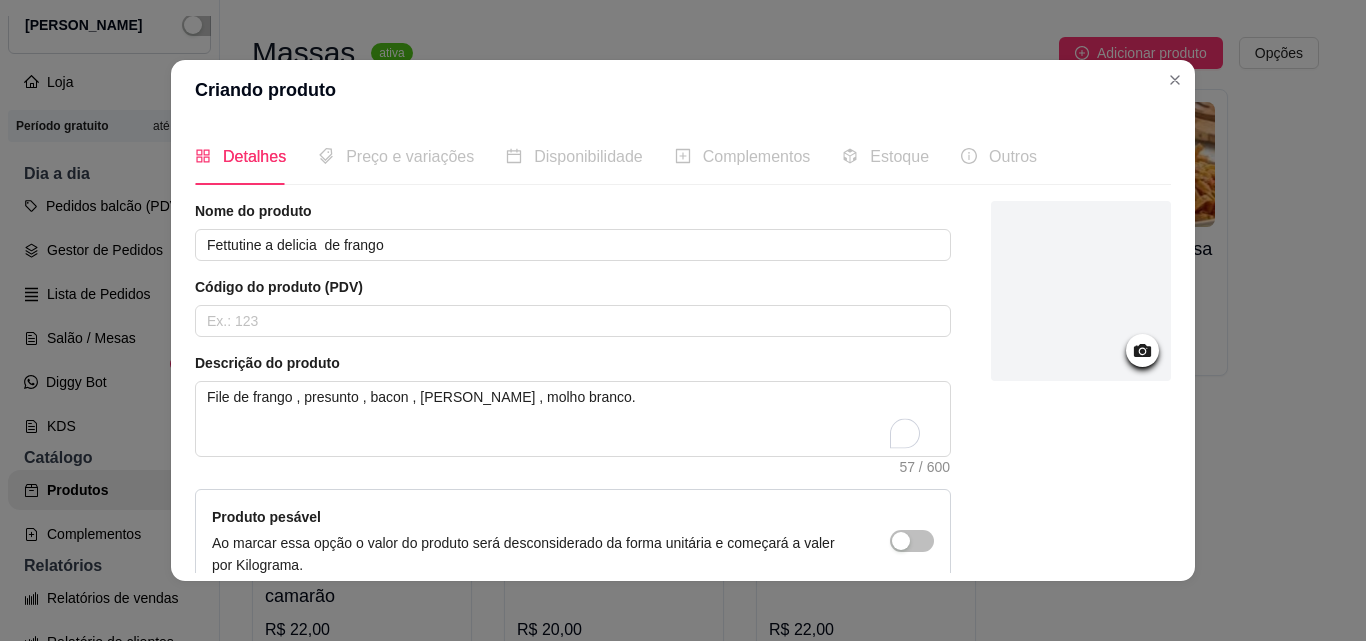 click 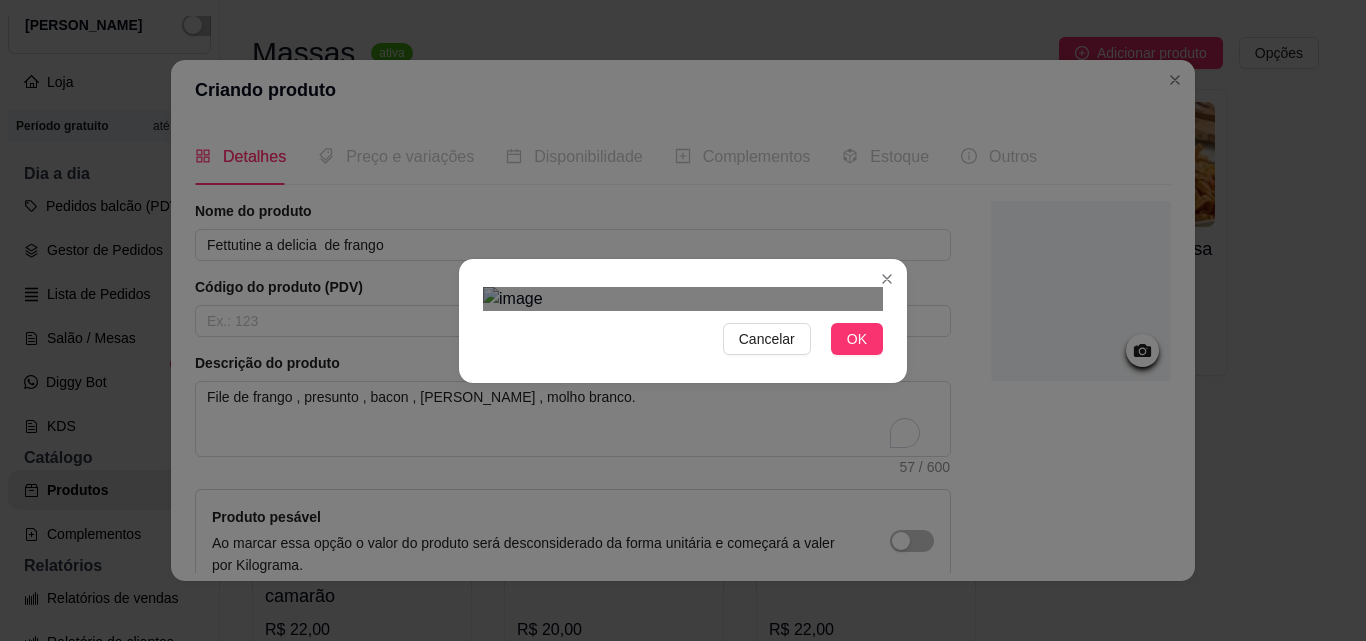 click at bounding box center (663, 509) 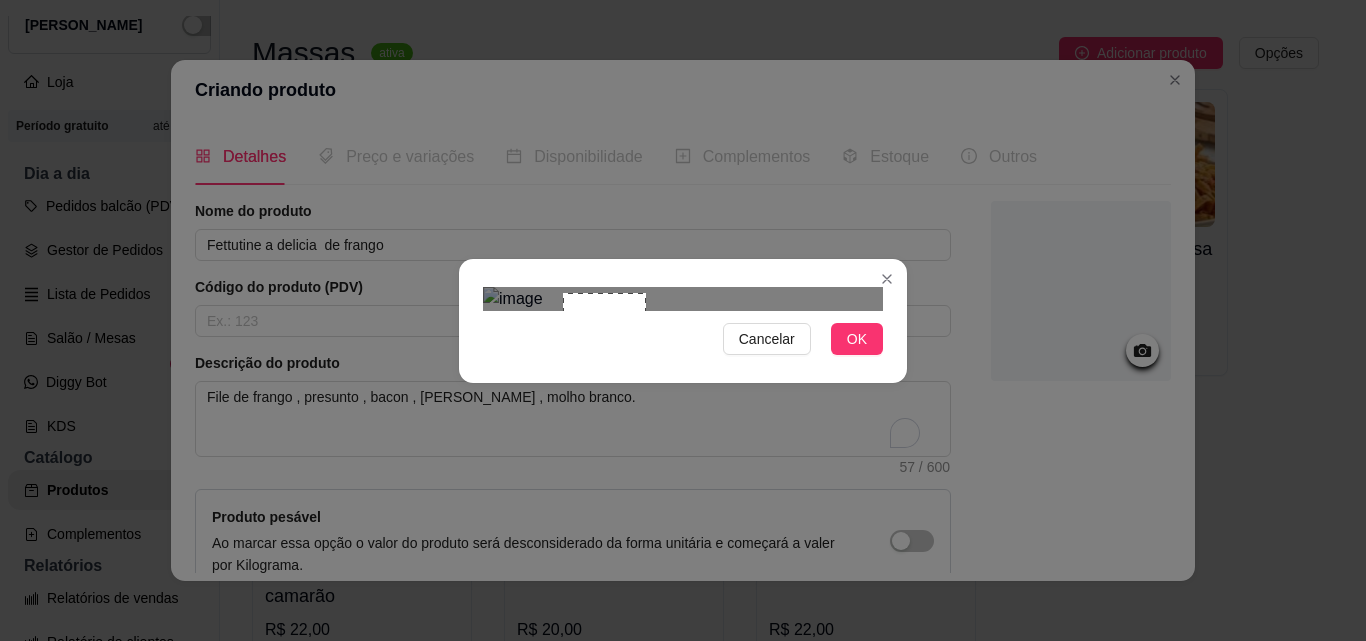 click on "Cancelar OK" at bounding box center (683, 321) 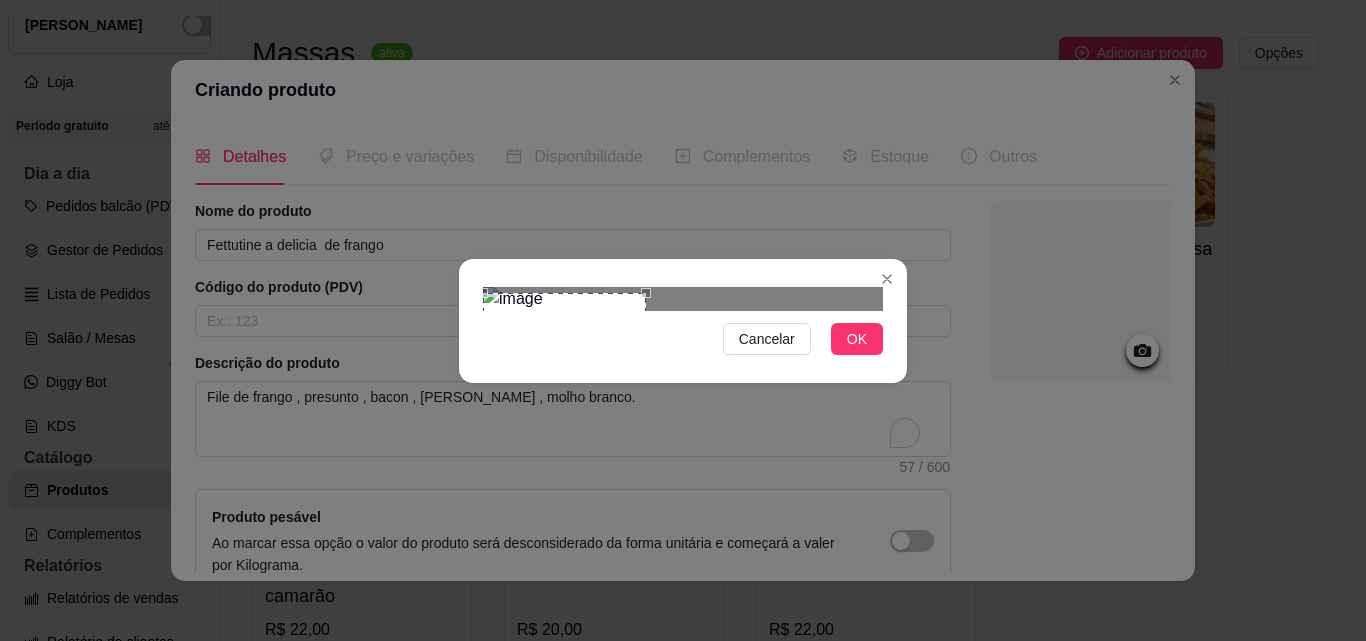 click on "Cancelar OK" at bounding box center (683, 320) 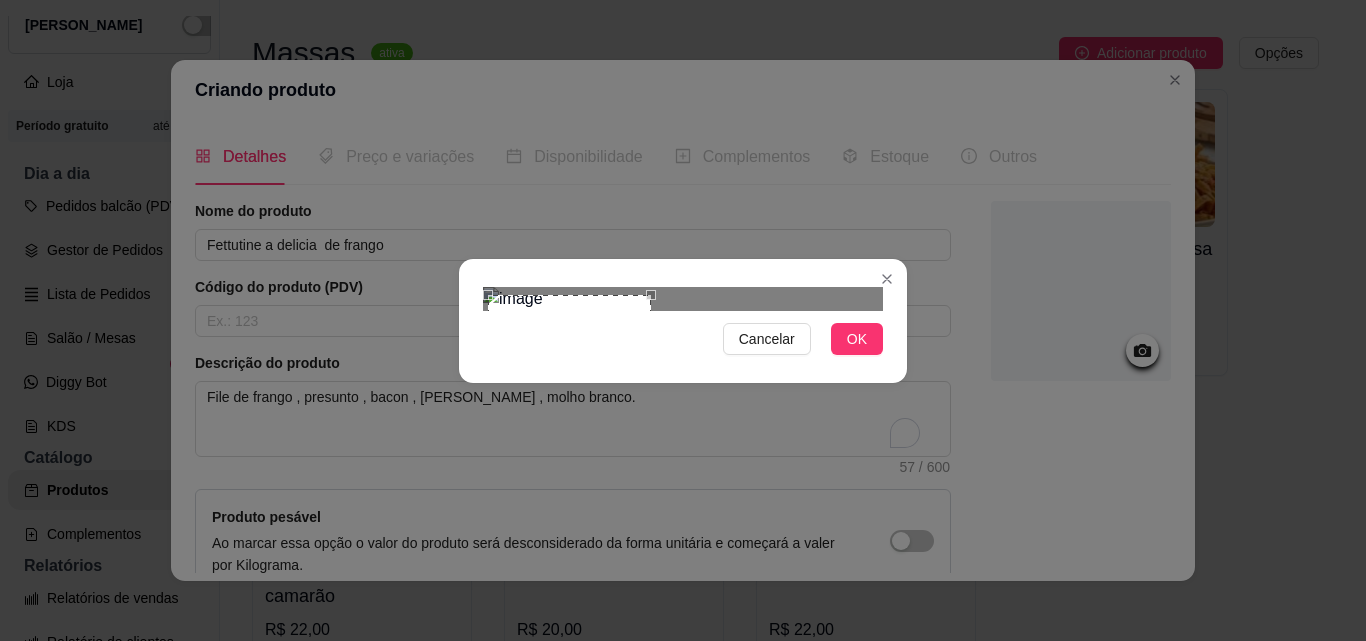 click at bounding box center [569, 376] 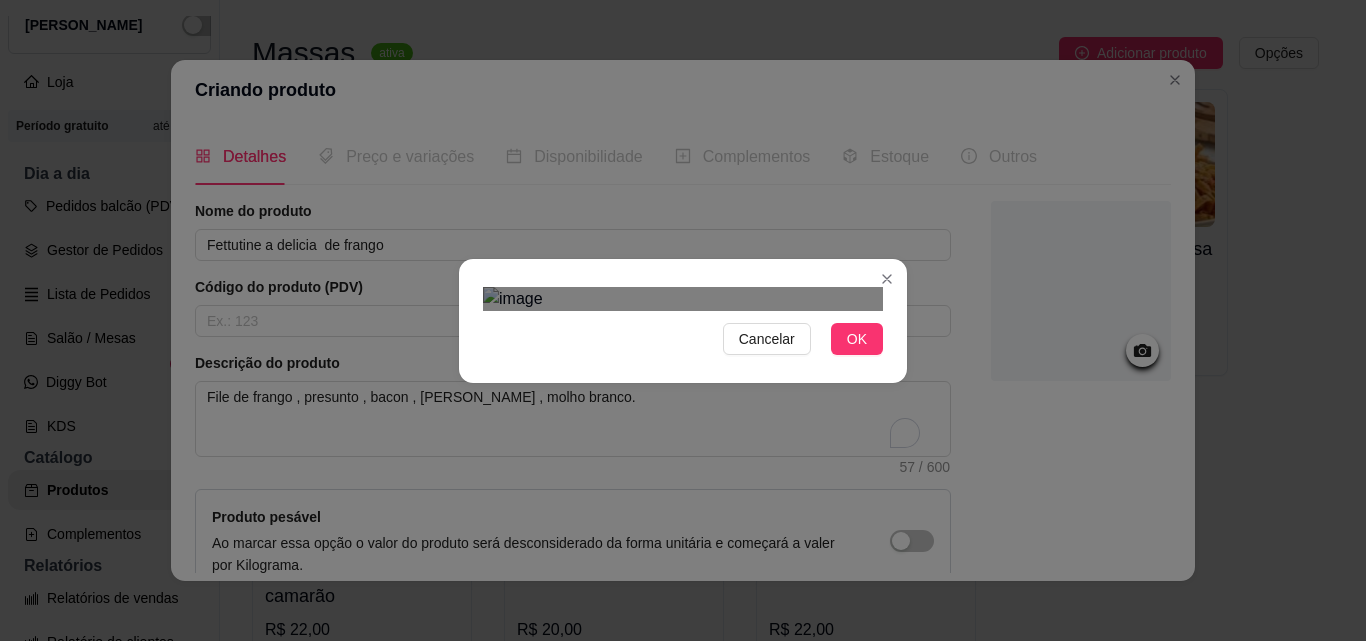 click at bounding box center (567, 433) 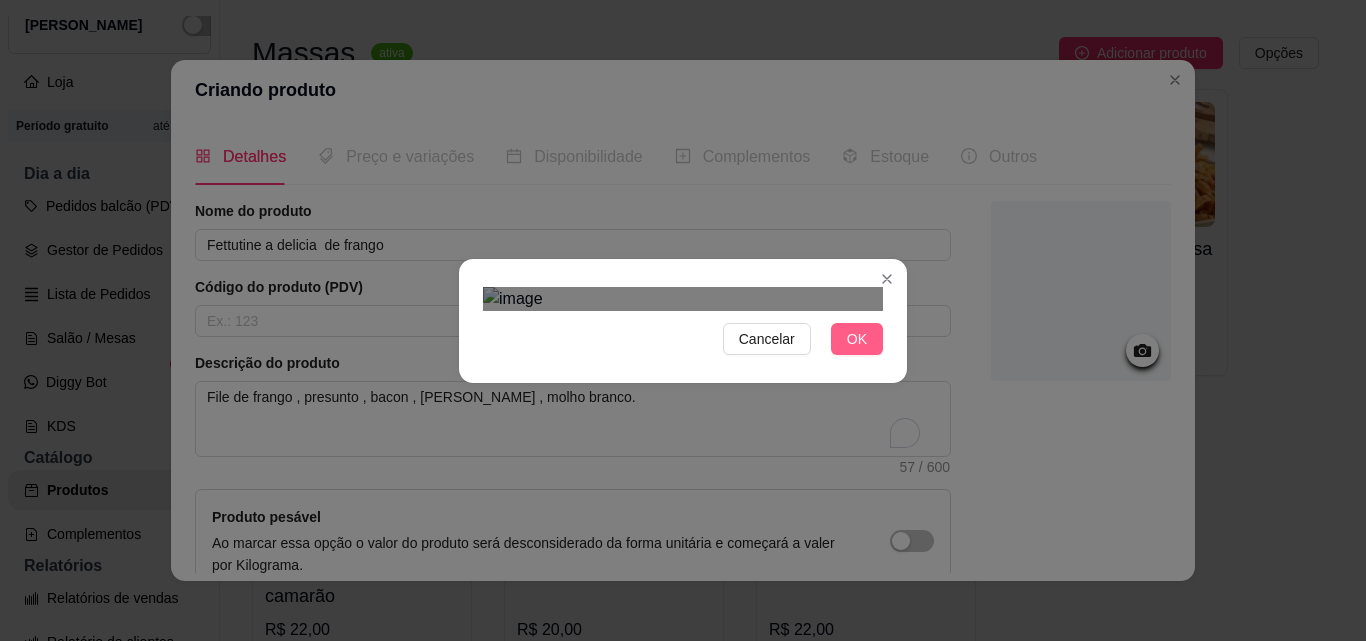 click on "OK" at bounding box center (857, 339) 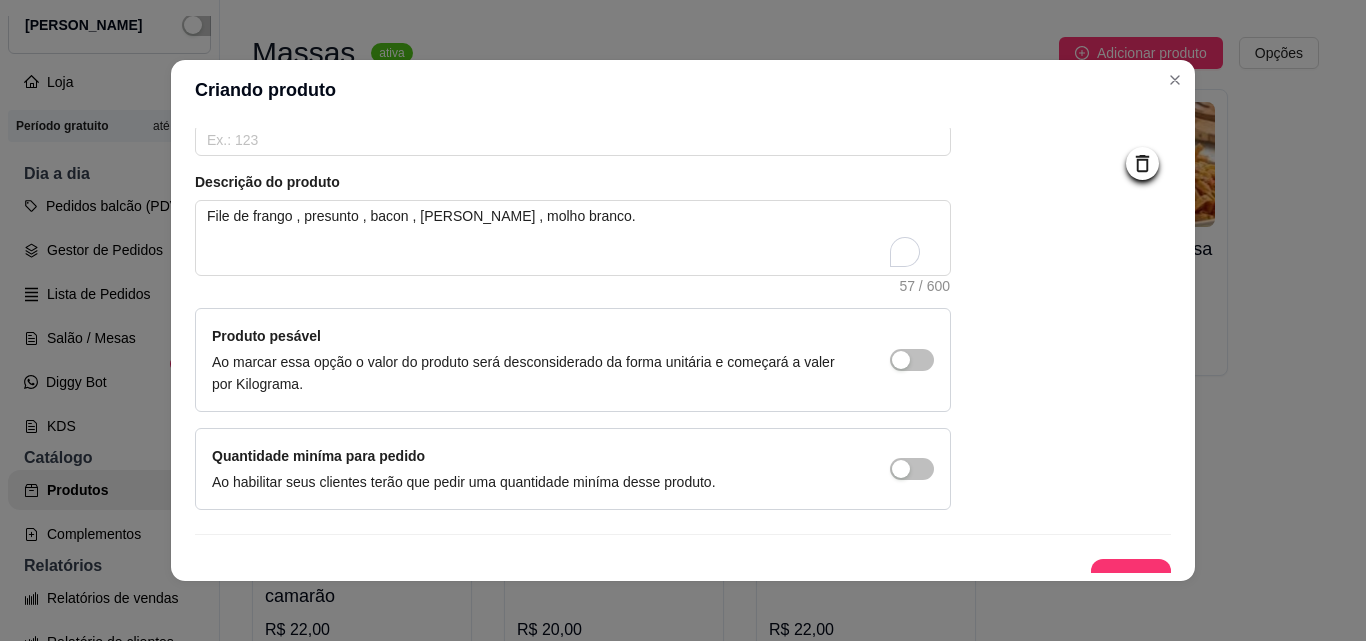 scroll, scrollTop: 207, scrollLeft: 0, axis: vertical 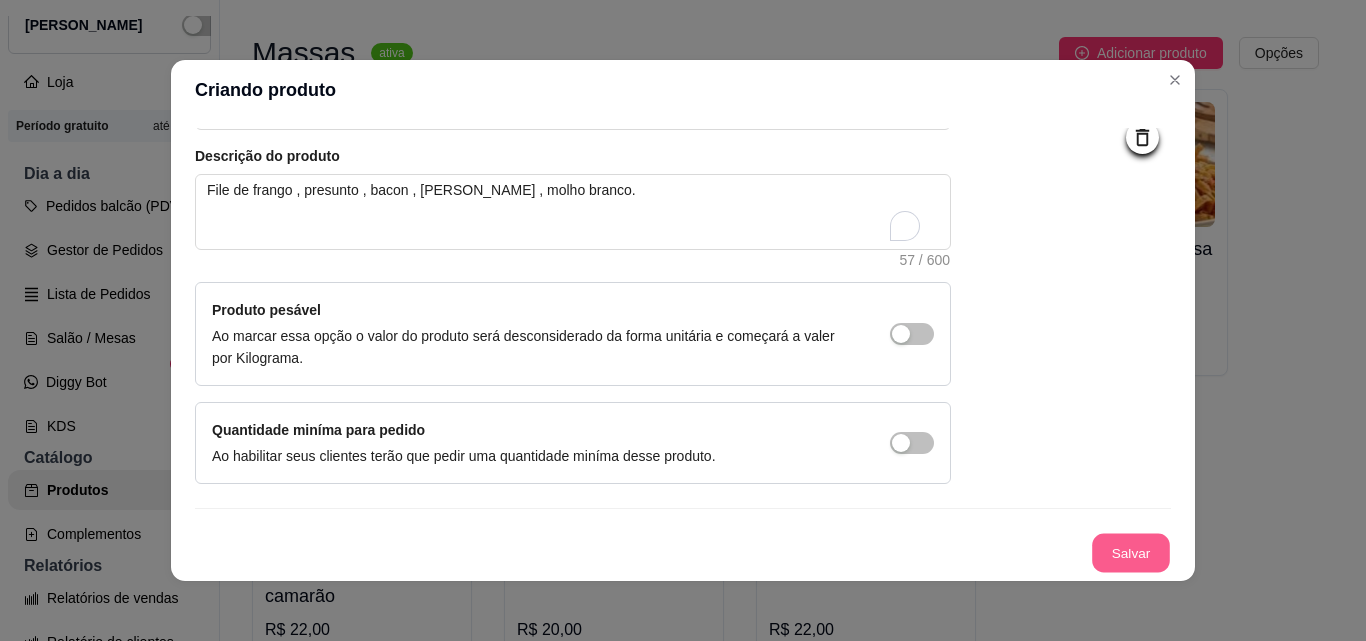 click on "Salvar" at bounding box center (1131, 553) 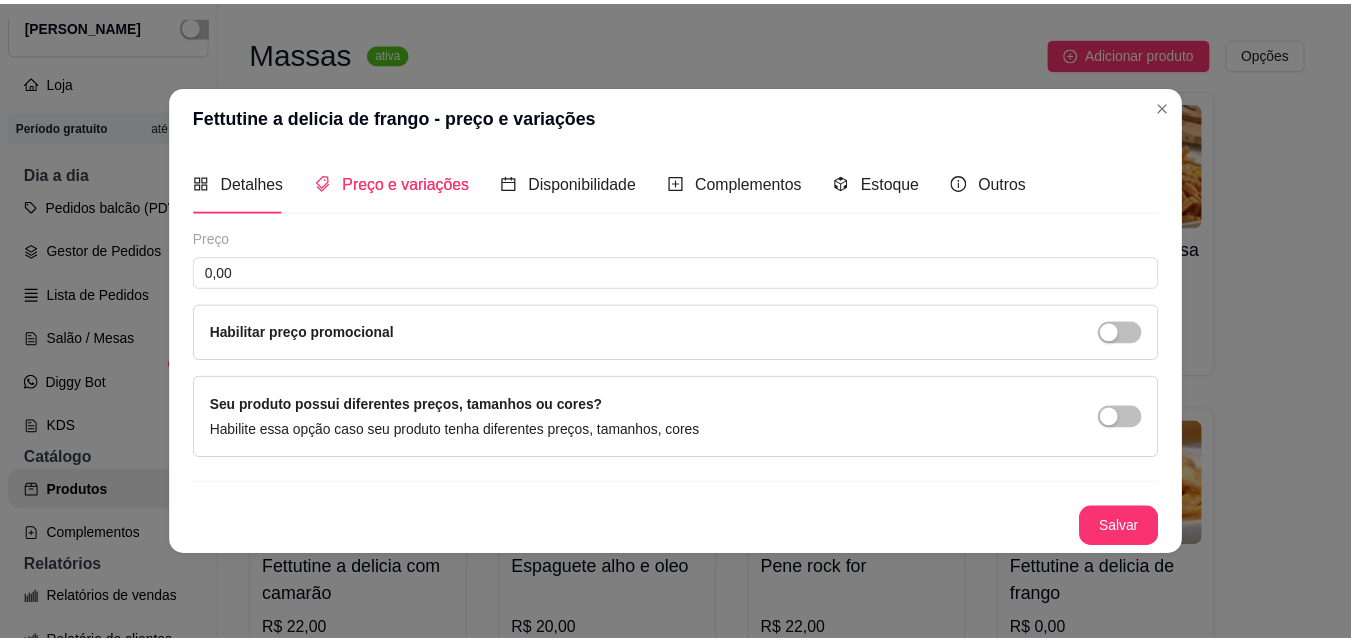 scroll, scrollTop: 0, scrollLeft: 0, axis: both 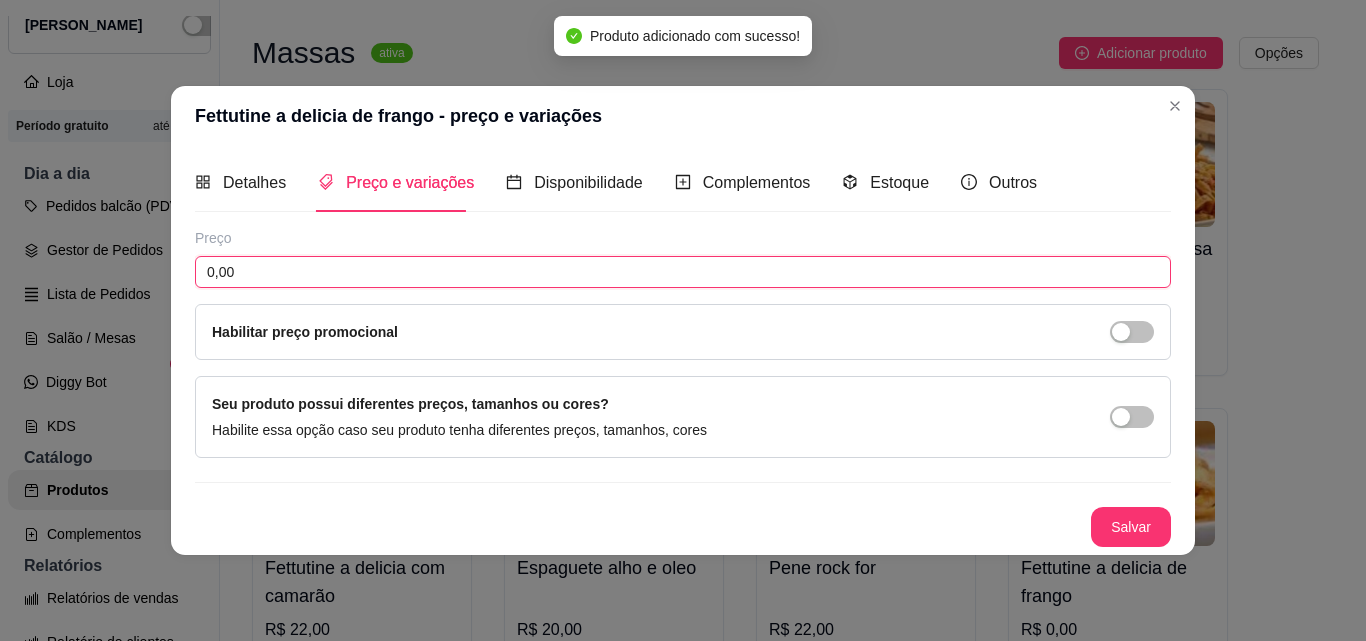click on "0,00" at bounding box center [683, 272] 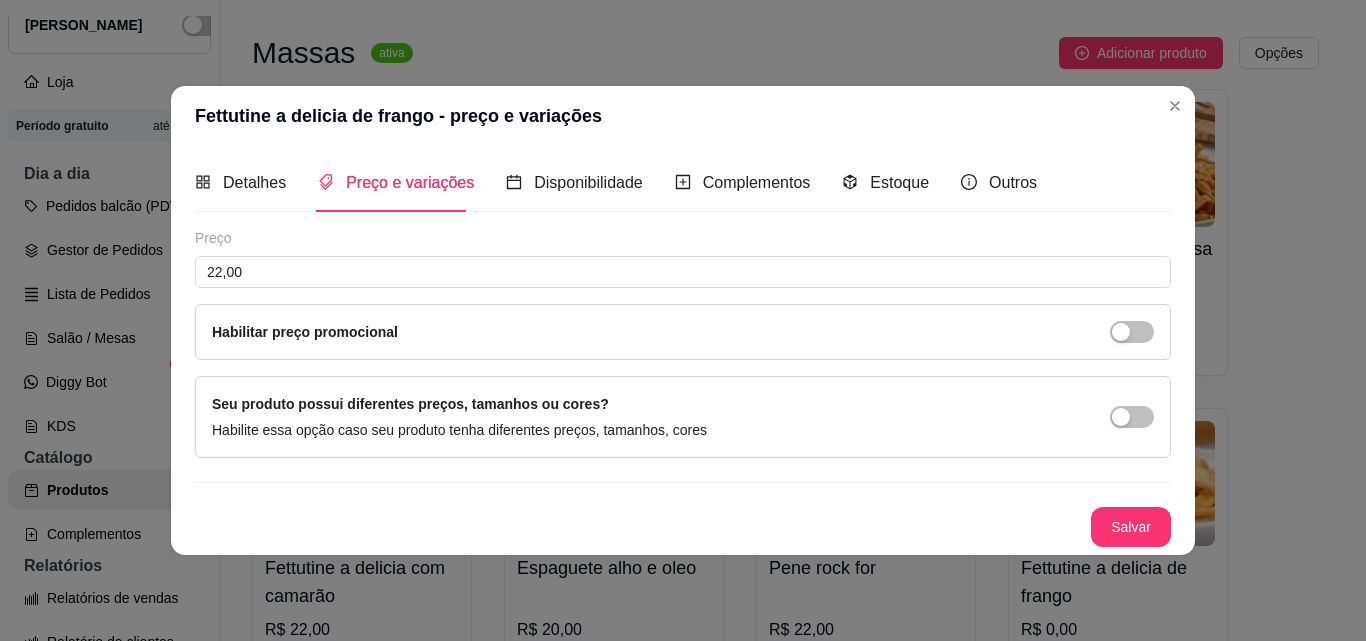 click on "Preço  22,00 Habilitar preço promocional Seu produto possui diferentes preços, tamanhos ou cores? Habilite essa opção caso seu produto tenha diferentes preços, tamanhos, cores Salvar" at bounding box center [683, 387] 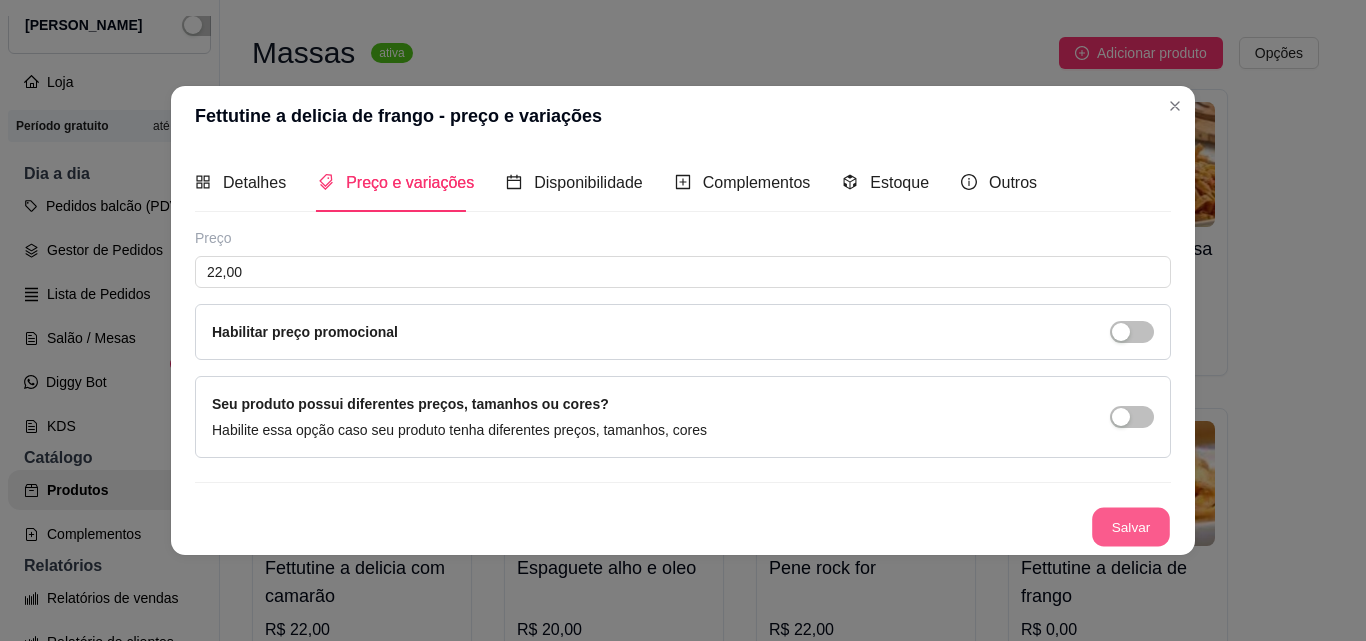 click on "Salvar" at bounding box center (1131, 526) 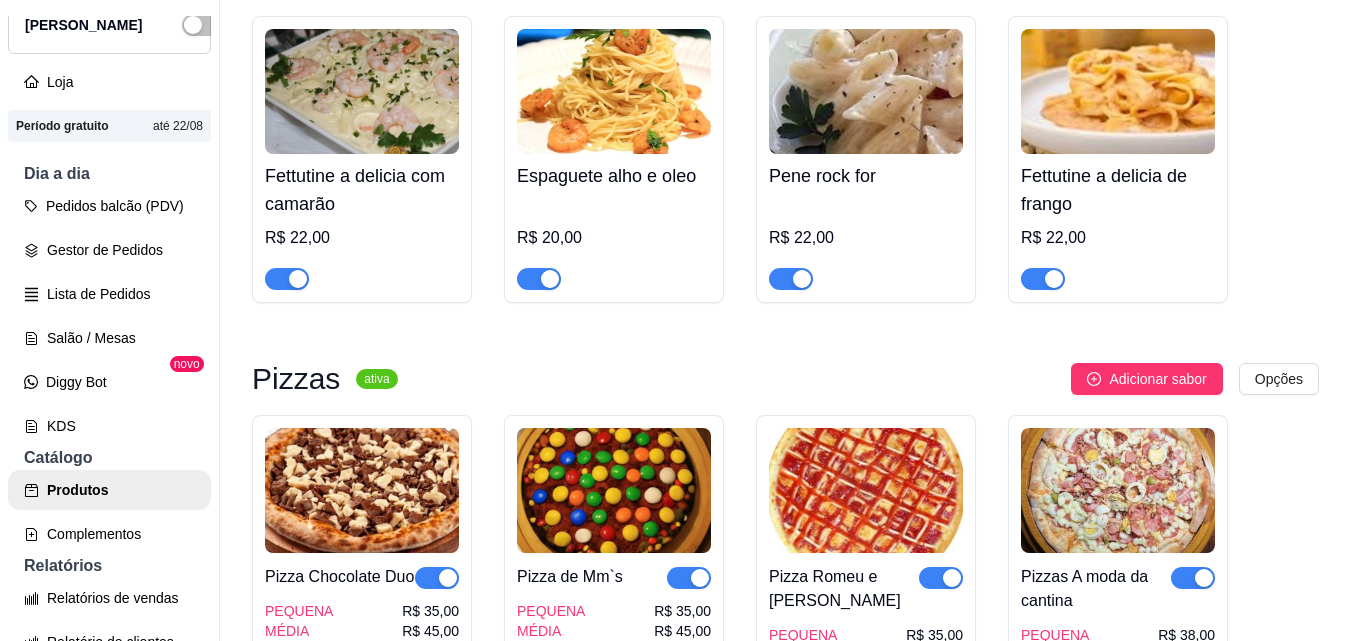 scroll, scrollTop: 1627, scrollLeft: 0, axis: vertical 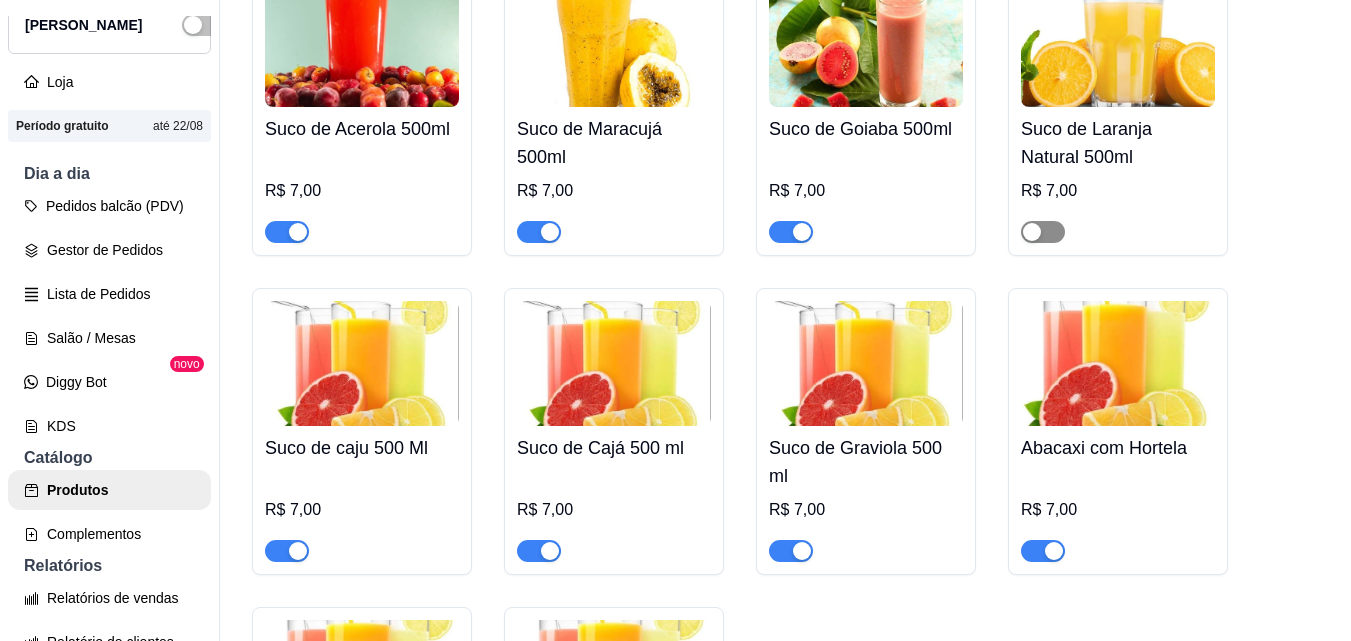 click at bounding box center (1043, 232) 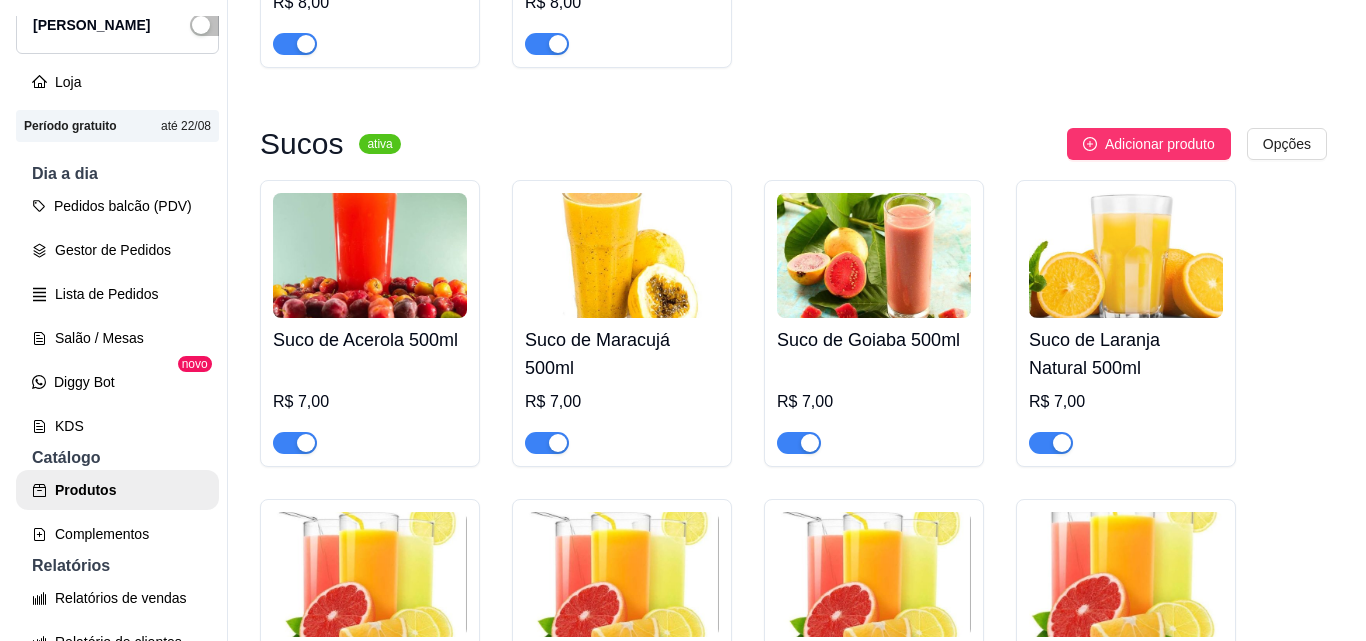 scroll, scrollTop: 7082, scrollLeft: 0, axis: vertical 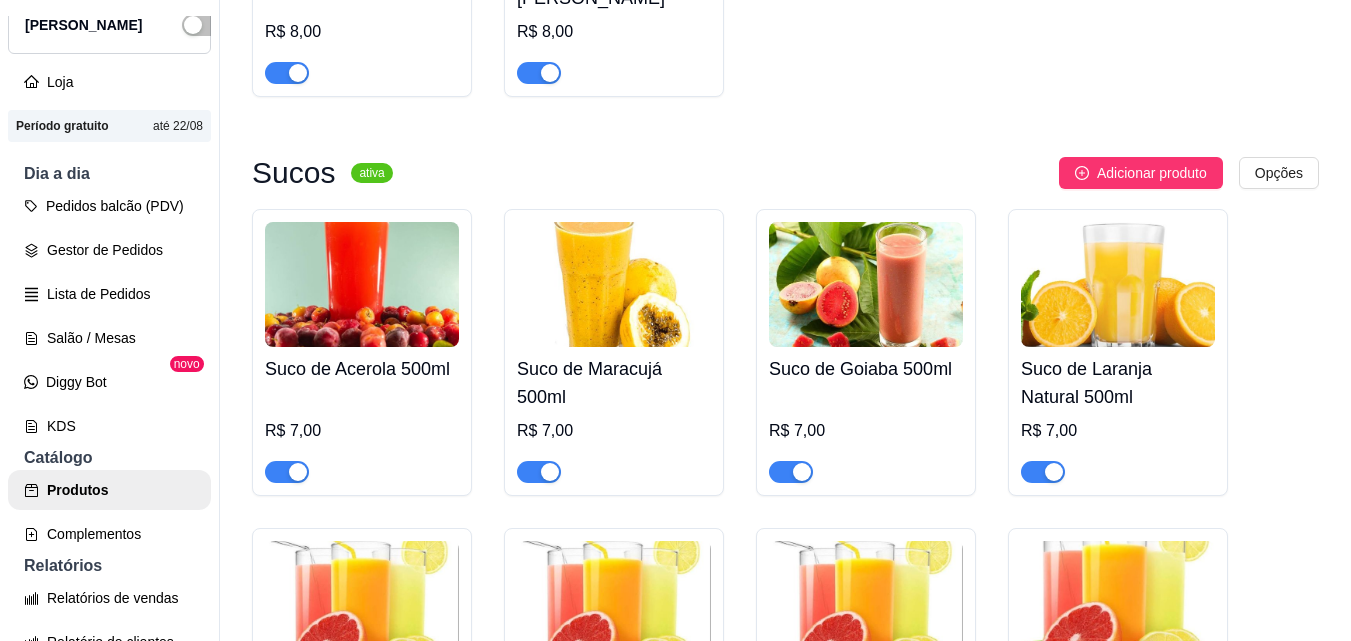 click on "Suco de Acerola 500ml" at bounding box center (362, 369) 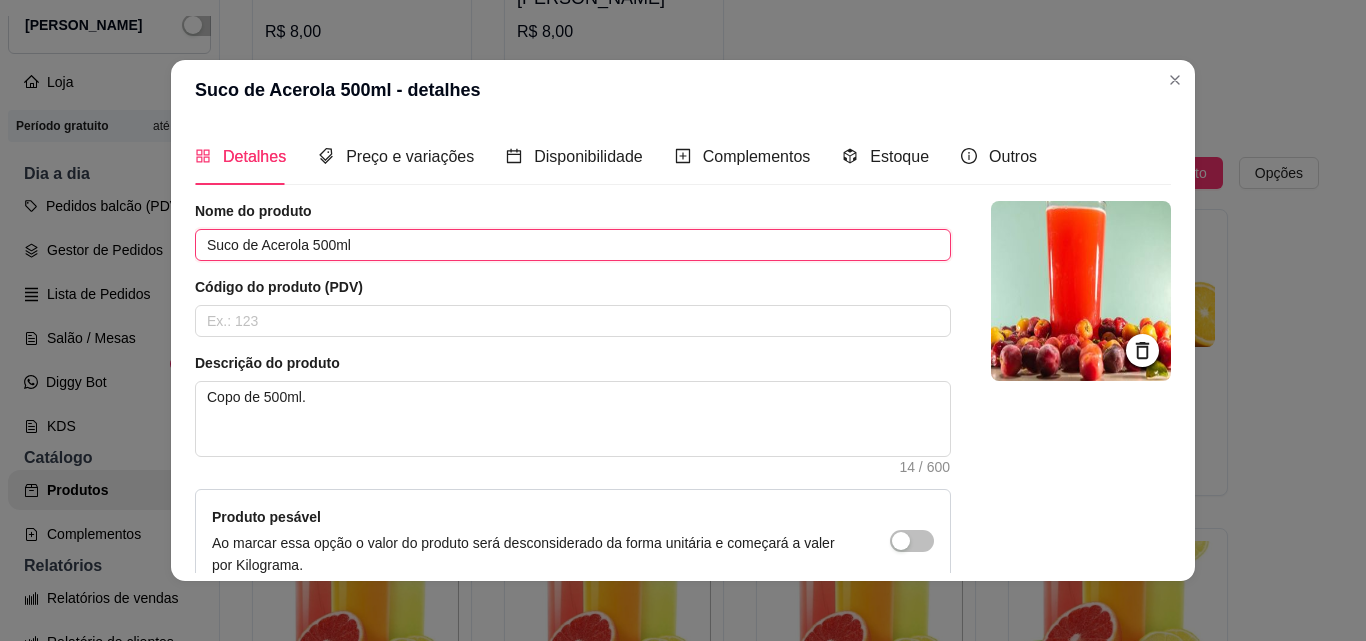 drag, startPoint x: 326, startPoint y: 245, endPoint x: 307, endPoint y: 250, distance: 19.646883 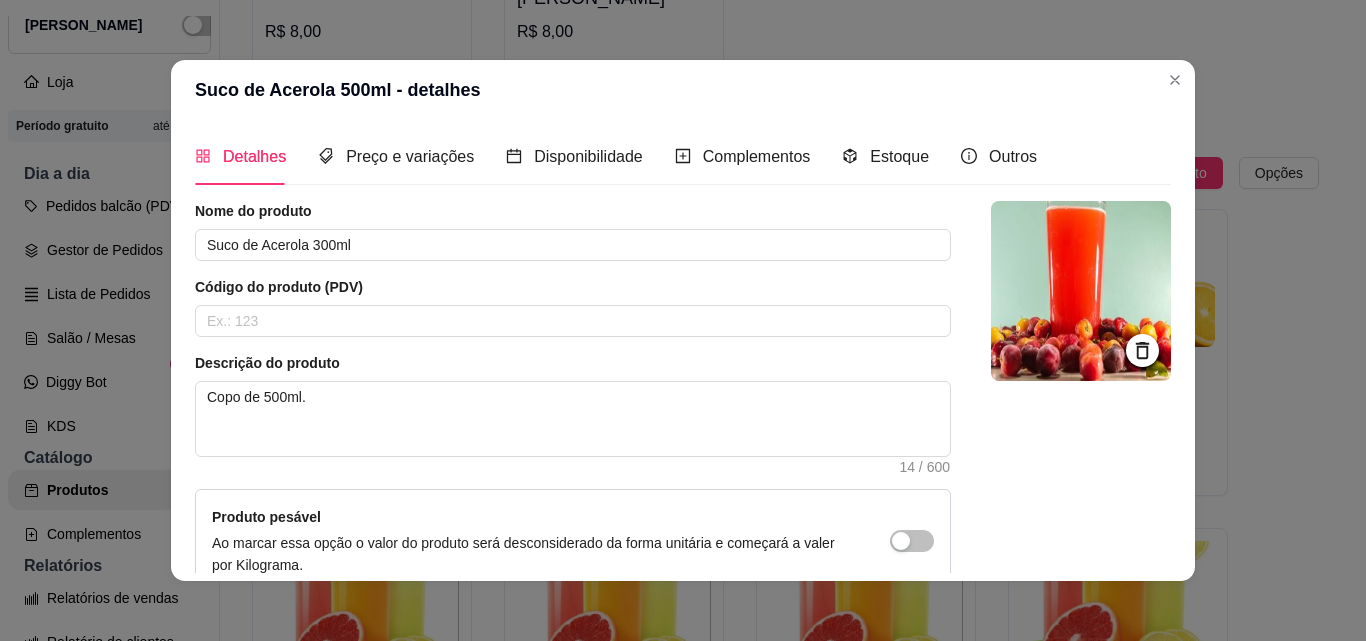 scroll, scrollTop: 207, scrollLeft: 0, axis: vertical 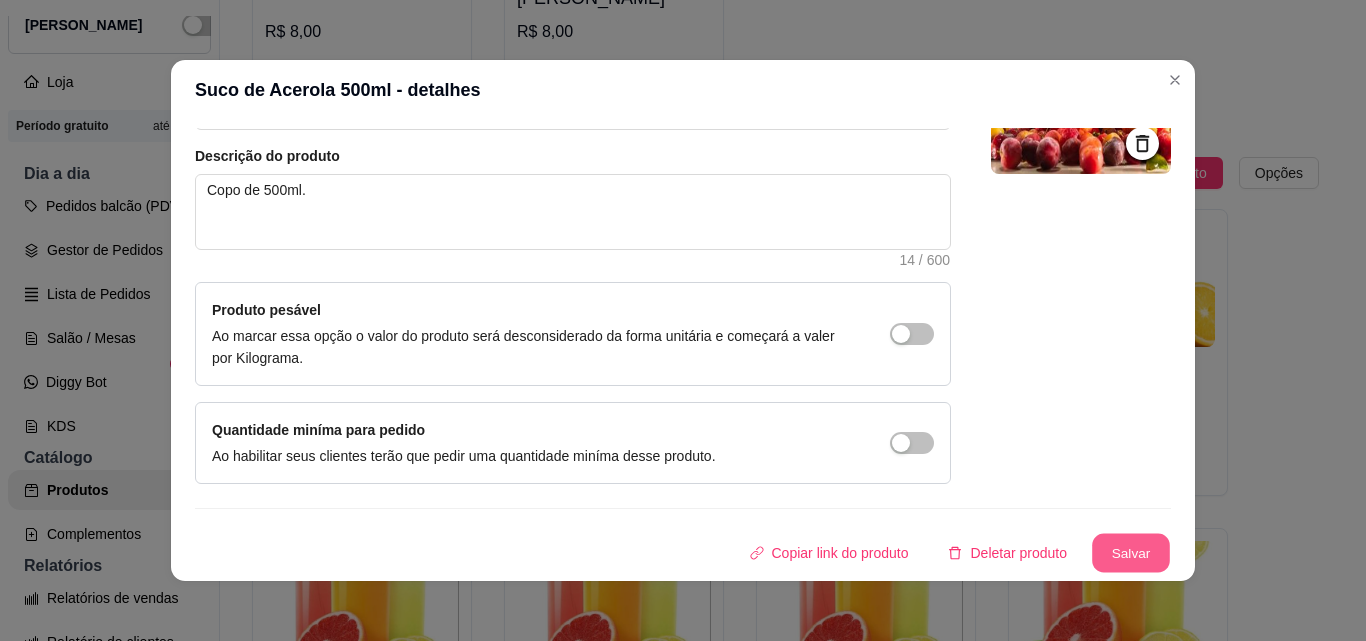 click on "Salvar" at bounding box center (1131, 553) 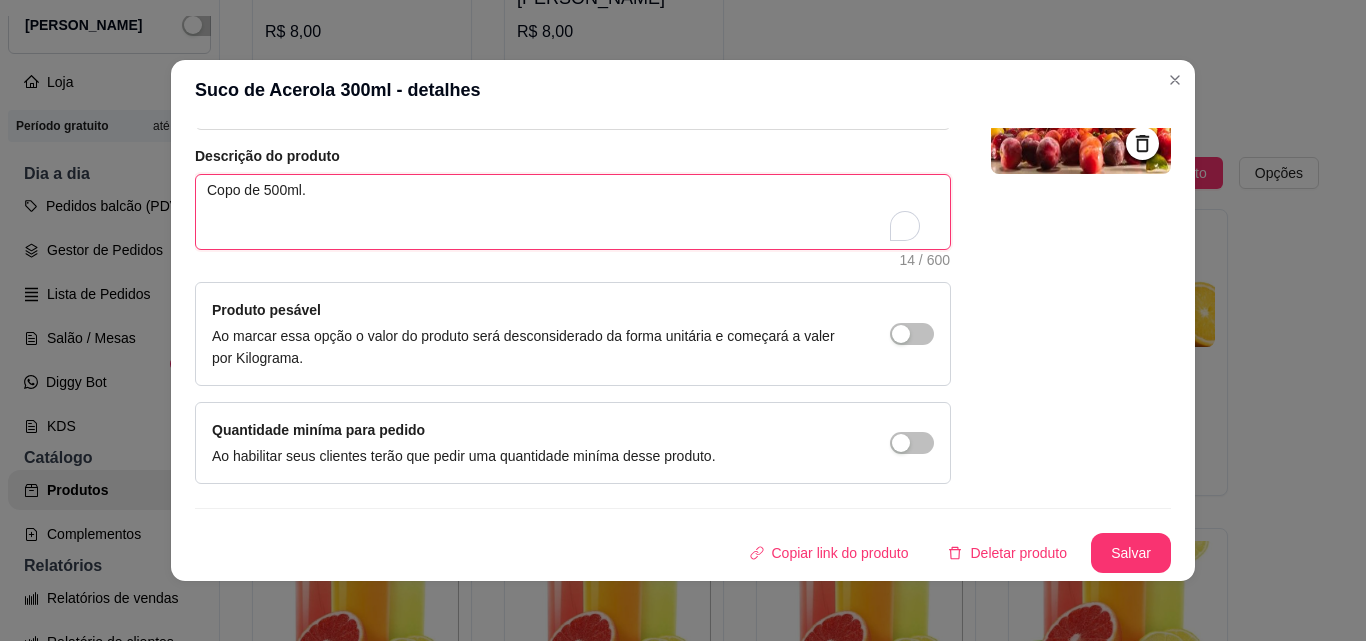drag, startPoint x: 277, startPoint y: 188, endPoint x: 257, endPoint y: 188, distance: 20 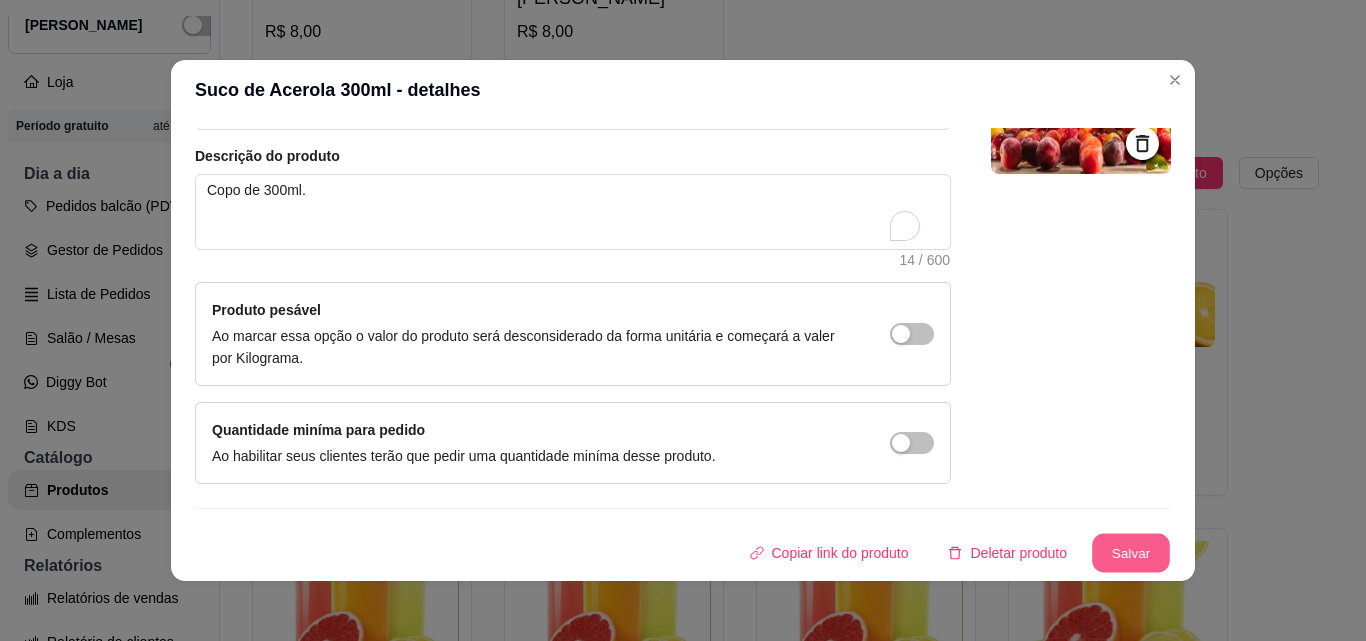 click on "Salvar" at bounding box center [1131, 553] 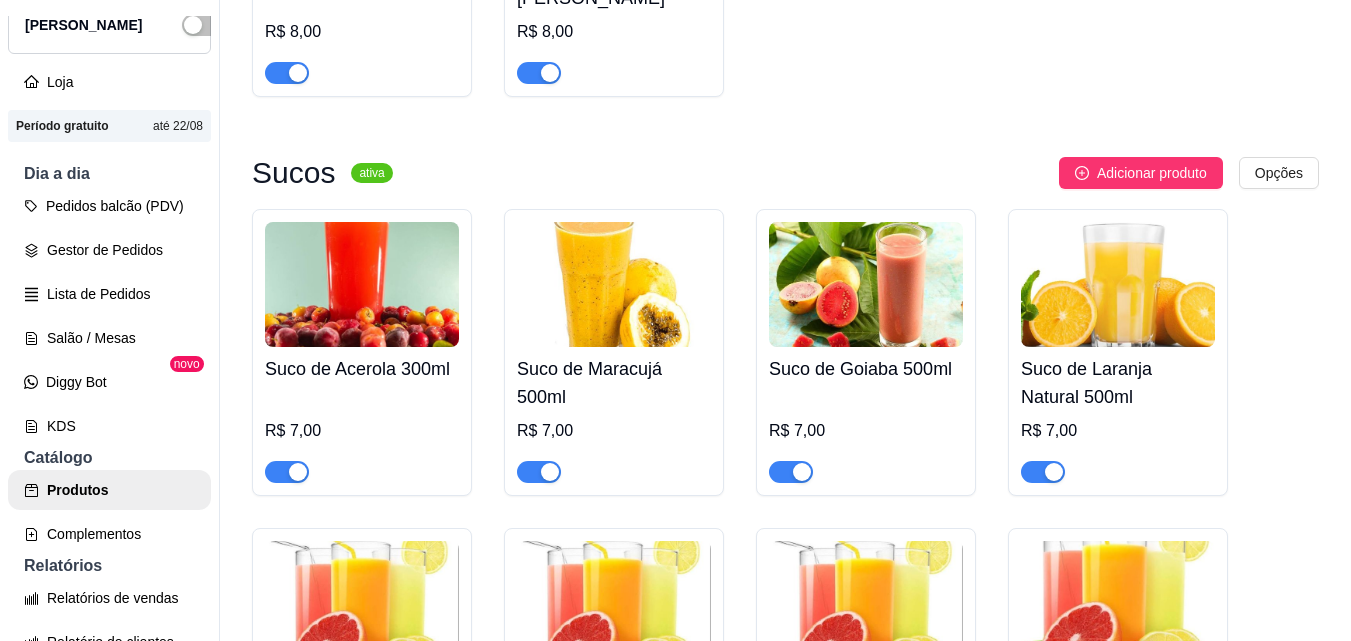 click on "Suco de Maracujá 500ml" at bounding box center [614, 383] 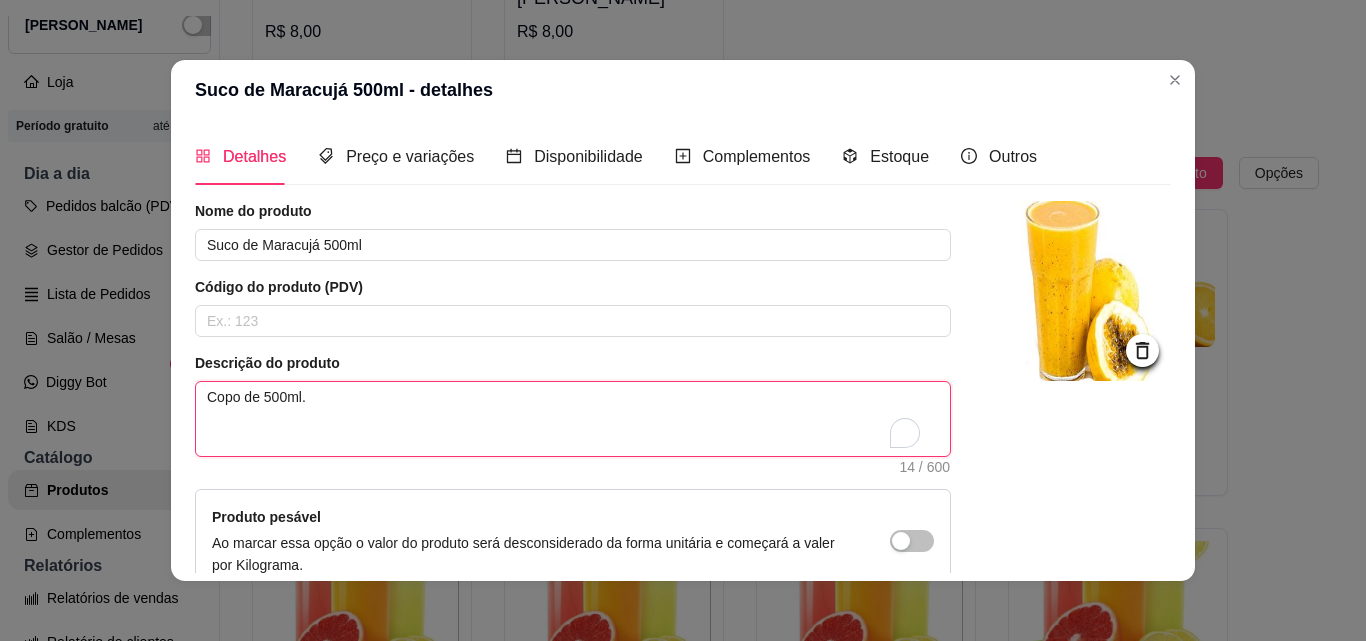 drag, startPoint x: 277, startPoint y: 394, endPoint x: 259, endPoint y: 396, distance: 18.110771 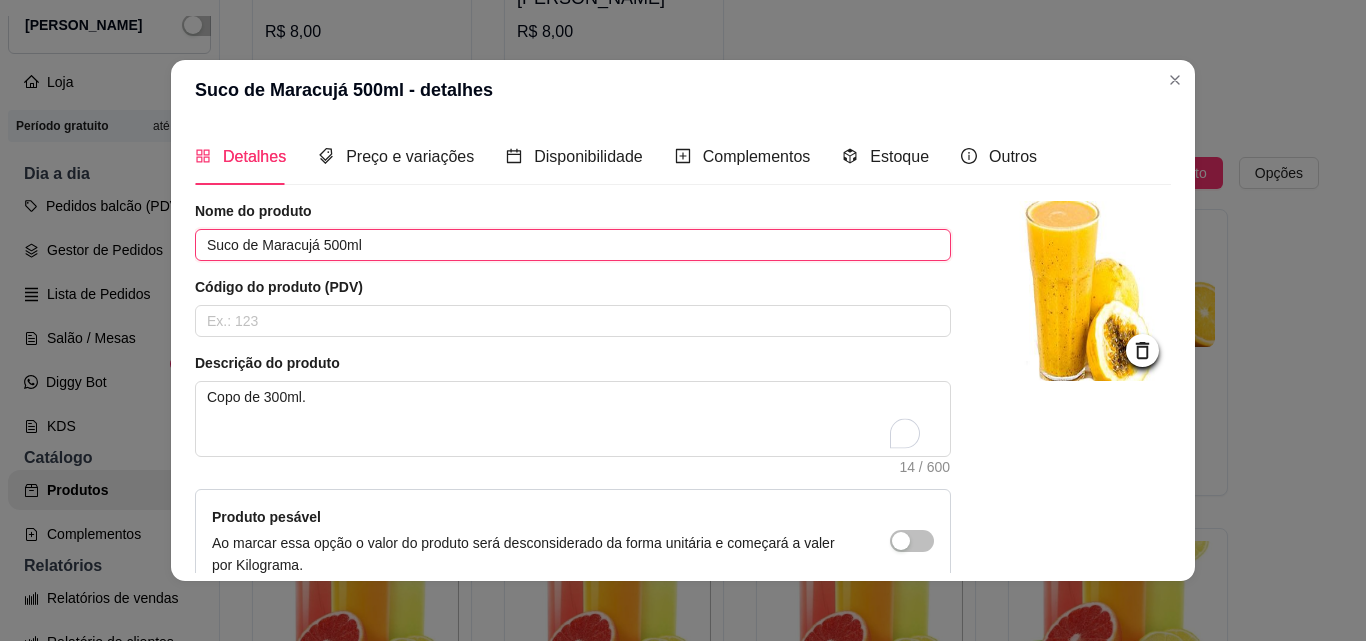 drag, startPoint x: 332, startPoint y: 245, endPoint x: 315, endPoint y: 243, distance: 17.117243 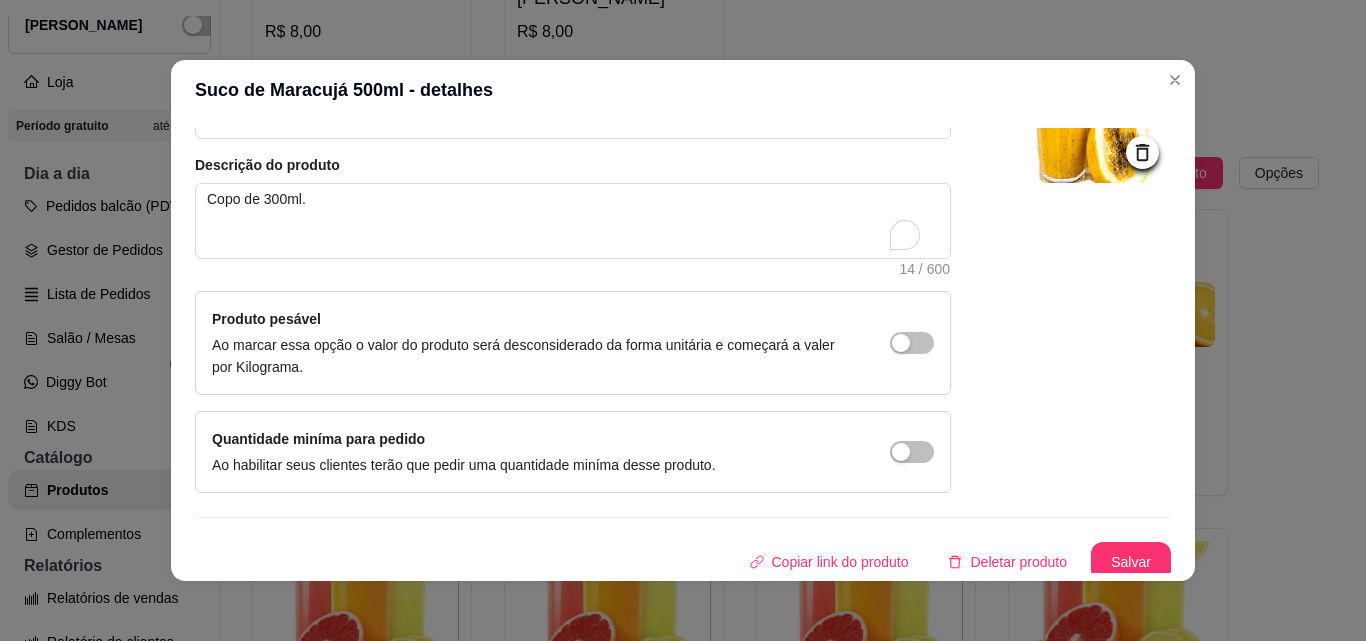 scroll, scrollTop: 207, scrollLeft: 0, axis: vertical 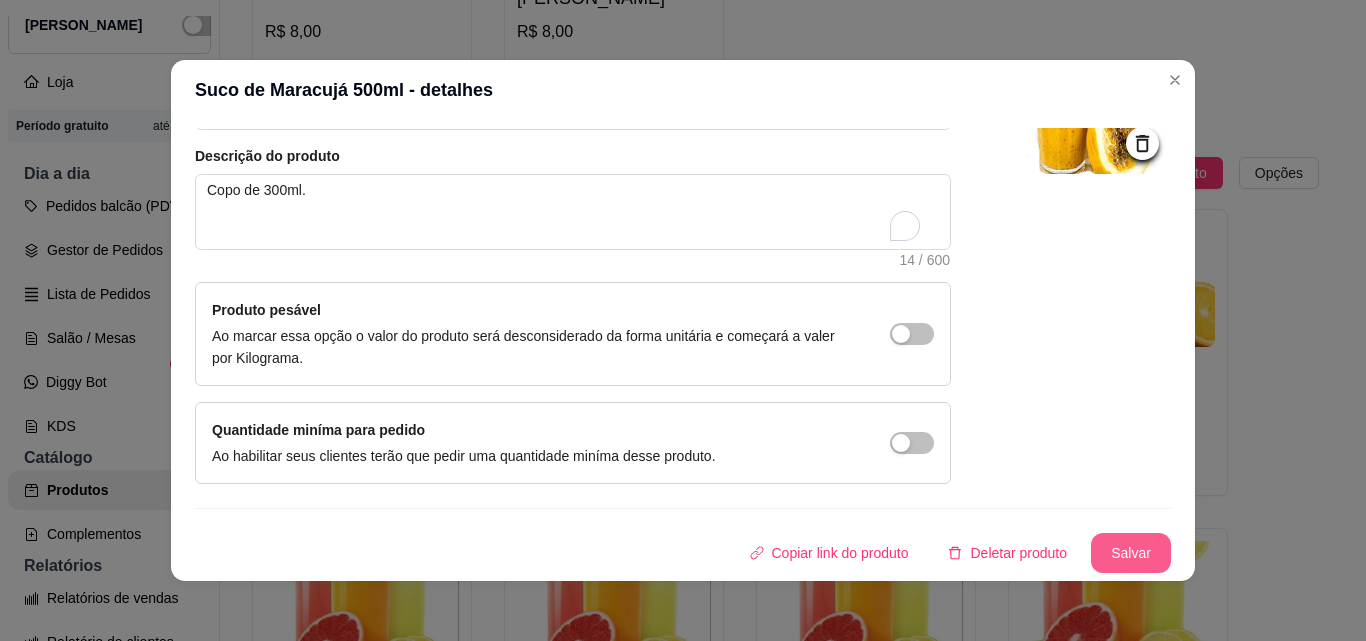 click on "Salvar" at bounding box center [1131, 553] 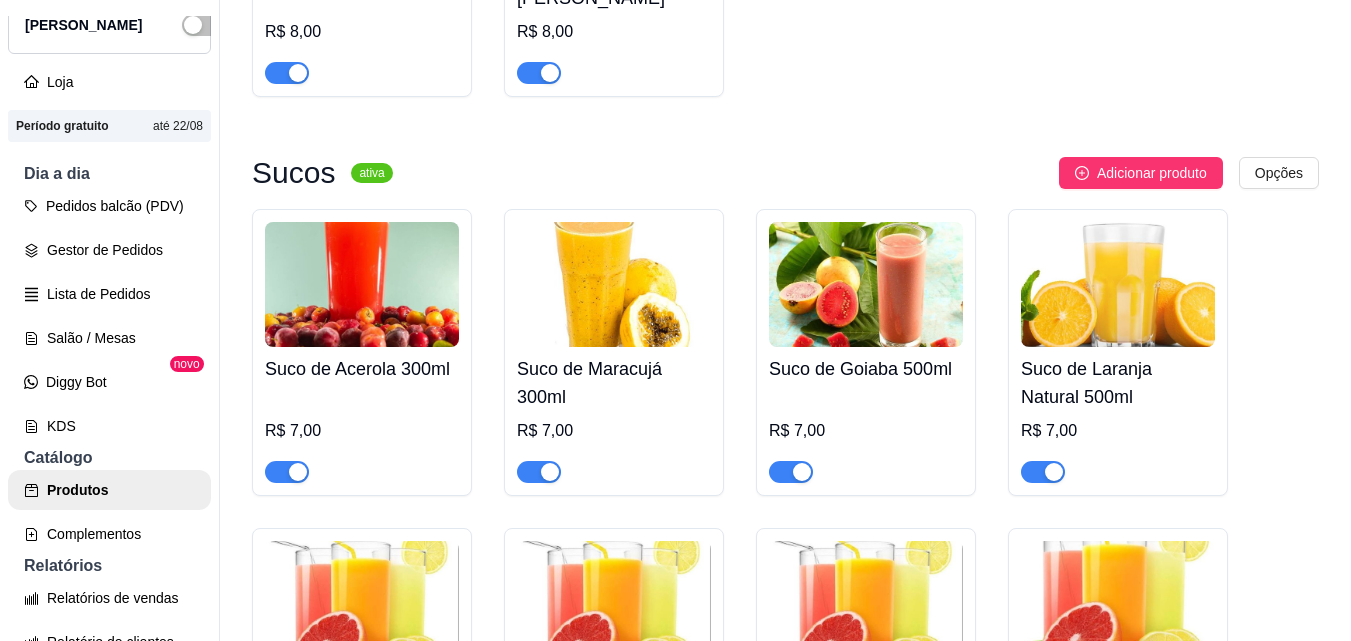 click on "Suco de Goiaba 500ml   R$ 7,00" at bounding box center (866, 415) 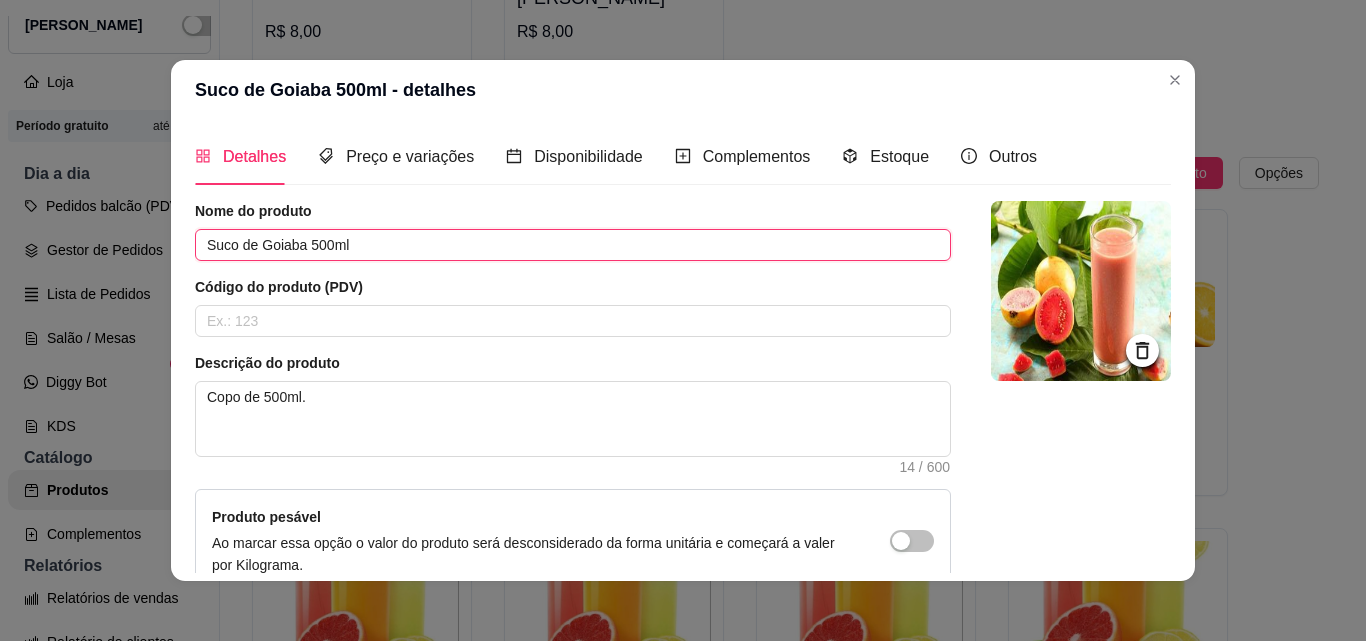 click on "Suco de Goiaba 500ml" at bounding box center [573, 245] 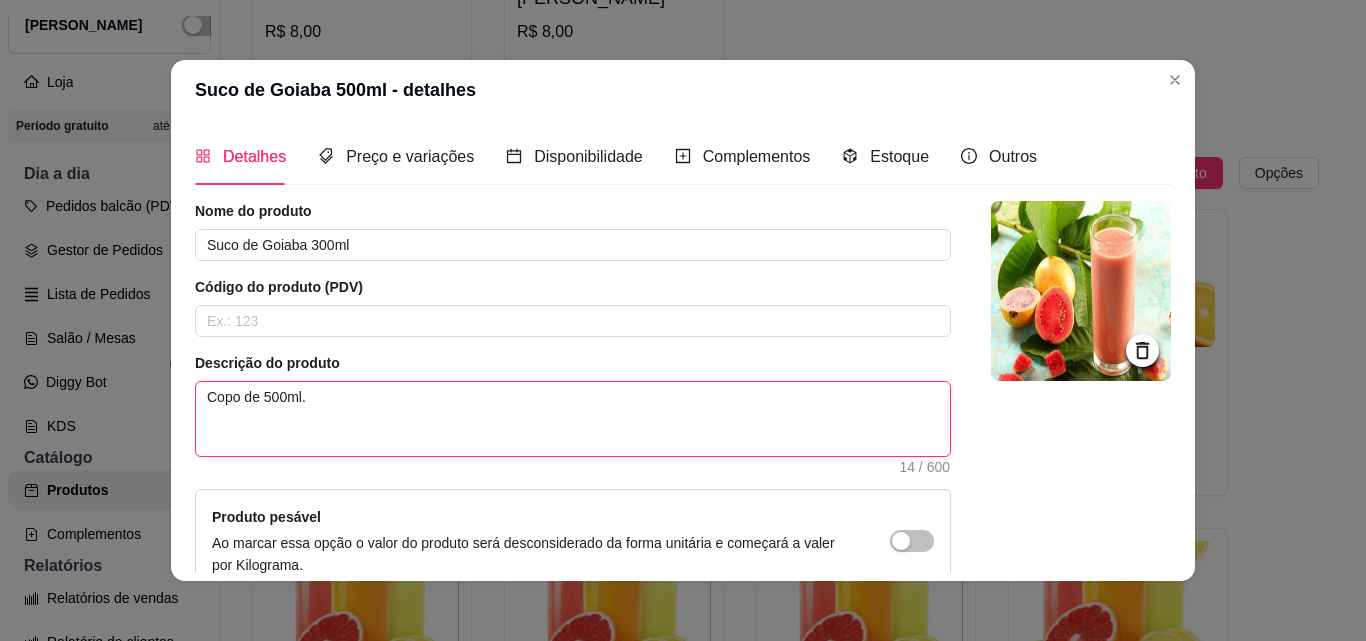click on "Copo de 500ml." at bounding box center [573, 419] 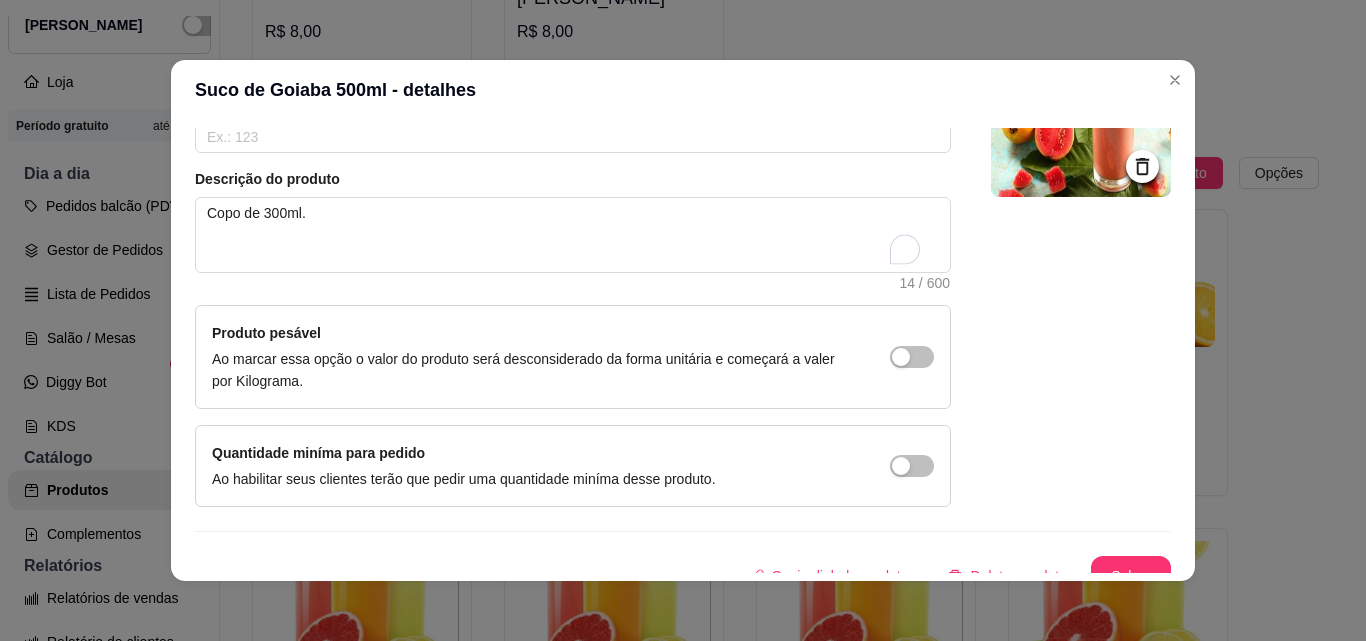 scroll, scrollTop: 207, scrollLeft: 0, axis: vertical 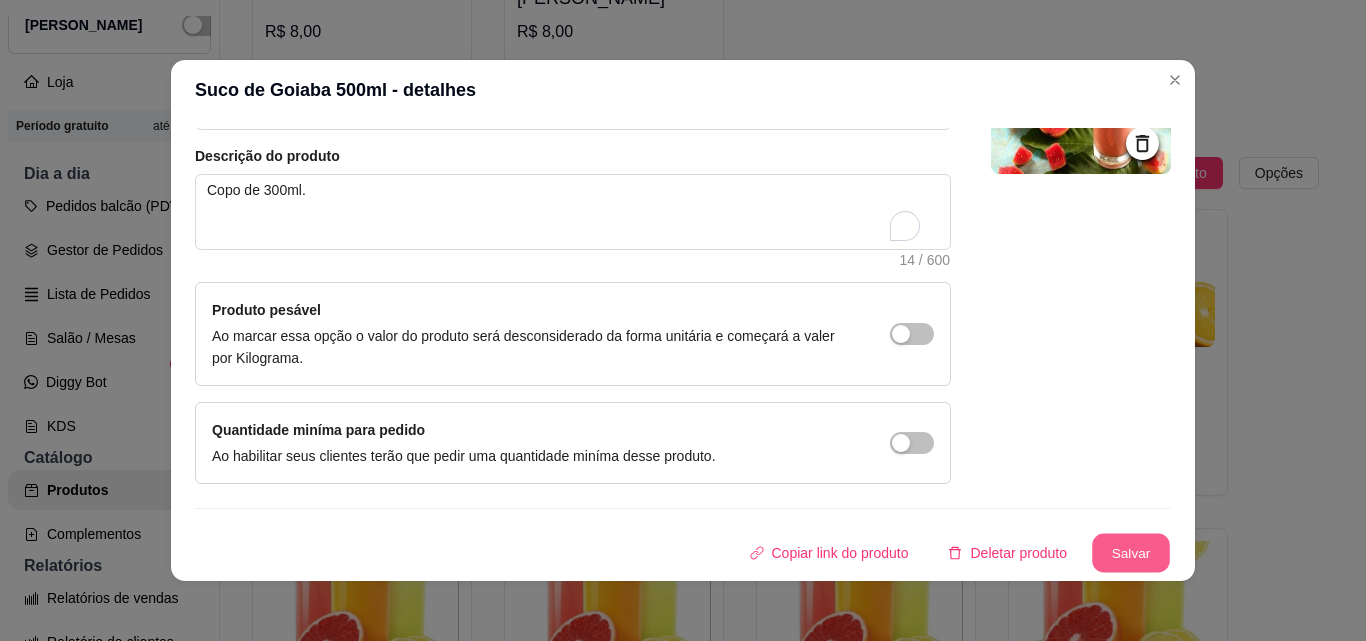 click on "Salvar" at bounding box center [1131, 553] 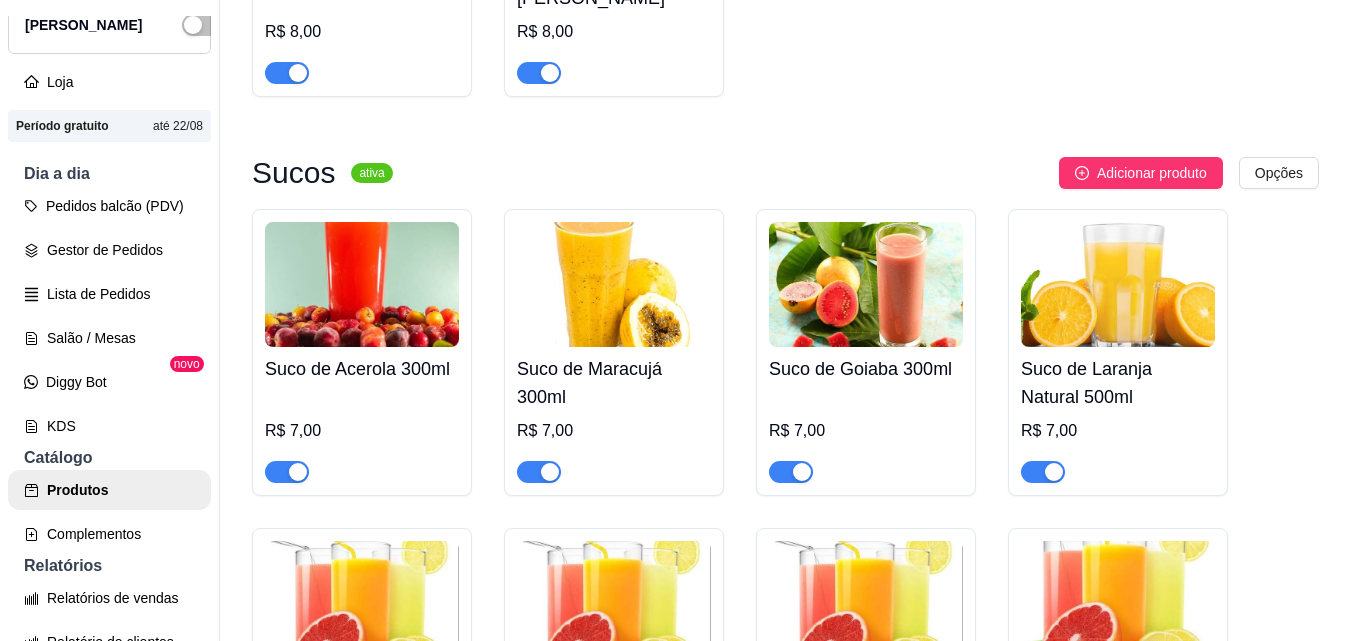 click on "Suco de Laranja Natural 500ml" at bounding box center [1118, 383] 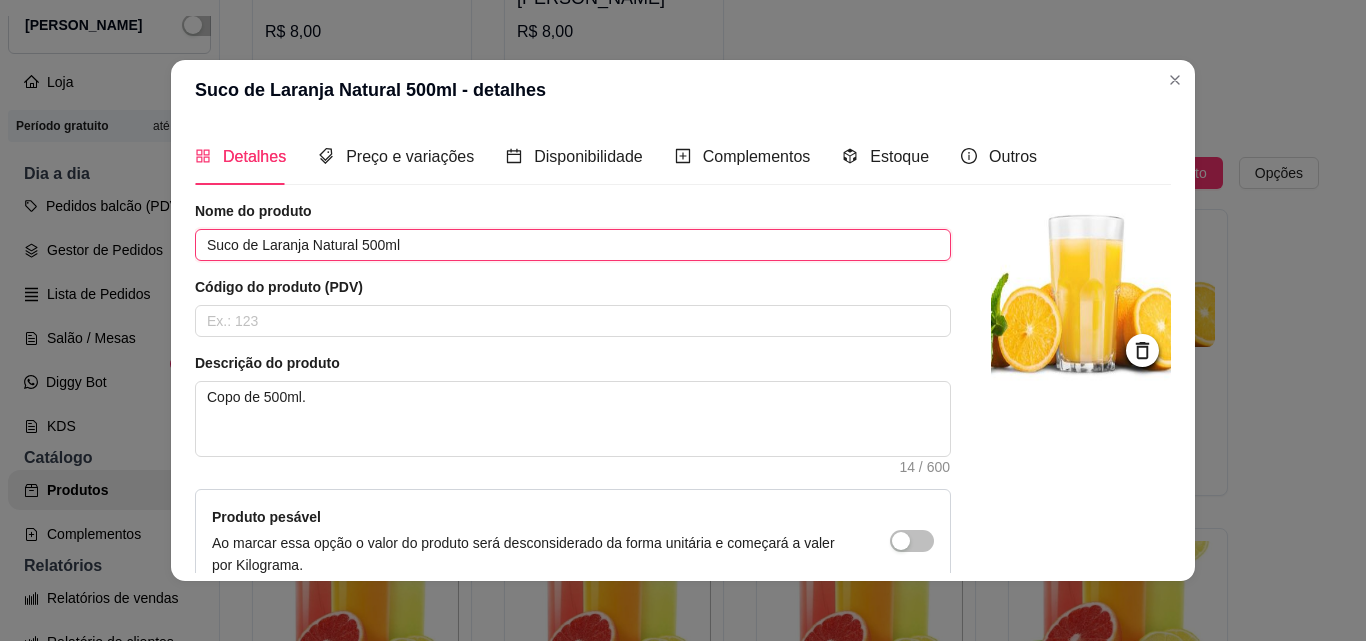 click on "Suco de Laranja Natural 500ml" at bounding box center [573, 245] 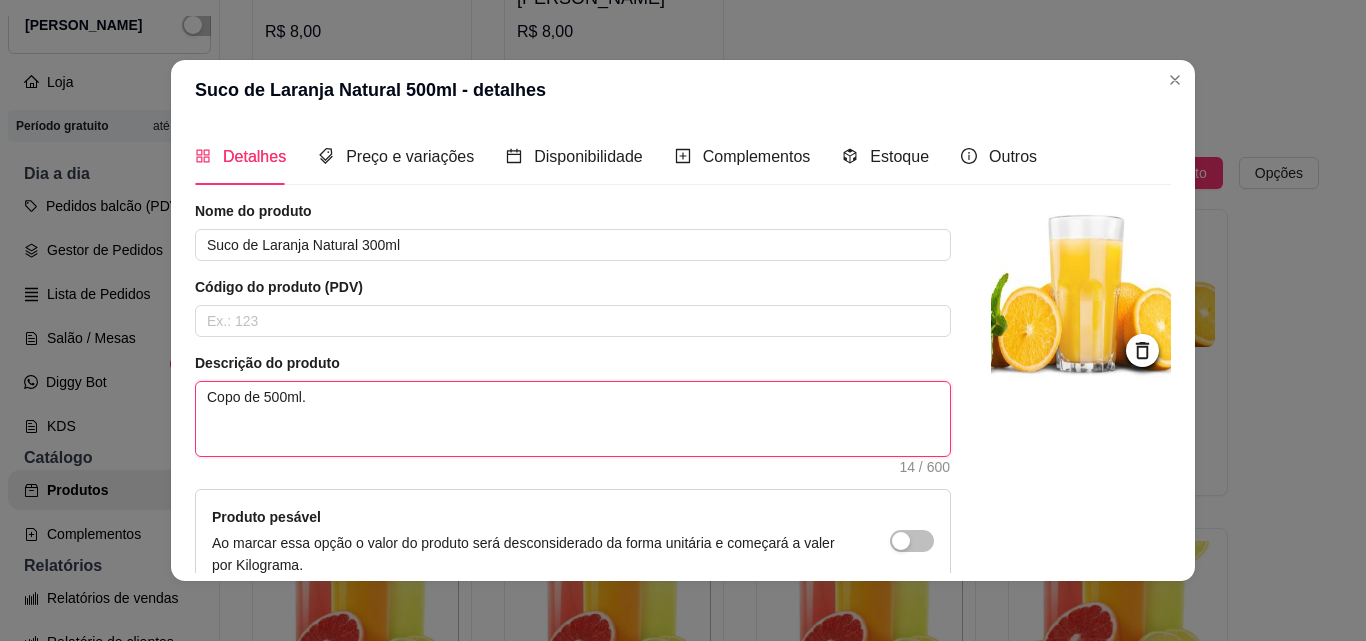 click on "Copo de 500ml." at bounding box center [573, 419] 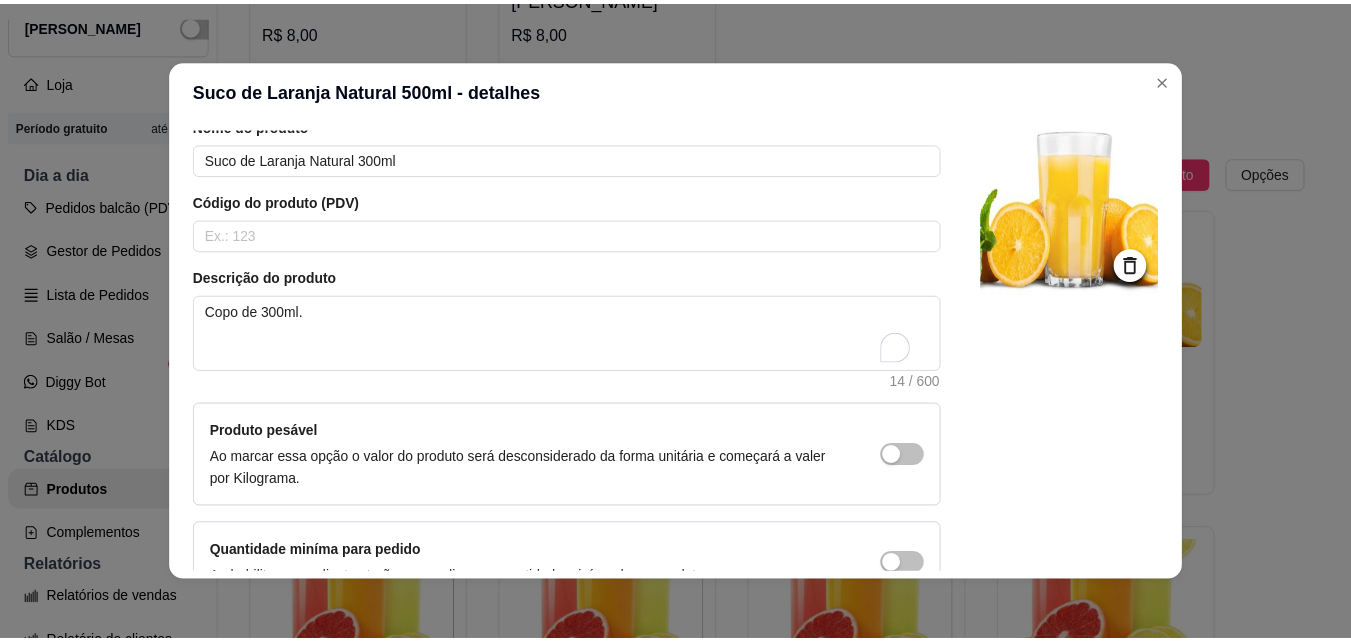 scroll, scrollTop: 207, scrollLeft: 0, axis: vertical 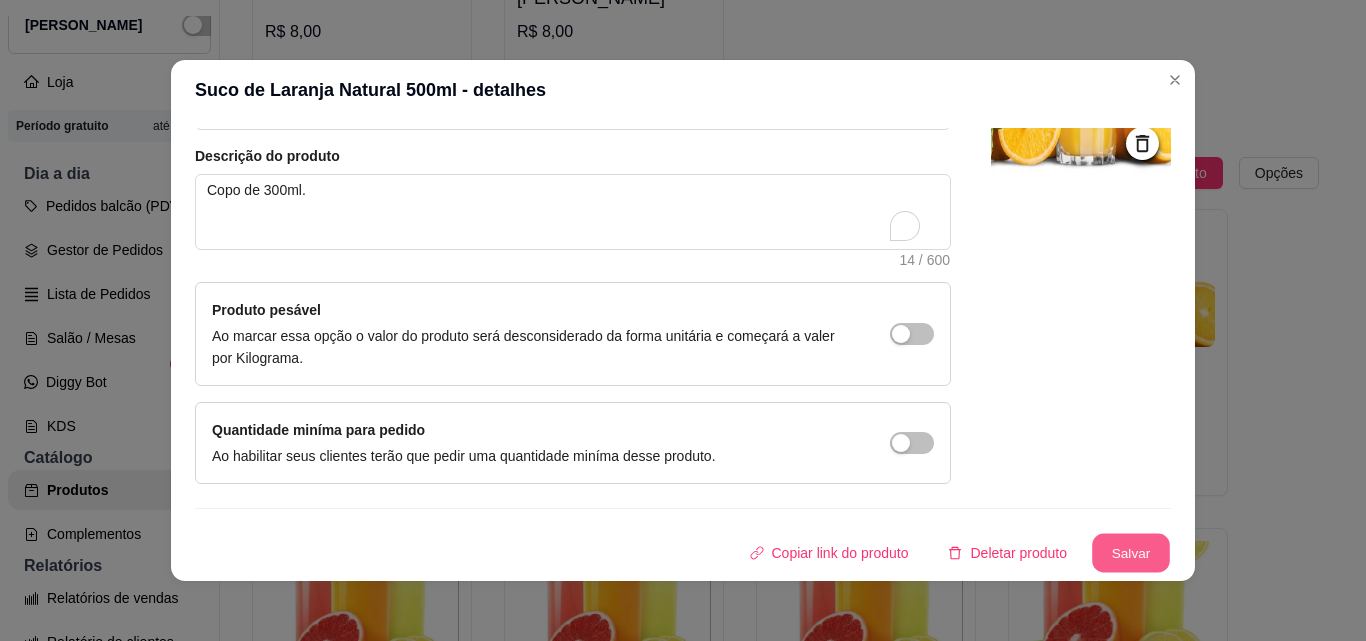 click on "Salvar" at bounding box center (1131, 553) 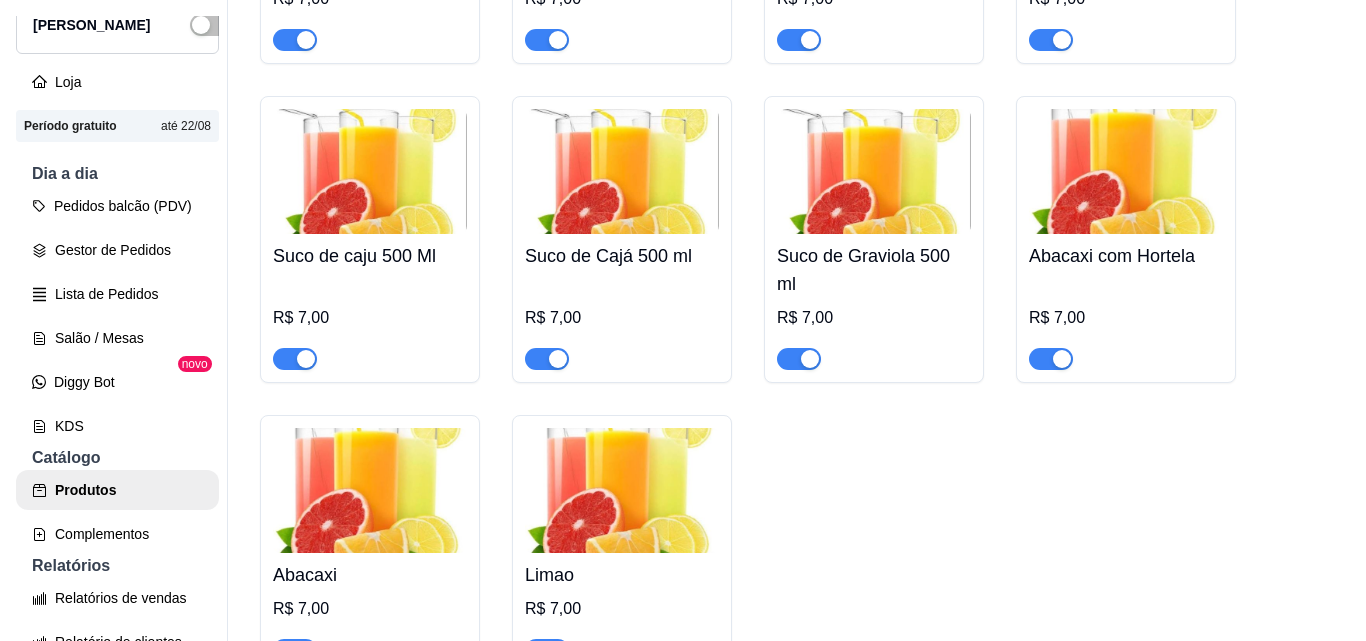 scroll, scrollTop: 7522, scrollLeft: 0, axis: vertical 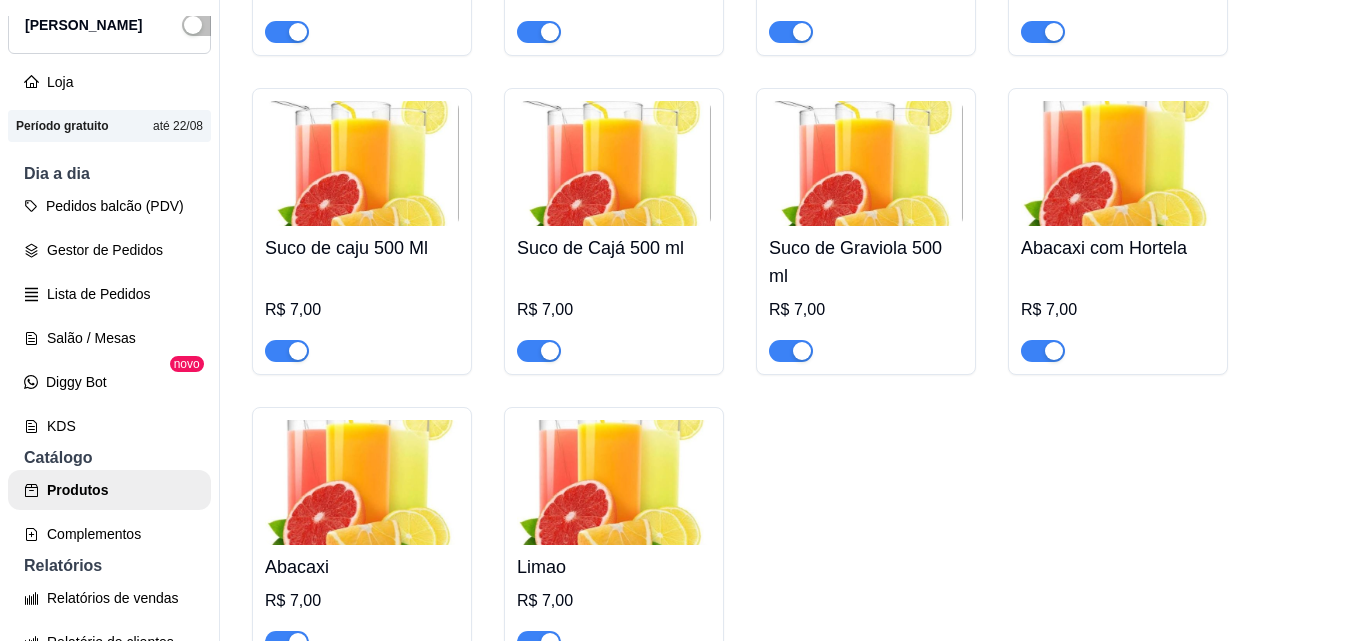 click on "Suco de caju 500 Ml" at bounding box center (362, 248) 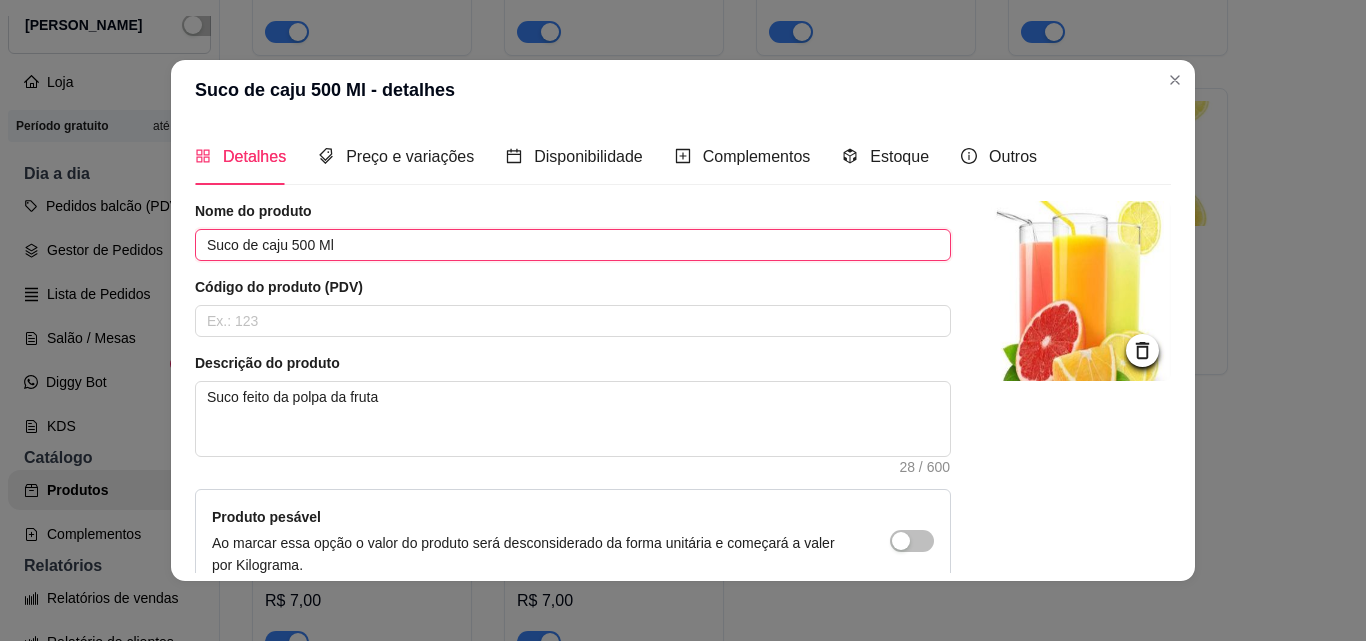 click on "Suco de caju 500 Ml" at bounding box center (573, 245) 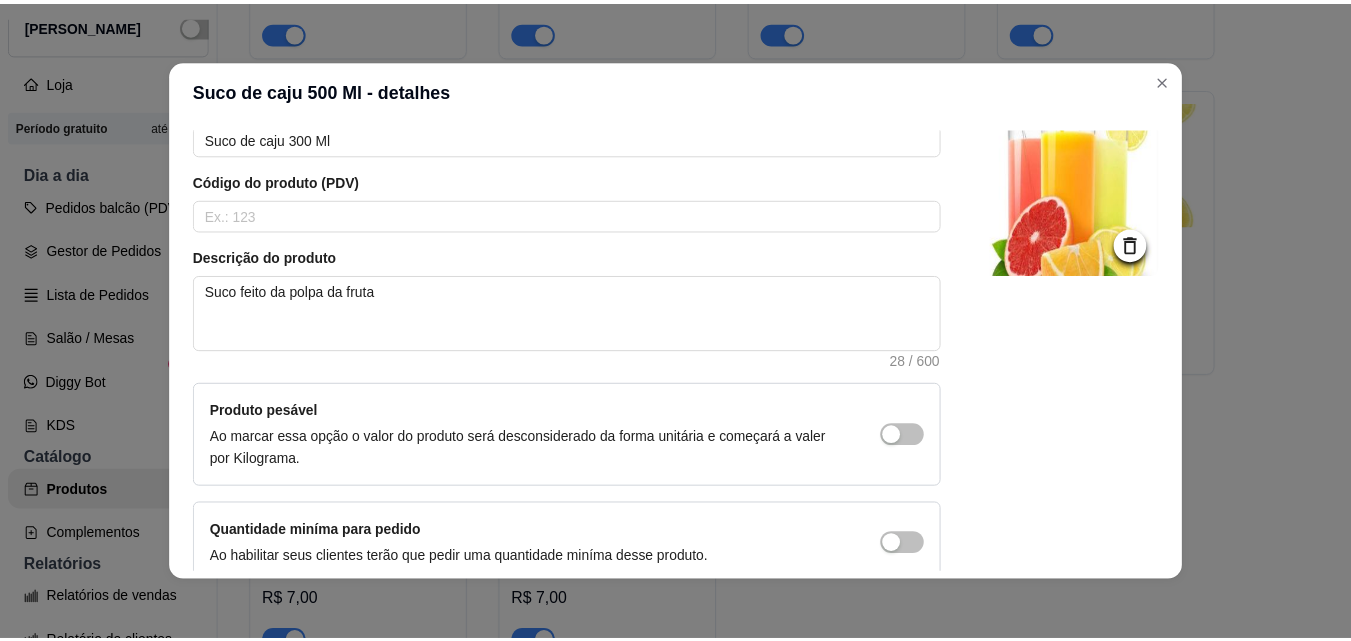 scroll, scrollTop: 207, scrollLeft: 0, axis: vertical 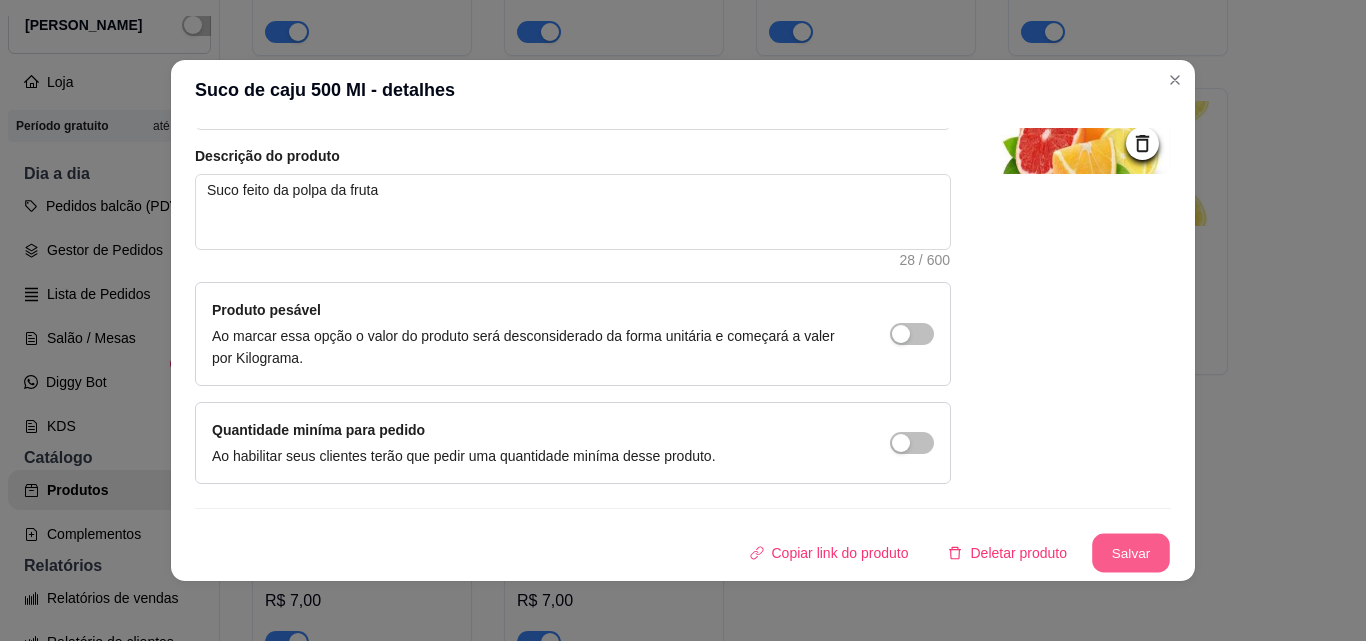 click on "Salvar" at bounding box center [1131, 553] 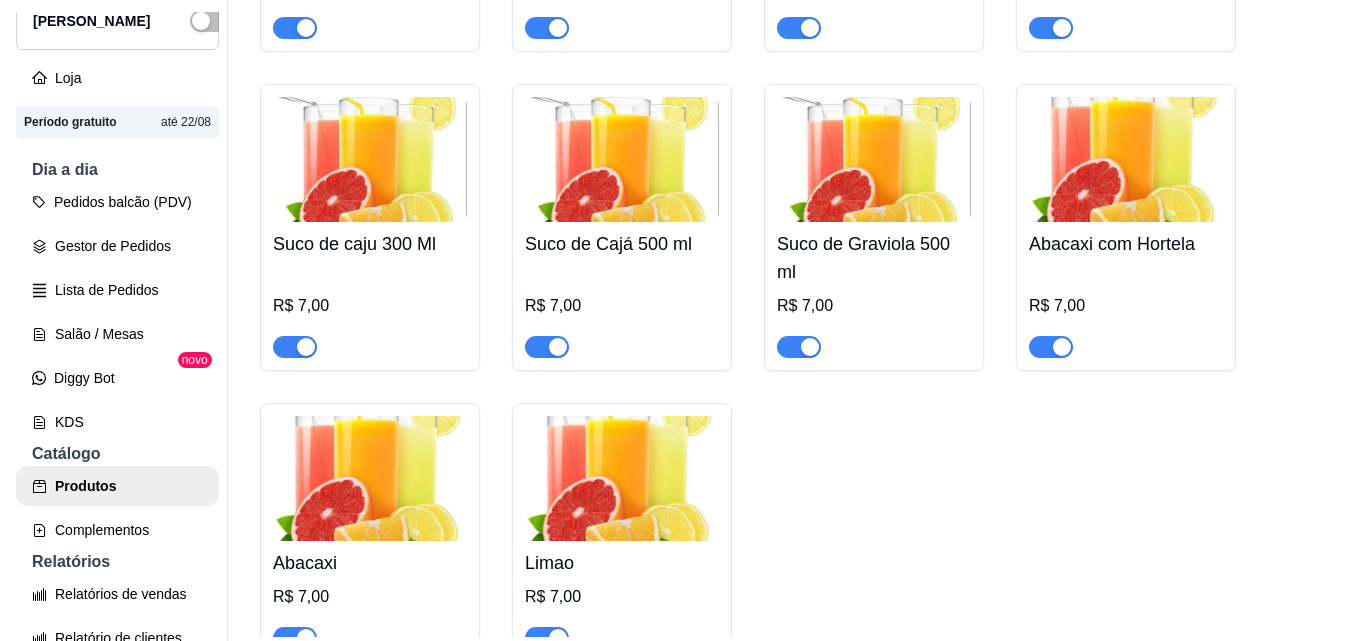 scroll, scrollTop: 0, scrollLeft: 0, axis: both 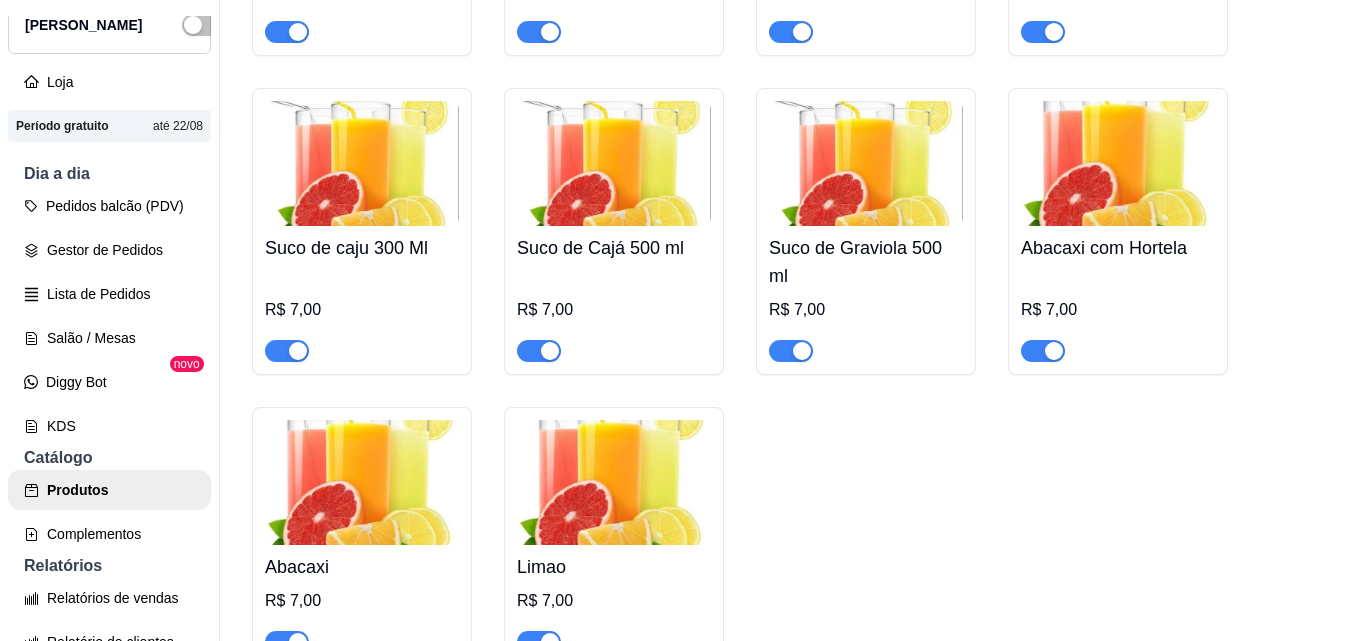 click at bounding box center [614, 163] 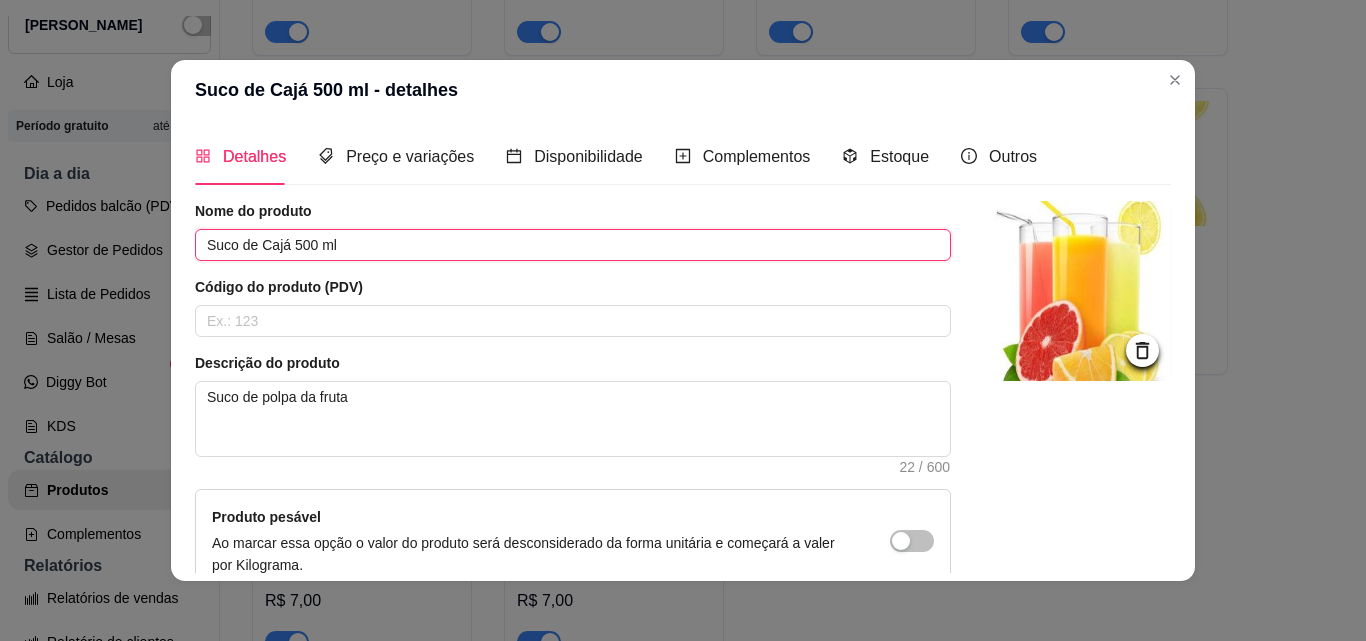 click on "Suco de Cajá 500 ml" at bounding box center [573, 245] 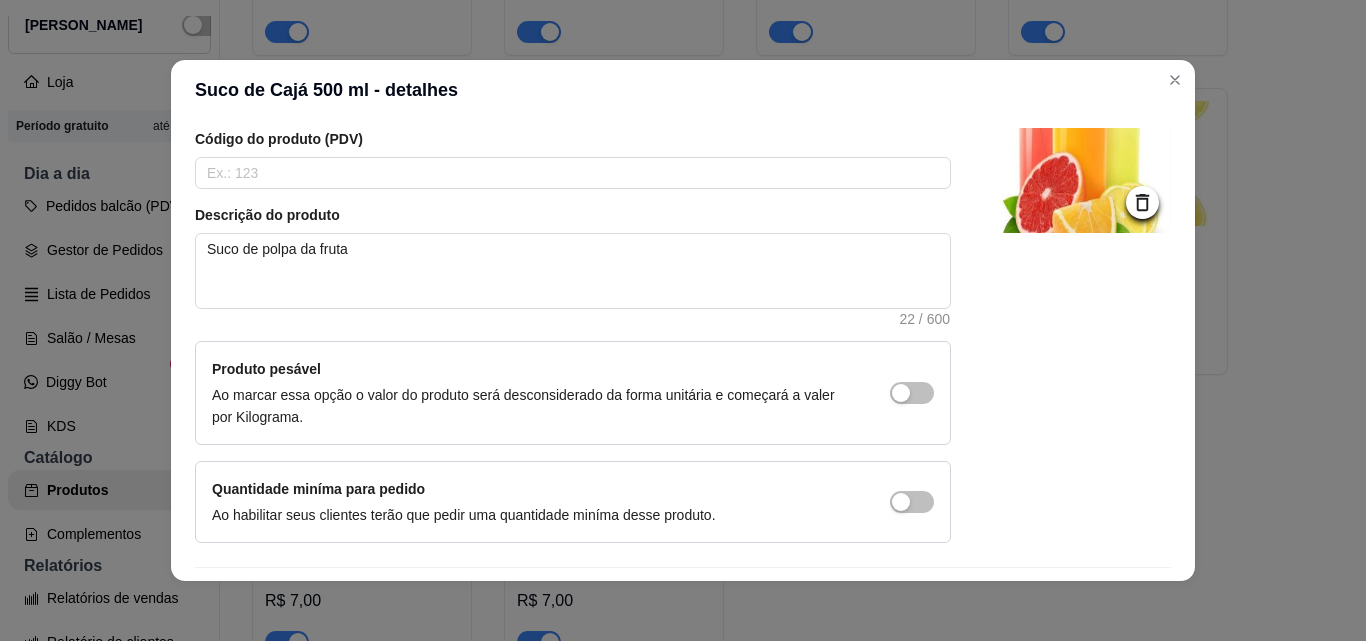 scroll, scrollTop: 207, scrollLeft: 0, axis: vertical 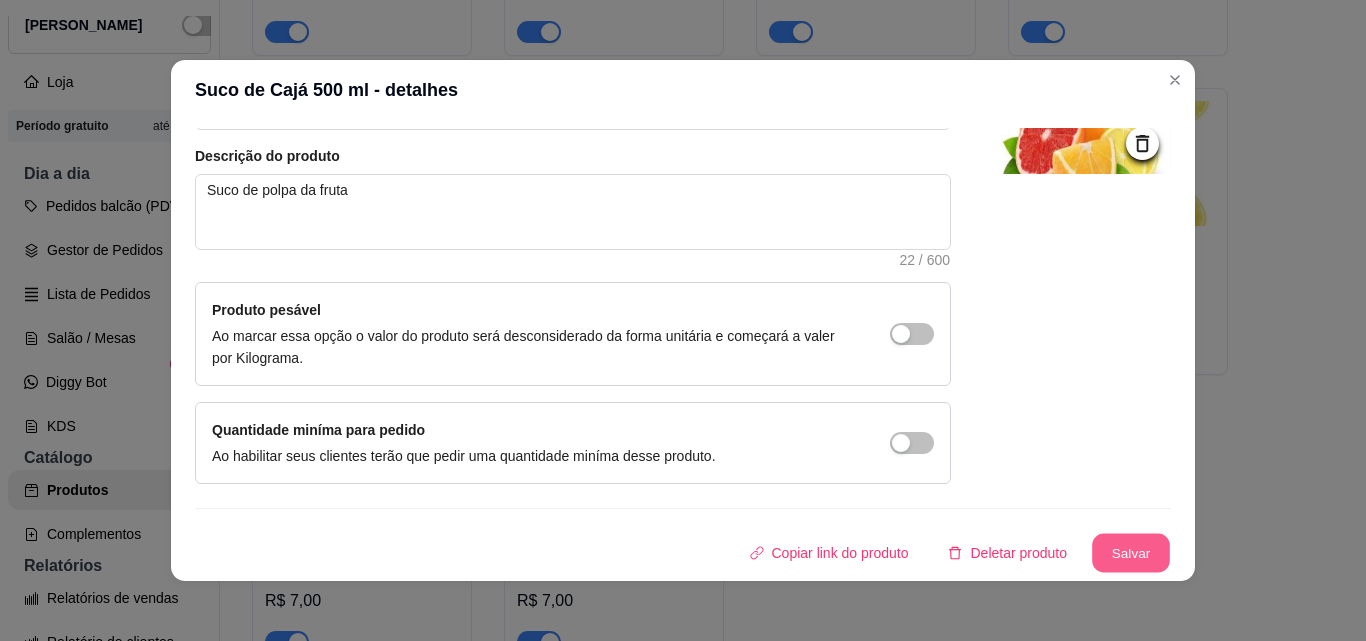 click on "Salvar" at bounding box center (1131, 553) 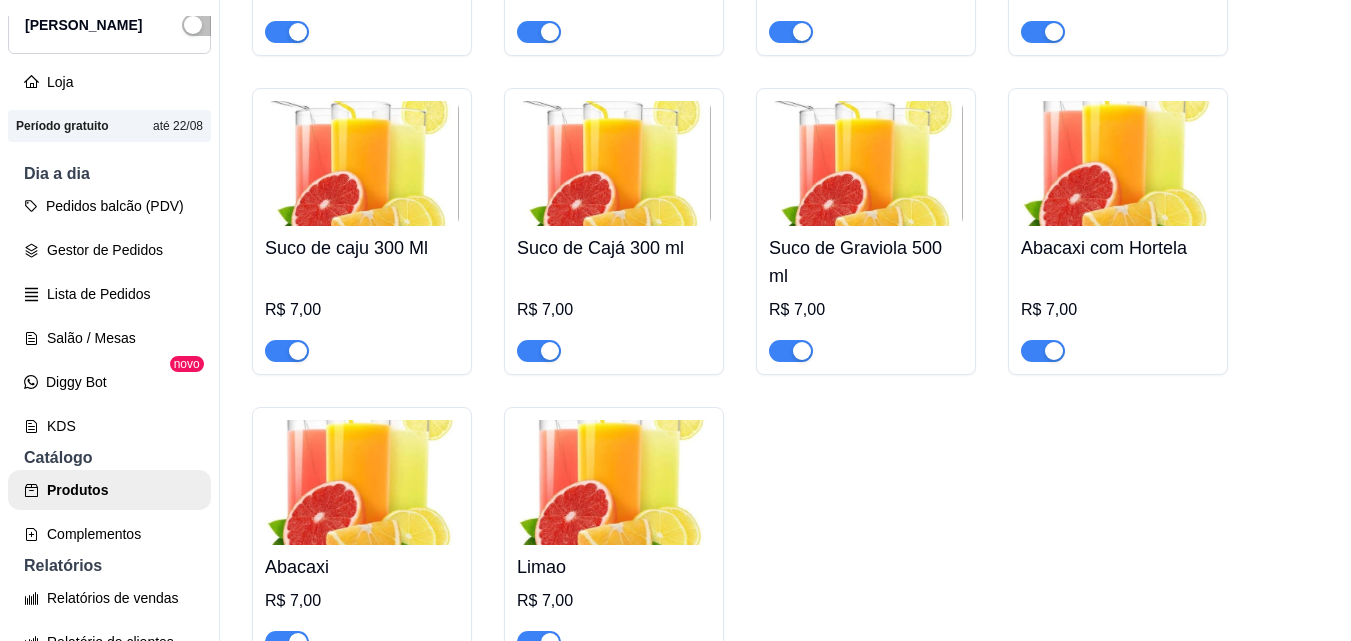 click on "Suco de Graviola 500 ml" at bounding box center [866, 262] 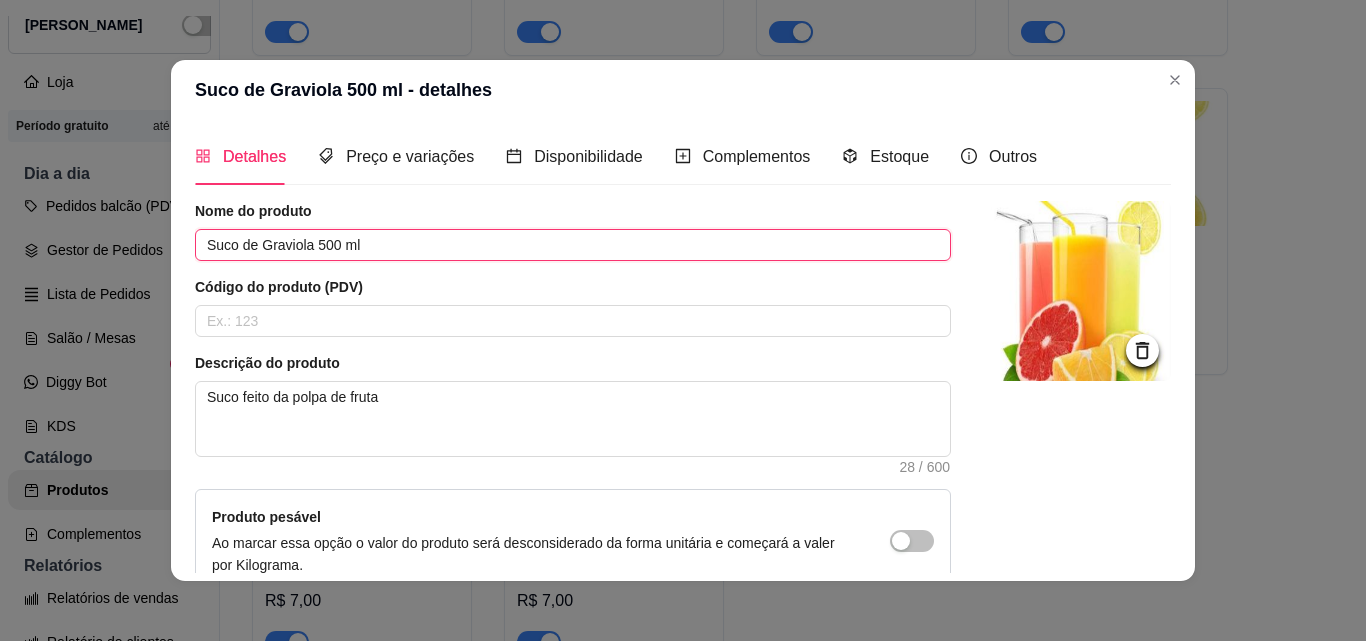 click on "Suco de Graviola 500 ml" at bounding box center [573, 245] 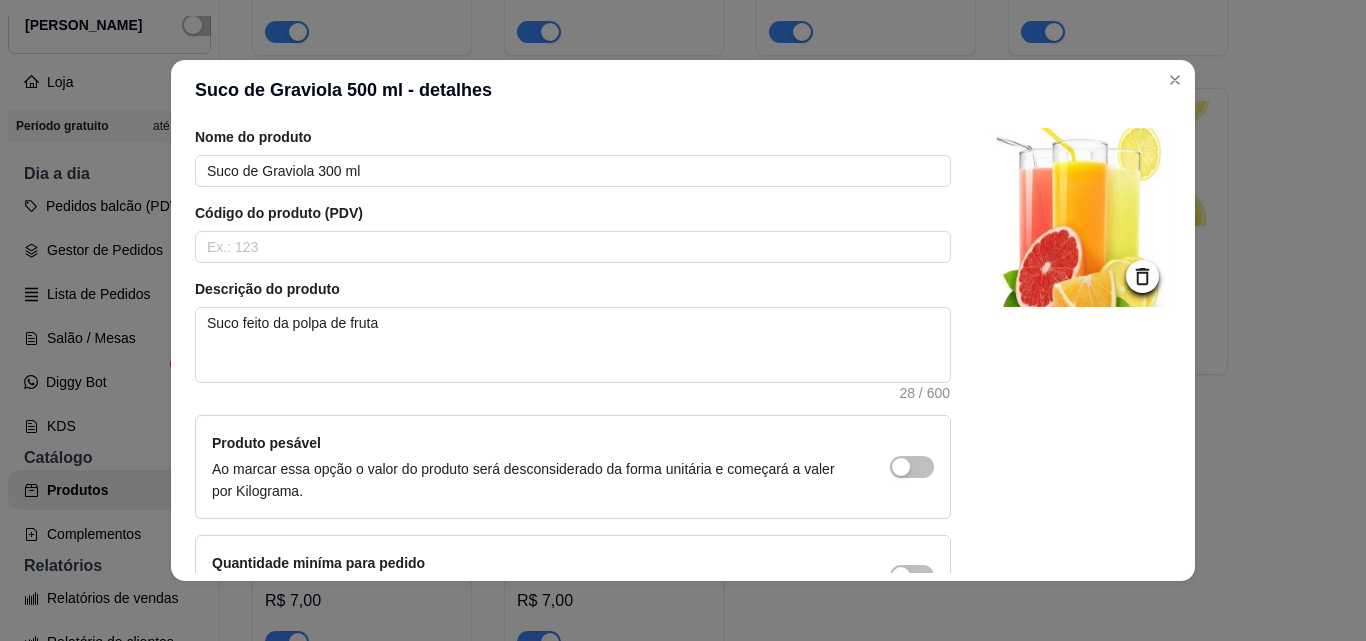 scroll, scrollTop: 207, scrollLeft: 0, axis: vertical 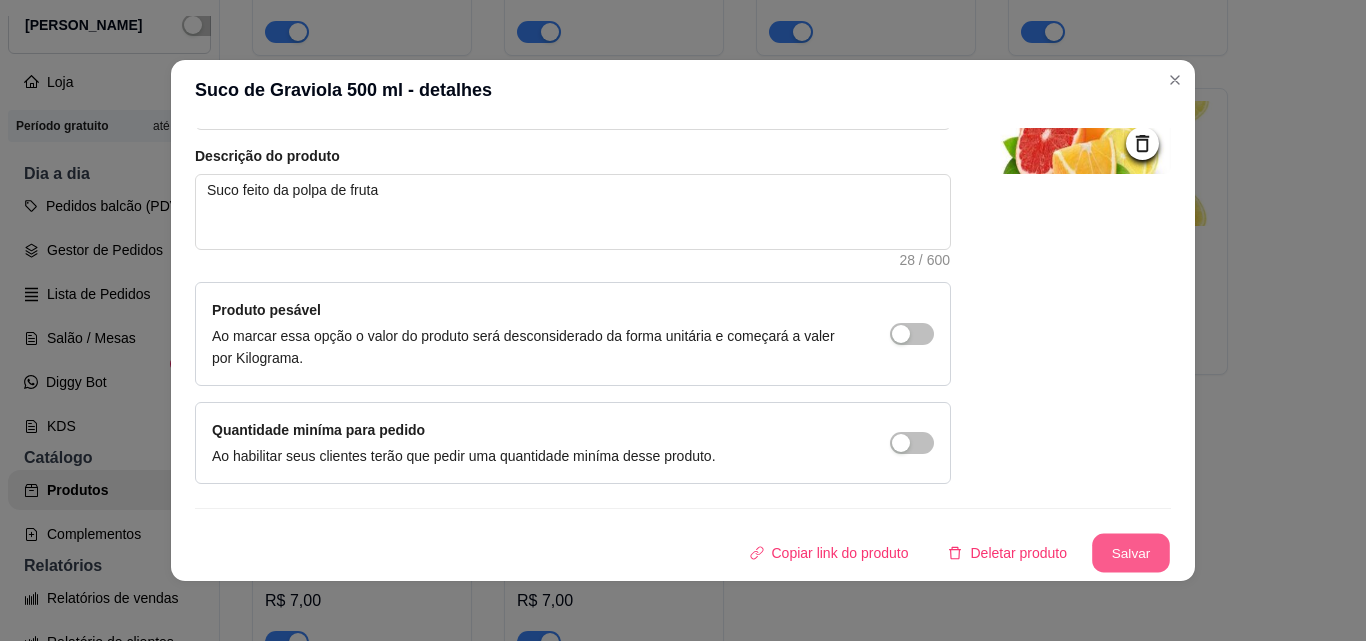 click on "Salvar" at bounding box center (1131, 553) 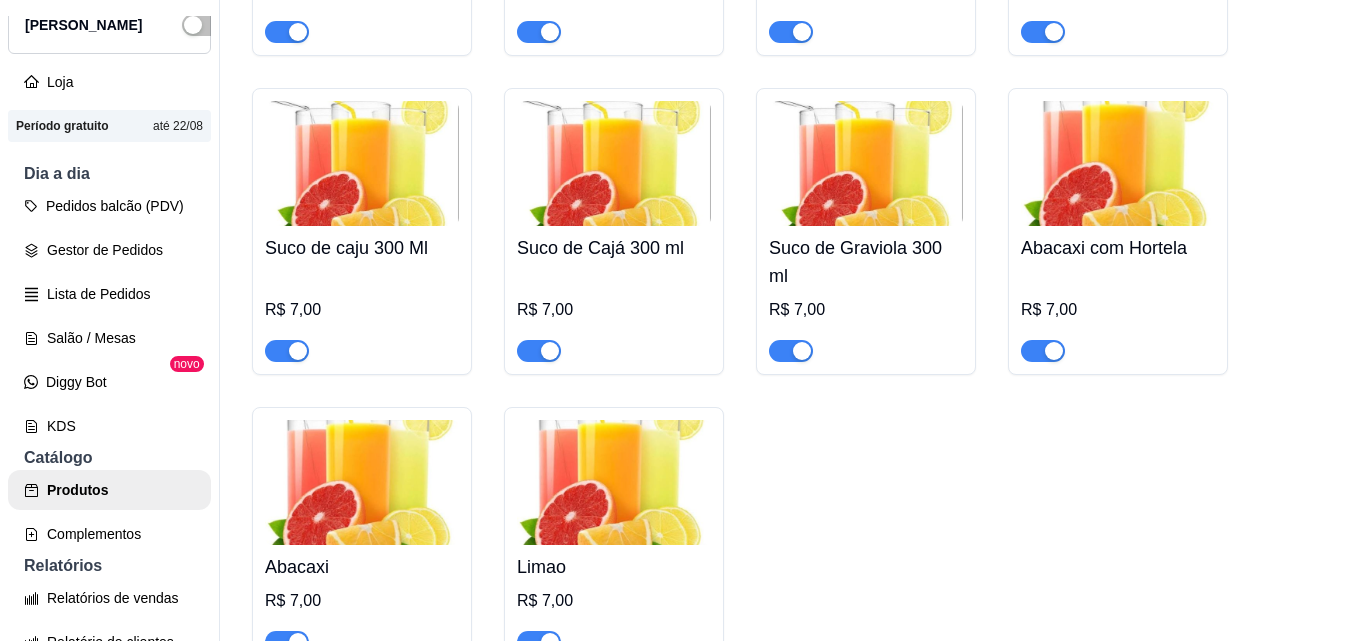 click on "Abacaxi com Hortela" at bounding box center [1118, 248] 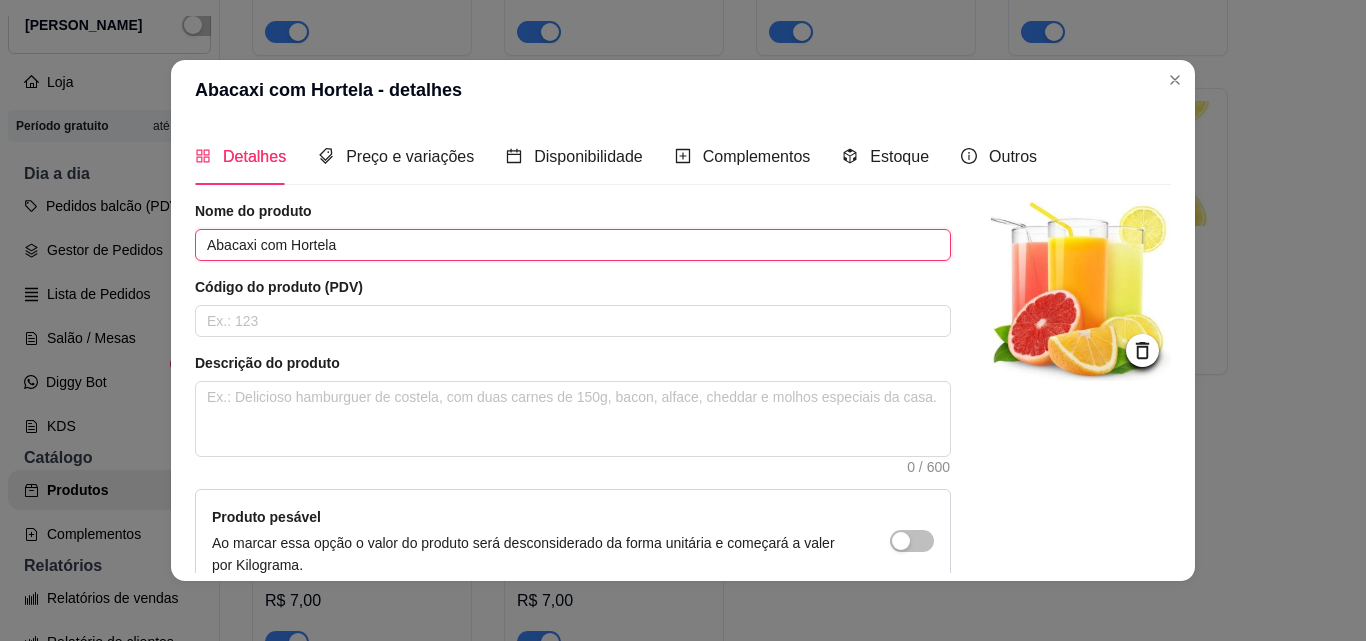 click on "Abacaxi com Hortela" at bounding box center [573, 245] 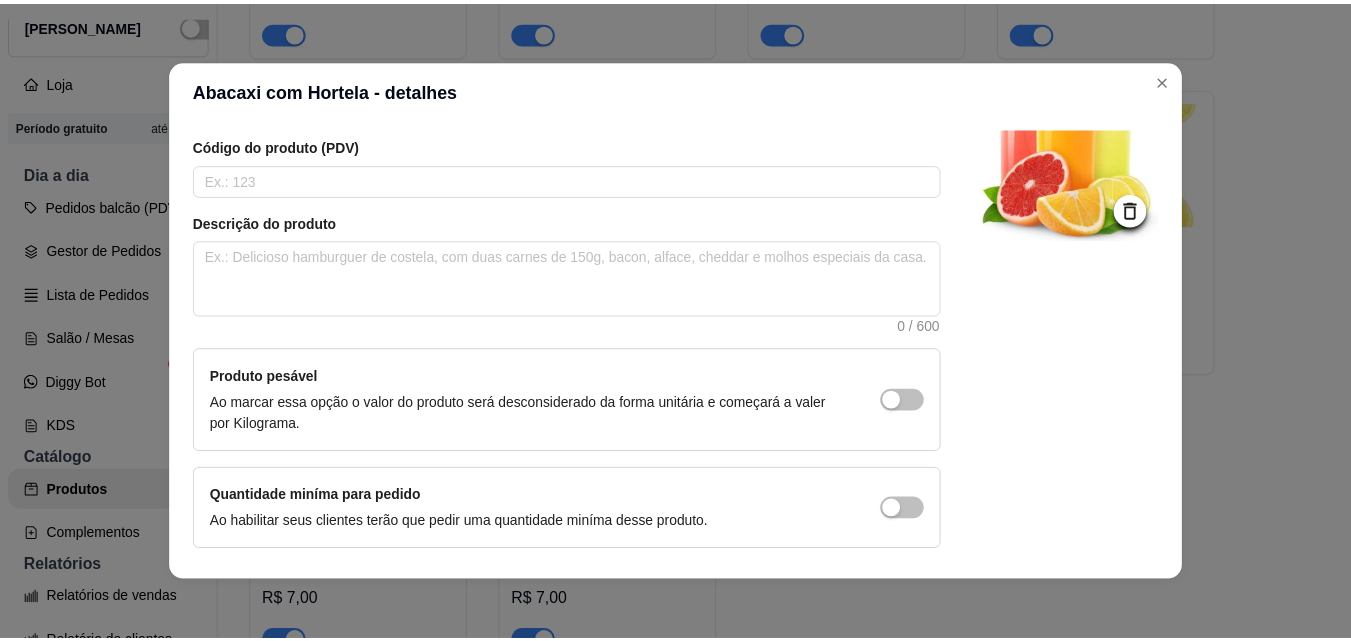 scroll, scrollTop: 207, scrollLeft: 0, axis: vertical 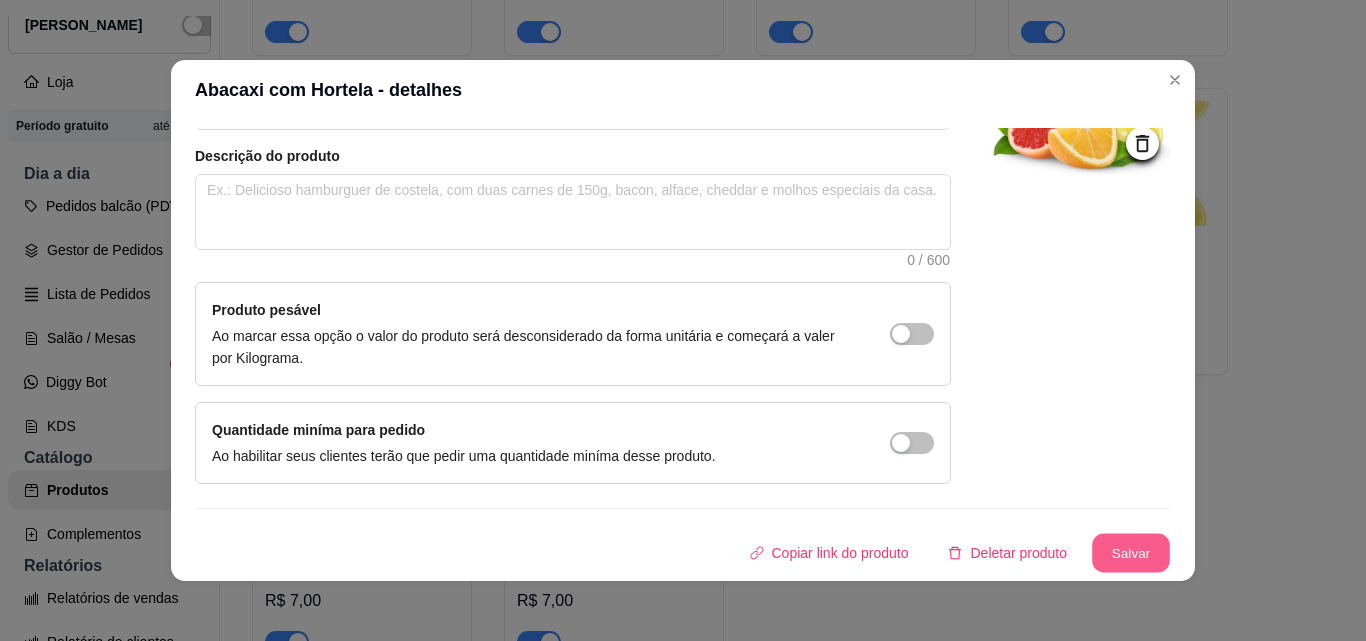click on "Salvar" at bounding box center (1131, 553) 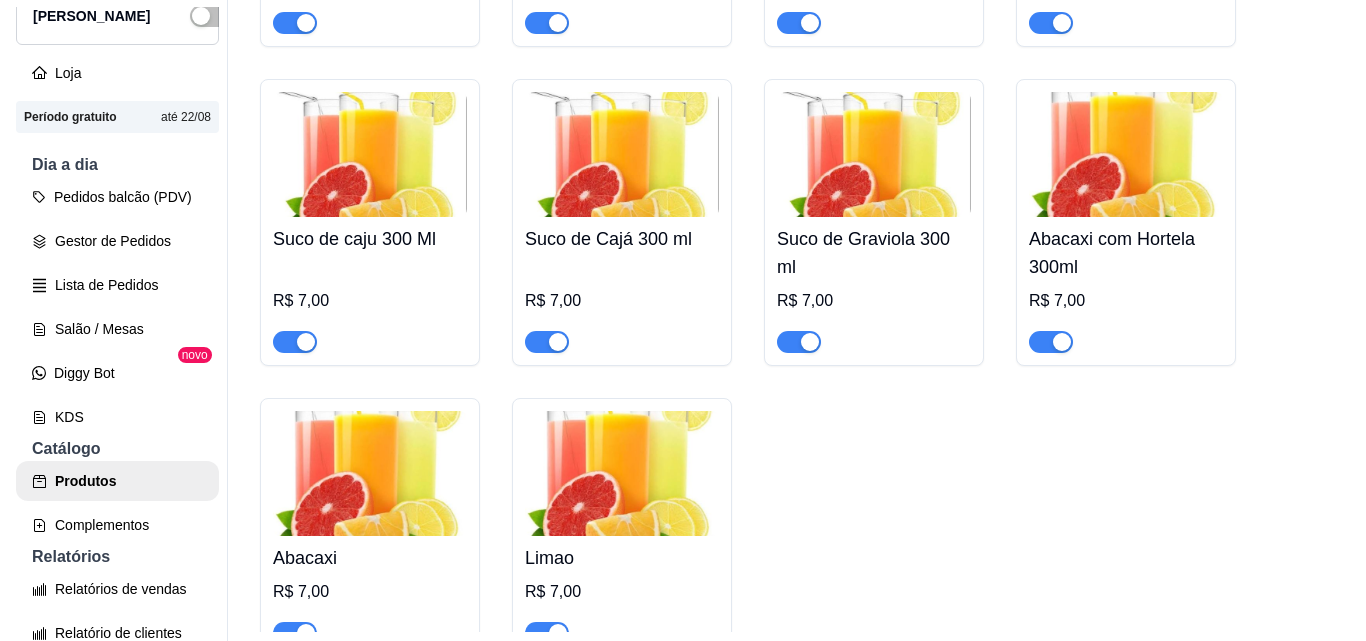 scroll, scrollTop: 32, scrollLeft: 0, axis: vertical 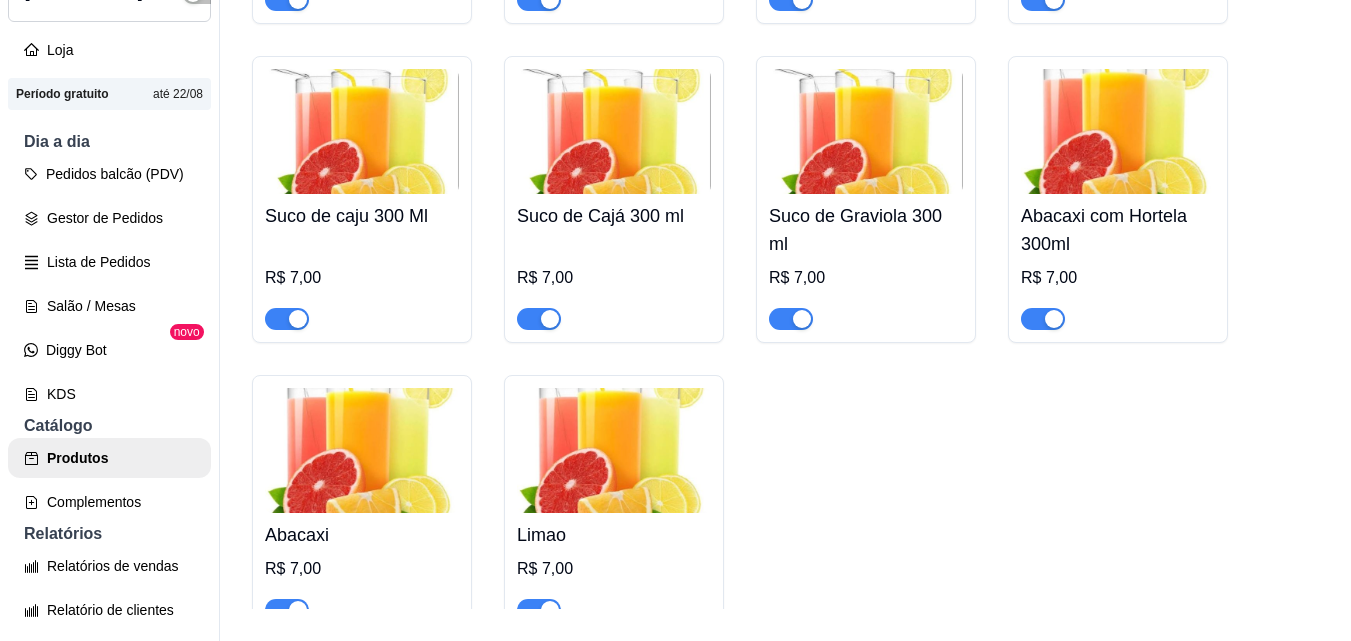 click on "Abacaxi   R$ 7,00" at bounding box center [362, 567] 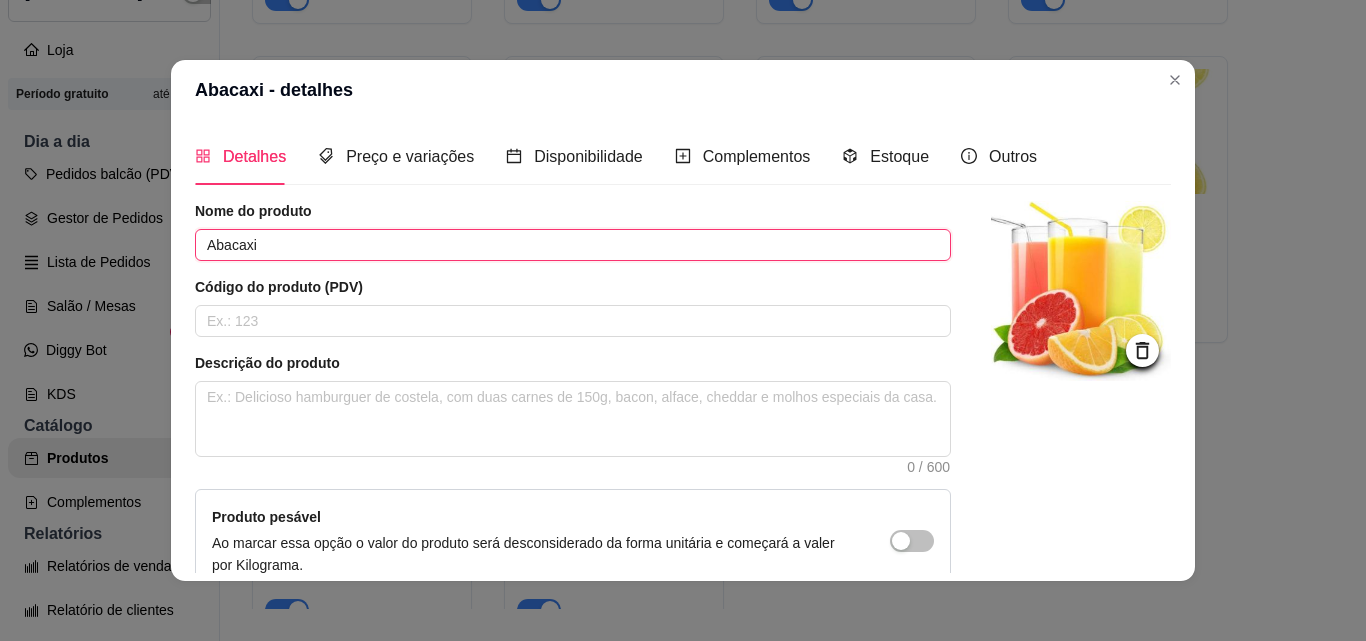 click on "Abacaxi" at bounding box center [573, 245] 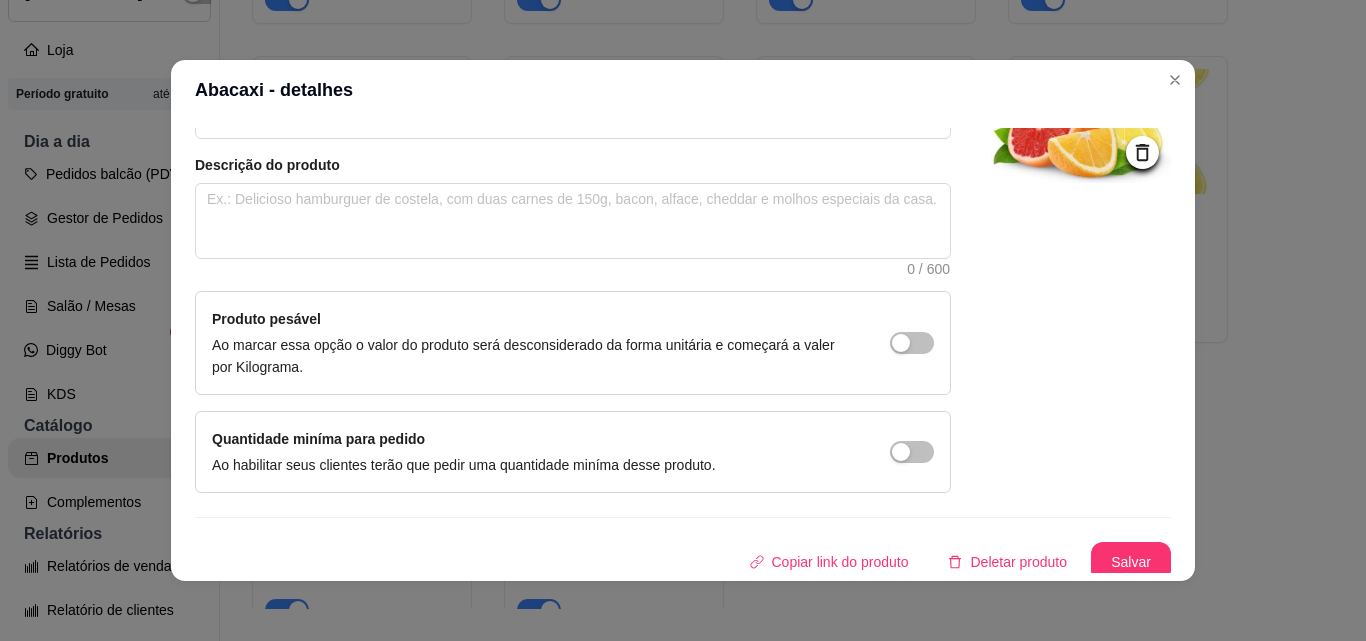 scroll, scrollTop: 207, scrollLeft: 0, axis: vertical 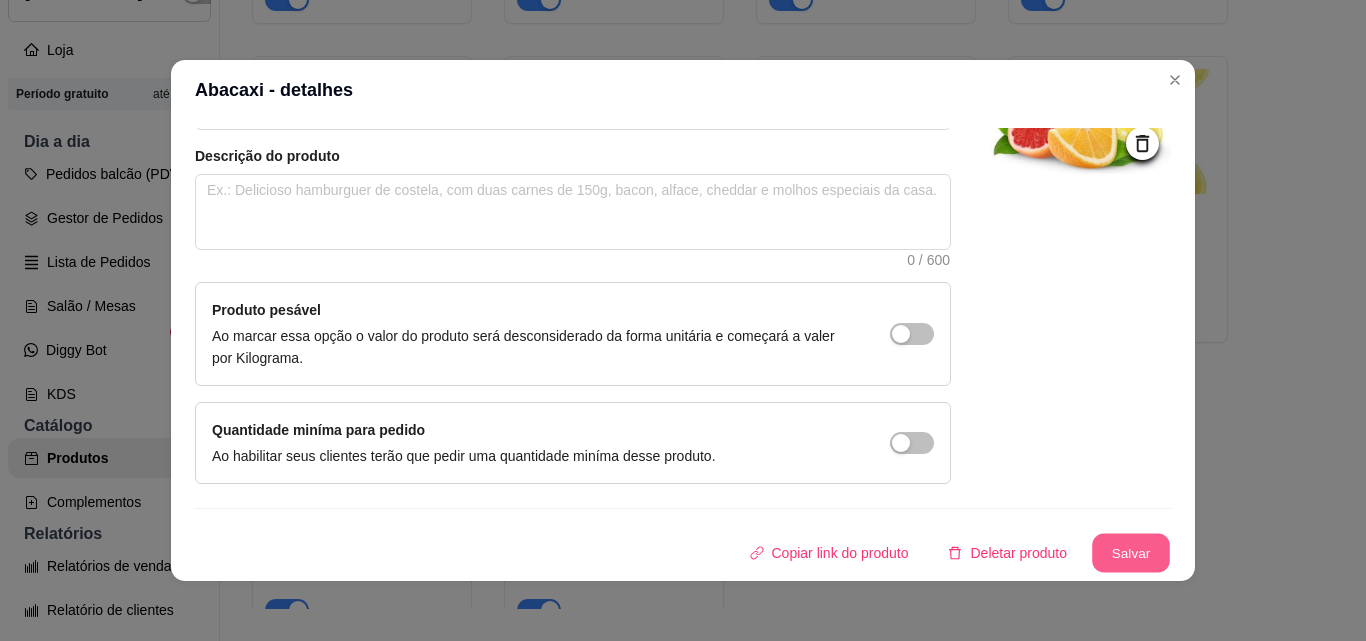 click on "Salvar" at bounding box center (1131, 553) 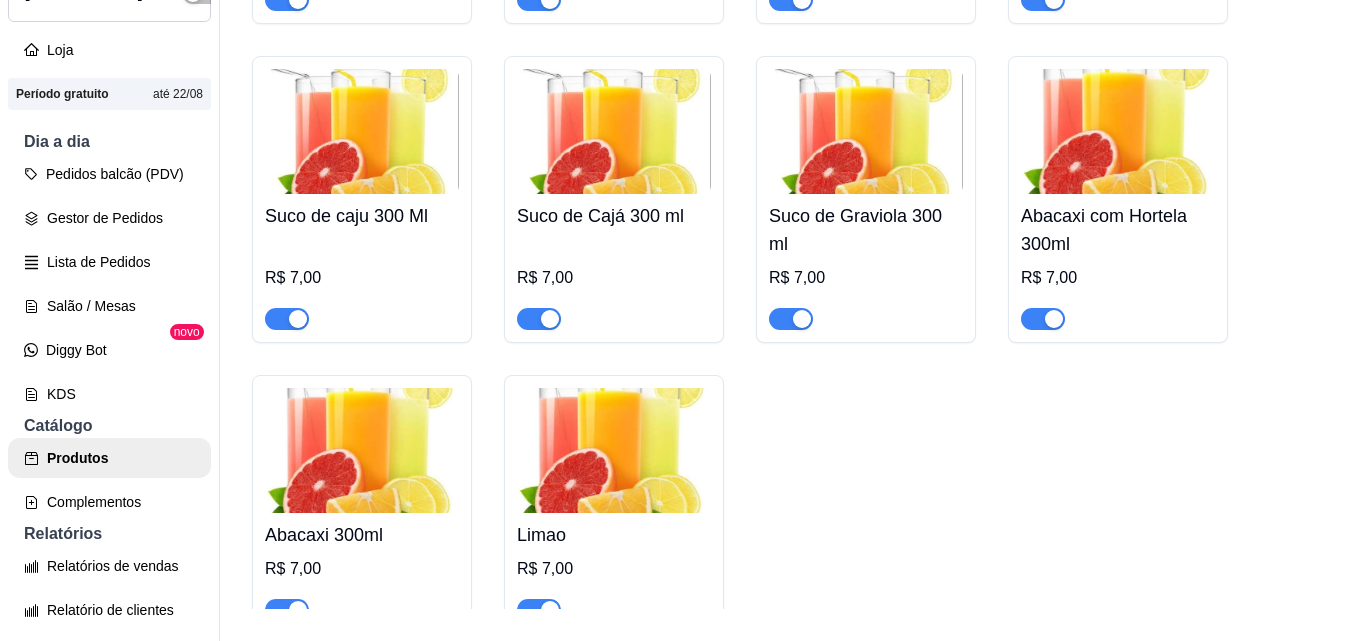 click at bounding box center [614, 450] 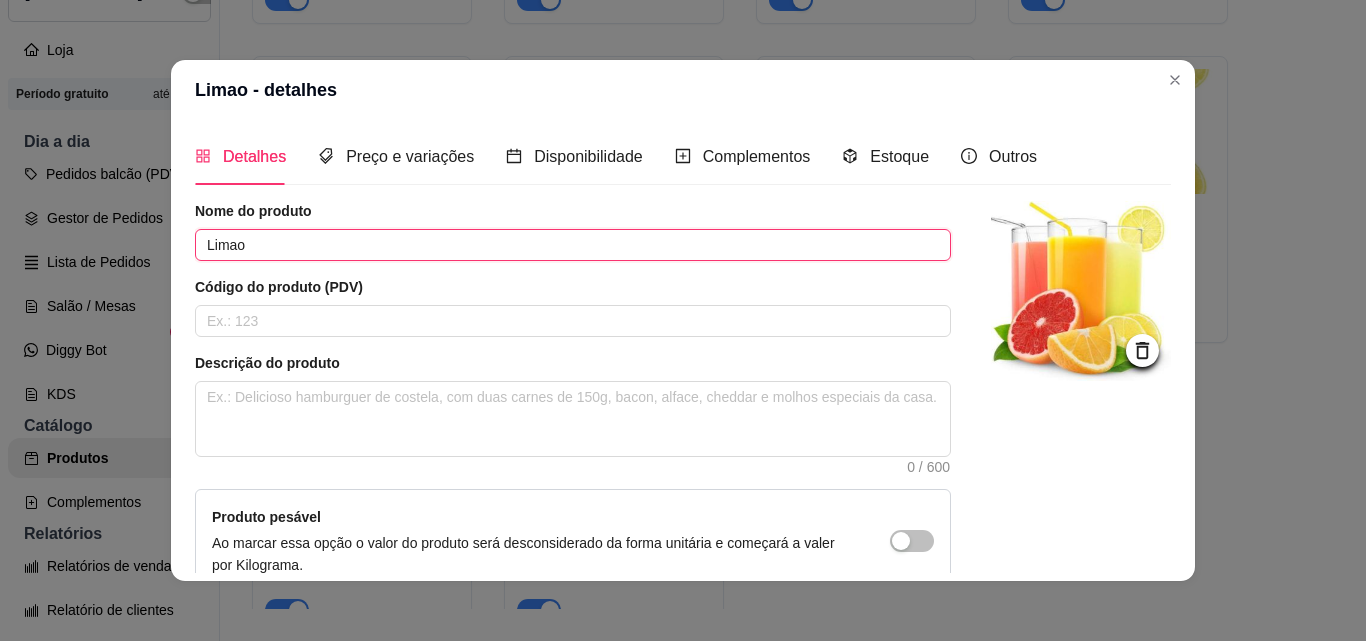 click on "Limao" at bounding box center (573, 245) 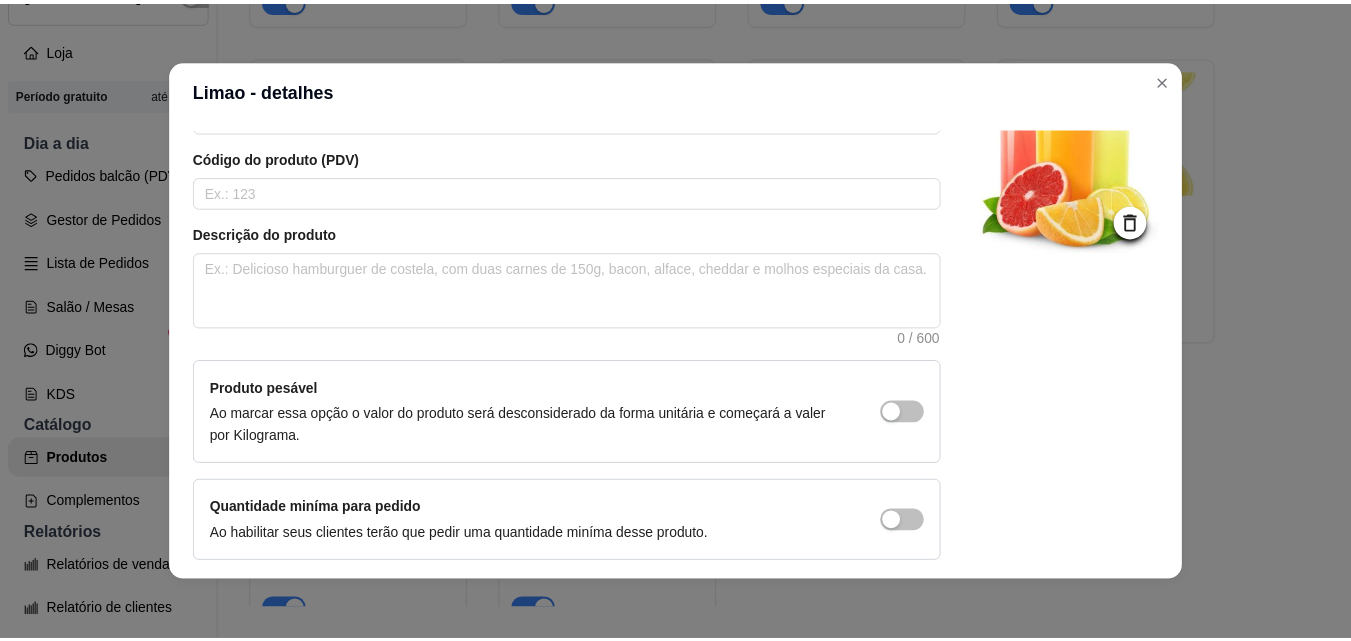 scroll, scrollTop: 207, scrollLeft: 0, axis: vertical 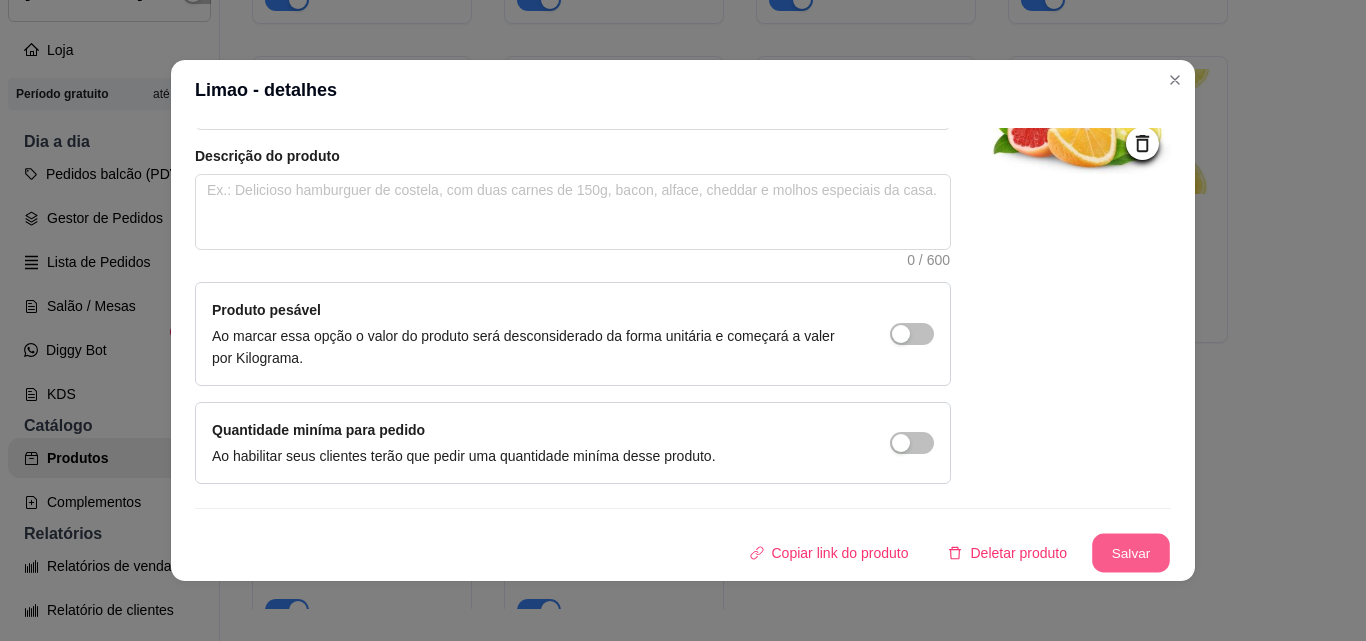 click on "Salvar" at bounding box center [1131, 553] 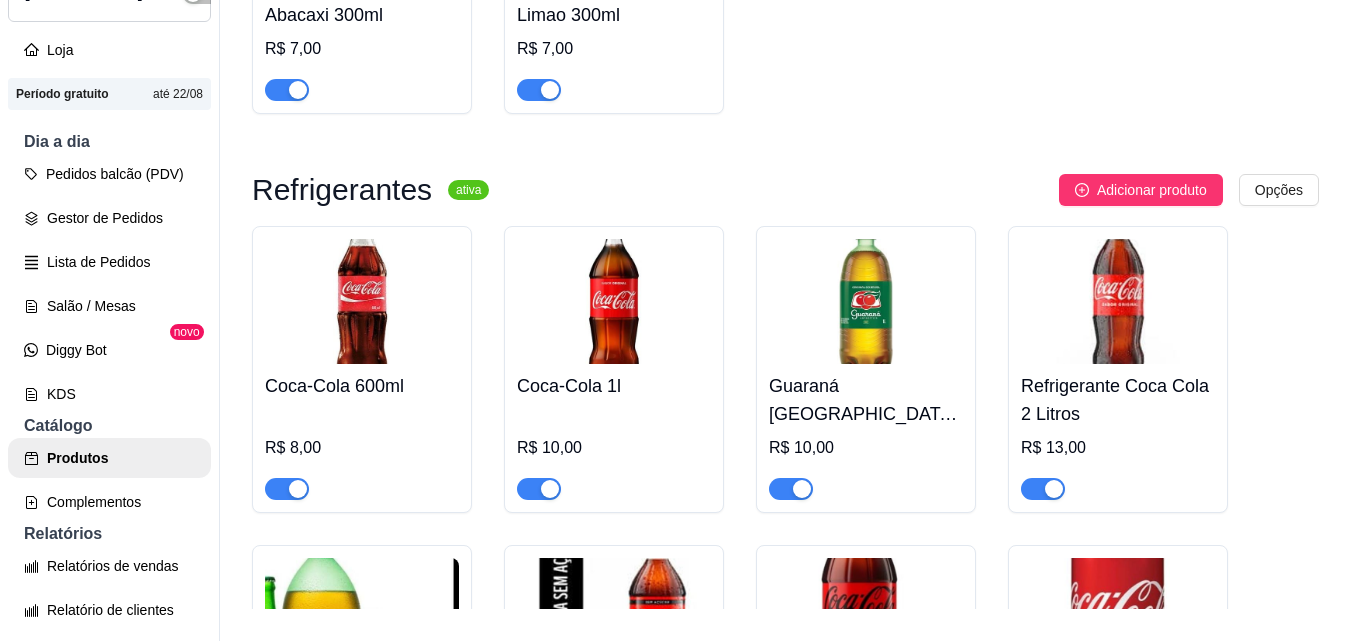 scroll, scrollTop: 8058, scrollLeft: 0, axis: vertical 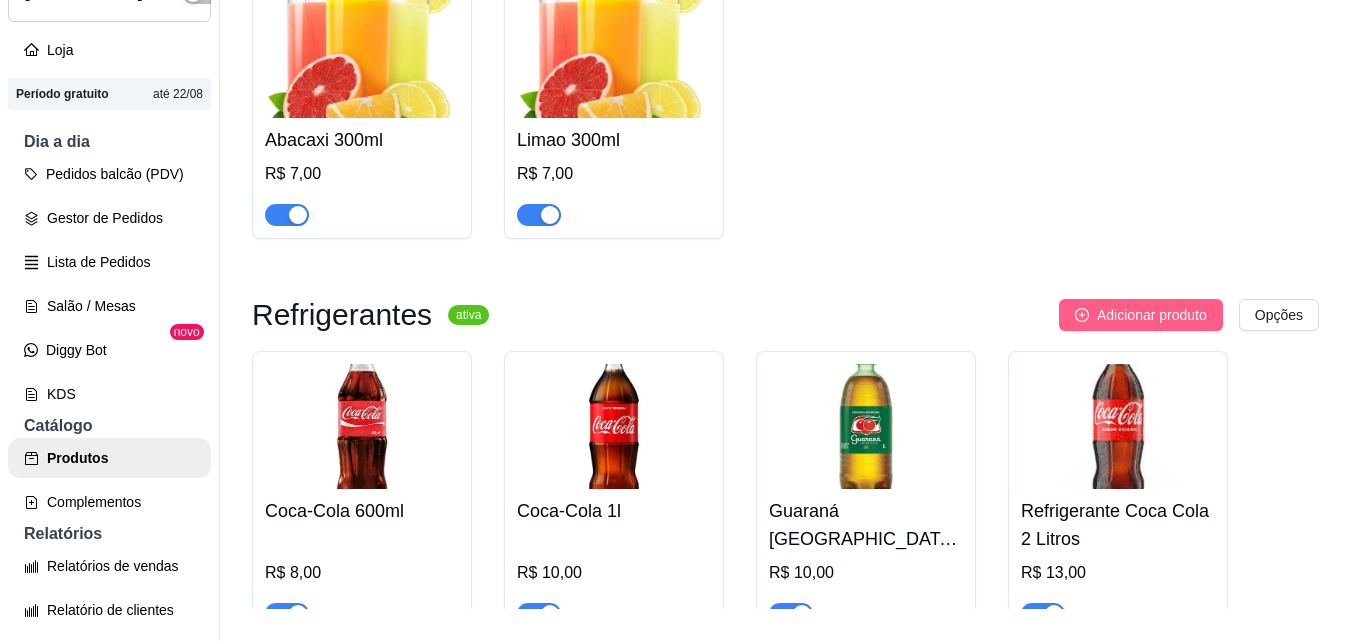 click on "Adicionar produto" at bounding box center (1152, 315) 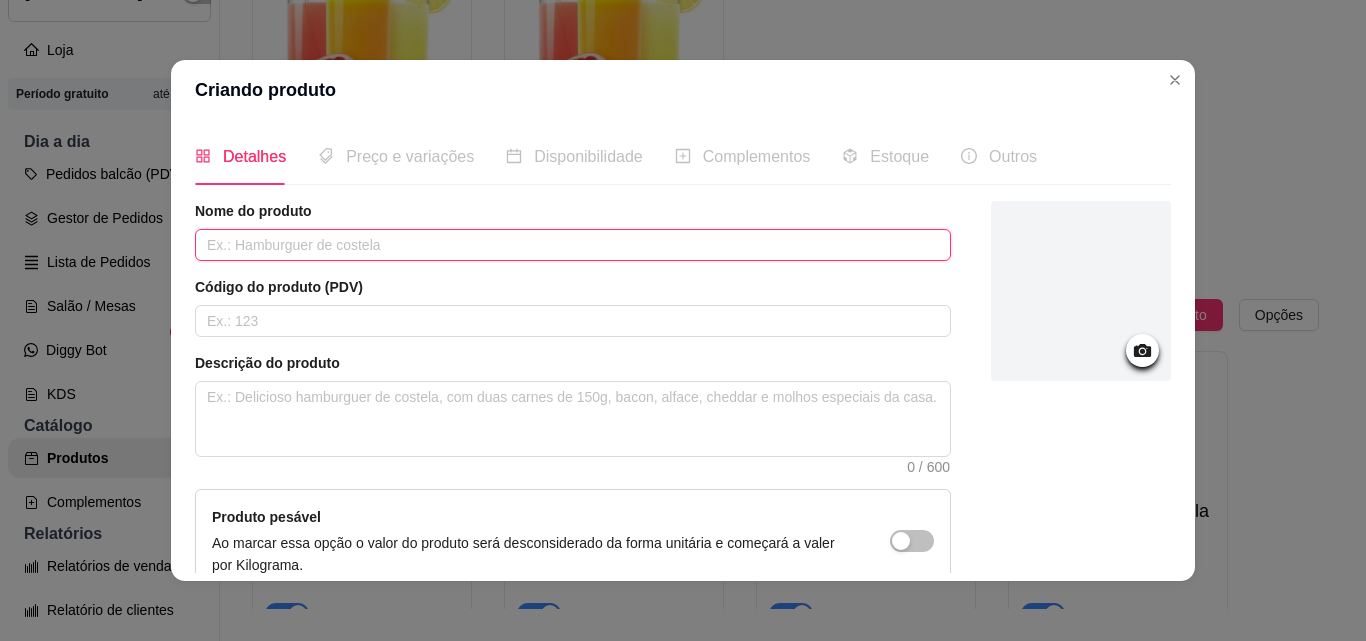 click at bounding box center [573, 245] 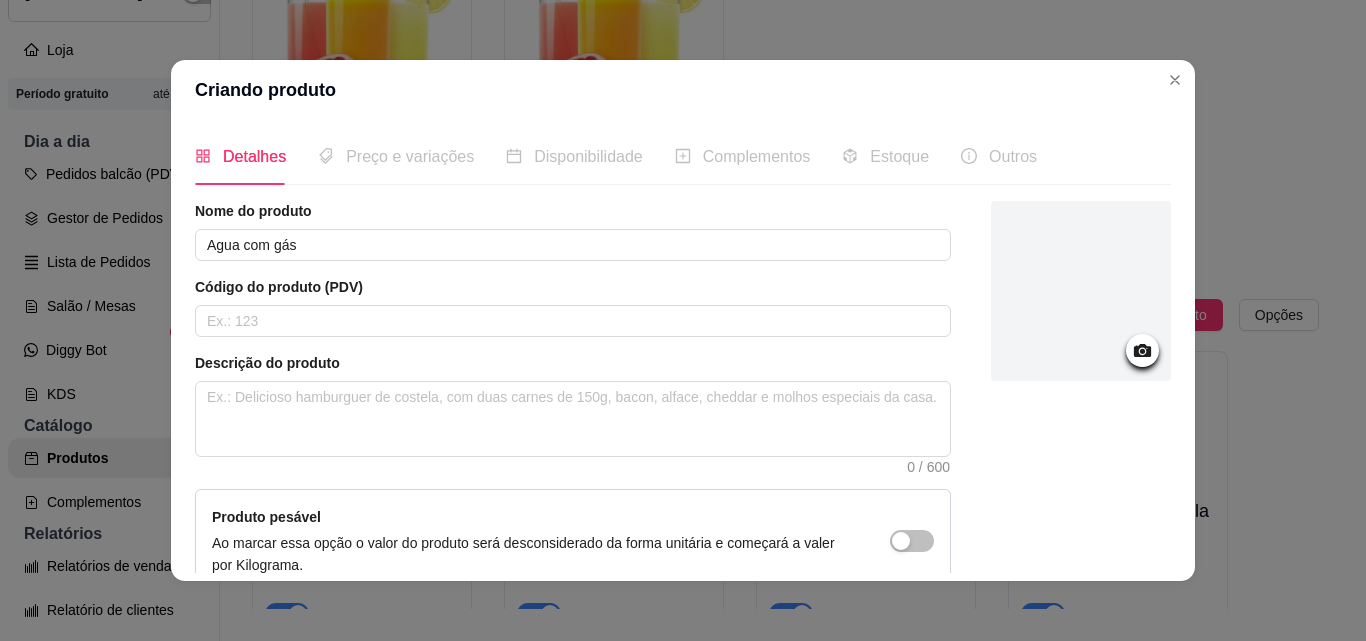 click at bounding box center [1081, 291] 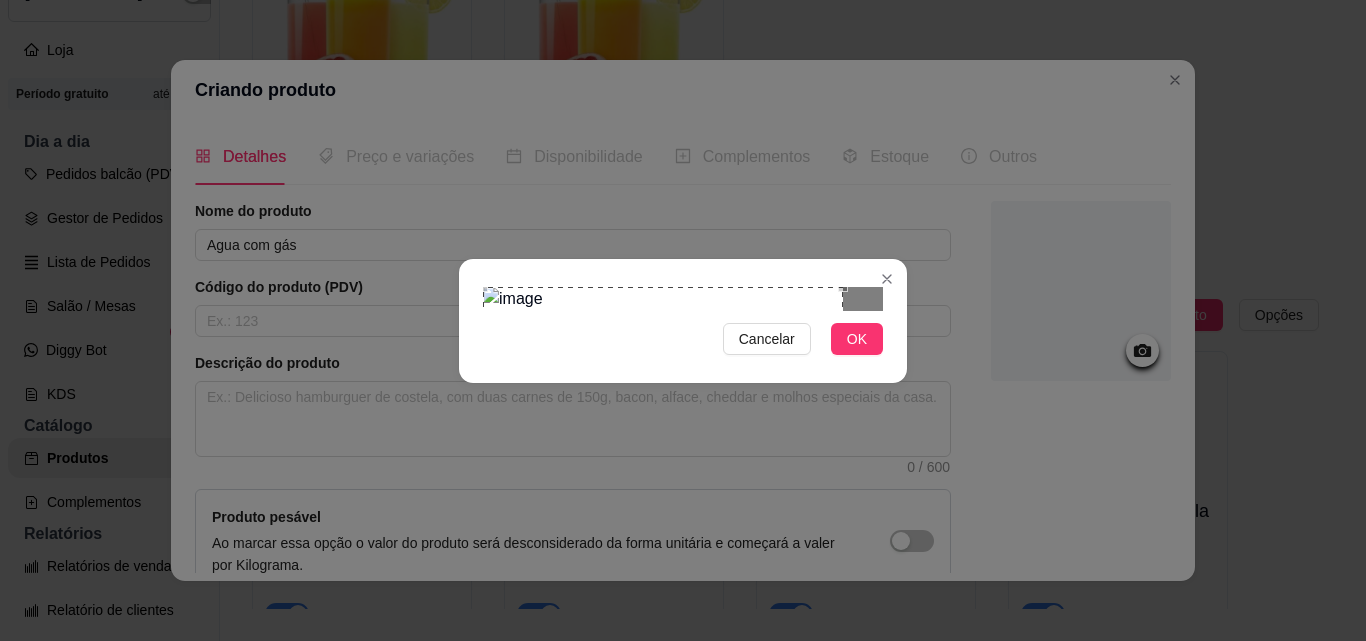 click at bounding box center [663, 388] 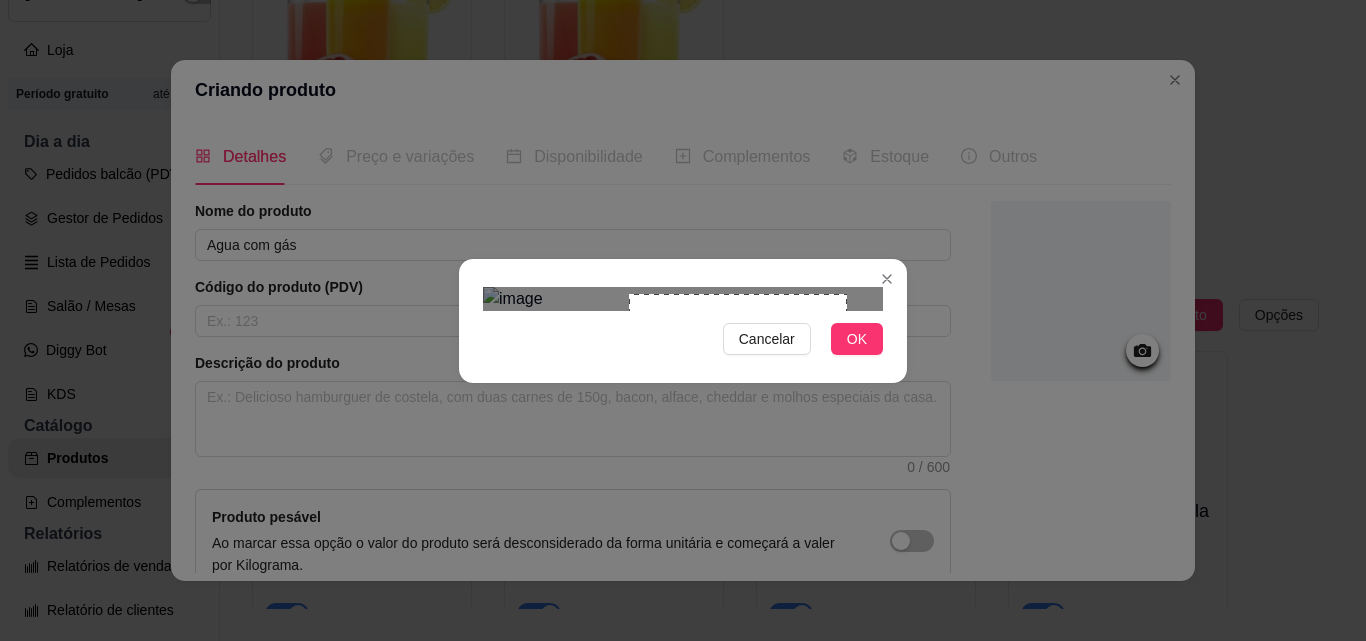 click at bounding box center [683, 299] 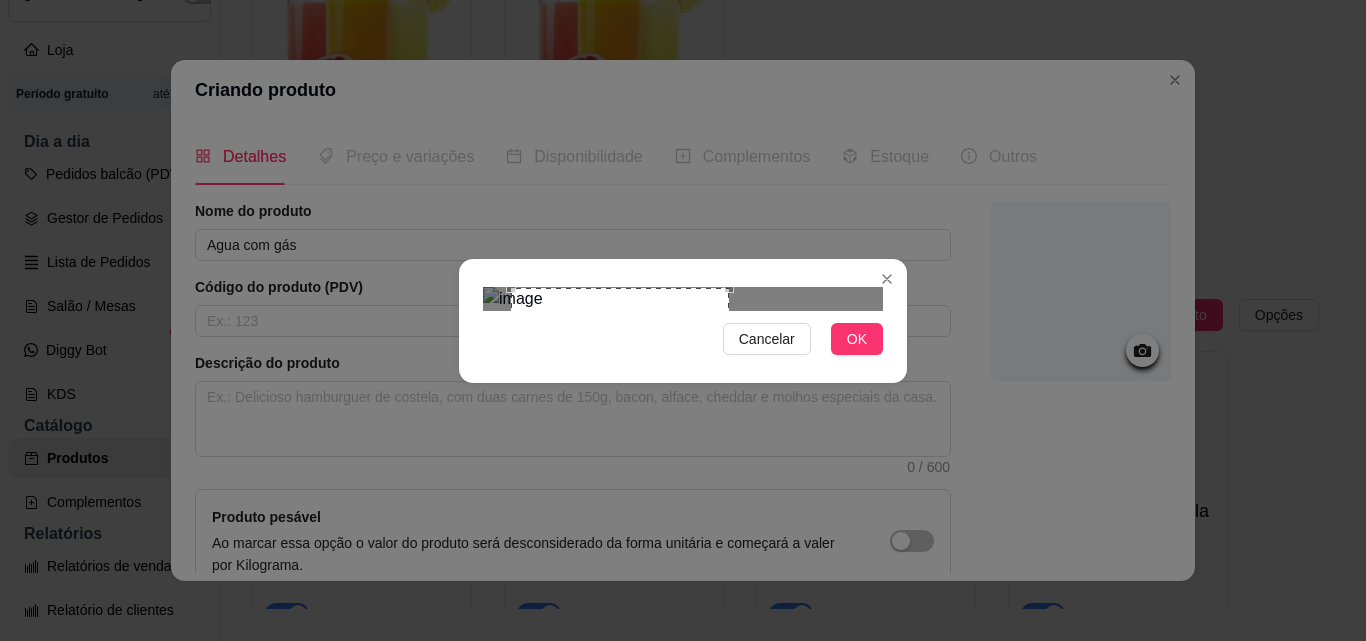 click at bounding box center [620, 397] 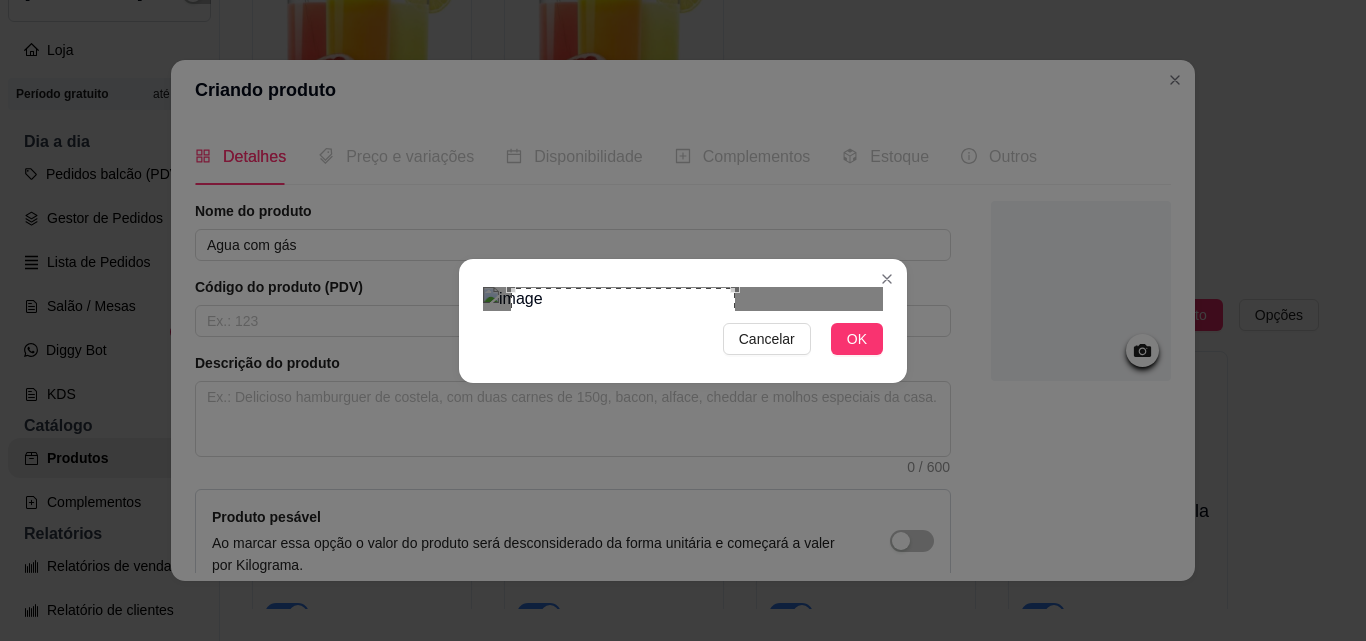 click on "Cancelar OK" at bounding box center (683, 321) 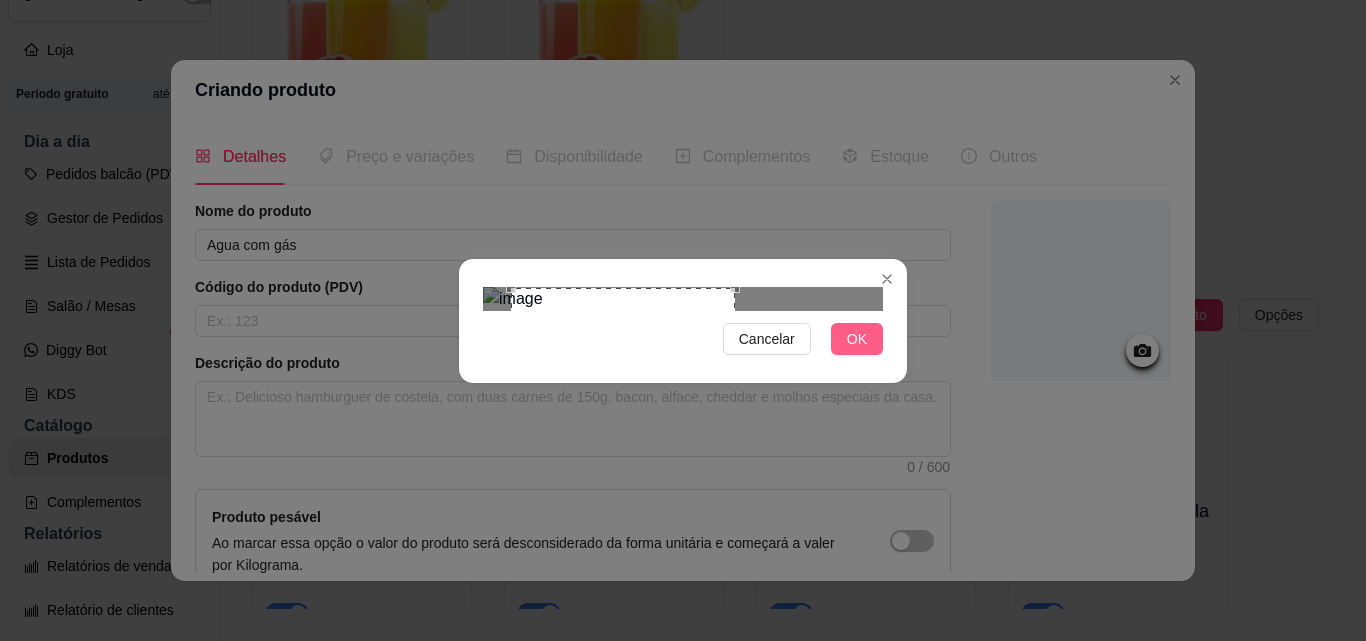click on "OK" at bounding box center [857, 339] 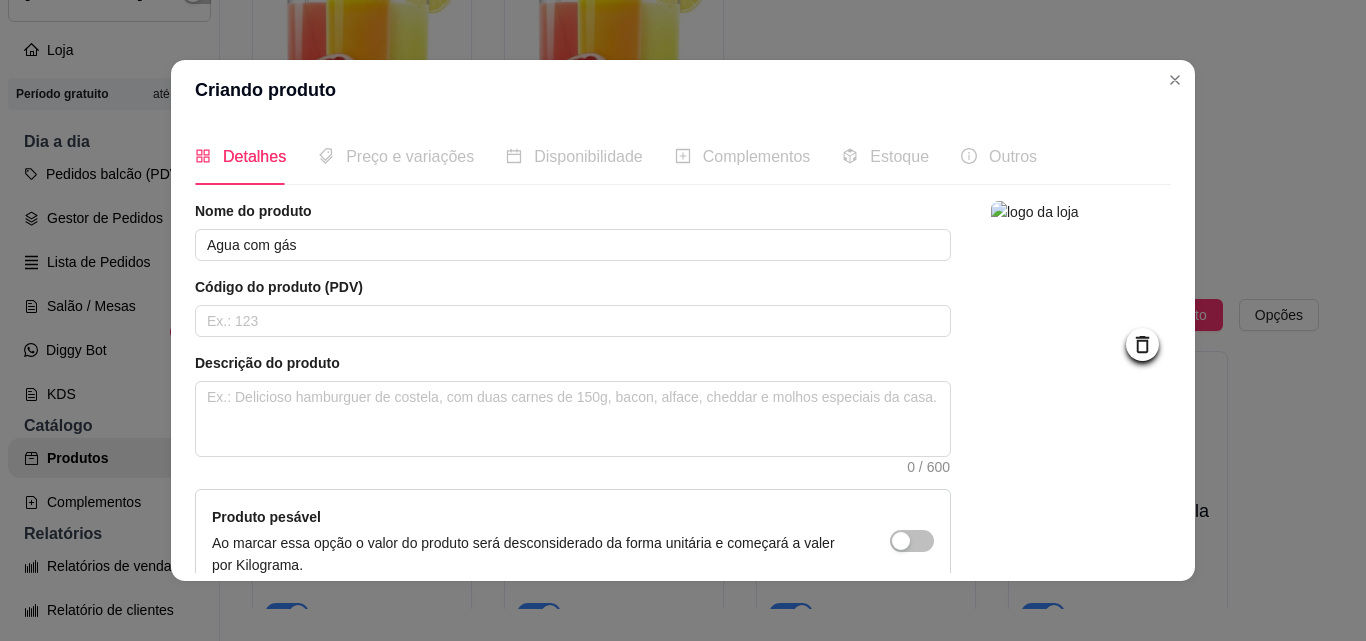scroll, scrollTop: 207, scrollLeft: 0, axis: vertical 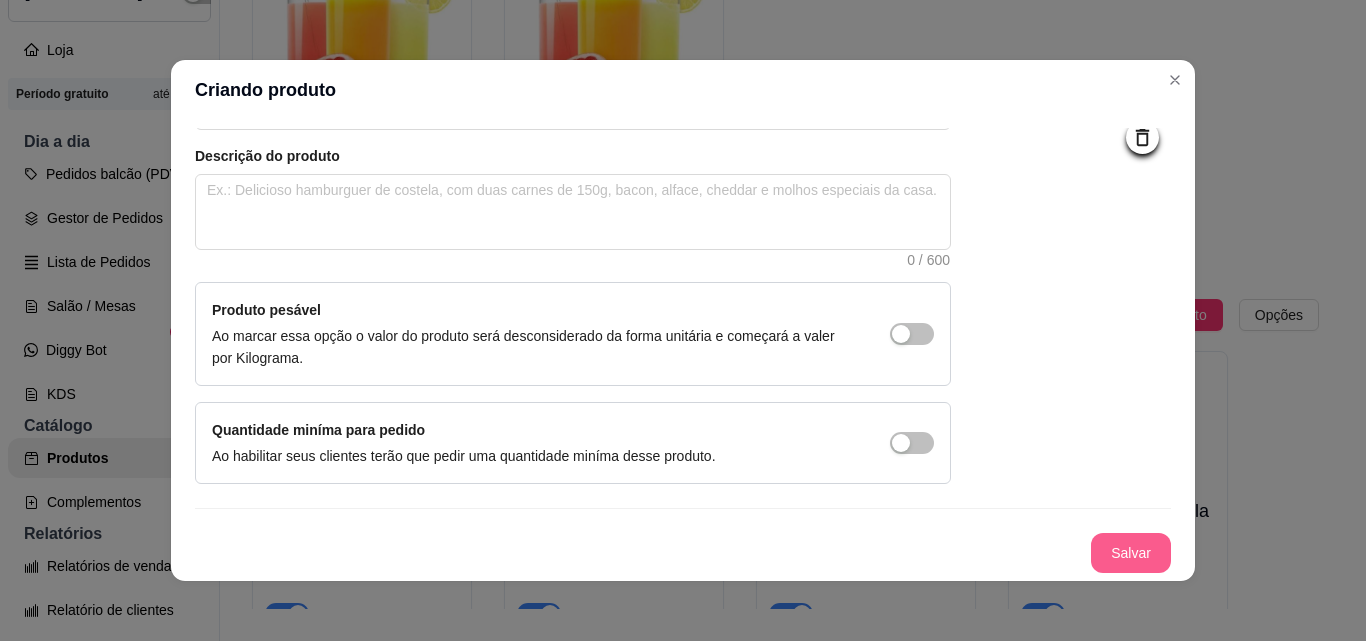 click on "Salvar" at bounding box center (1131, 553) 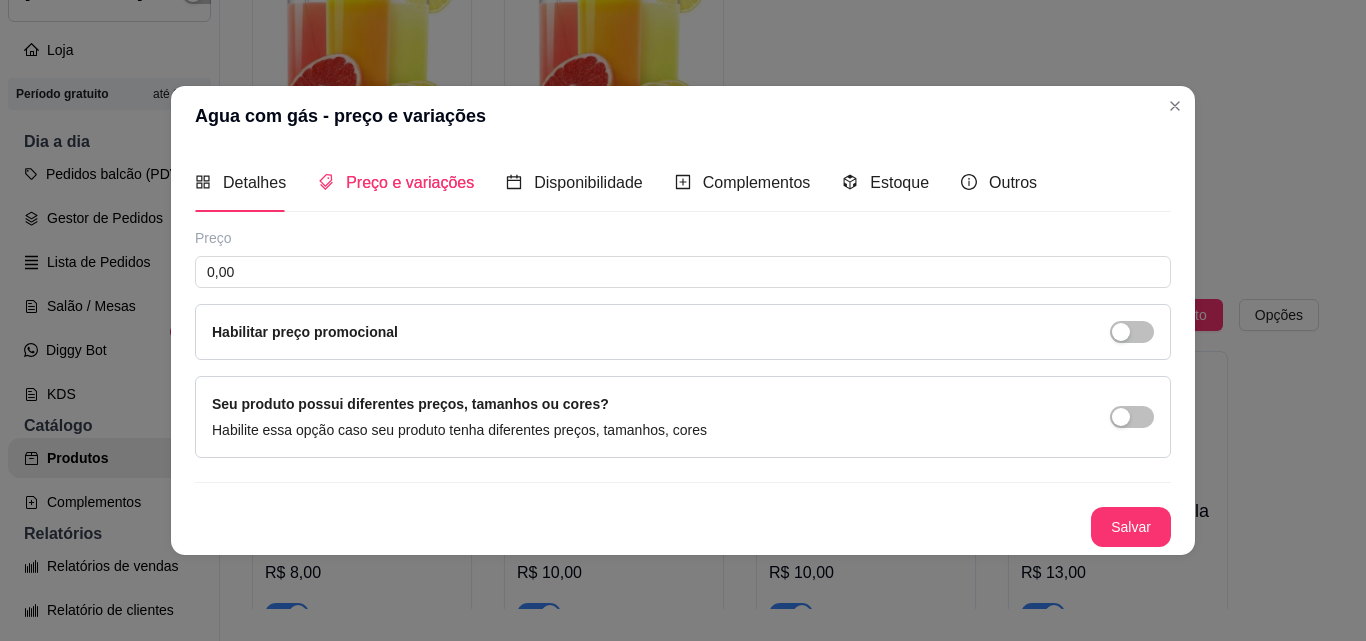 scroll, scrollTop: 0, scrollLeft: 0, axis: both 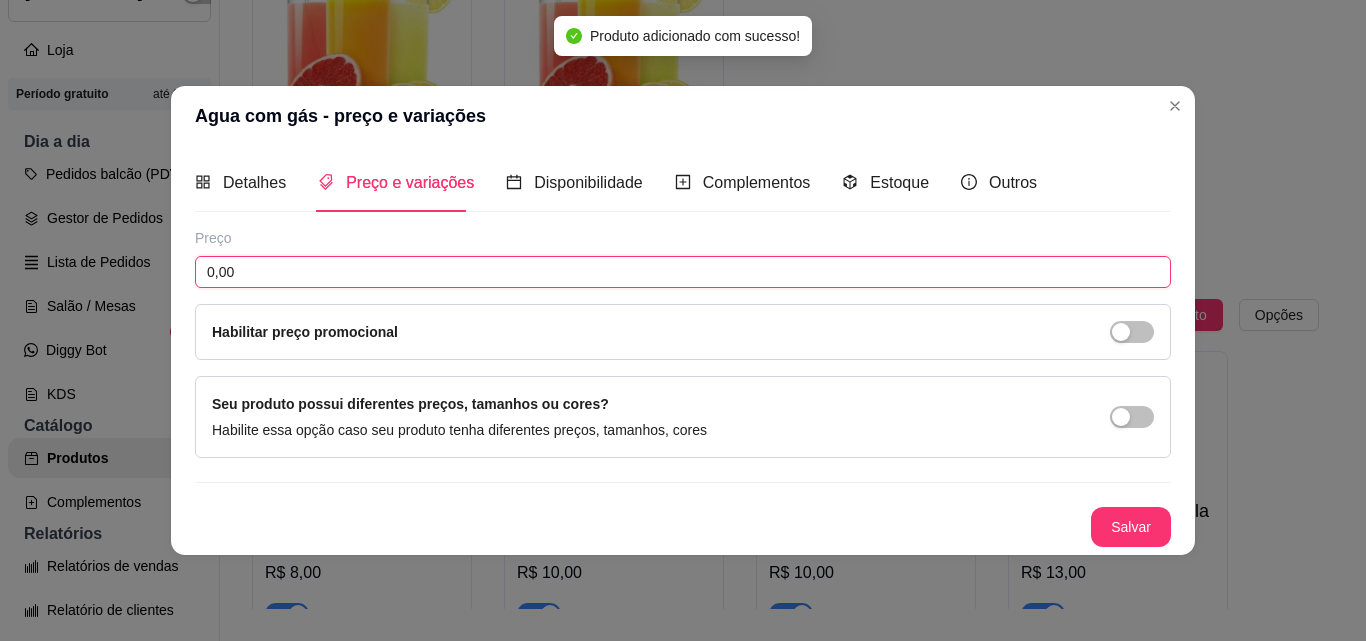 drag, startPoint x: 309, startPoint y: 274, endPoint x: 188, endPoint y: 275, distance: 121.004135 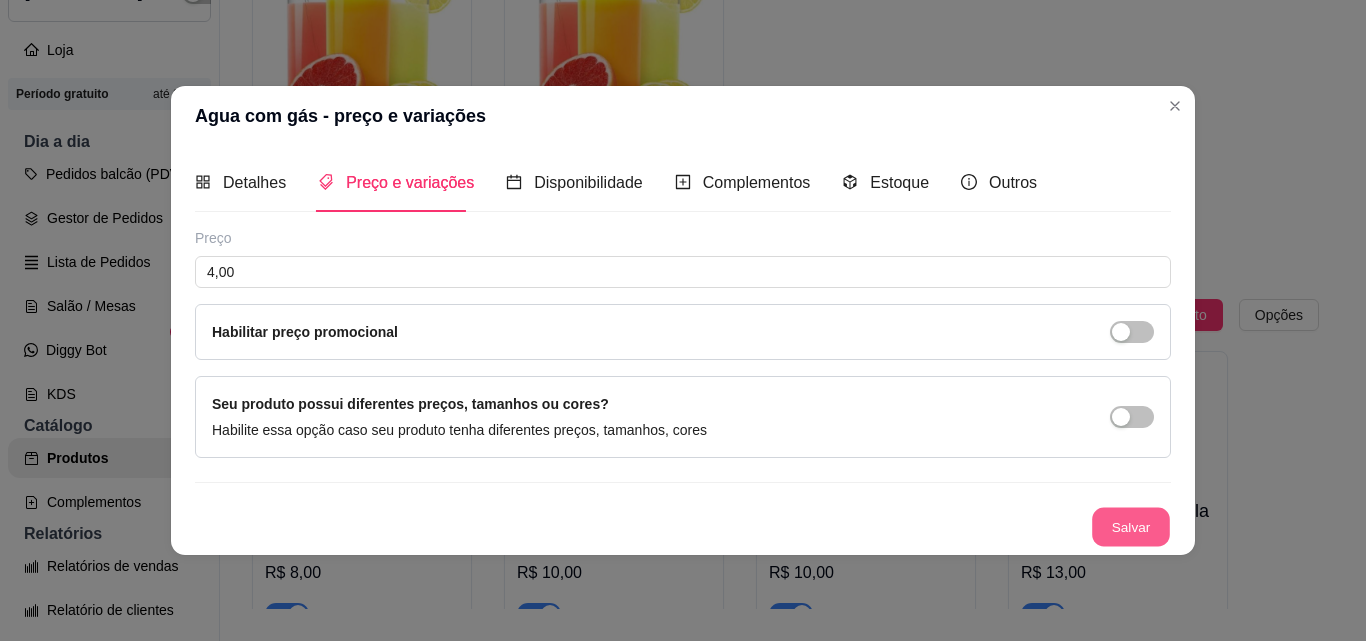 click on "Salvar" at bounding box center (1131, 526) 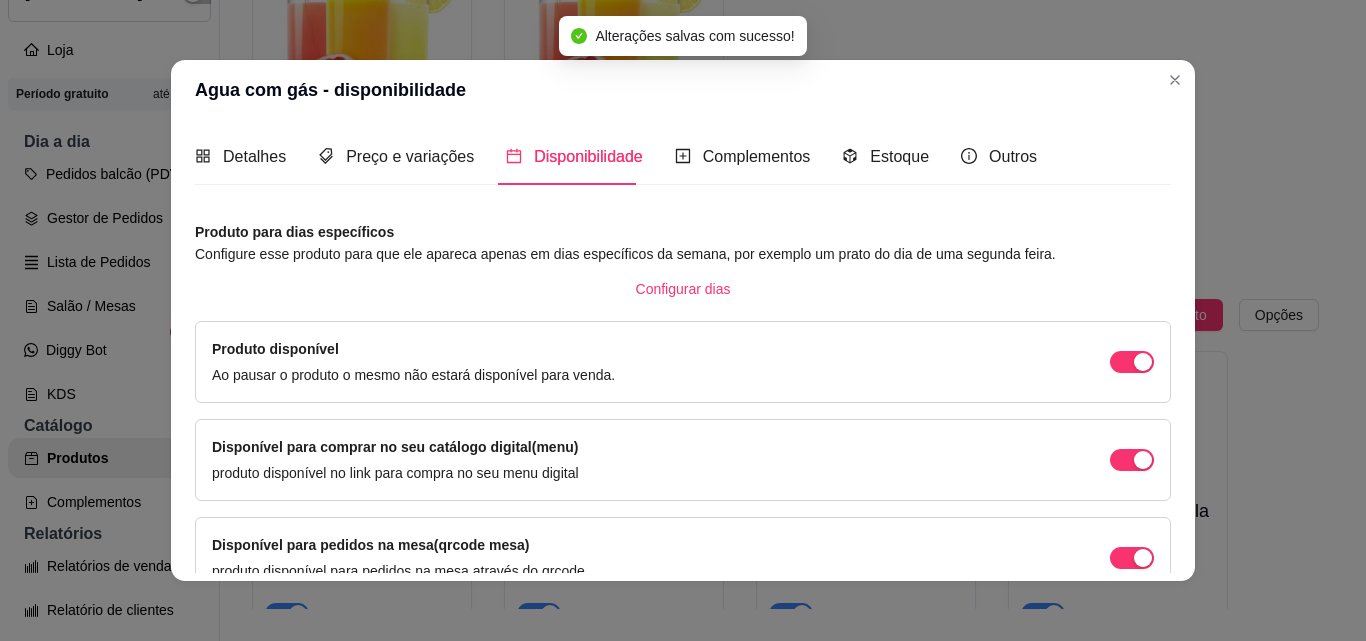scroll, scrollTop: 205, scrollLeft: 0, axis: vertical 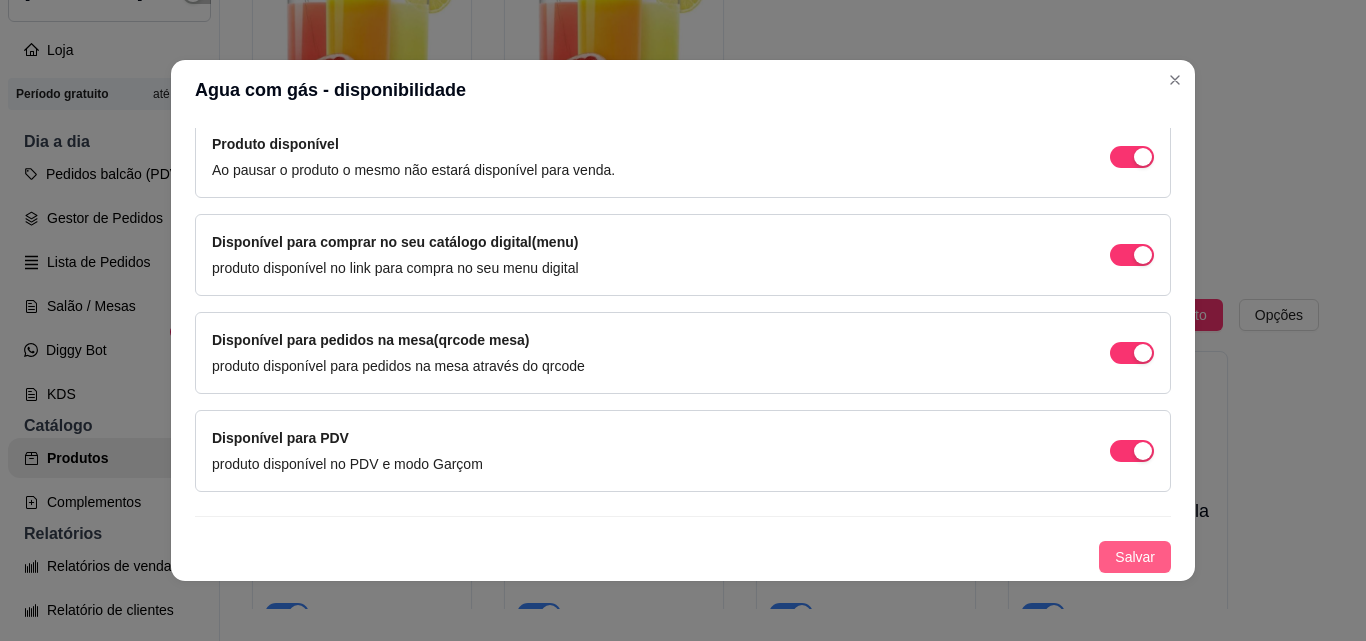 click on "Salvar" at bounding box center (1135, 557) 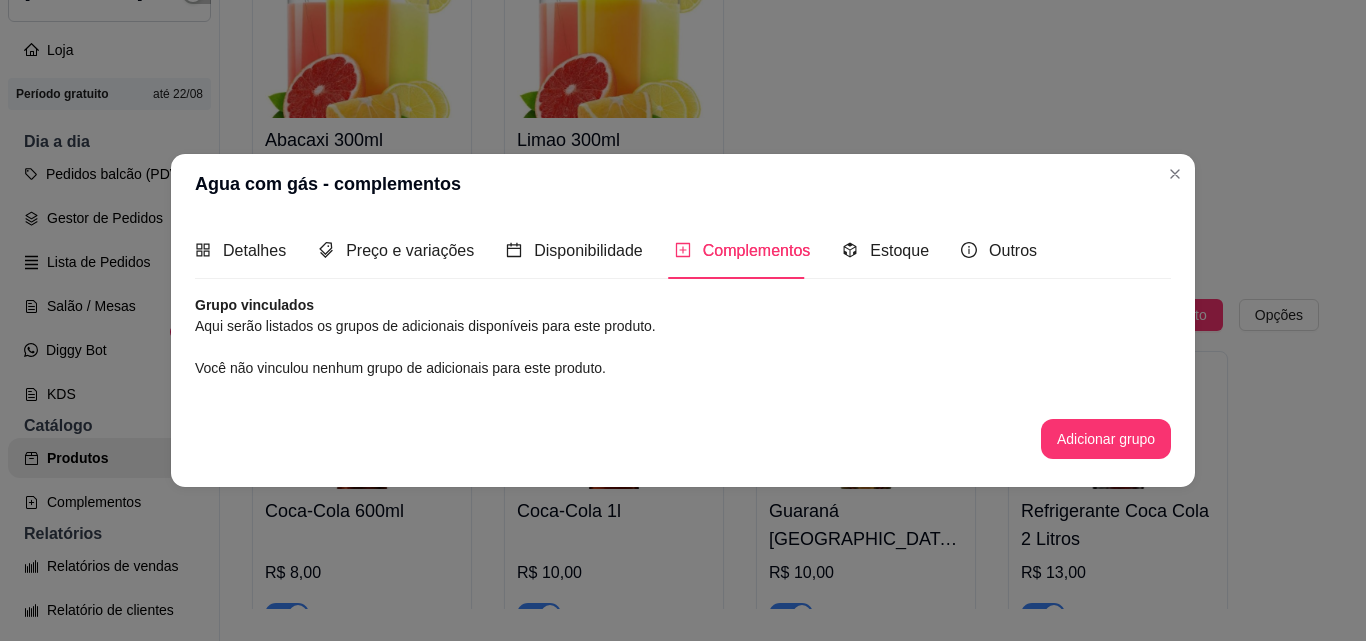 scroll, scrollTop: 0, scrollLeft: 0, axis: both 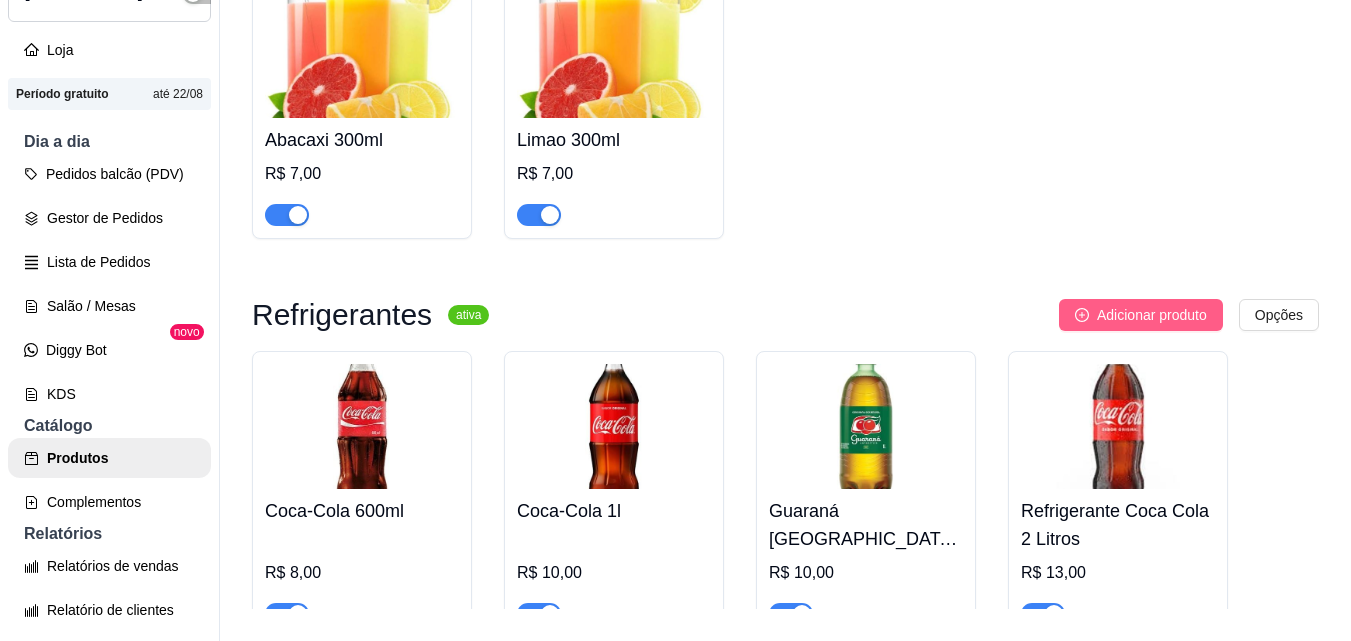 click on "Adicionar produto" at bounding box center [1152, 315] 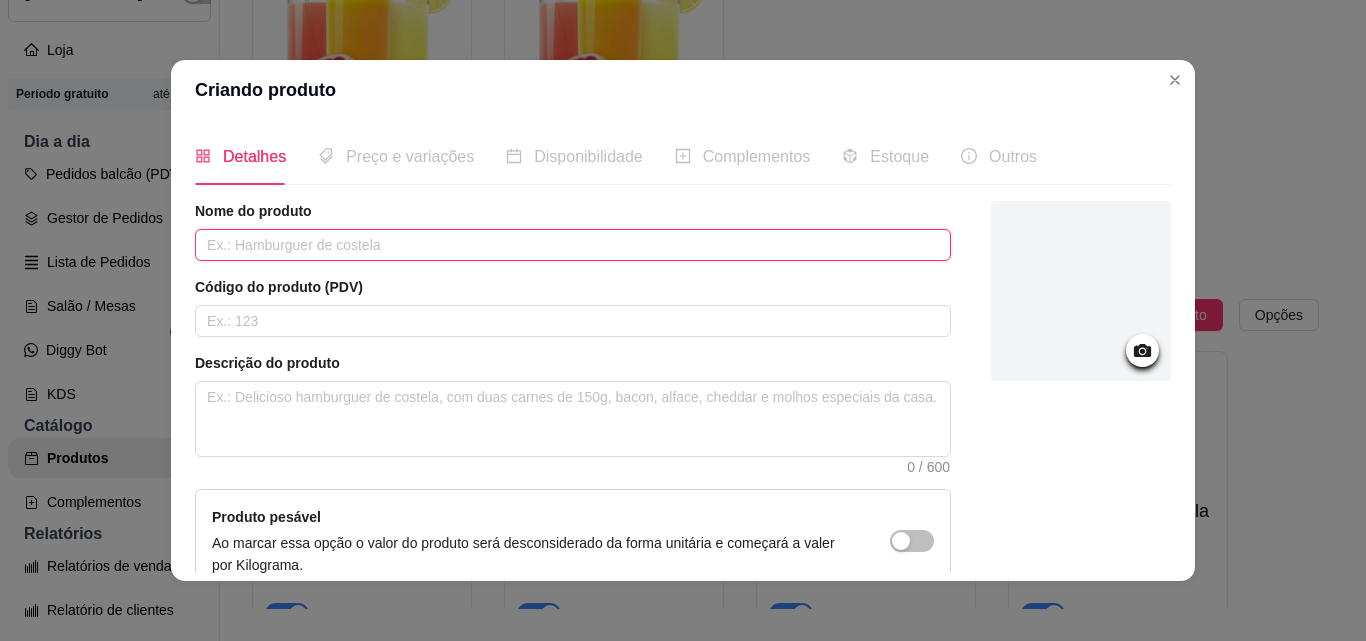 click at bounding box center (573, 245) 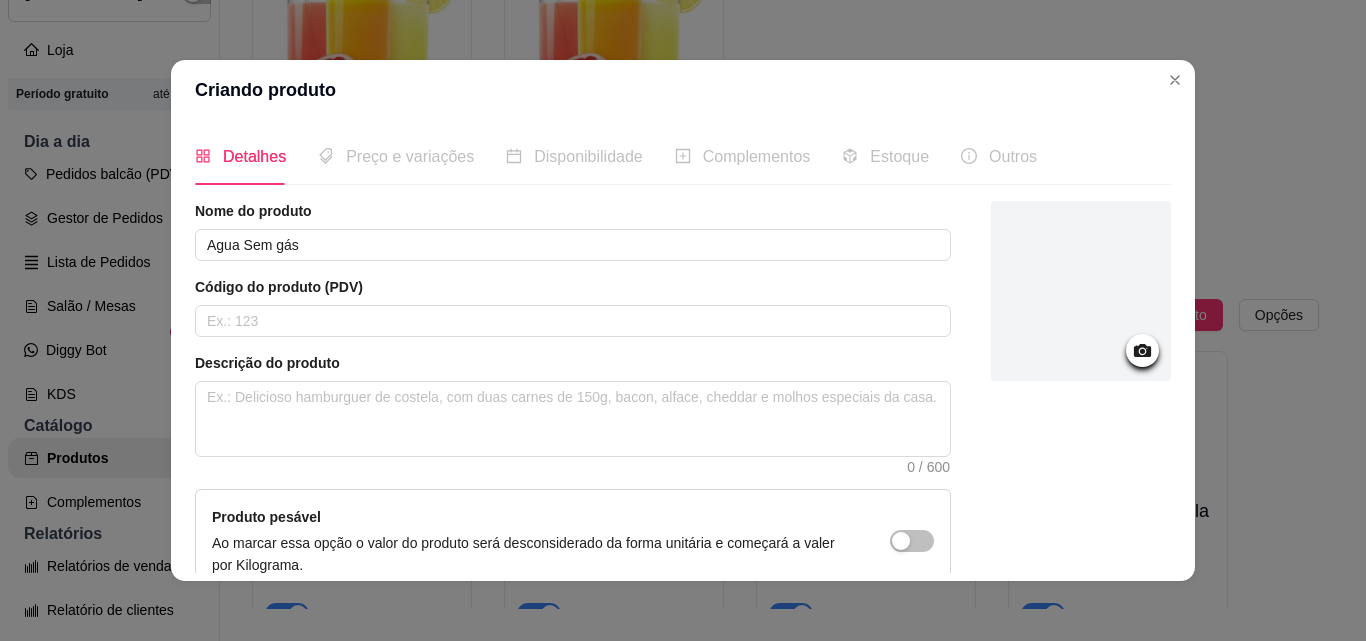 click at bounding box center [1081, 291] 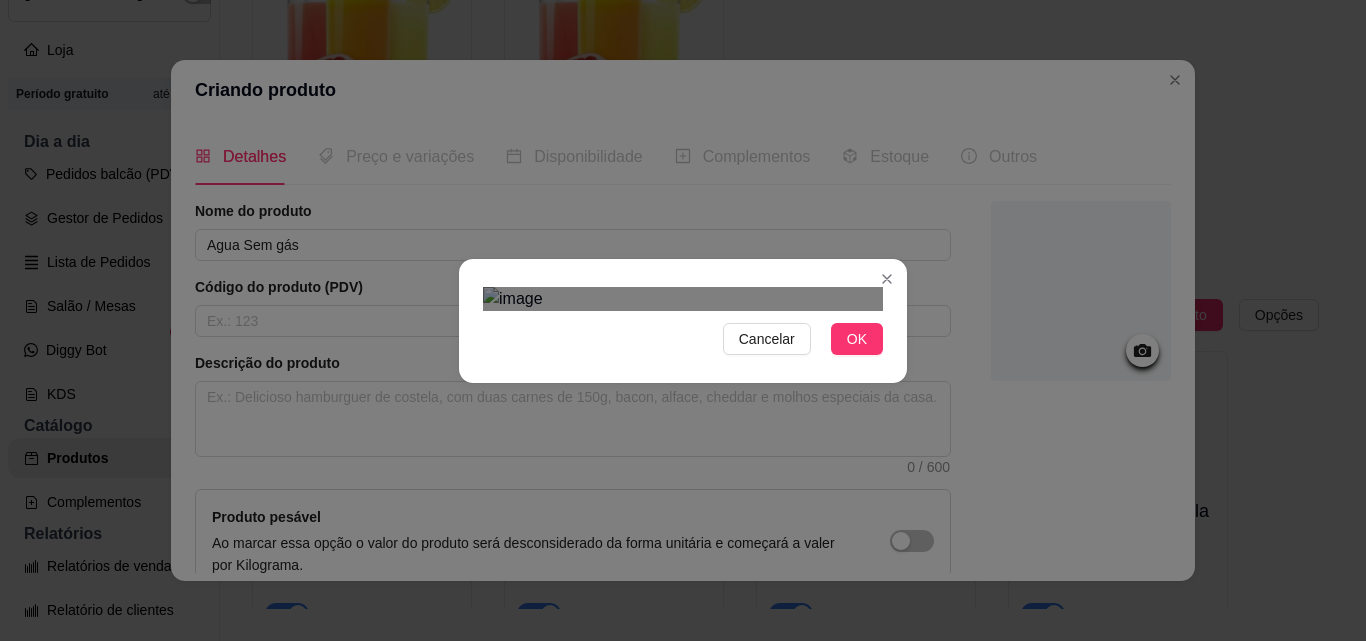click at bounding box center (685, 508) 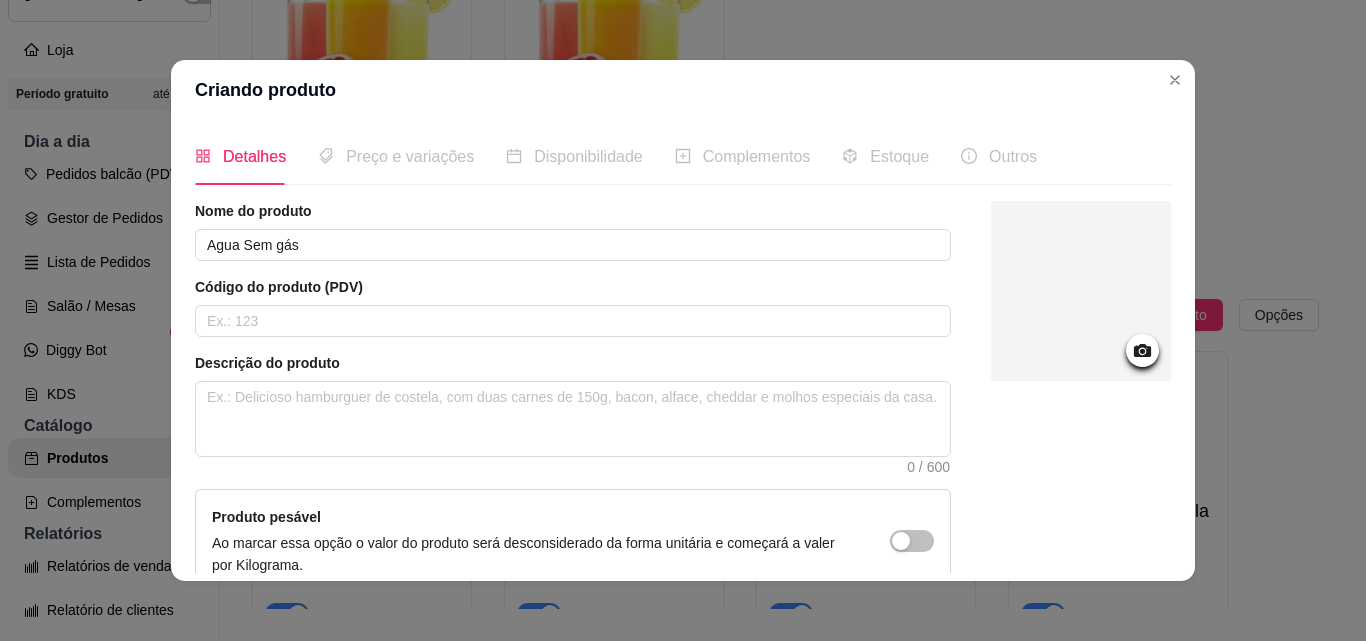 click at bounding box center [1081, 291] 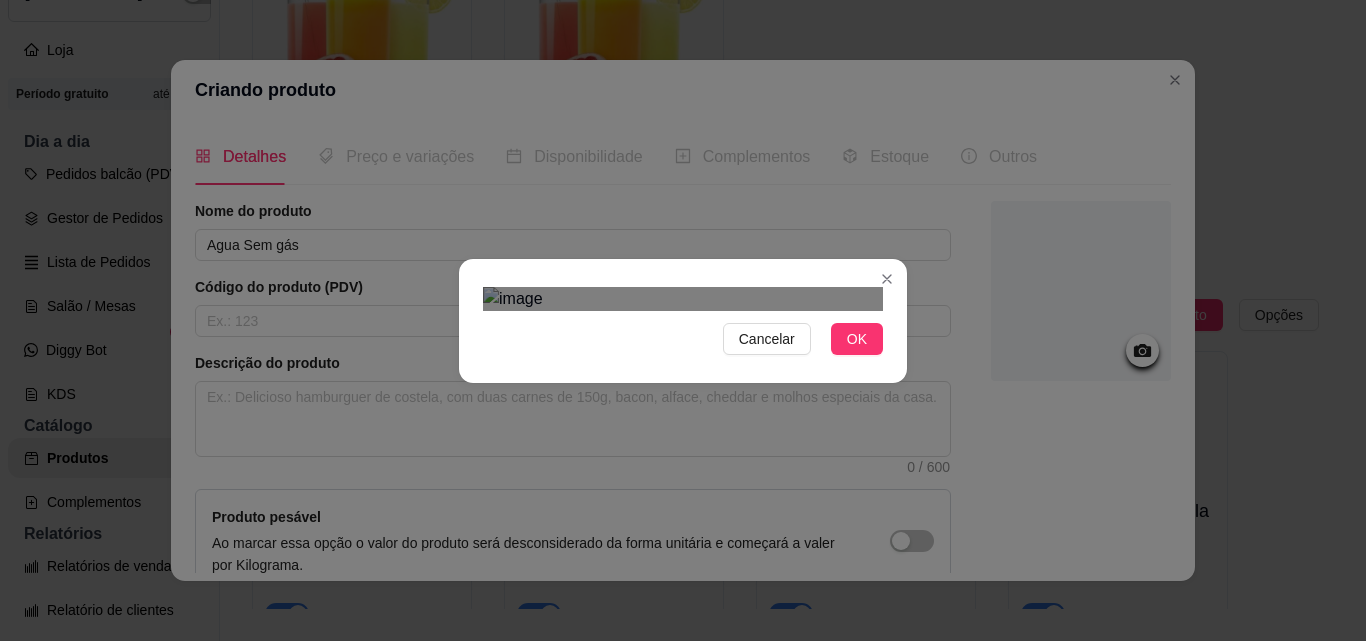 click at bounding box center [679, 544] 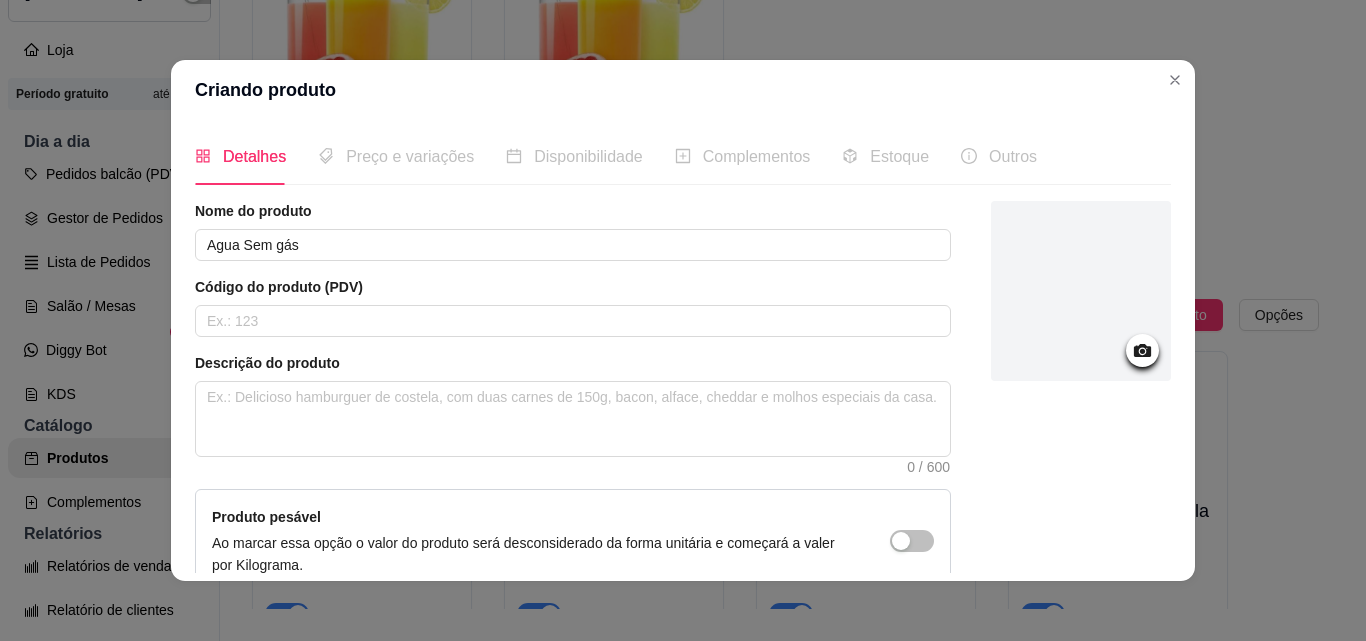 scroll, scrollTop: 4, scrollLeft: 0, axis: vertical 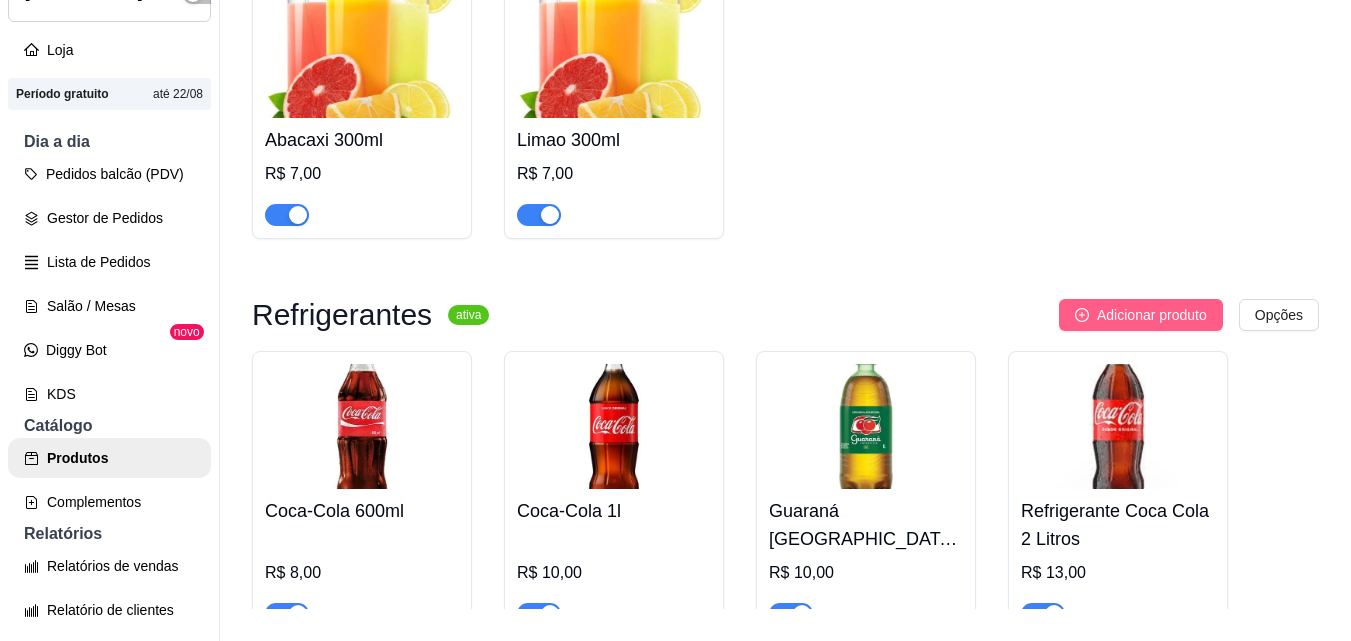 click on "Adicionar produto" at bounding box center (1152, 315) 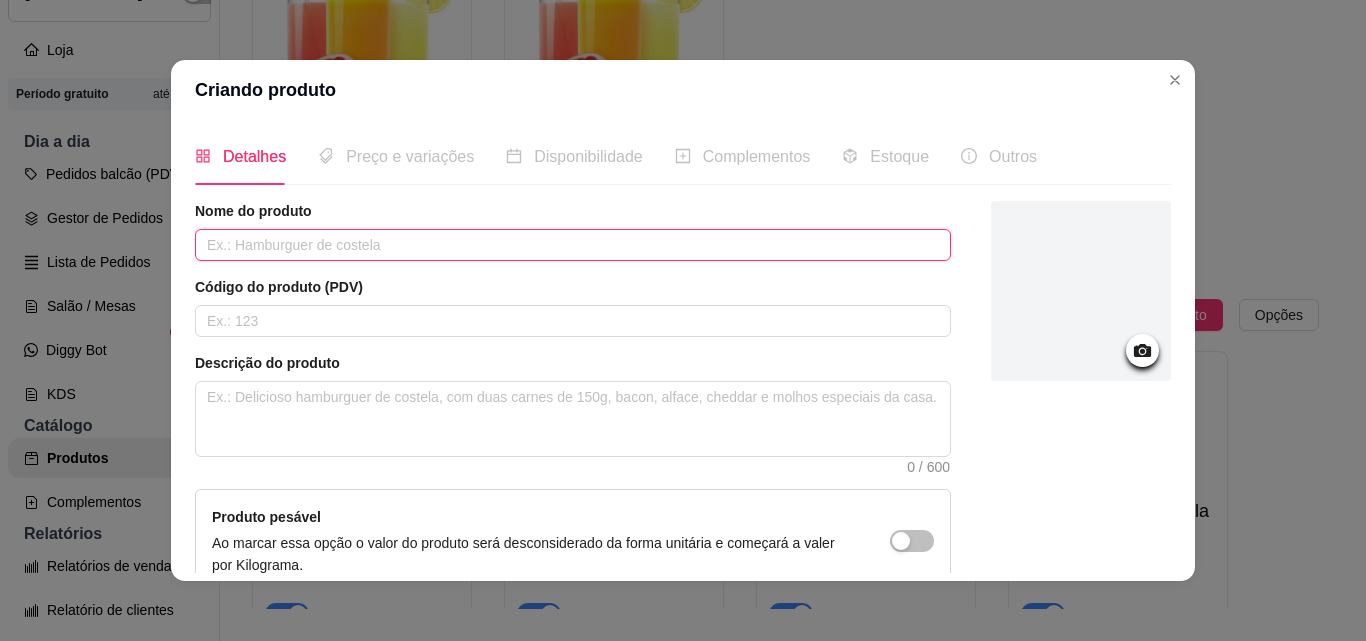 click at bounding box center (573, 245) 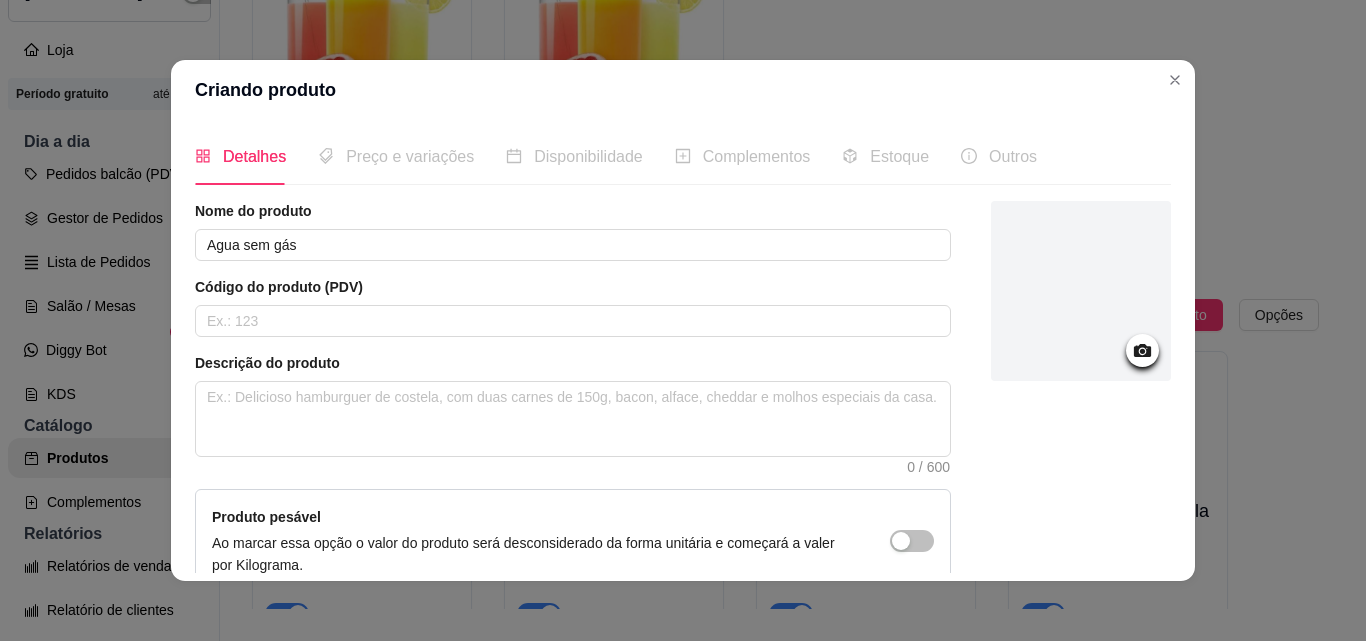 click at bounding box center [1081, 291] 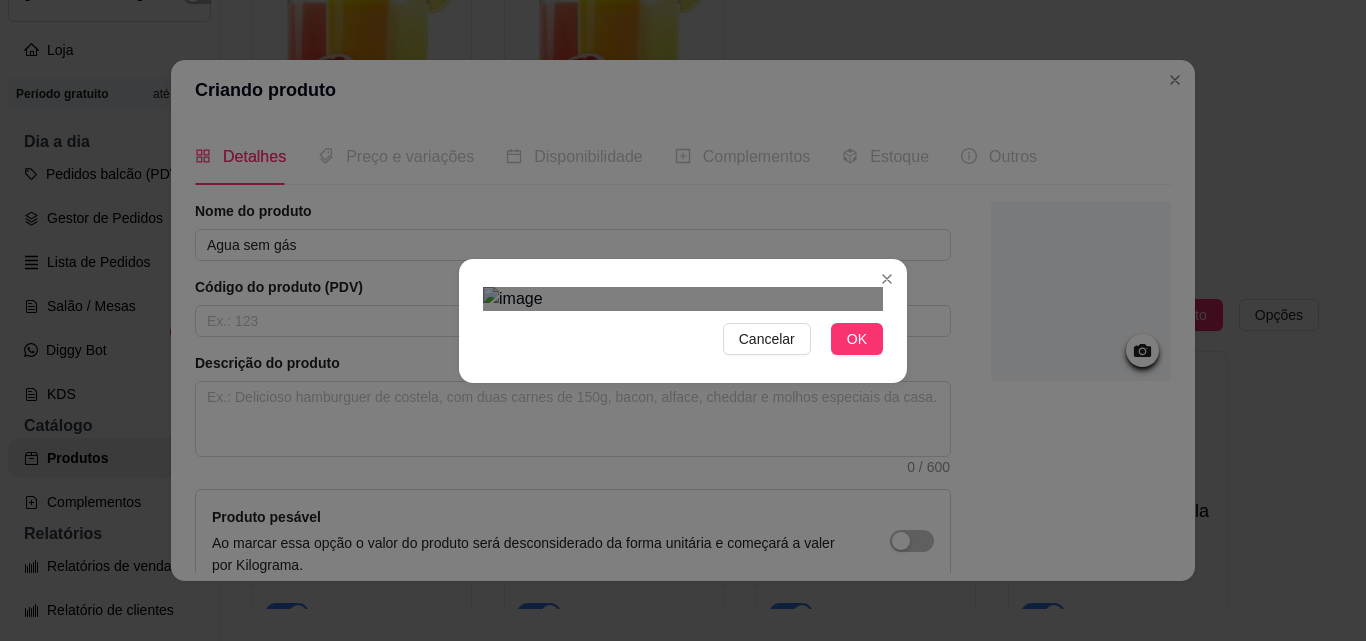 click at bounding box center [689, 544] 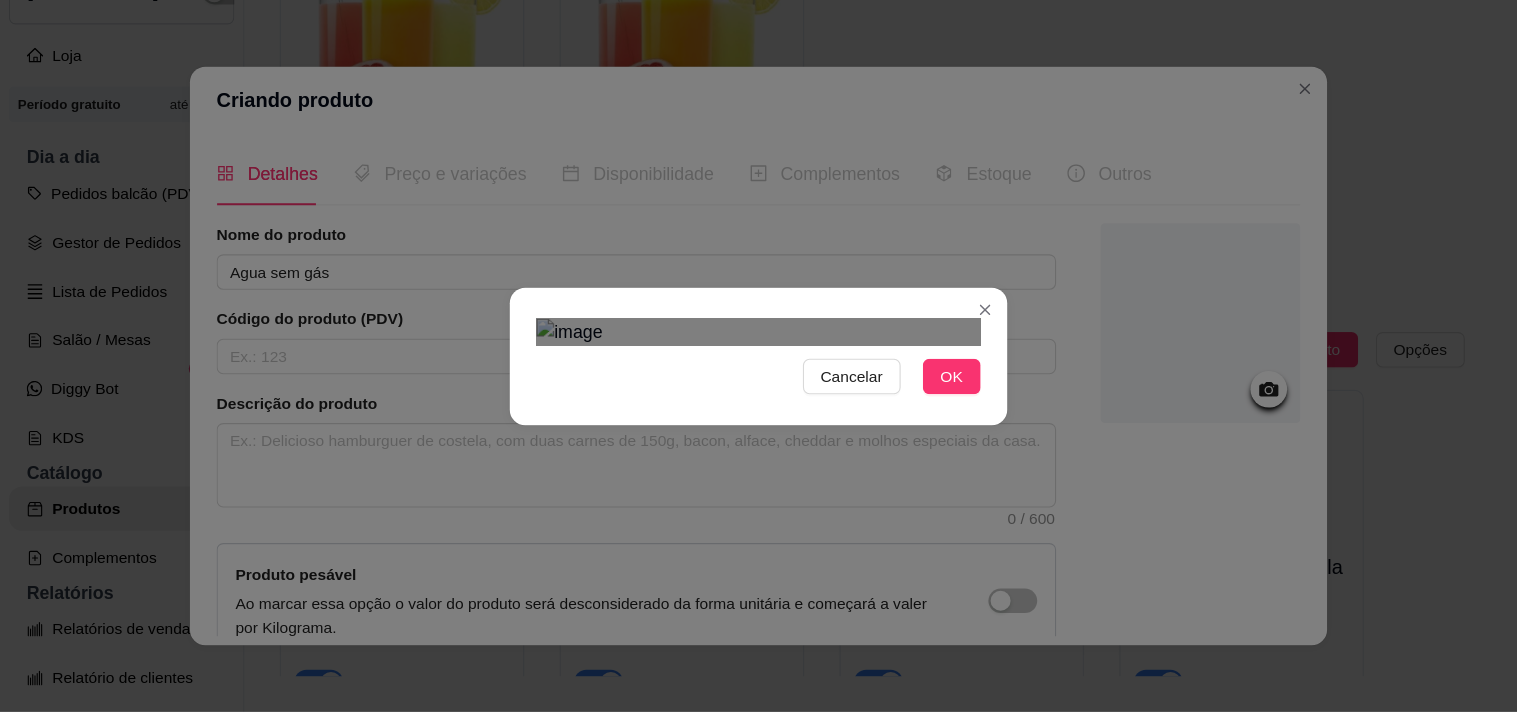 scroll, scrollTop: 32, scrollLeft: 0, axis: vertical 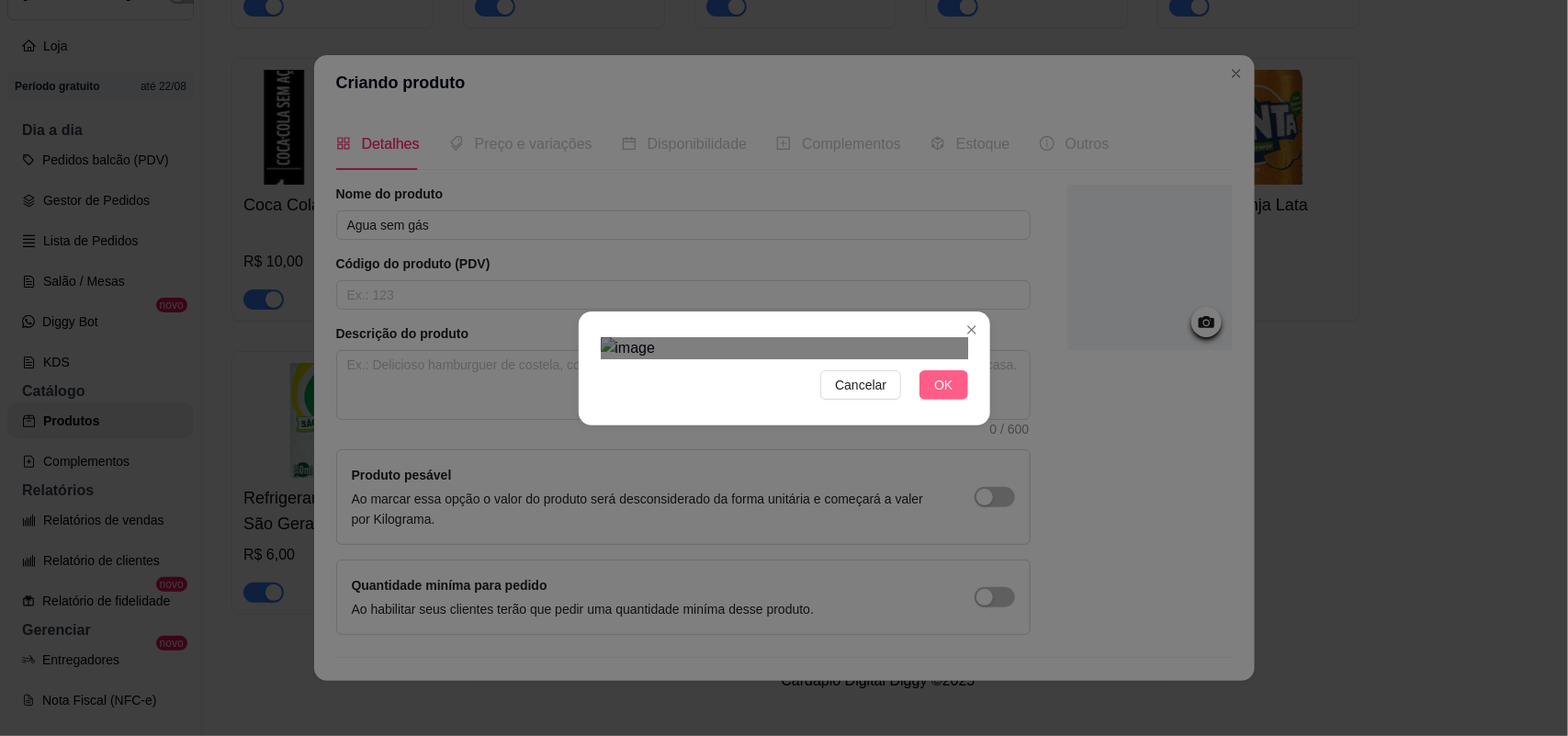click on "OK" at bounding box center (943, 385) 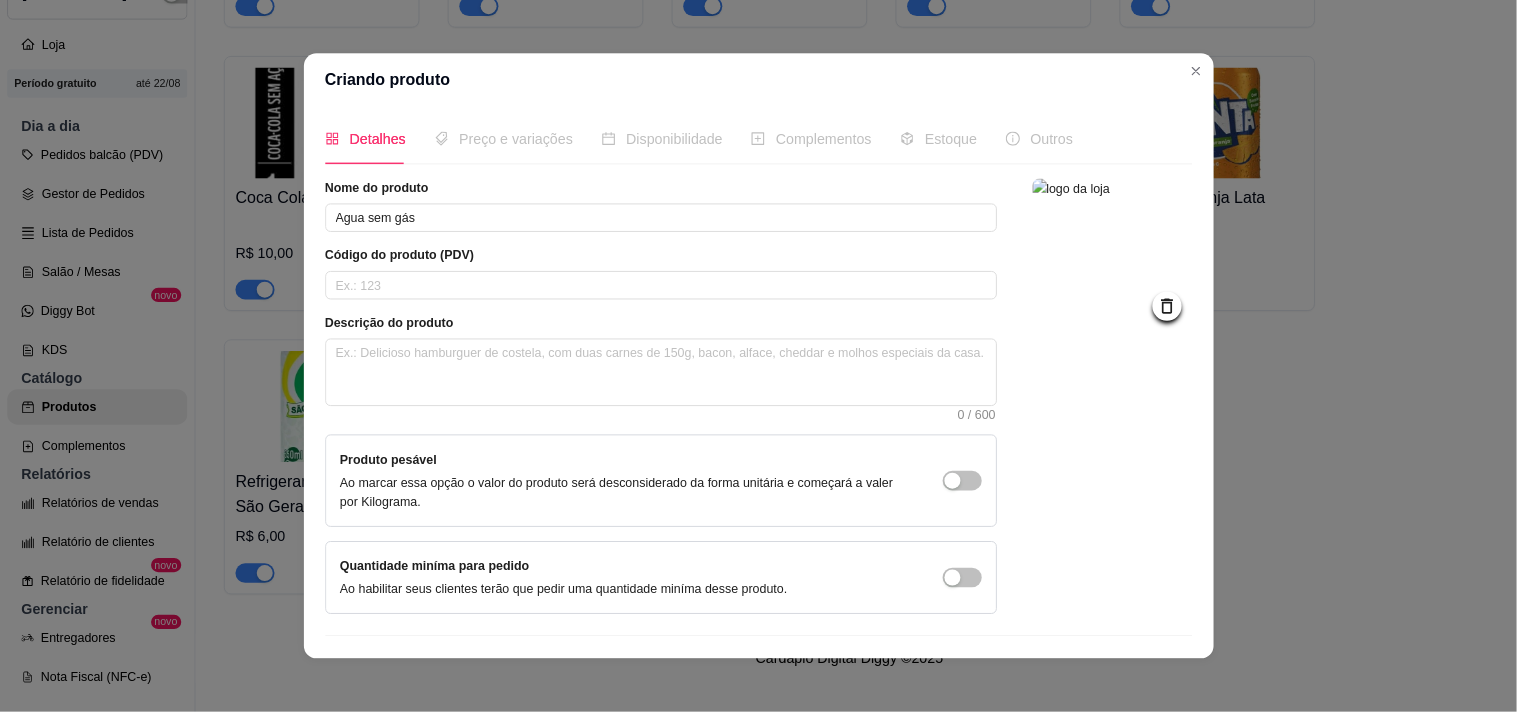scroll, scrollTop: 32, scrollLeft: 0, axis: vertical 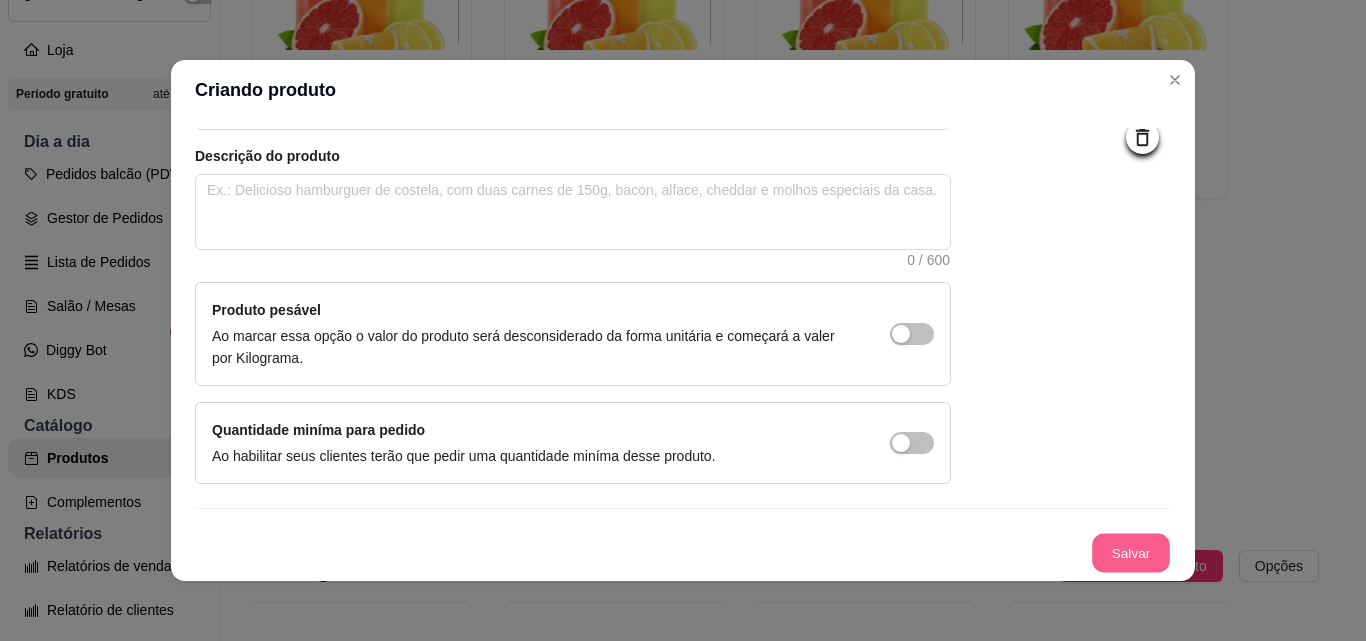 click on "Salvar" at bounding box center [1131, 553] 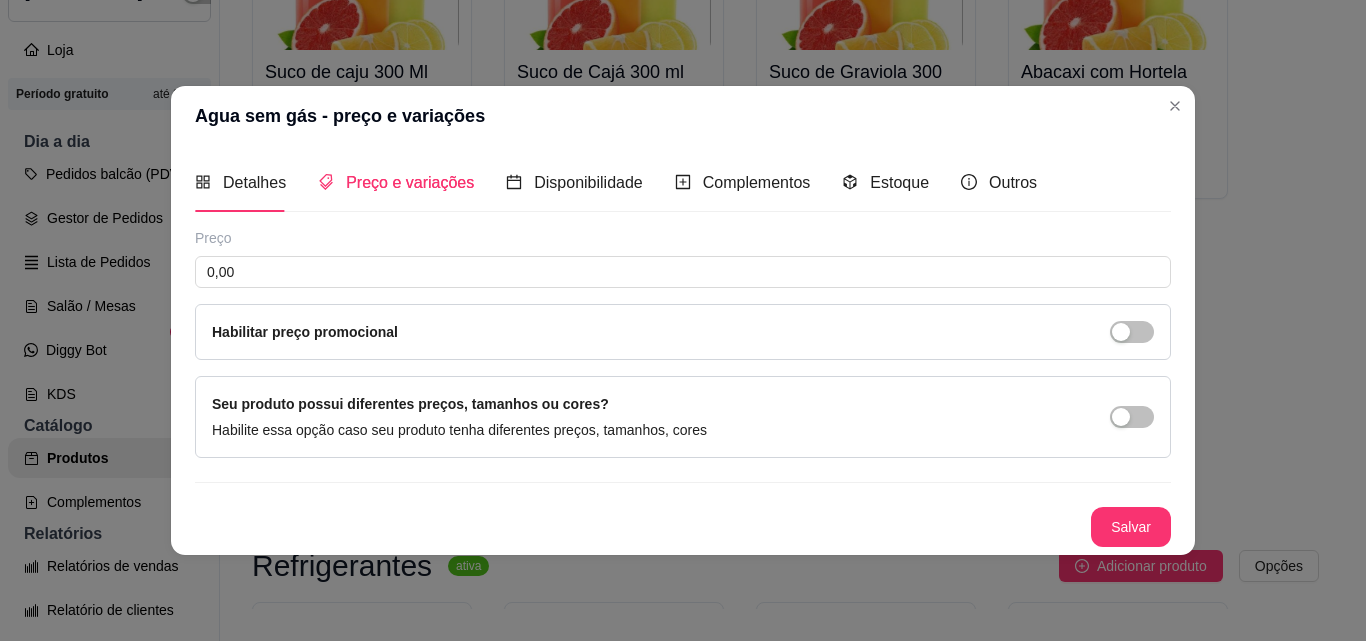 scroll, scrollTop: 0, scrollLeft: 0, axis: both 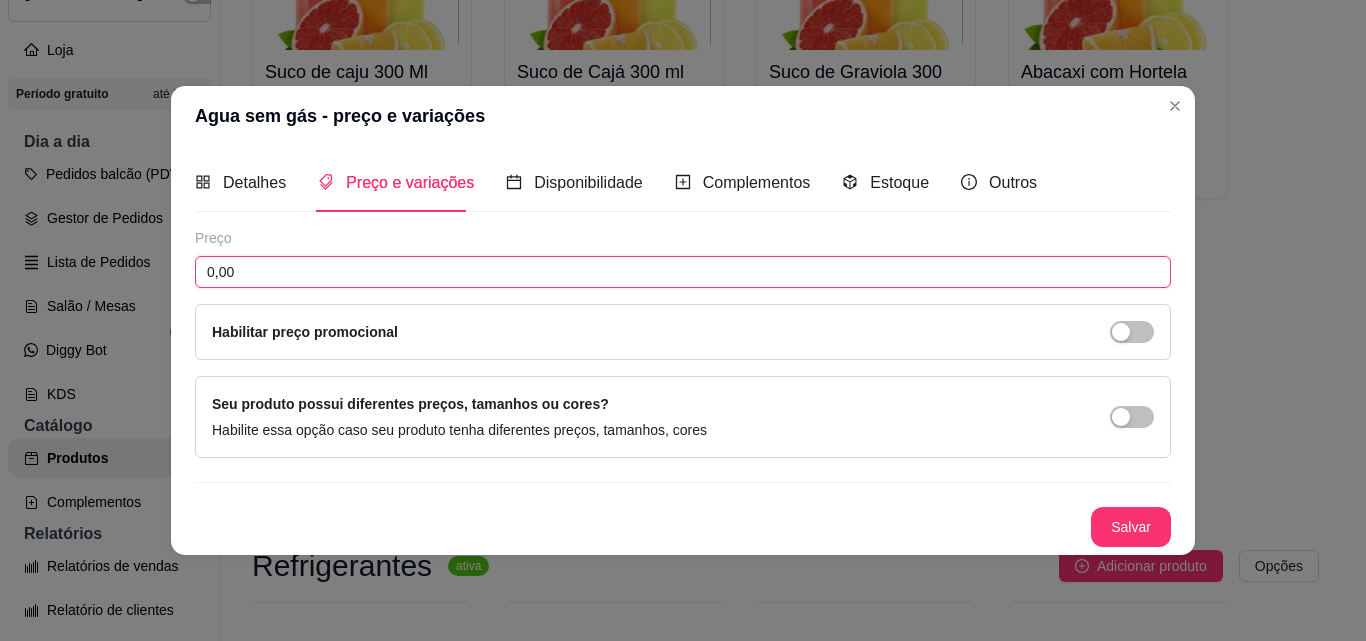 drag, startPoint x: 286, startPoint y: 283, endPoint x: 199, endPoint y: 281, distance: 87.02299 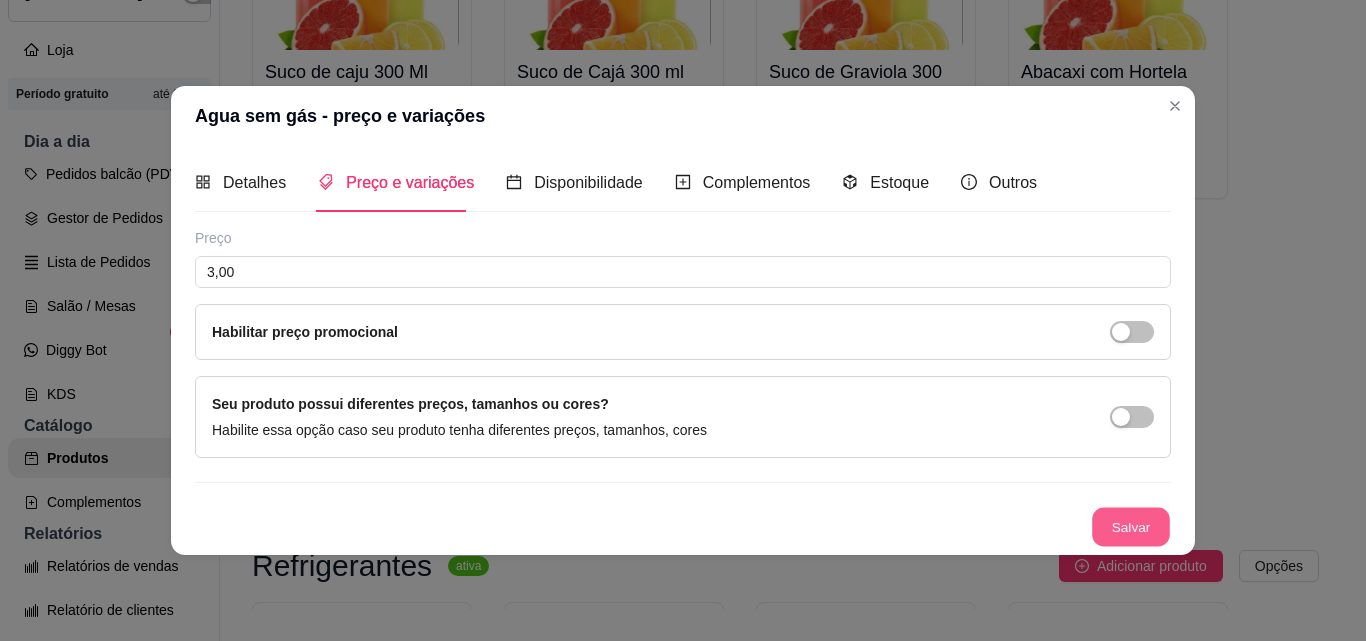 click on "Salvar" at bounding box center (1131, 526) 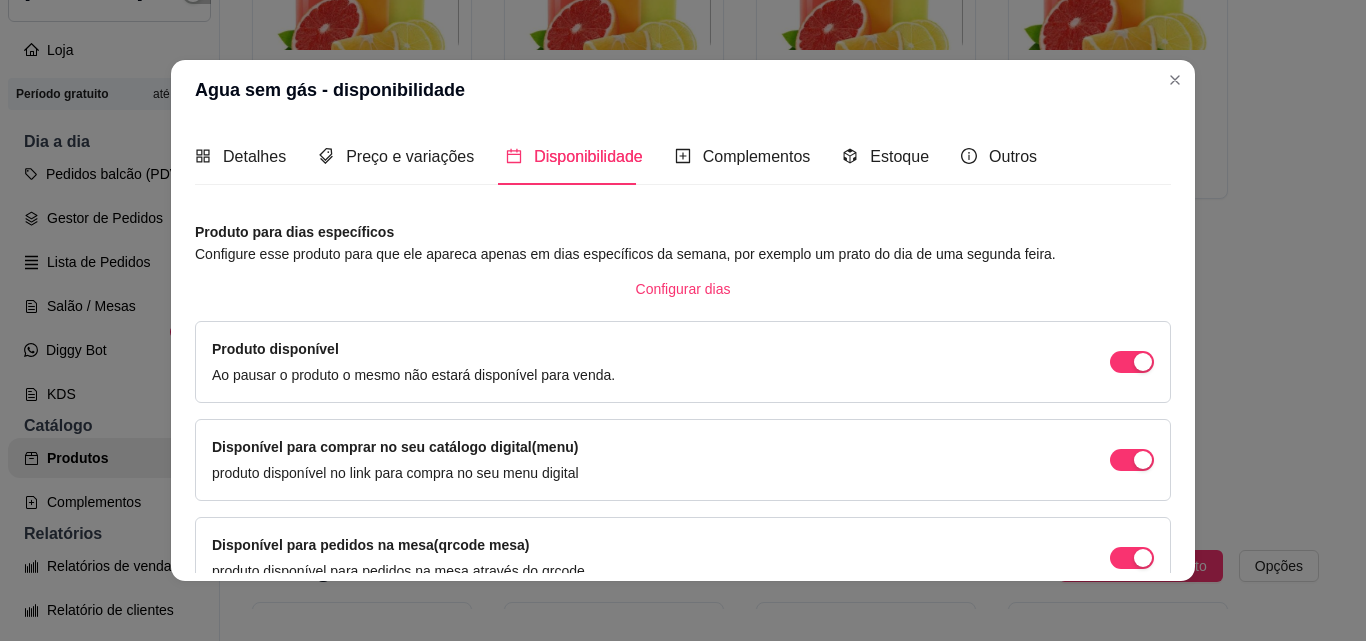 scroll, scrollTop: 205, scrollLeft: 0, axis: vertical 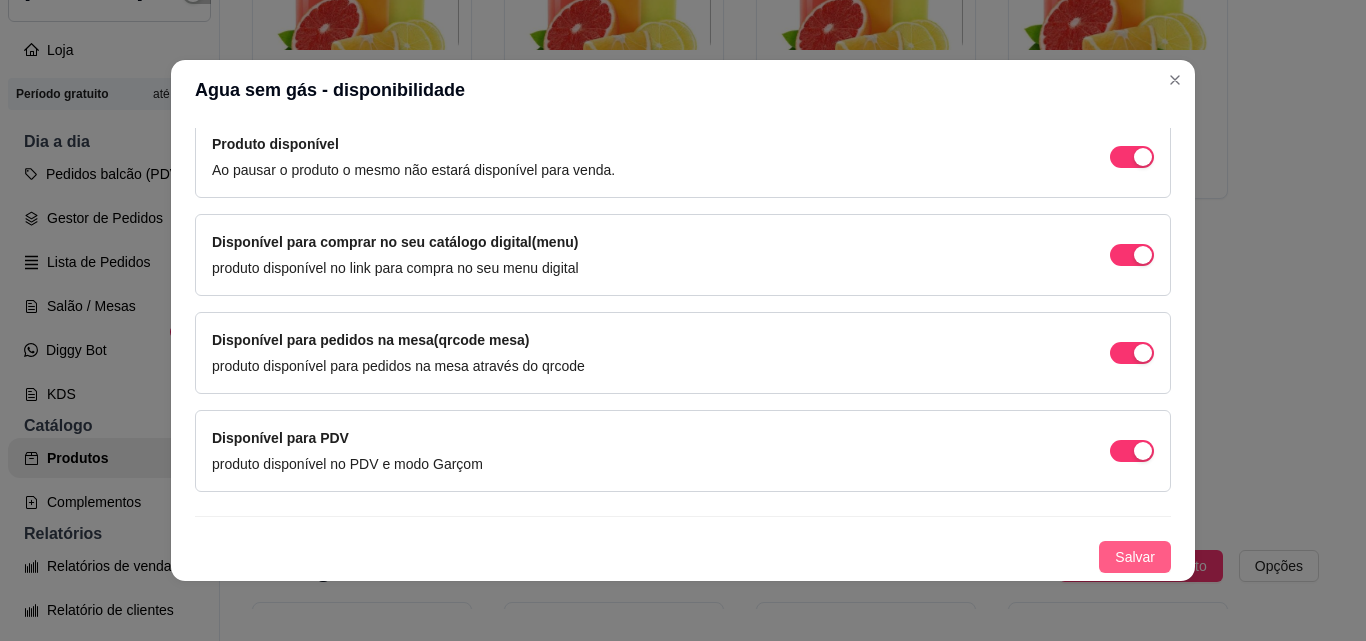 click on "Salvar" at bounding box center [1135, 557] 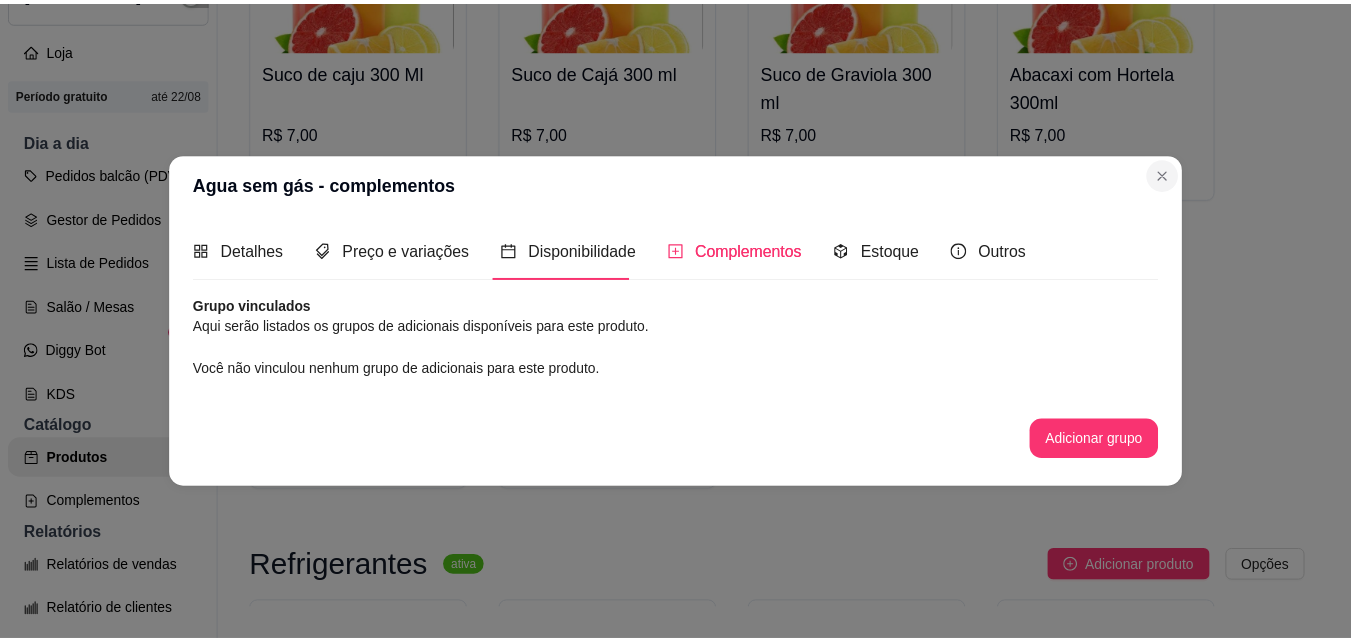 scroll, scrollTop: 0, scrollLeft: 0, axis: both 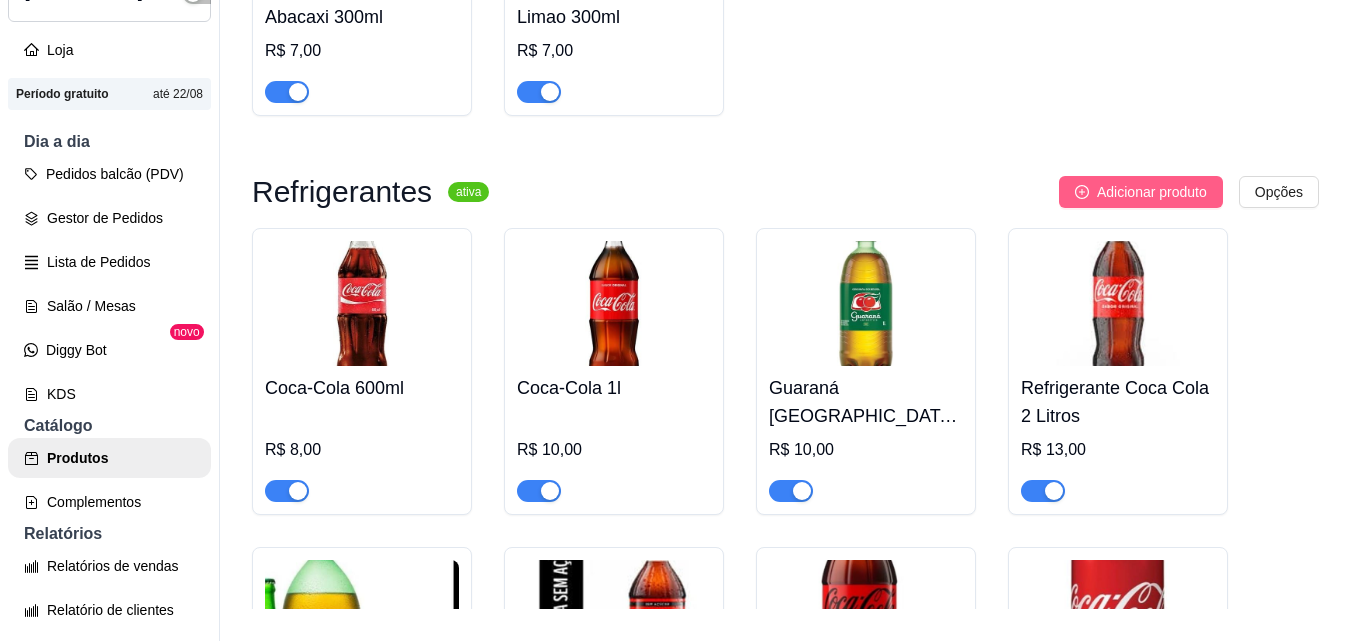 click on "Adicionar produto" at bounding box center [1152, 192] 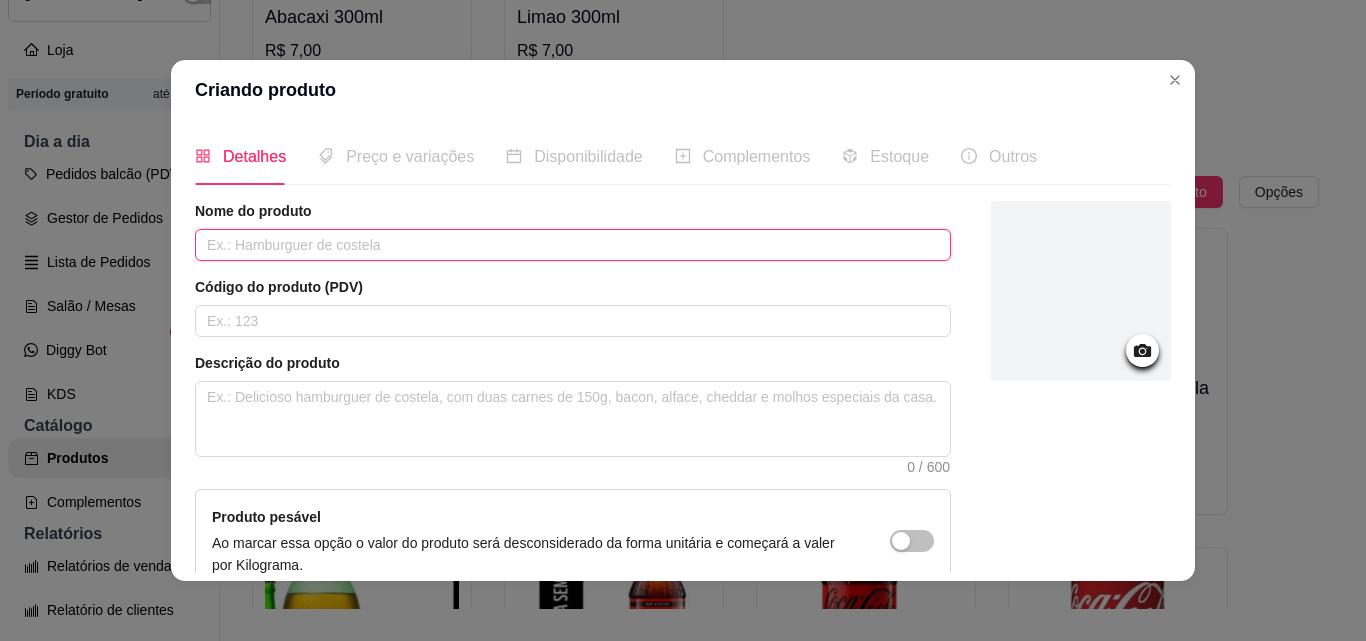 click at bounding box center [573, 245] 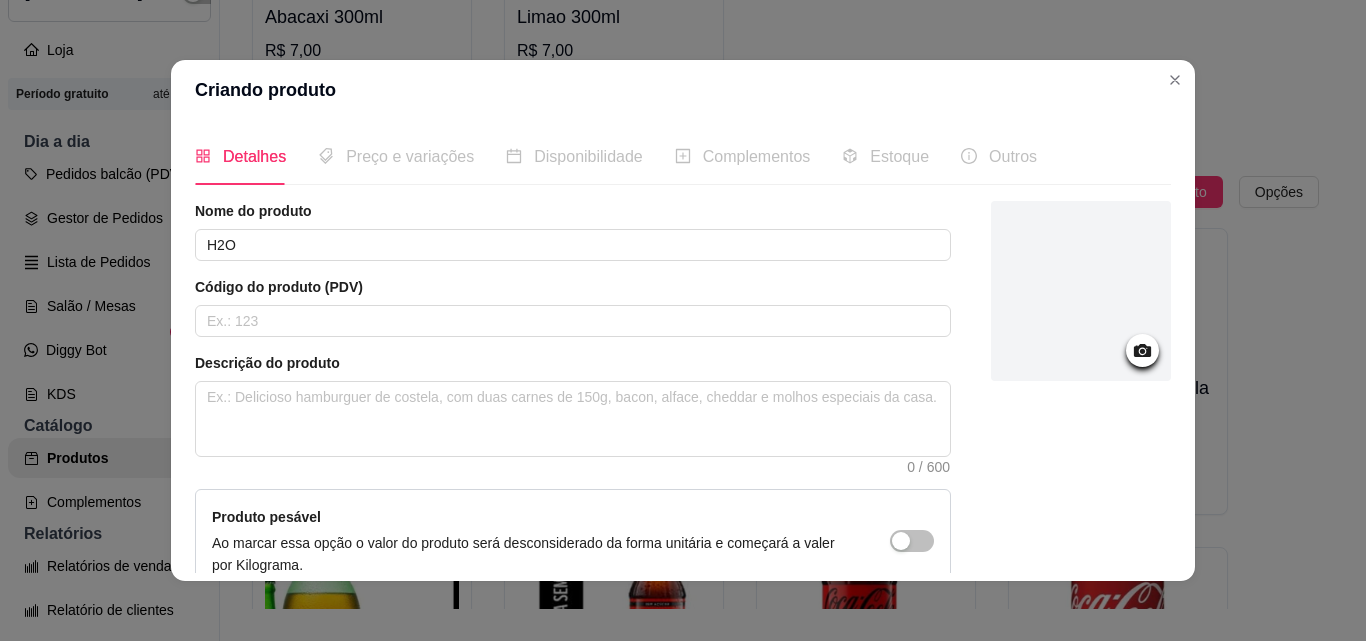click at bounding box center [1081, 291] 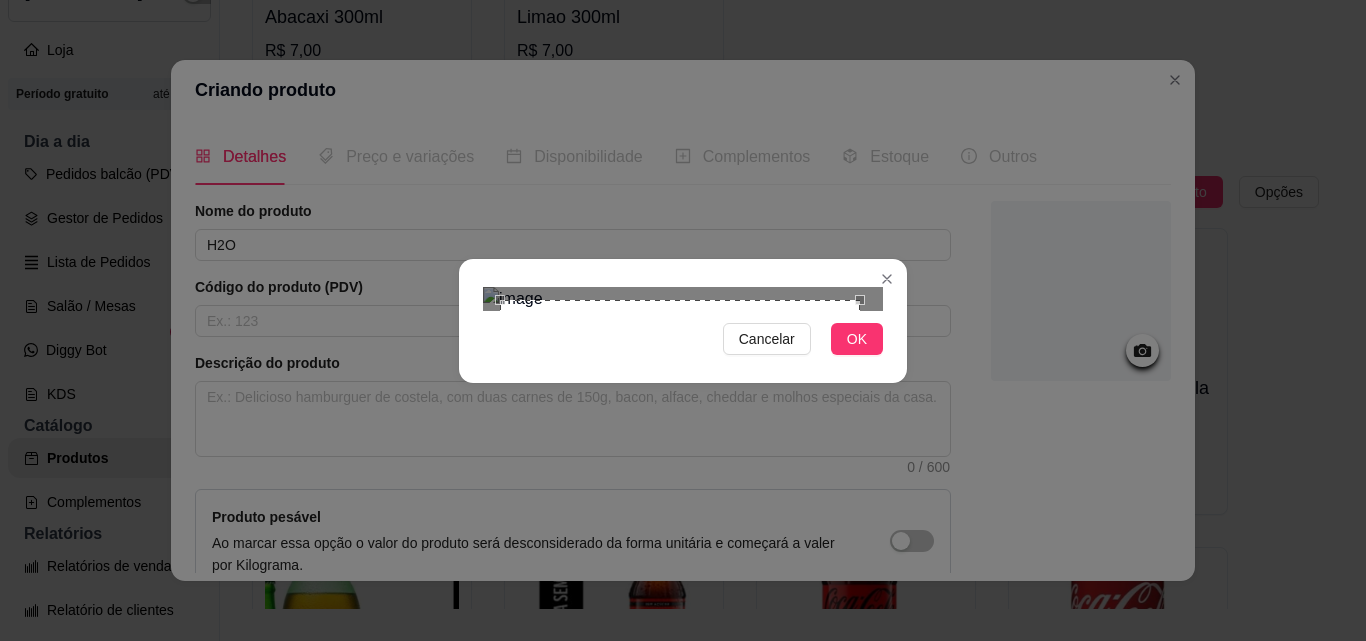 click at bounding box center [680, 480] 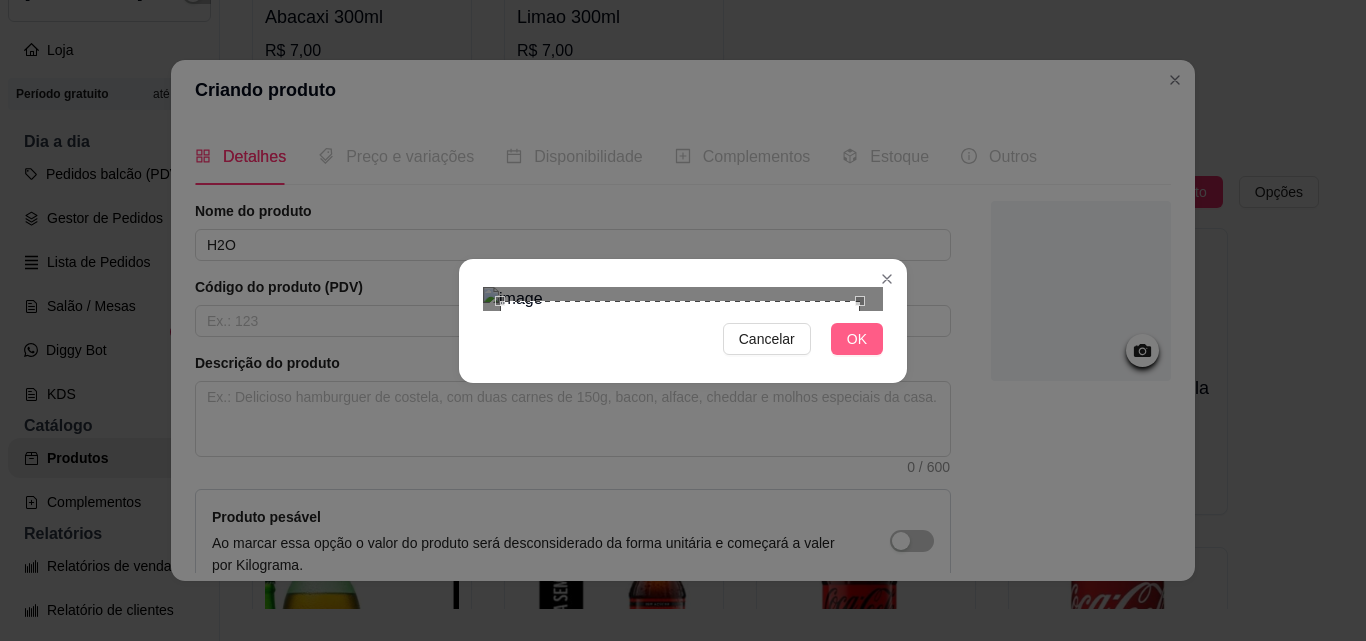 click on "OK" at bounding box center [857, 339] 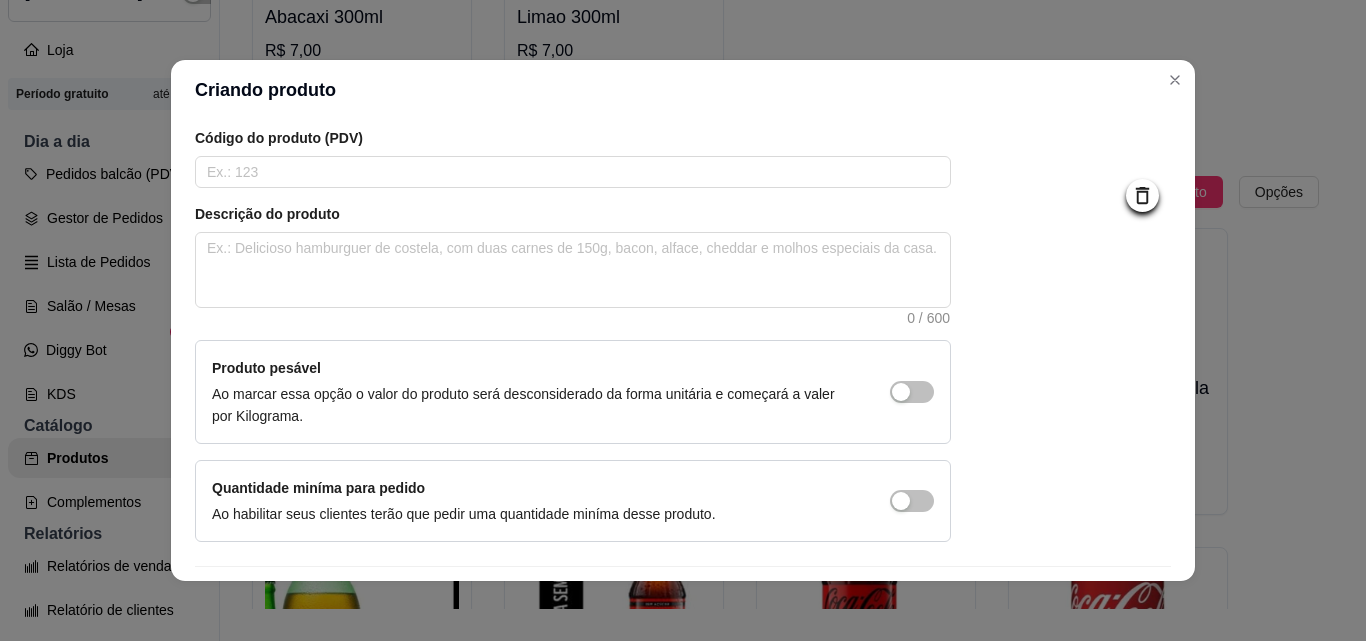 scroll, scrollTop: 207, scrollLeft: 0, axis: vertical 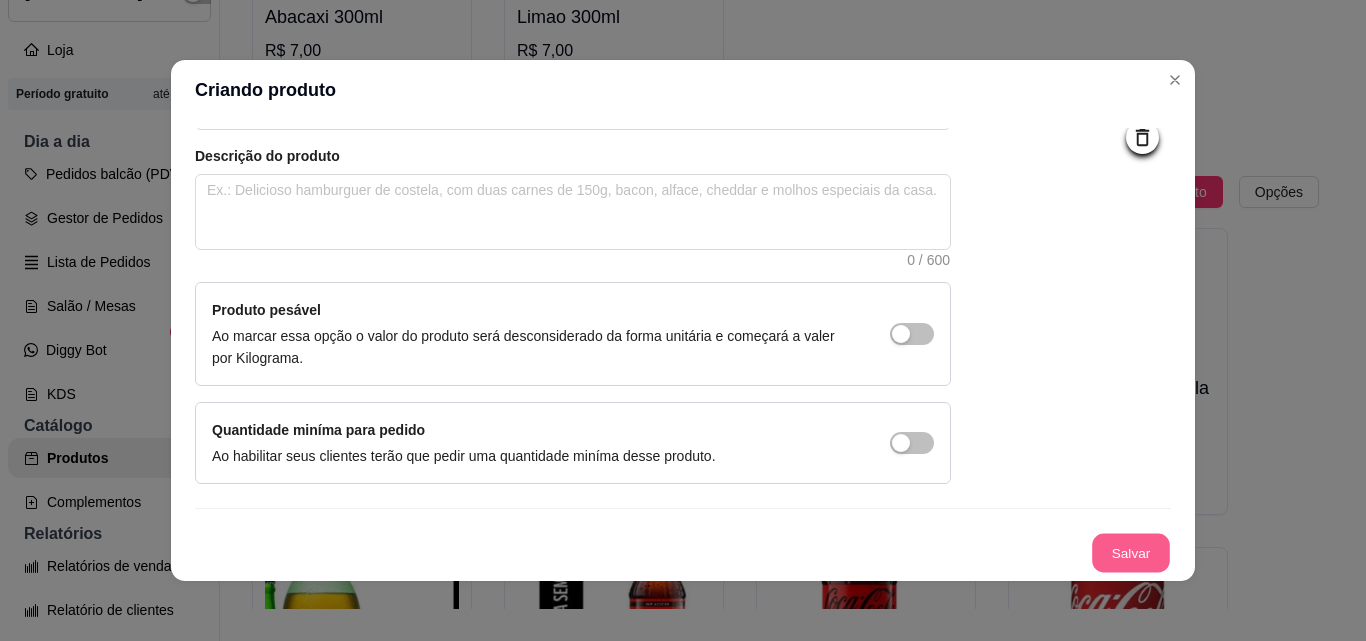 click on "Salvar" at bounding box center [1131, 553] 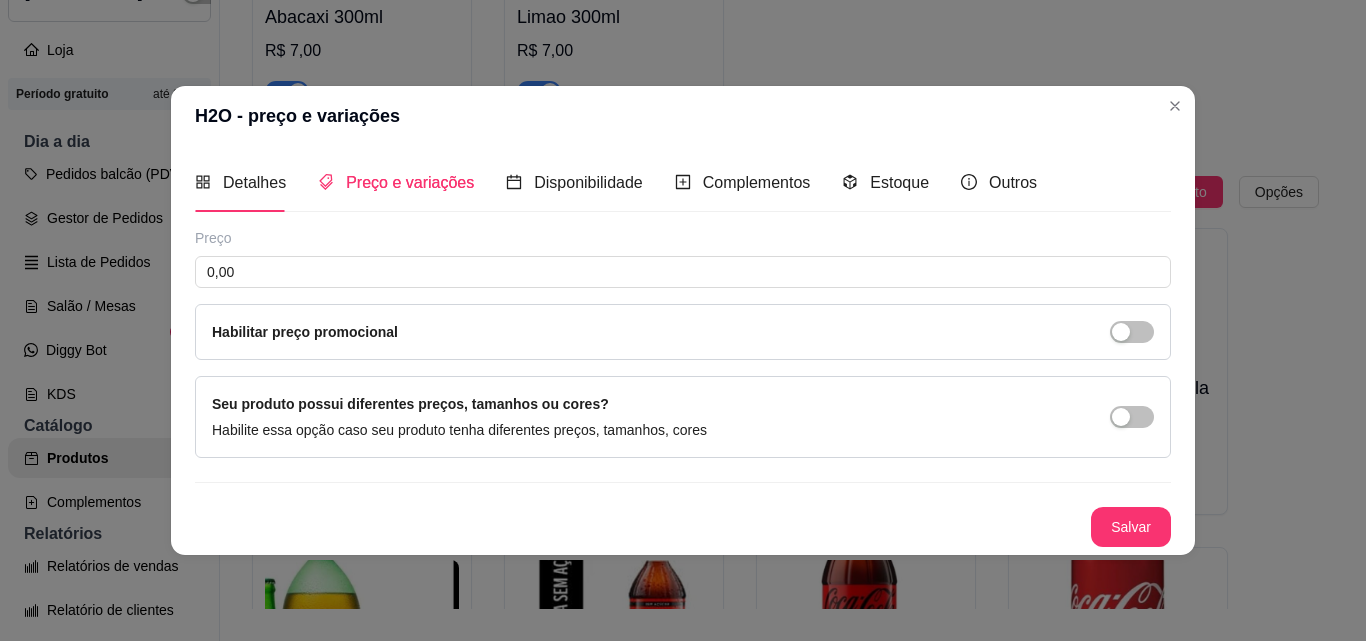 scroll, scrollTop: 0, scrollLeft: 0, axis: both 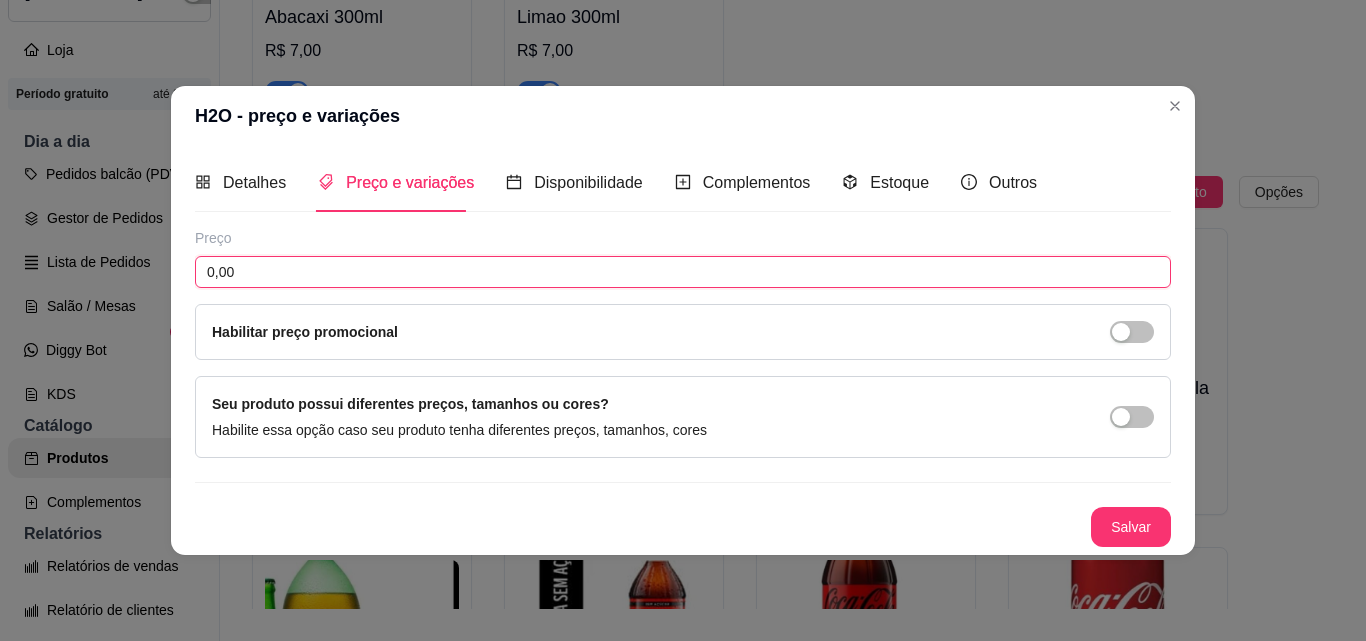 drag, startPoint x: 287, startPoint y: 282, endPoint x: 194, endPoint y: 273, distance: 93.43447 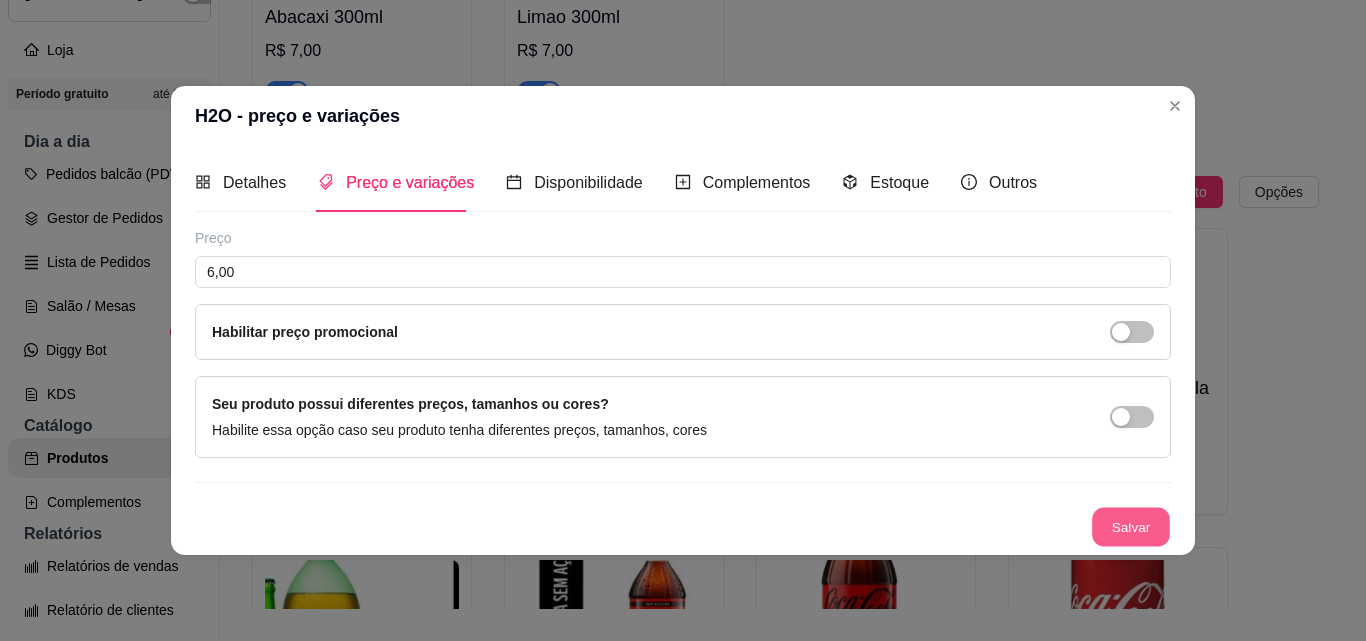 click on "Salvar" at bounding box center (1131, 526) 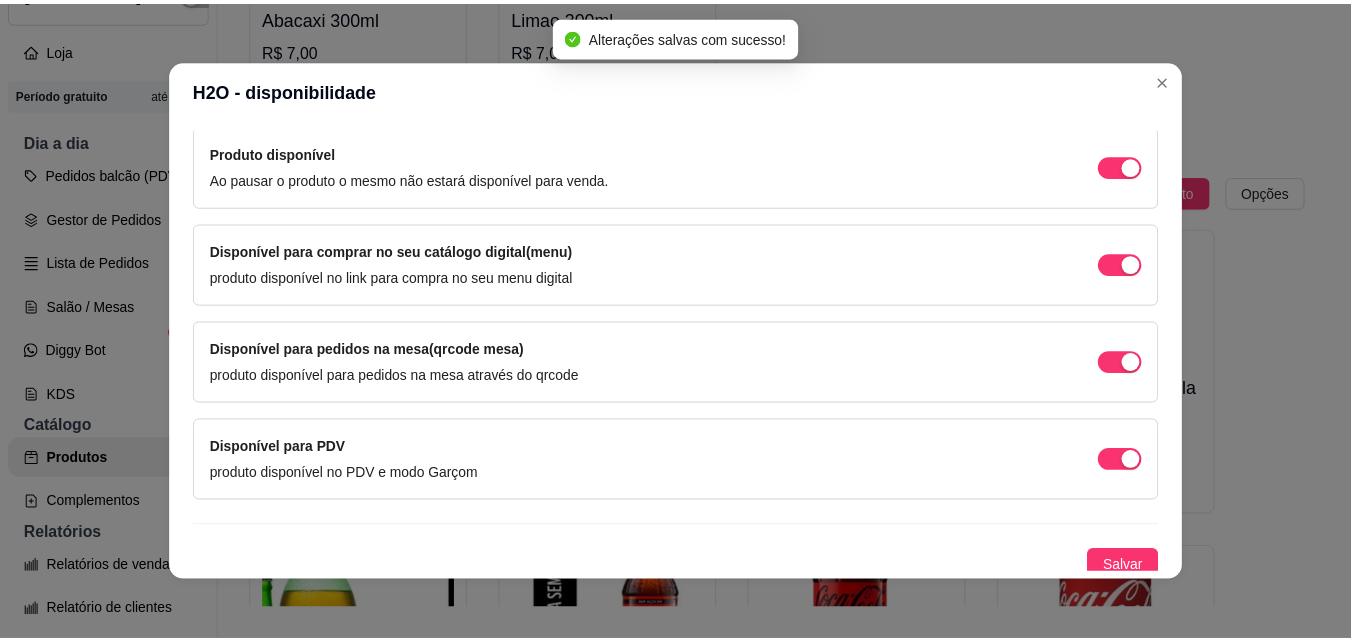 scroll, scrollTop: 205, scrollLeft: 0, axis: vertical 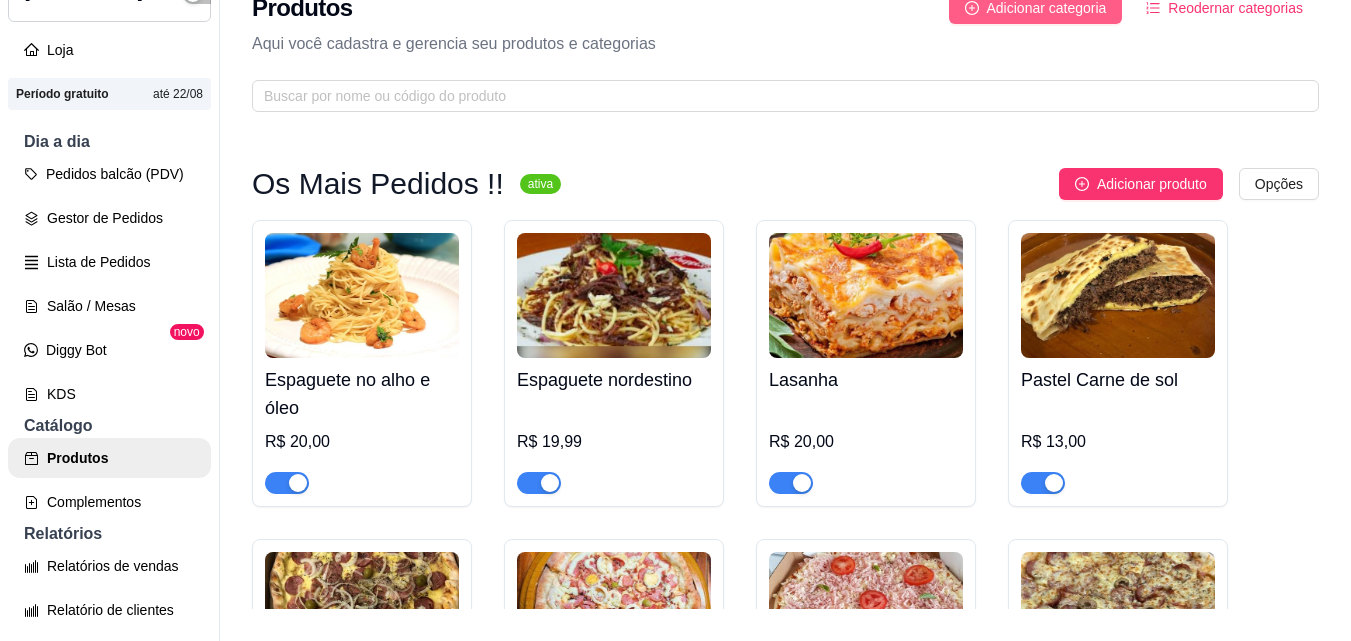 click on "Adicionar categoria" at bounding box center (1047, 8) 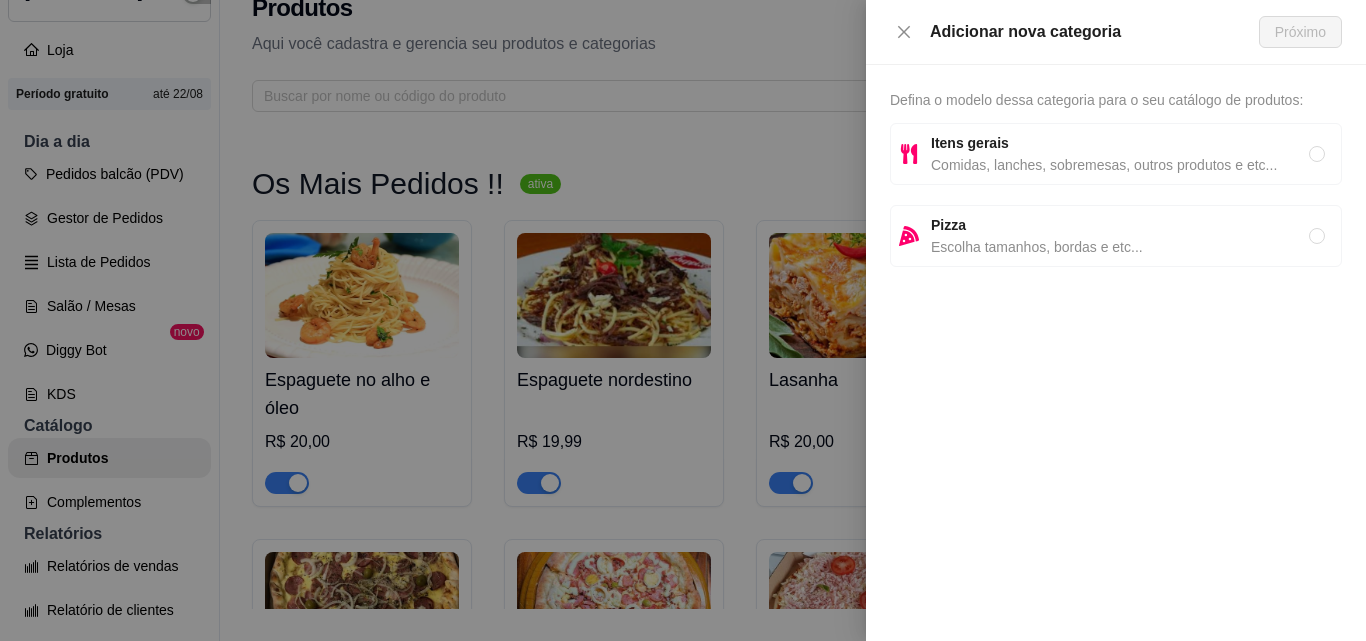 click on "Itens gerais" at bounding box center (1120, 143) 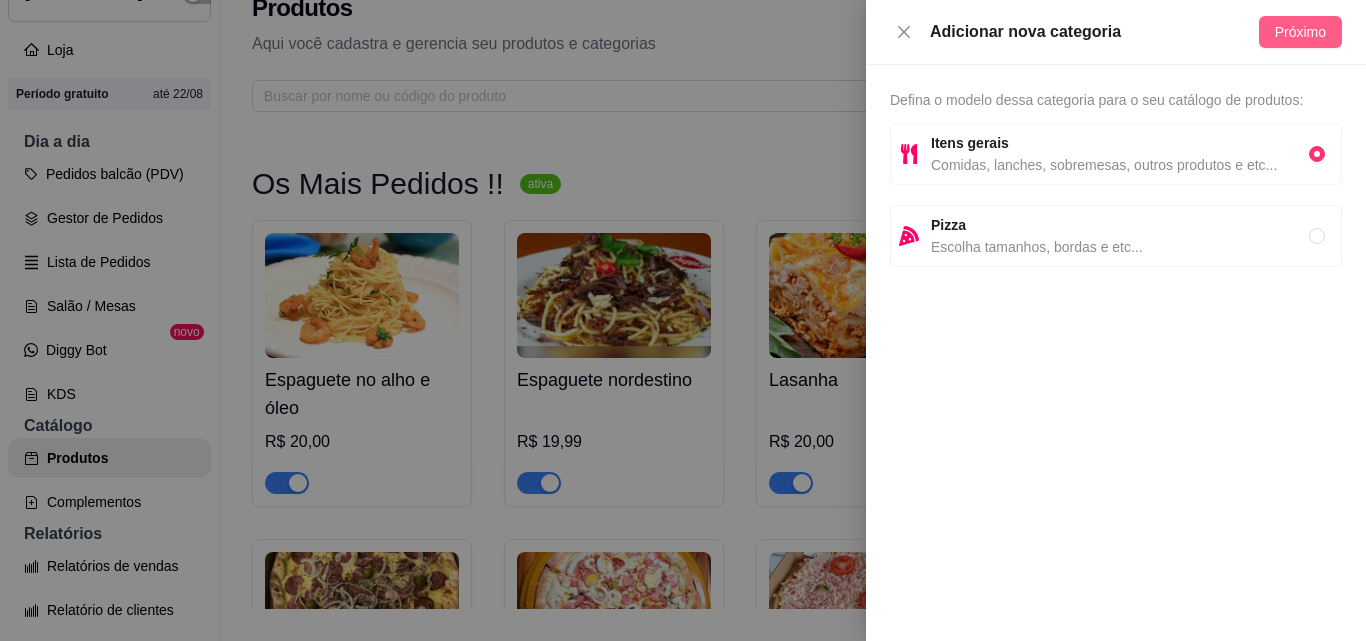 click on "Próximo" at bounding box center [1300, 32] 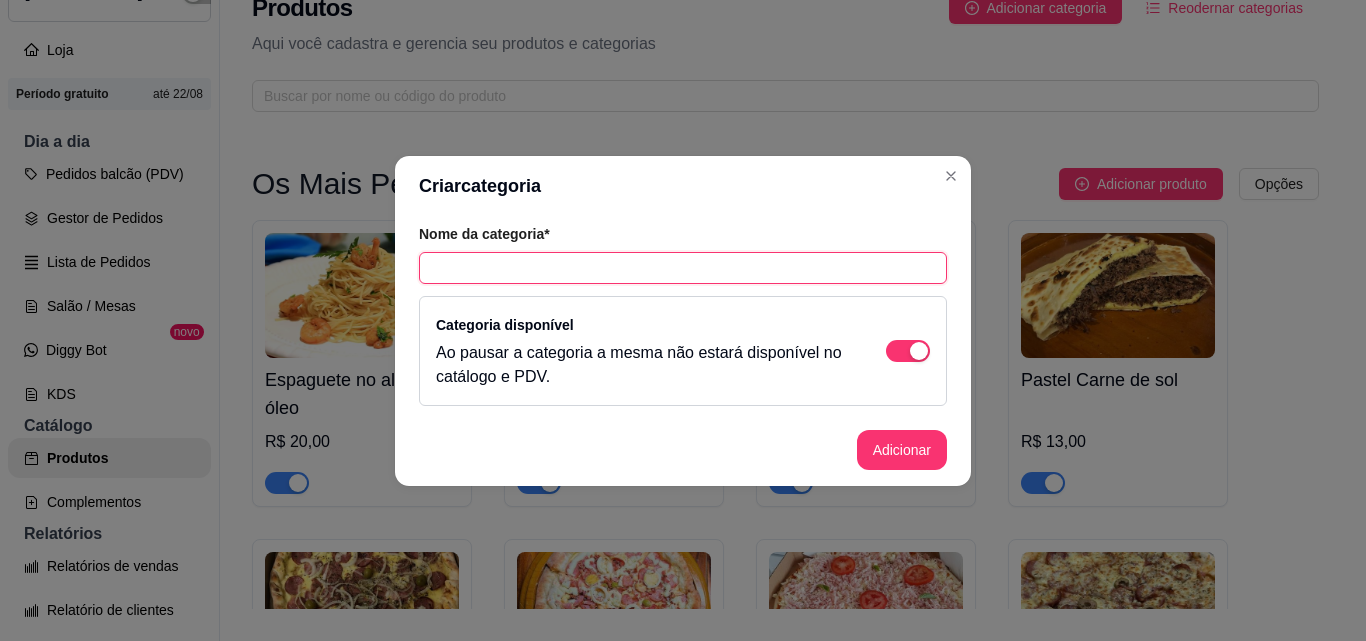 click at bounding box center [683, 268] 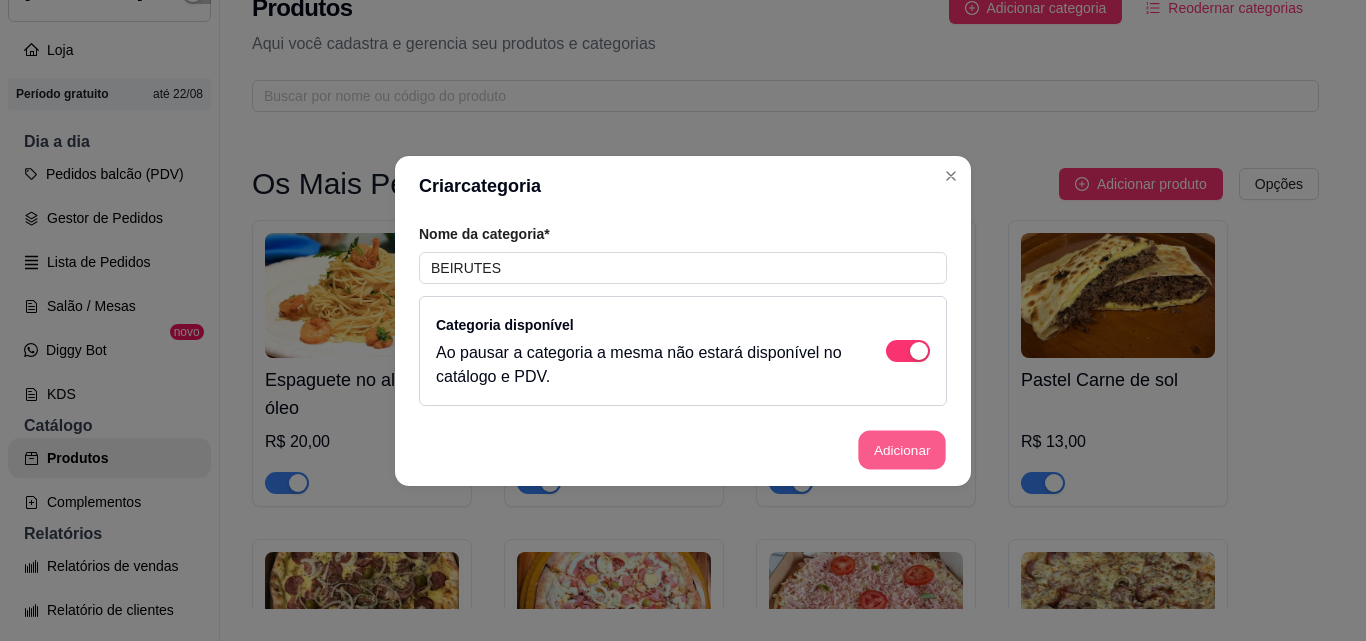 click on "Adicionar" at bounding box center [902, 449] 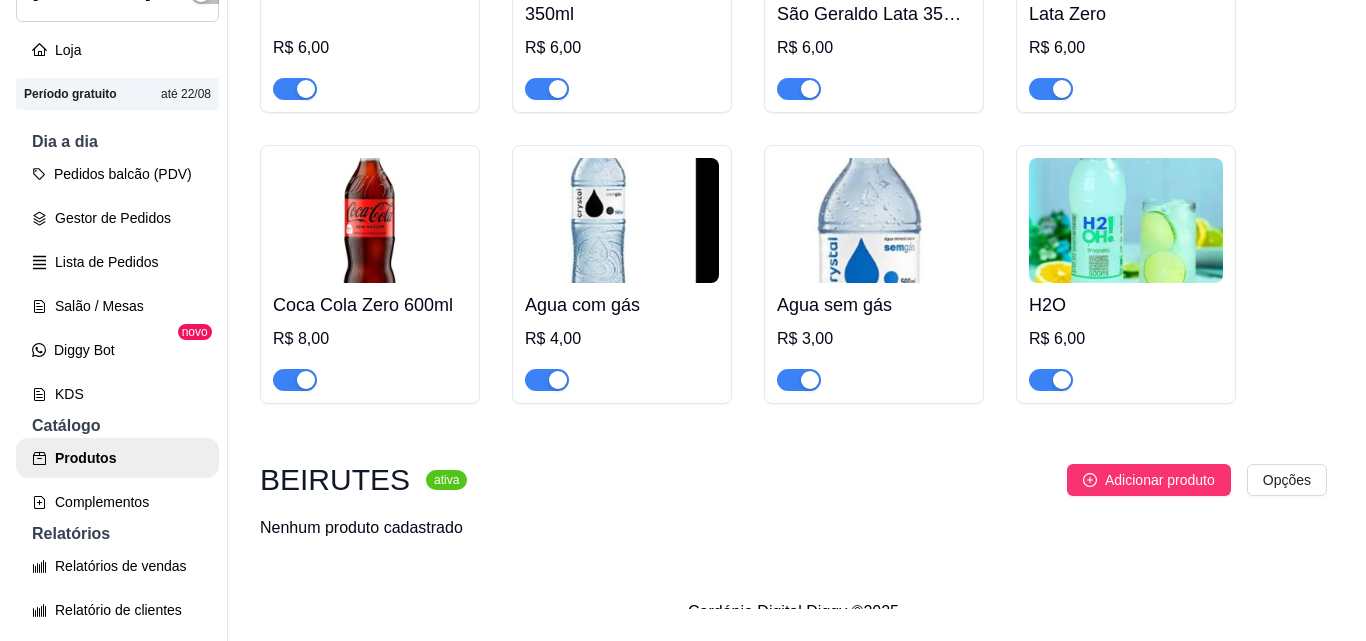 scroll, scrollTop: 9093, scrollLeft: 0, axis: vertical 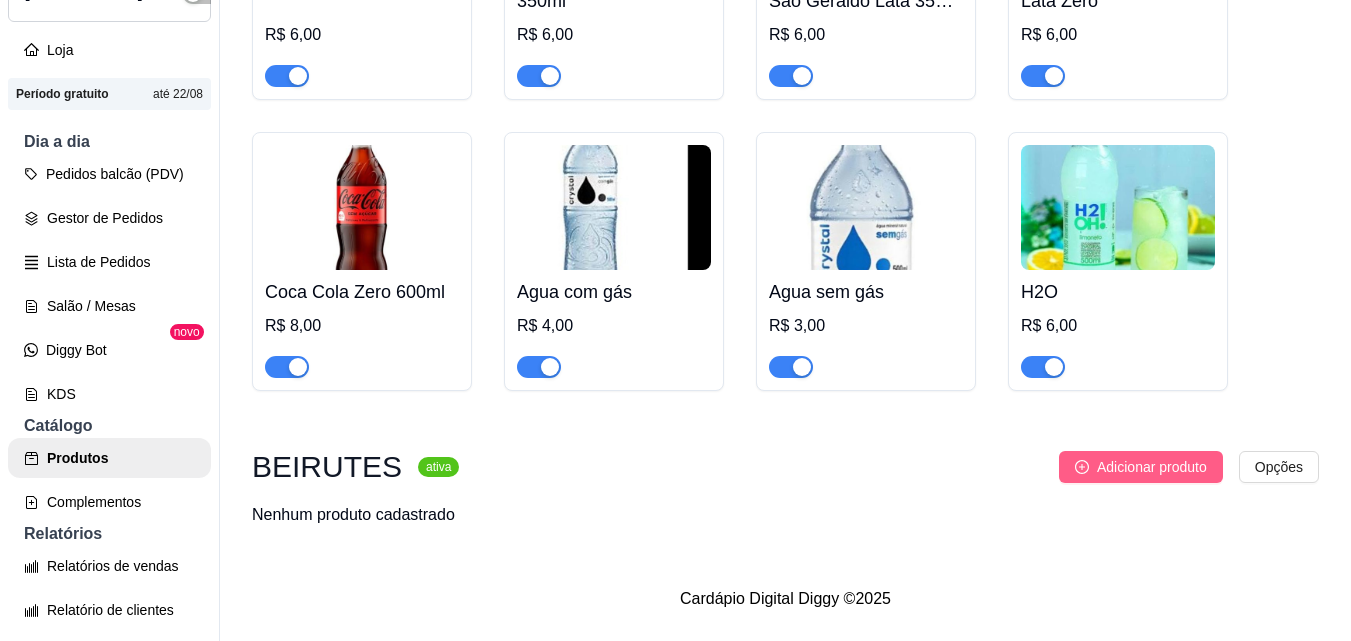 click on "Adicionar produto" at bounding box center (1152, 467) 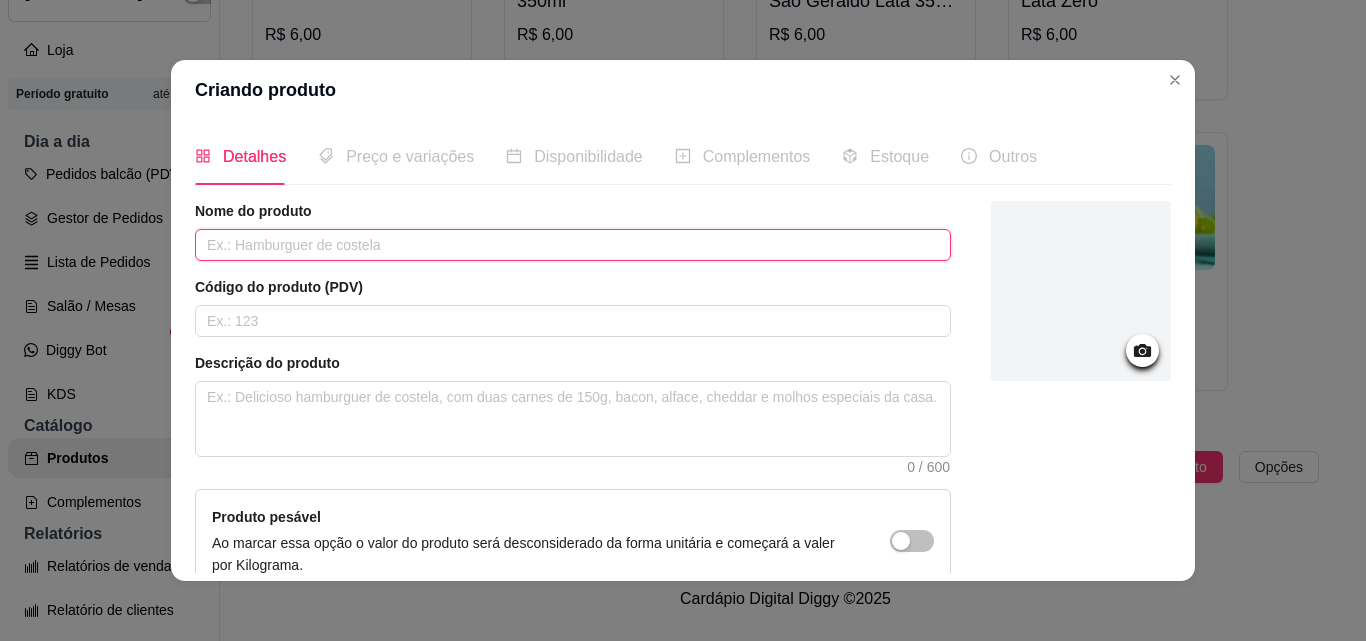 click at bounding box center (573, 245) 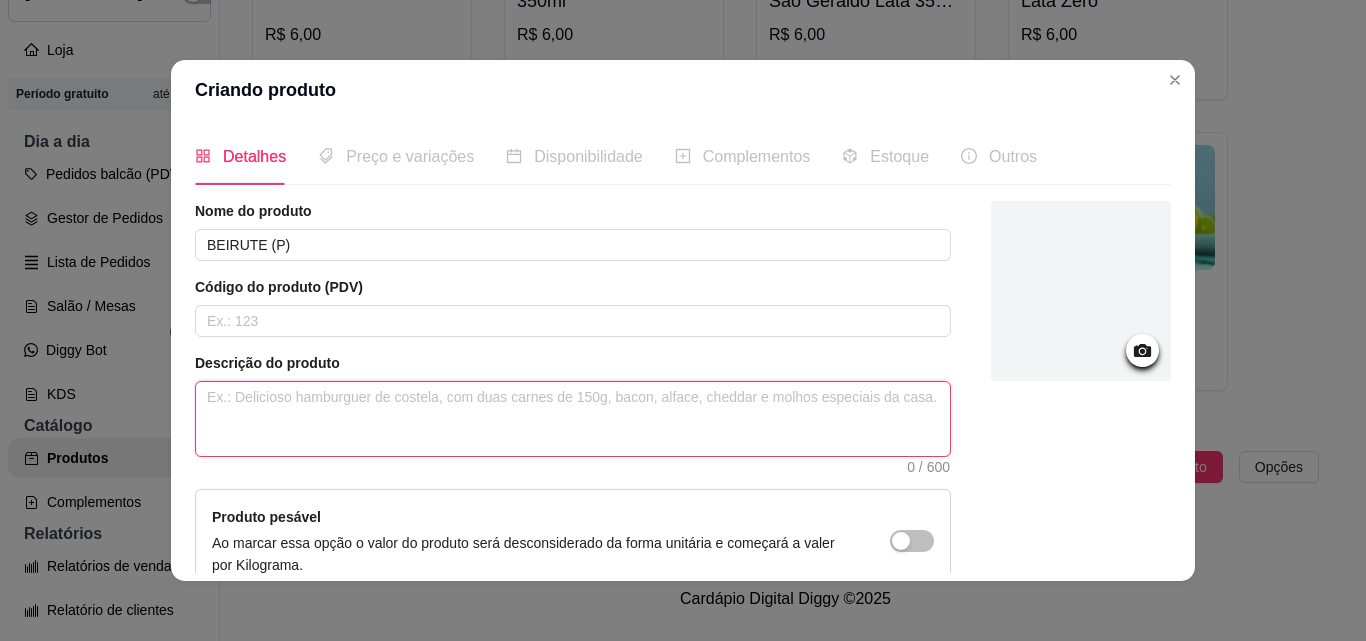 click at bounding box center [573, 419] 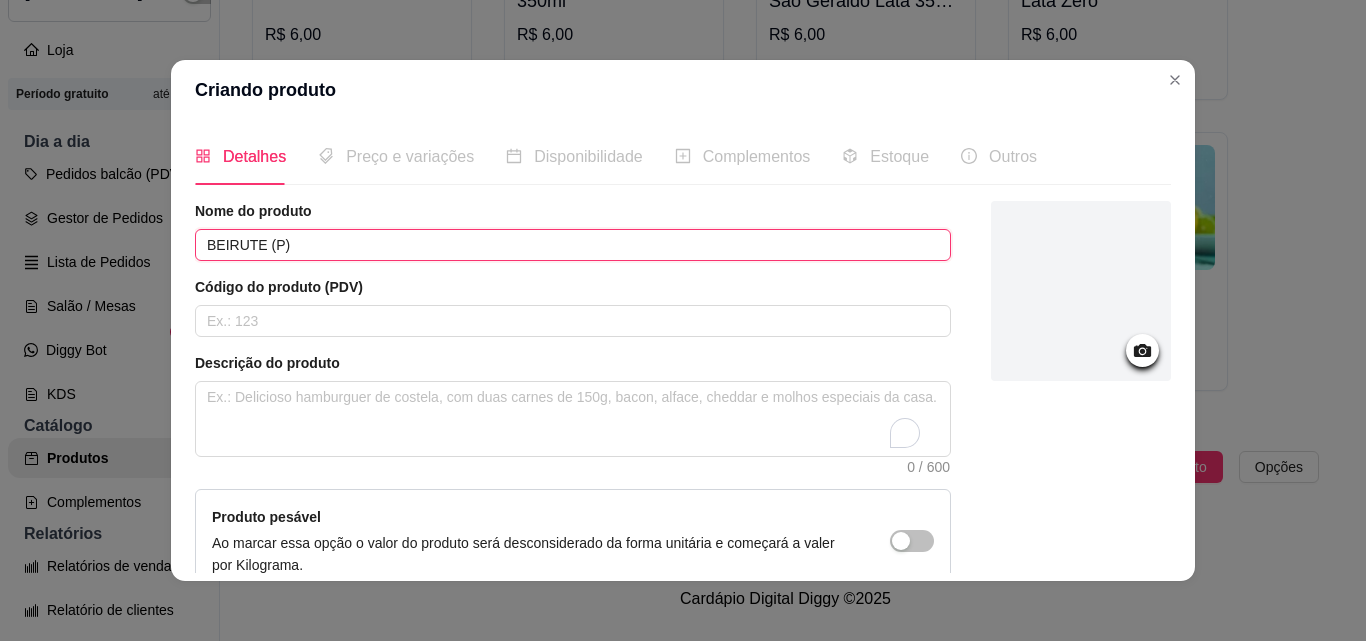 click on "BEIRUTE (P)" at bounding box center [573, 245] 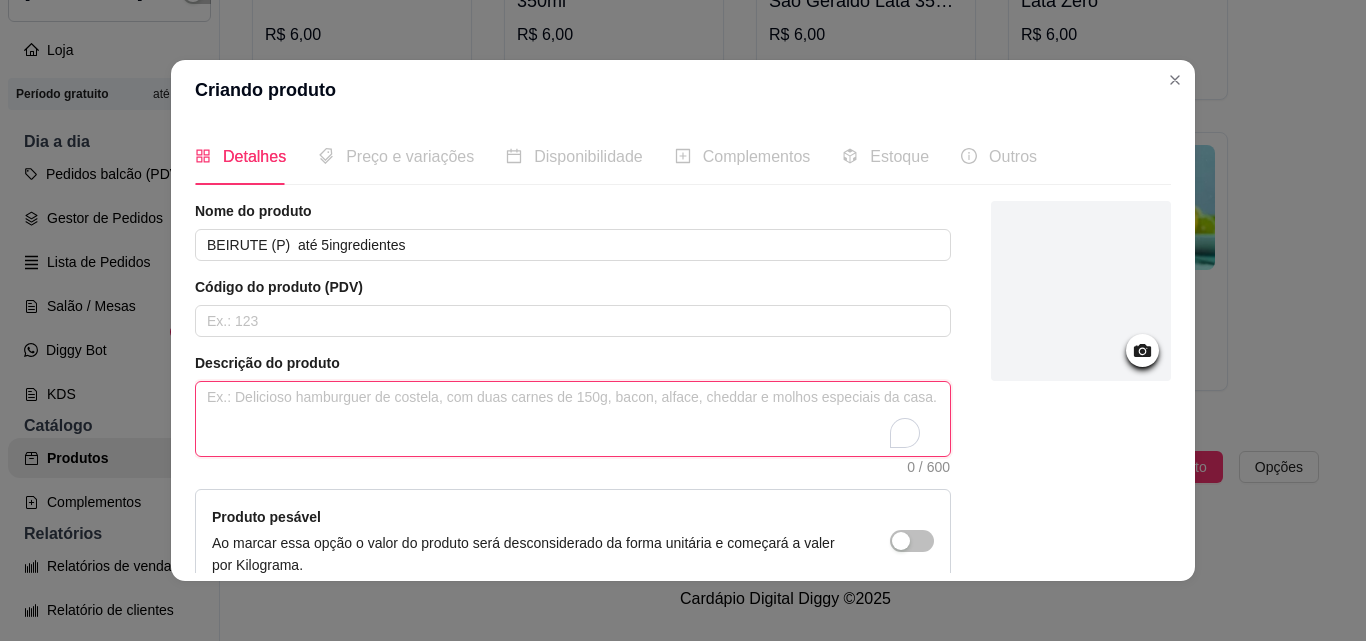 click at bounding box center [573, 419] 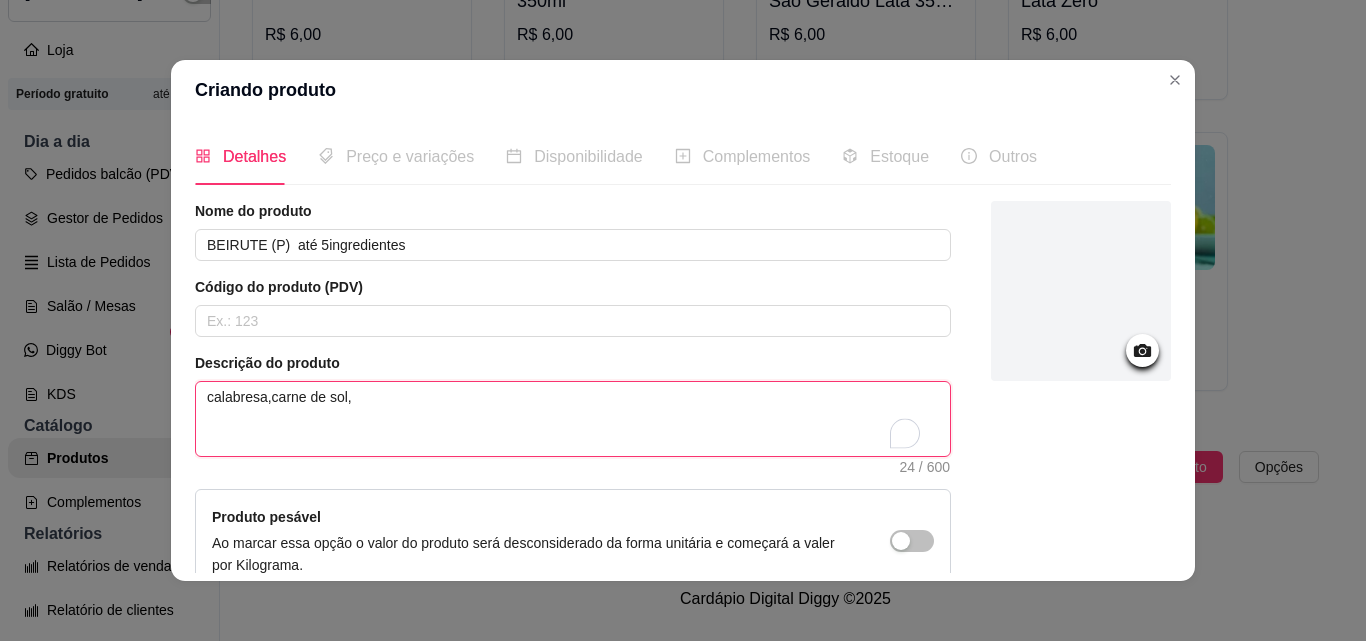 click on "calabresa,carne de sol," at bounding box center [573, 419] 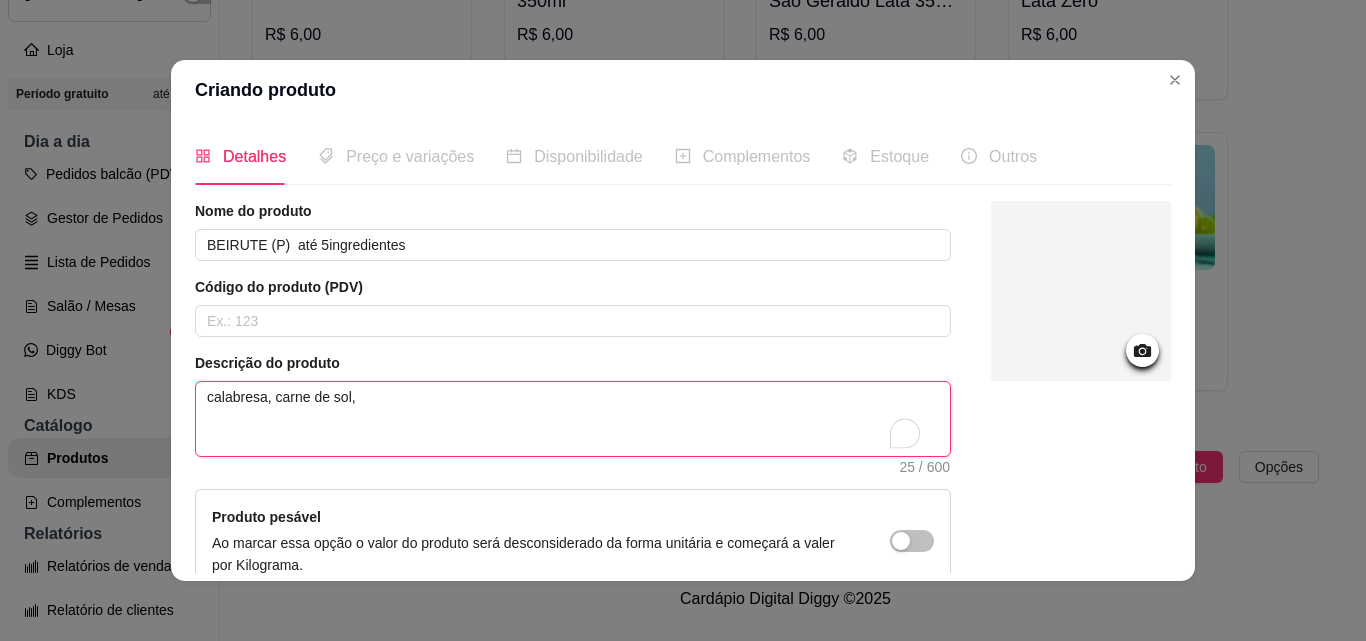 click on "calabresa, carne de sol," at bounding box center [573, 419] 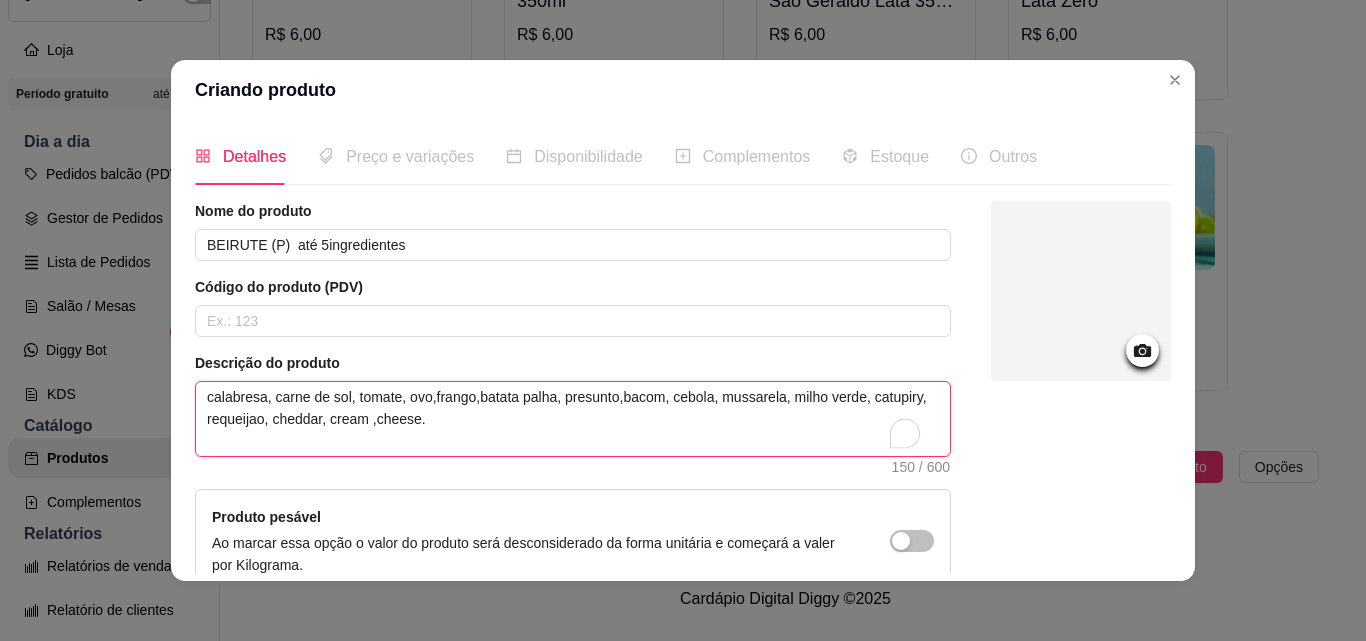 click on "calabresa, carne de sol, tomate, ovo,frango,batata palha, presunto,bacom, cebola, mussarela, milho verde, catupiry, requeijao, cheddar, cream ,cheese." at bounding box center (573, 419) 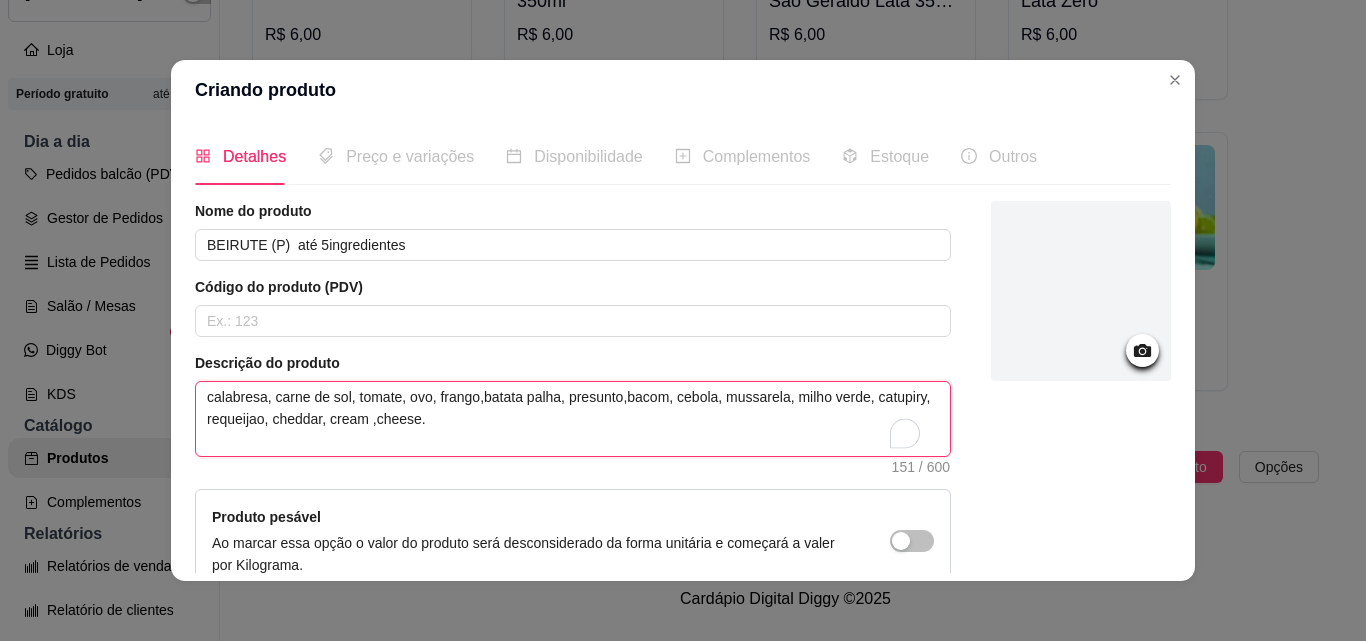 click on "calabresa, carne de sol, tomate, ovo, frango,batata palha, presunto,bacom, cebola, mussarela, milho verde, catupiry, requeijao, cheddar, cream ,cheese." at bounding box center (573, 419) 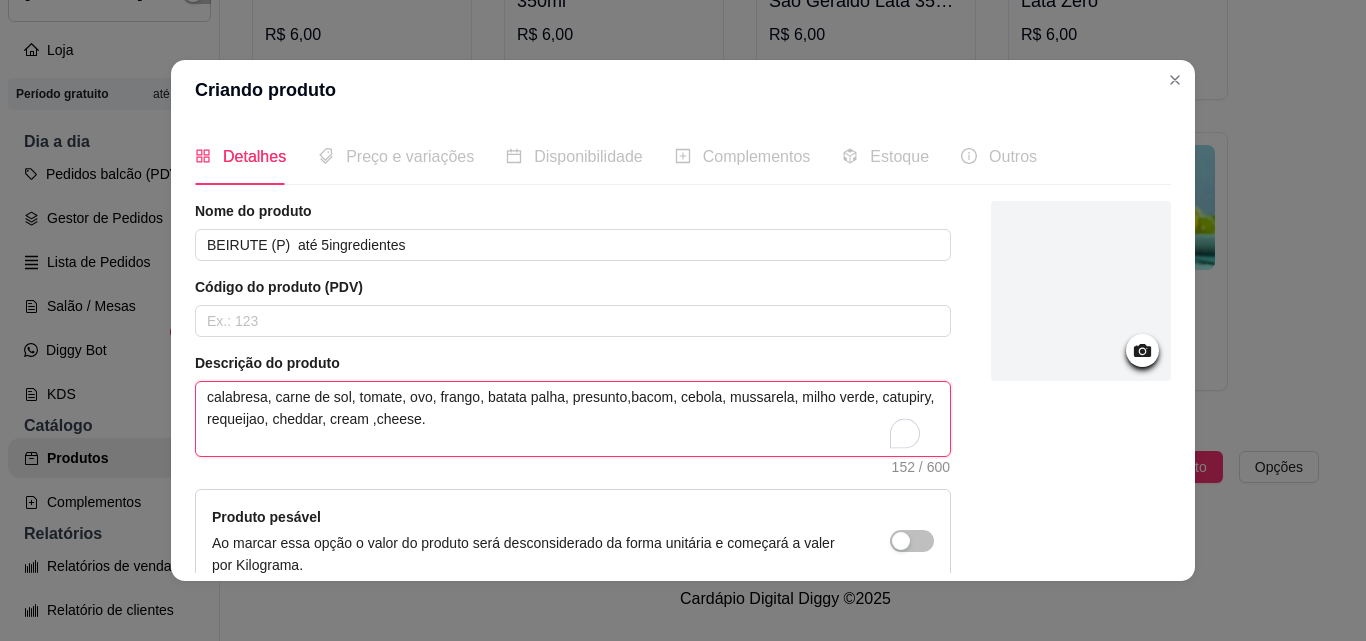 click on "calabresa, carne de sol, tomate, ovo, frango, batata palha, presunto,bacom, cebola, mussarela, milho verde, catupiry, requeijao, cheddar, cream ,cheese." at bounding box center [573, 419] 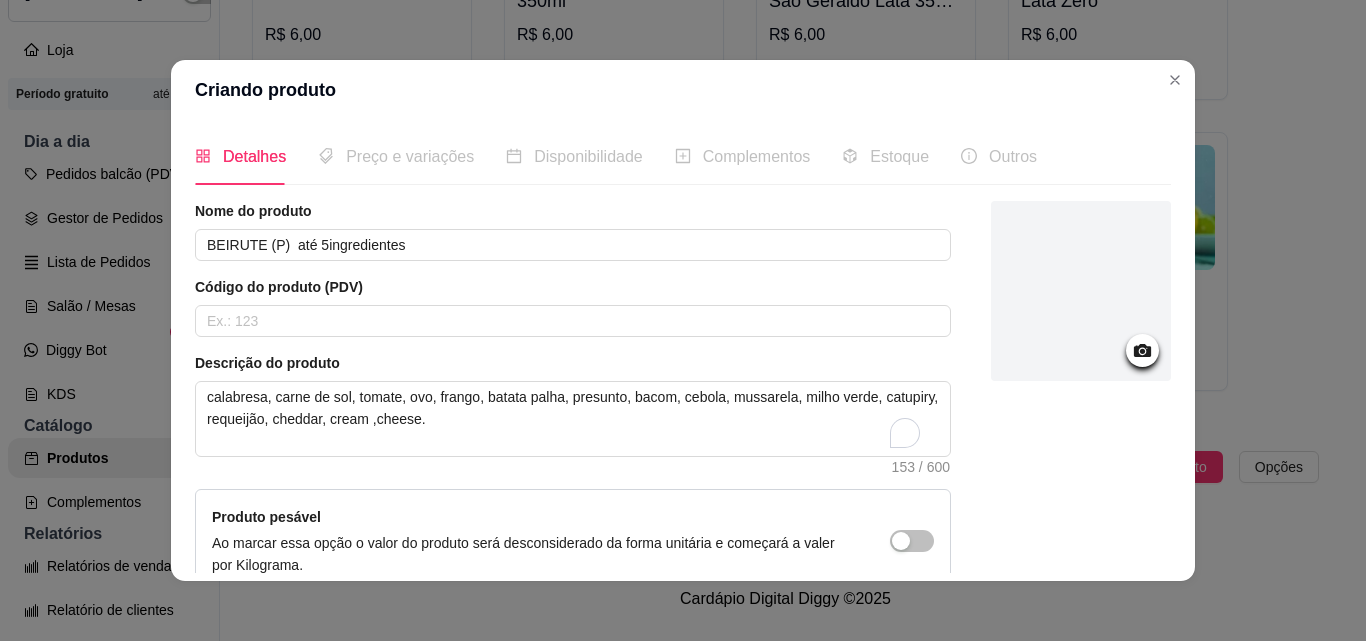 drag, startPoint x: 649, startPoint y: 401, endPoint x: 586, endPoint y: 165, distance: 244.2642 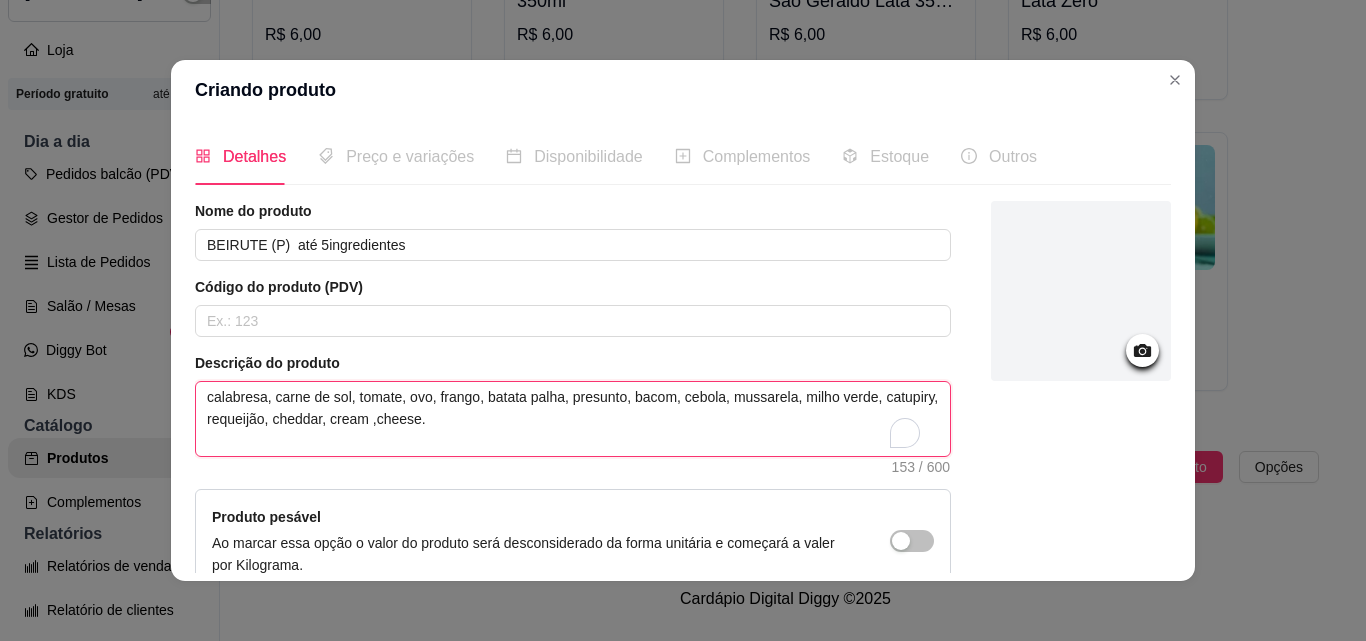 click on "calabresa, carne de sol, tomate, ovo, frango, batata palha, presunto, bacom, cebola, mussarela, milho verde, catupiry, requeijão, cheddar, cream ,cheese." at bounding box center [573, 419] 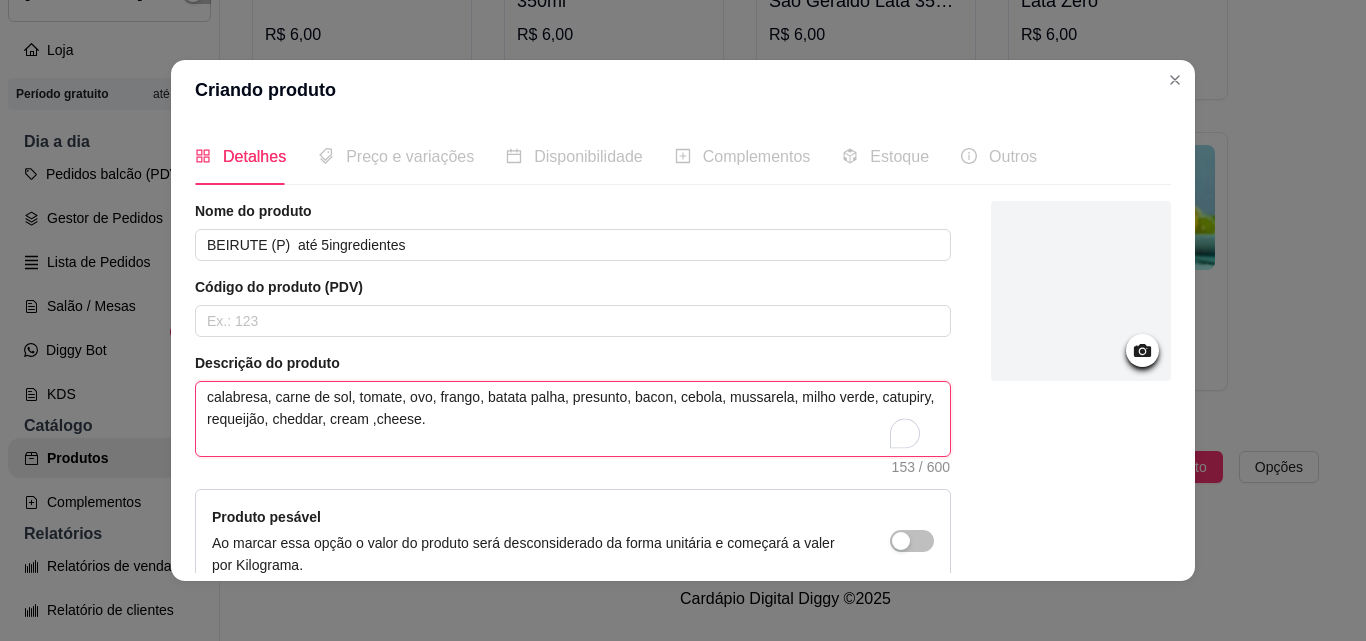 click on "calabresa, carne de sol, tomate, ovo, frango, batata palha, presunto, bacon, cebola, mussarela, milho verde, catupiry, requeijão, cheddar, cream ,cheese." at bounding box center [573, 419] 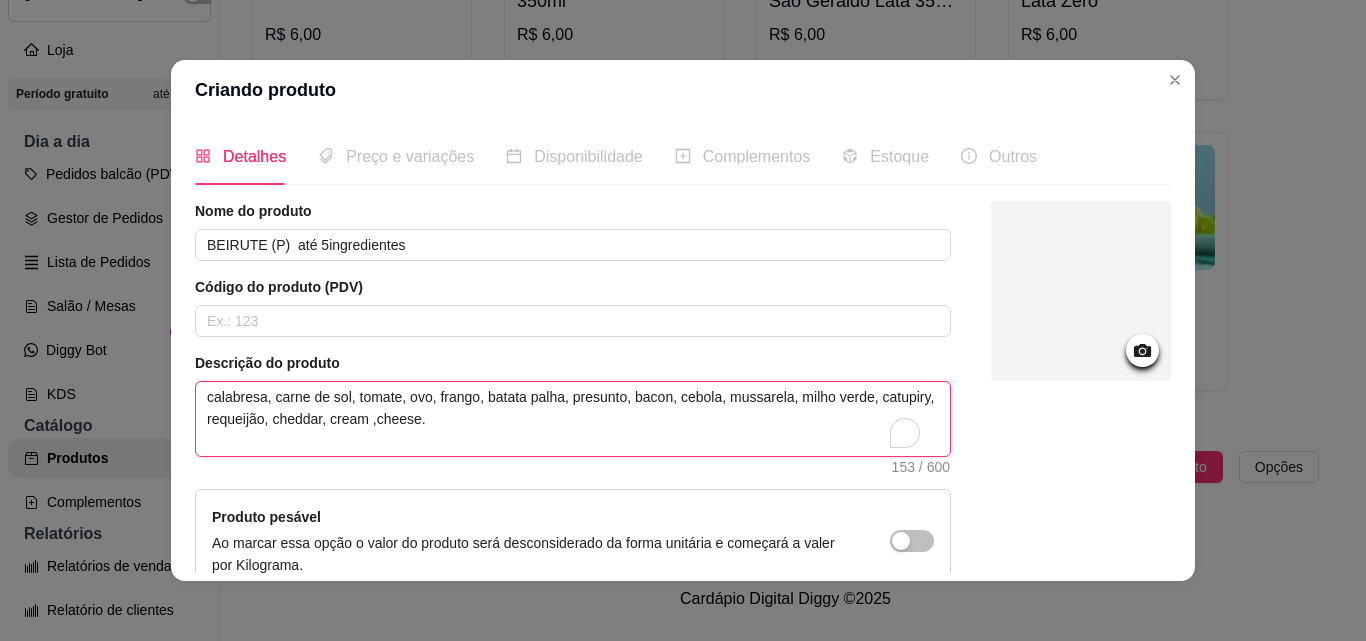 drag, startPoint x: 431, startPoint y: 420, endPoint x: 191, endPoint y: 405, distance: 240.46829 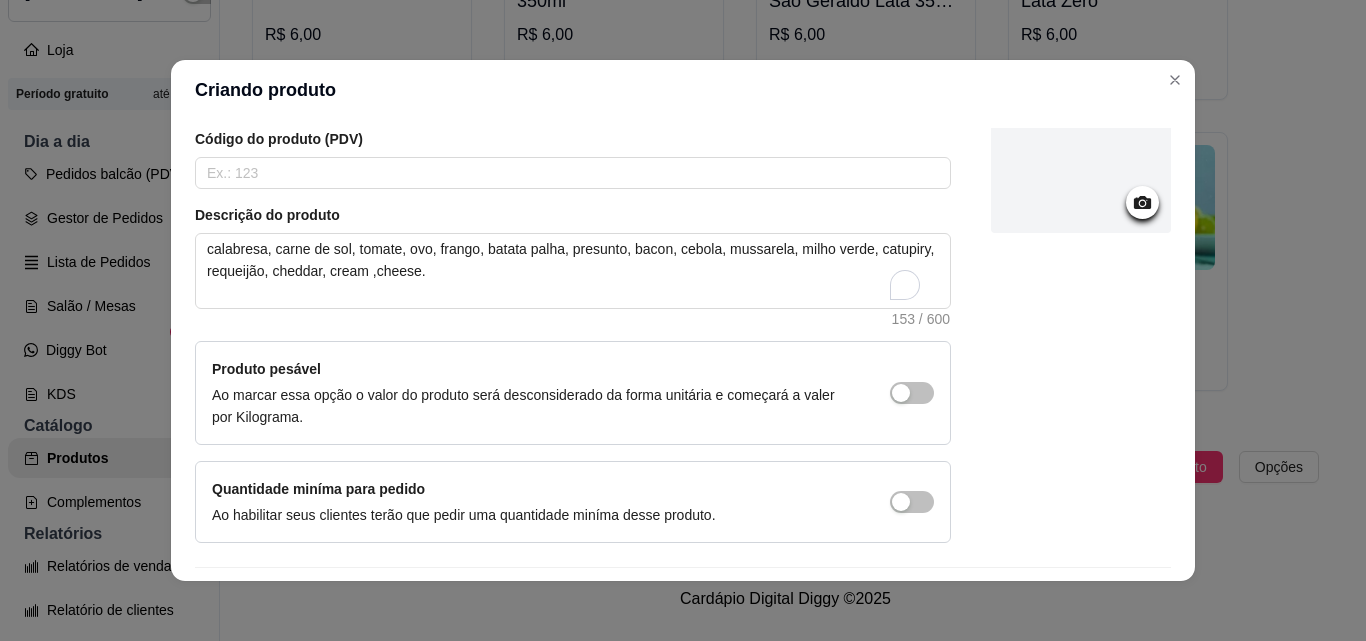 scroll, scrollTop: 207, scrollLeft: 0, axis: vertical 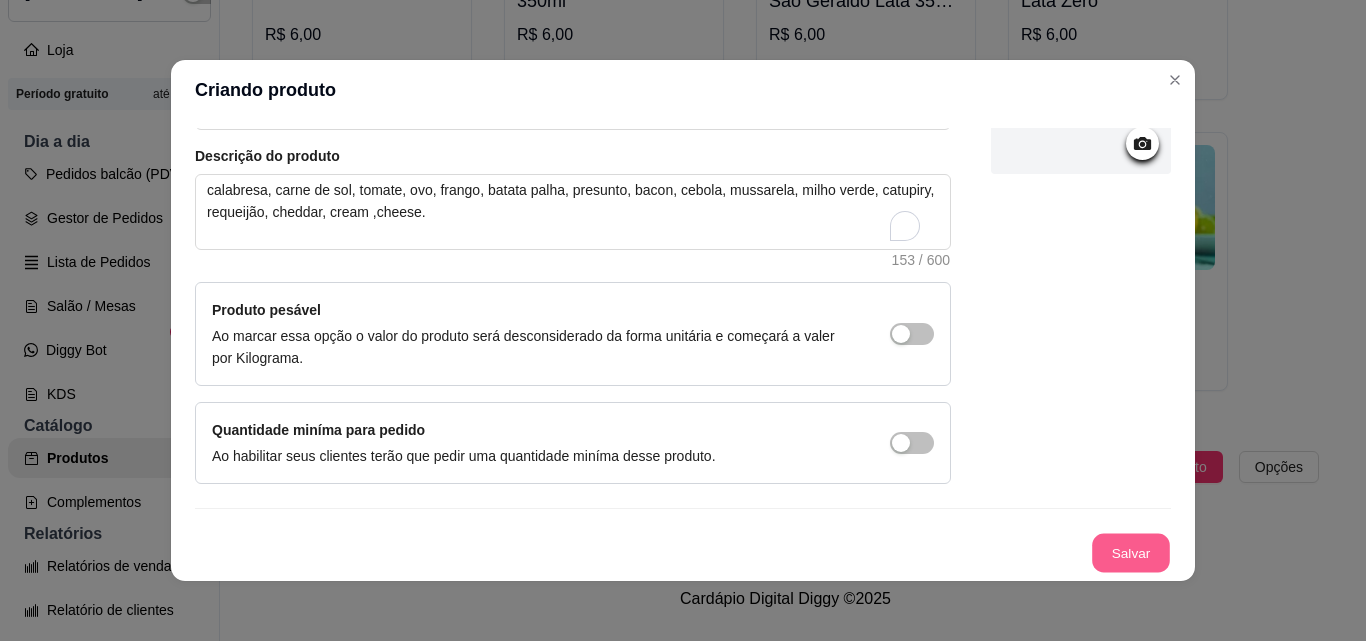 click on "Salvar" at bounding box center [1131, 553] 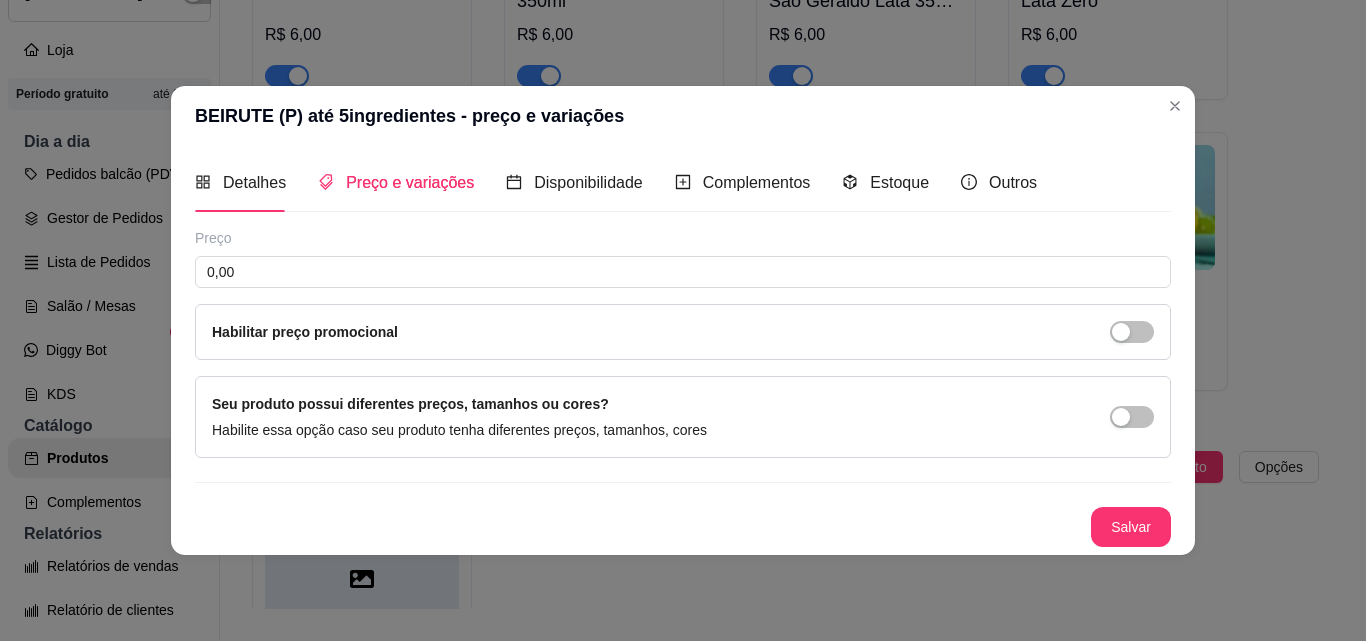 scroll, scrollTop: 0, scrollLeft: 0, axis: both 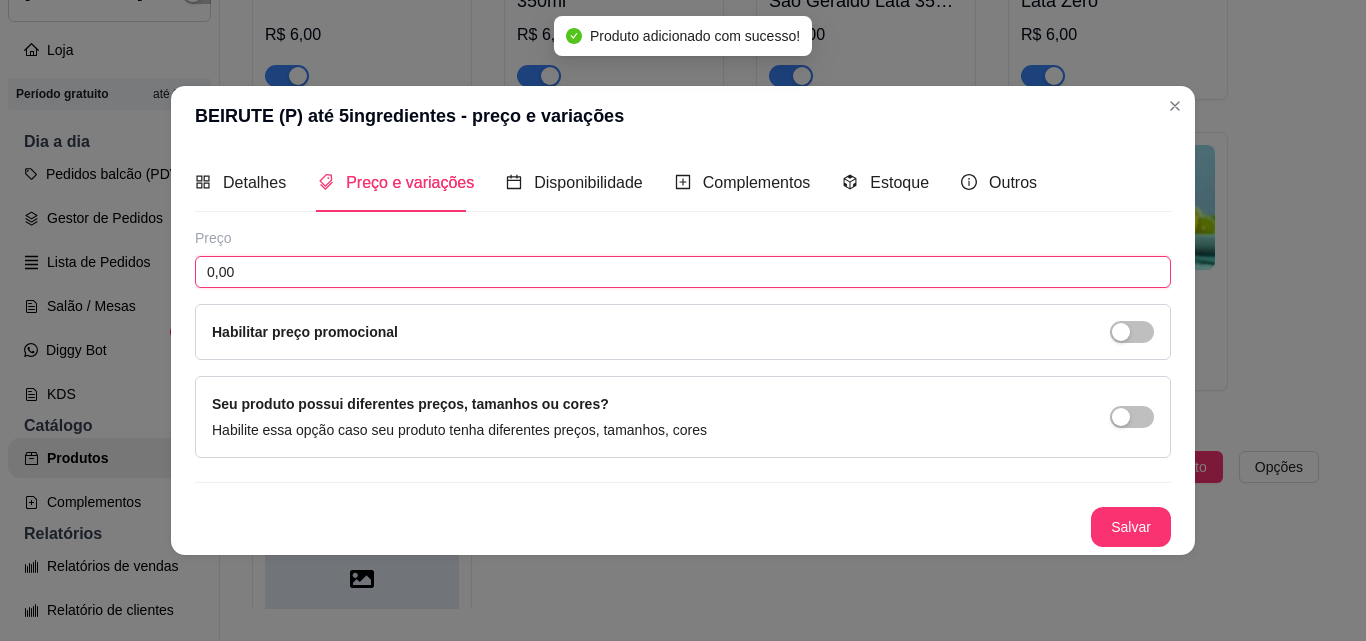 drag, startPoint x: 266, startPoint y: 270, endPoint x: 196, endPoint y: 275, distance: 70.178345 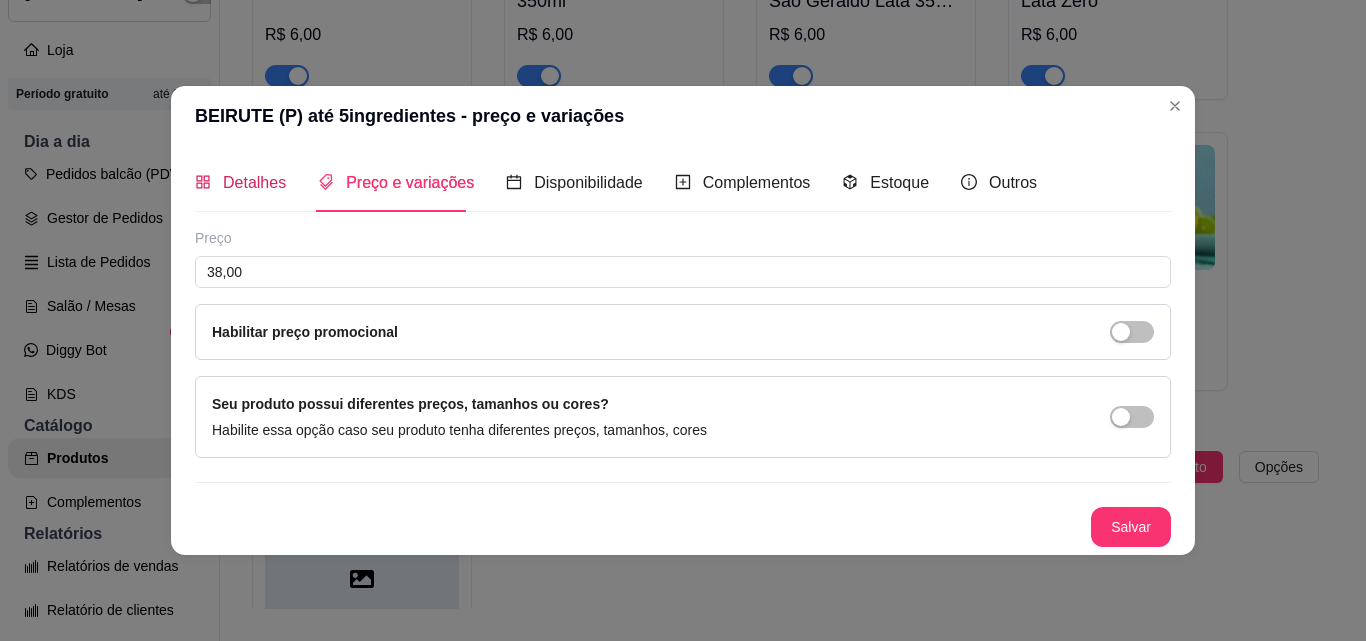 click on "Detalhes" at bounding box center [240, 182] 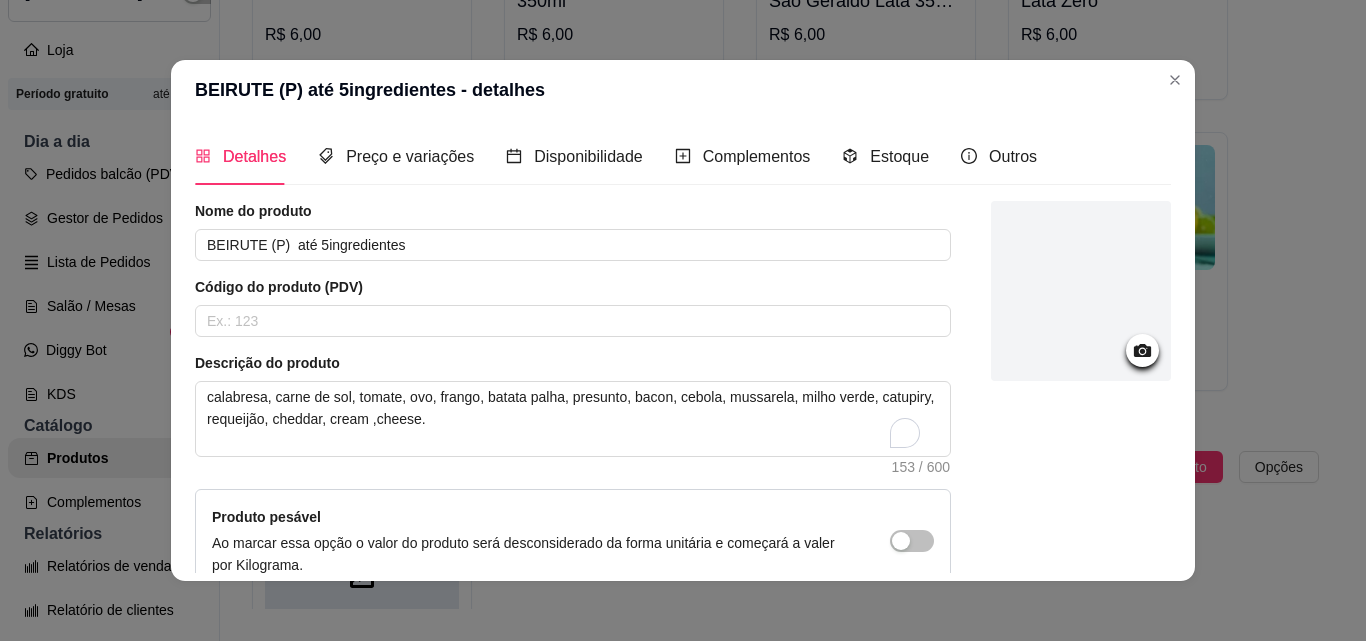 click at bounding box center [1081, 291] 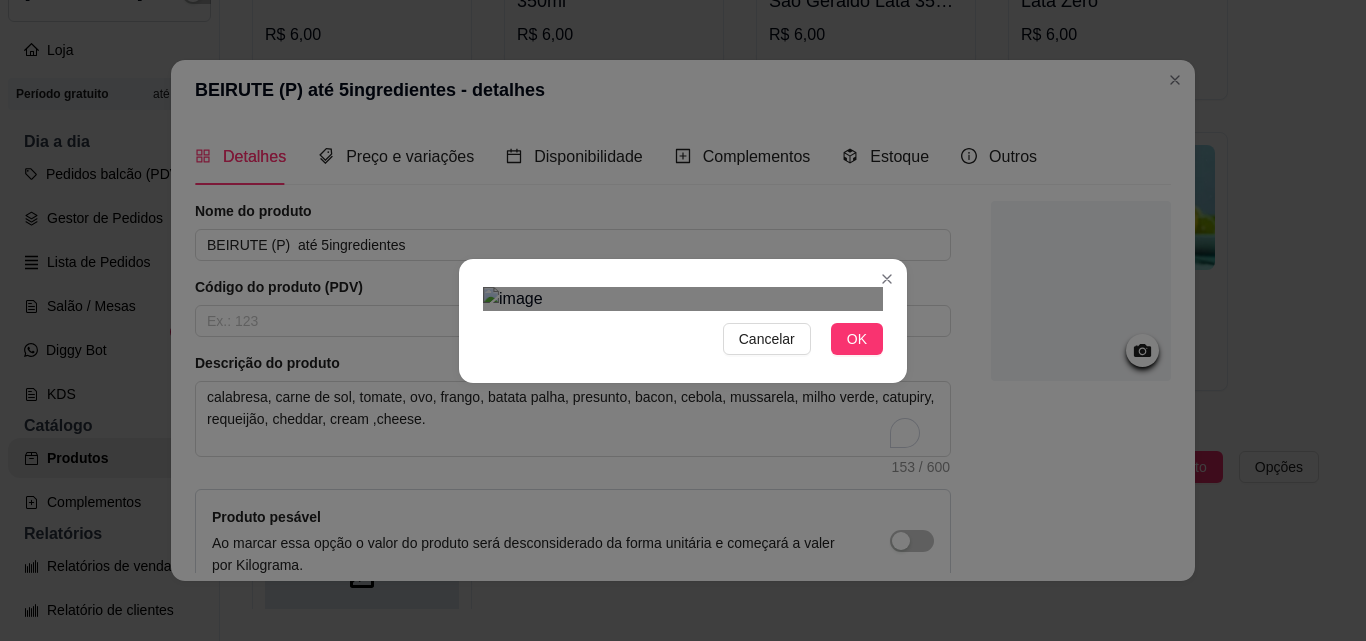 click at bounding box center (663, 612) 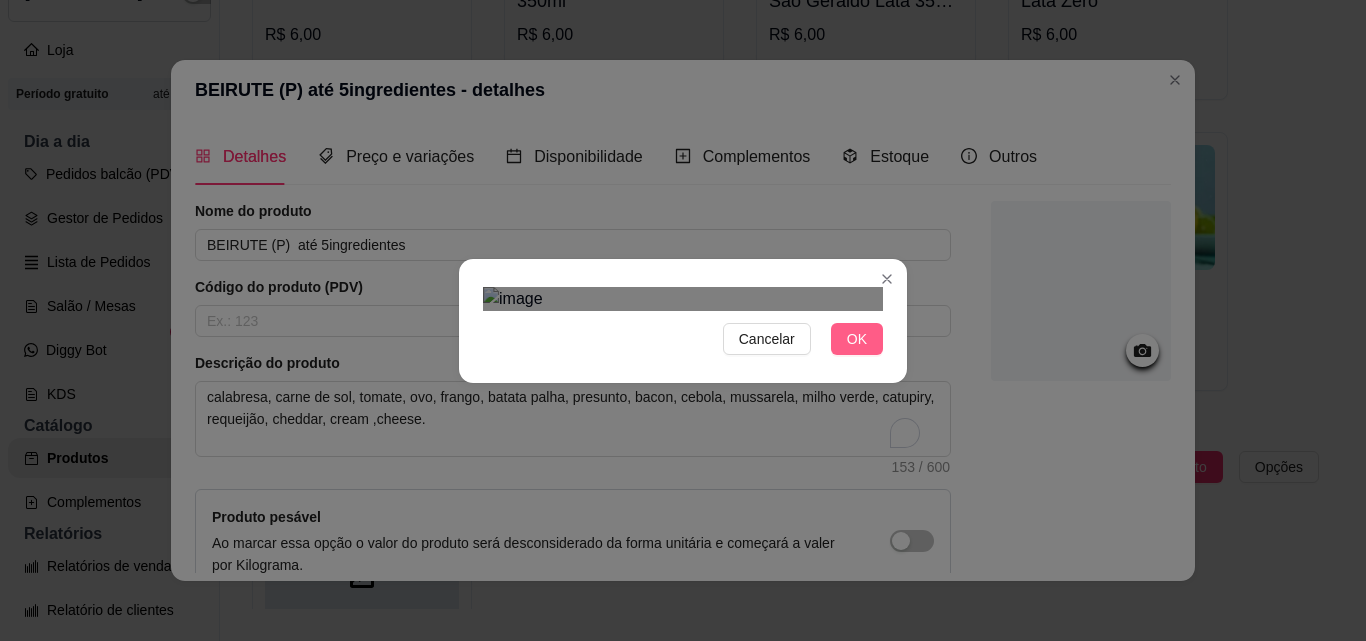 click on "OK" at bounding box center (857, 339) 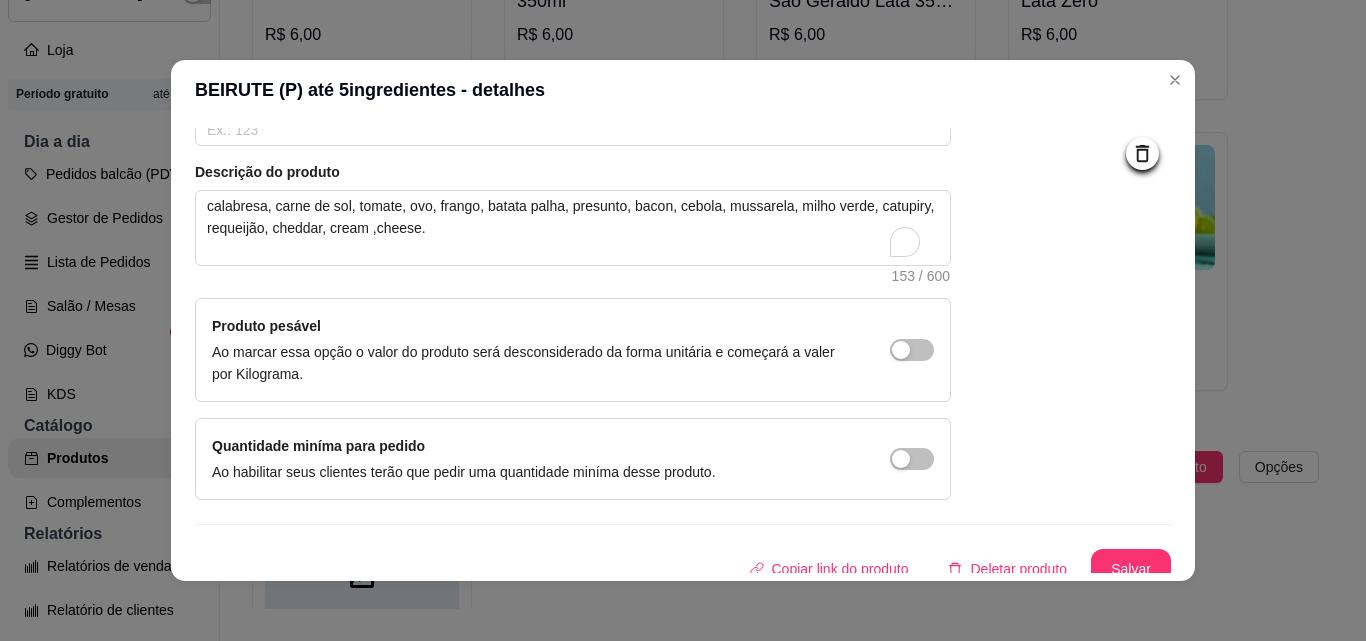 scroll, scrollTop: 207, scrollLeft: 0, axis: vertical 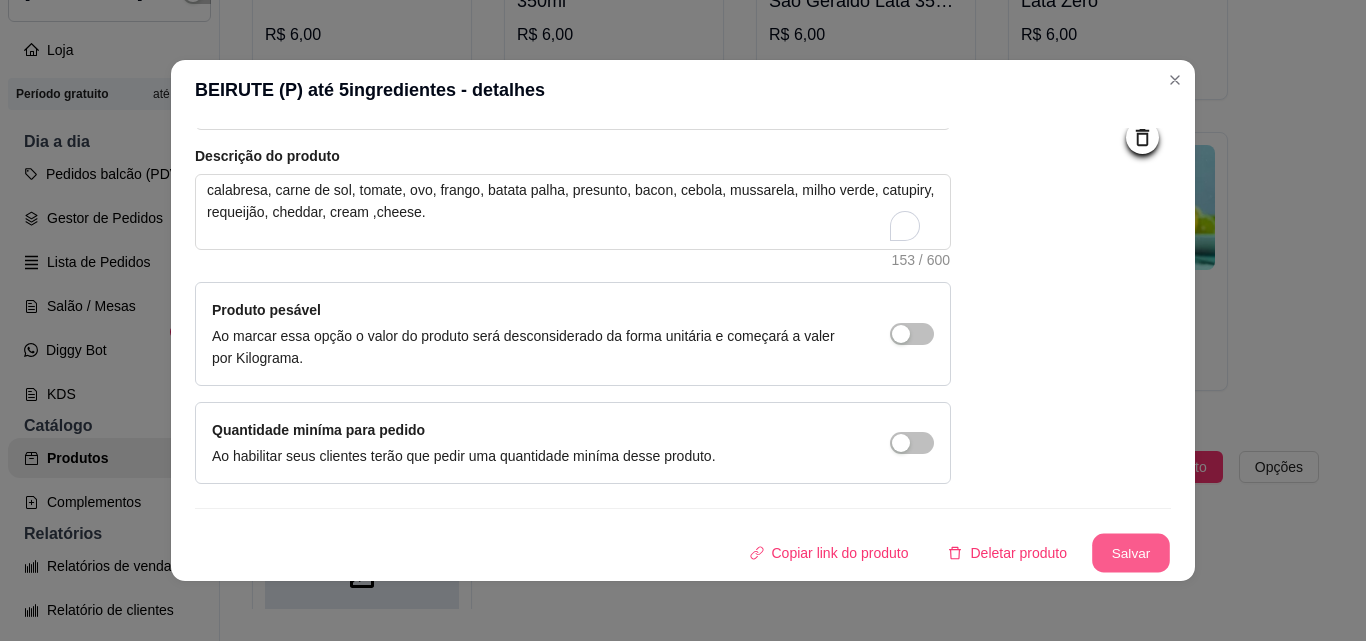 click on "Salvar" at bounding box center [1131, 553] 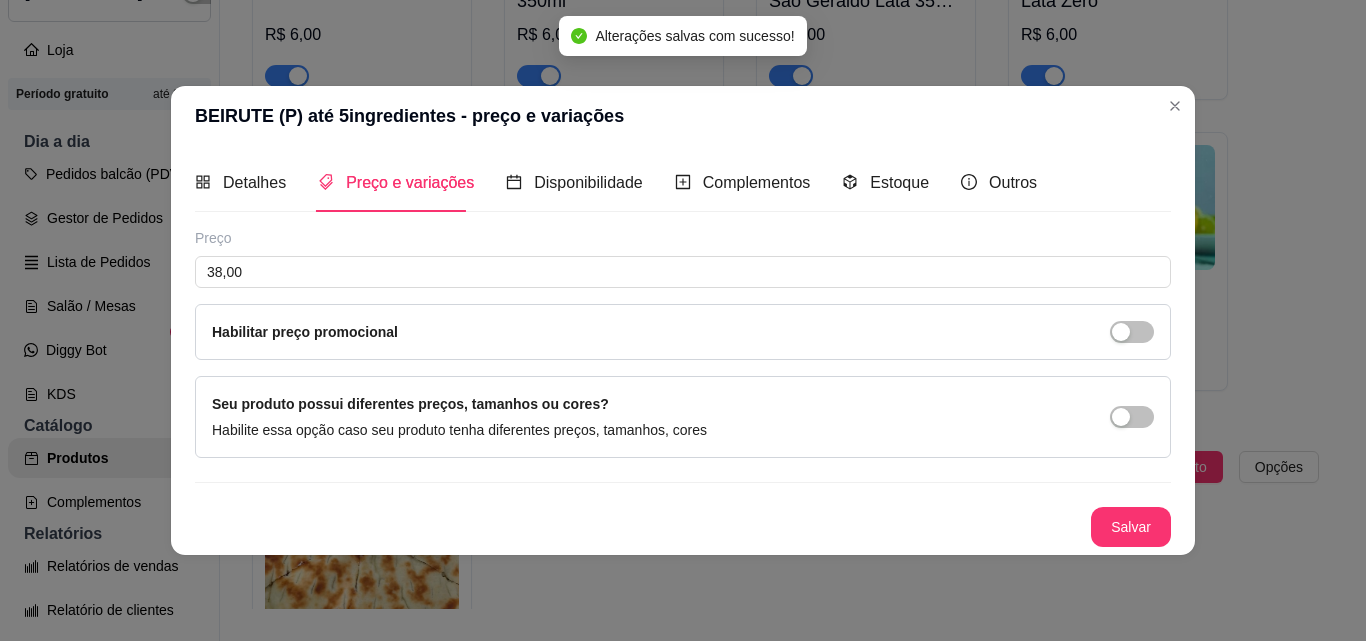 scroll, scrollTop: 0, scrollLeft: 0, axis: both 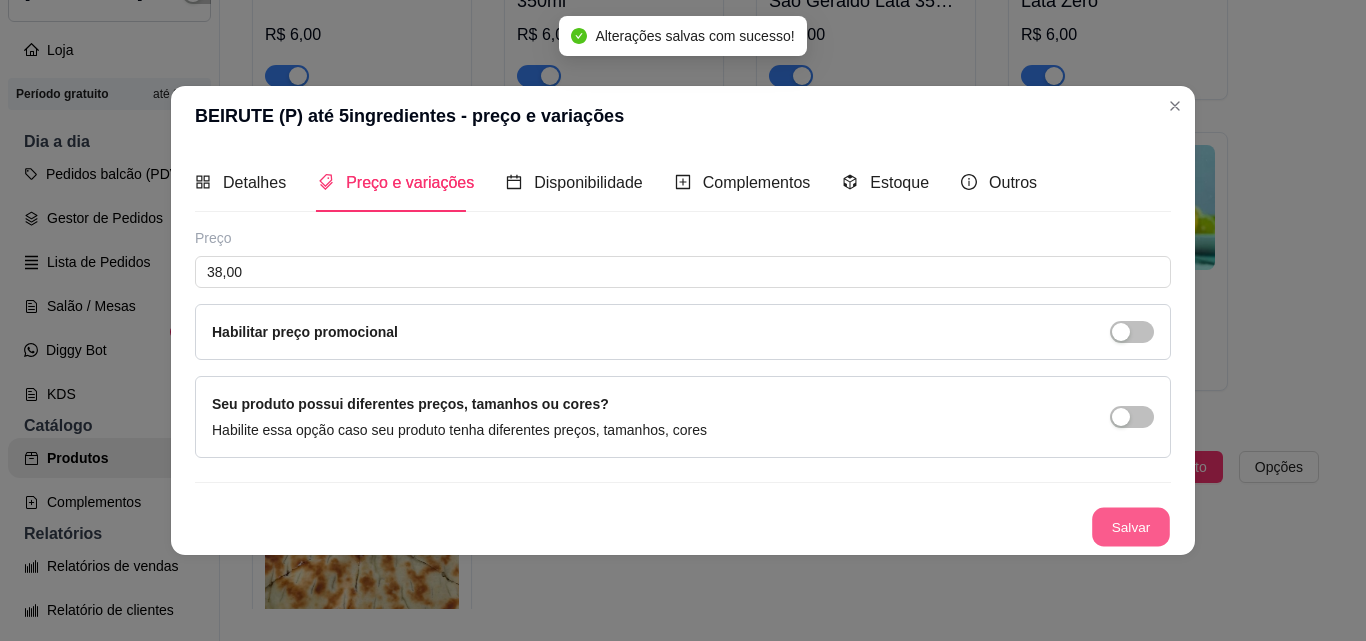 click on "Salvar" at bounding box center [1131, 526] 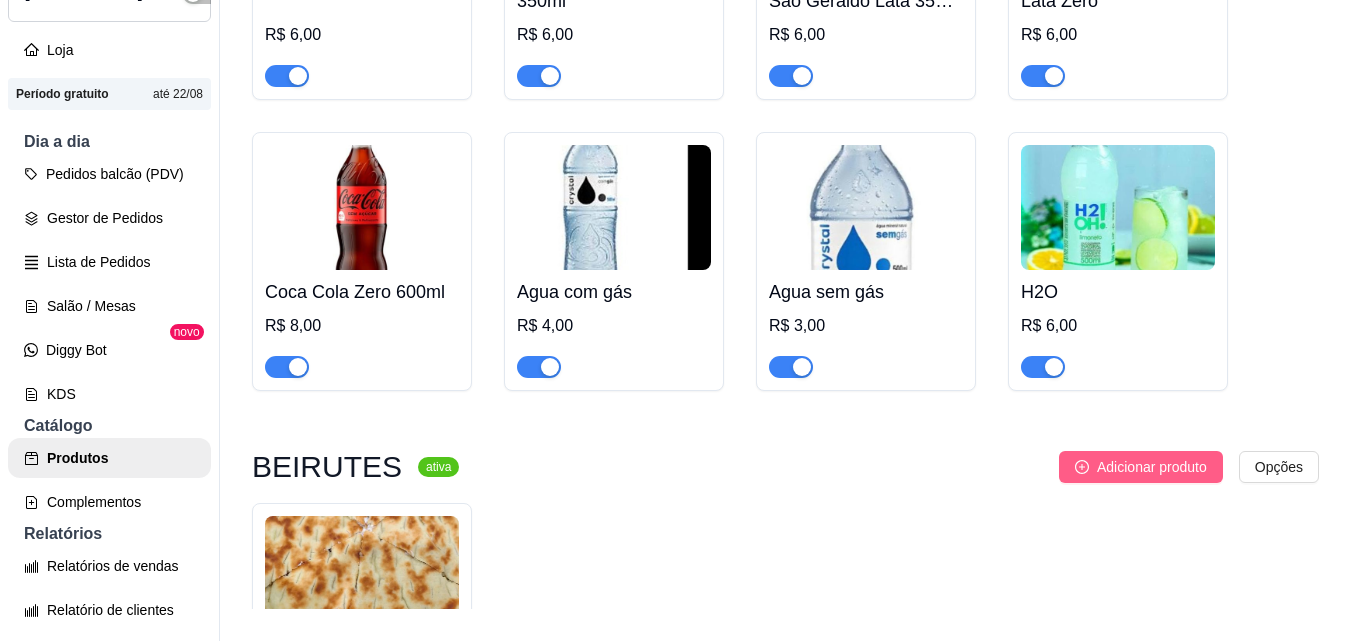 click on "Adicionar produto" at bounding box center (1152, 467) 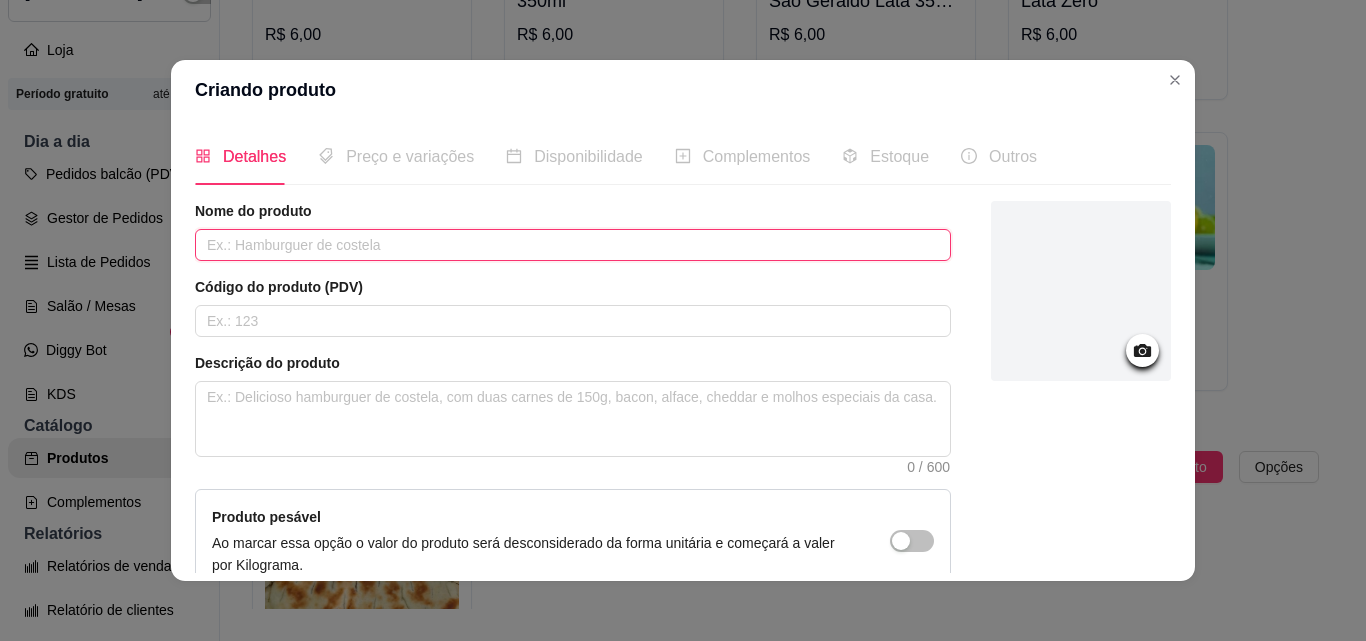 click at bounding box center [573, 245] 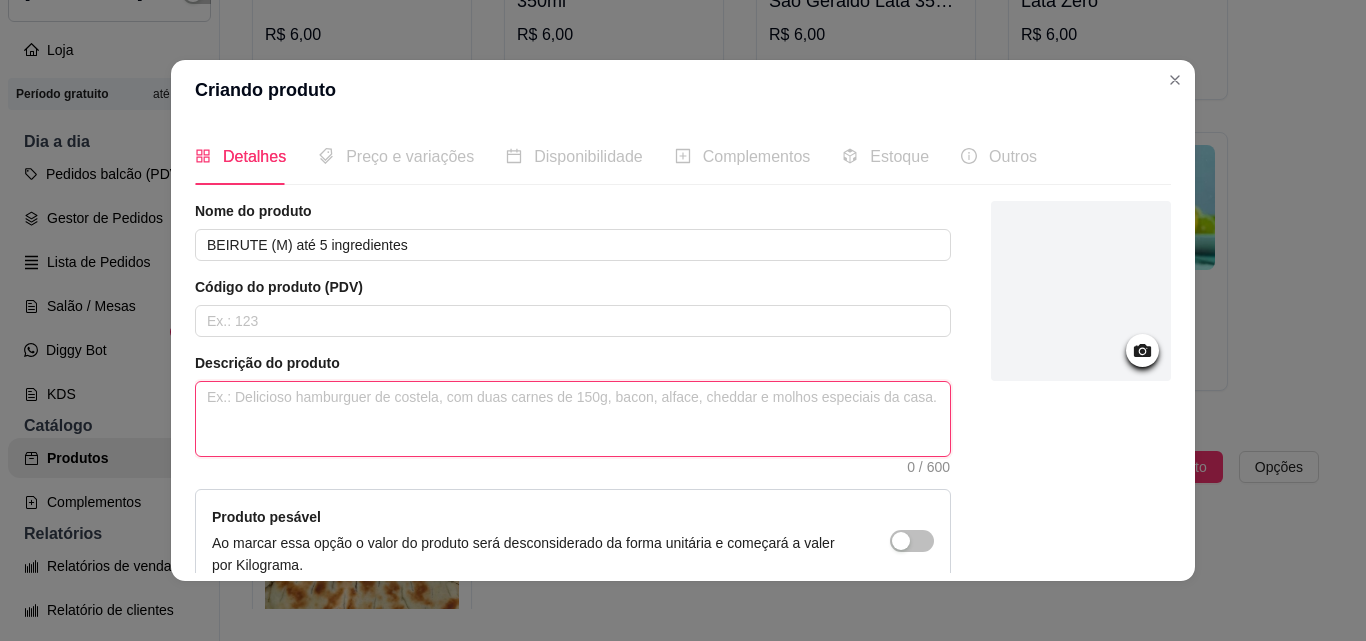 click at bounding box center (573, 419) 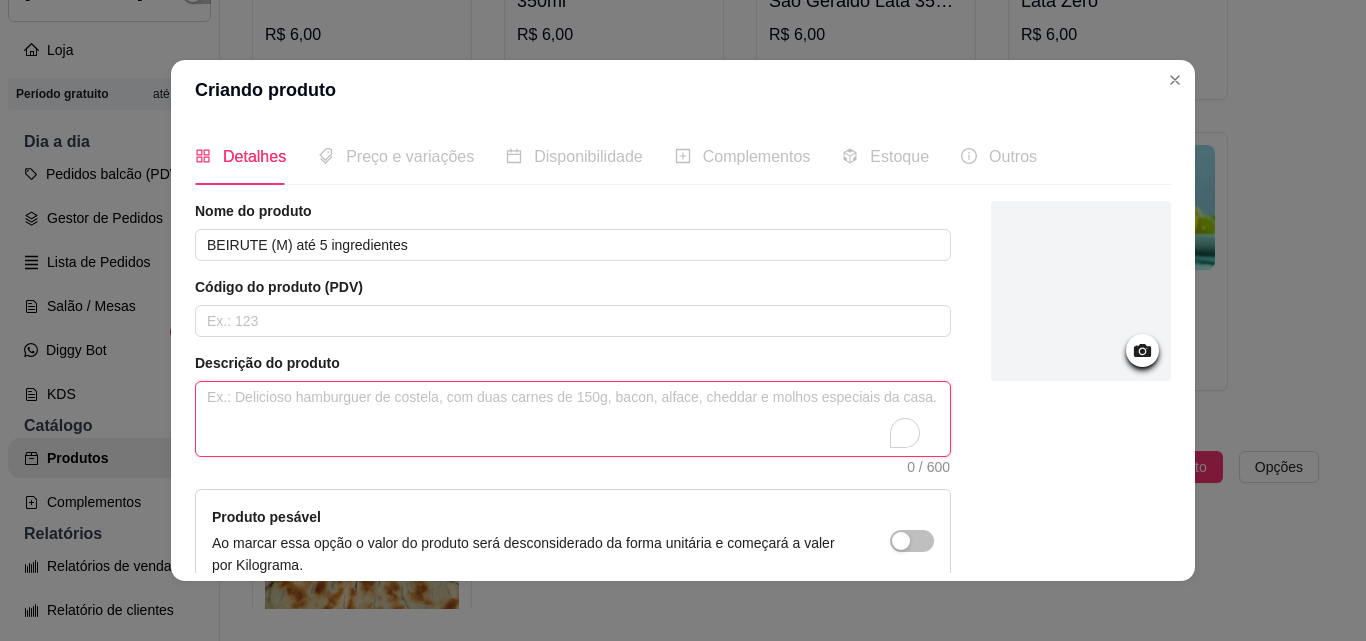paste on "calabresa, carne de sol, tomate, ovo, frango, batata palha, presunto, bacon, cebola, mussarela, milho verde, catupiry, requeijão, cheddar, cream ,cheese." 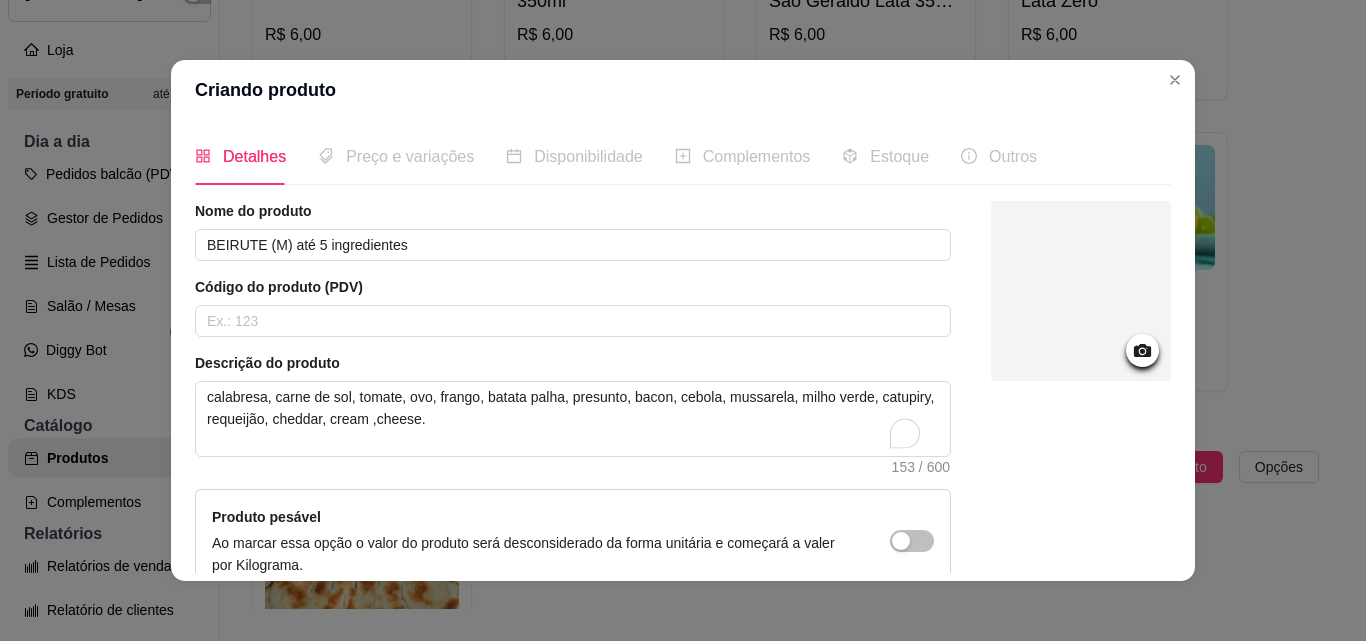 click at bounding box center (1081, 291) 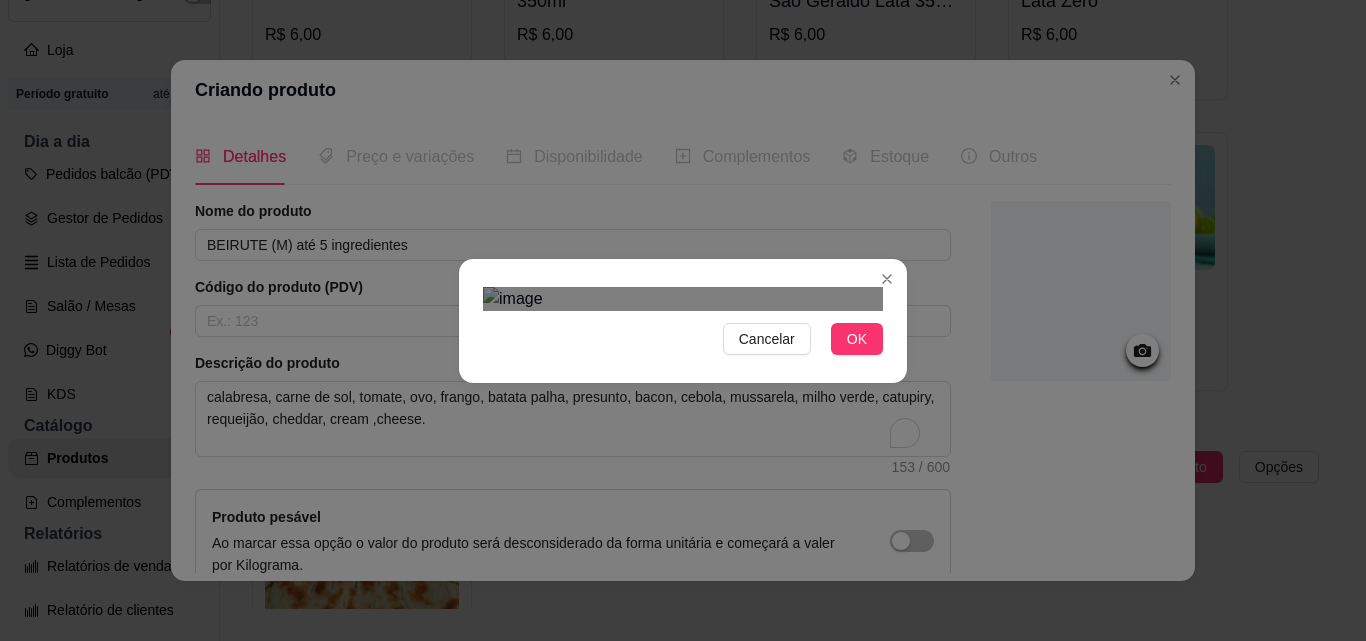 click at bounding box center (703, 616) 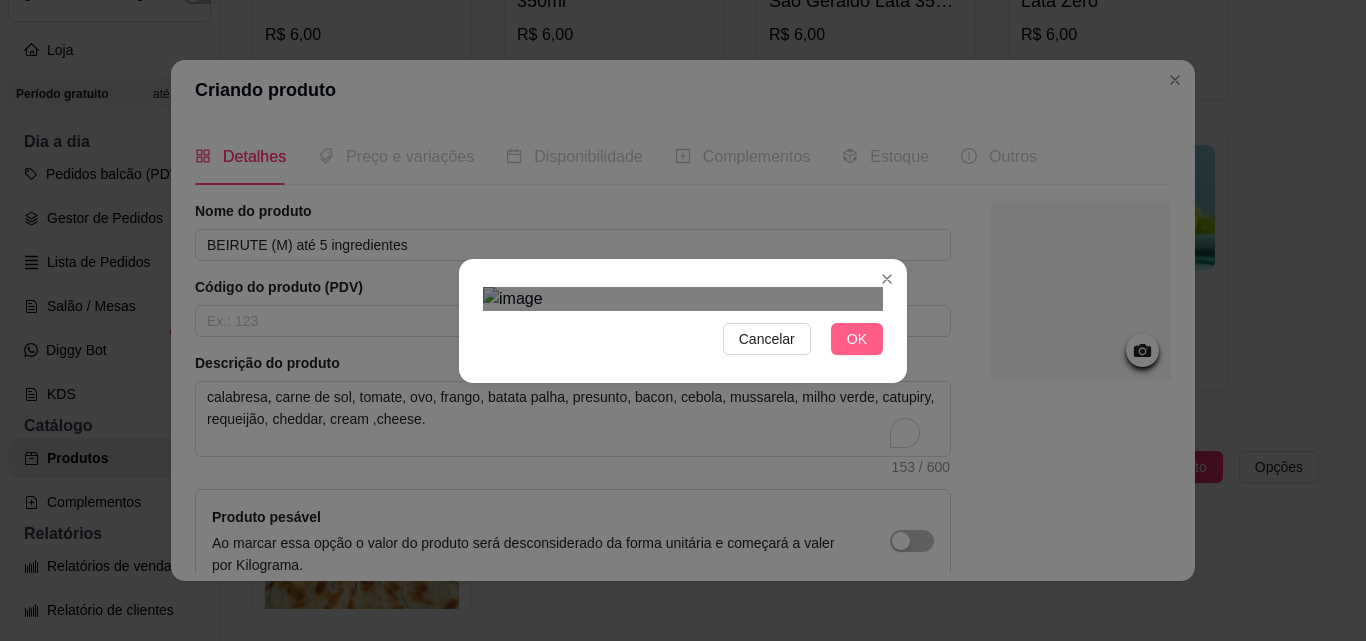 click on "OK" at bounding box center (857, 339) 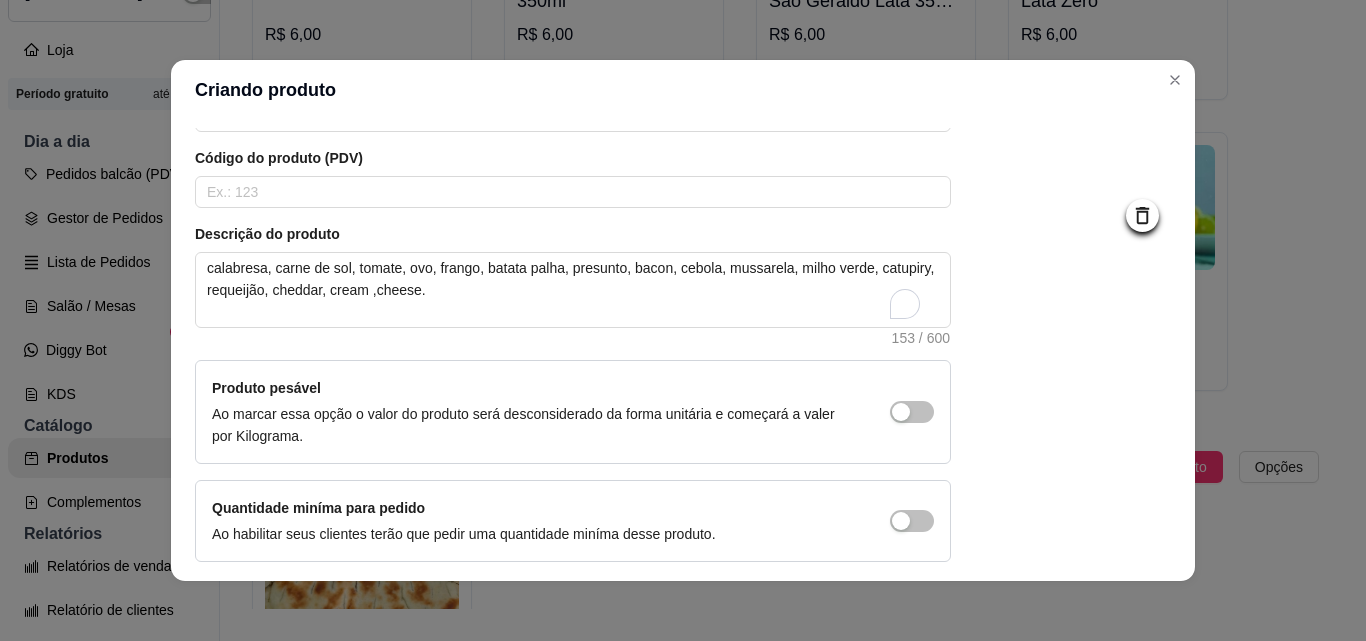 scroll, scrollTop: 207, scrollLeft: 0, axis: vertical 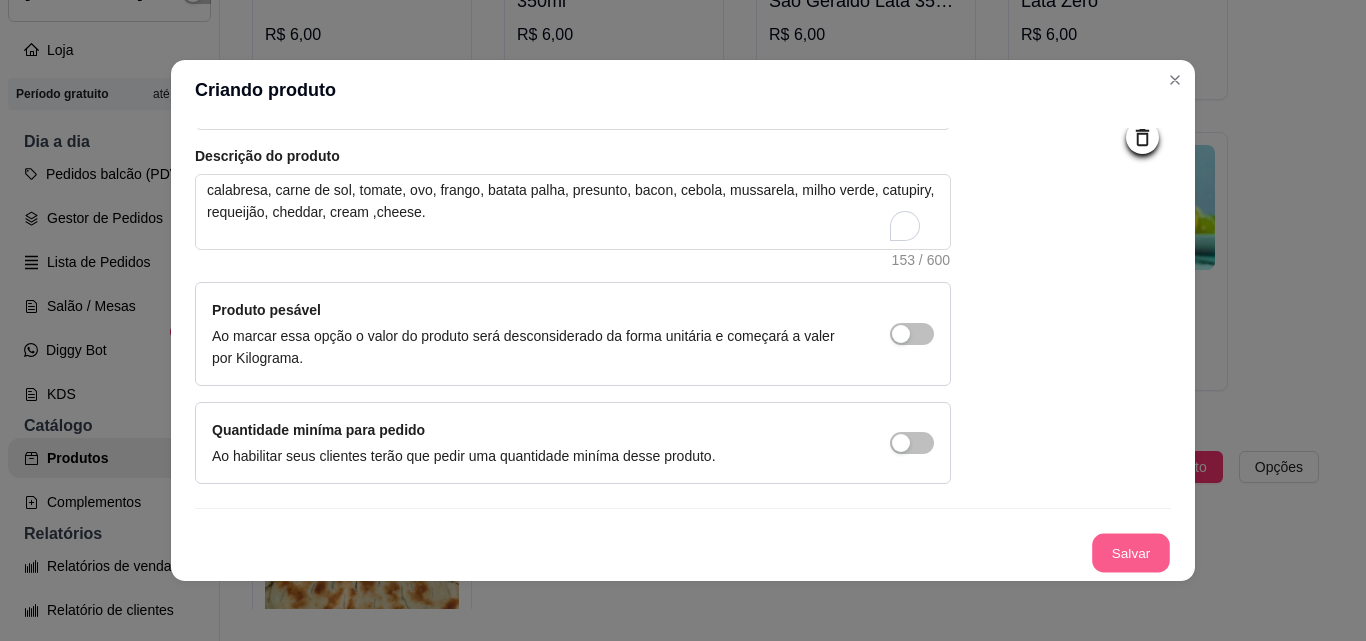 click on "Salvar" at bounding box center (1131, 553) 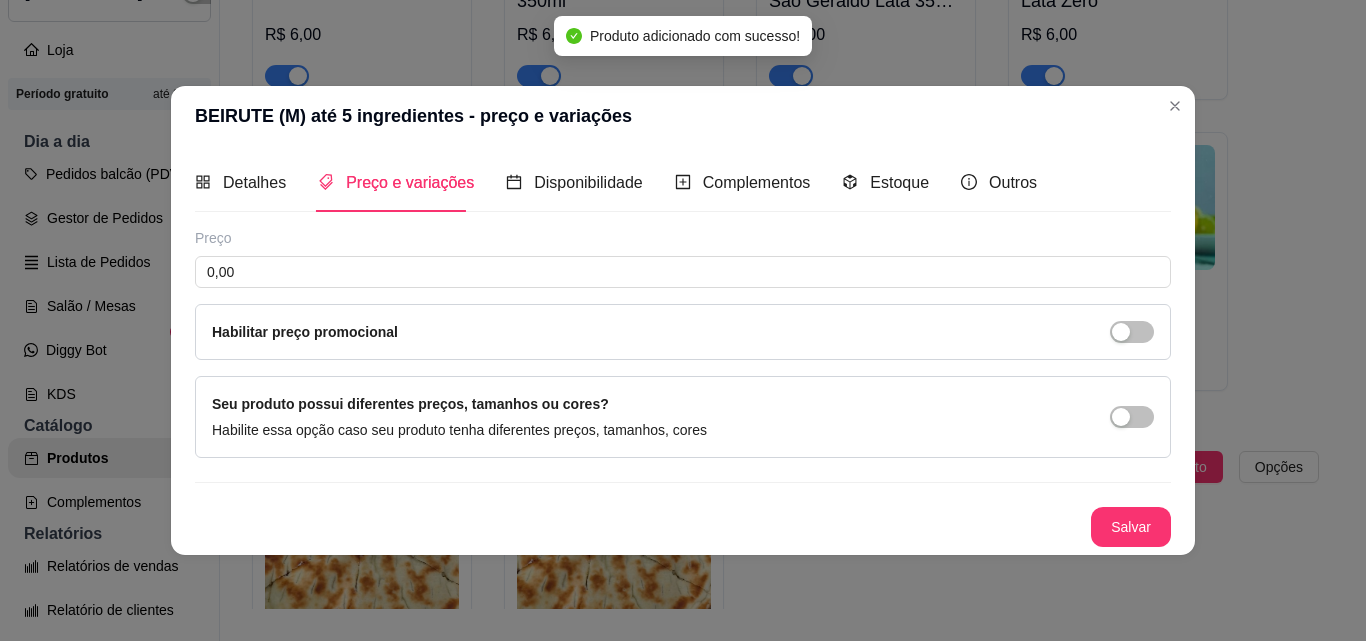 scroll, scrollTop: 0, scrollLeft: 0, axis: both 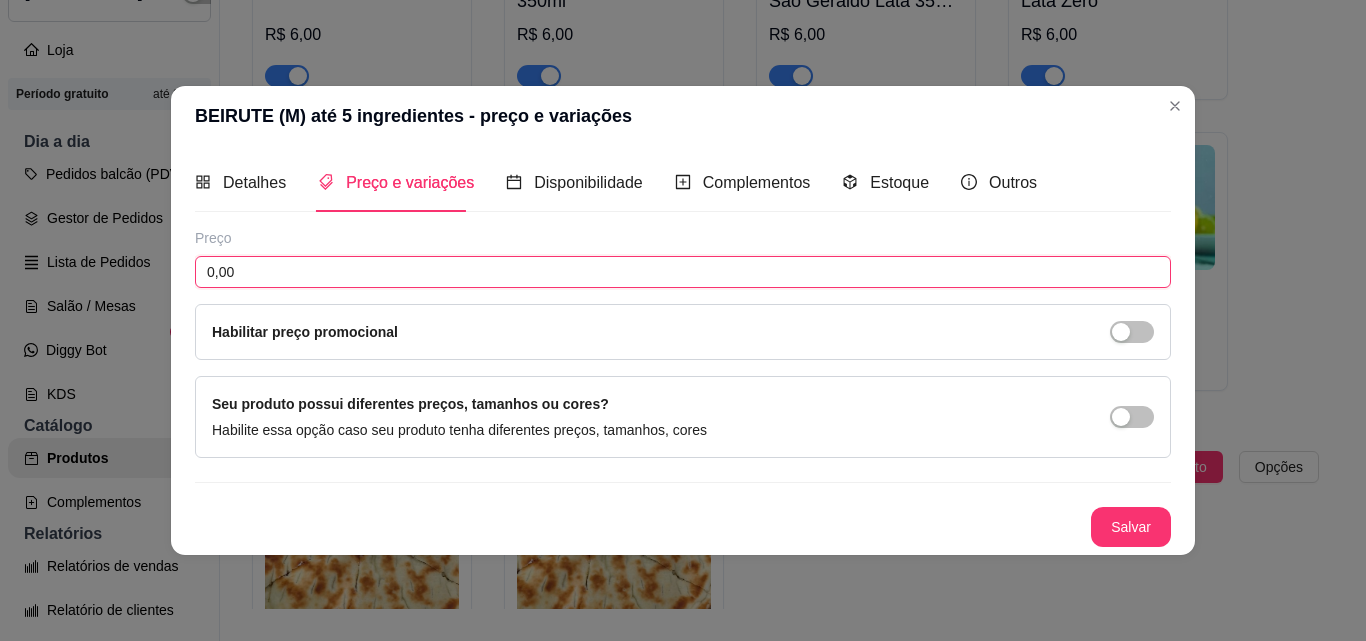 drag, startPoint x: 287, startPoint y: 277, endPoint x: 200, endPoint y: 285, distance: 87.36704 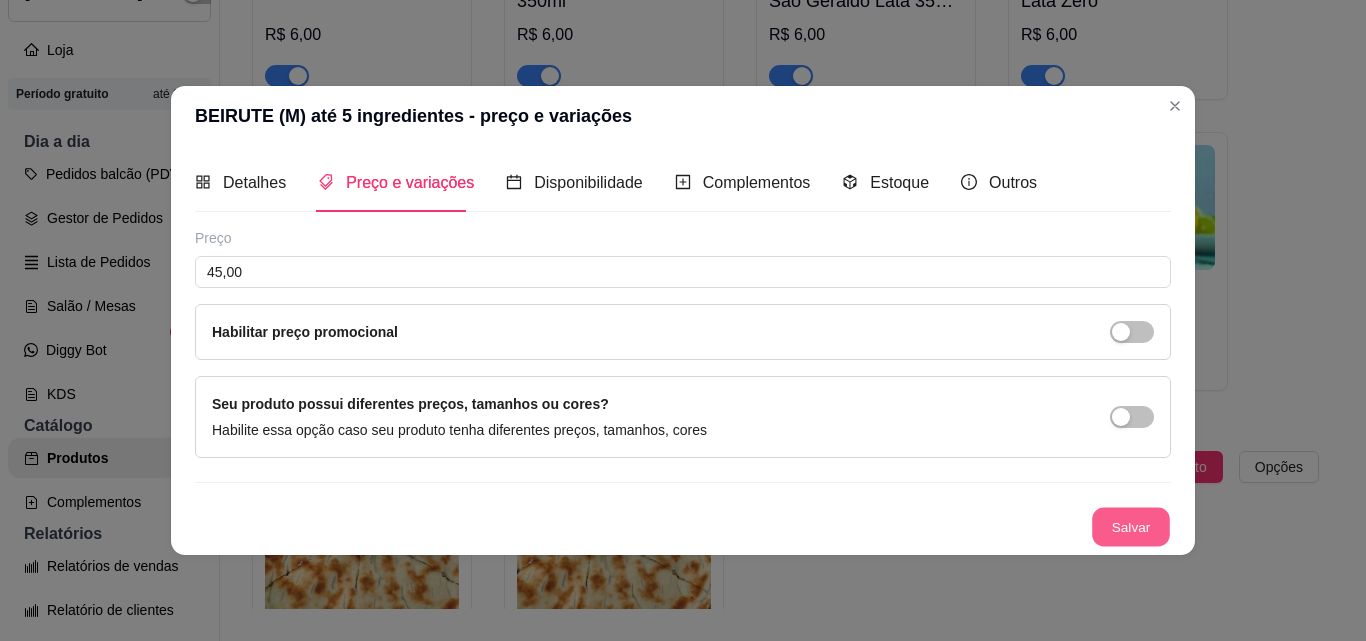 click on "Salvar" at bounding box center [1131, 526] 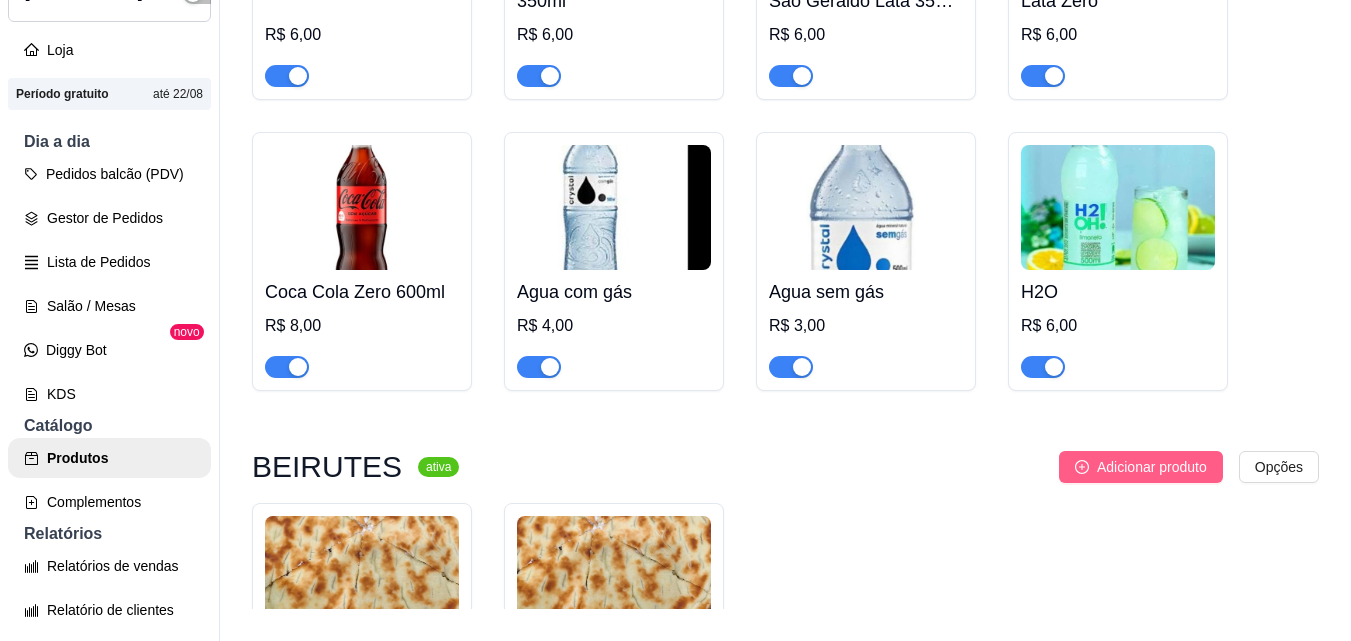 click on "Adicionar produto" at bounding box center (1152, 467) 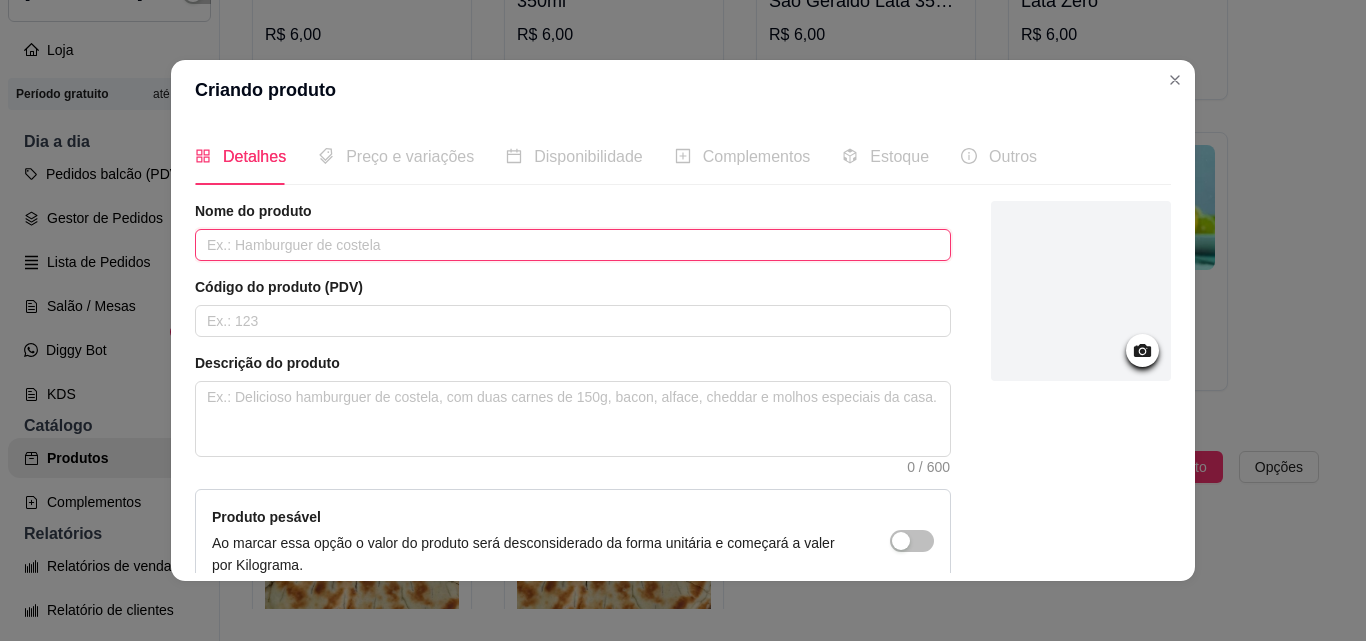 click at bounding box center [573, 245] 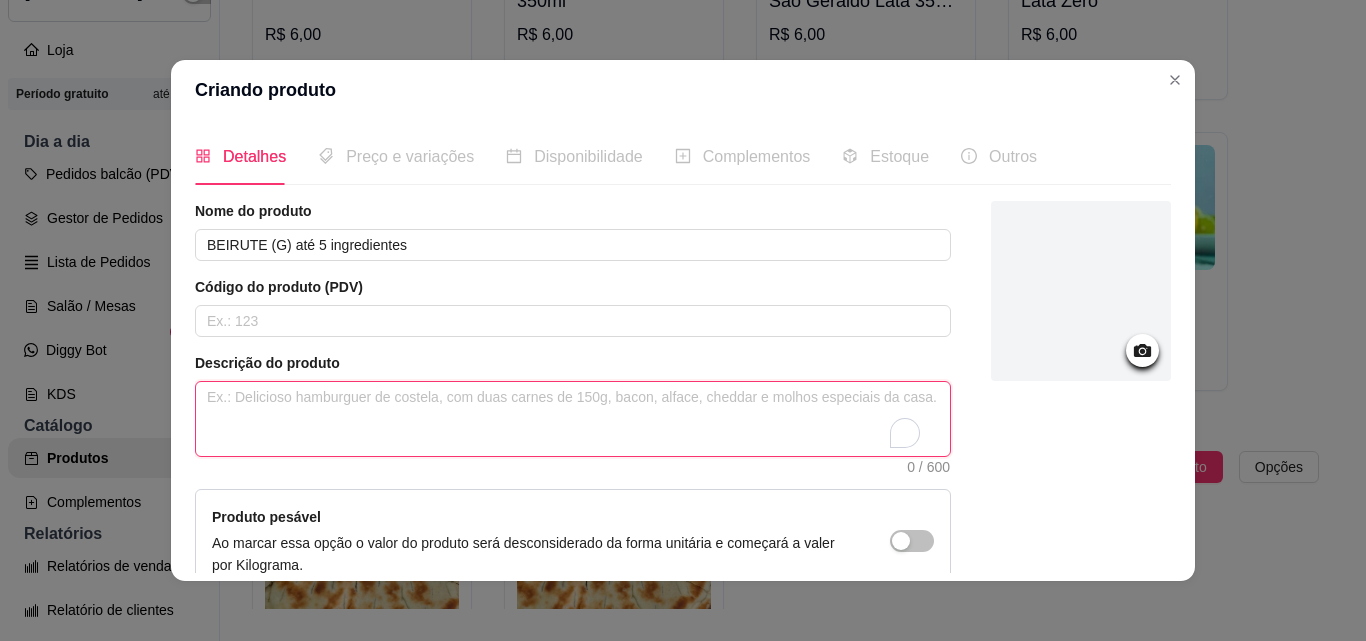click at bounding box center (573, 419) 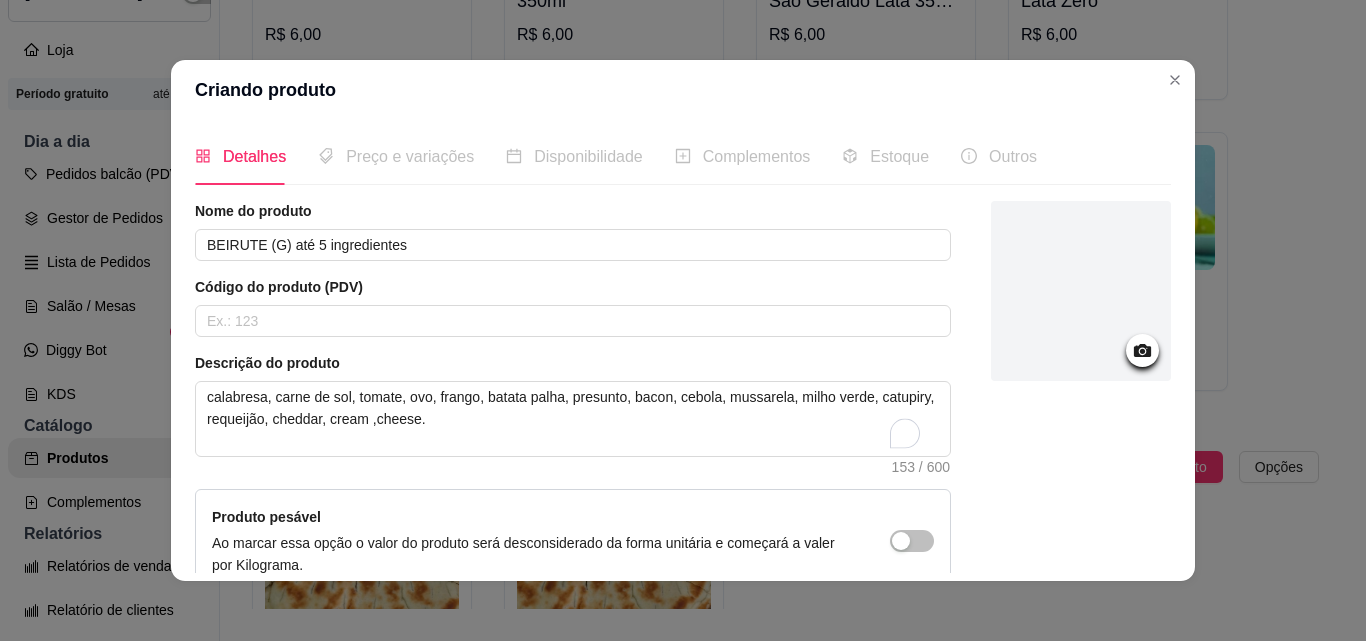 click at bounding box center (1081, 291) 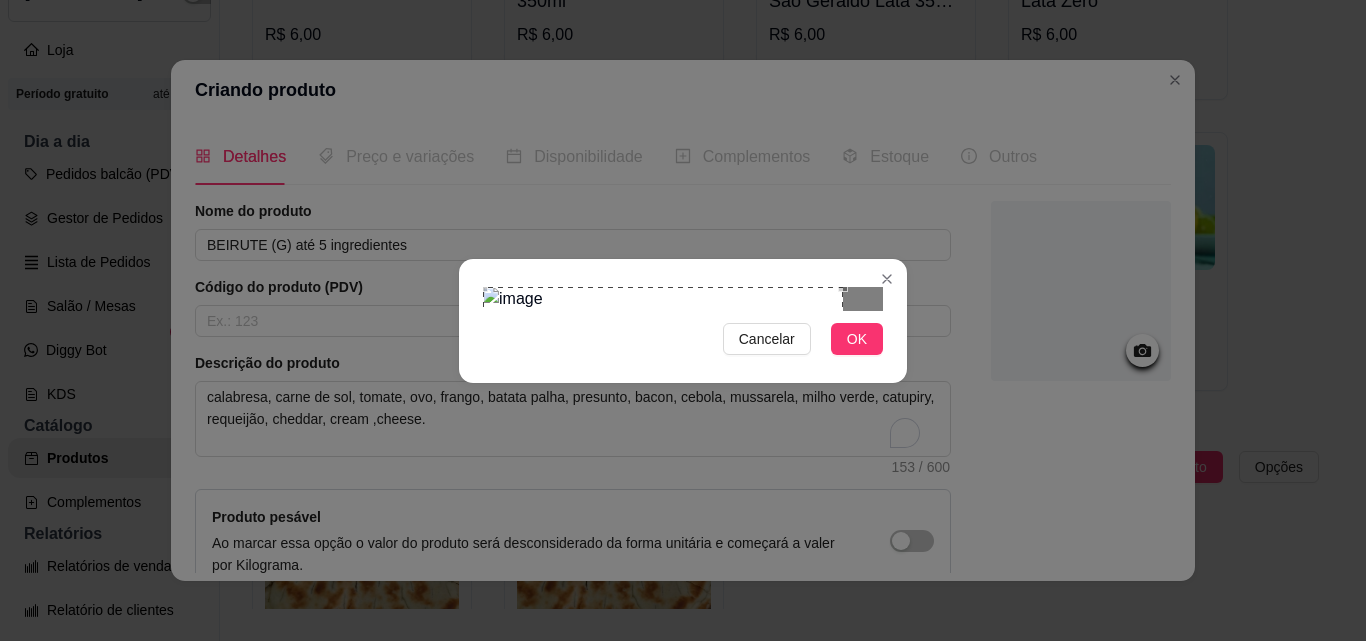 click at bounding box center [663, 467] 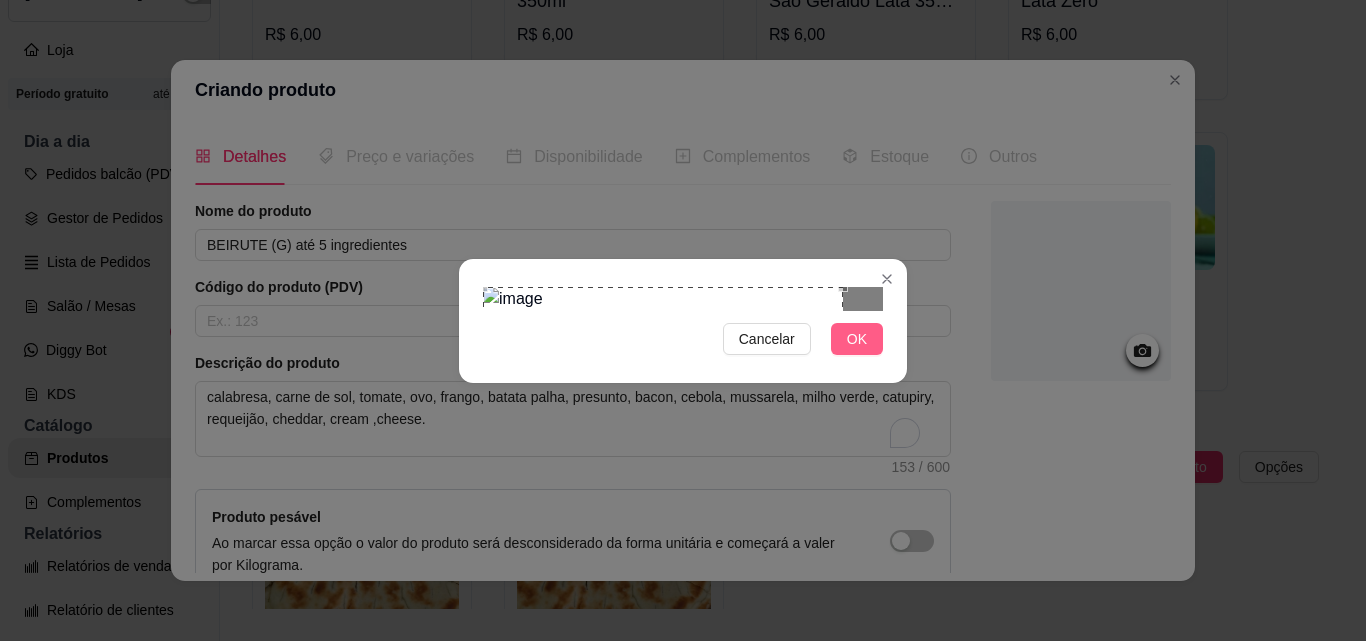 click on "OK" at bounding box center [857, 339] 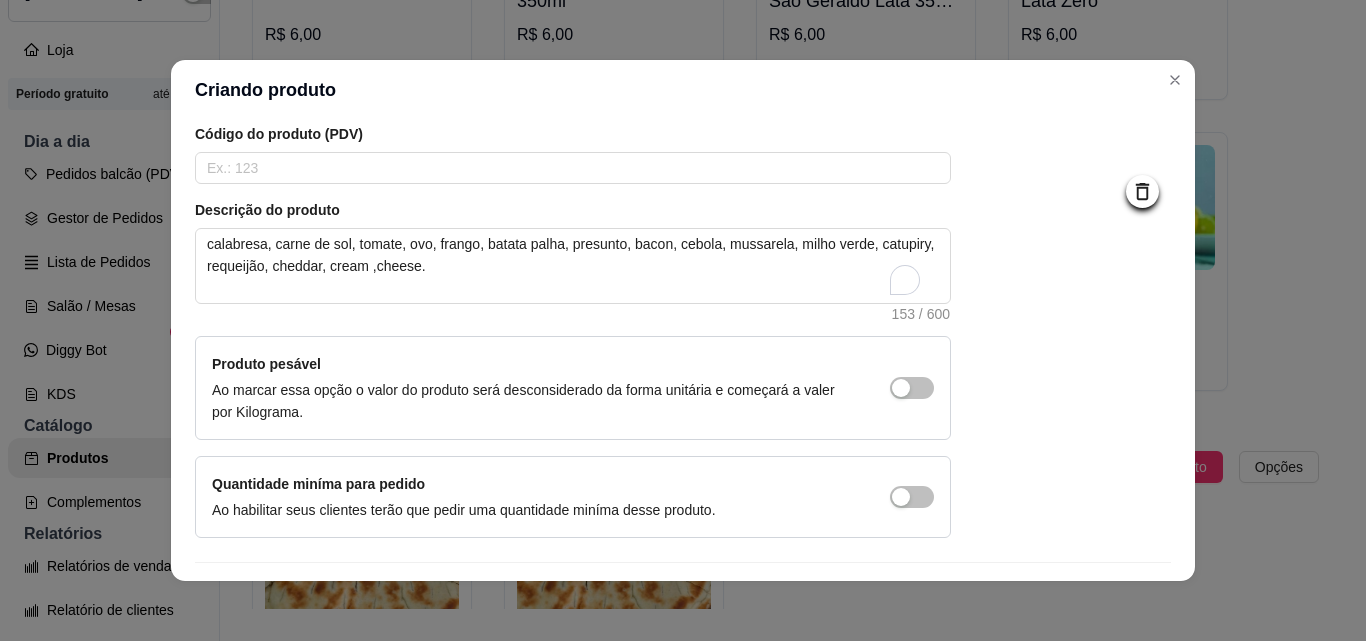 scroll, scrollTop: 207, scrollLeft: 0, axis: vertical 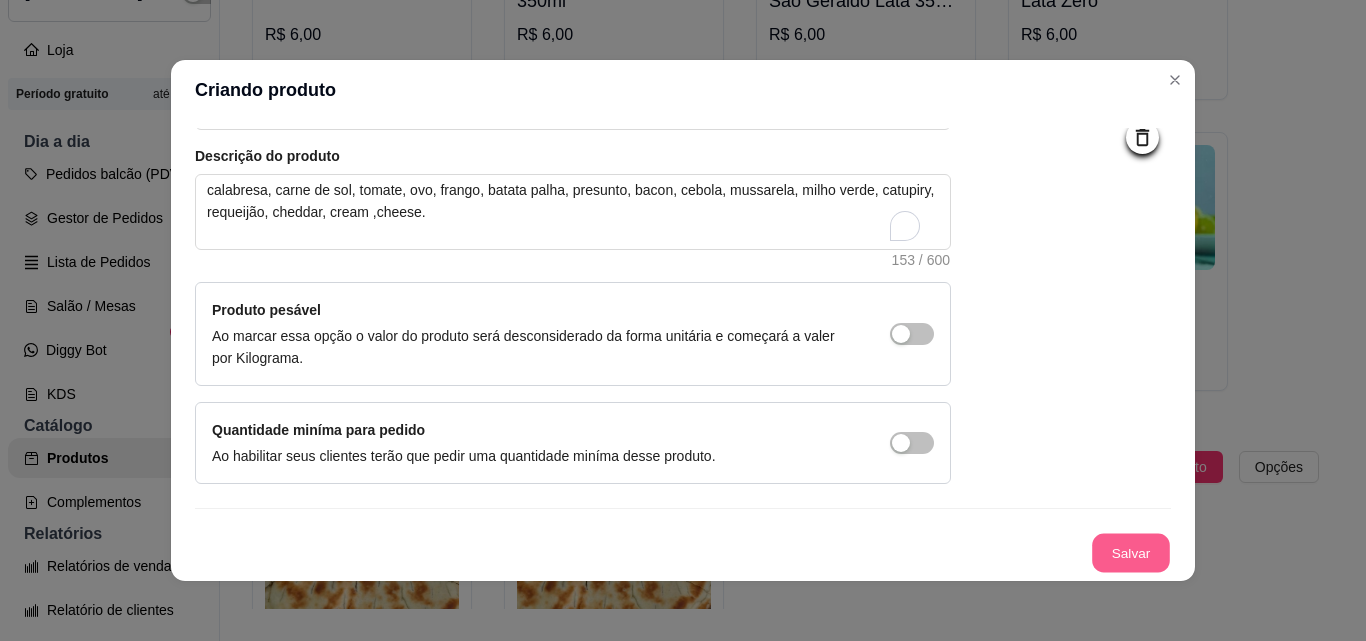click on "Salvar" at bounding box center (1131, 553) 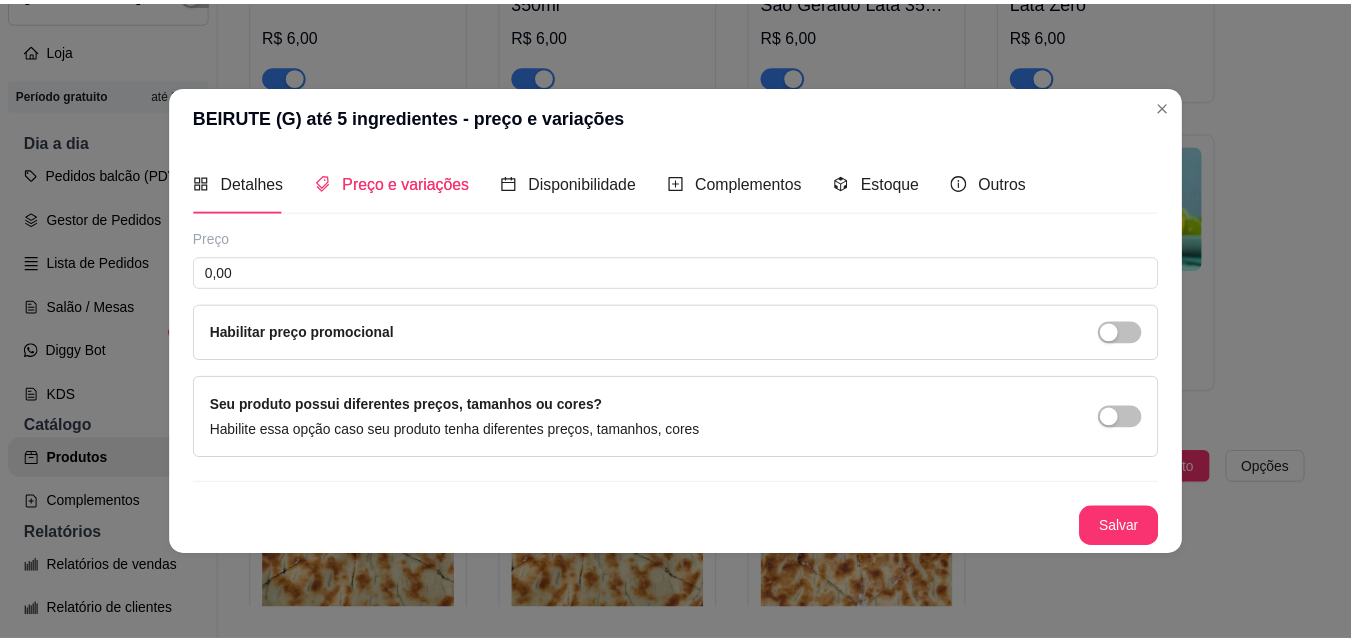 scroll, scrollTop: 0, scrollLeft: 0, axis: both 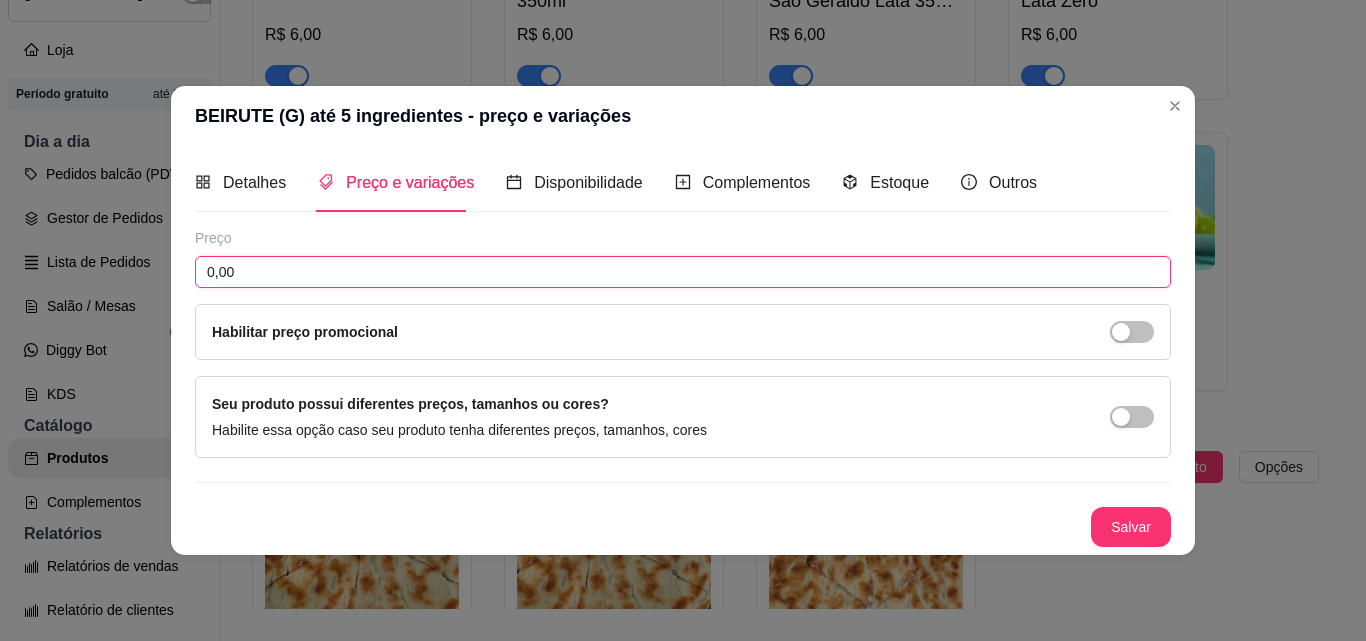drag, startPoint x: 267, startPoint y: 281, endPoint x: 192, endPoint y: 276, distance: 75.16648 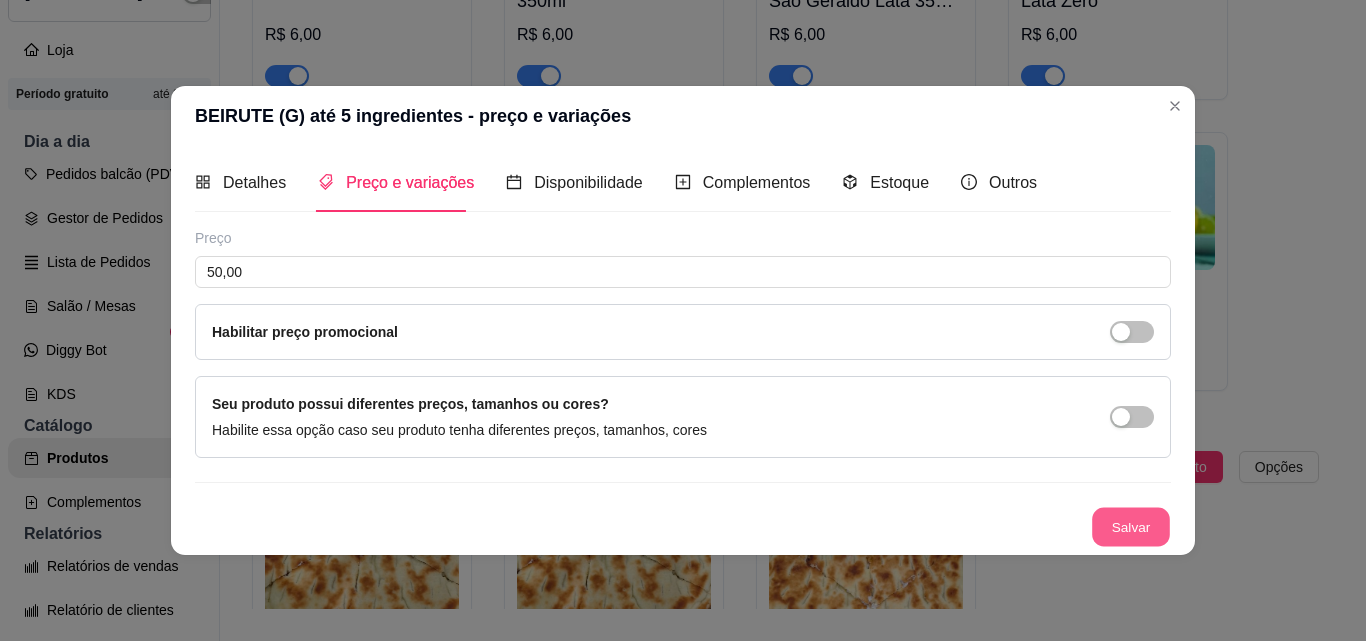 click on "Salvar" at bounding box center (1131, 526) 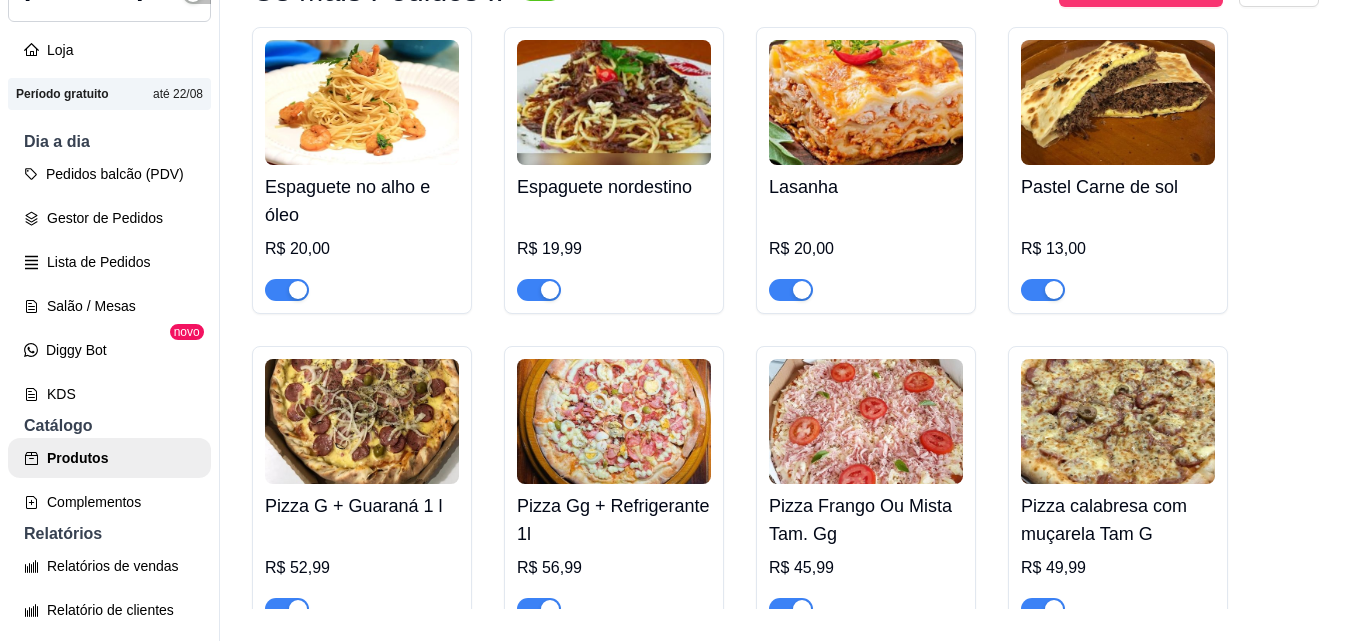 scroll, scrollTop: 0, scrollLeft: 0, axis: both 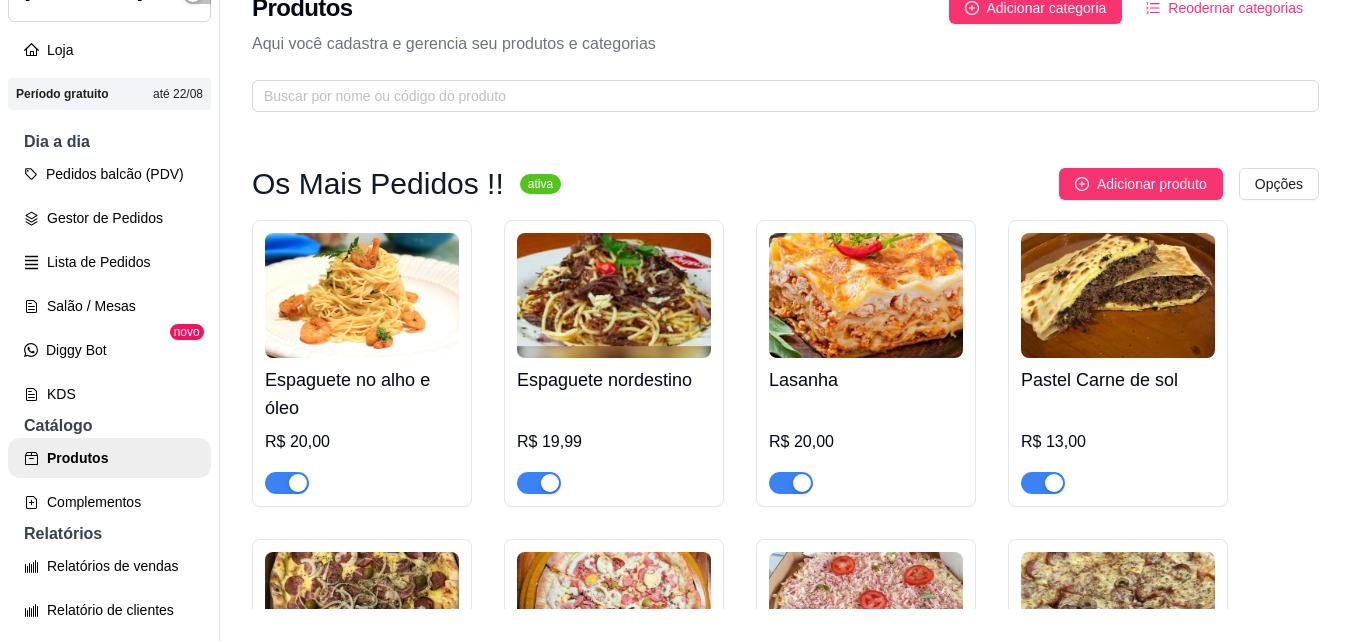 click on "Reodernar categorias" at bounding box center [1235, 8] 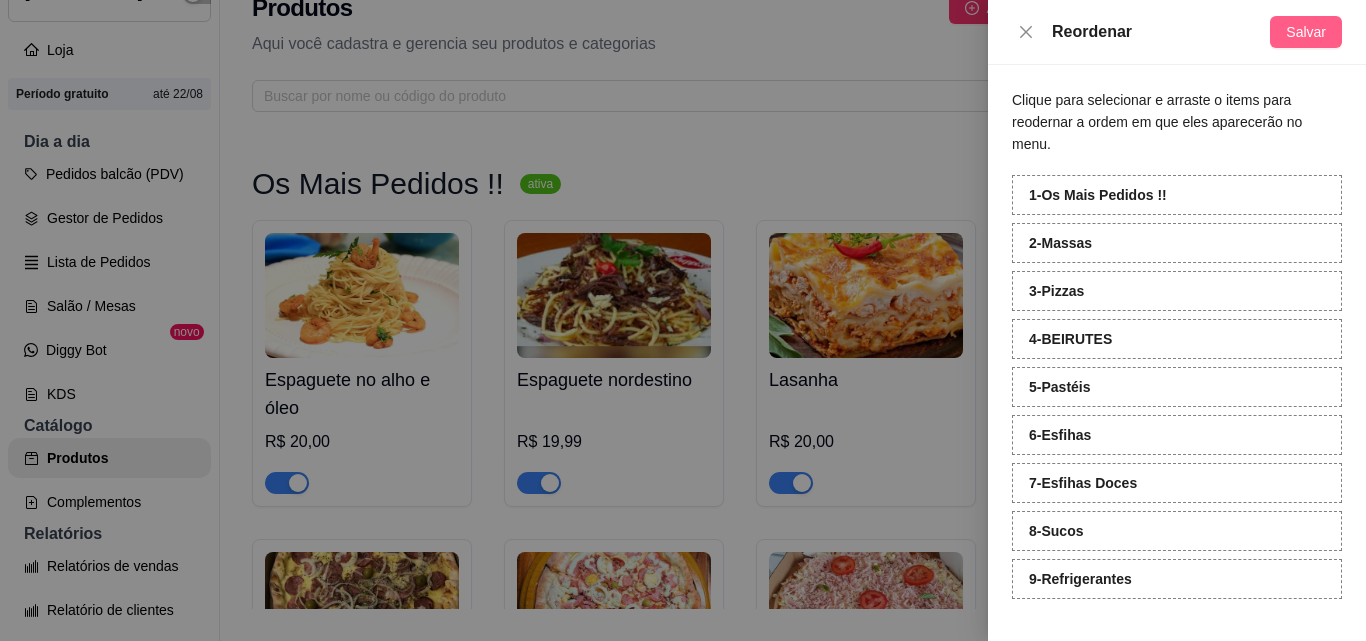click on "Salvar" at bounding box center [1306, 32] 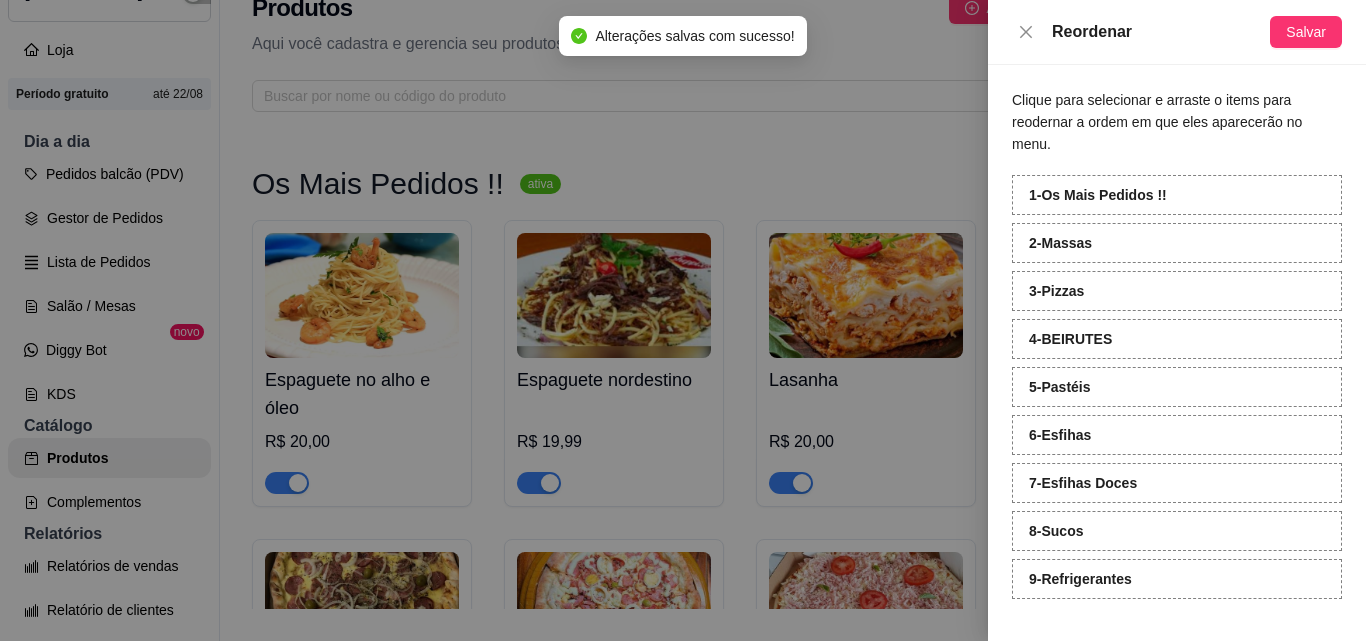 click at bounding box center [683, 320] 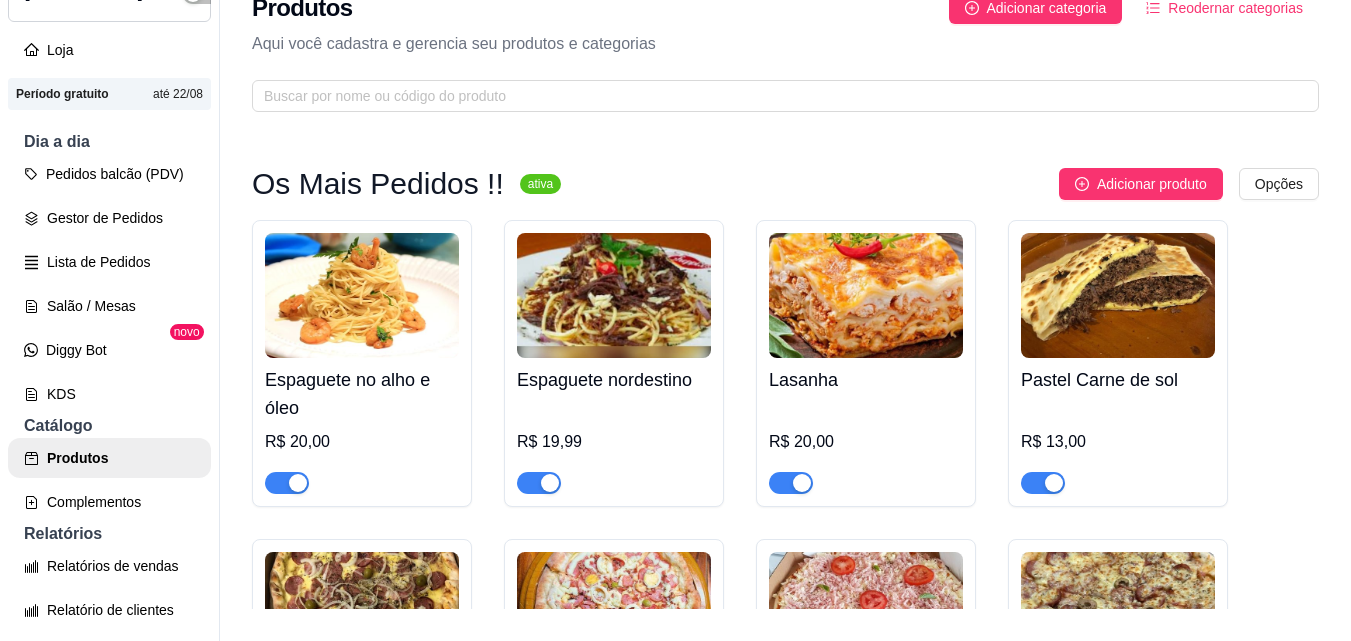 scroll, scrollTop: 0, scrollLeft: 0, axis: both 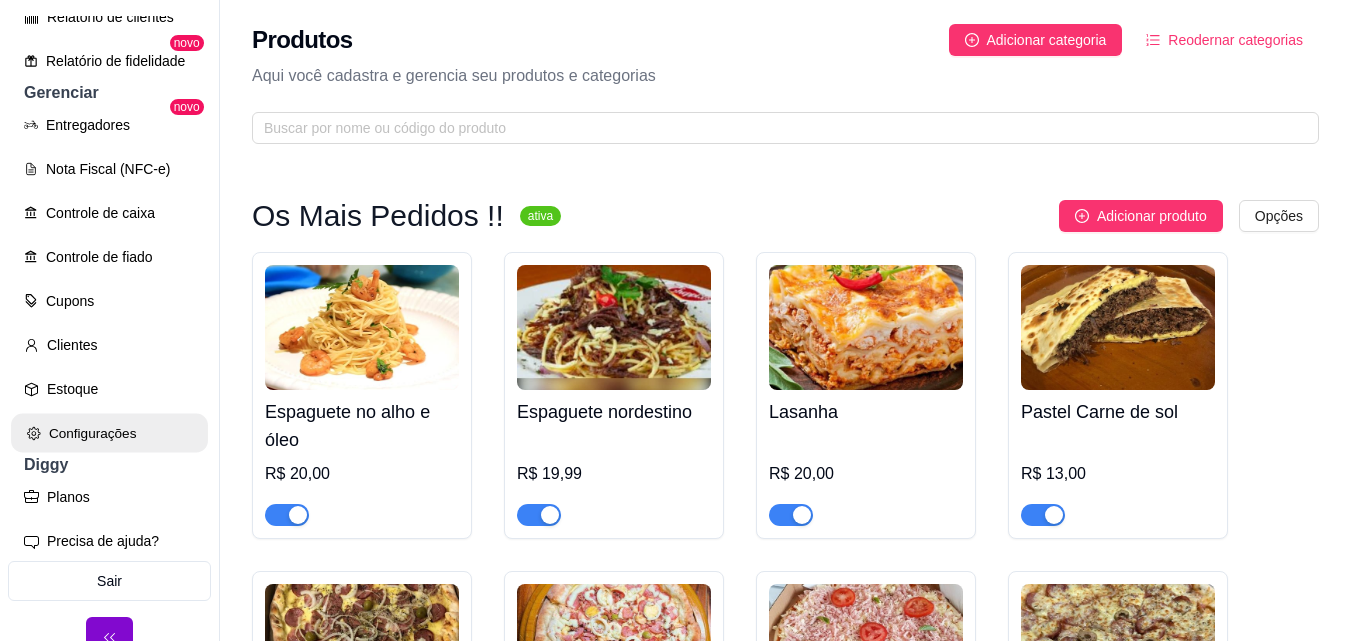 click on "Configurações" at bounding box center [109, 433] 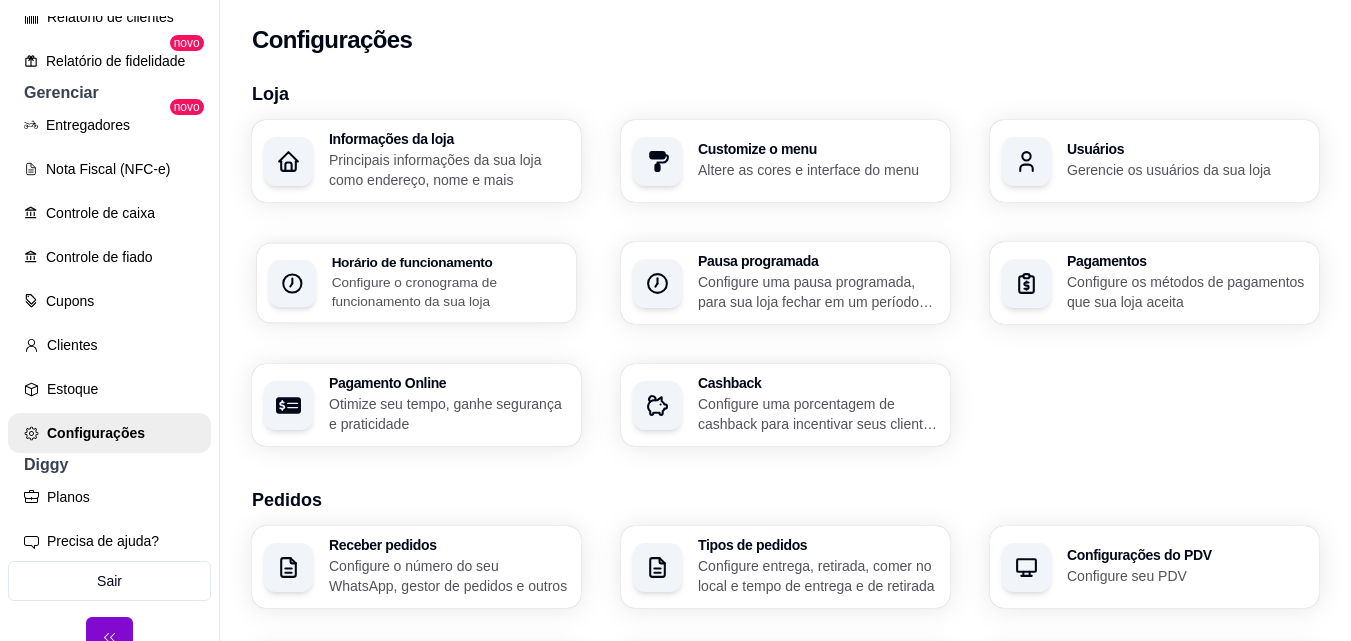 click on "Configure o cronograma de funcionamento da sua loja" at bounding box center (448, 291) 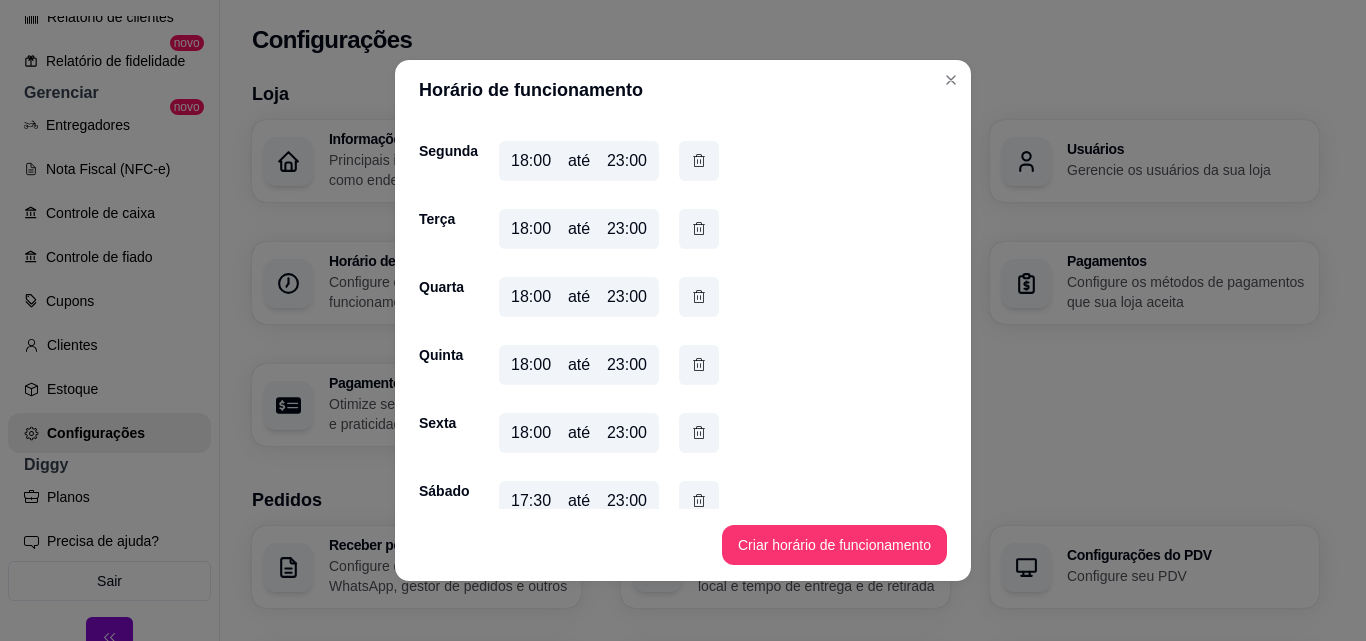 scroll, scrollTop: 167, scrollLeft: 0, axis: vertical 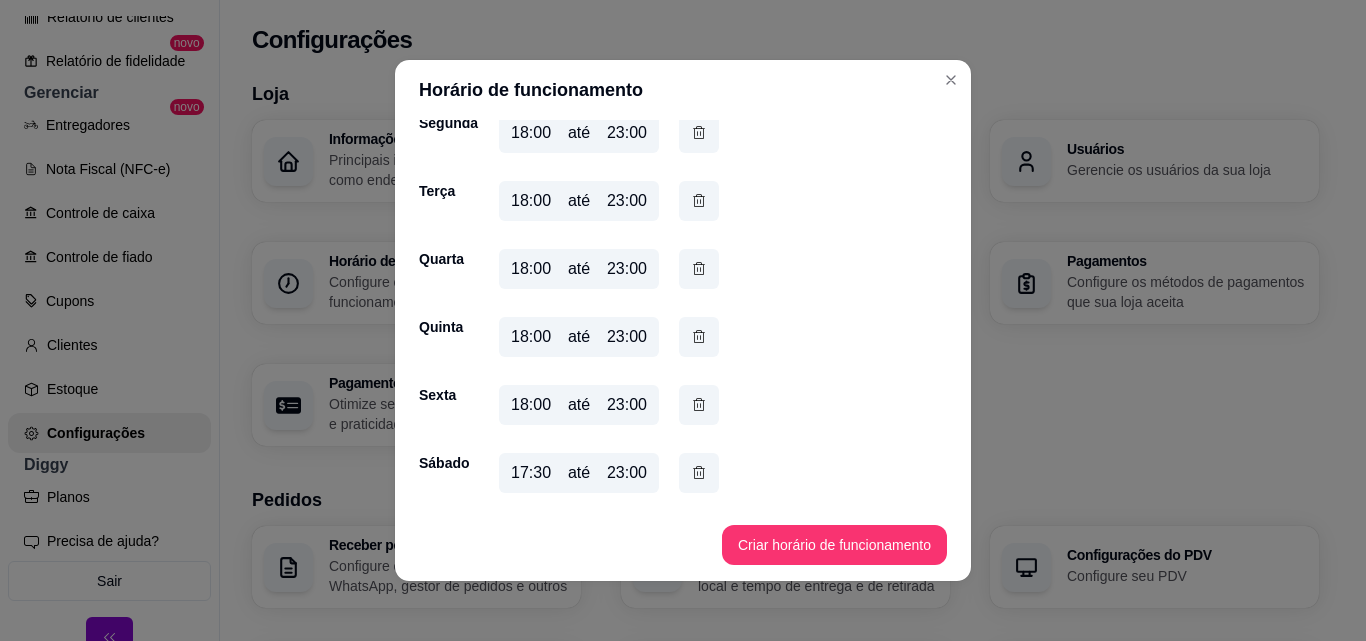 click on "17:30" at bounding box center (531, 473) 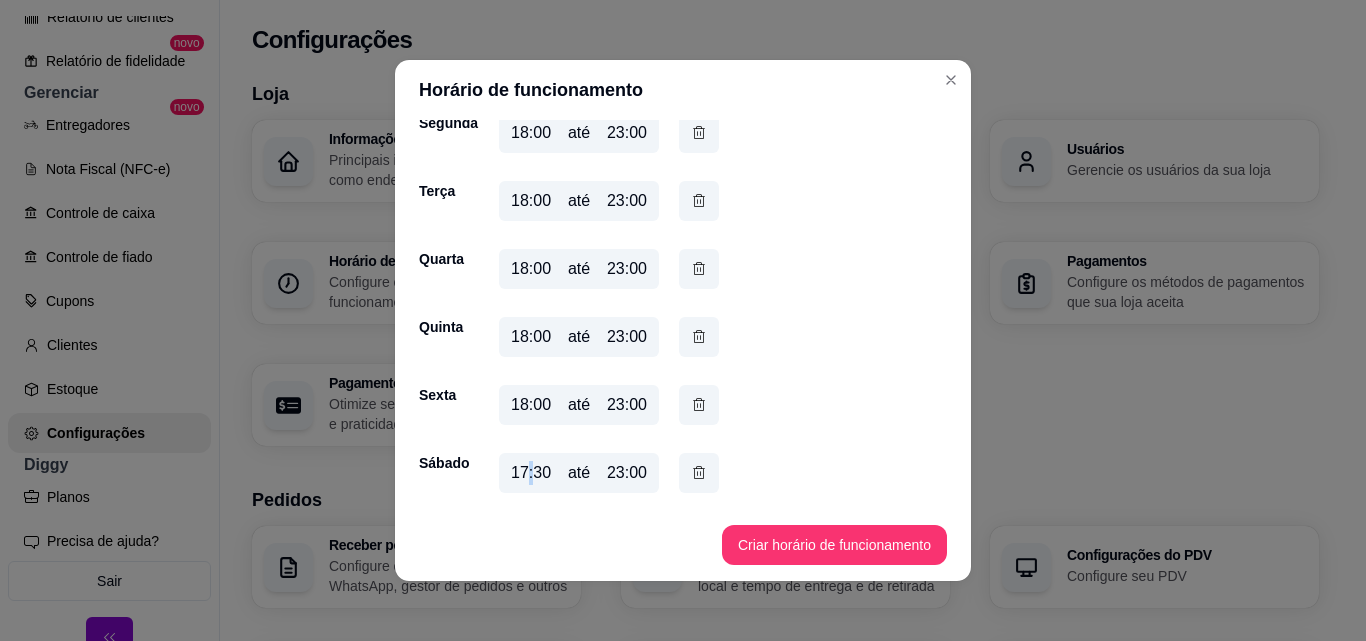 click on "17:30" at bounding box center [531, 473] 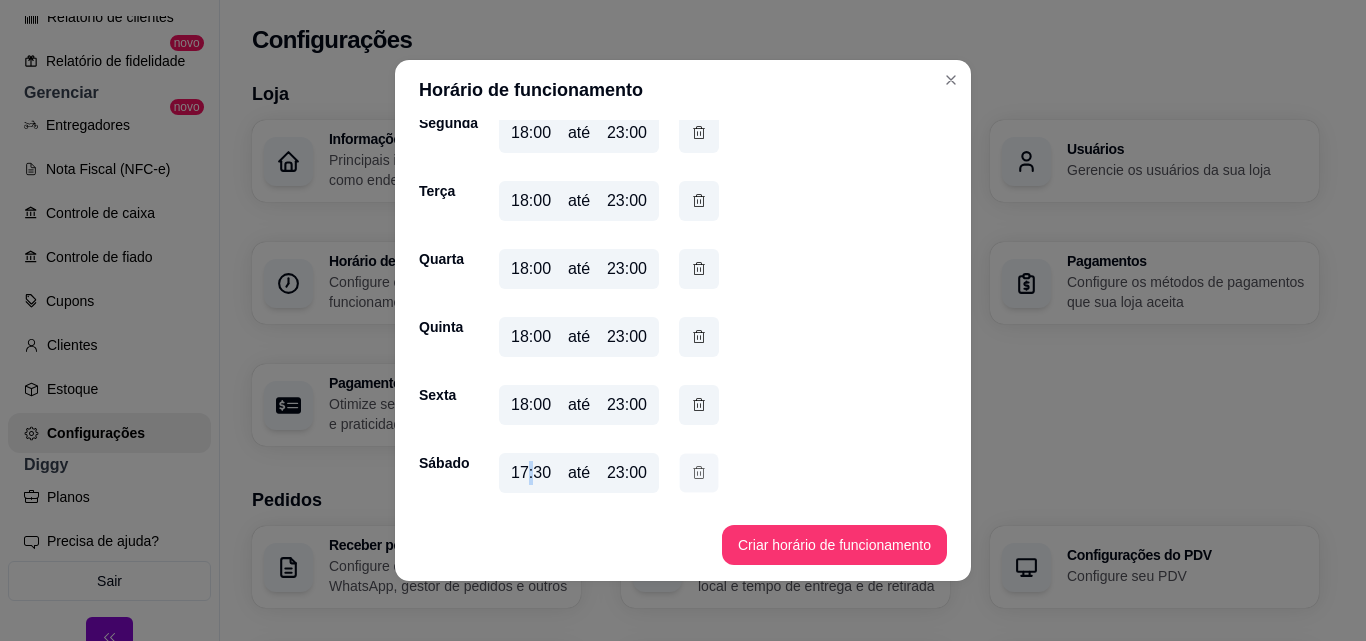 click 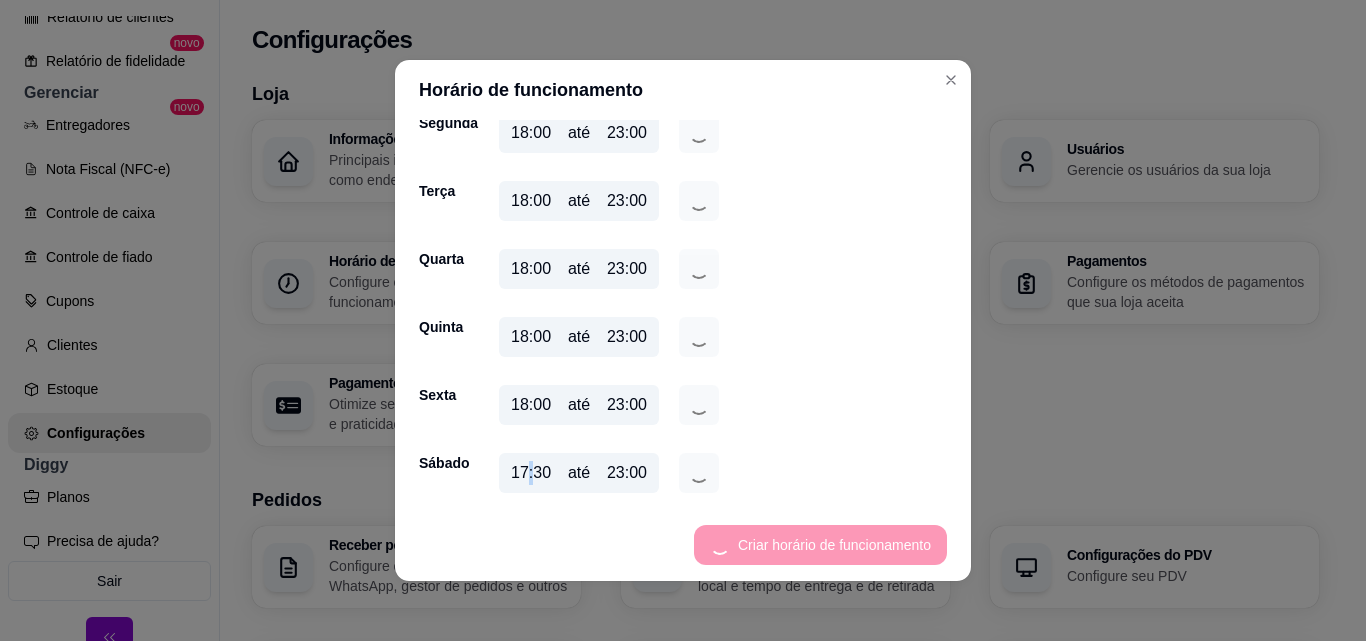 scroll, scrollTop: 139, scrollLeft: 0, axis: vertical 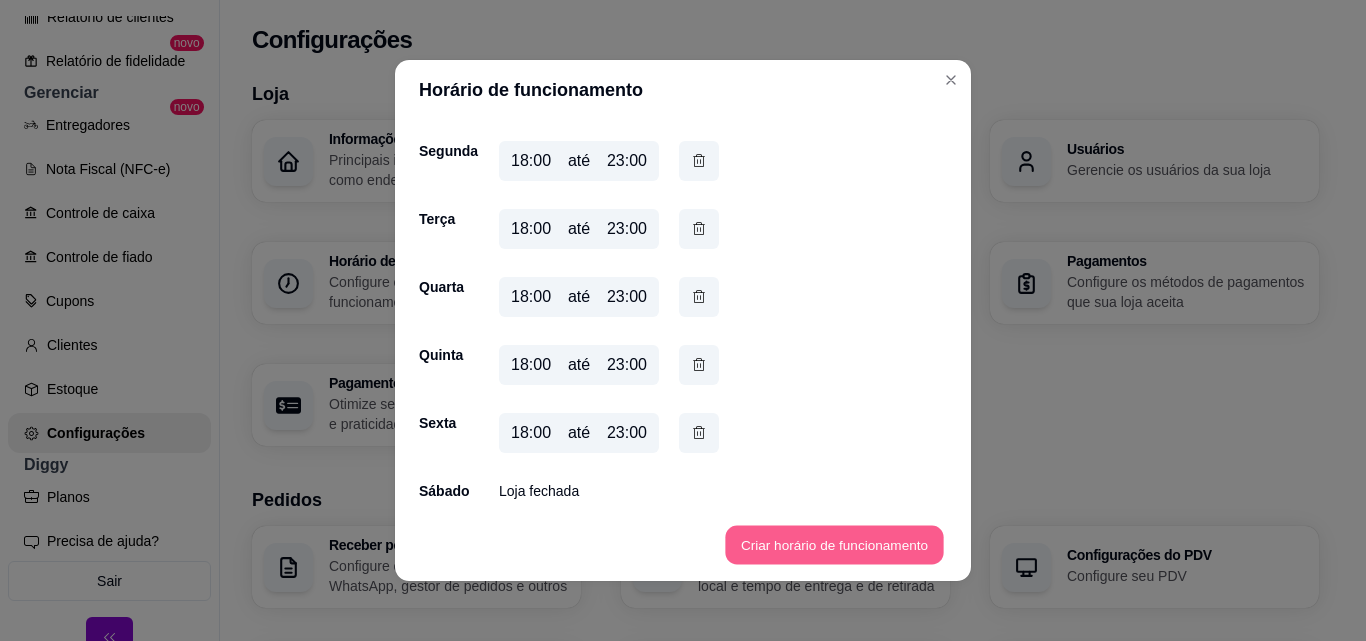 click on "Criar horário de funcionamento" at bounding box center (834, 545) 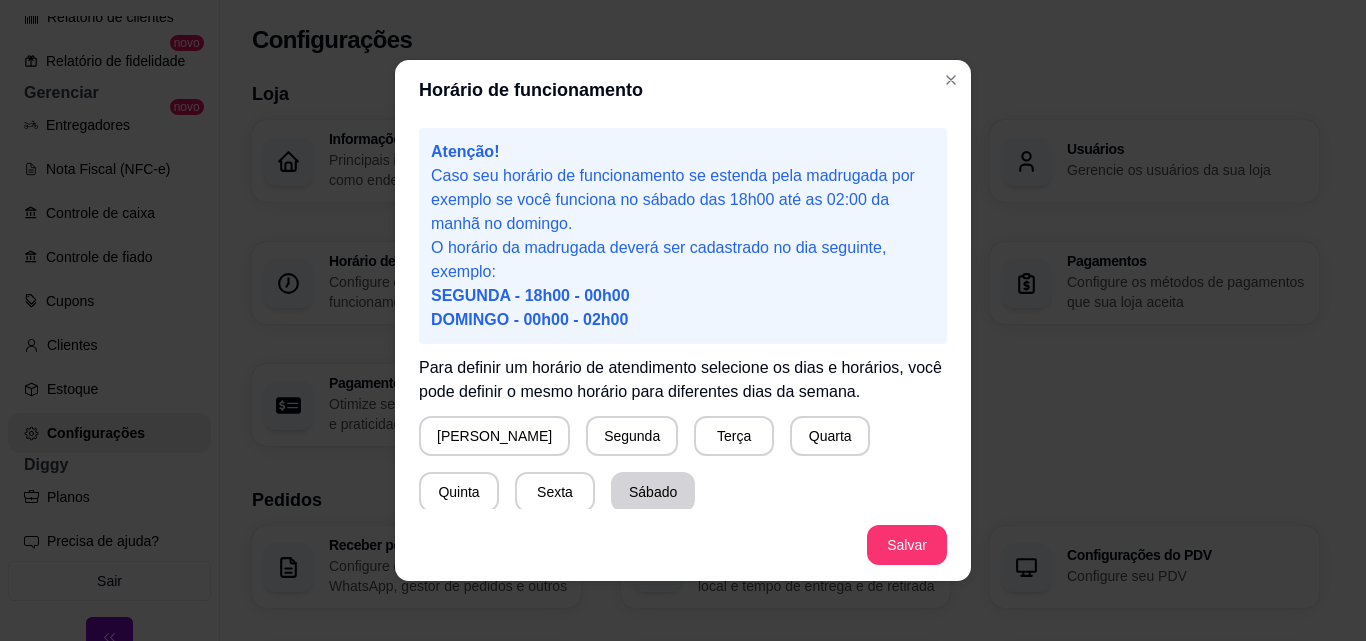 click on "Sábado" at bounding box center (653, 492) 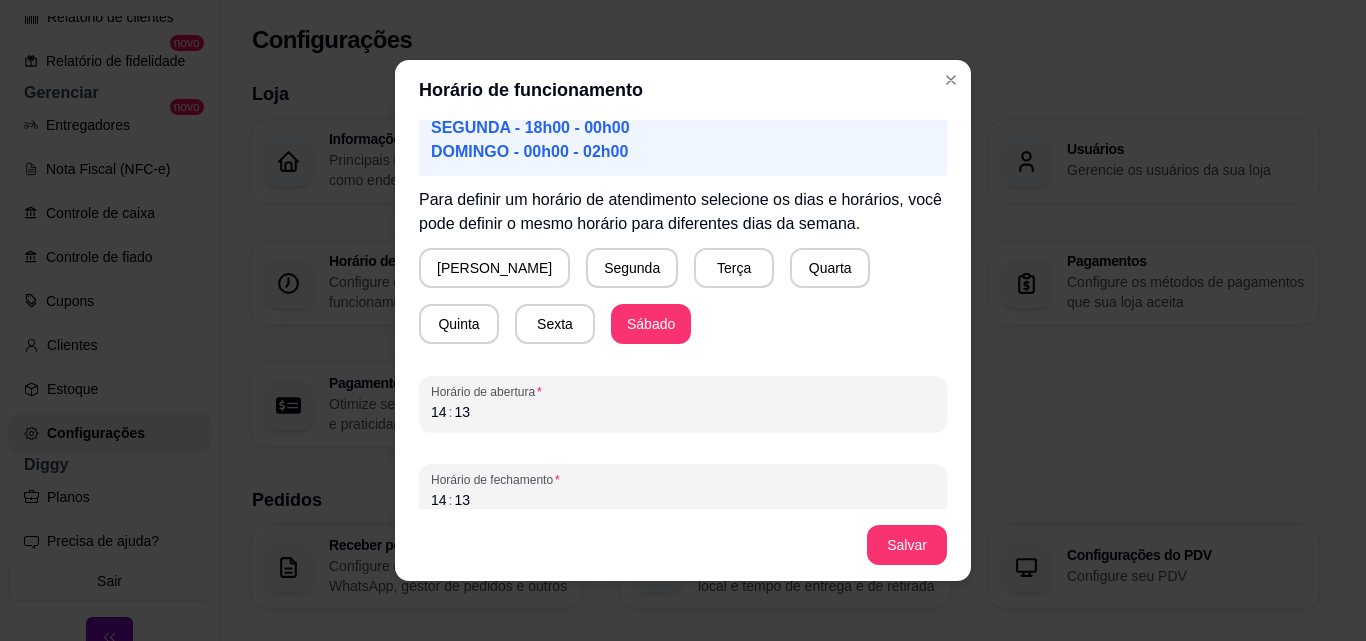 scroll, scrollTop: 187, scrollLeft: 0, axis: vertical 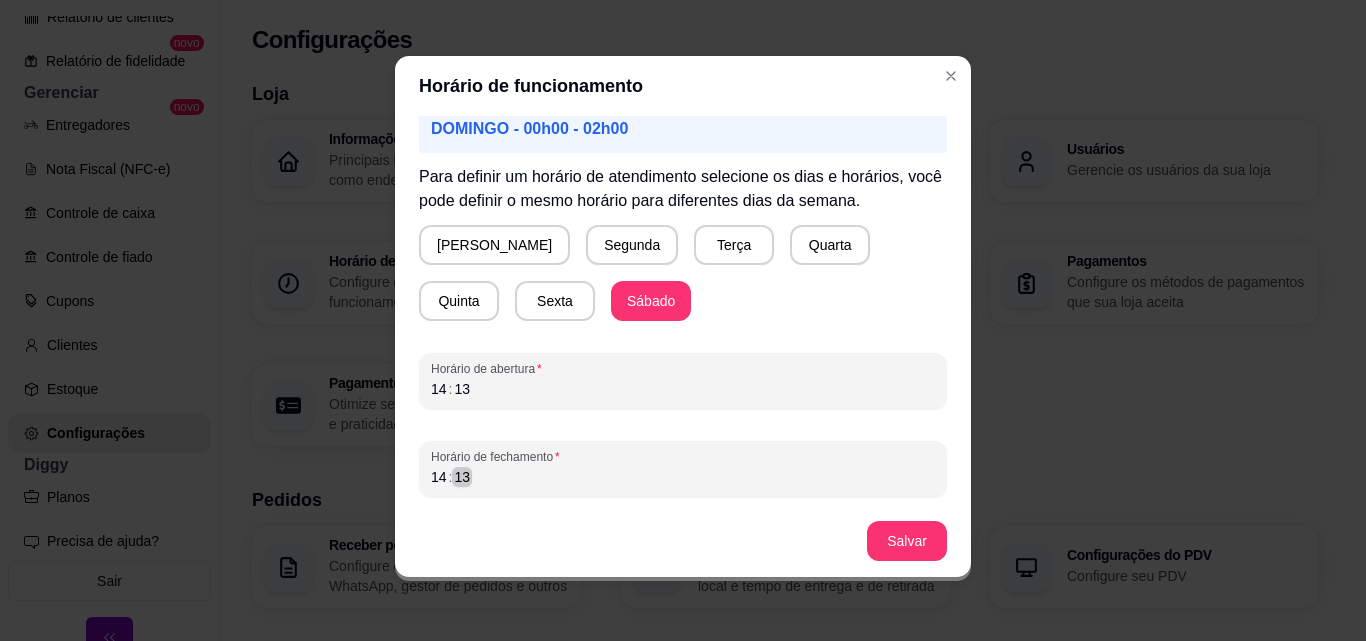 click on "14 : 13" at bounding box center [683, 477] 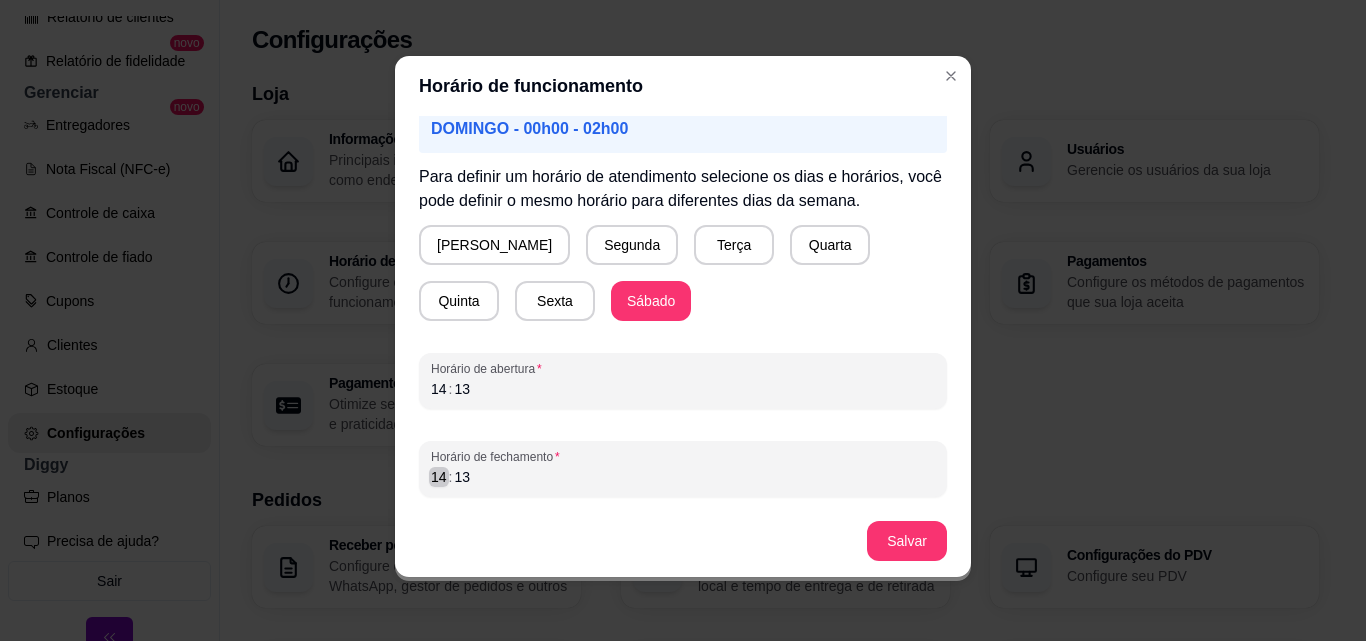 click on "14" at bounding box center (439, 477) 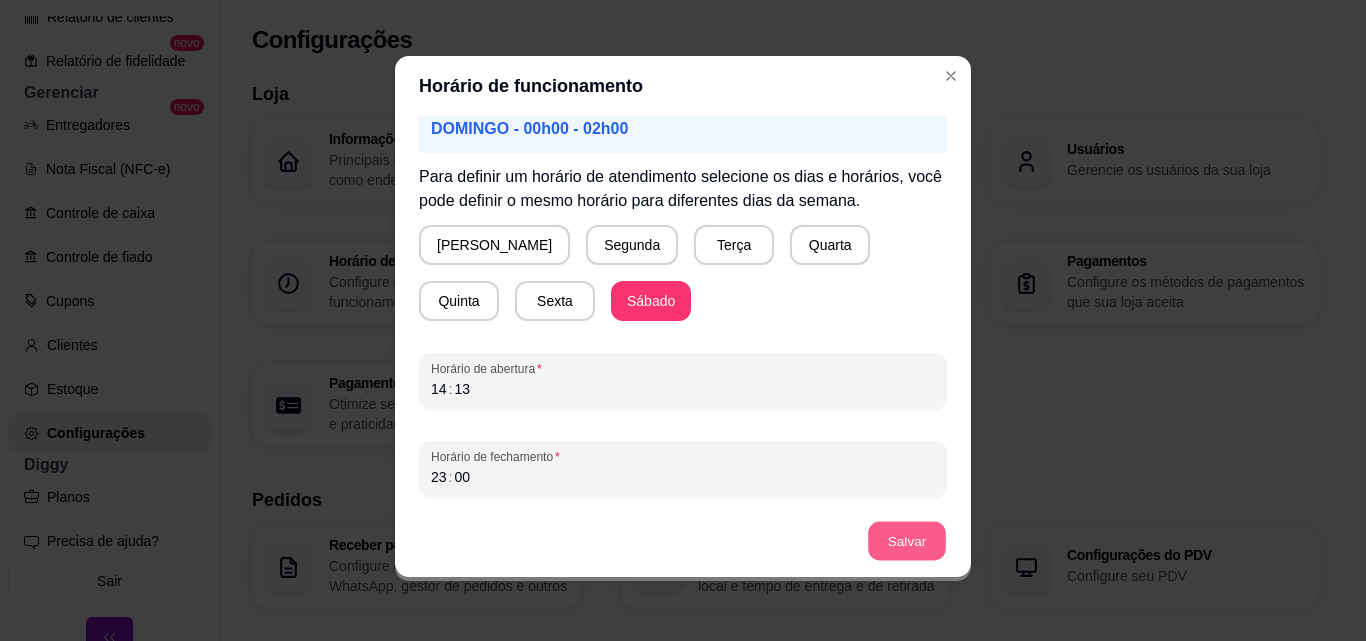 click on "Salvar" at bounding box center (907, 541) 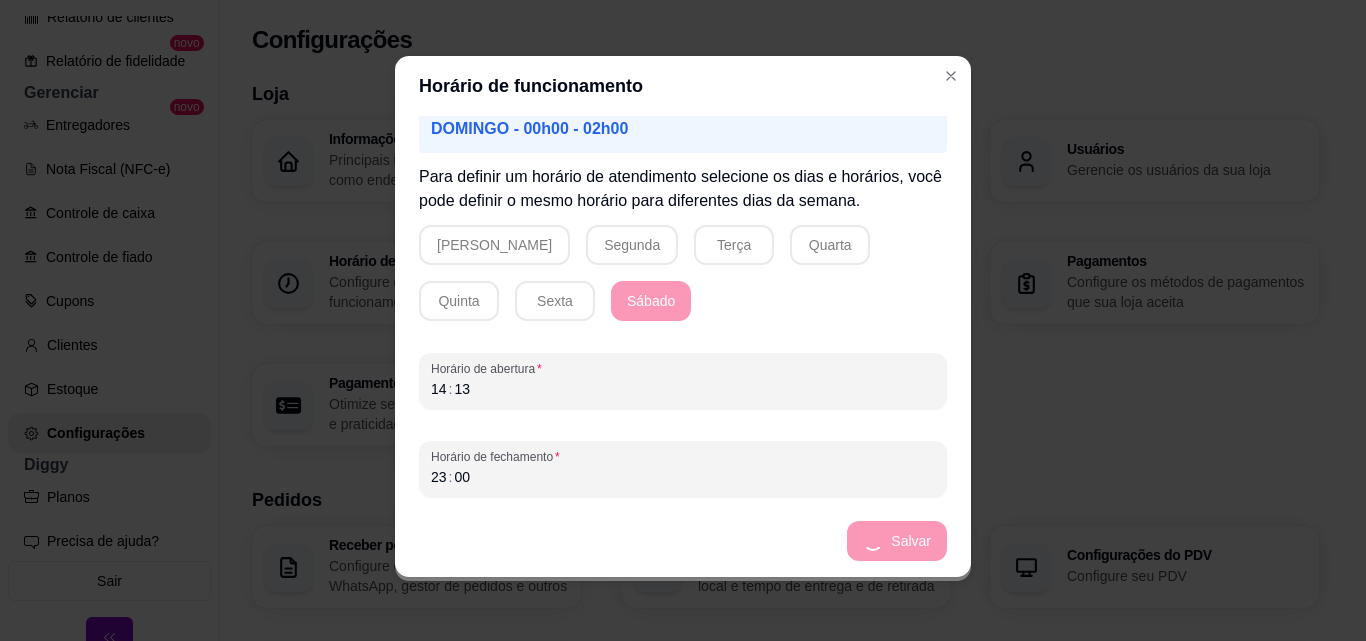 scroll, scrollTop: 167, scrollLeft: 0, axis: vertical 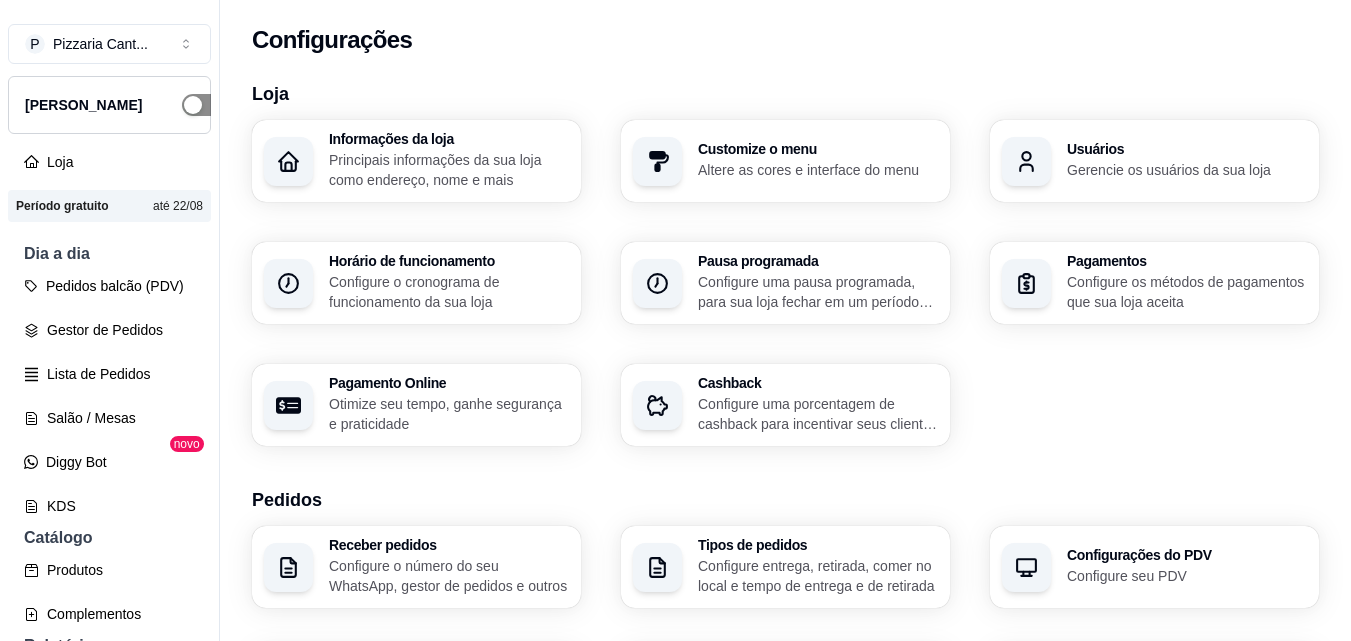 click at bounding box center (204, 105) 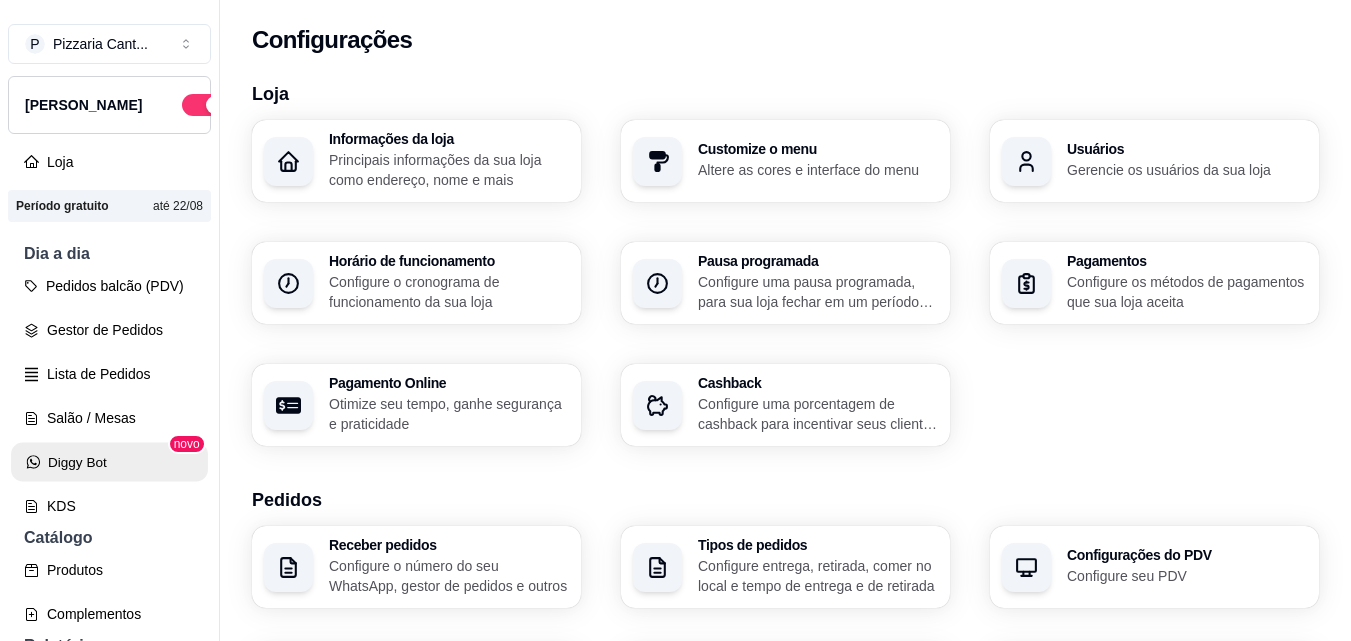 click on "Diggy Bot" at bounding box center [109, 462] 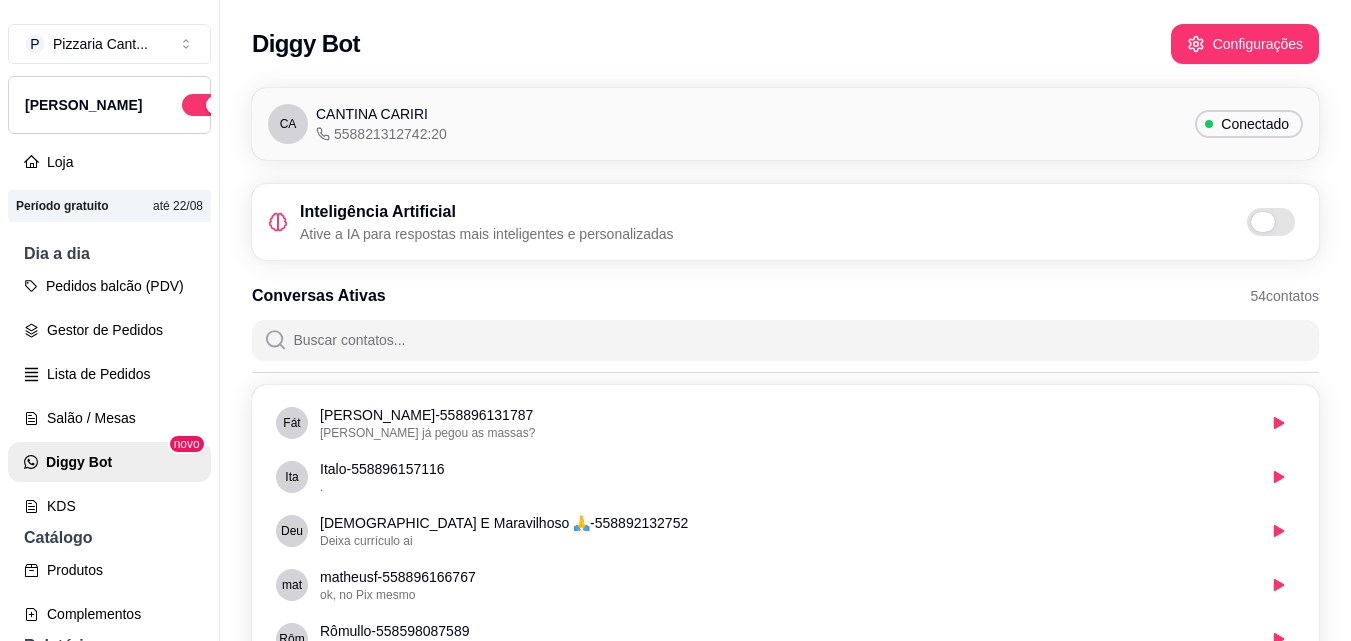 click at bounding box center [1271, 222] 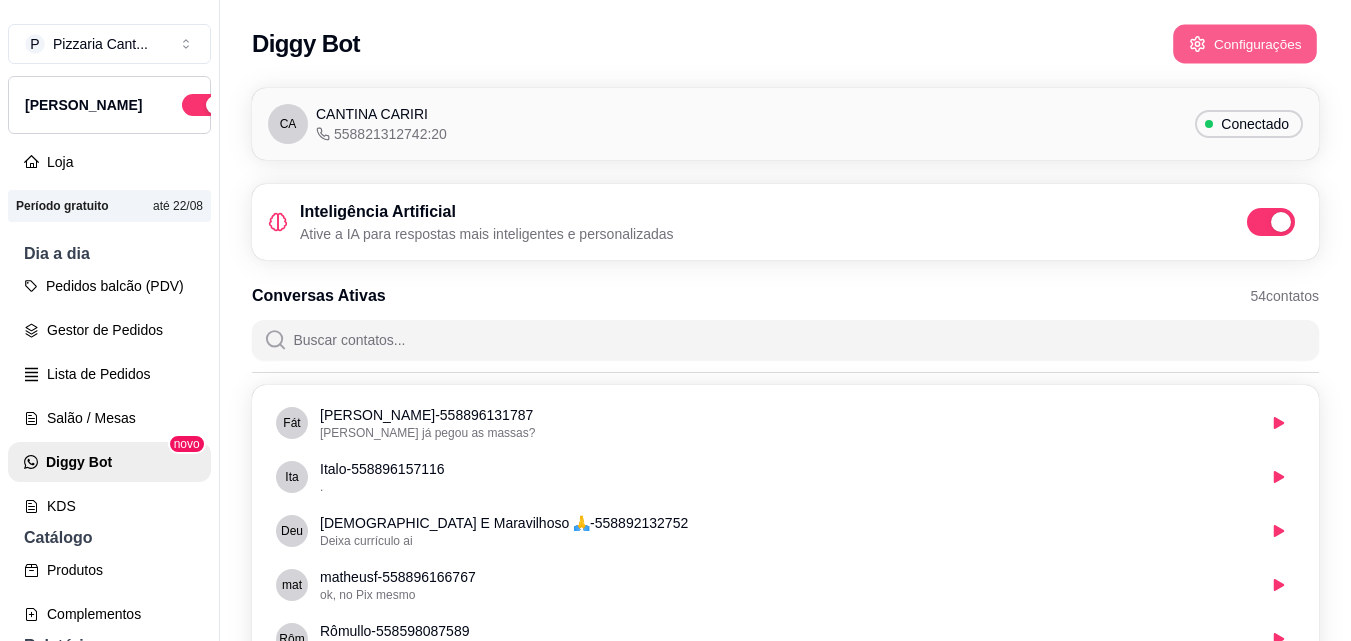 click on "Configurações" at bounding box center [1245, 44] 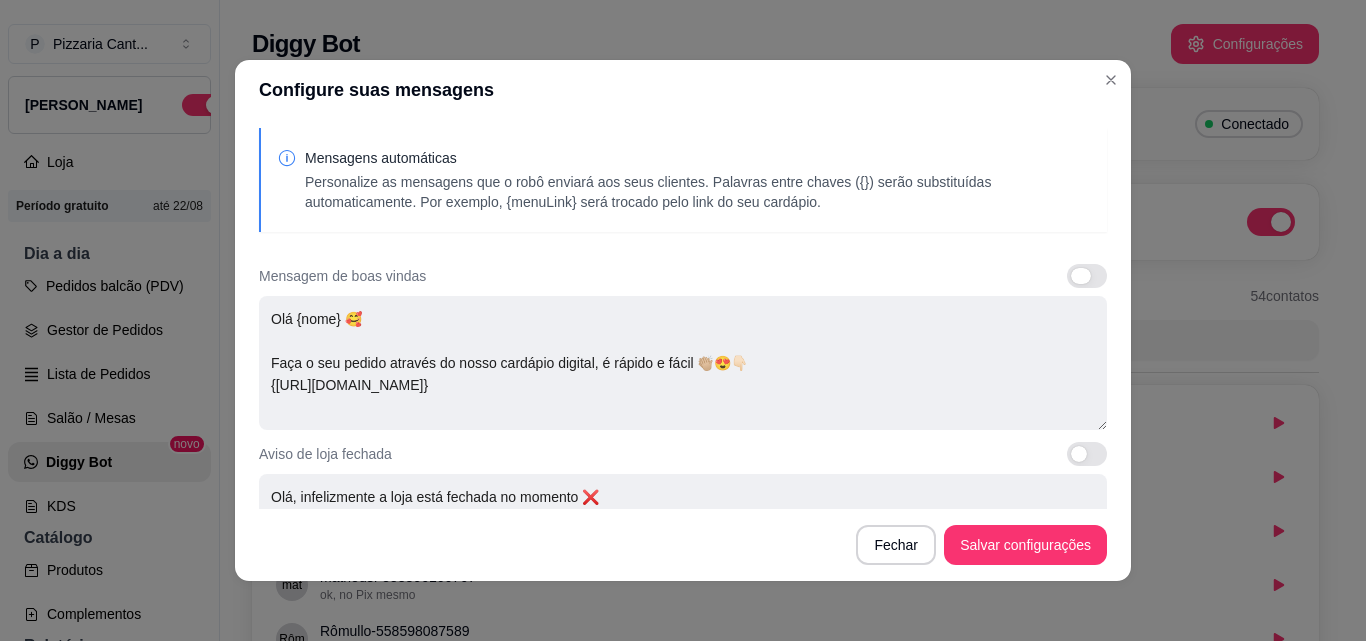 click at bounding box center (1087, 276) 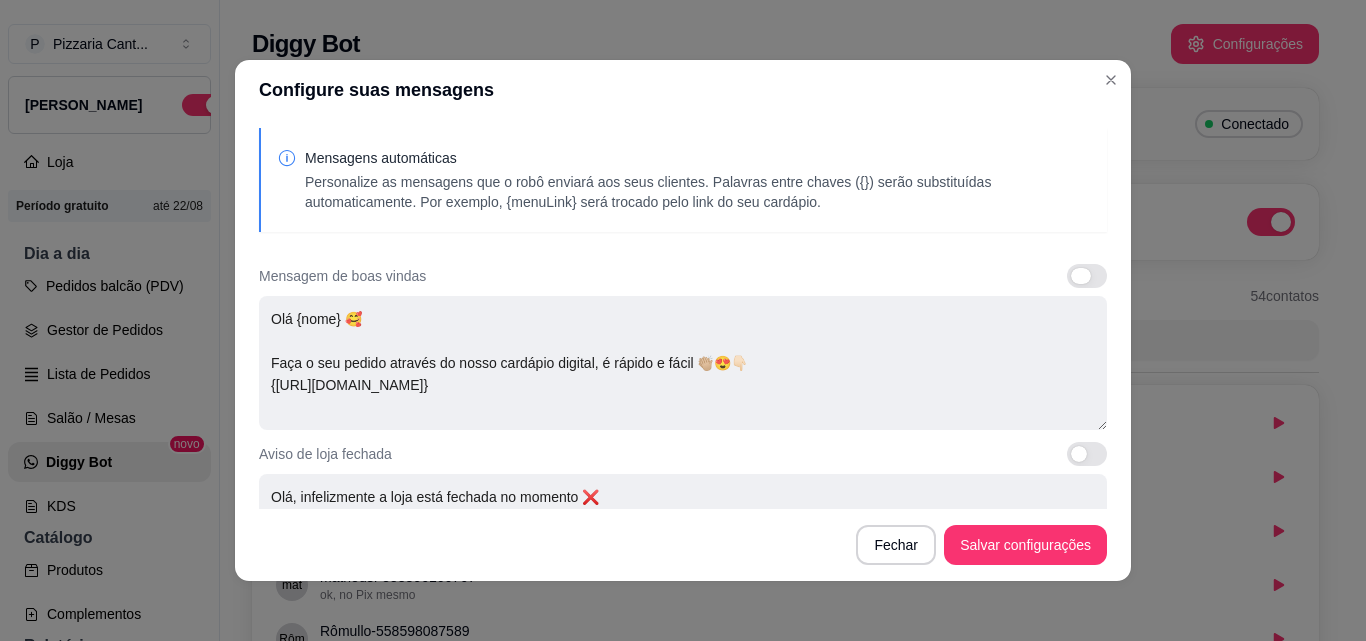 click at bounding box center (1072, 286) 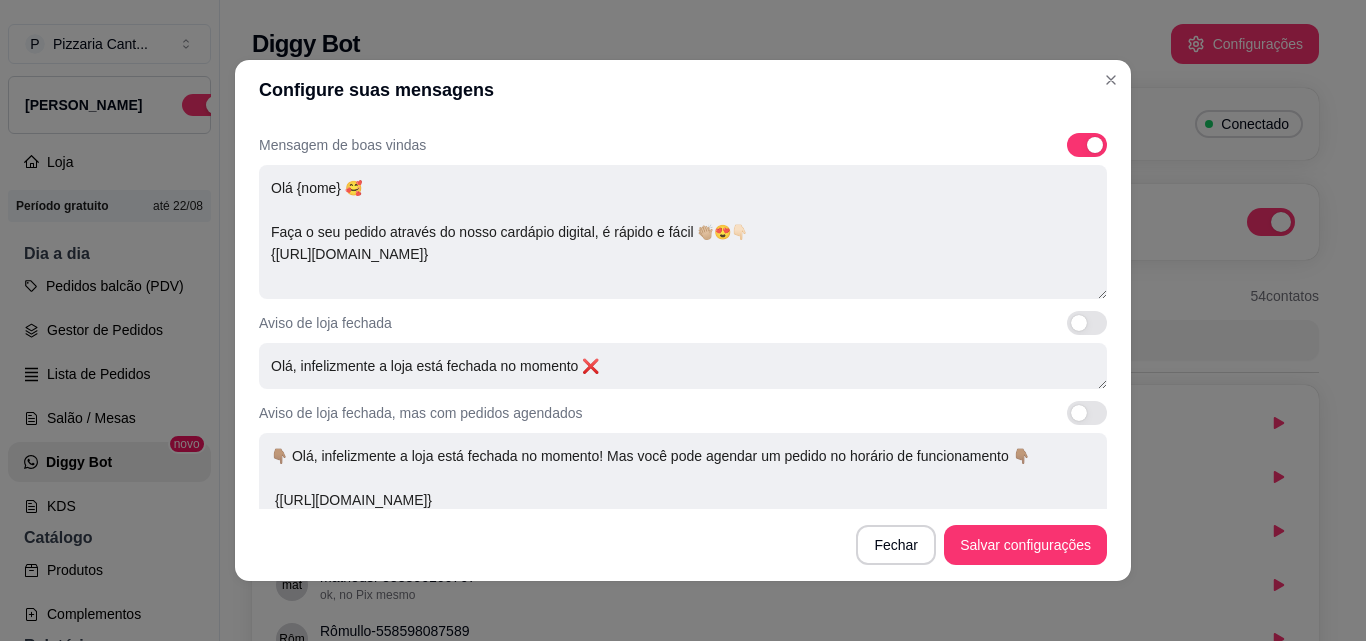scroll, scrollTop: 145, scrollLeft: 0, axis: vertical 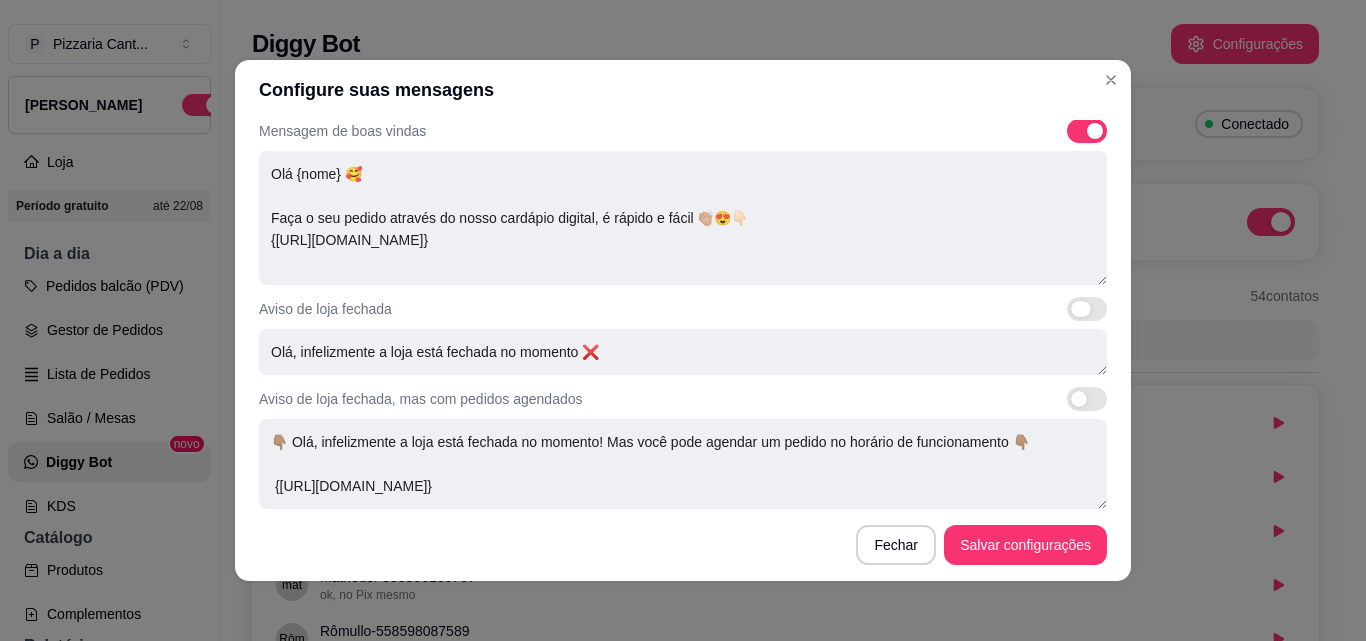 click at bounding box center (1087, 309) 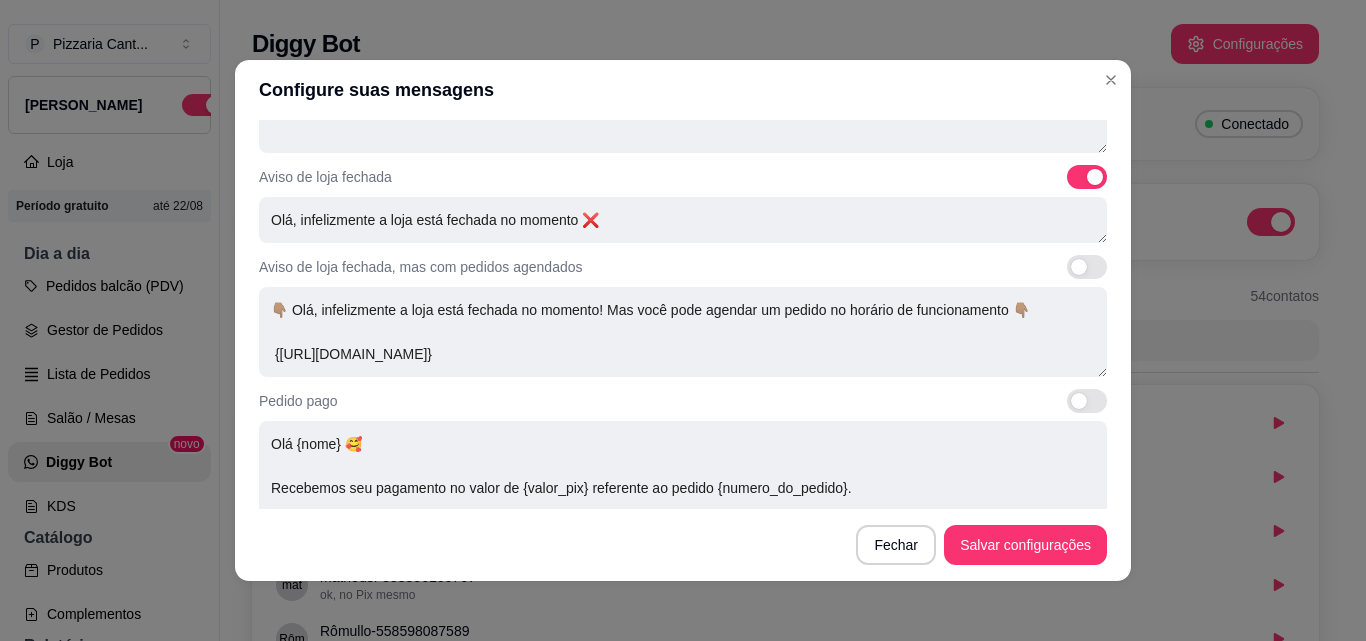 scroll, scrollTop: 283, scrollLeft: 0, axis: vertical 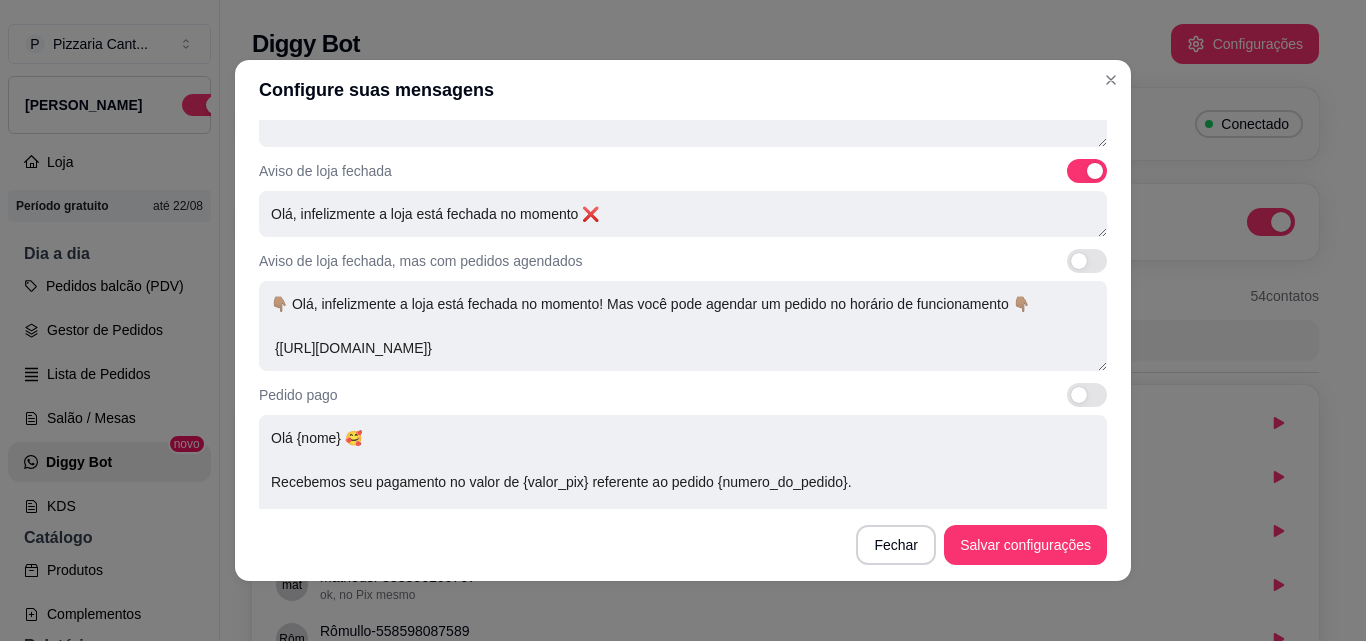 click at bounding box center [1087, 261] 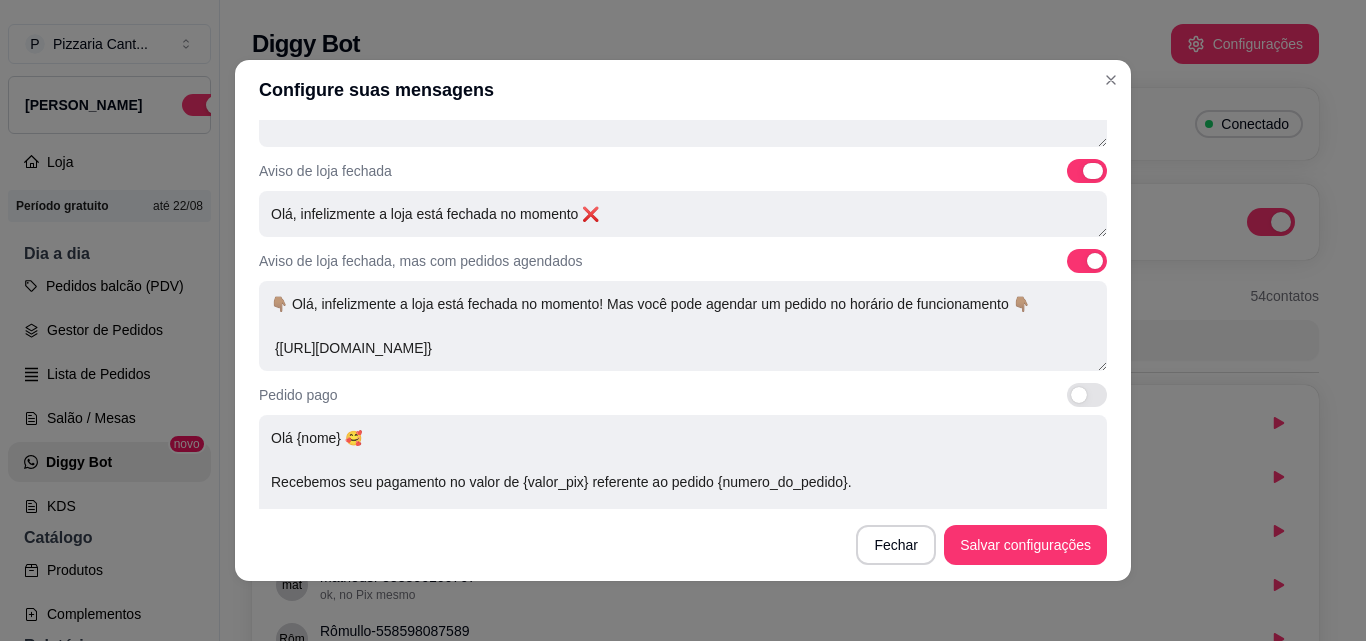 click at bounding box center [1087, 171] 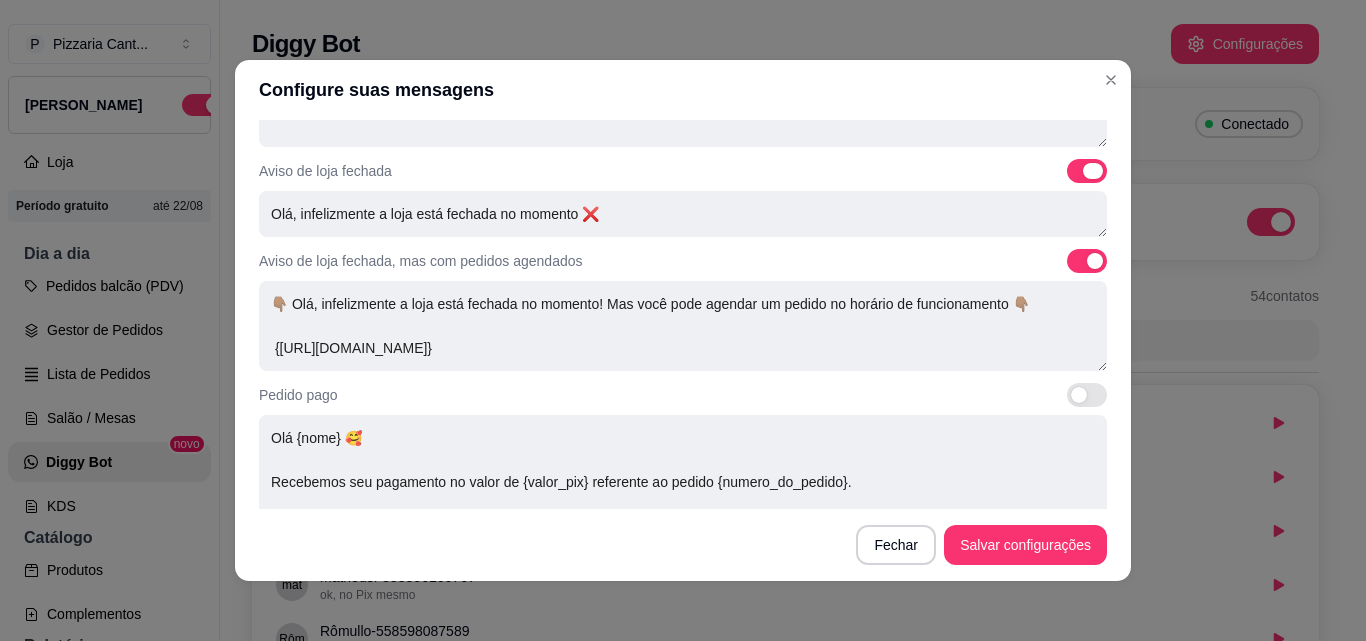 click at bounding box center (1072, 181) 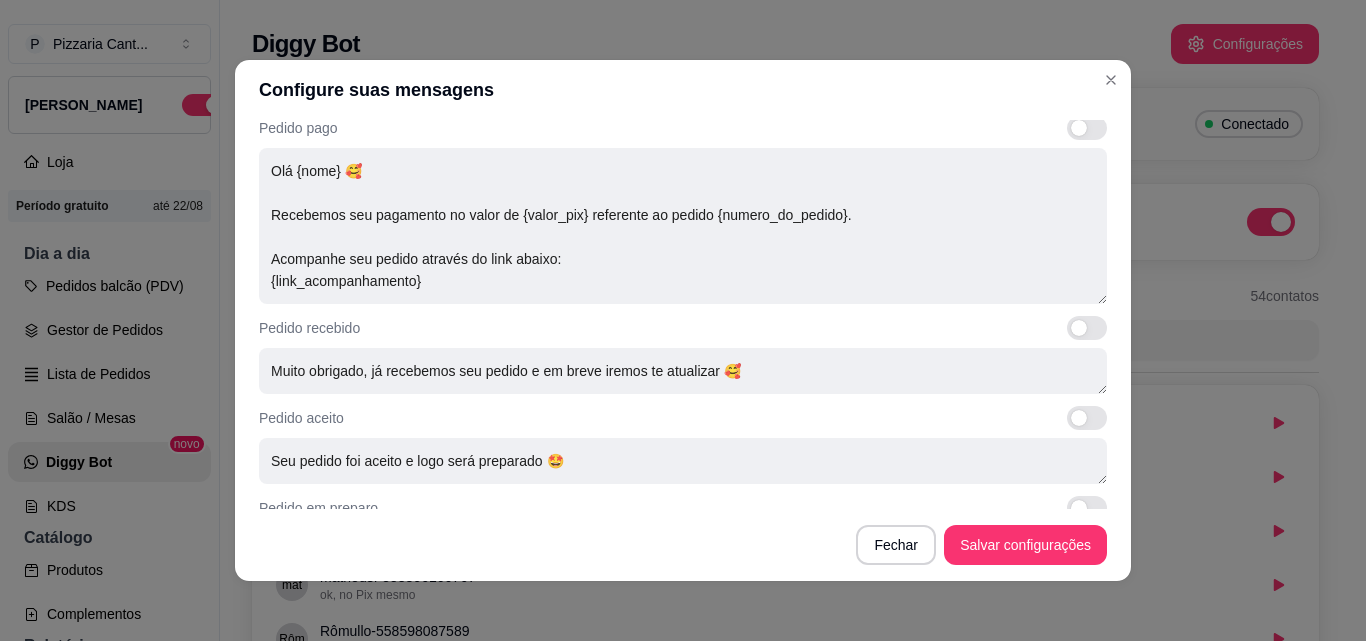 scroll, scrollTop: 560, scrollLeft: 0, axis: vertical 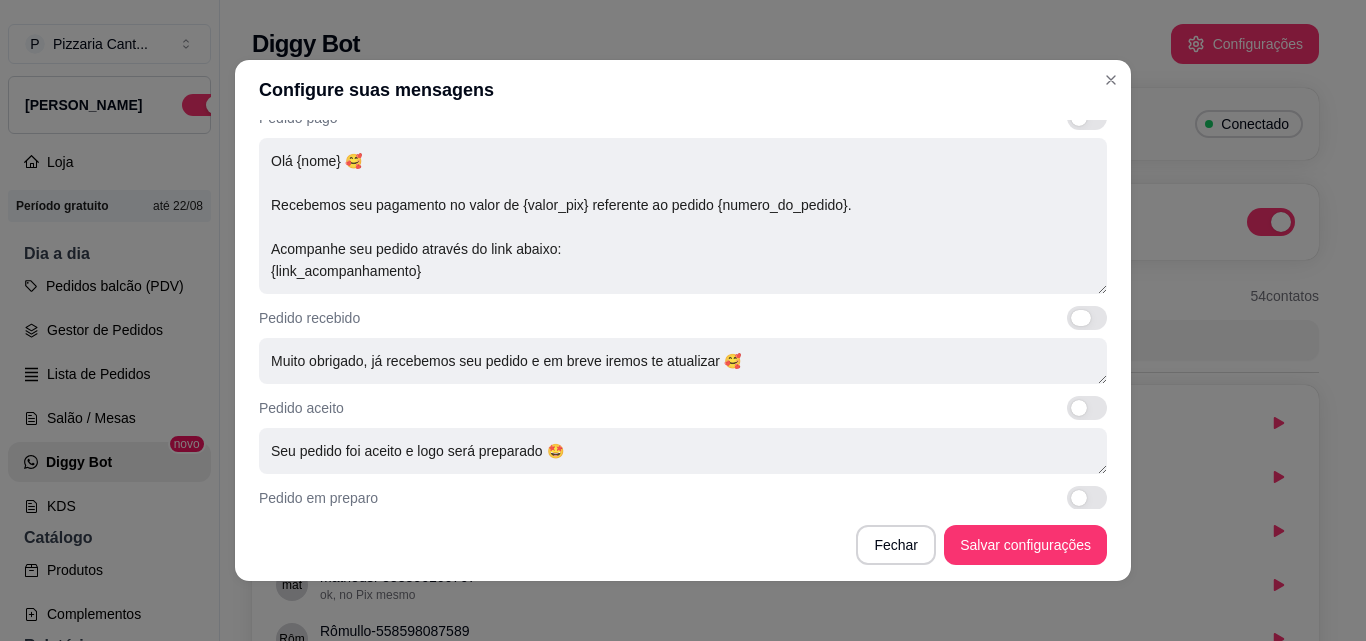 click at bounding box center (1087, 318) 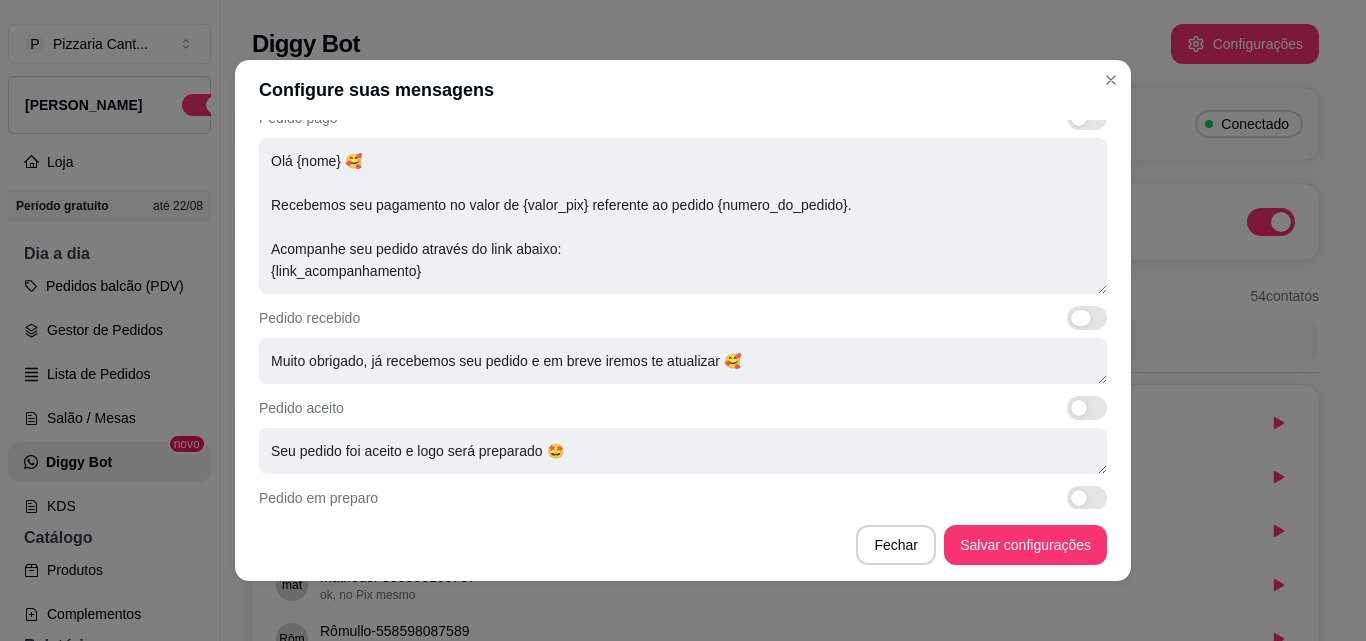 click at bounding box center (1072, 328) 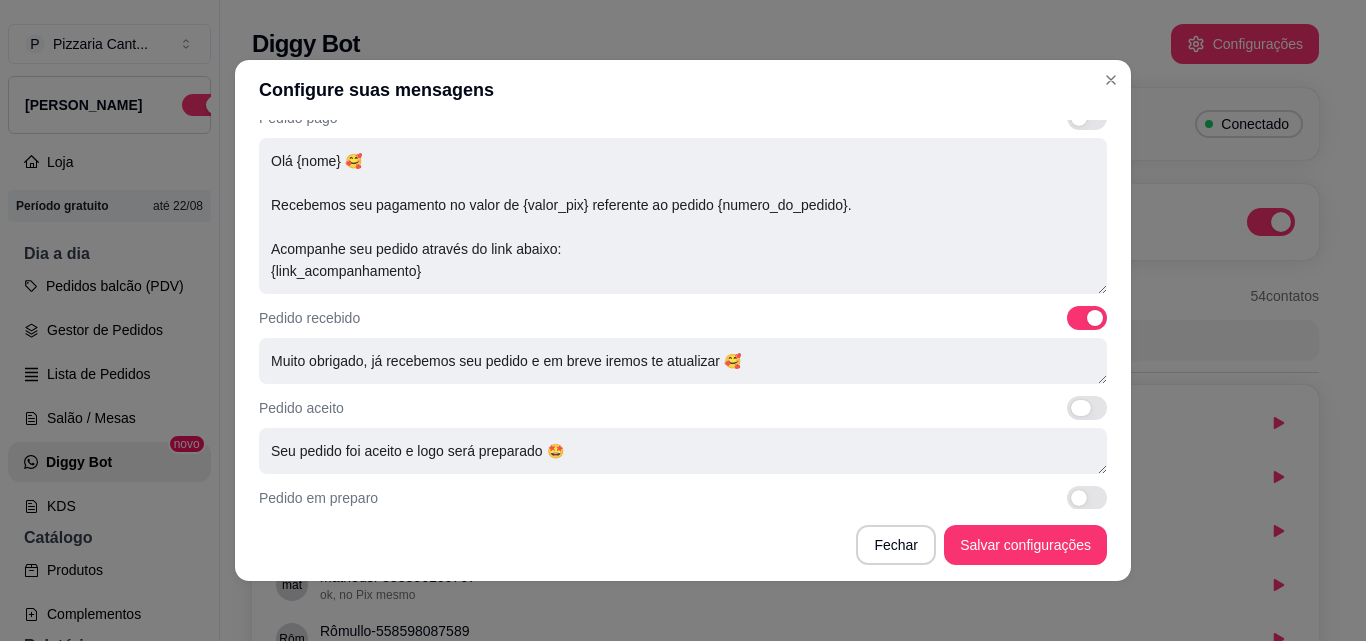 click at bounding box center [1087, 408] 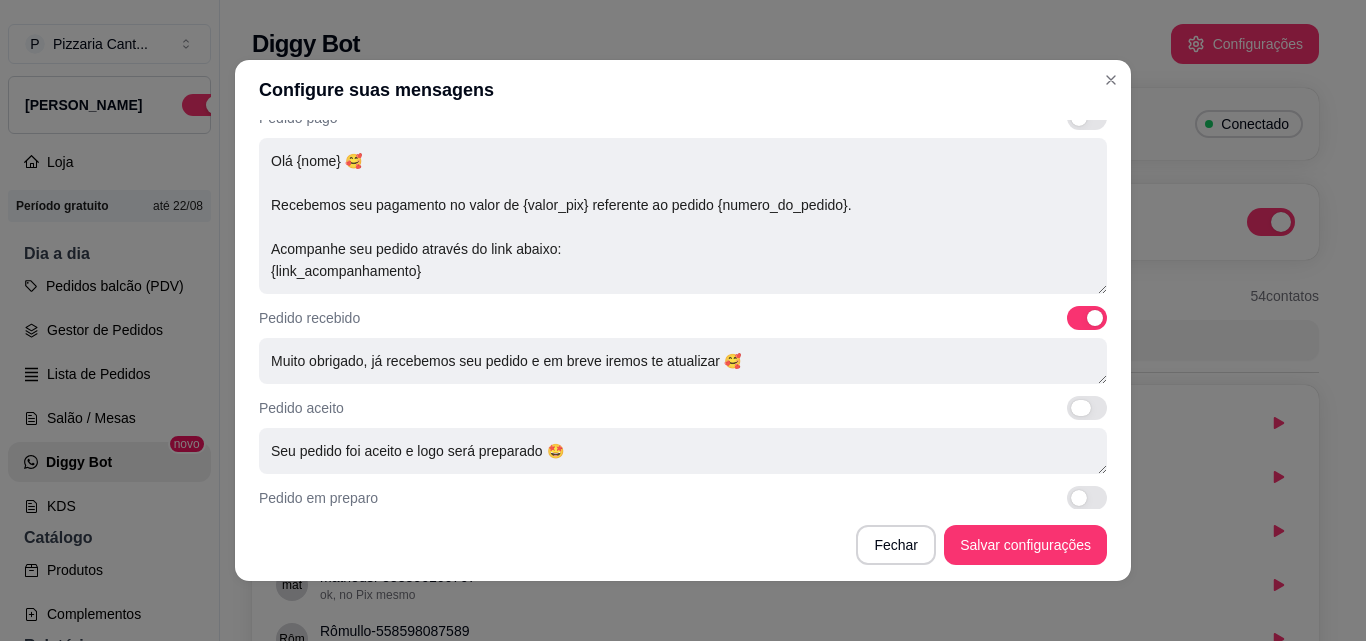 click at bounding box center [1072, 418] 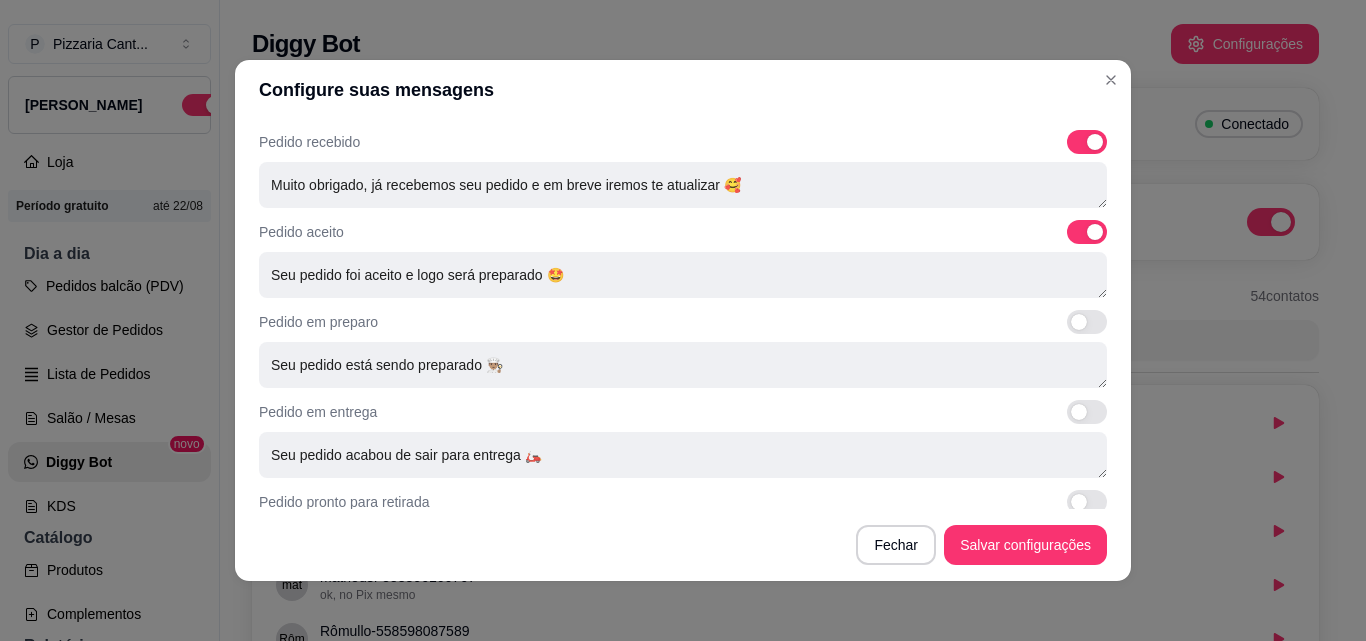 scroll, scrollTop: 745, scrollLeft: 0, axis: vertical 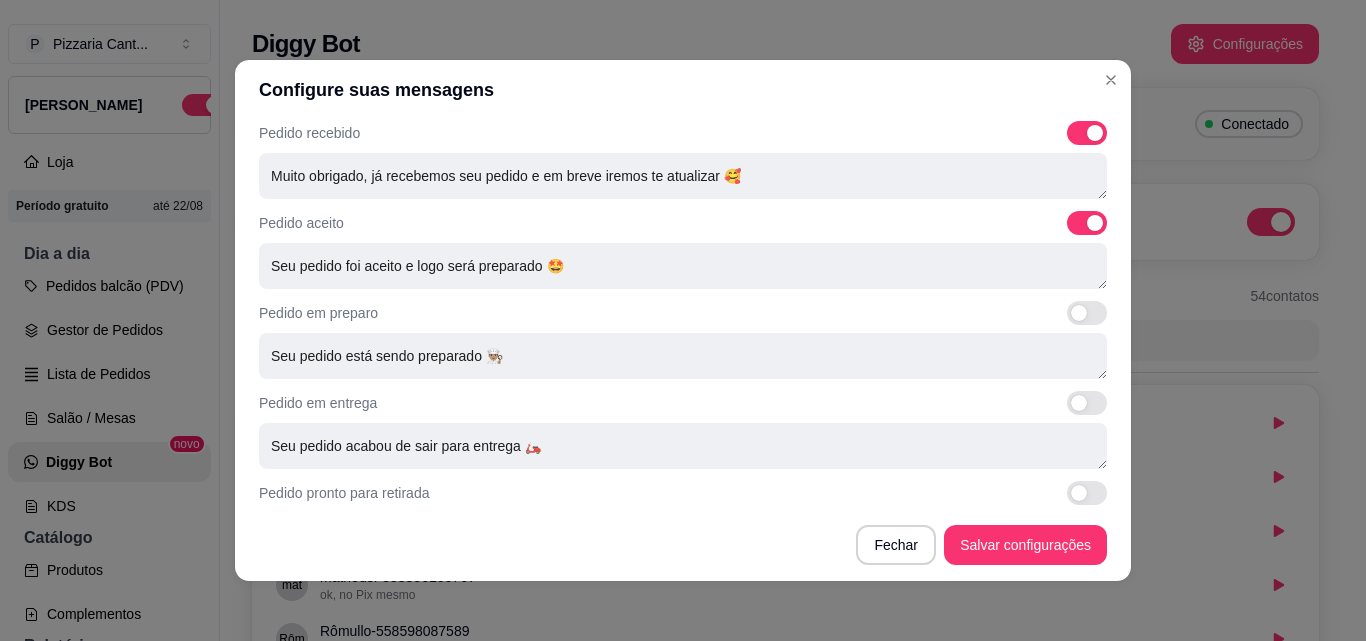 click at bounding box center [1087, 313] 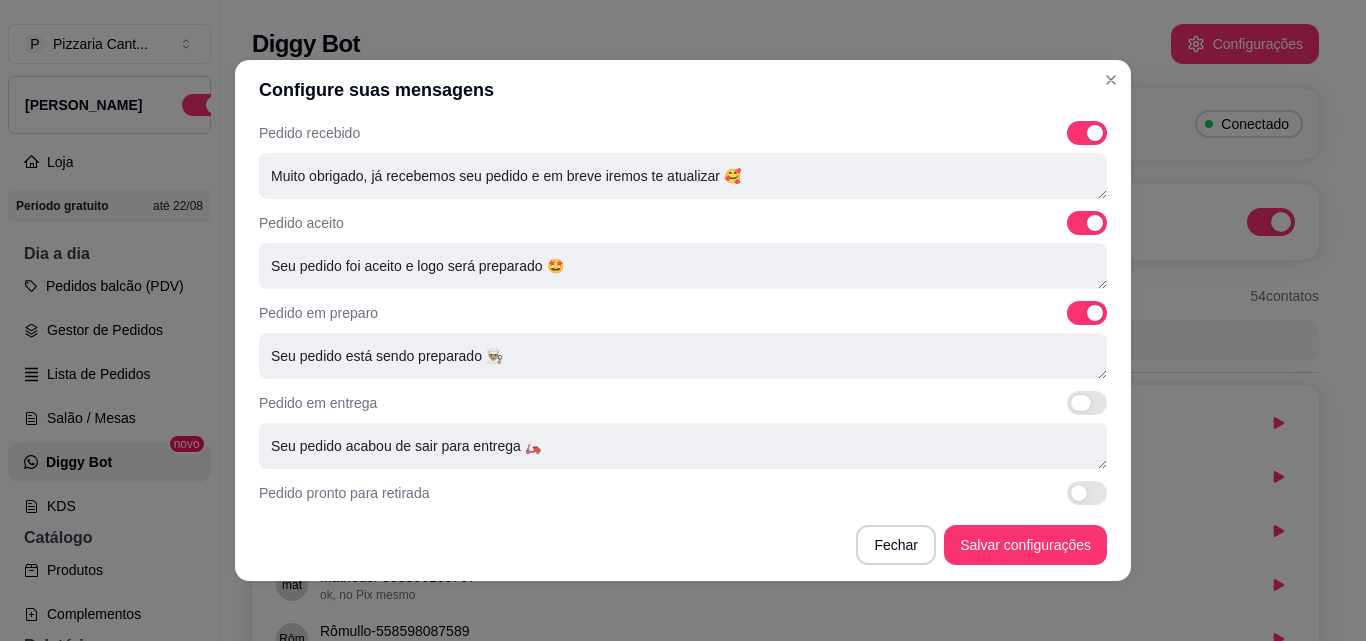 click at bounding box center (1087, 403) 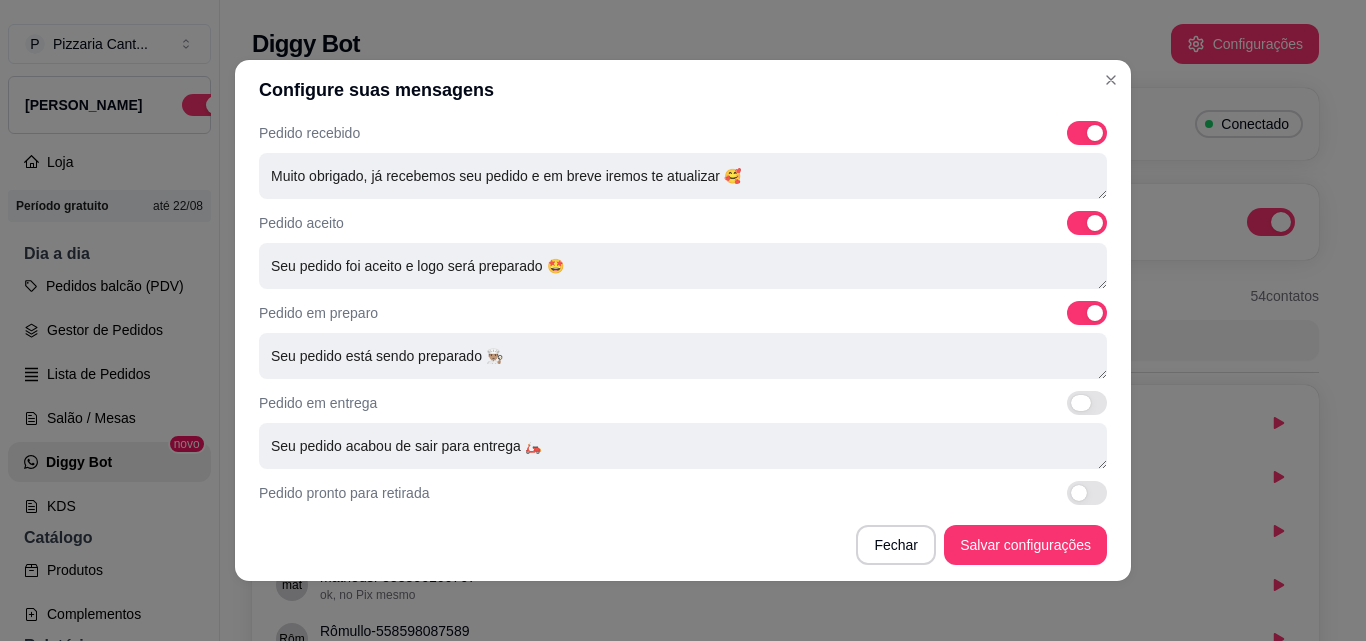 click at bounding box center (1072, 413) 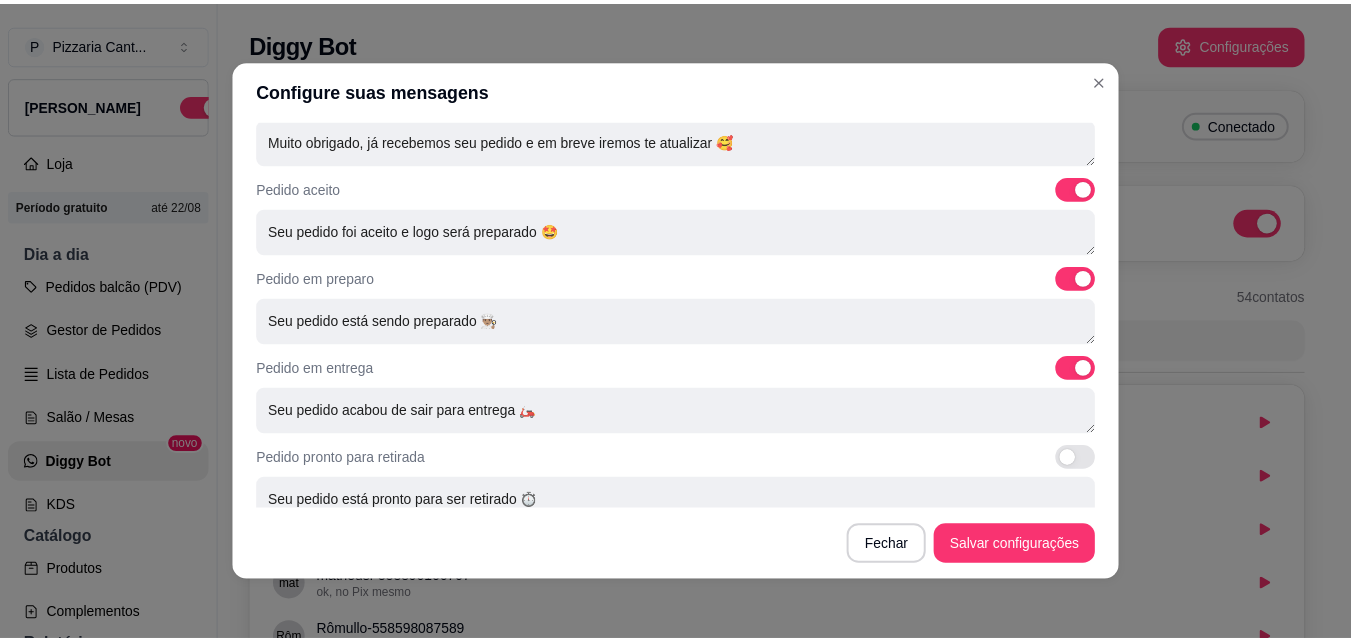 scroll, scrollTop: 803, scrollLeft: 0, axis: vertical 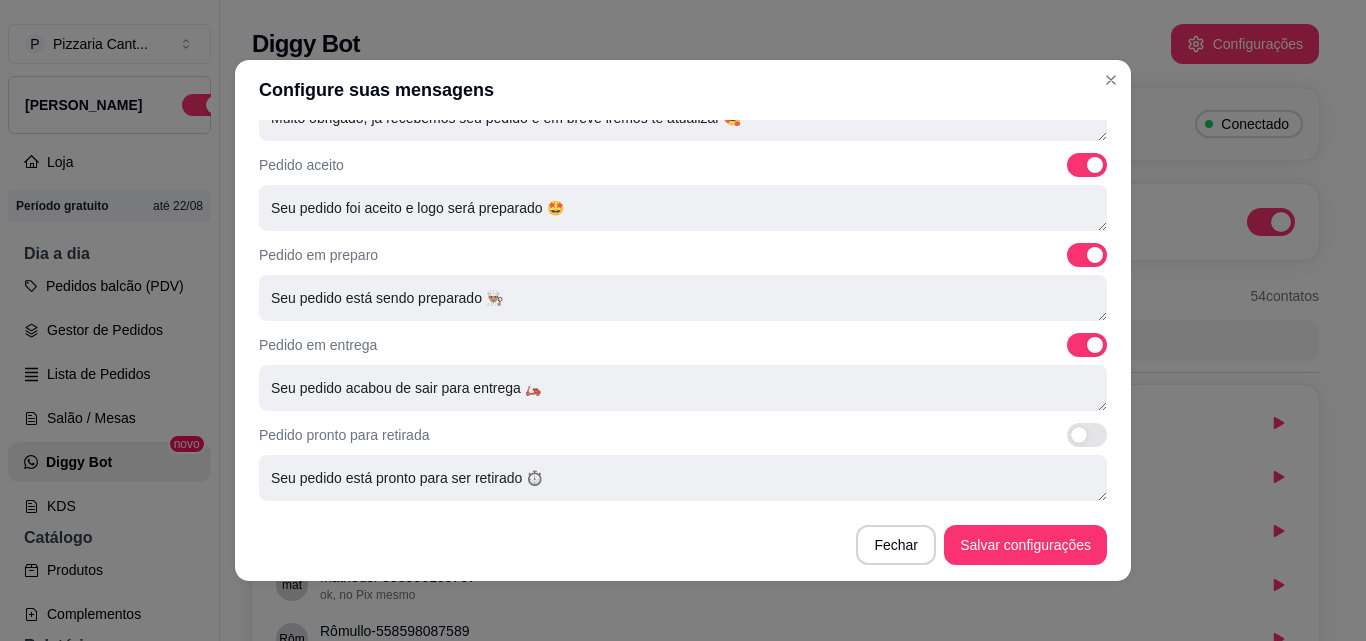 click at bounding box center (1087, 435) 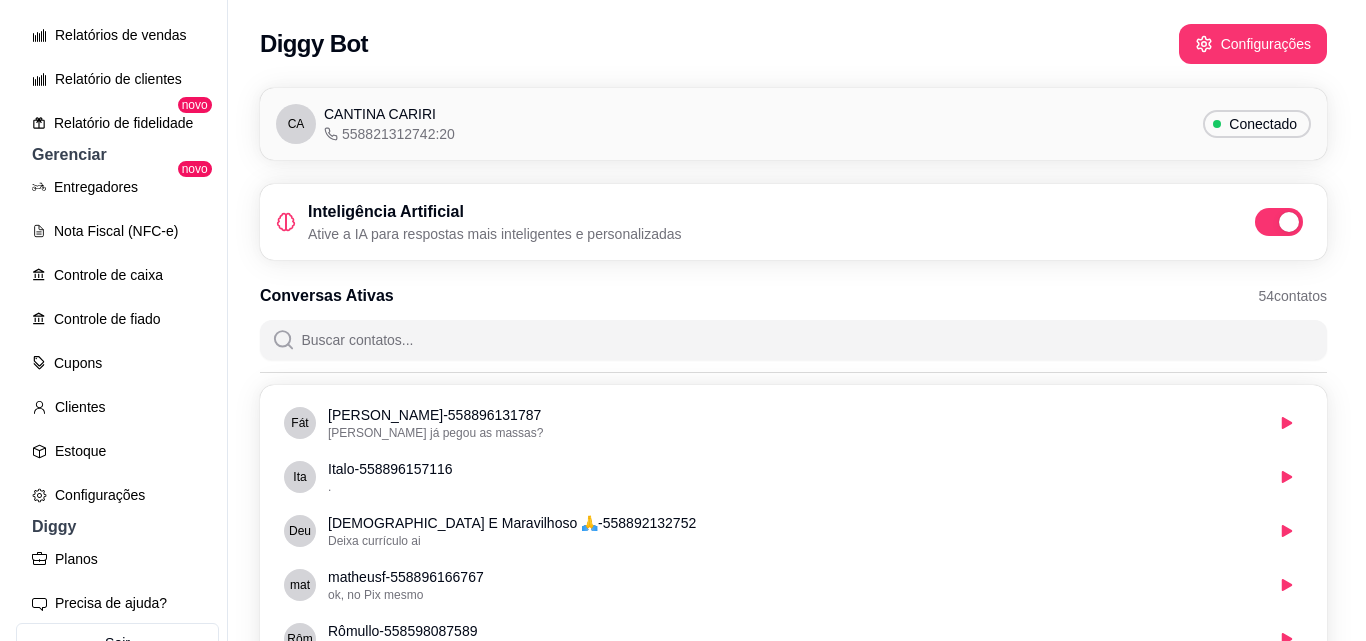 scroll, scrollTop: 638, scrollLeft: 0, axis: vertical 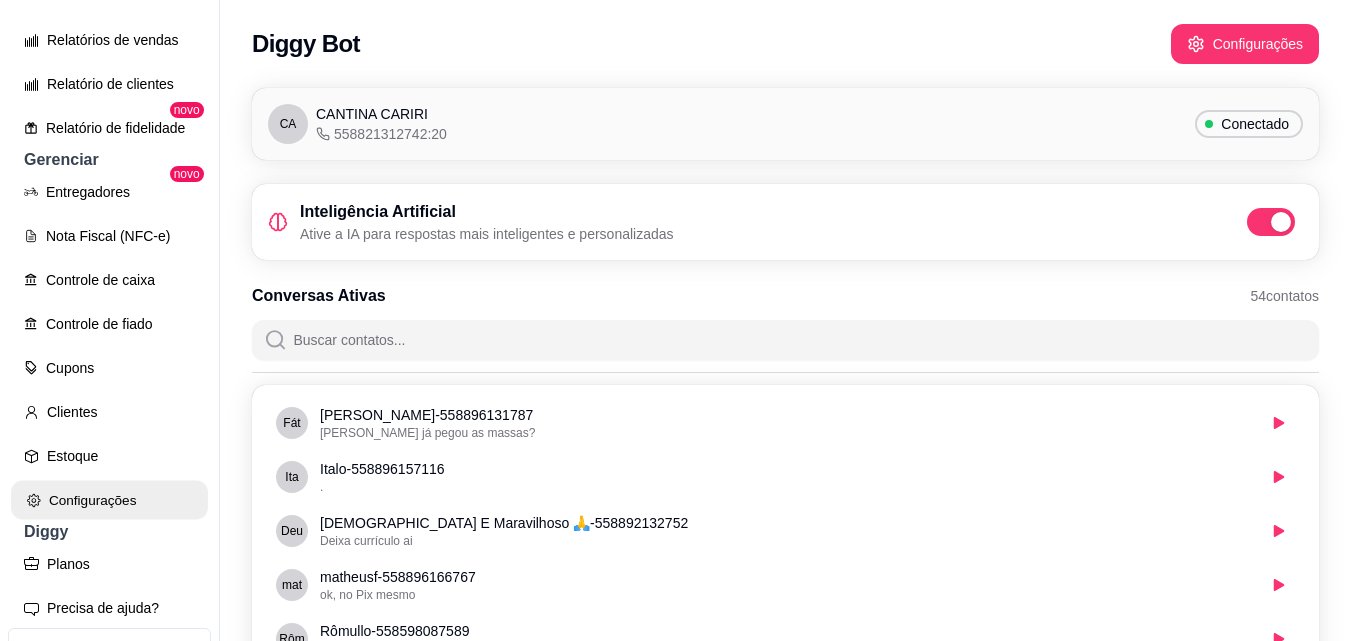 click on "Configurações" at bounding box center [109, 500] 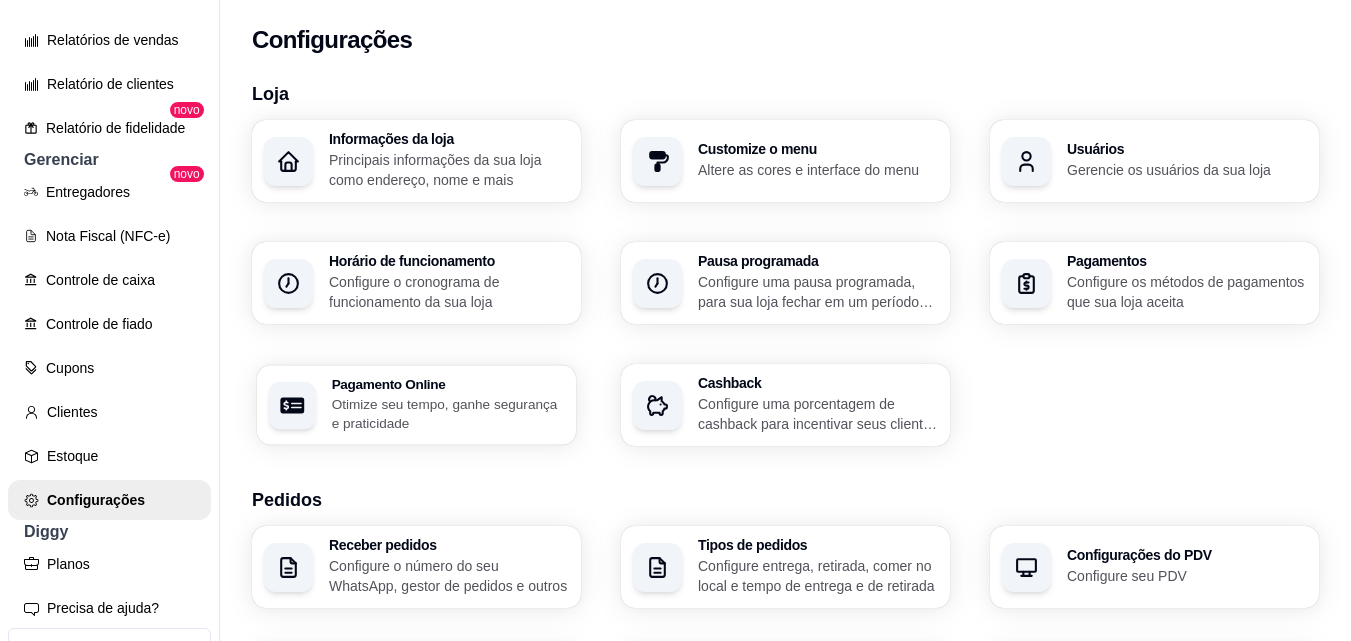 click on "Pagamento Online Otimize seu tempo, ganhe segurança e praticidade" at bounding box center (448, 405) 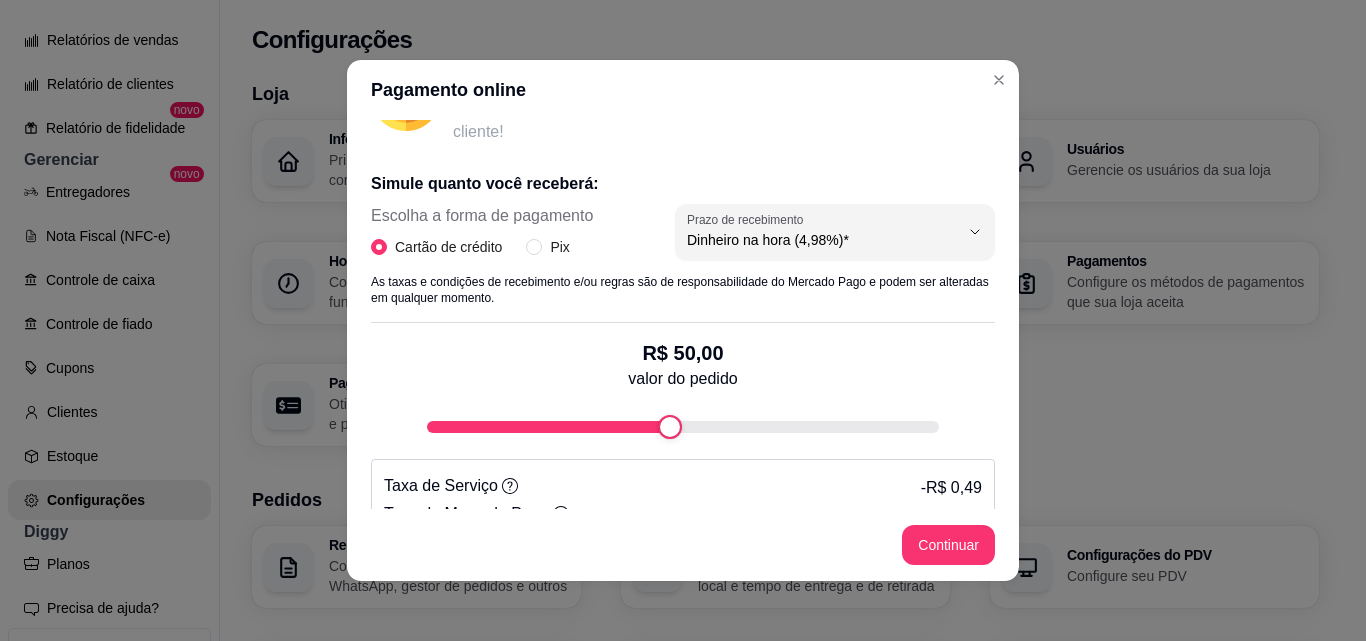scroll, scrollTop: 416, scrollLeft: 0, axis: vertical 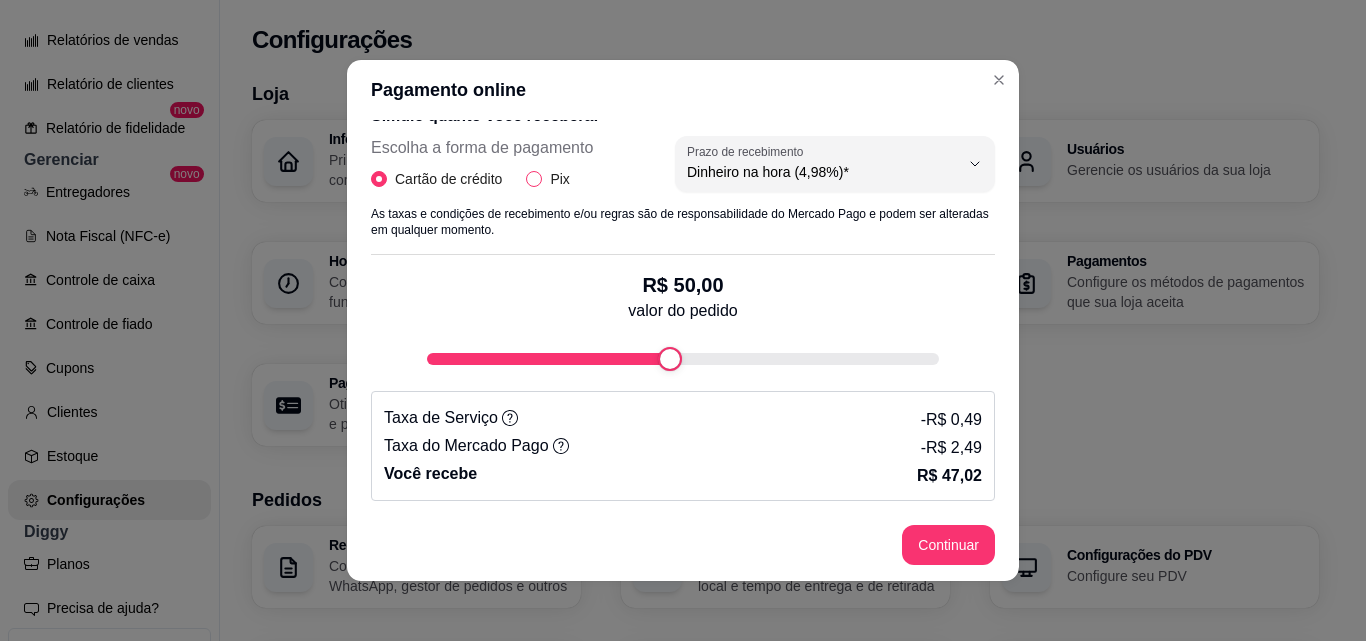 click on "Pix" at bounding box center [534, 179] 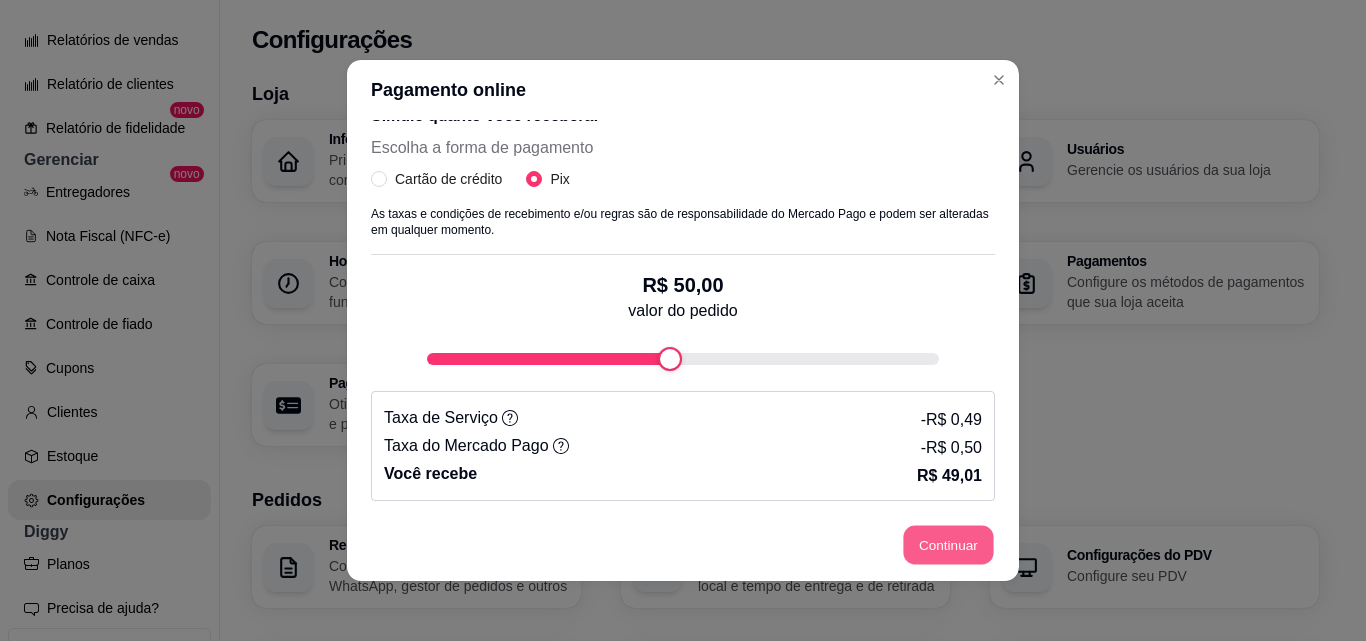 click on "Continuar" at bounding box center (949, 545) 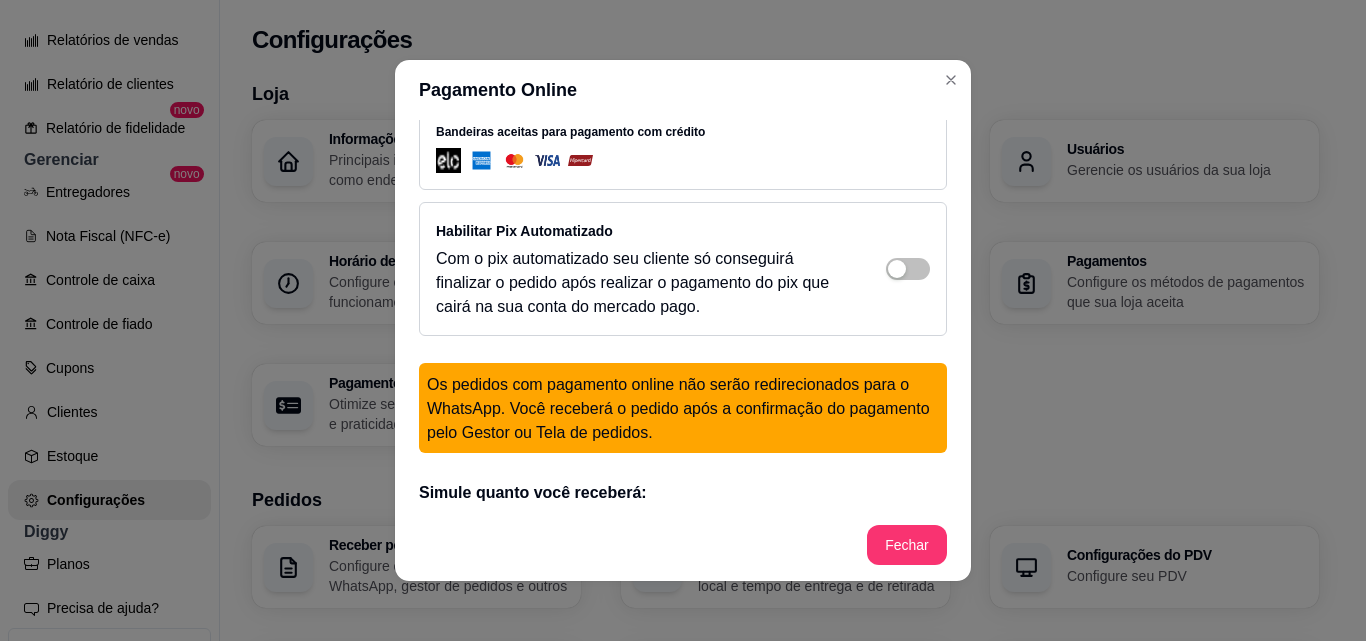 scroll, scrollTop: 171, scrollLeft: 0, axis: vertical 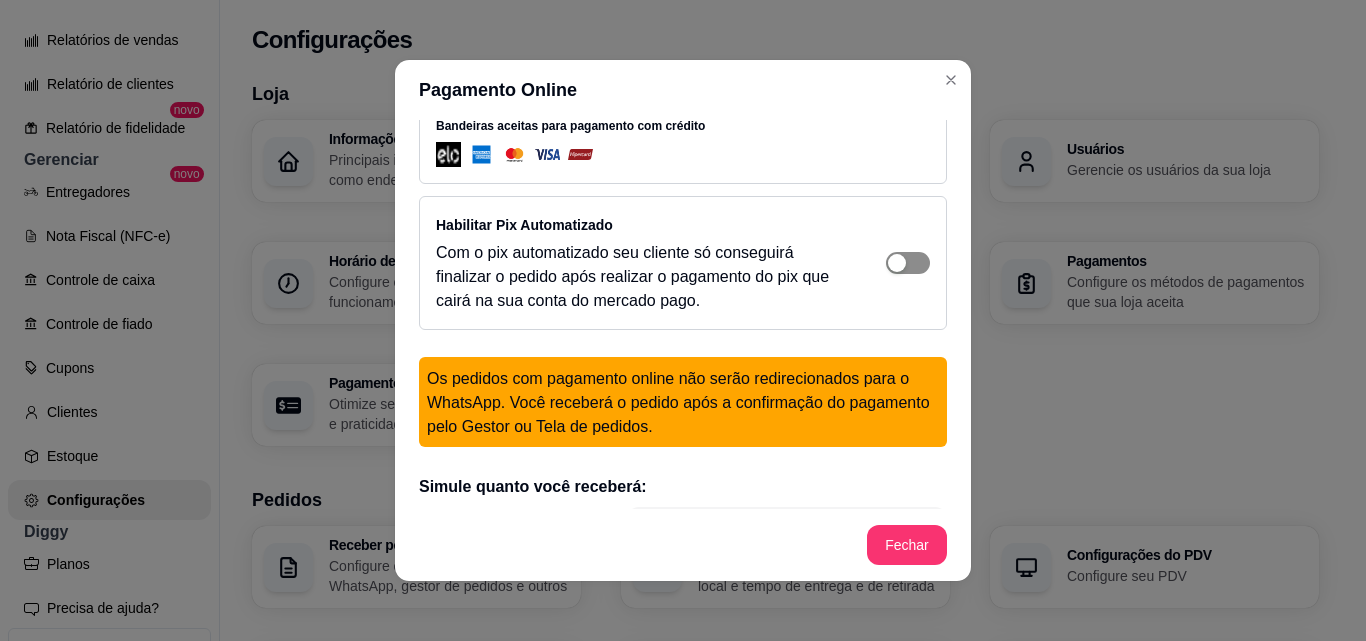 click at bounding box center [908, 60] 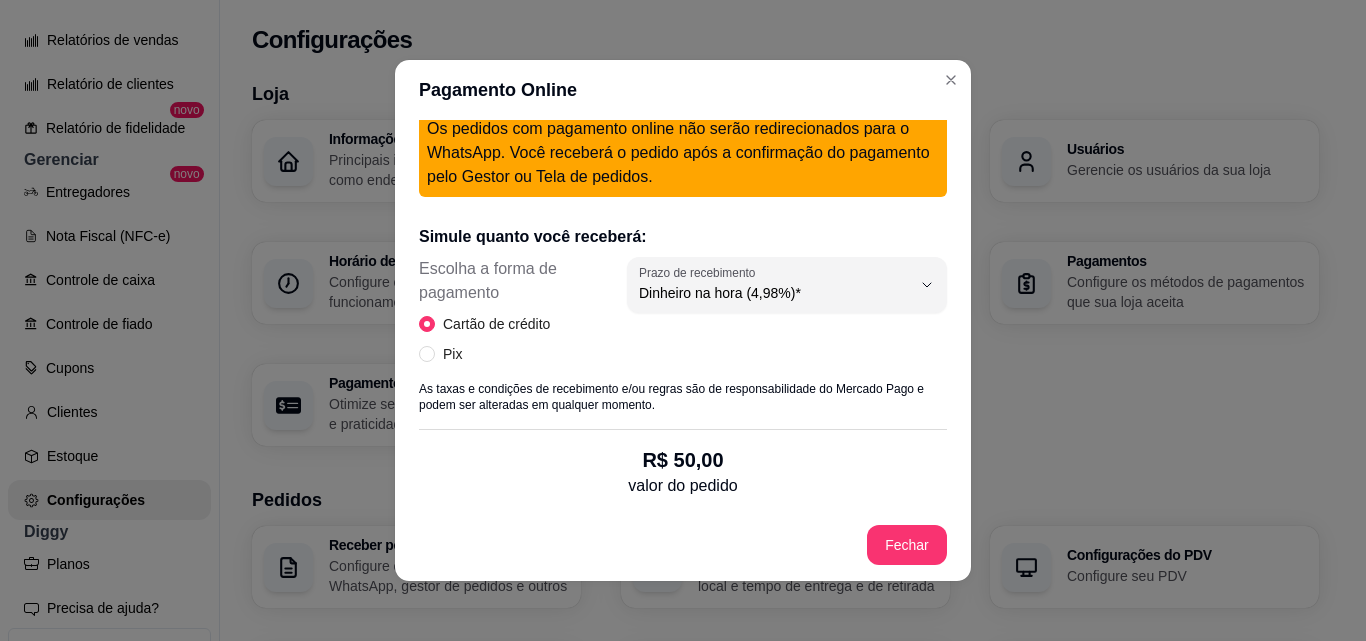 scroll, scrollTop: 434, scrollLeft: 0, axis: vertical 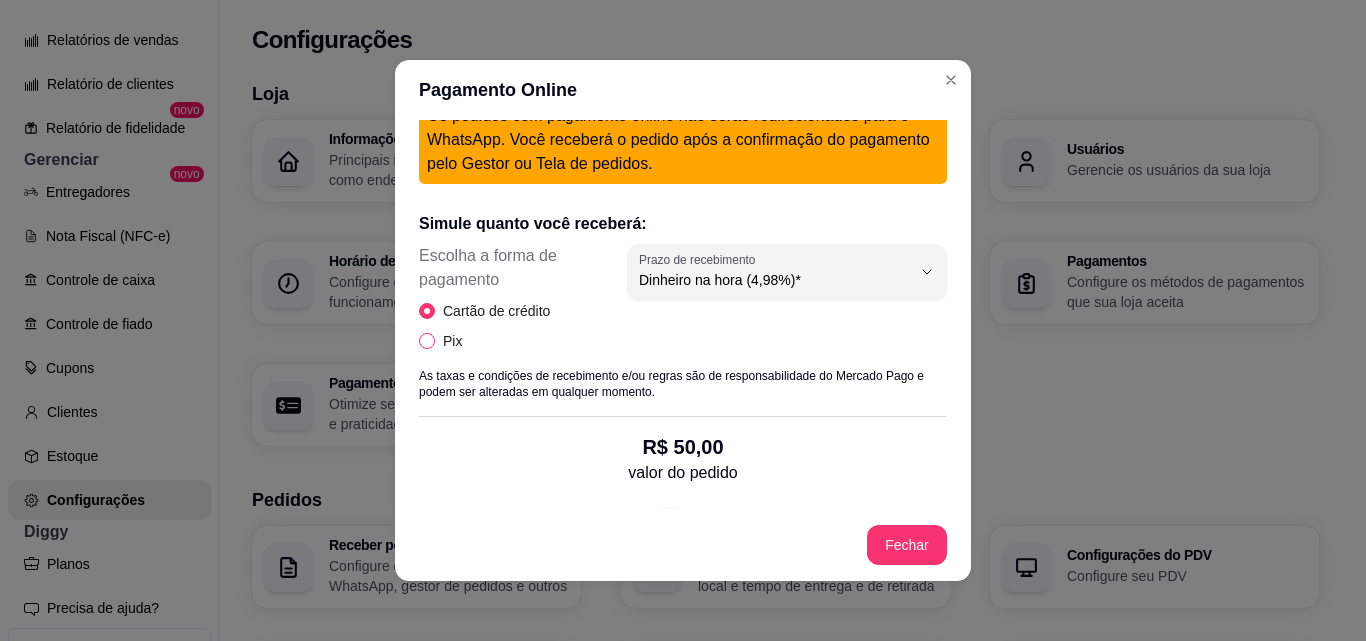 click on "Pix" at bounding box center [427, 341] 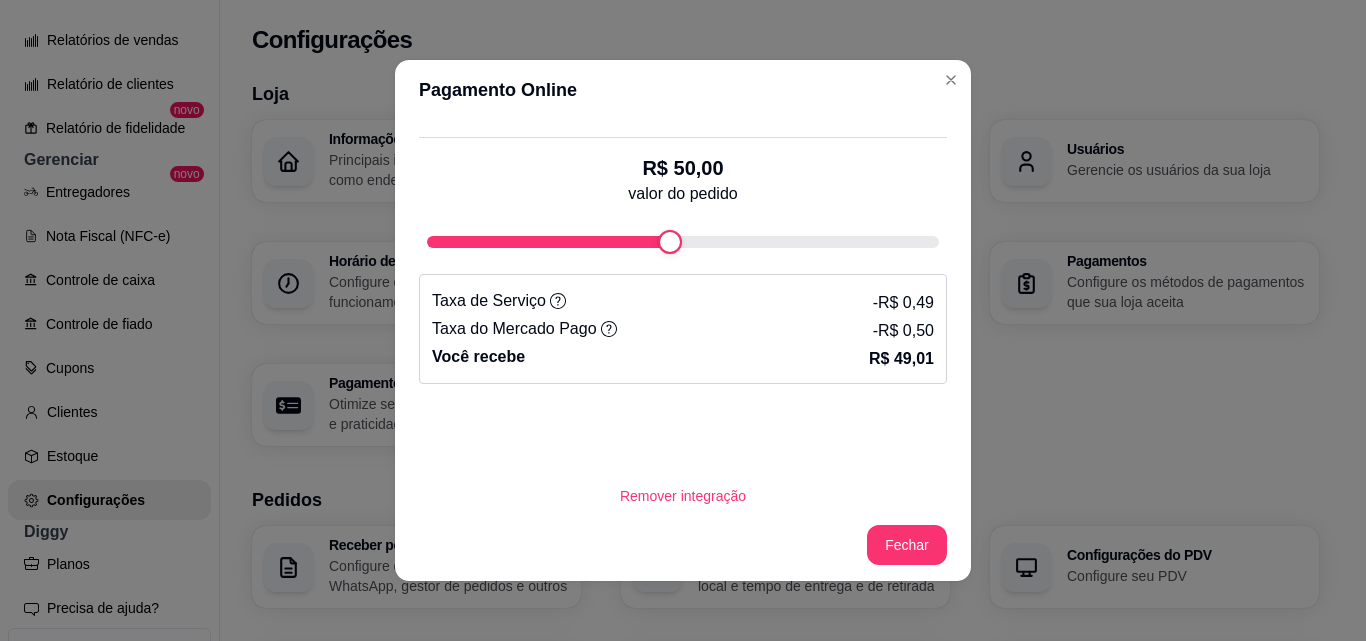 scroll, scrollTop: 674, scrollLeft: 0, axis: vertical 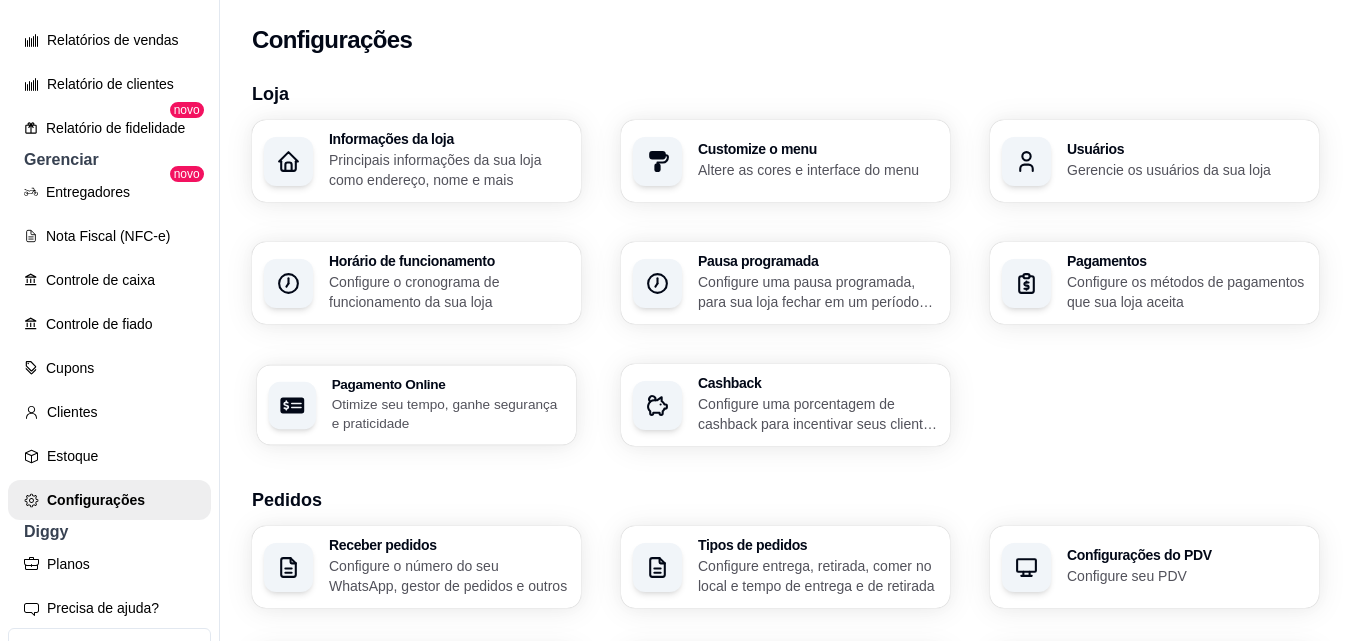 click on "Pagamento Online" at bounding box center [448, 384] 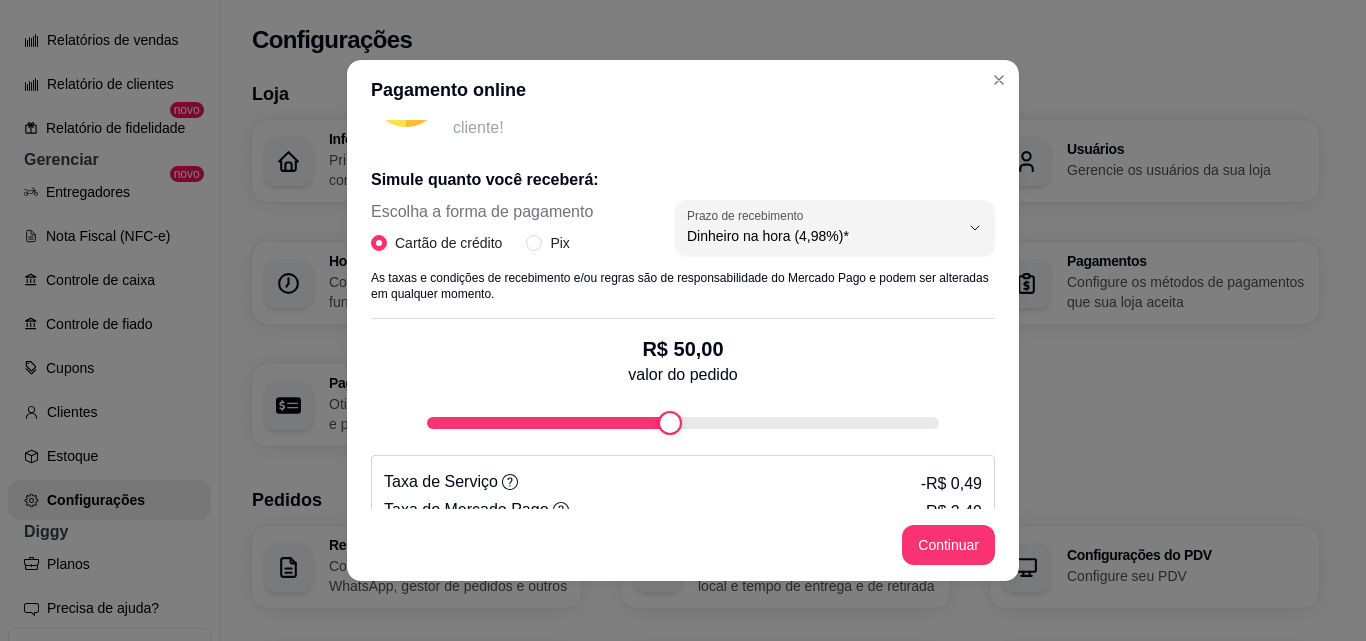scroll, scrollTop: 416, scrollLeft: 0, axis: vertical 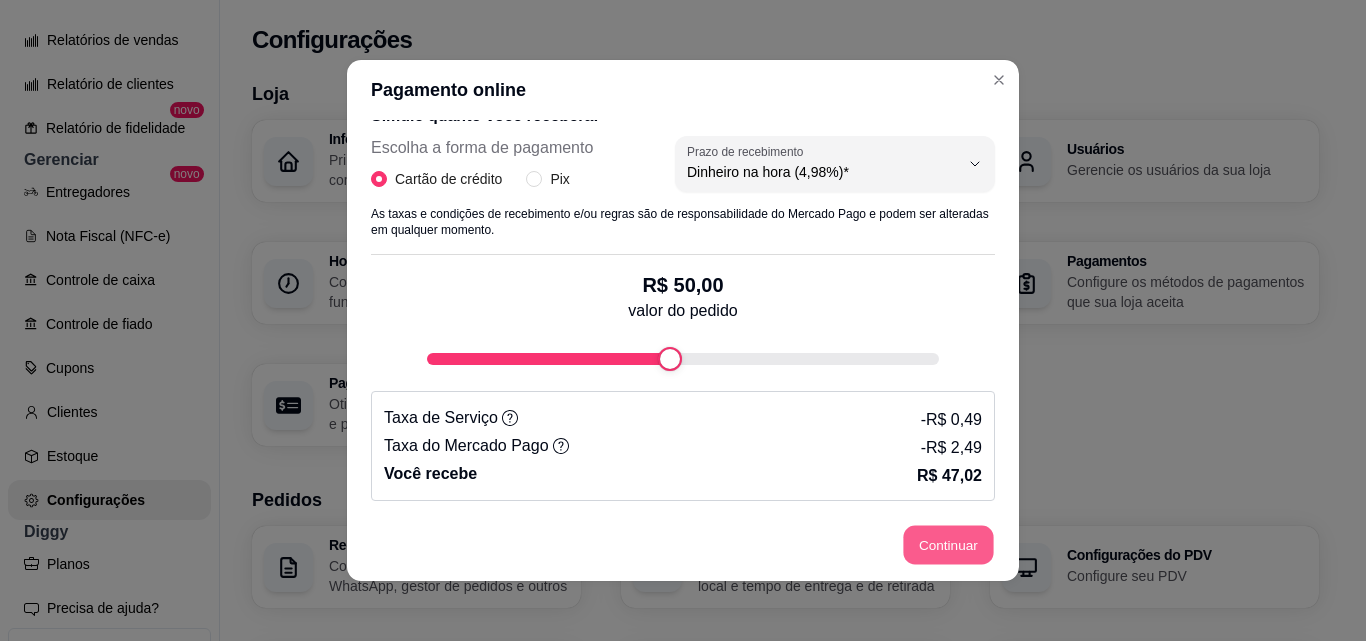 click on "Continuar" at bounding box center [949, 545] 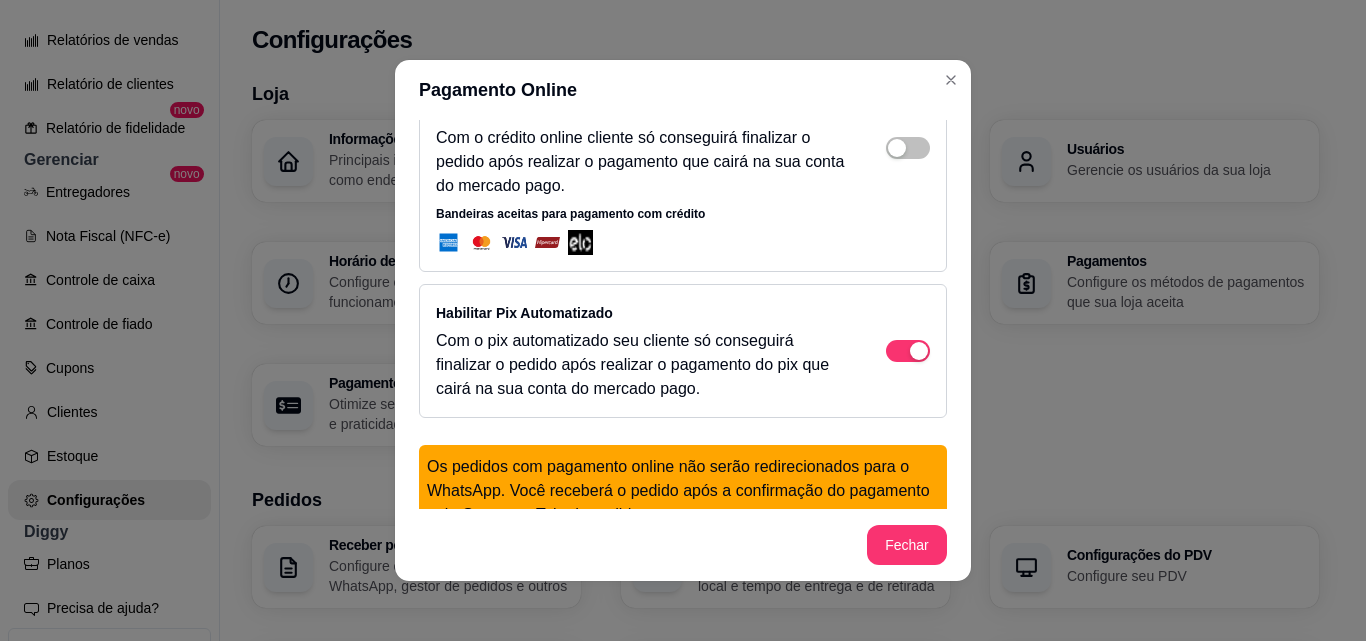 scroll, scrollTop: 63, scrollLeft: 0, axis: vertical 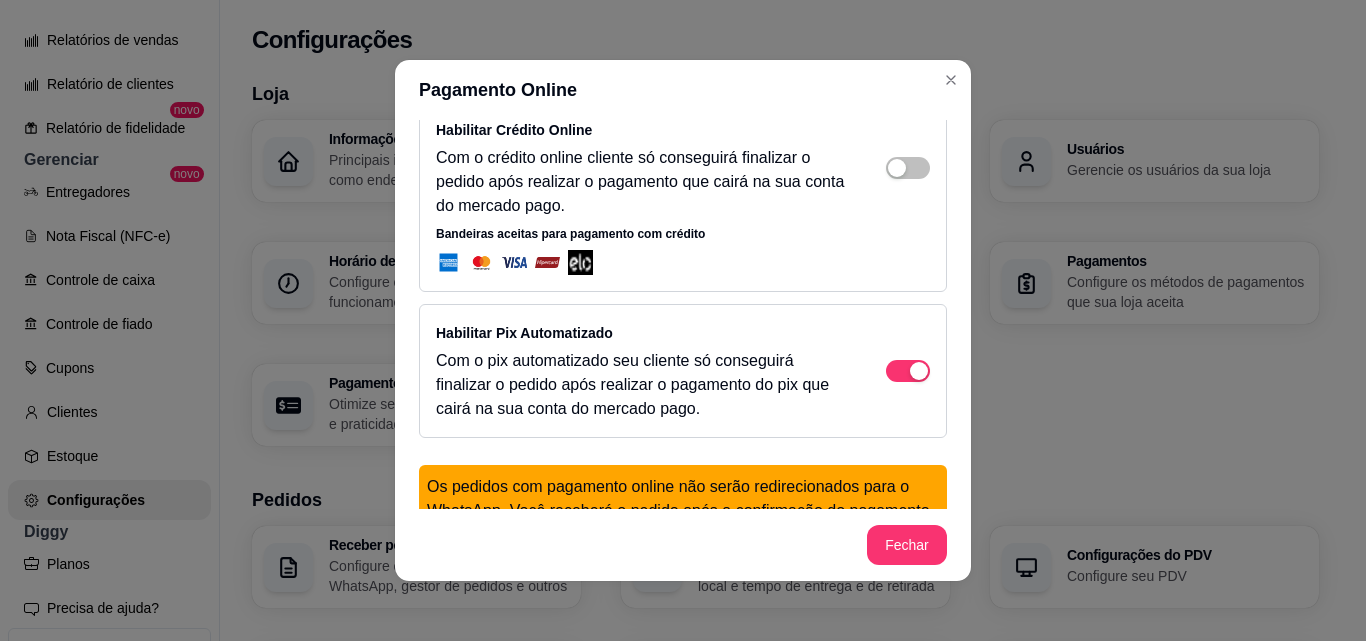 click on "Com o pix automatizado seu cliente só conseguirá finalizar o pedido após realizar o pagamento do pix que cairá na sua conta do mercado pago." at bounding box center (641, 385) 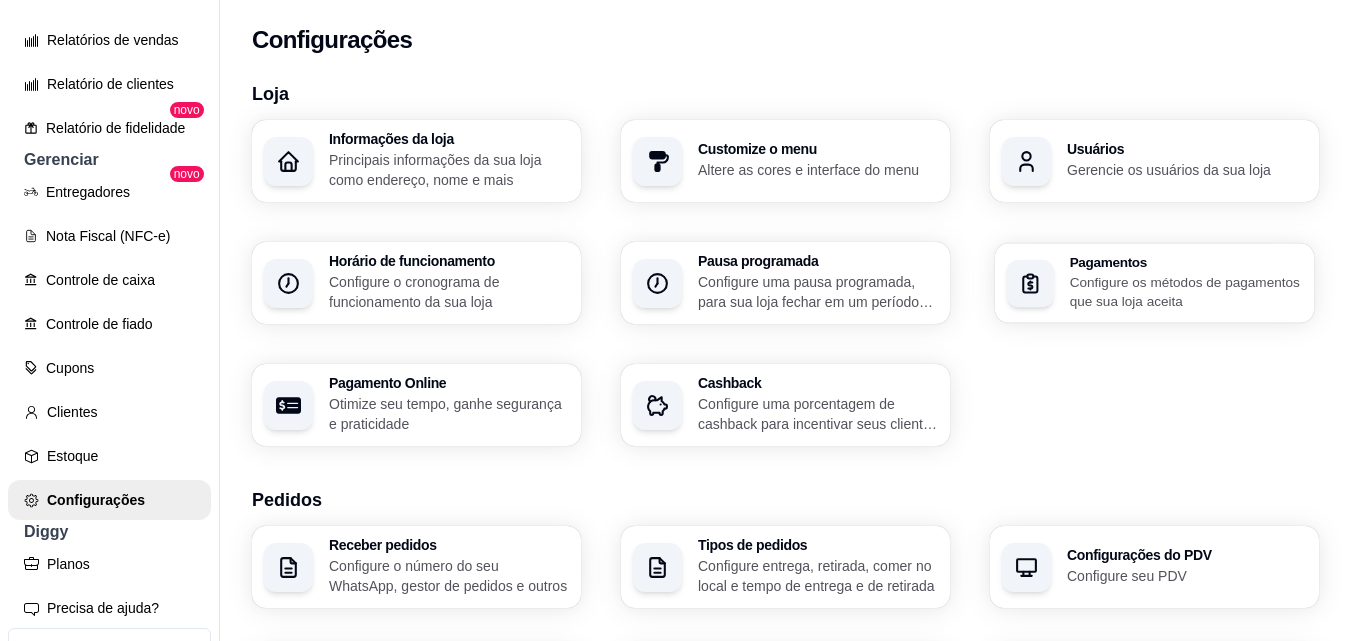 click on "Configure os métodos de pagamentos que sua loja aceita" at bounding box center (1186, 291) 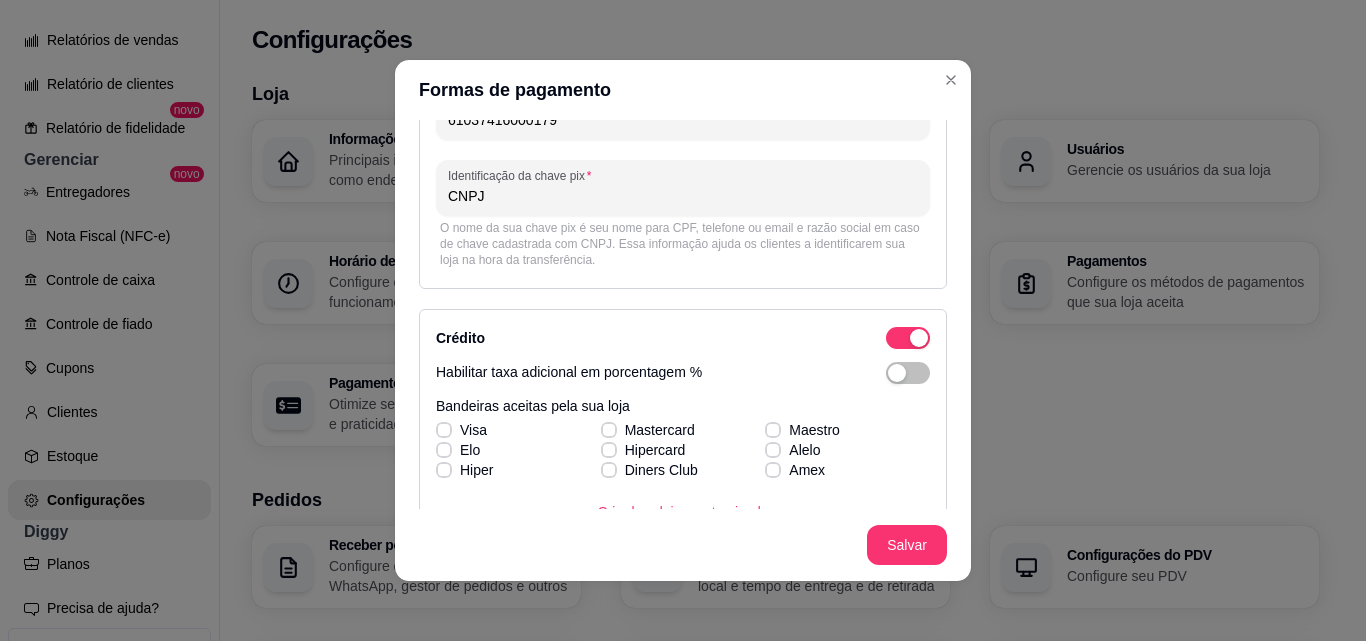 scroll, scrollTop: 187, scrollLeft: 0, axis: vertical 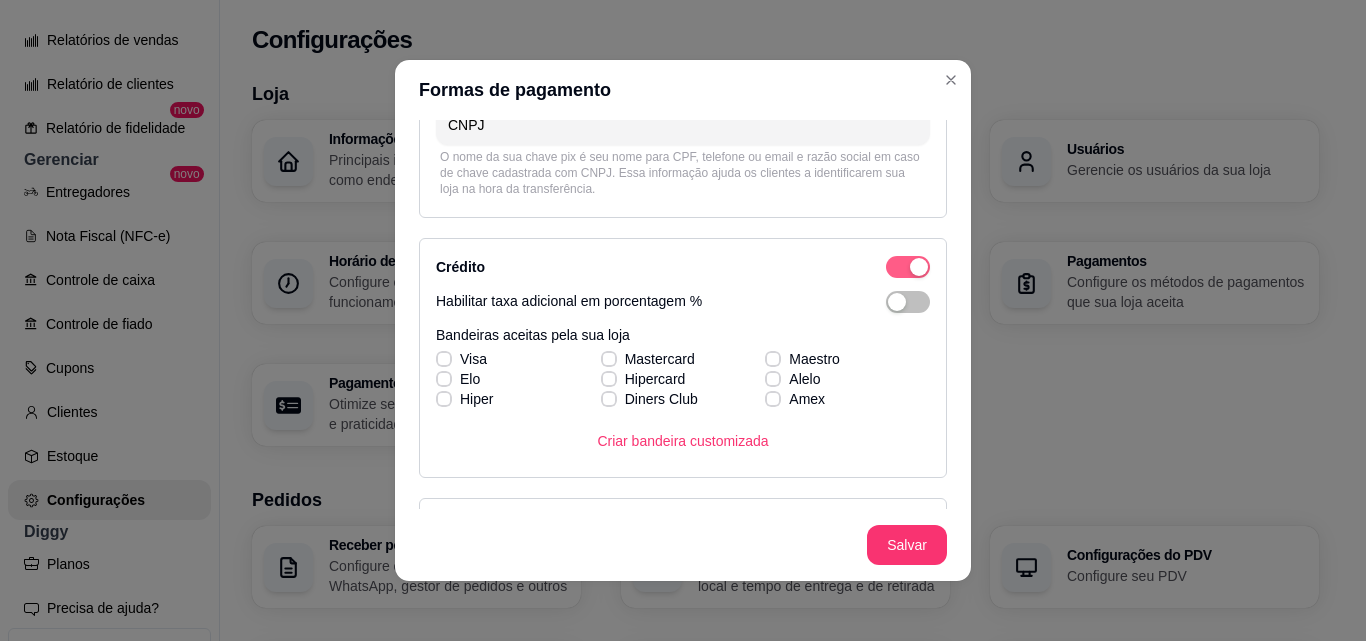 click at bounding box center [908, -89] 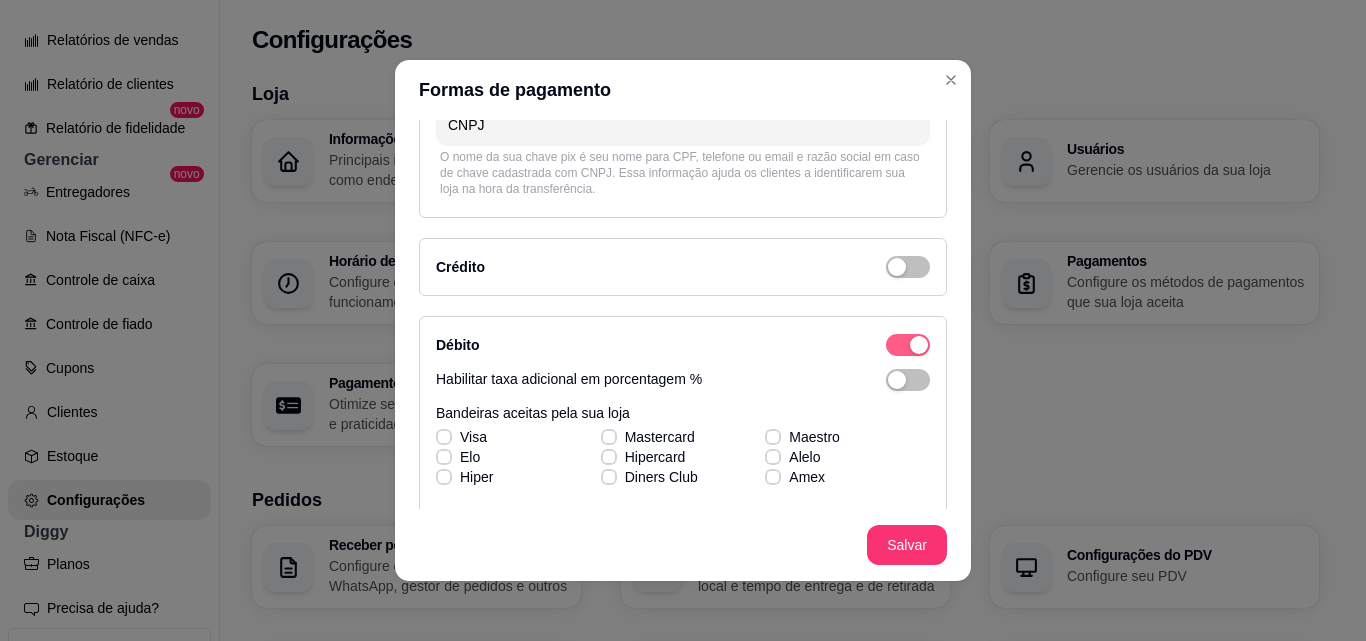 click at bounding box center (908, -89) 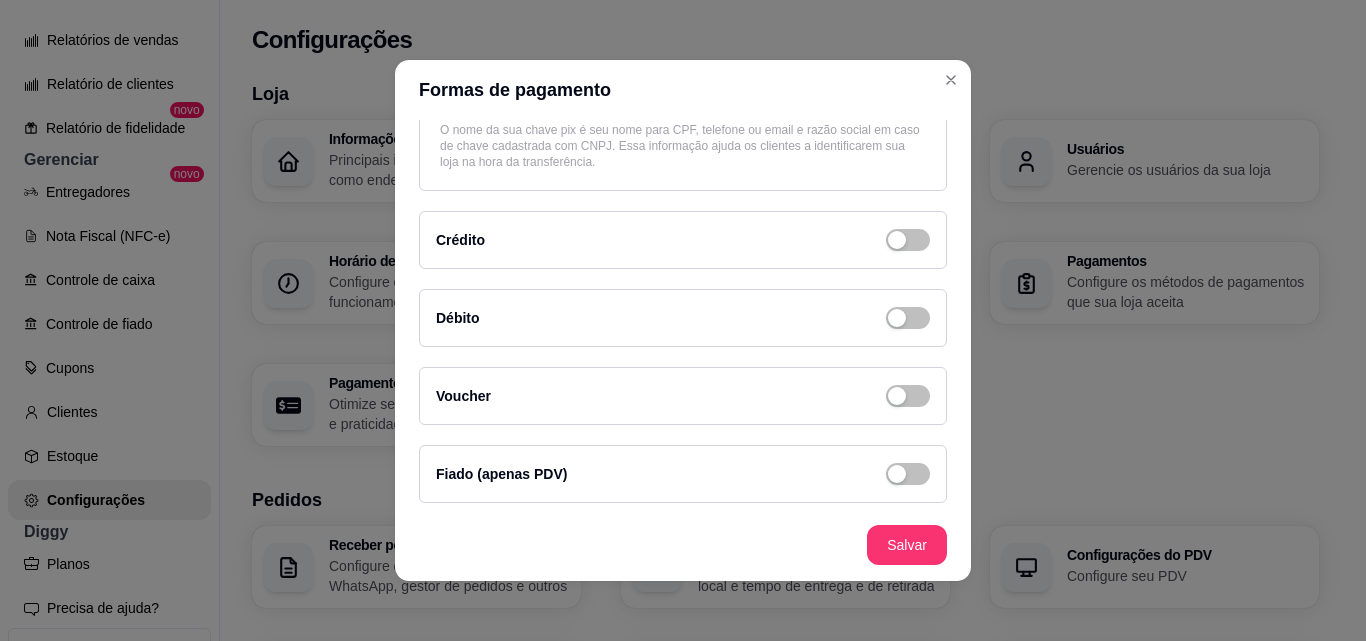 scroll, scrollTop: 275, scrollLeft: 0, axis: vertical 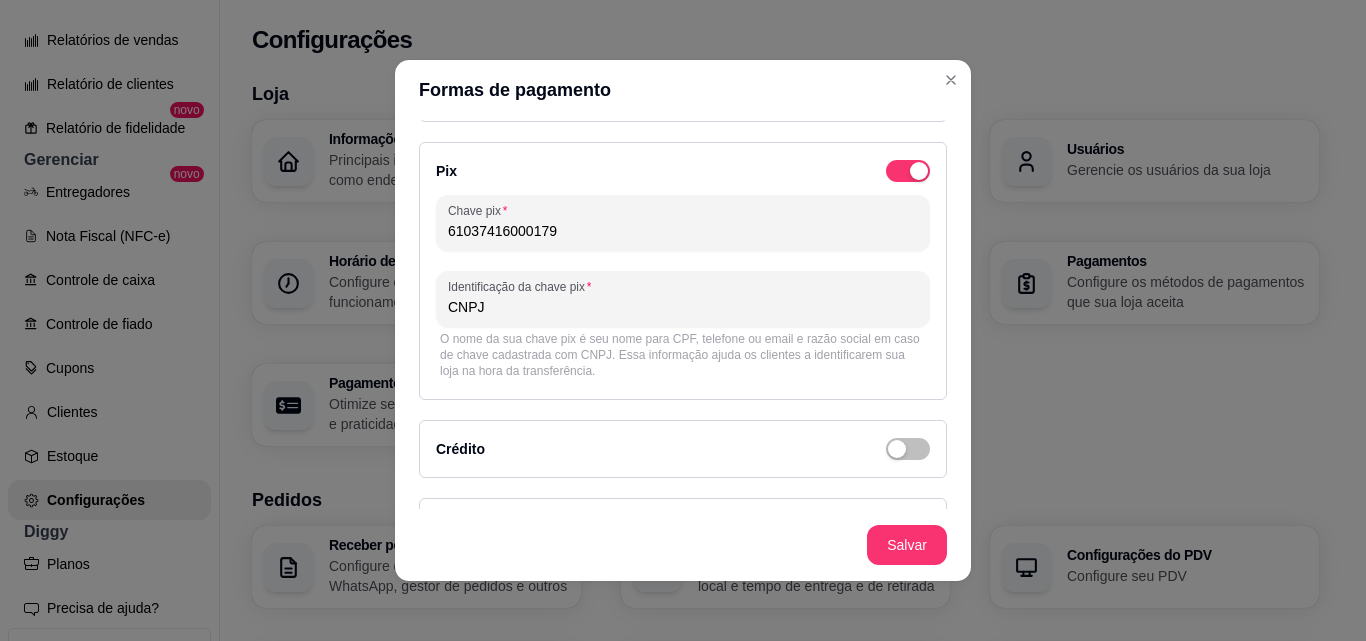 drag, startPoint x: 559, startPoint y: 236, endPoint x: 440, endPoint y: 243, distance: 119.2057 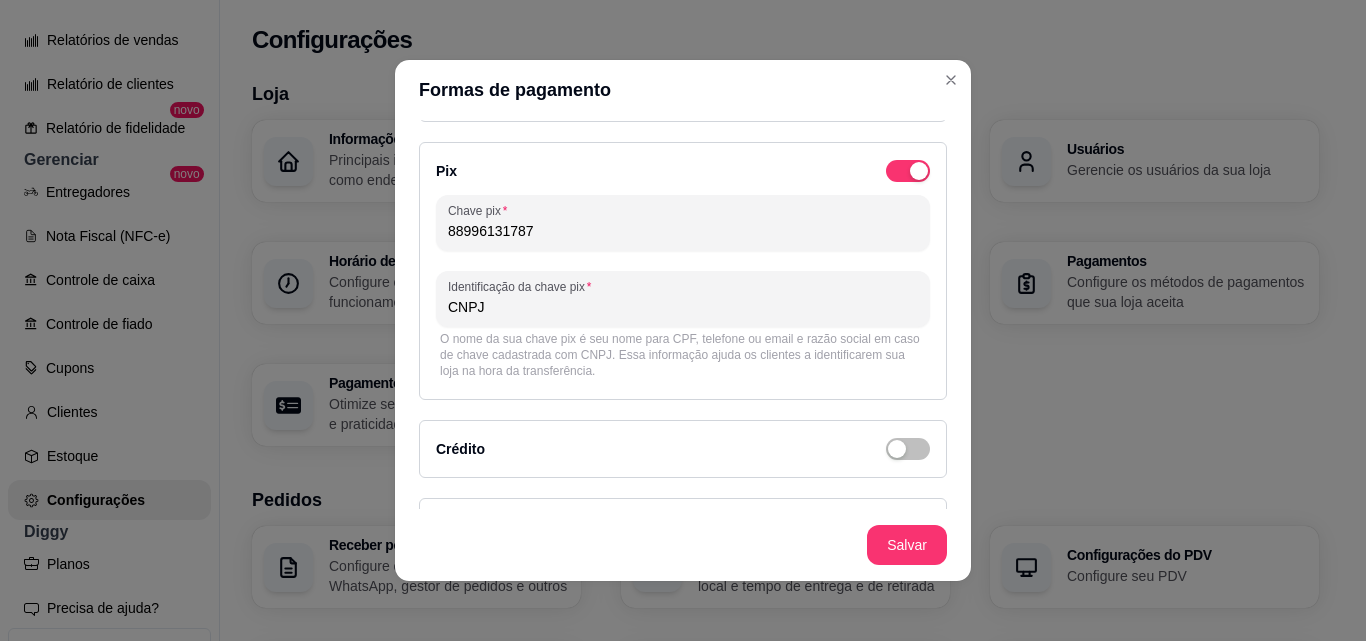 drag, startPoint x: 516, startPoint y: 314, endPoint x: 419, endPoint y: 312, distance: 97.020615 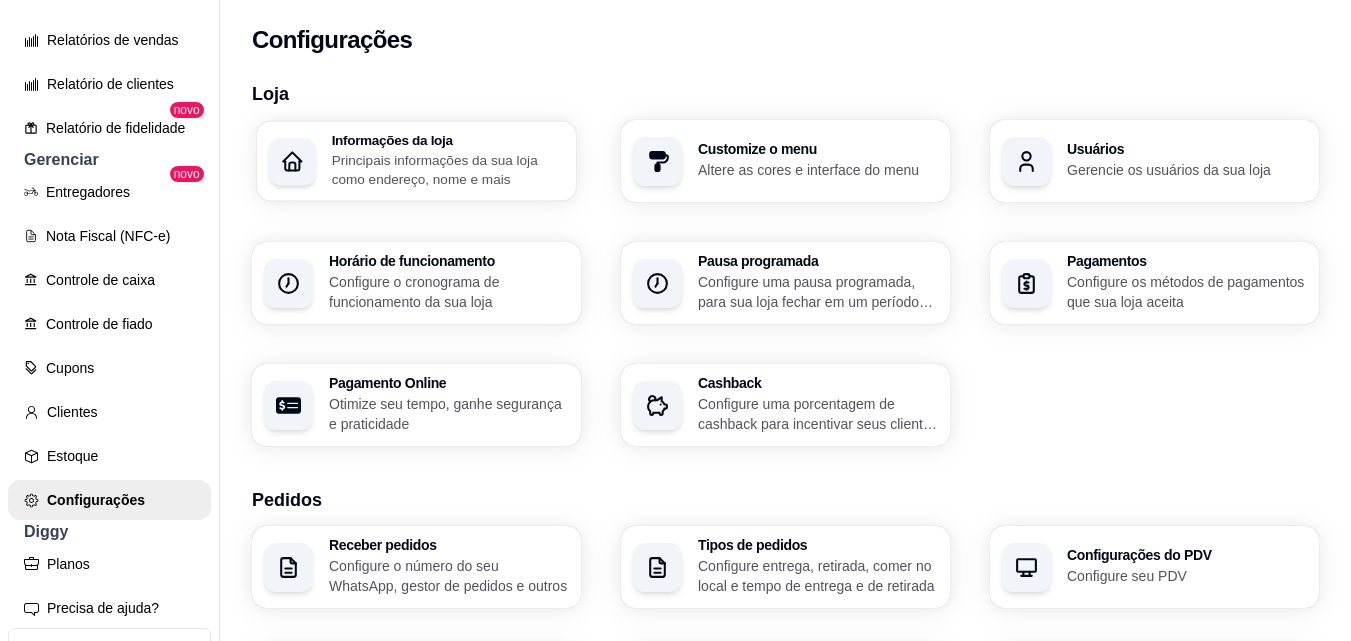 click on "Principais informações da sua loja como endereço, nome e mais" at bounding box center (448, 169) 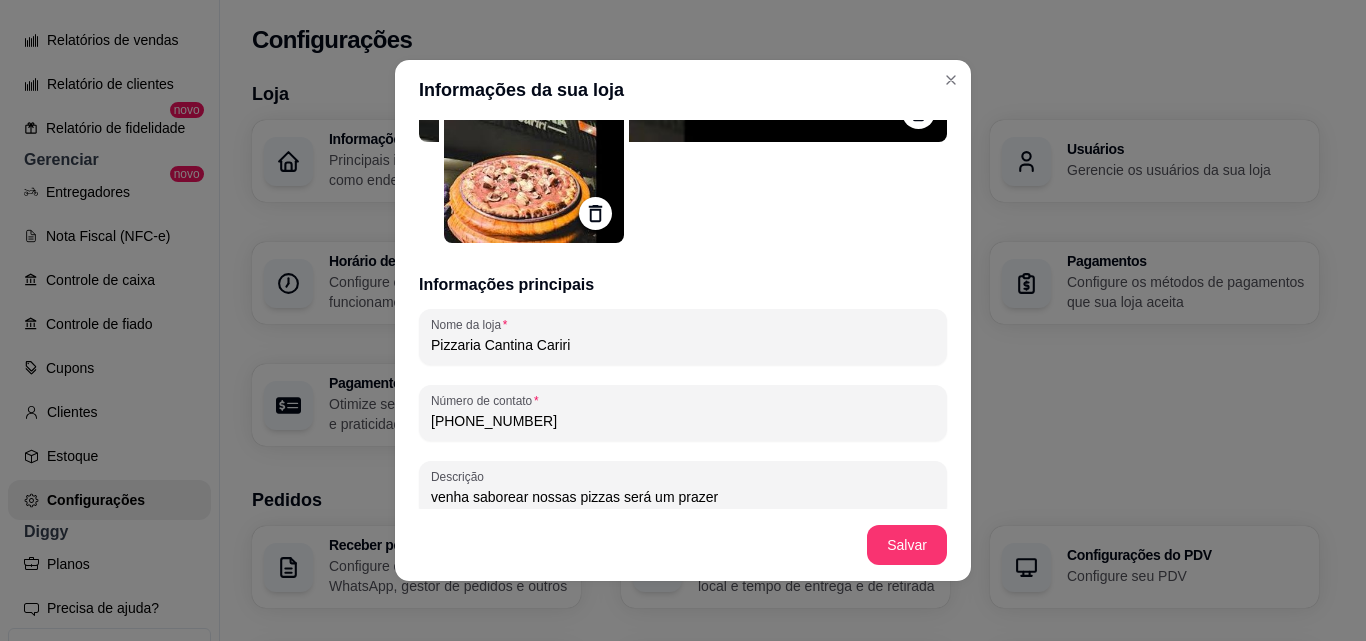 scroll, scrollTop: 200, scrollLeft: 0, axis: vertical 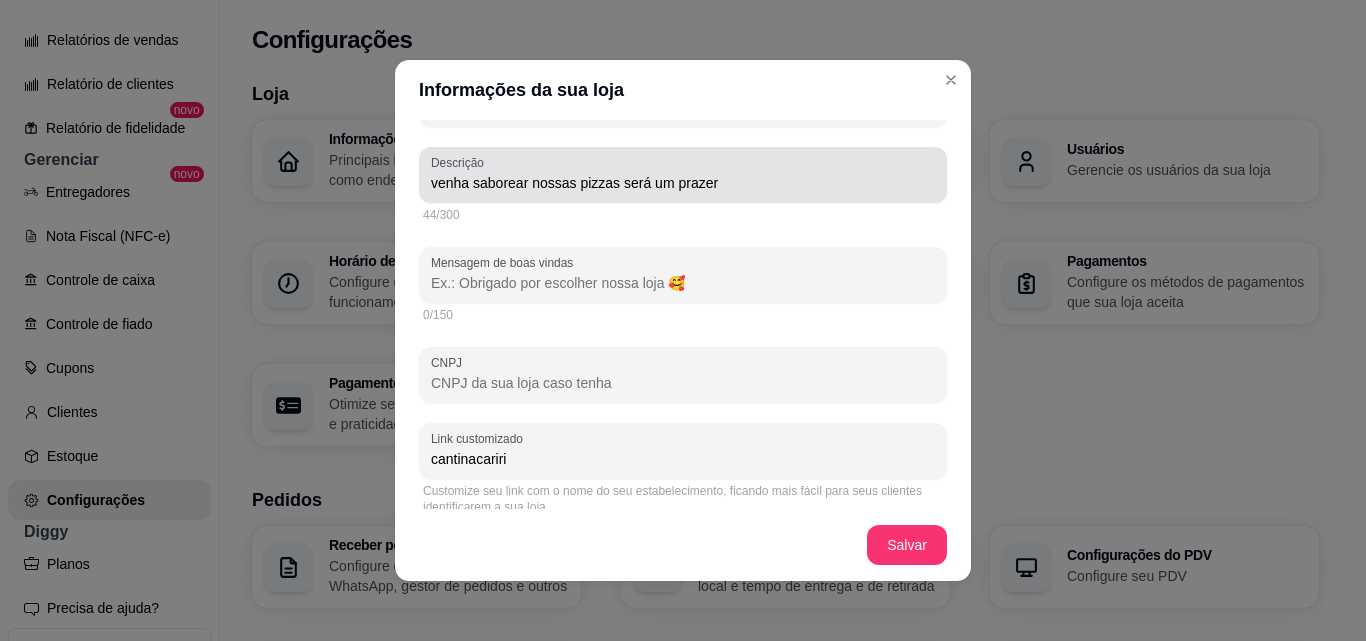click on "Descrição venha saborear nossas pizzas será um prazer" at bounding box center (683, 175) 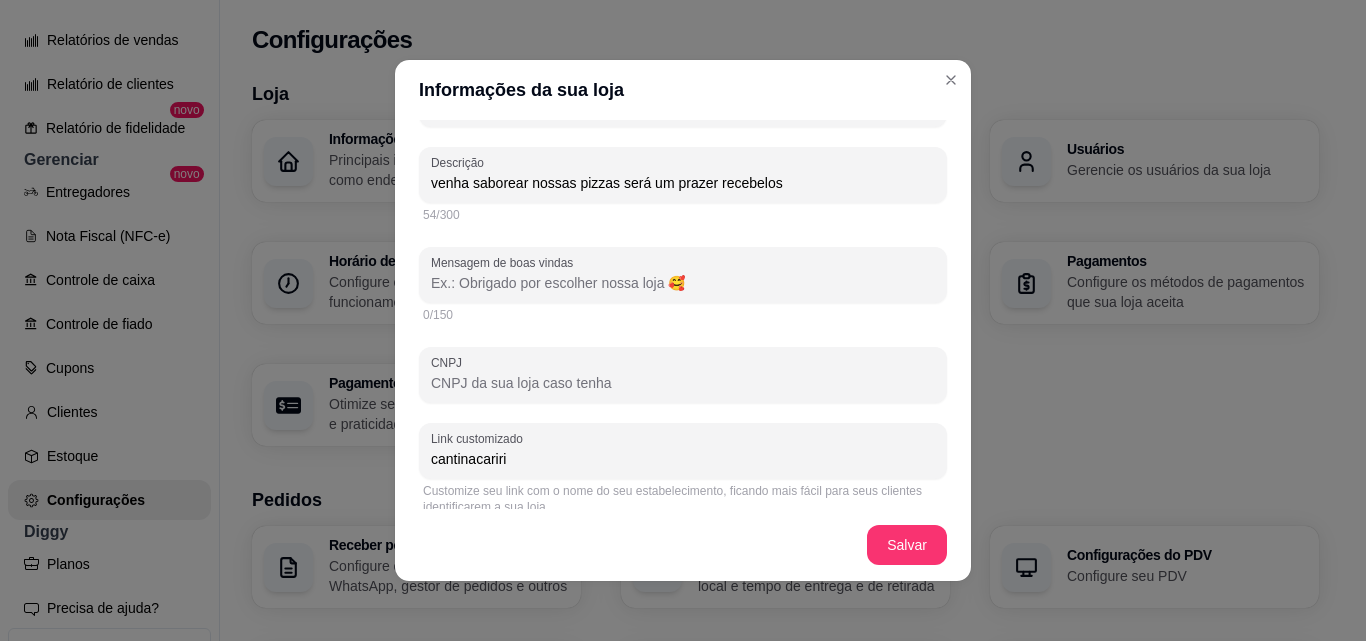 click on "venha saborear nossas pizzas será um prazer recebelos" at bounding box center [683, 183] 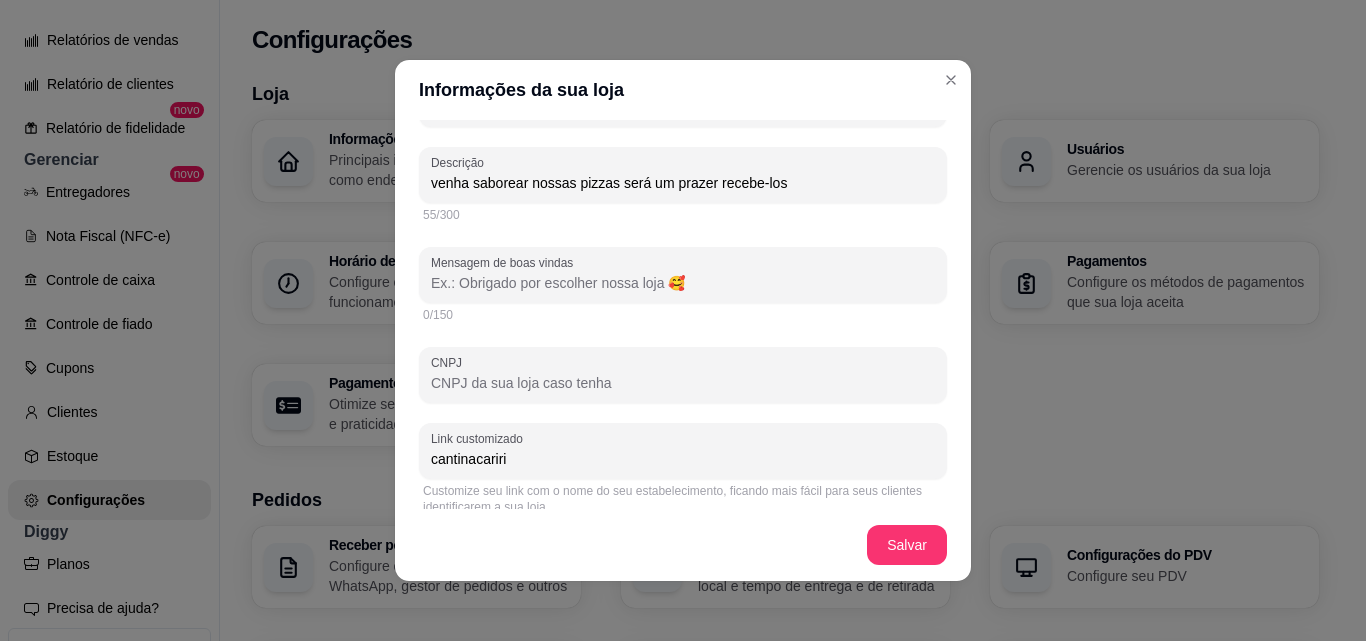 click on "Mensagem de boas vindas" at bounding box center (683, 283) 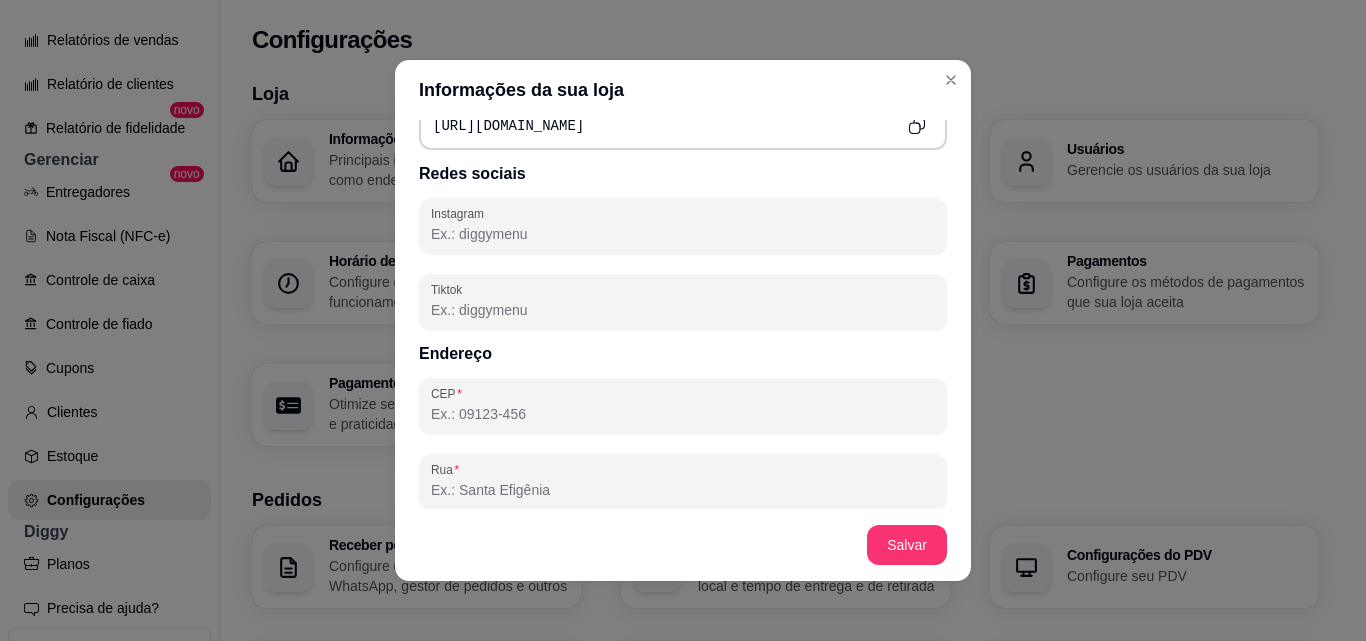 scroll, scrollTop: 920, scrollLeft: 0, axis: vertical 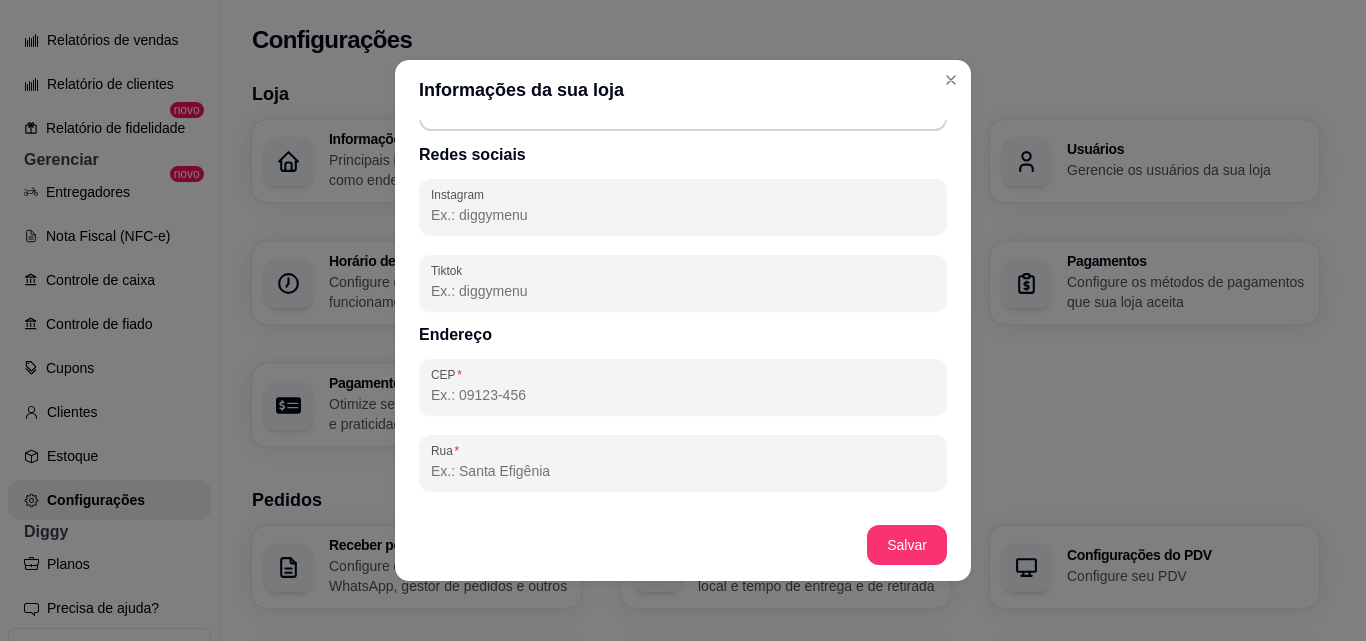 click on "CEP" at bounding box center [683, 395] 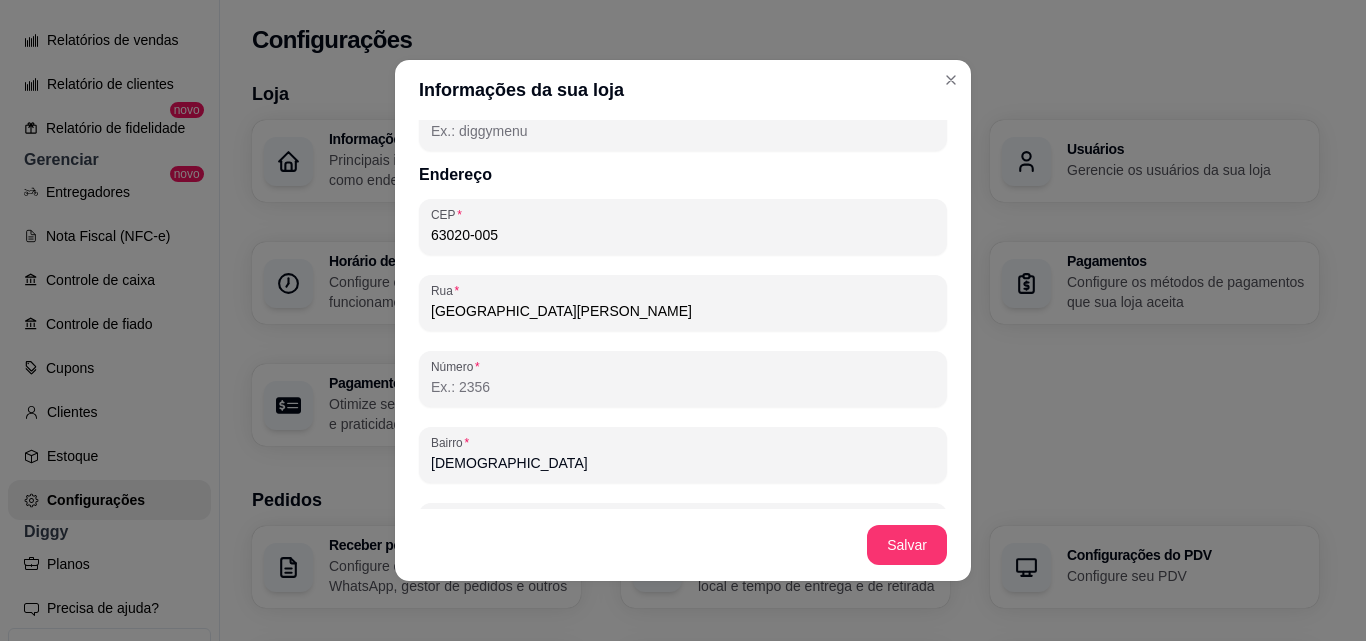 scroll, scrollTop: 1120, scrollLeft: 0, axis: vertical 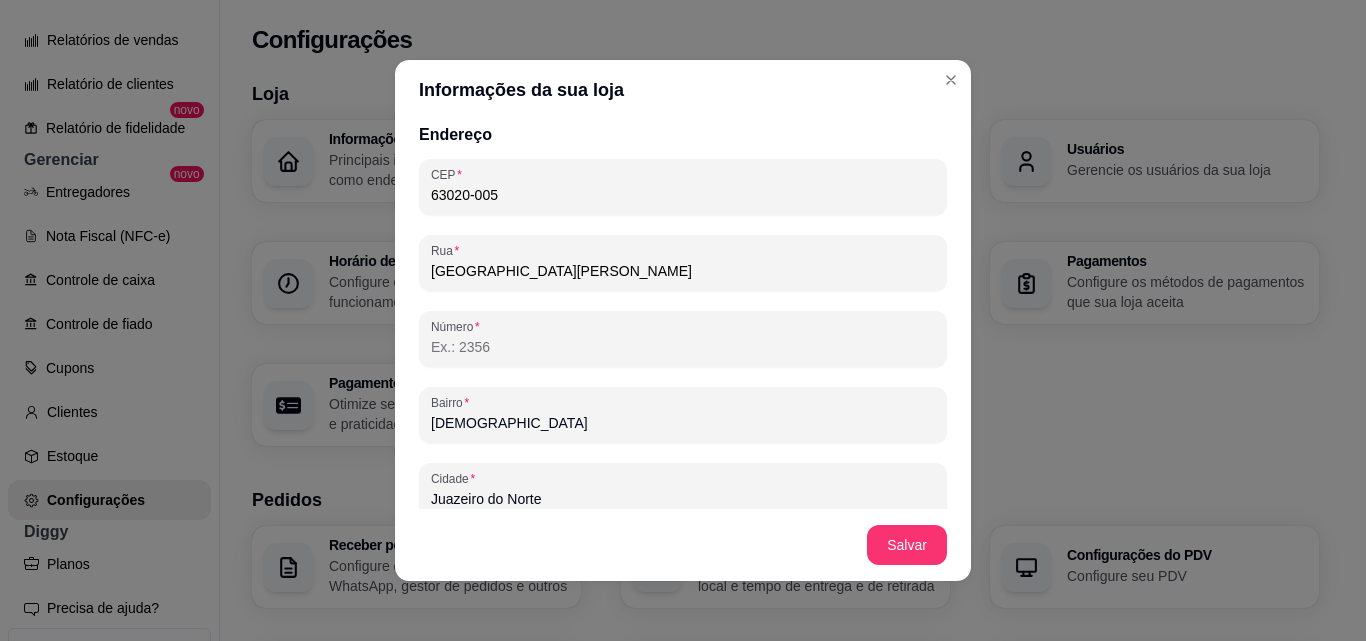 click on "Número" at bounding box center (683, 347) 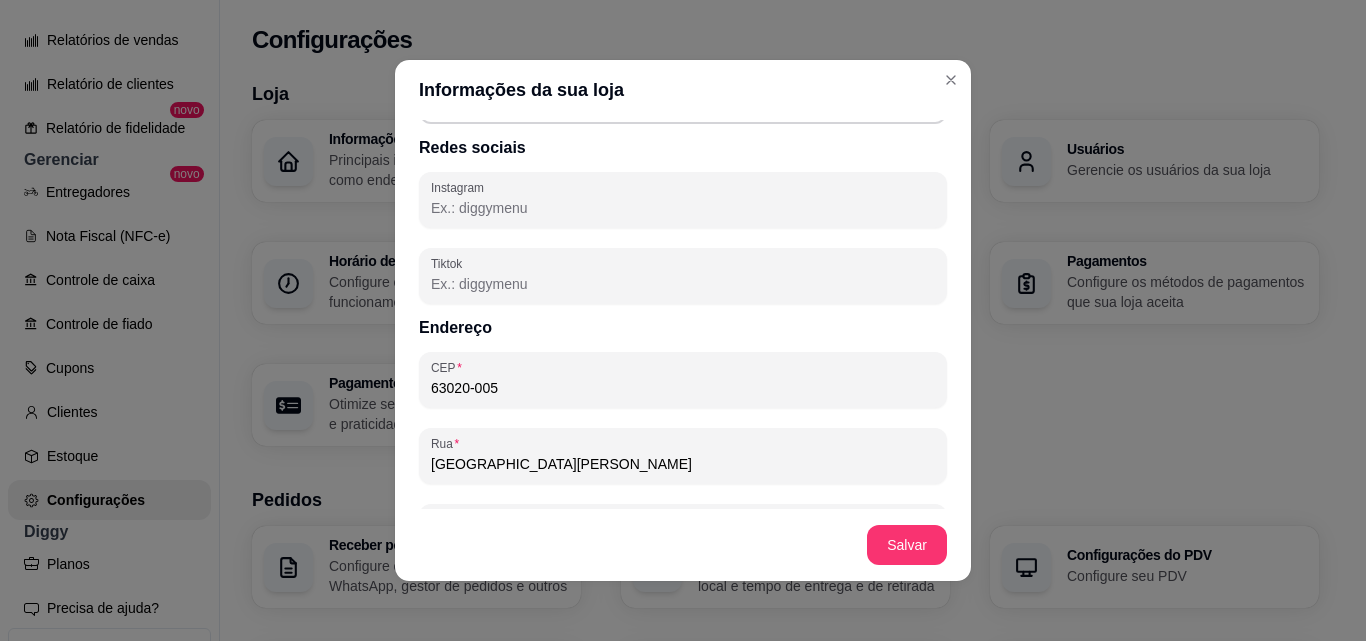 scroll, scrollTop: 918, scrollLeft: 0, axis: vertical 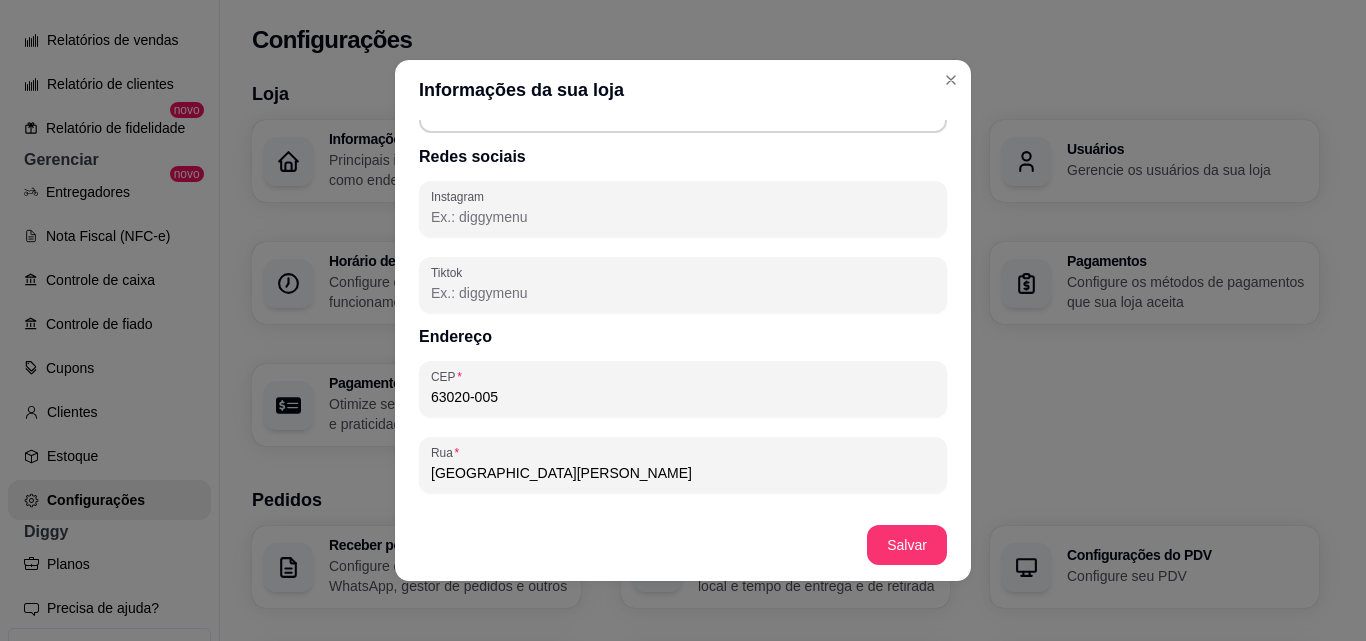 click on "Instagram" at bounding box center (683, 217) 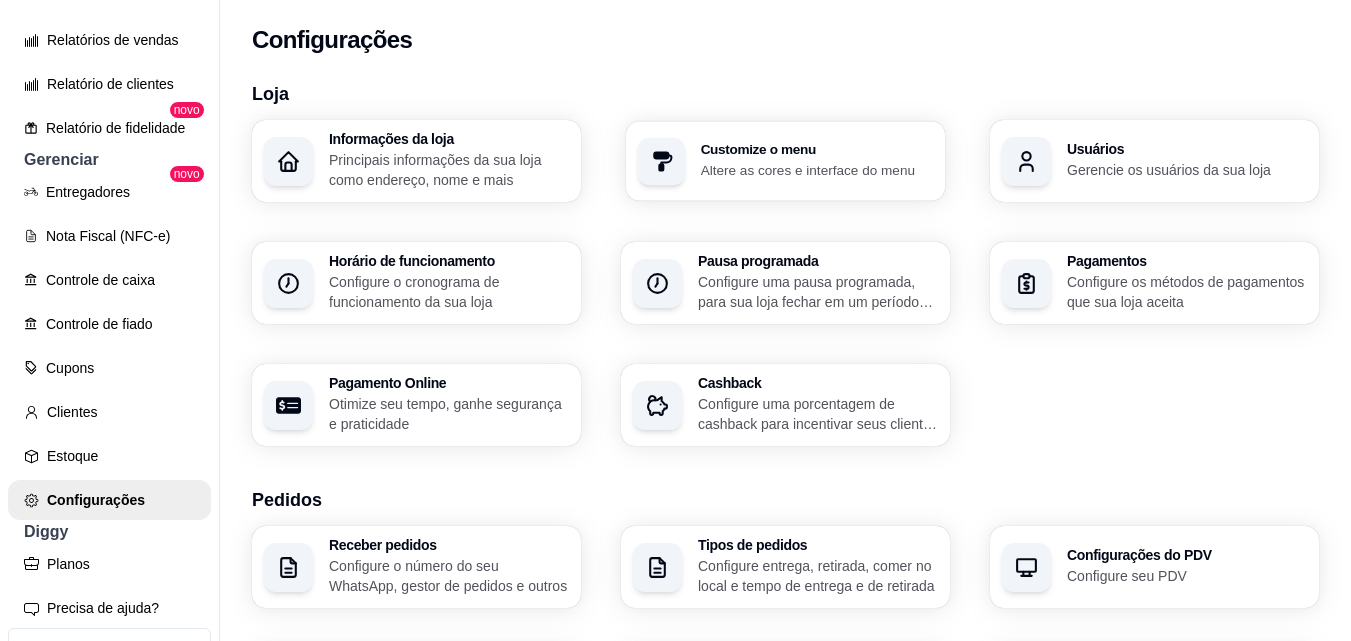 click on "Altere as cores e interface do menu" at bounding box center (817, 169) 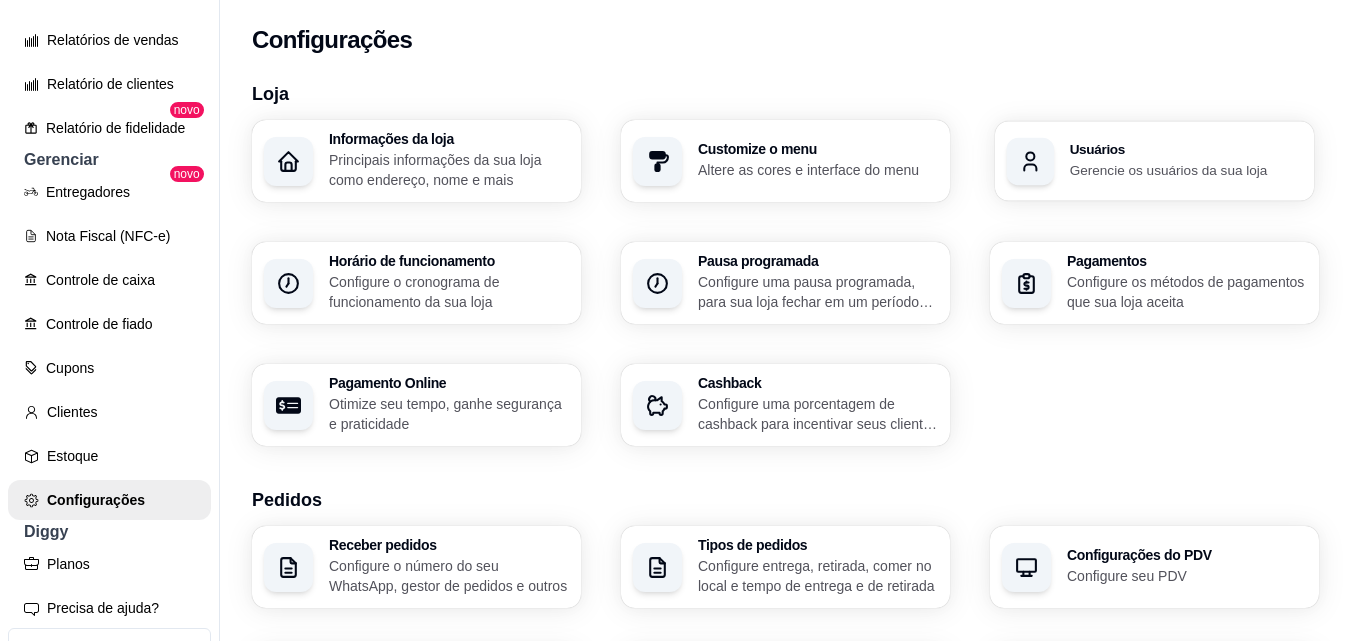 click on "Gerencie os usuários da sua loja" at bounding box center [1186, 169] 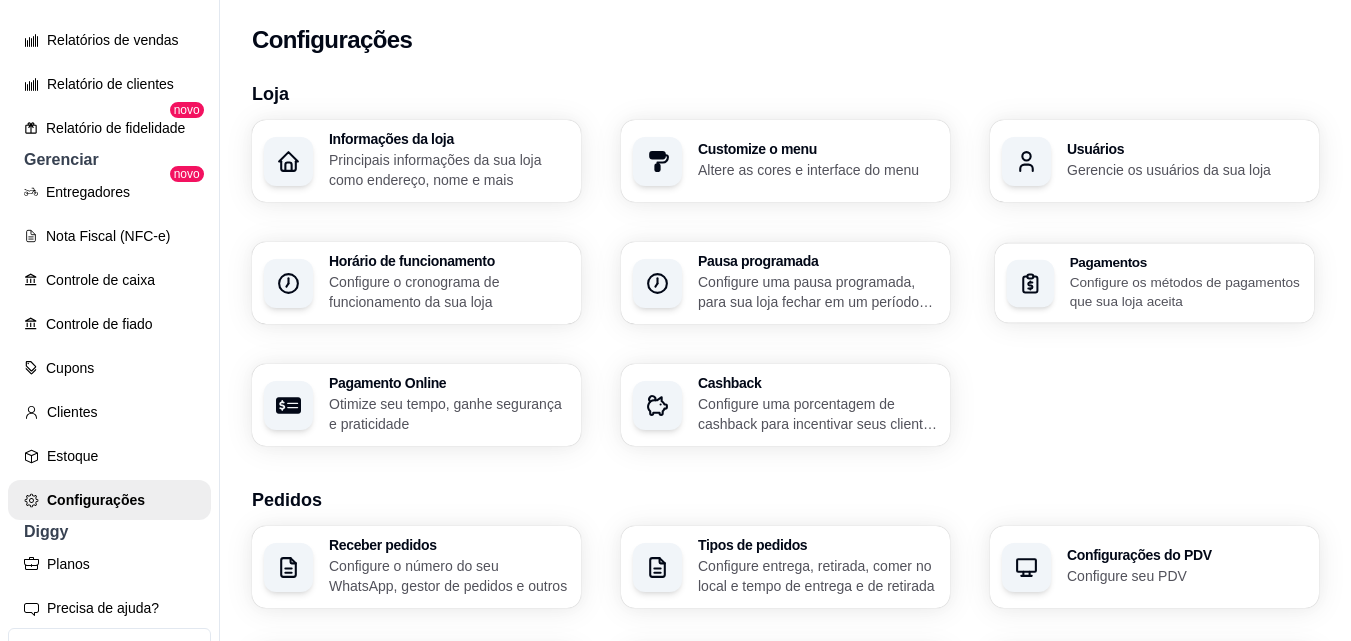 click on "Configure os métodos de pagamentos que sua loja aceita" at bounding box center [1186, 291] 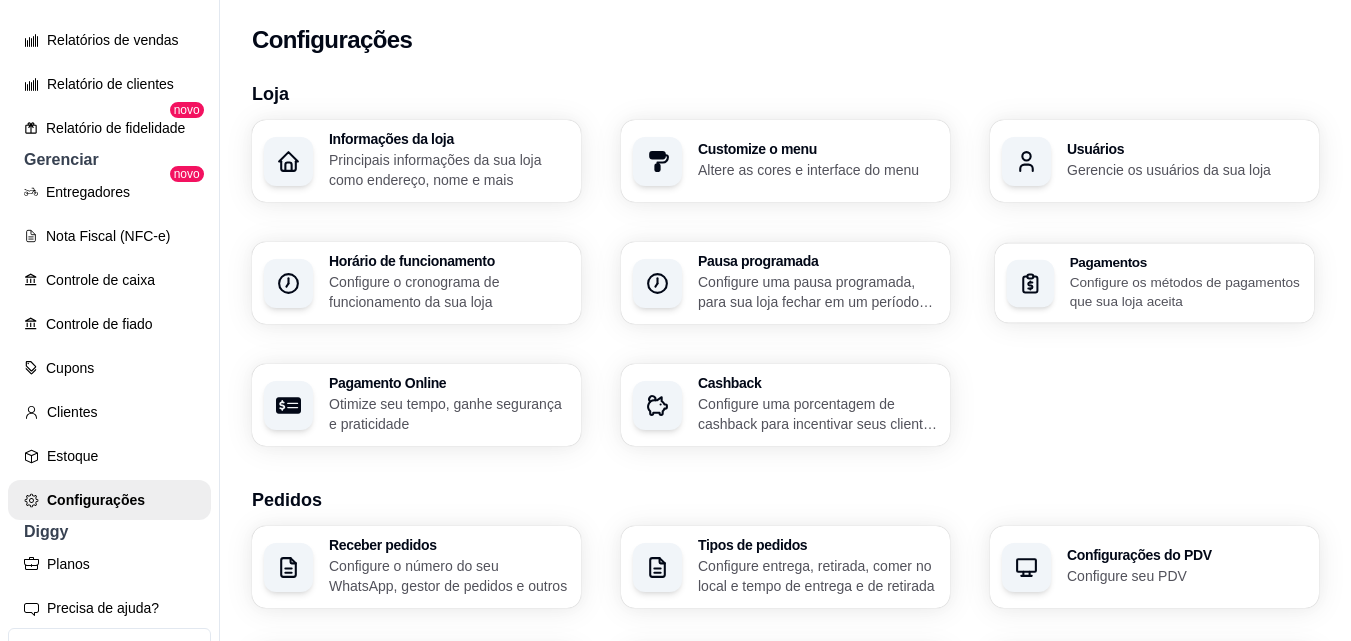 click on "Configure os métodos de pagamentos que sua loja aceita" at bounding box center [1186, 291] 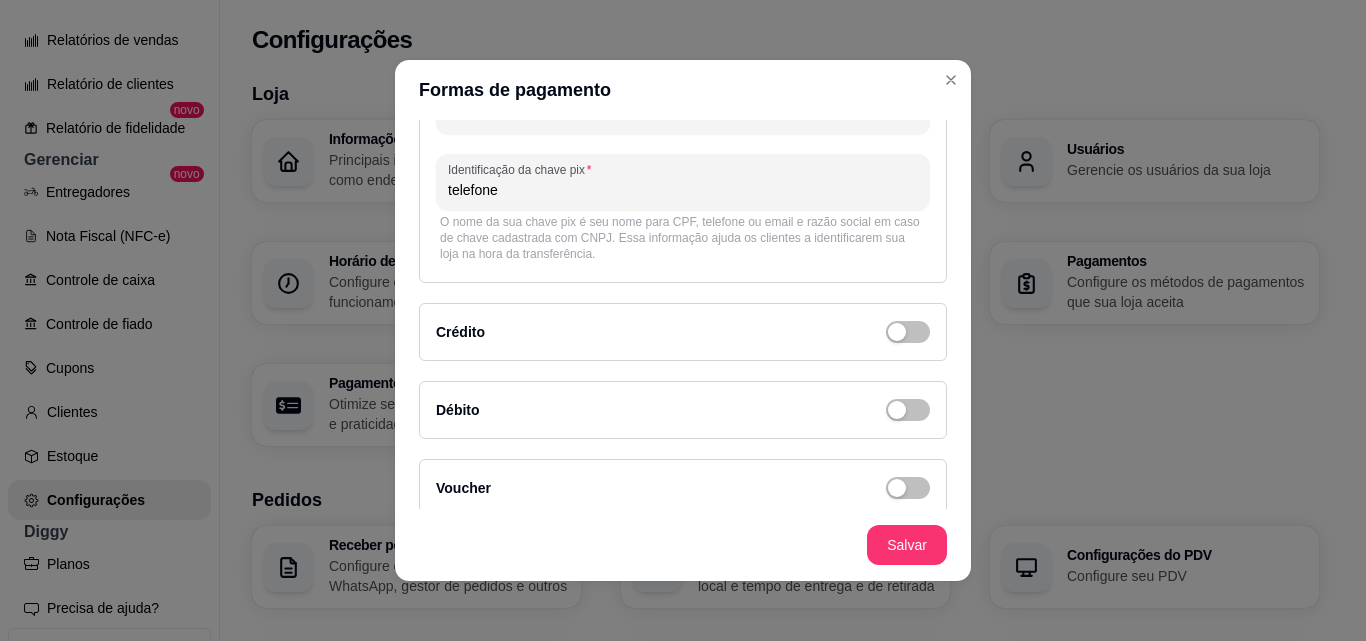scroll, scrollTop: 194, scrollLeft: 0, axis: vertical 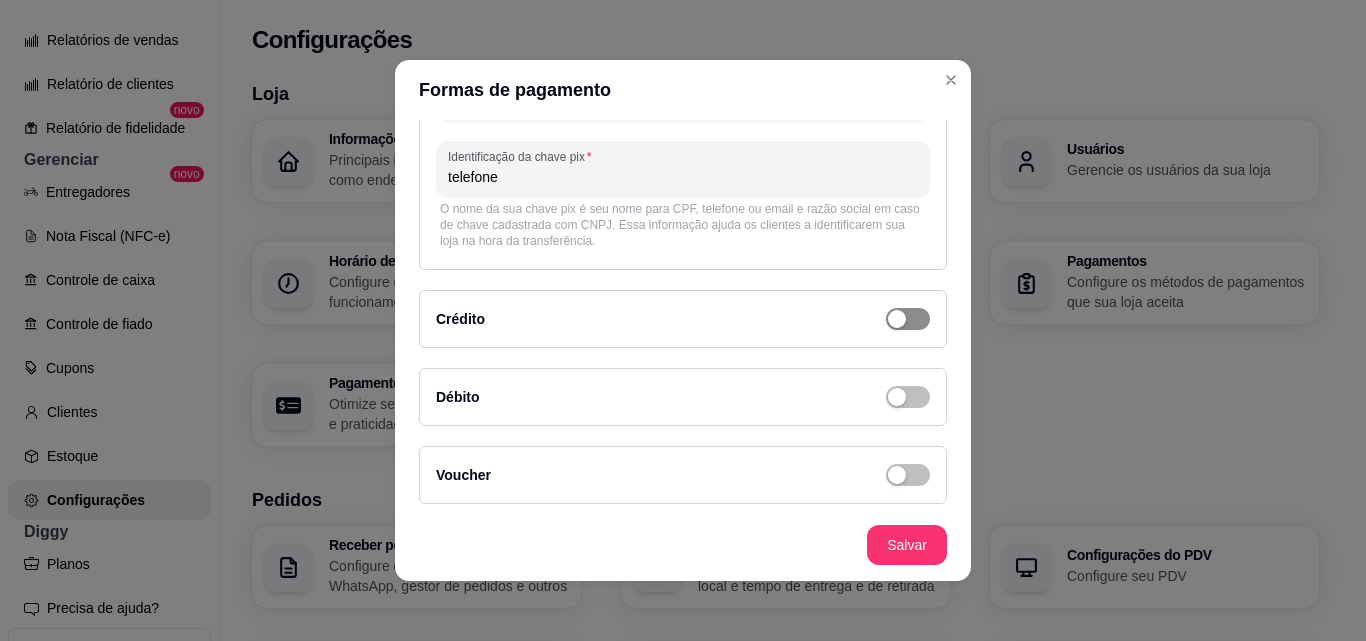 click at bounding box center (908, -37) 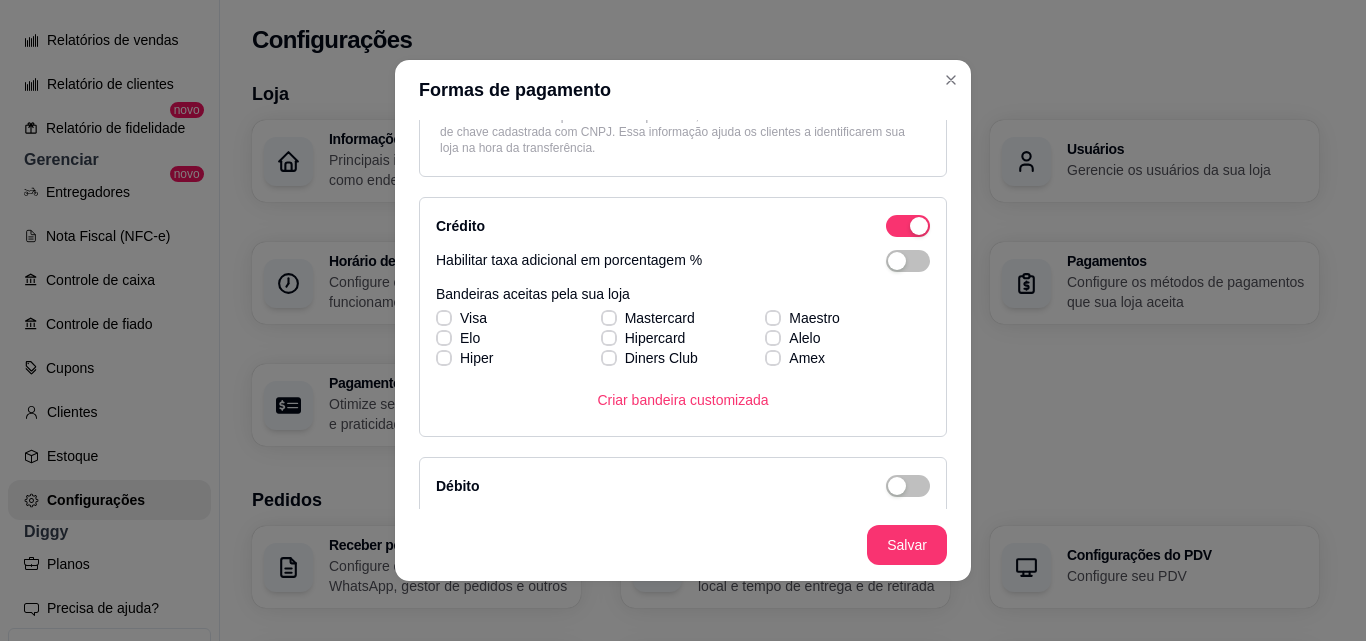 scroll, scrollTop: 292, scrollLeft: 0, axis: vertical 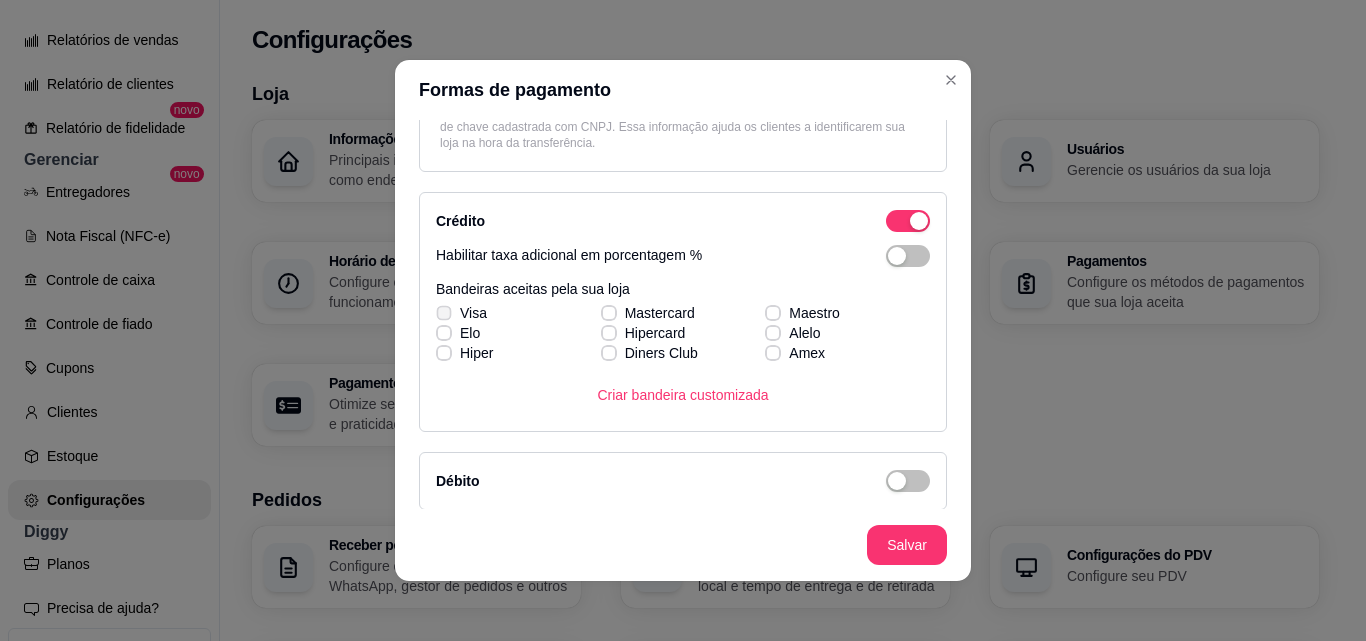 click 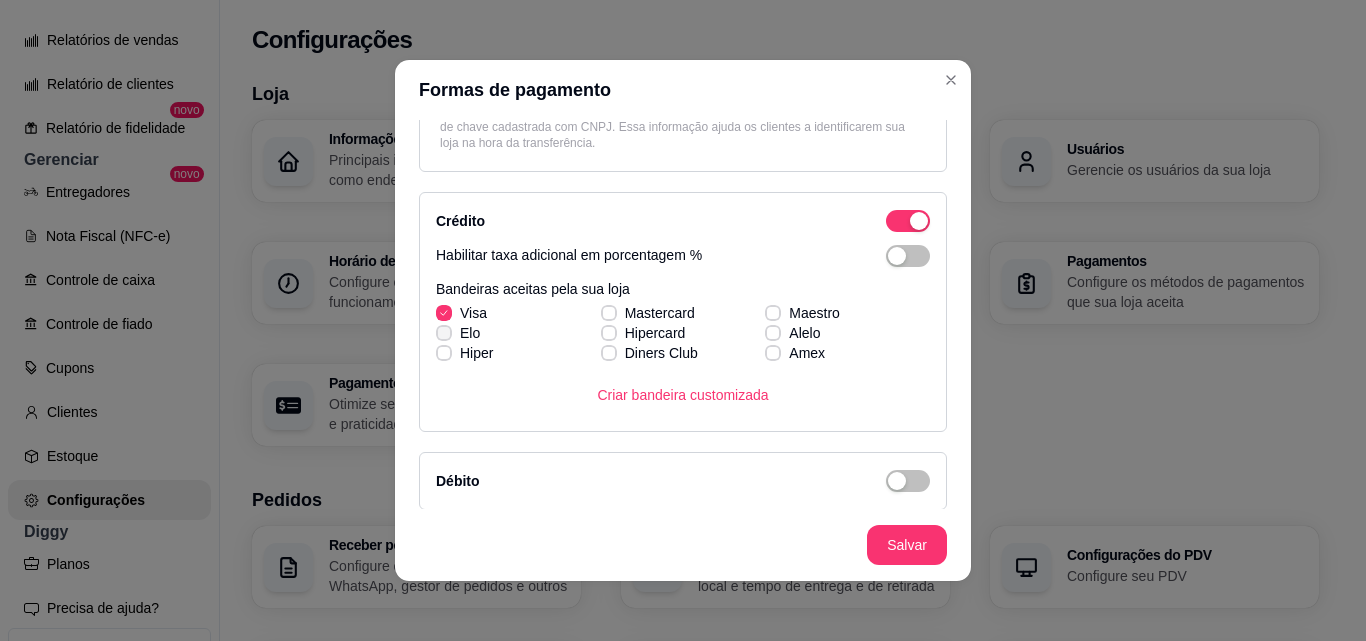 click 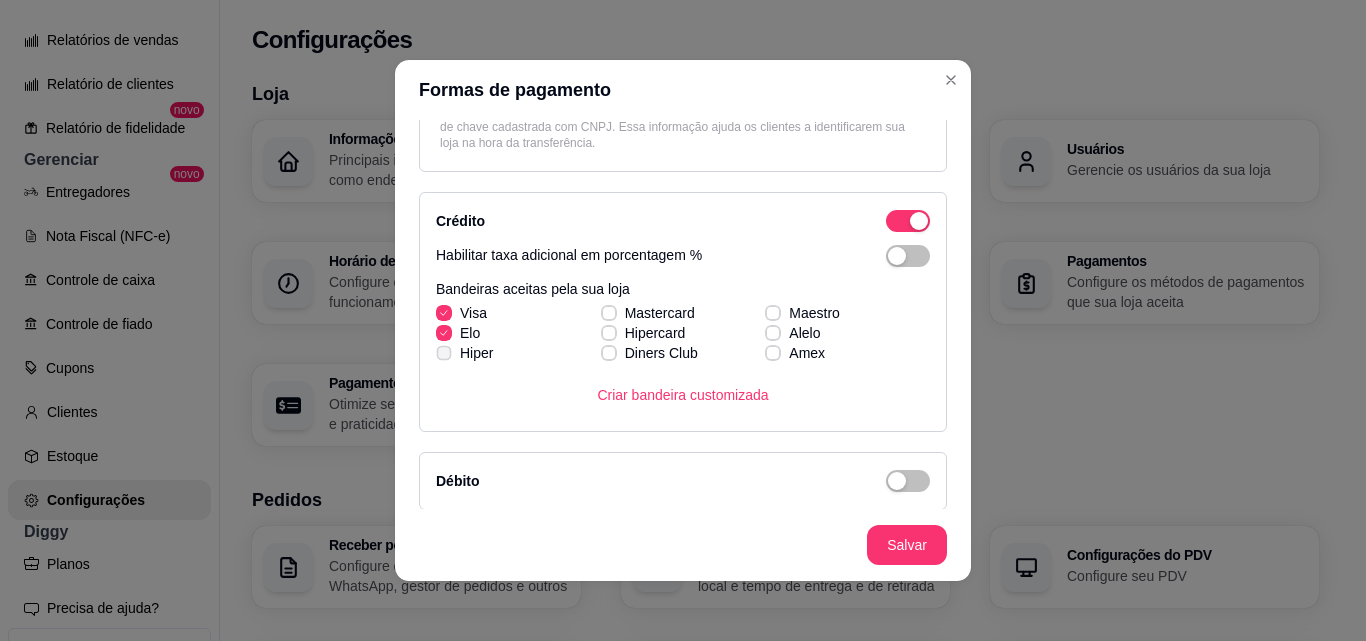 click 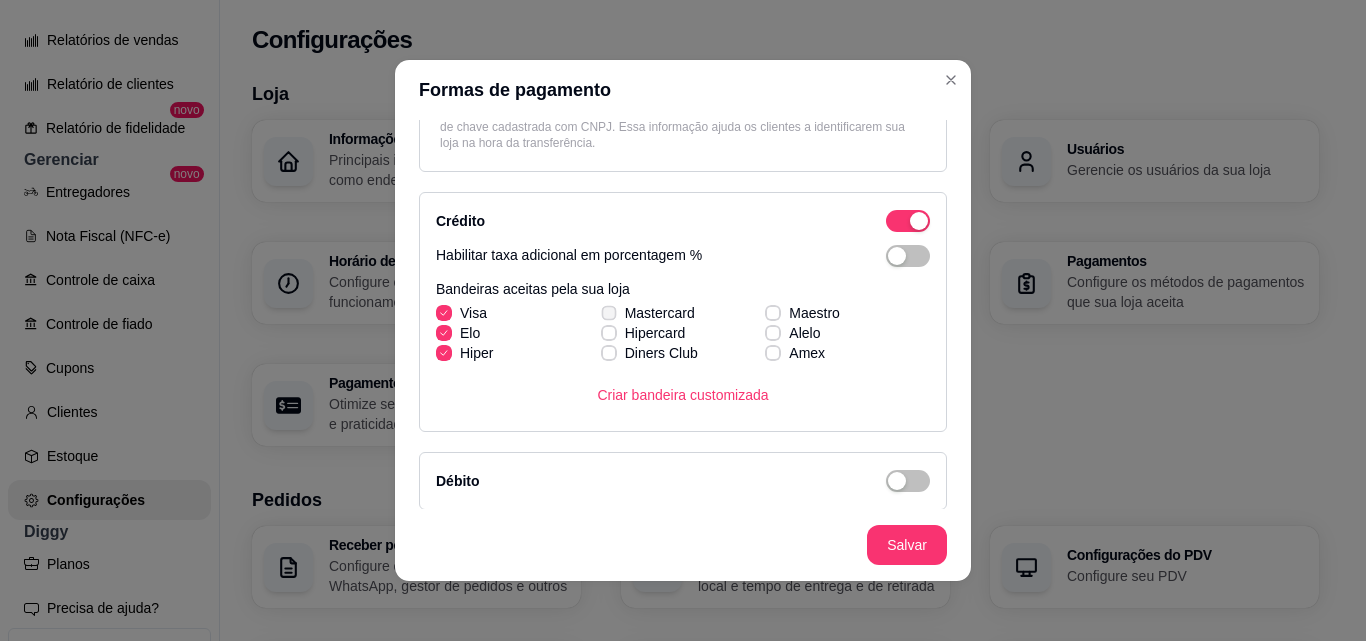 click 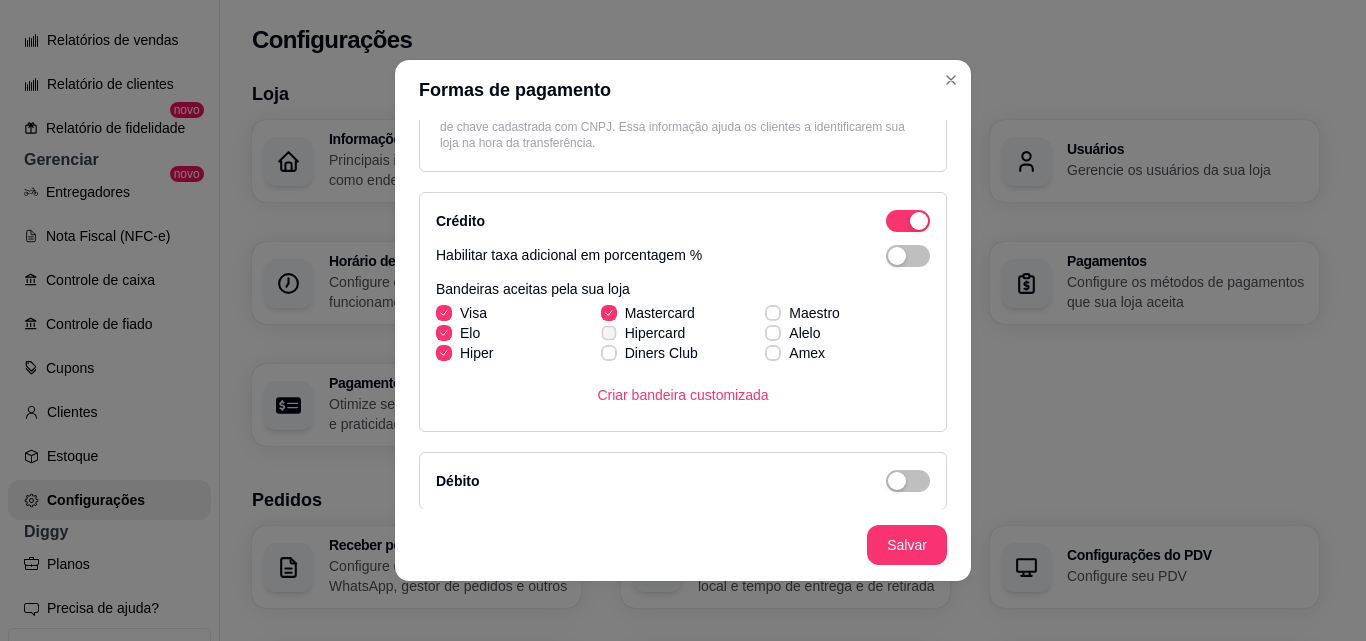 click 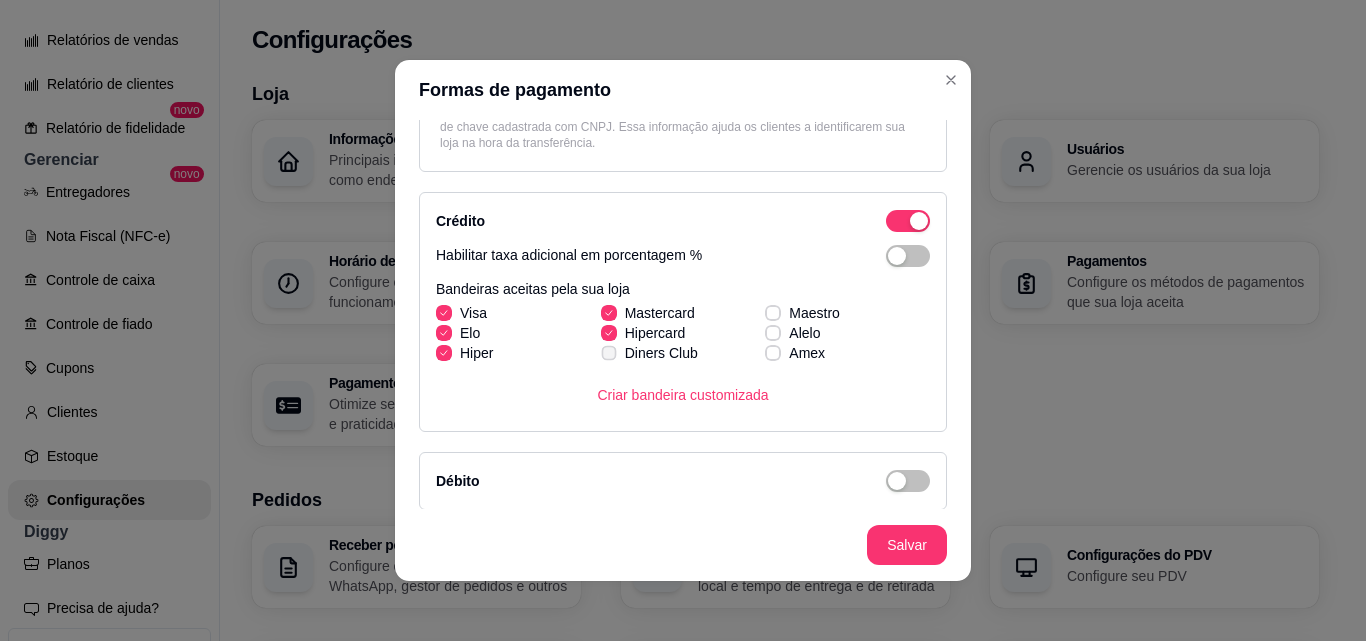 click 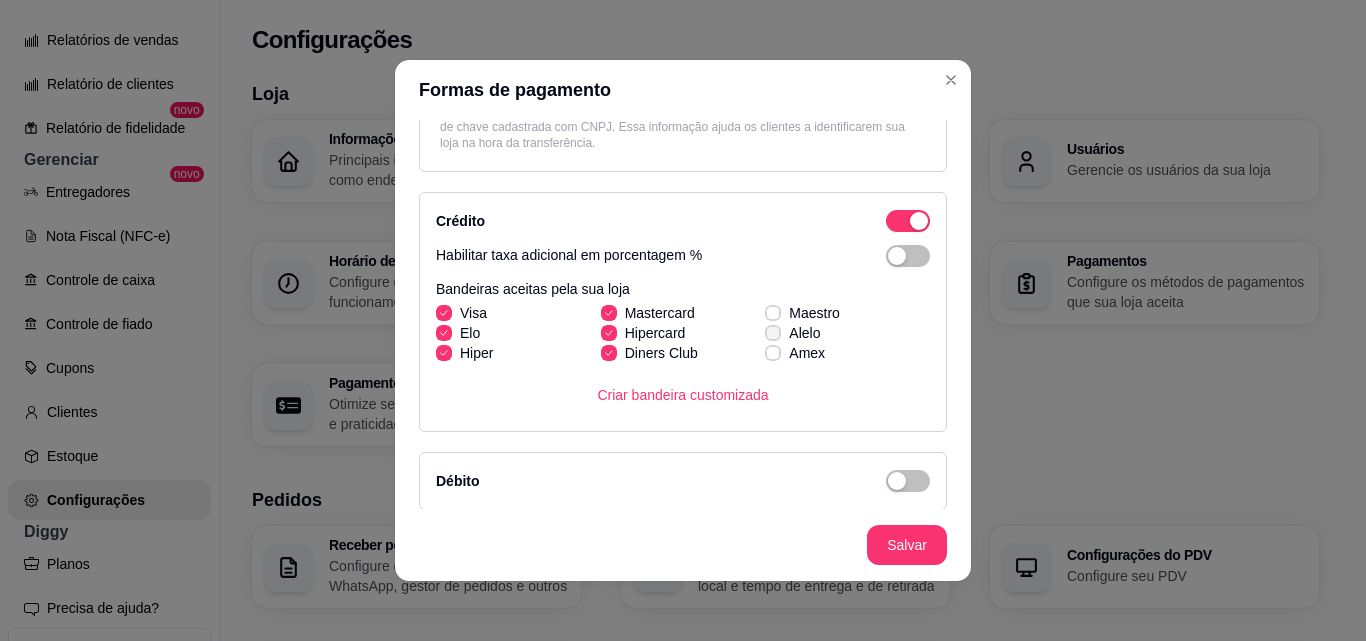 click on "Alelo" at bounding box center [792, 333] 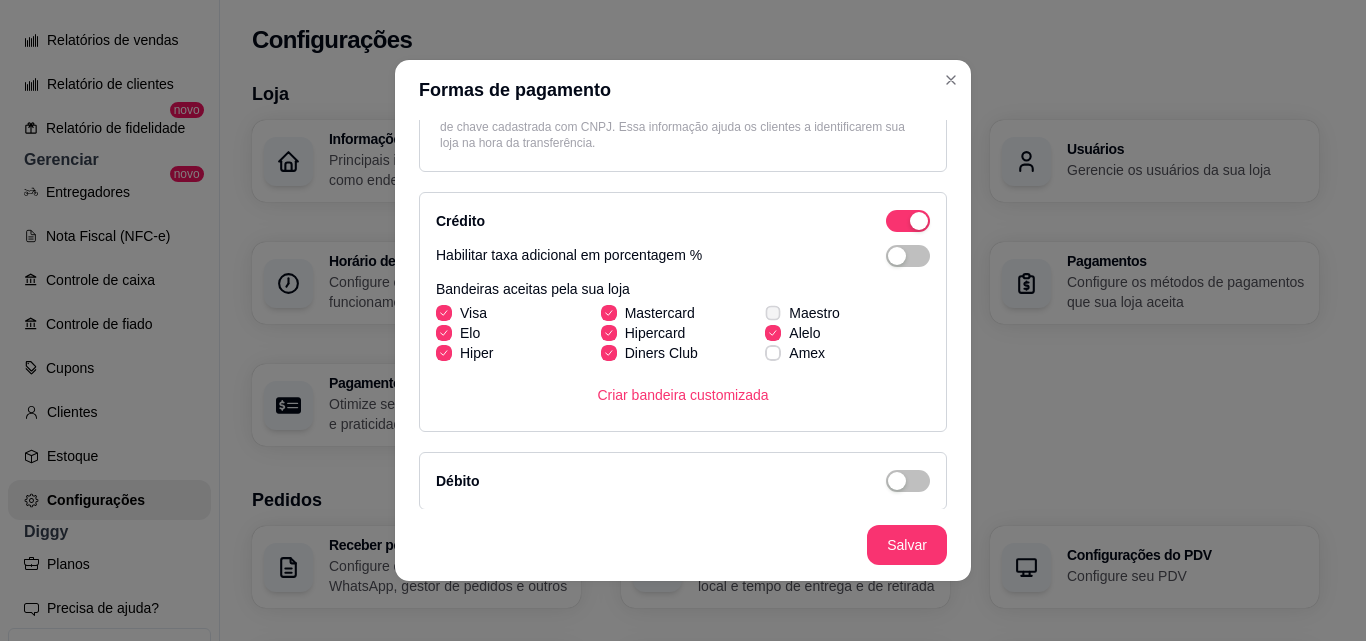 click on "Maestro" at bounding box center [802, 313] 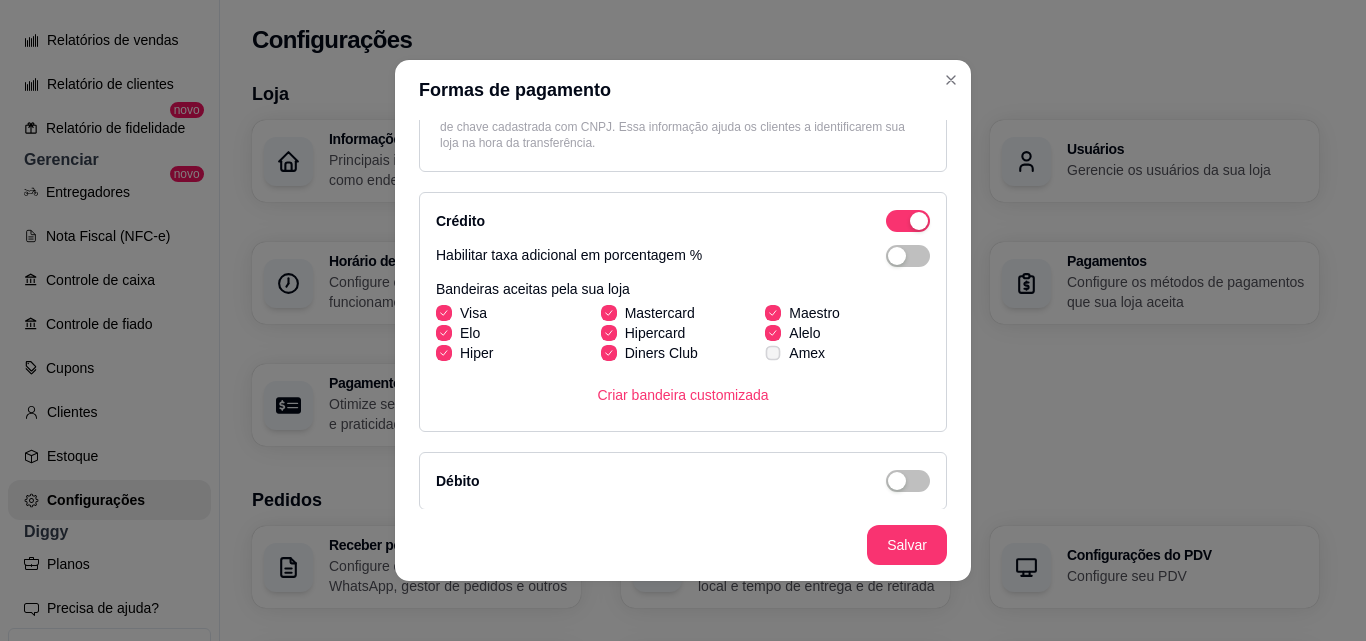 click 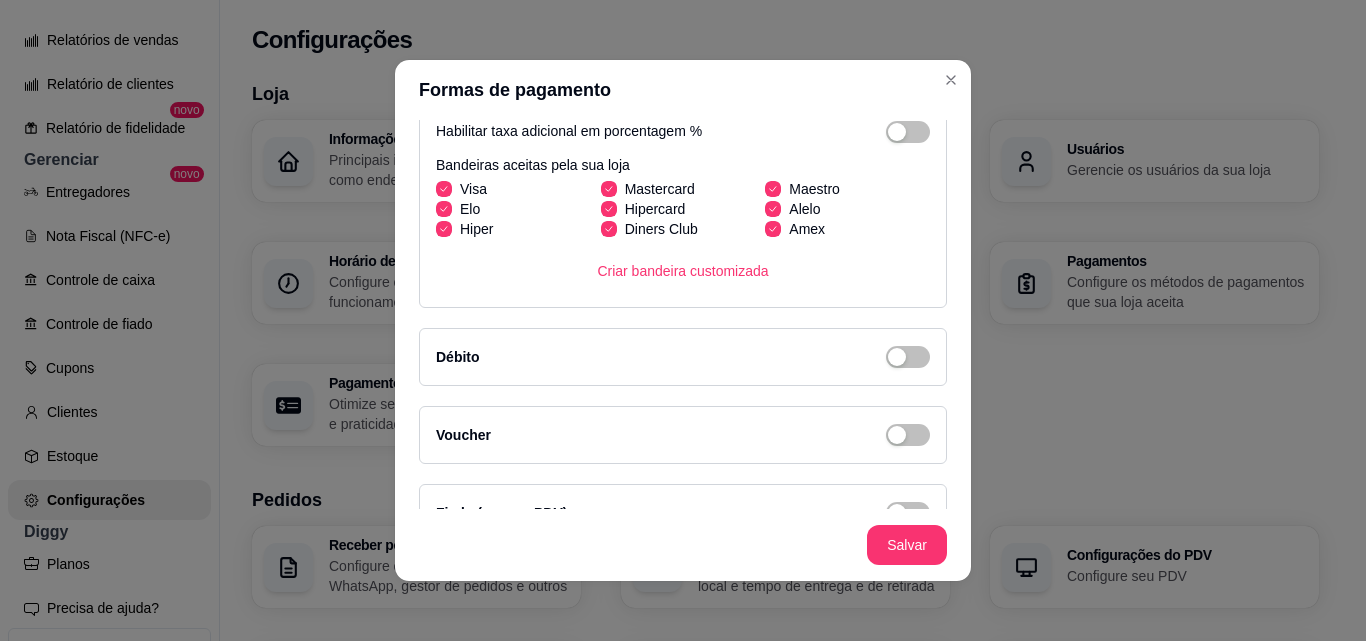 scroll, scrollTop: 419, scrollLeft: 0, axis: vertical 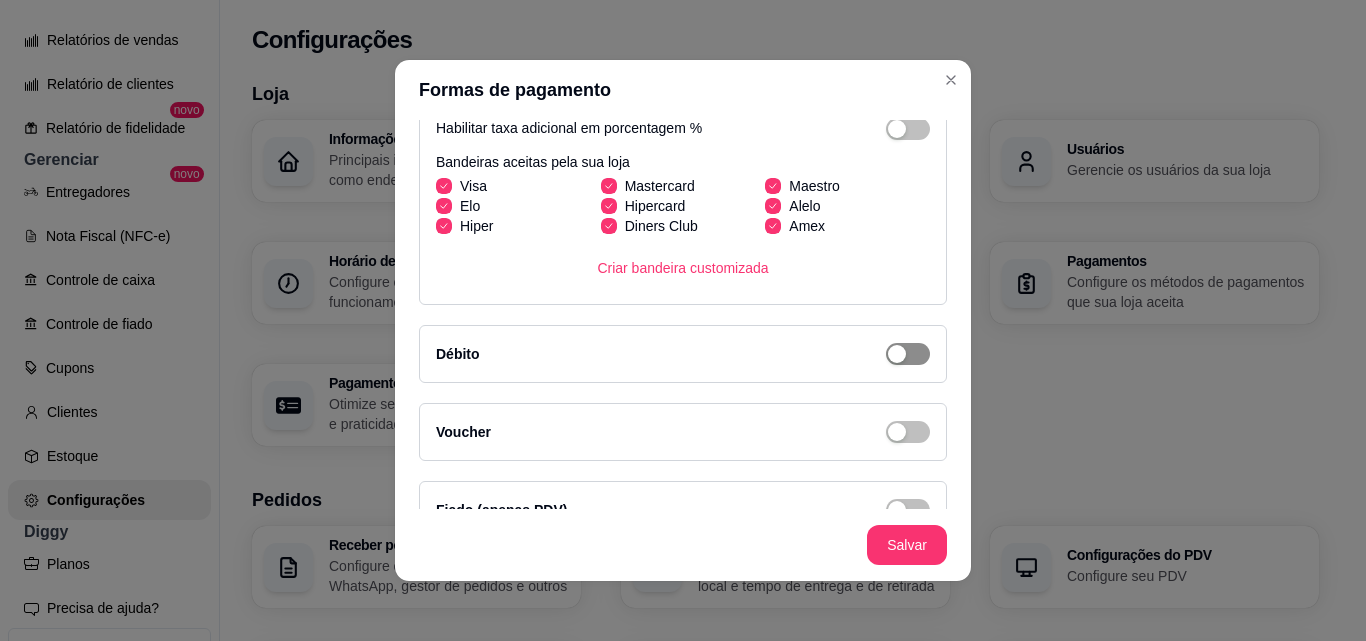 click at bounding box center [908, -262] 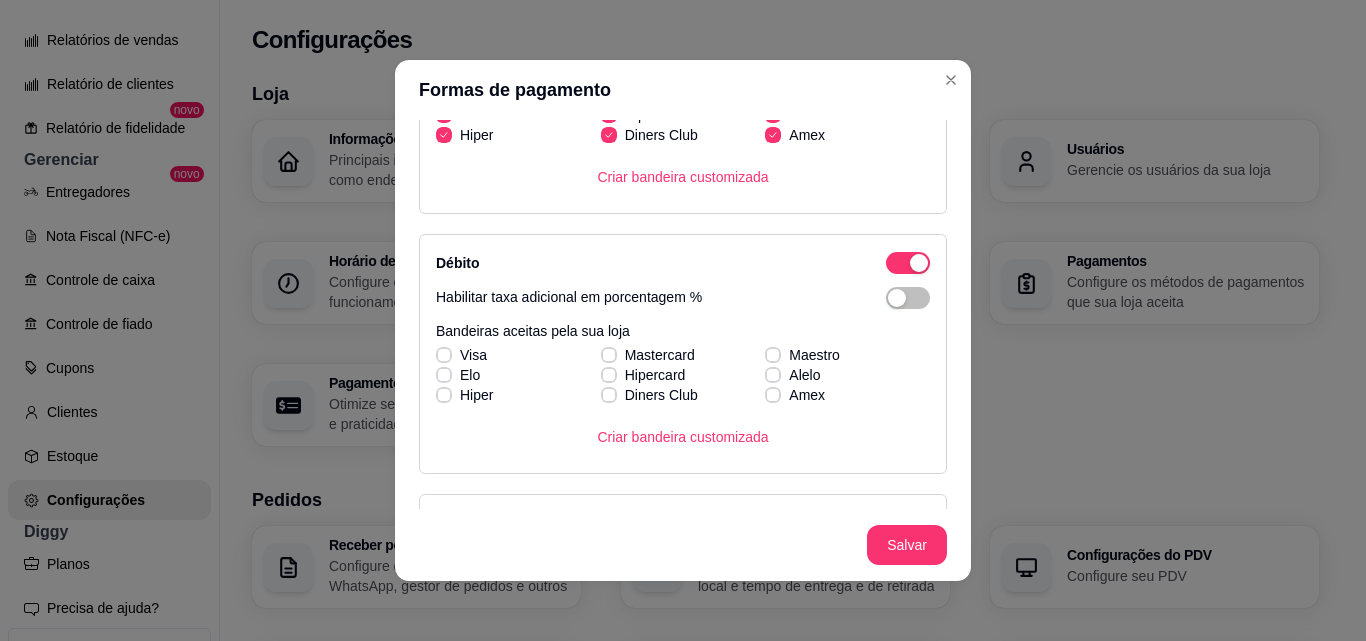 scroll, scrollTop: 531, scrollLeft: 0, axis: vertical 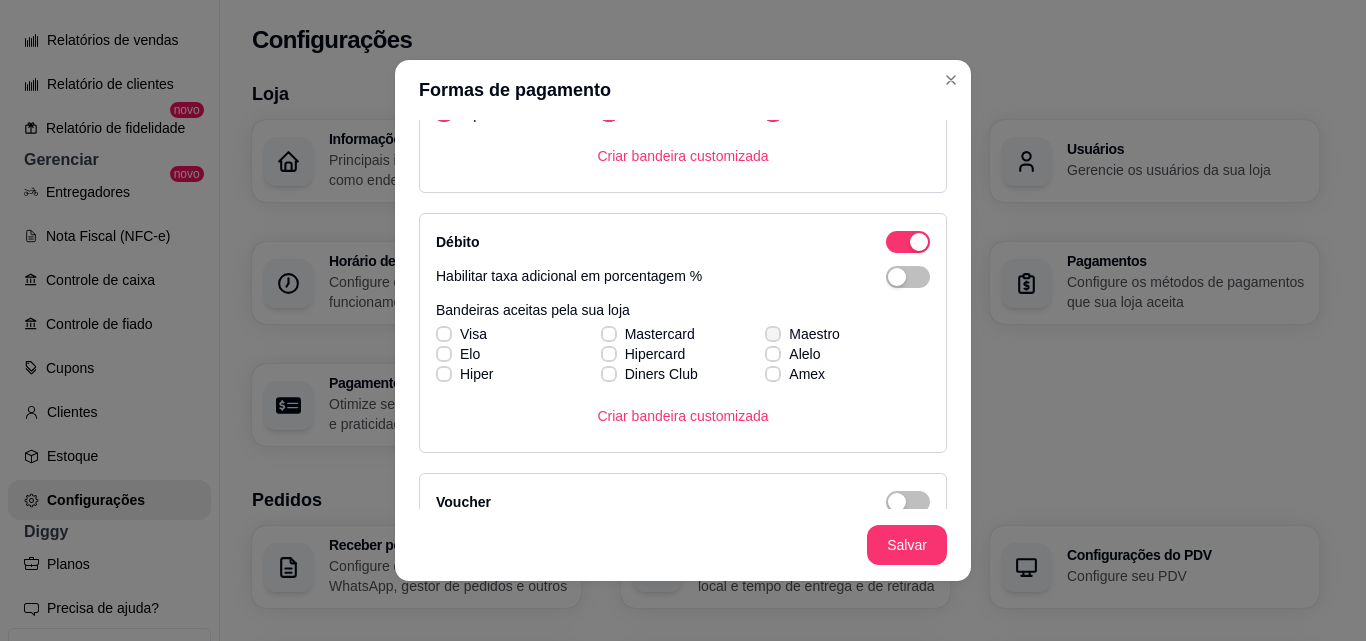 click on "Maestro" at bounding box center [802, 334] 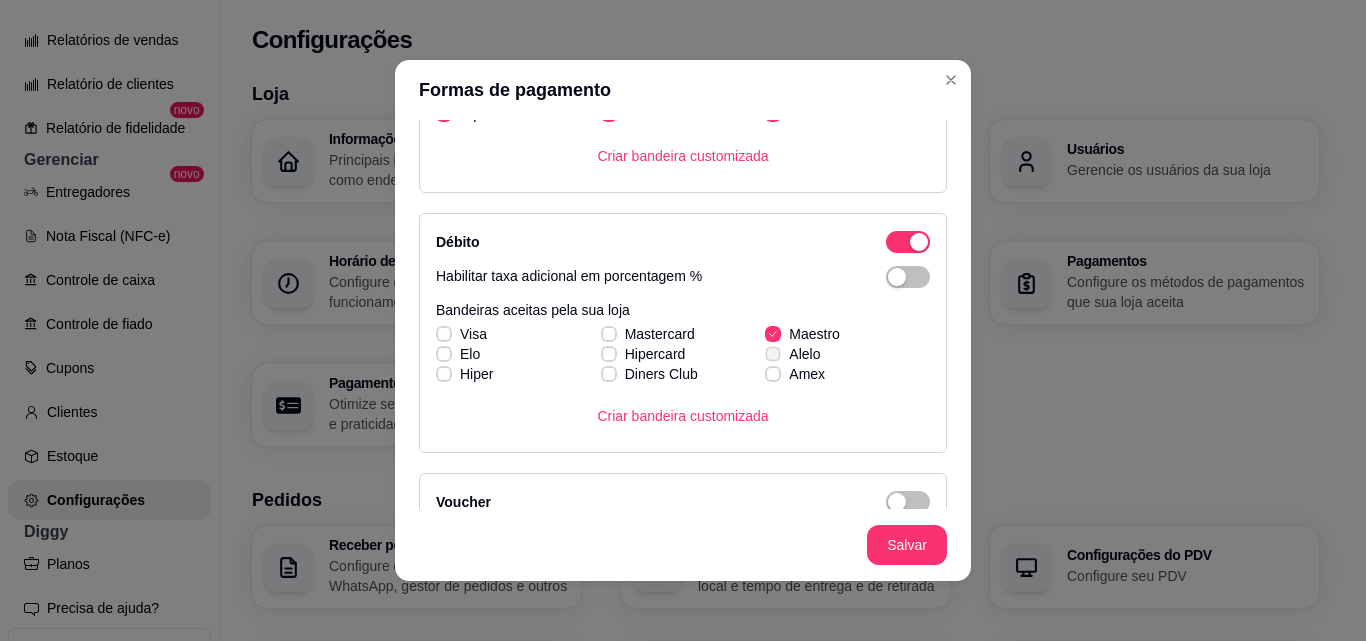 click 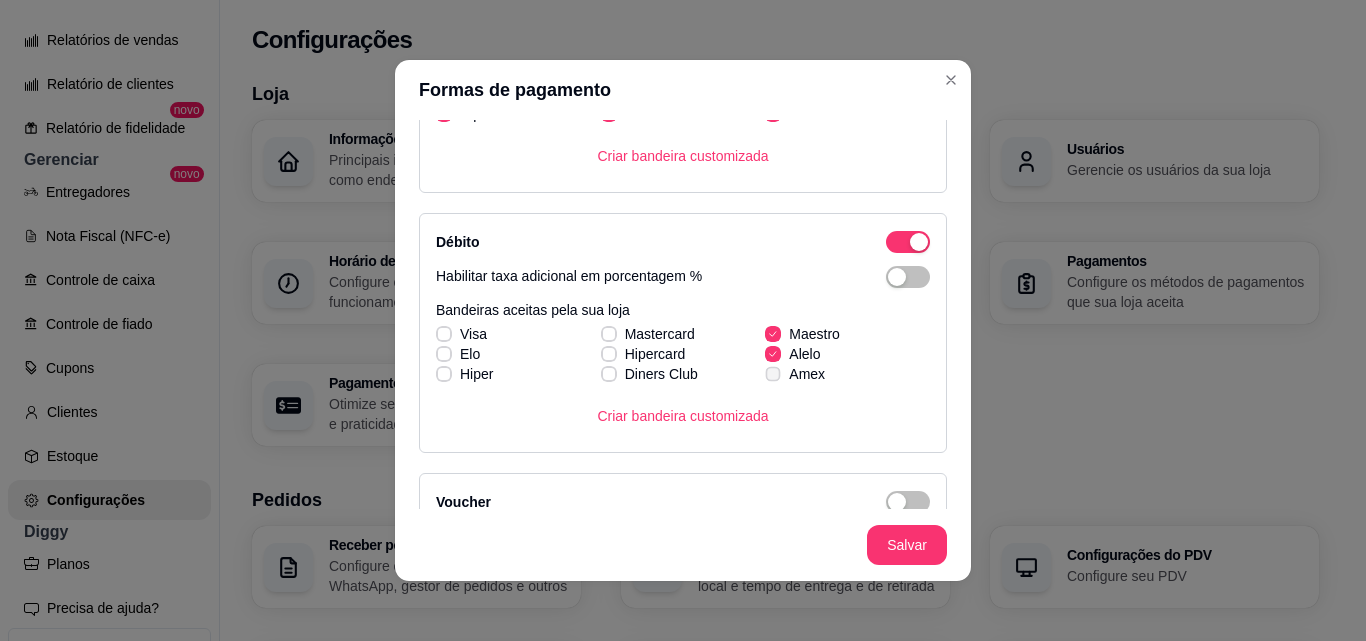 click 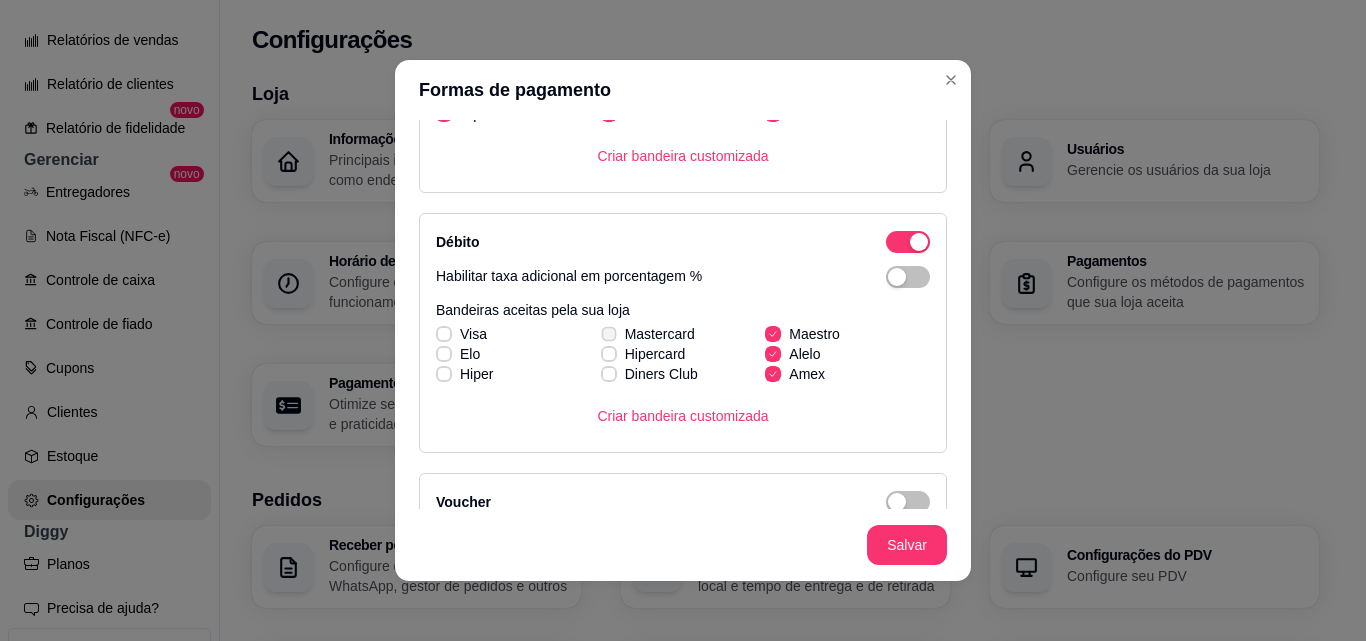 click 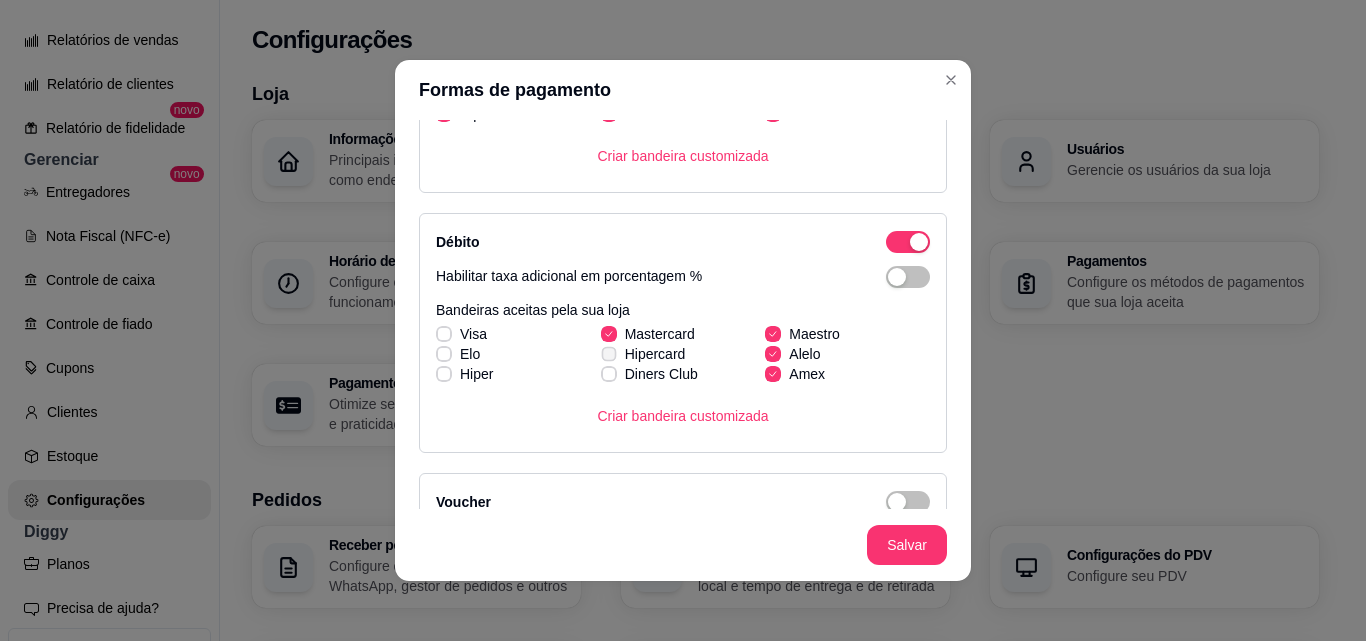 click 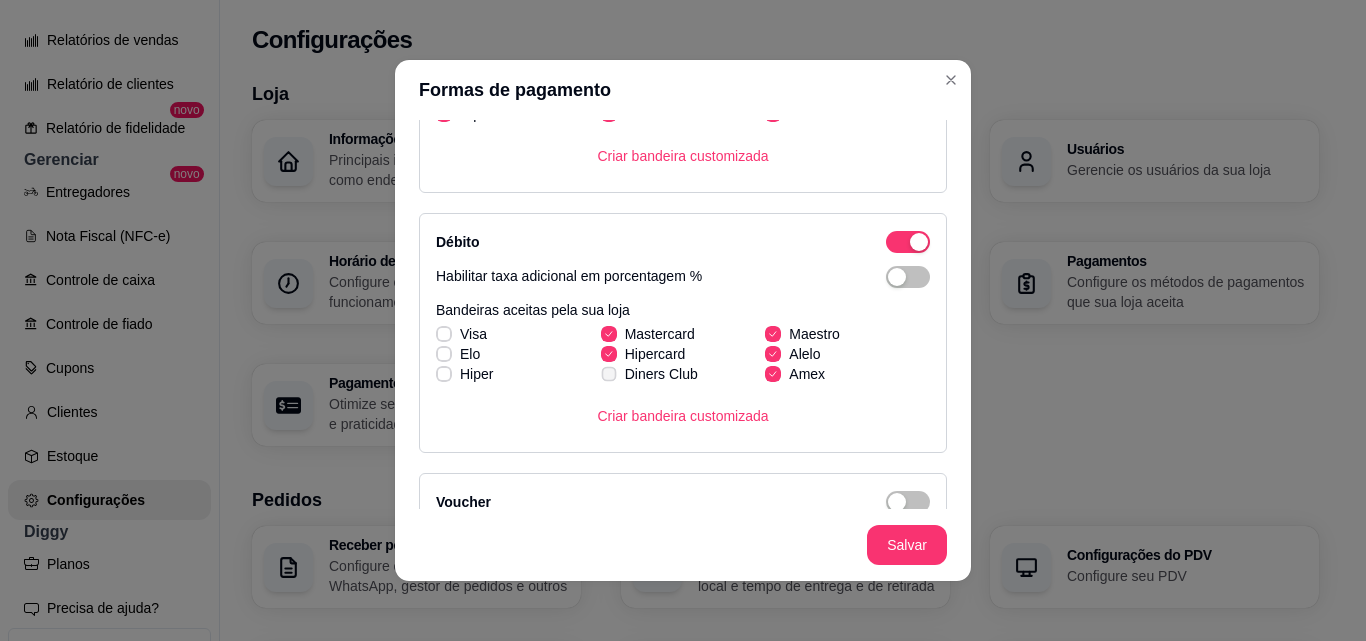 click at bounding box center (608, 373) 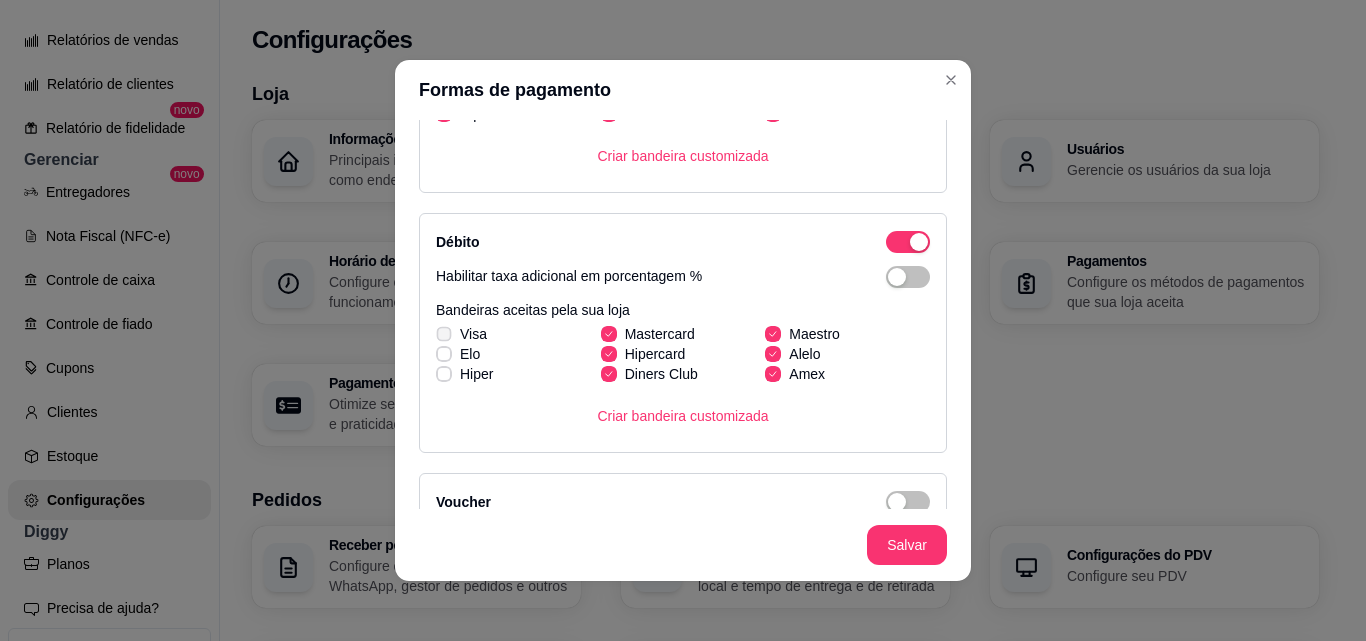 click 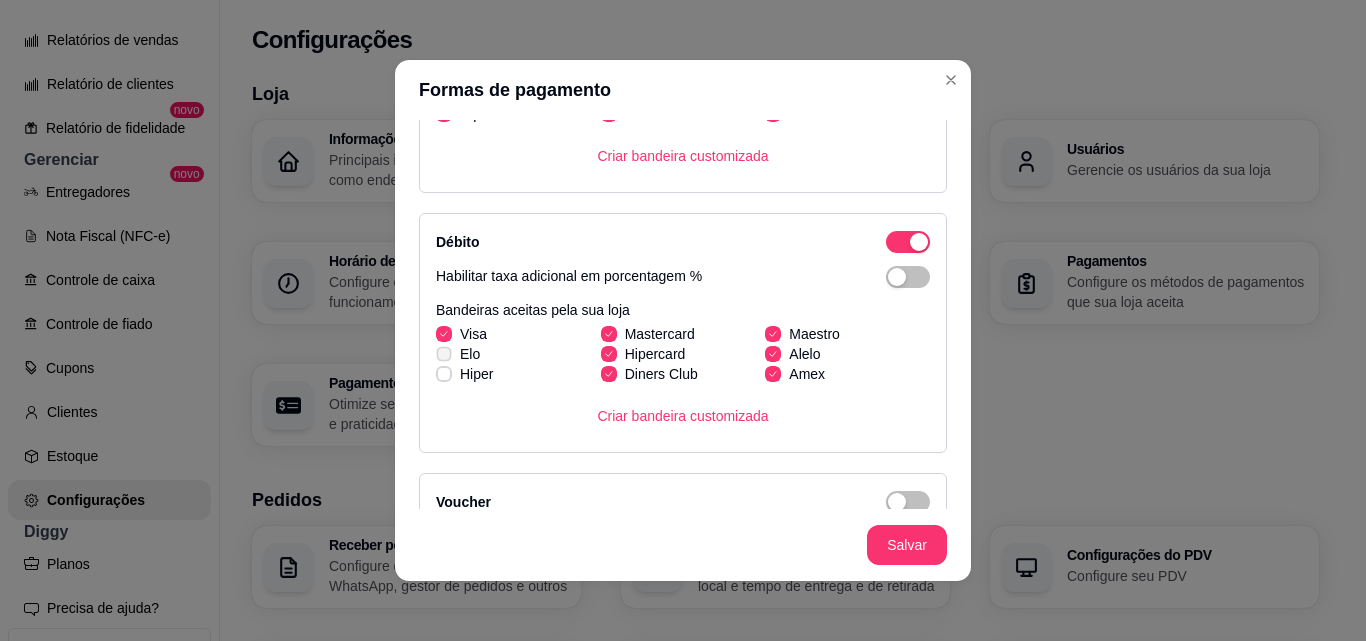 click 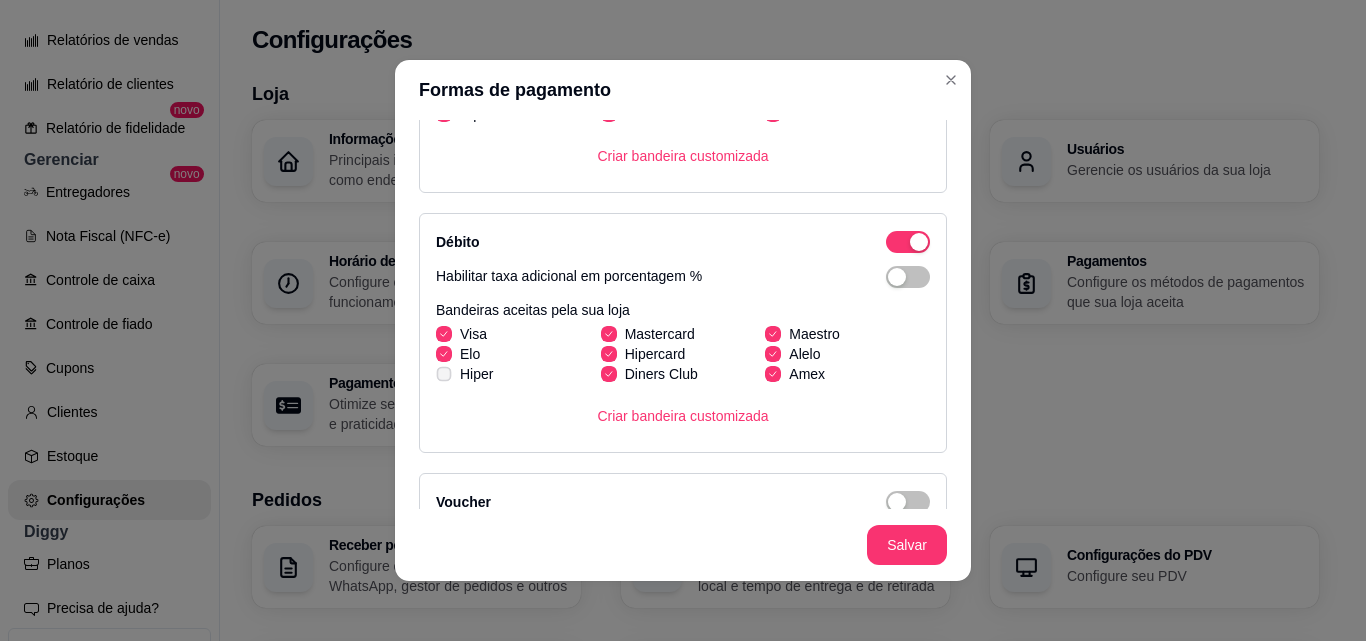 click 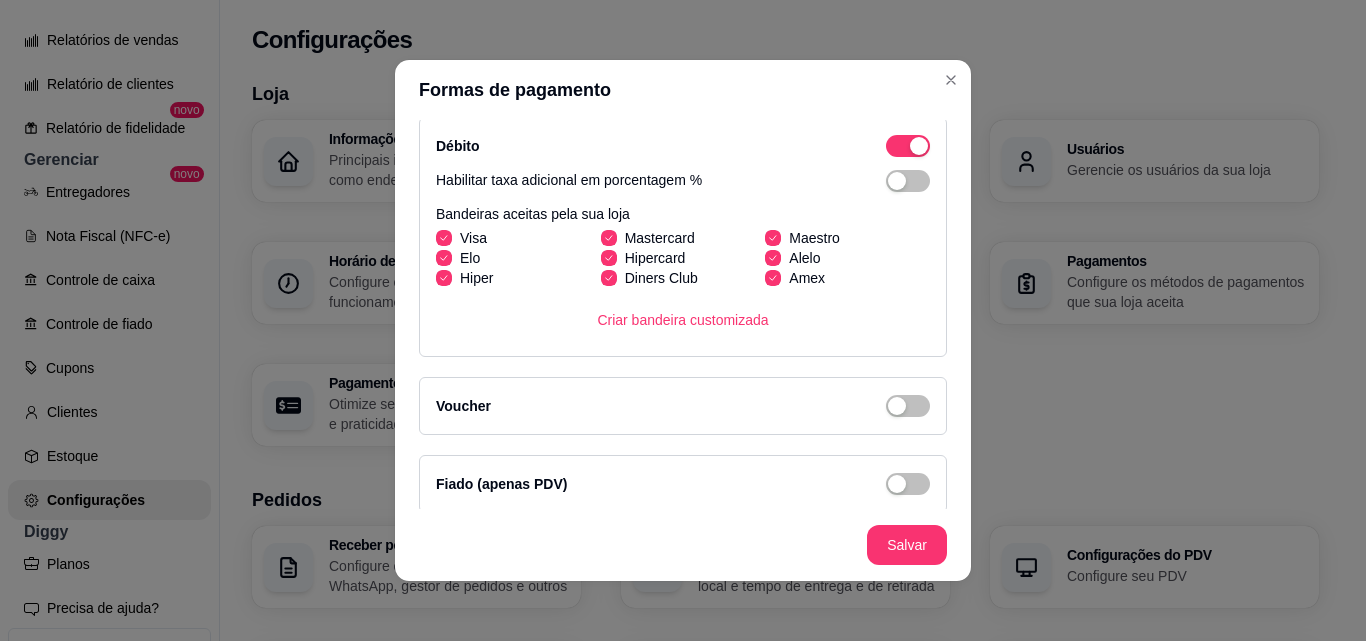 scroll, scrollTop: 639, scrollLeft: 0, axis: vertical 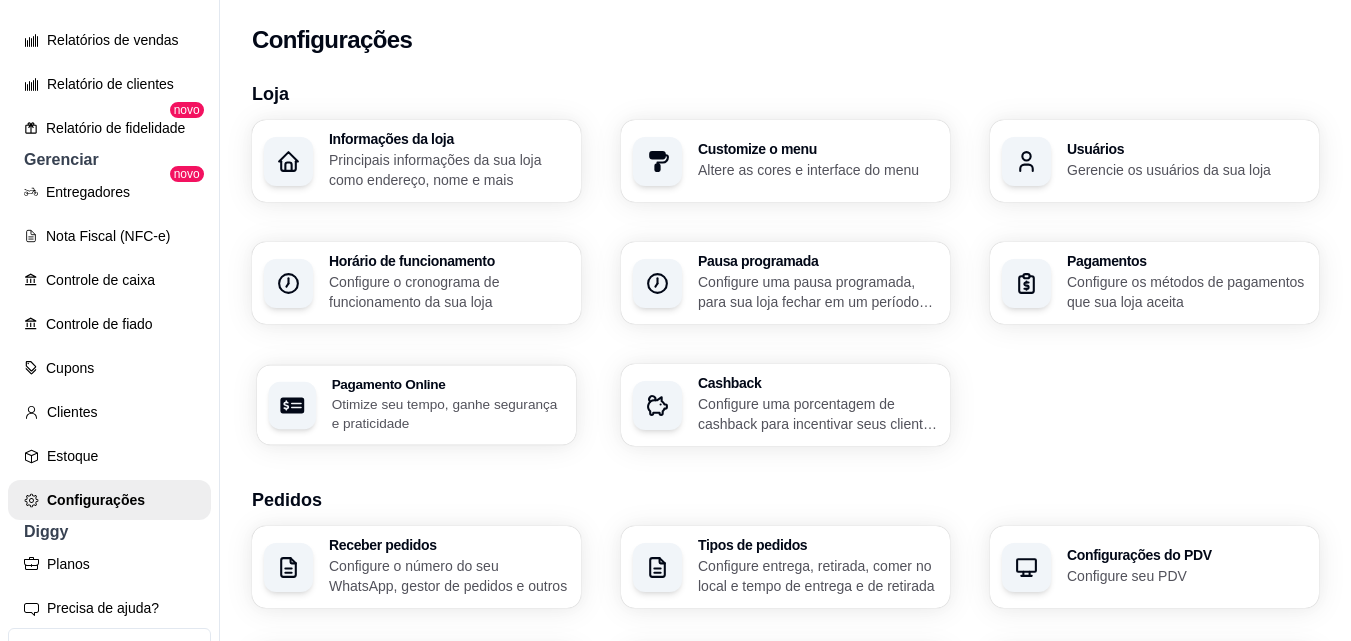 click on "Otimize seu tempo, ganhe segurança e praticidade" at bounding box center [448, 413] 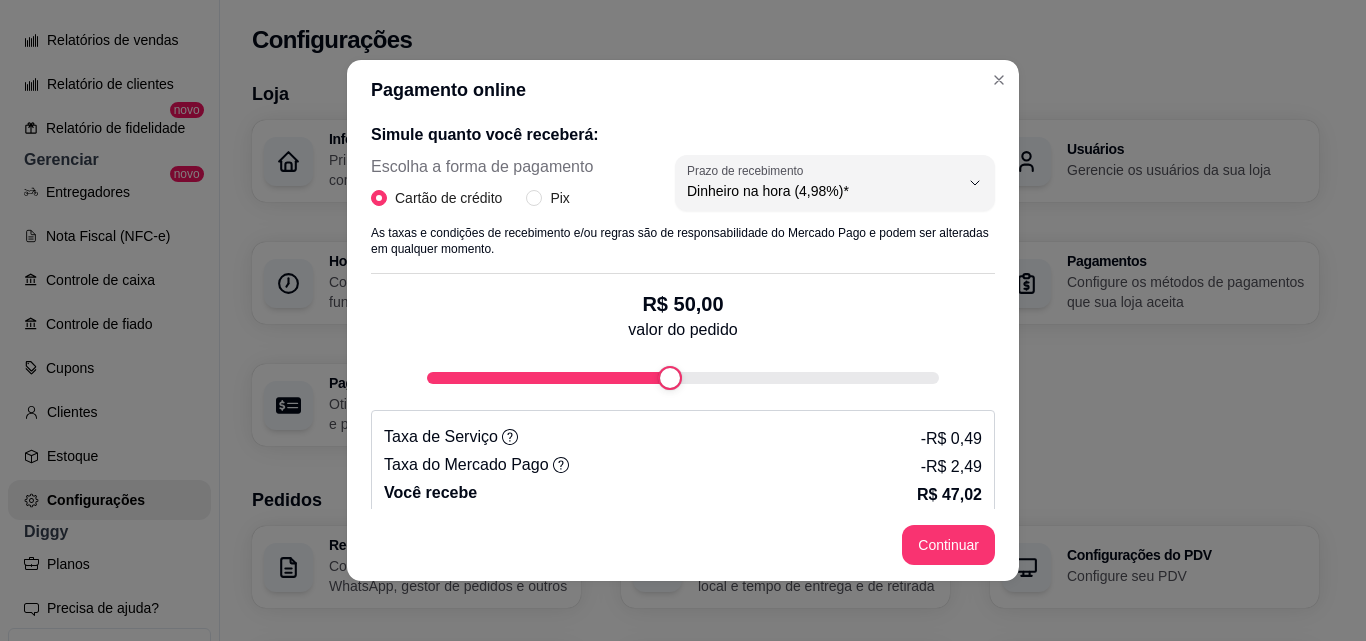 scroll, scrollTop: 416, scrollLeft: 0, axis: vertical 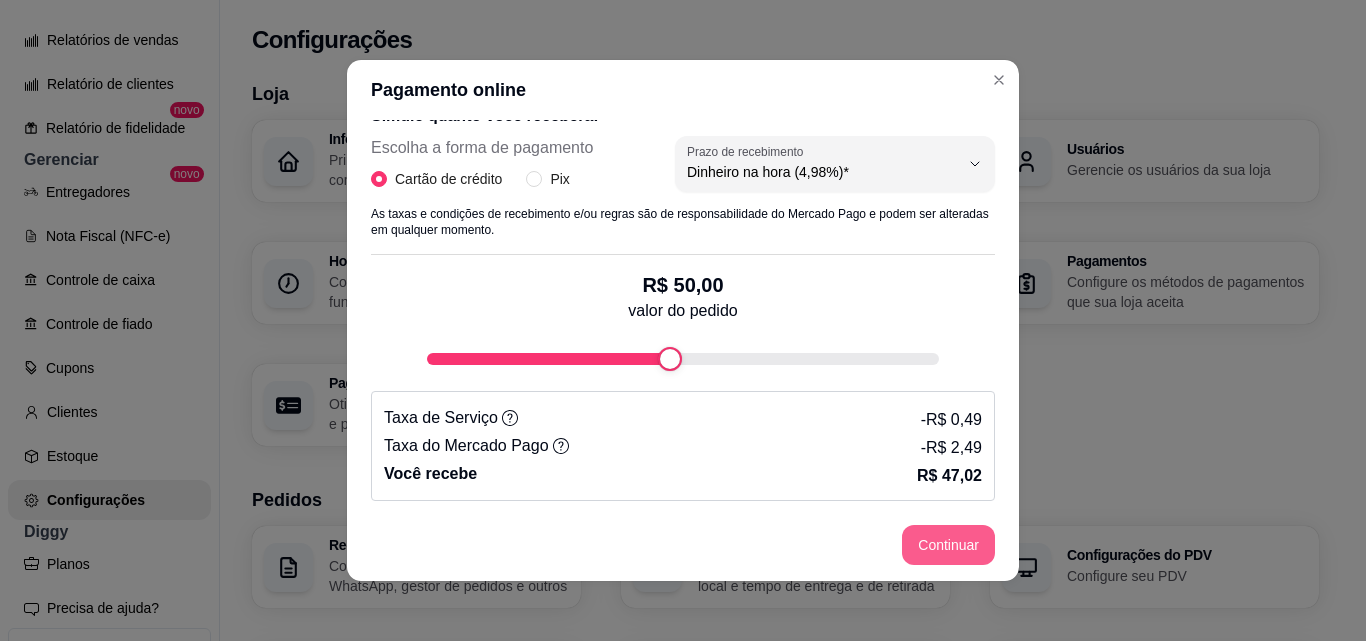 click on "Continuar" at bounding box center (948, 545) 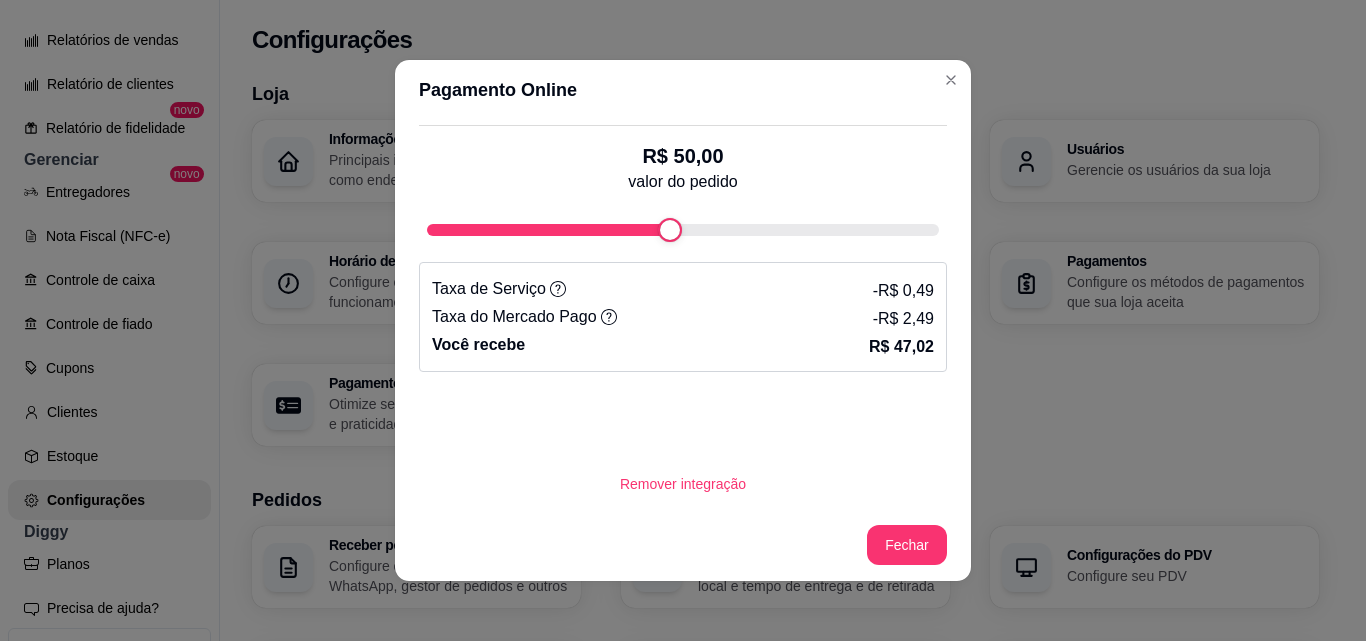 scroll, scrollTop: 728, scrollLeft: 0, axis: vertical 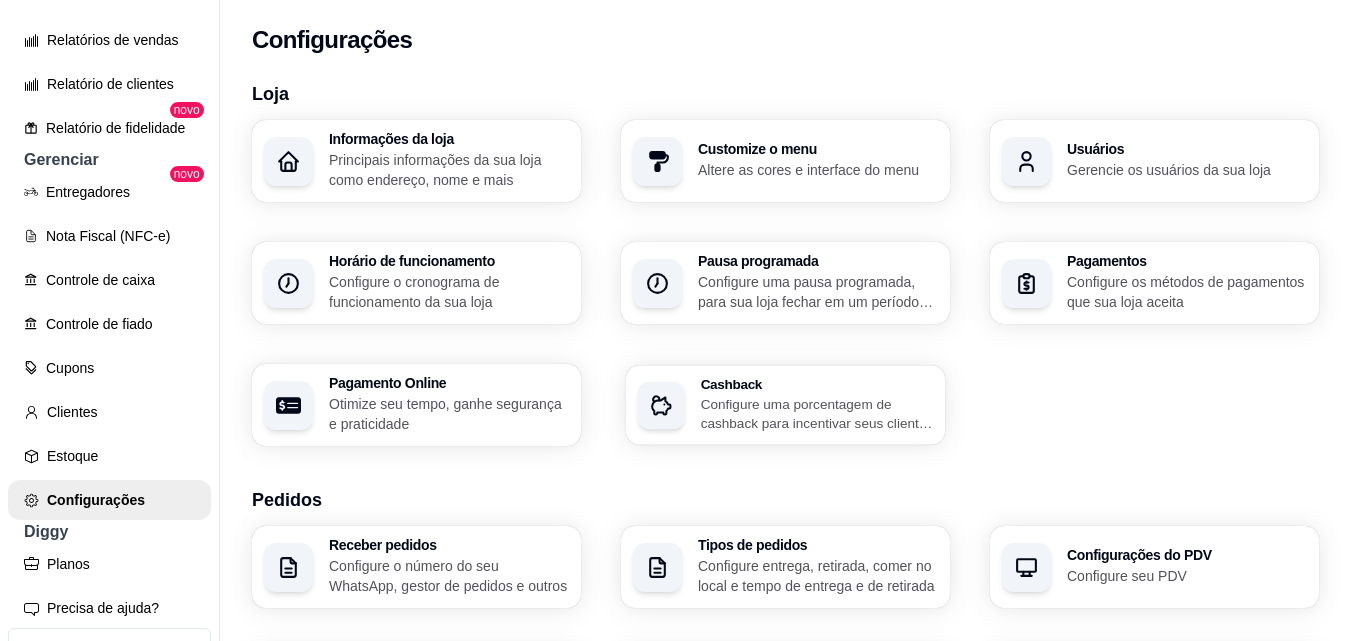 click on "Configure uma porcentagem de cashback para incentivar seus clientes a comprarem em sua loja" at bounding box center (817, 413) 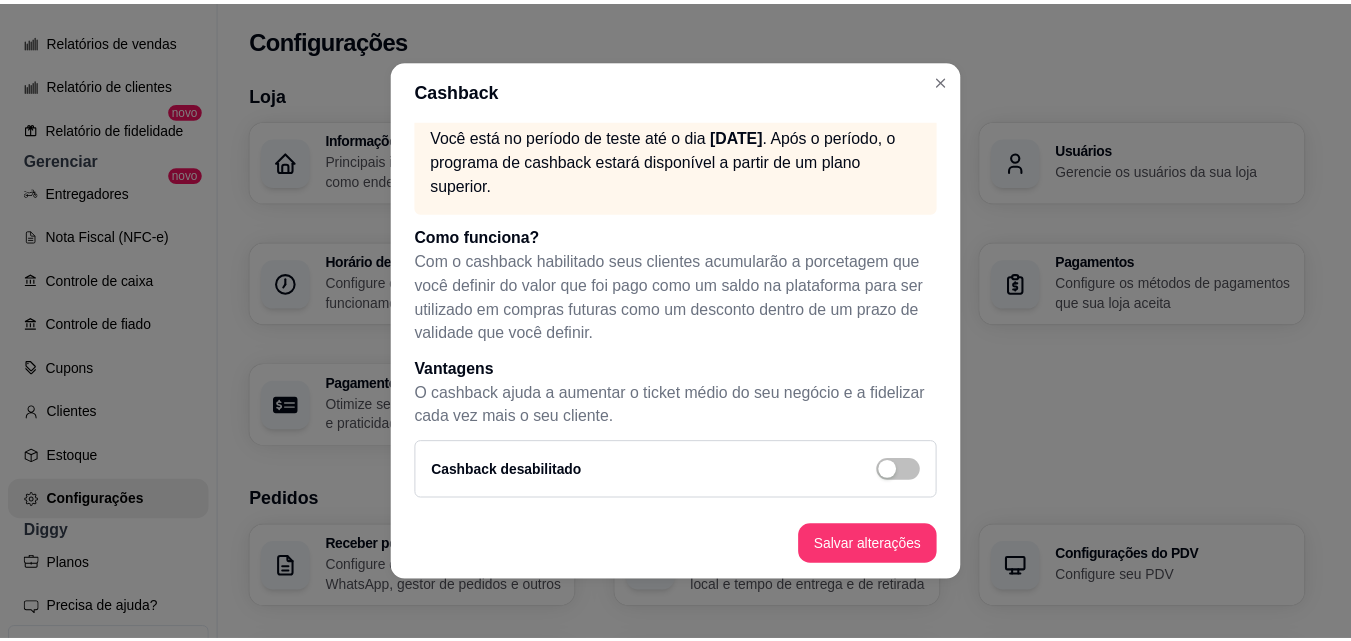 scroll, scrollTop: 25, scrollLeft: 0, axis: vertical 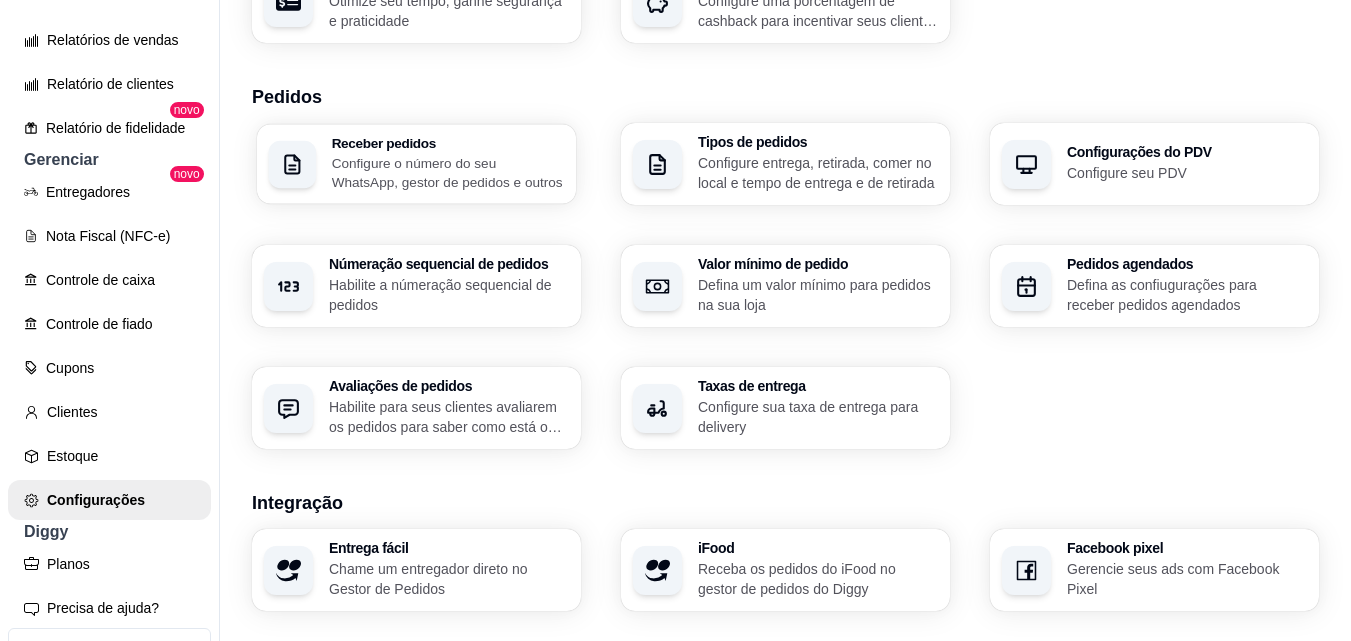 click on "Configure o número do seu WhatsApp, gestor de pedidos e outros" at bounding box center (448, 172) 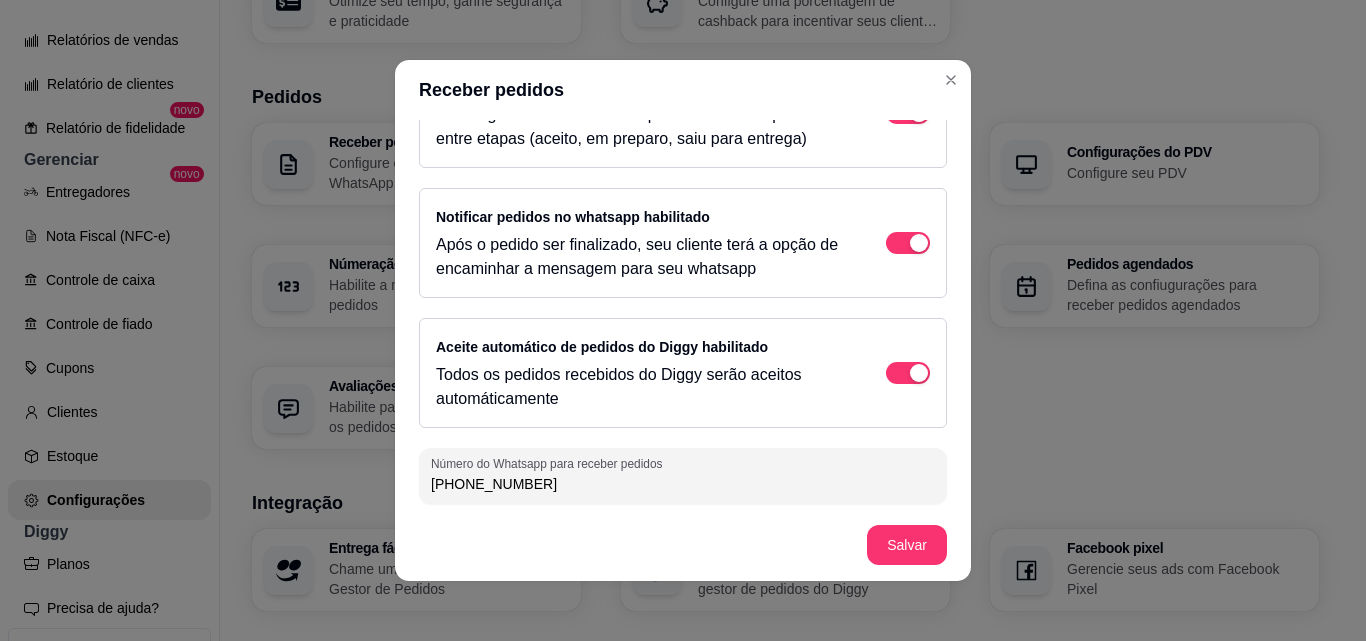 scroll, scrollTop: 203, scrollLeft: 0, axis: vertical 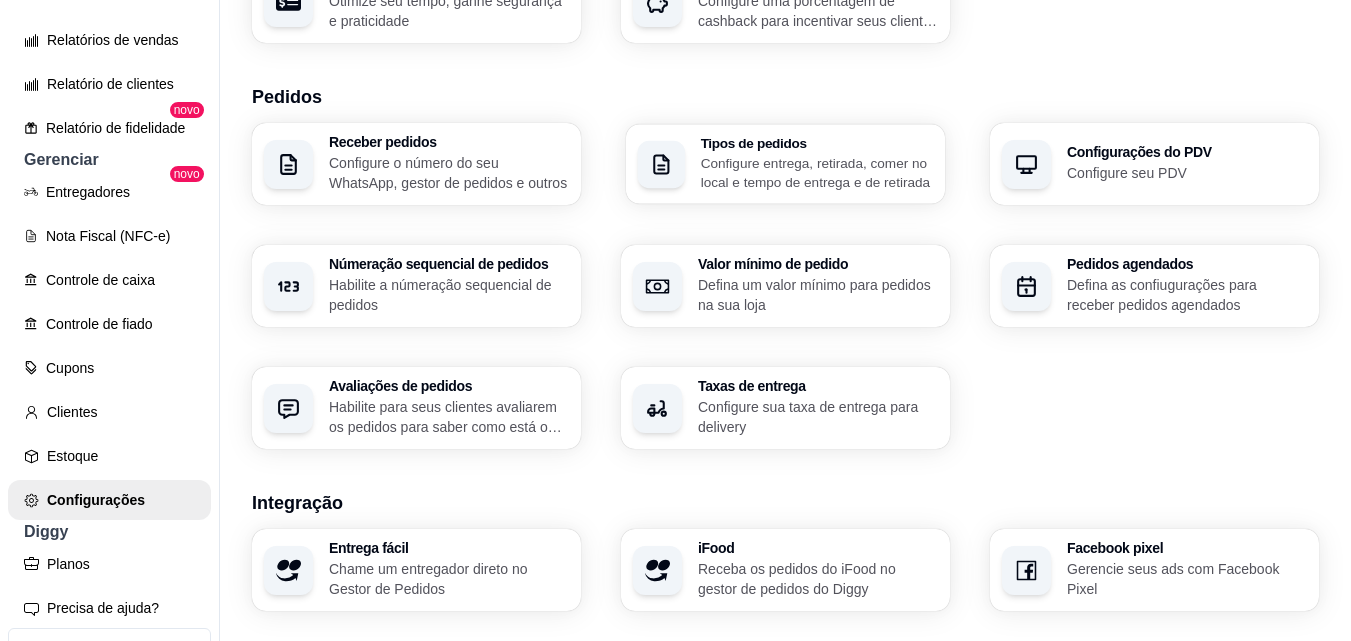 click on "Configure entrega, retirada, comer no local e tempo de entrega e de retirada" at bounding box center (817, 172) 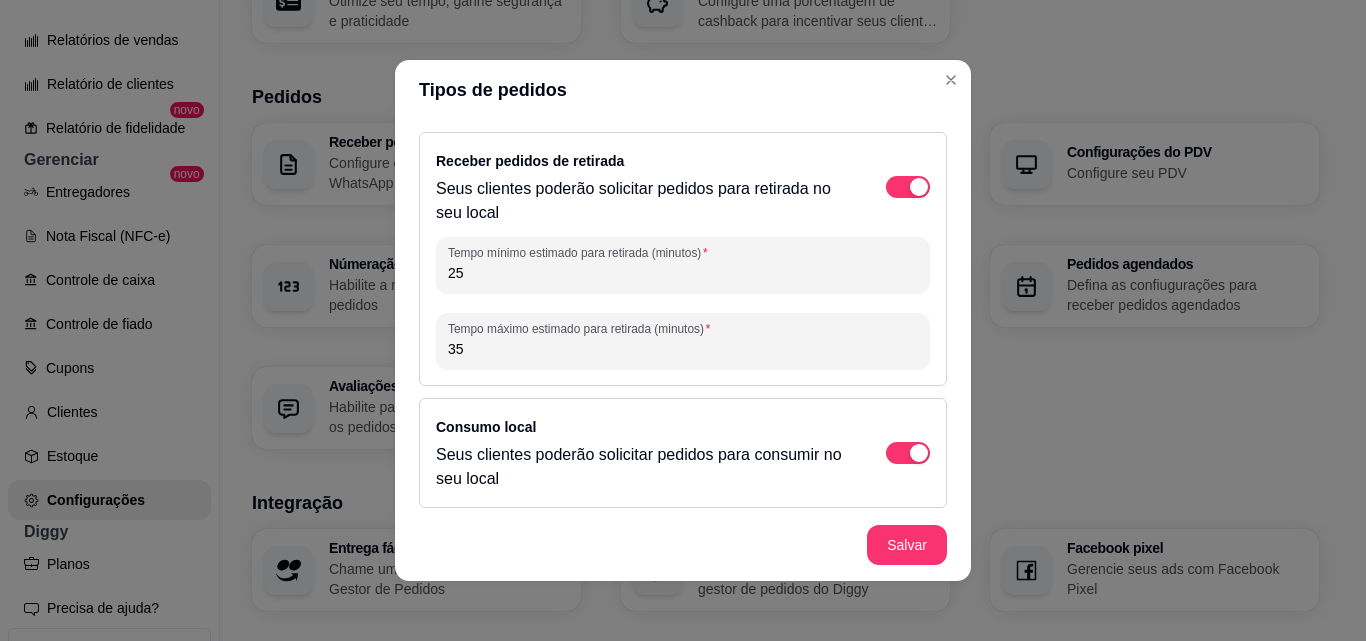 scroll, scrollTop: 245, scrollLeft: 0, axis: vertical 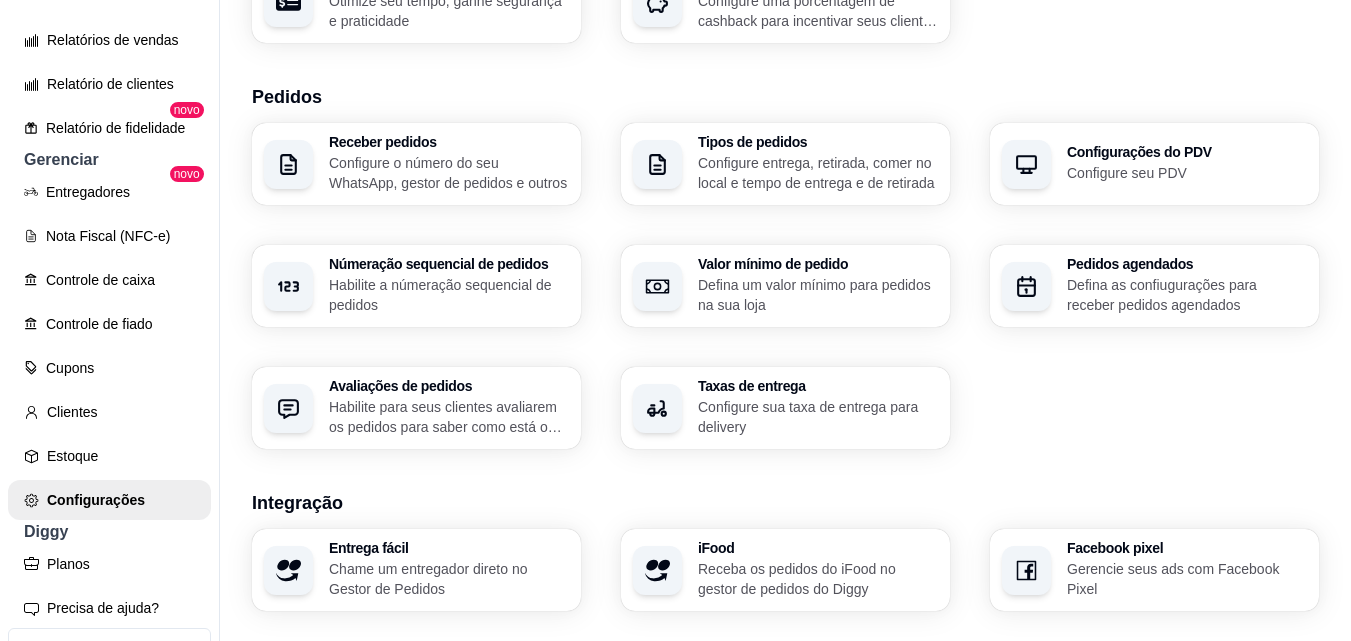 click on "Configure seu PDV" at bounding box center [1187, 173] 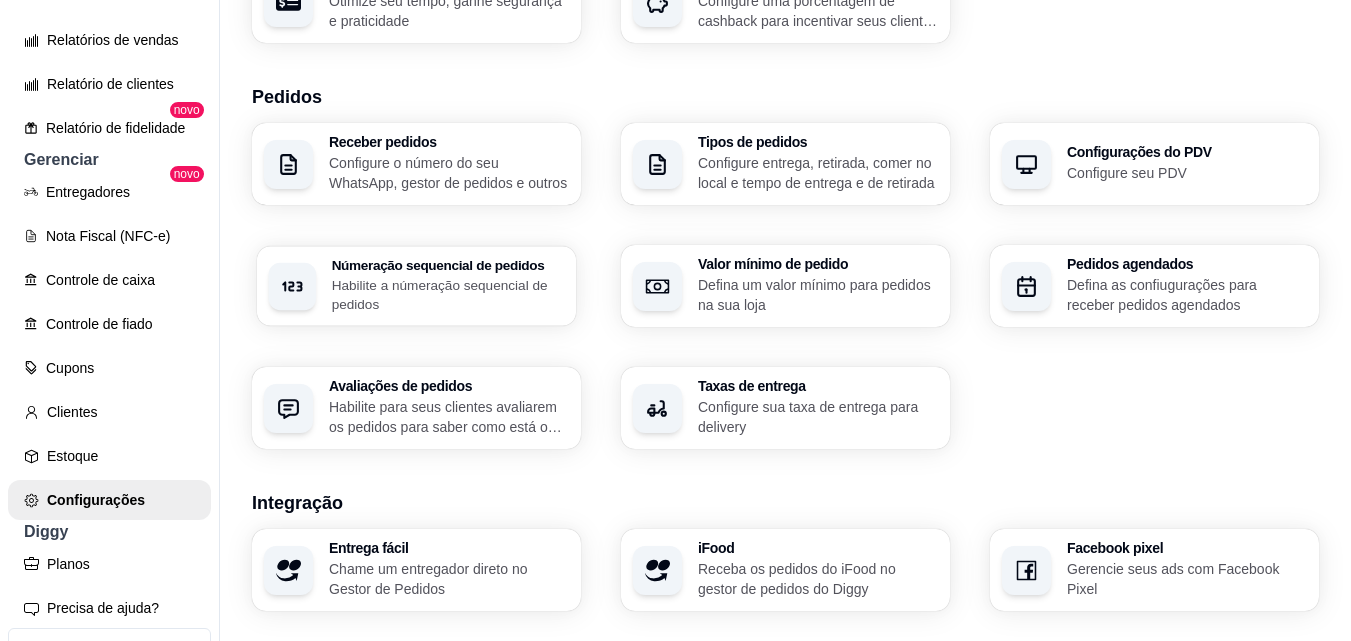 click on "Habilite a númeração sequencial de pedidos" at bounding box center (448, 294) 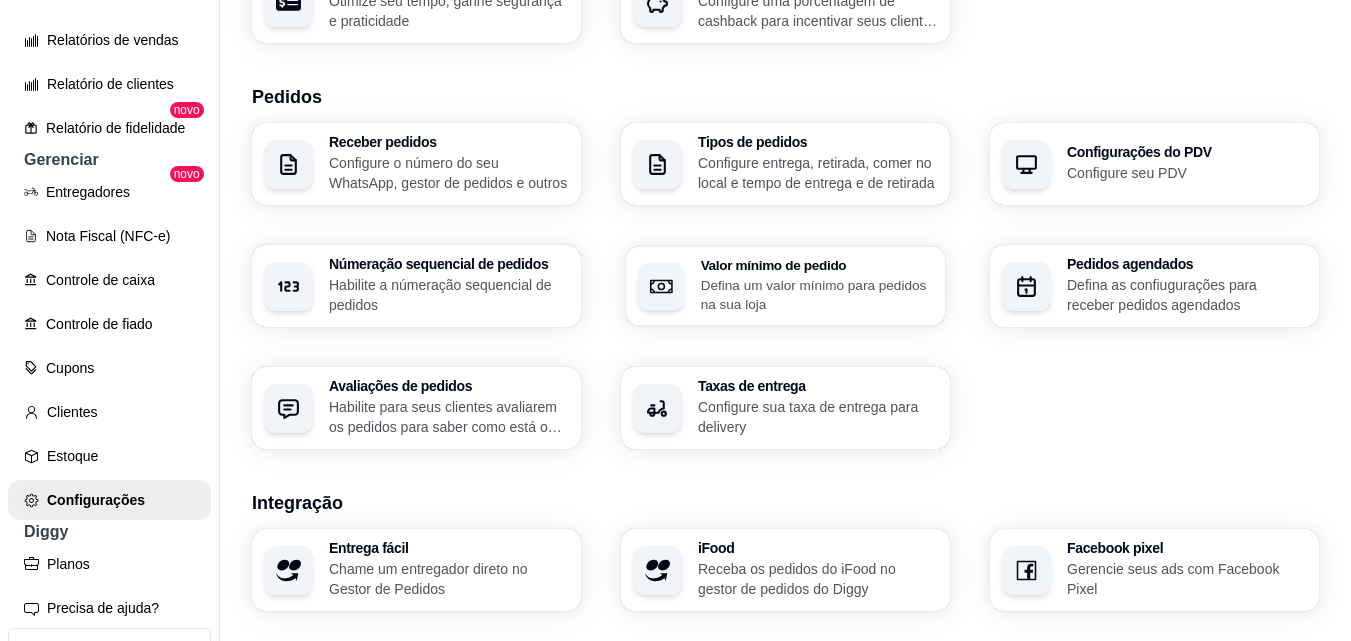 click on "Defina um valor mínimo para pedidos na sua loja" at bounding box center (817, 294) 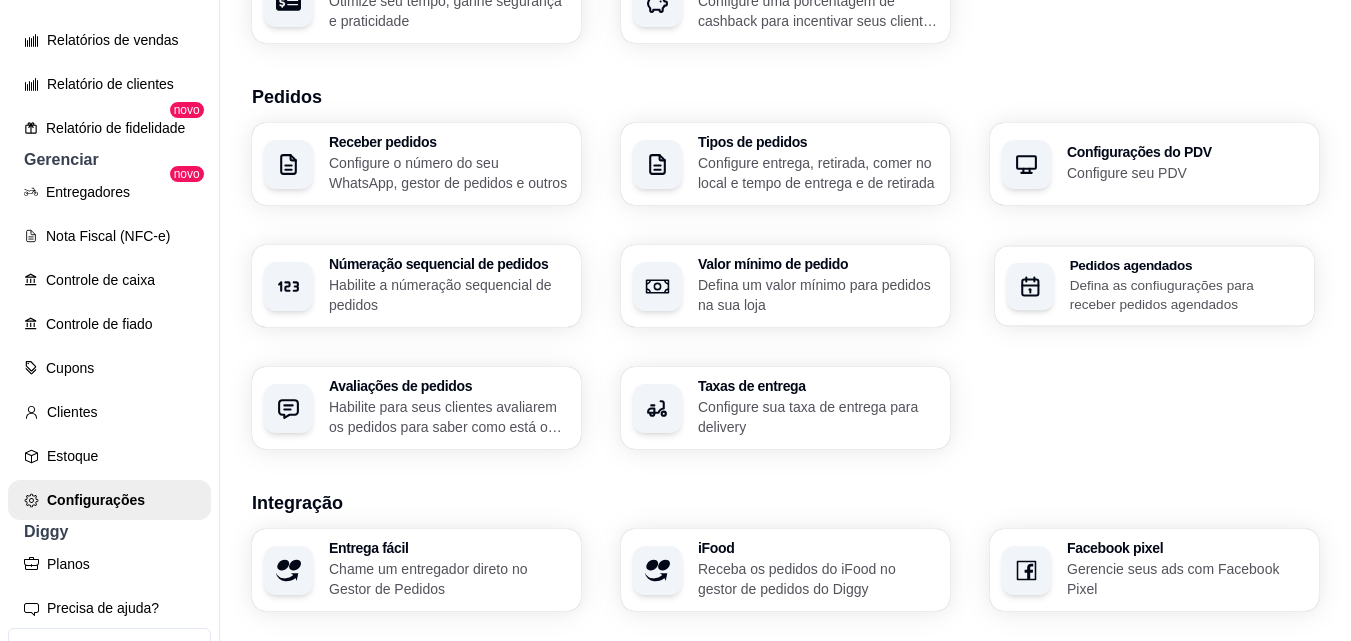 click on "Defina as confiugurações para receber pedidos agendados" at bounding box center (1186, 294) 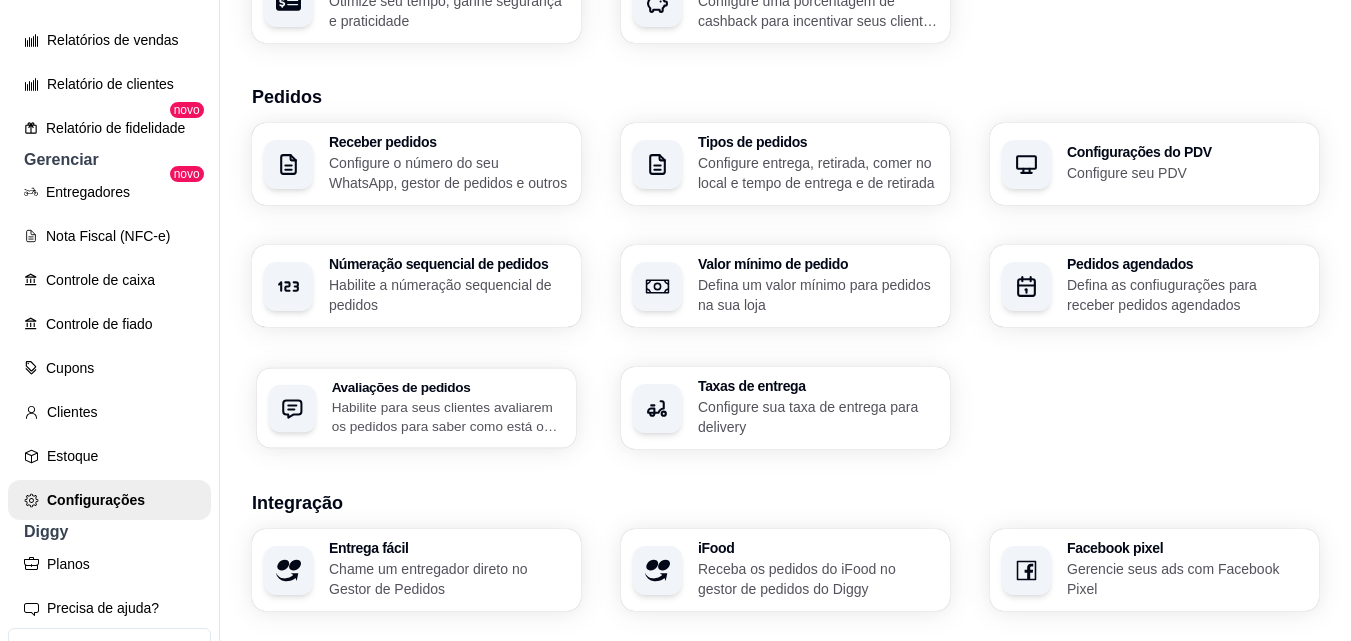 click on "Habilite para seus clientes avaliarem os pedidos para saber como está o feedback da sua loja" at bounding box center [448, 416] 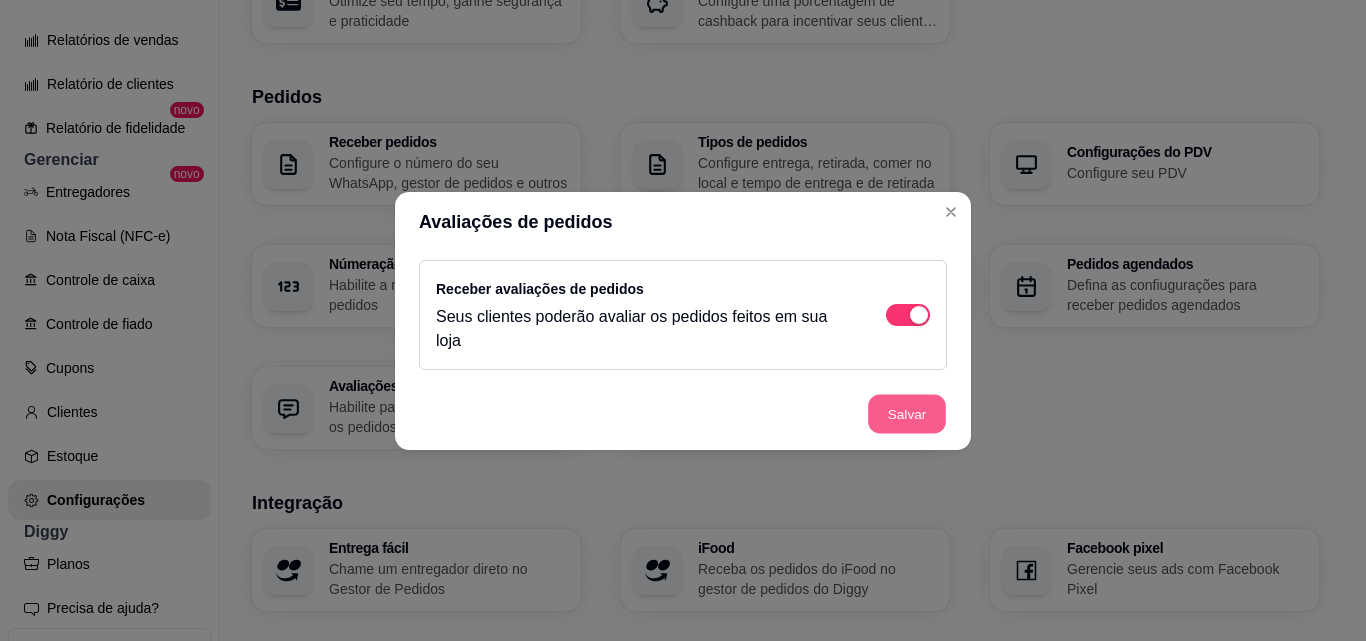 click on "Salvar" at bounding box center (907, 413) 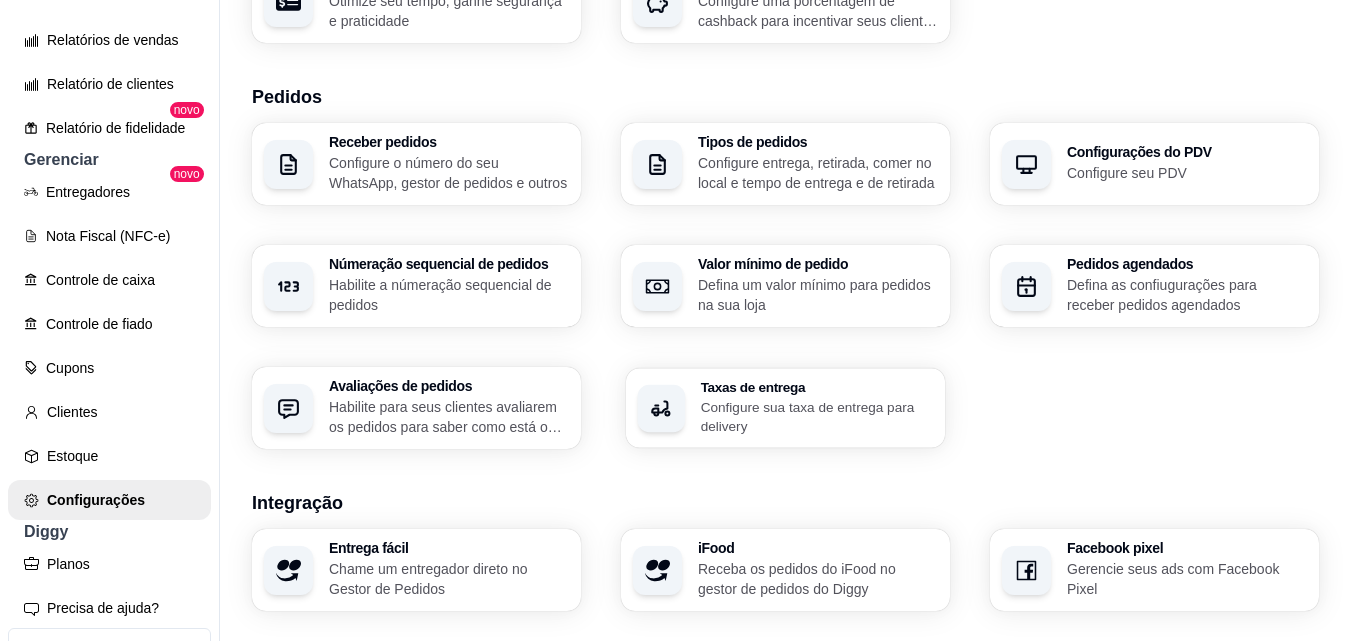 click on "Configure sua taxa de entrega para delivery" at bounding box center (817, 416) 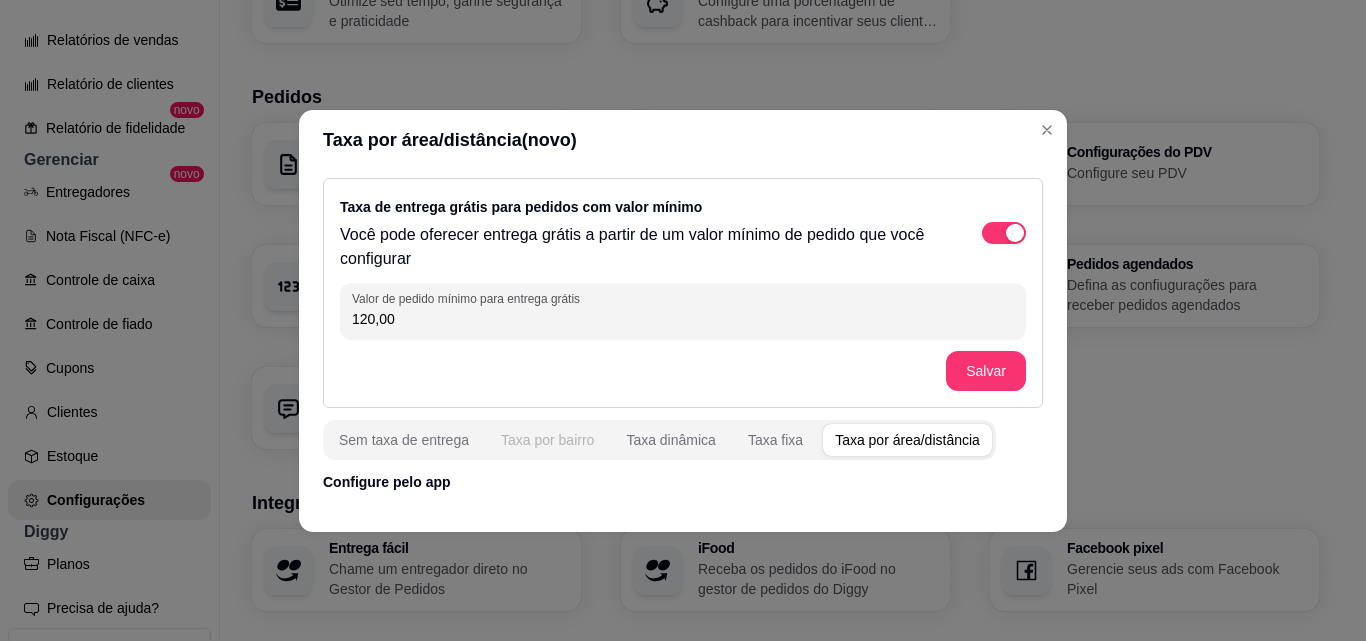 click on "Taxa por bairro" at bounding box center [547, 440] 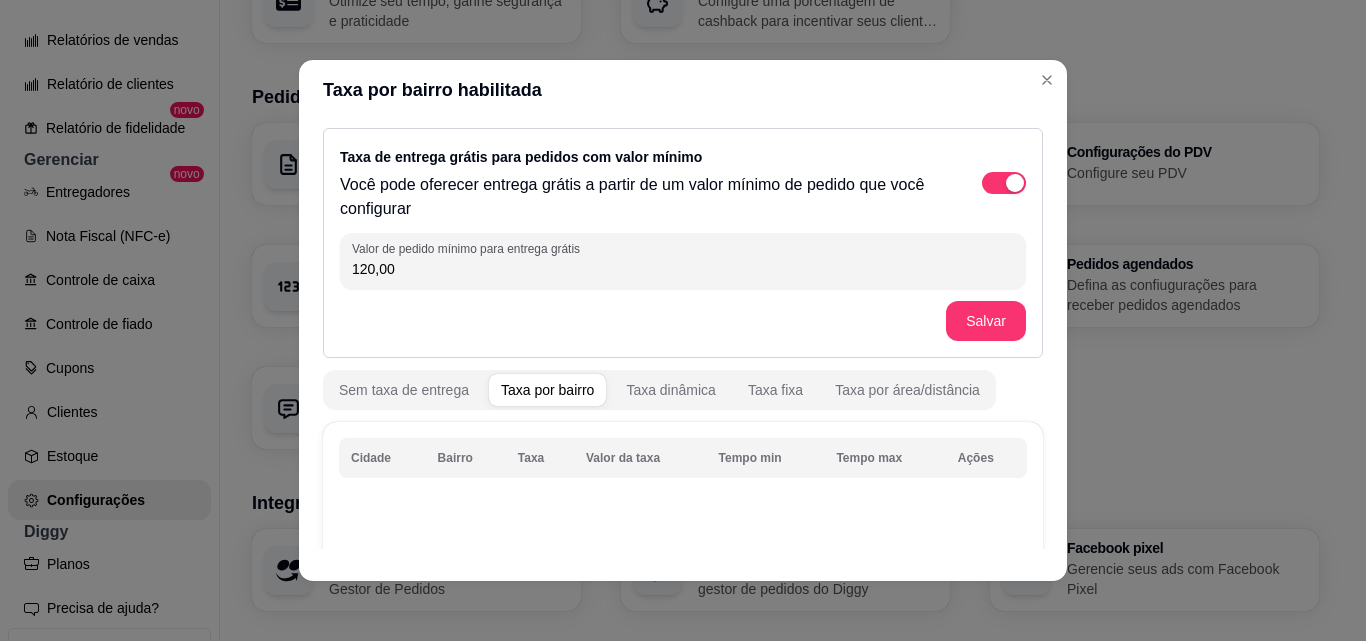 click on "Cidade" at bounding box center (382, 458) 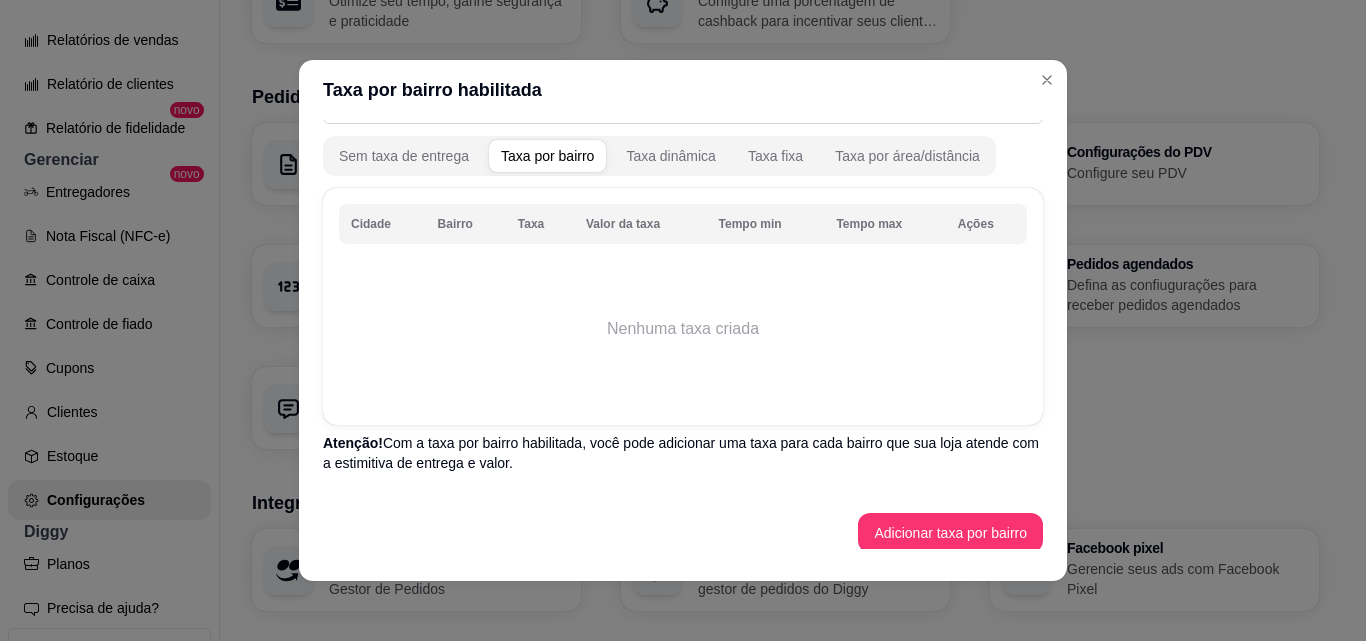 scroll, scrollTop: 246, scrollLeft: 0, axis: vertical 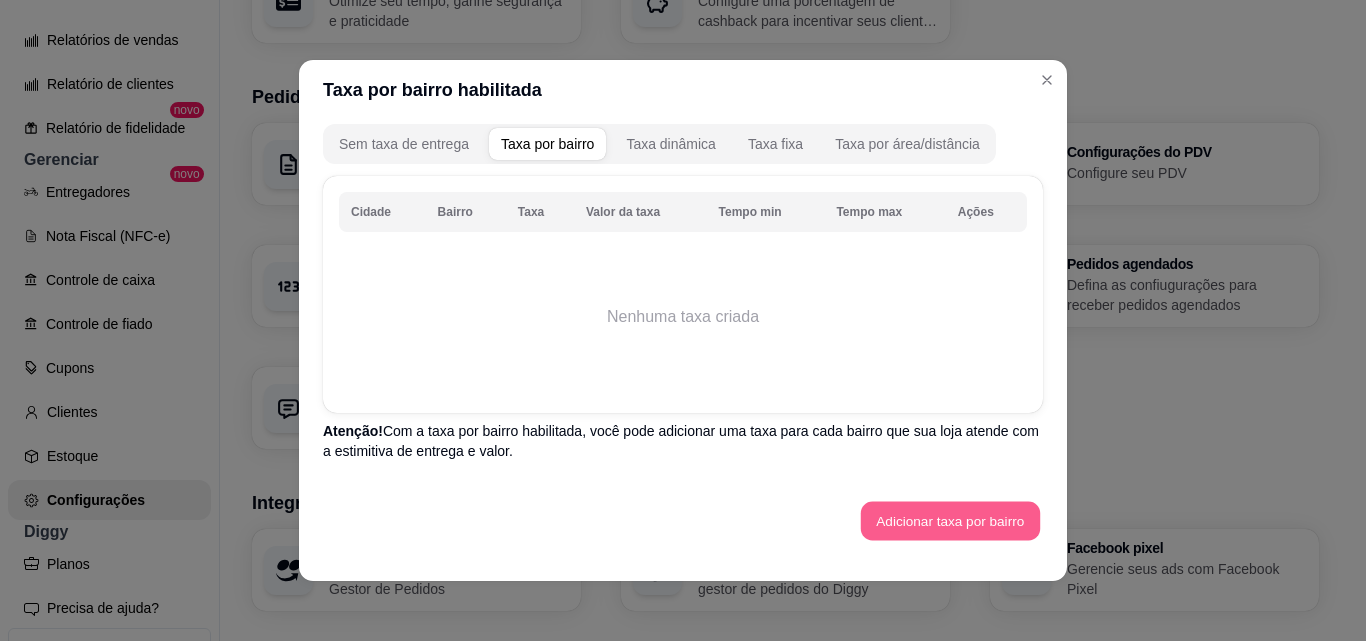 click on "Adicionar taxa por bairro" at bounding box center (950, 521) 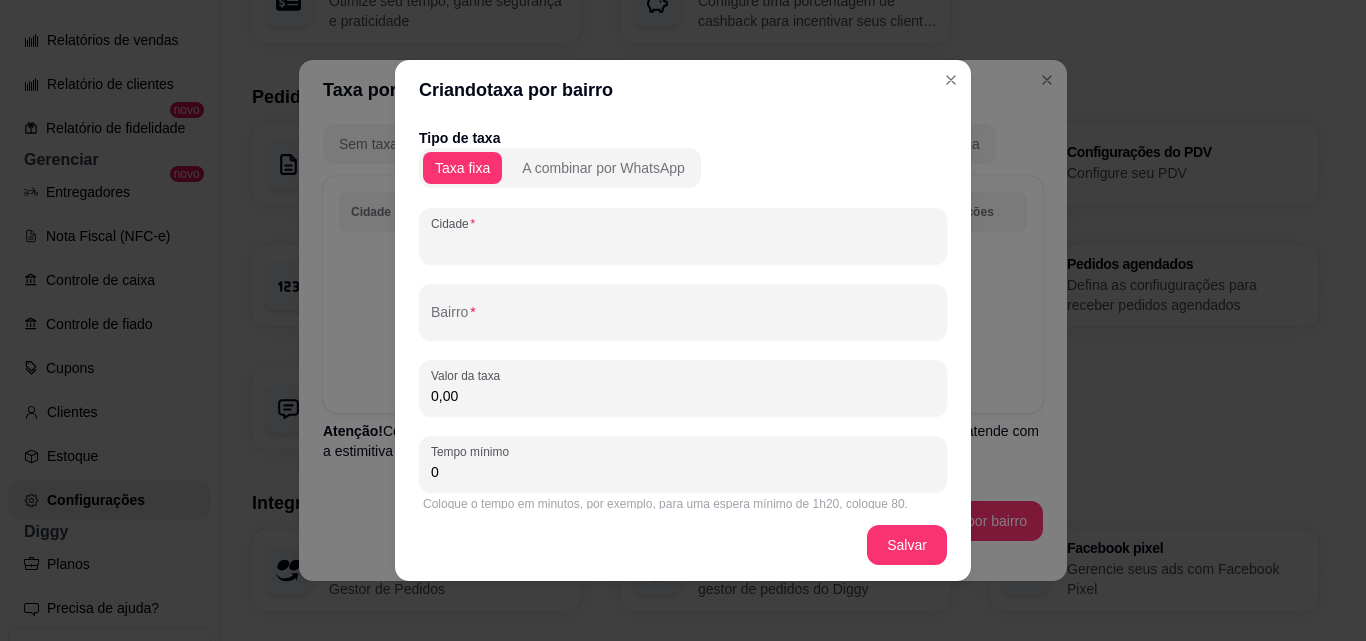 click on "Cidade" at bounding box center (683, 244) 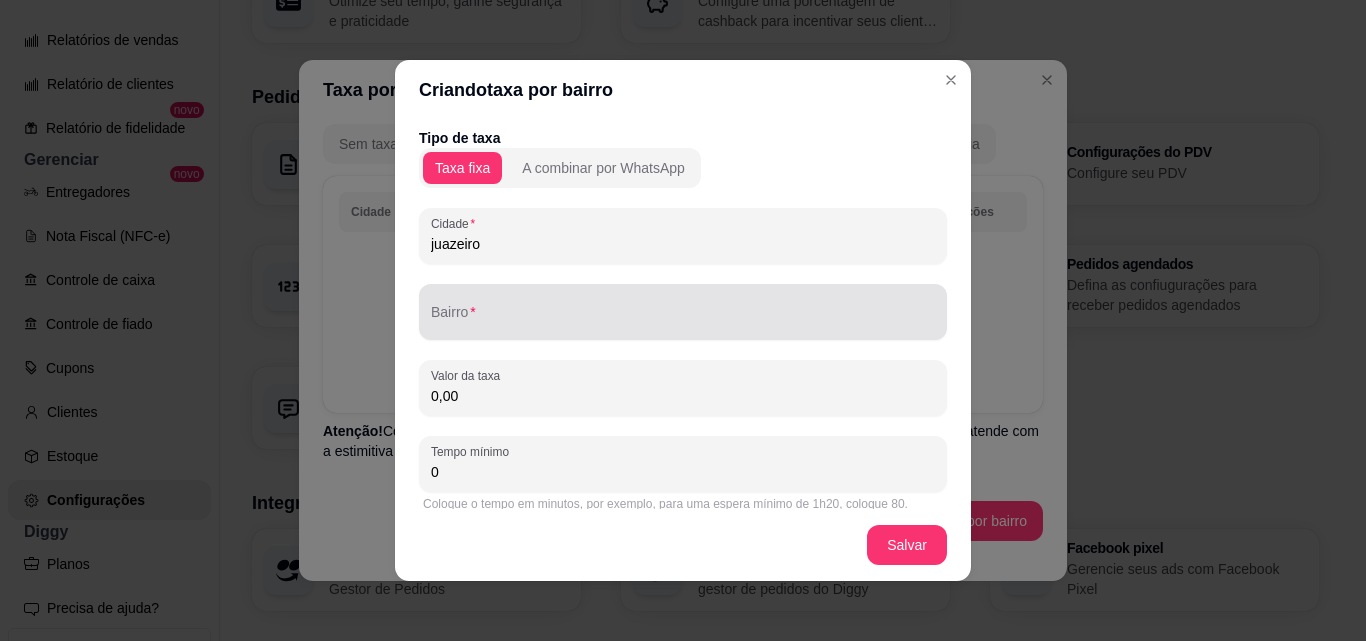 click on "Bairro" at bounding box center (683, 320) 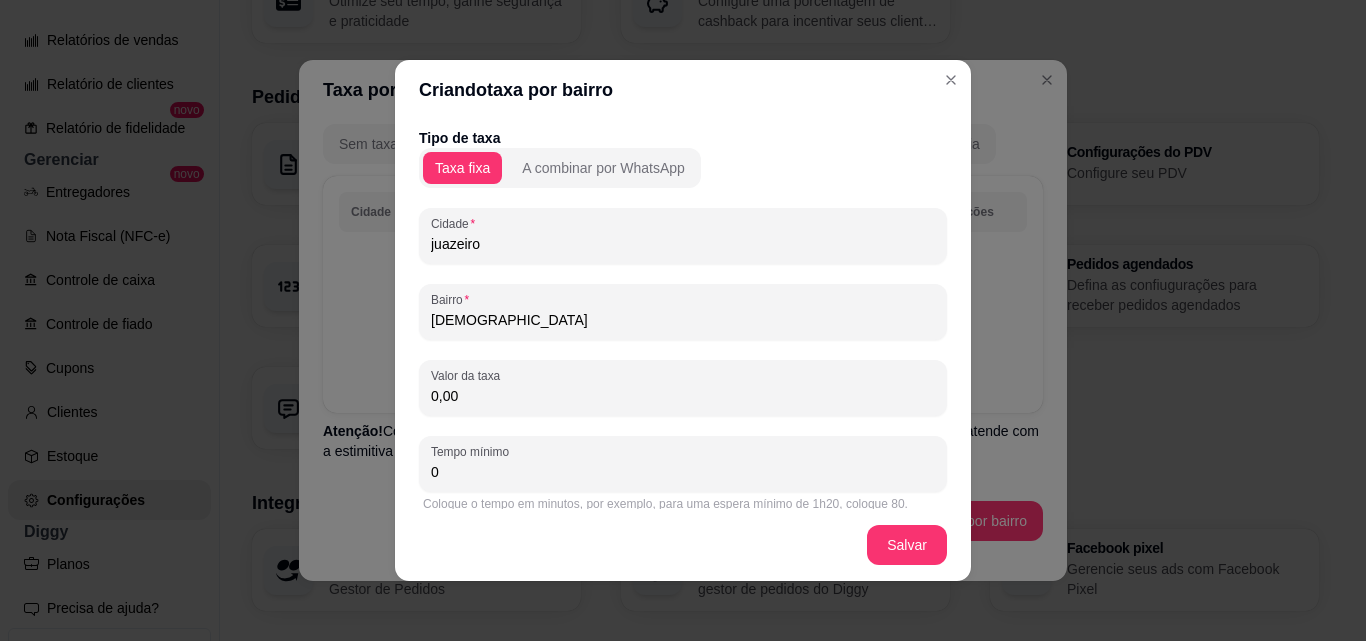 drag, startPoint x: 494, startPoint y: 402, endPoint x: 422, endPoint y: 408, distance: 72.249565 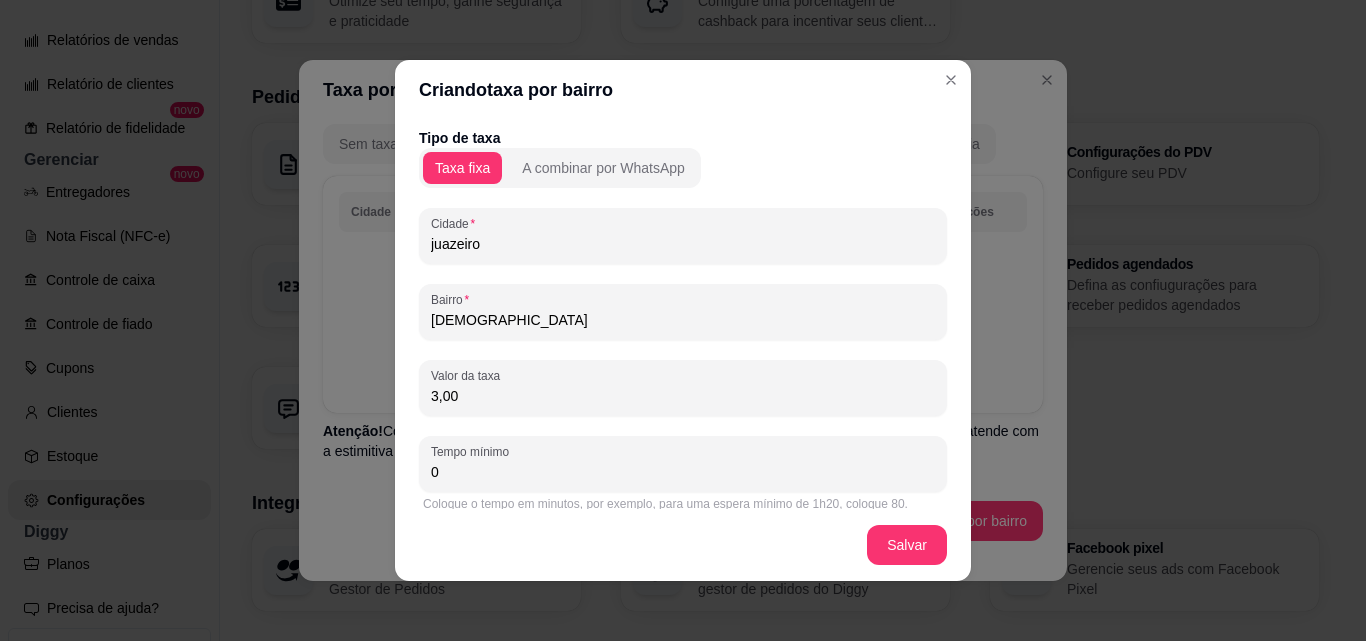 click on "0" at bounding box center [683, 472] 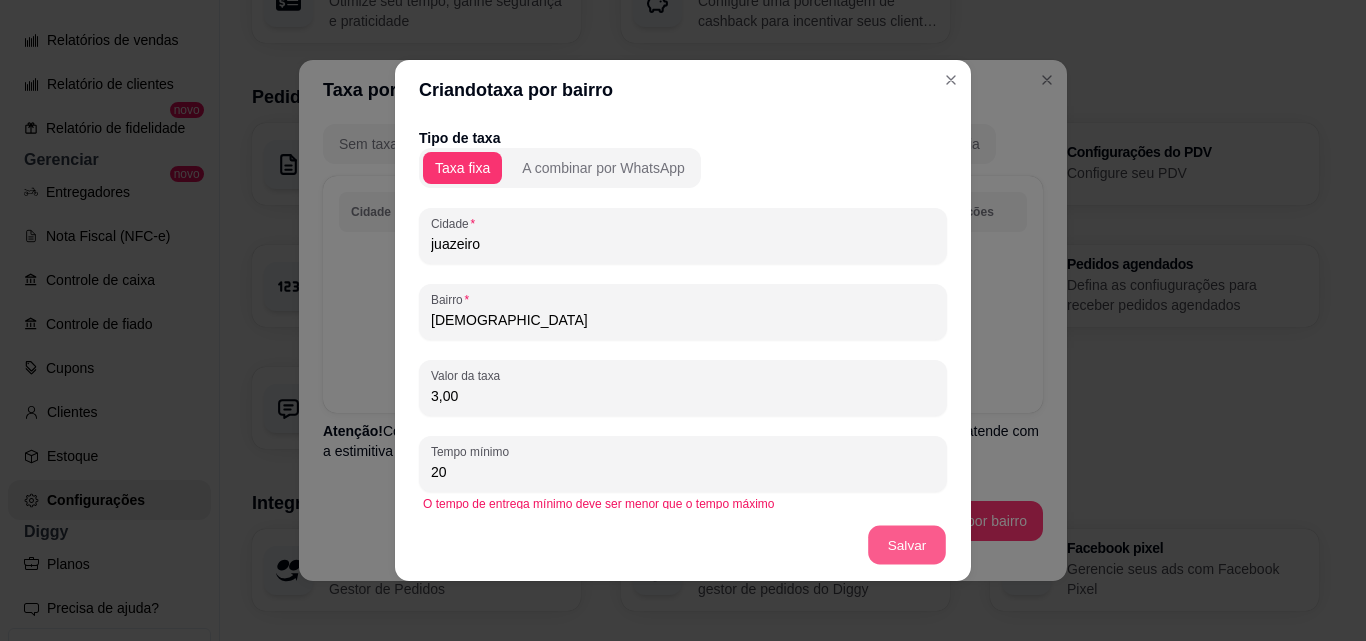 click on "Salvar" at bounding box center (907, 545) 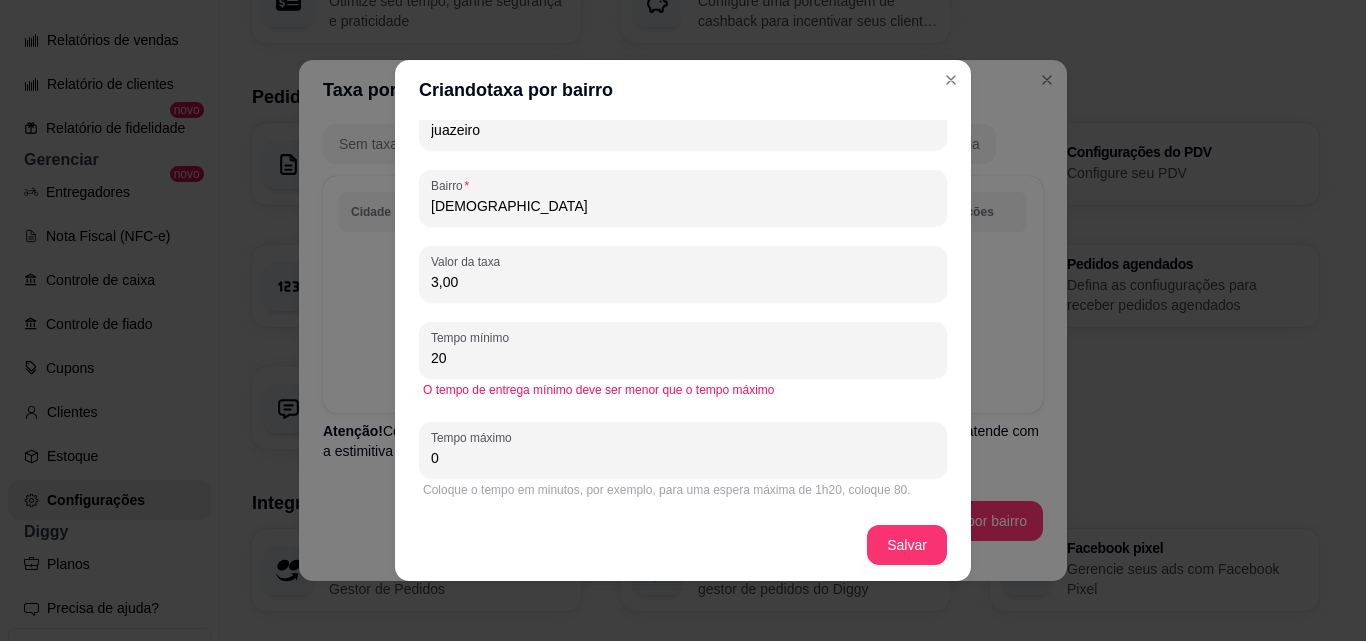 scroll, scrollTop: 115, scrollLeft: 0, axis: vertical 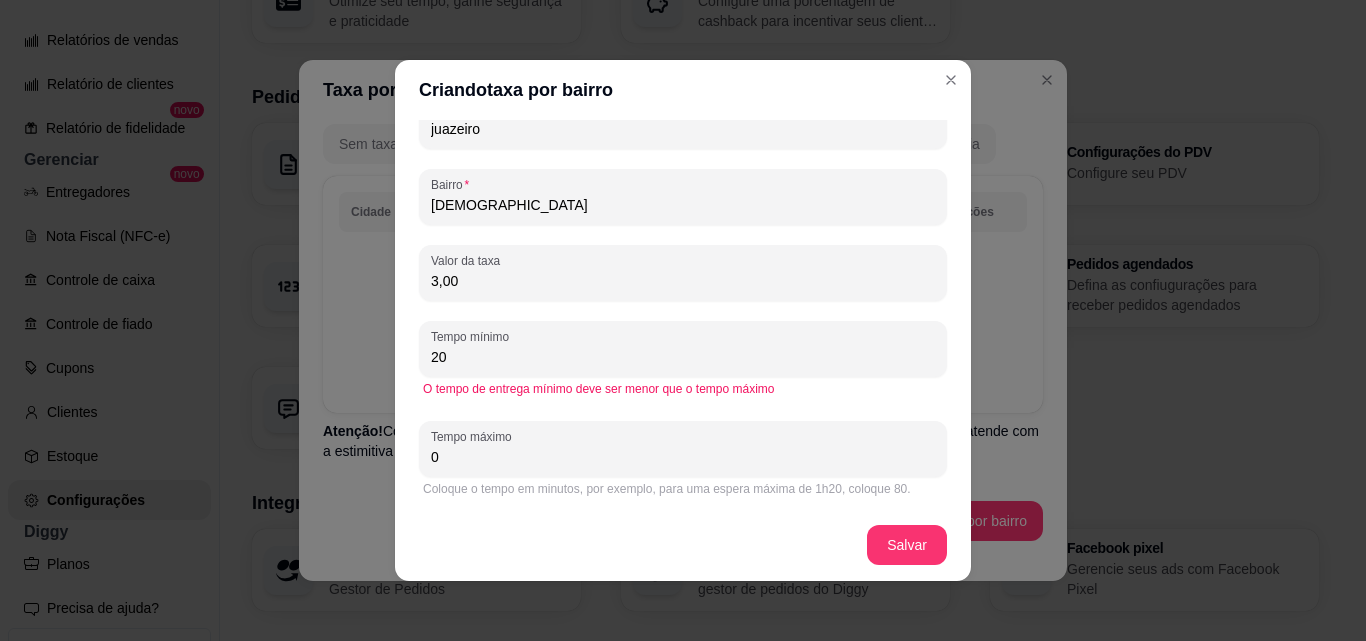 drag, startPoint x: 458, startPoint y: 457, endPoint x: 417, endPoint y: 463, distance: 41.4367 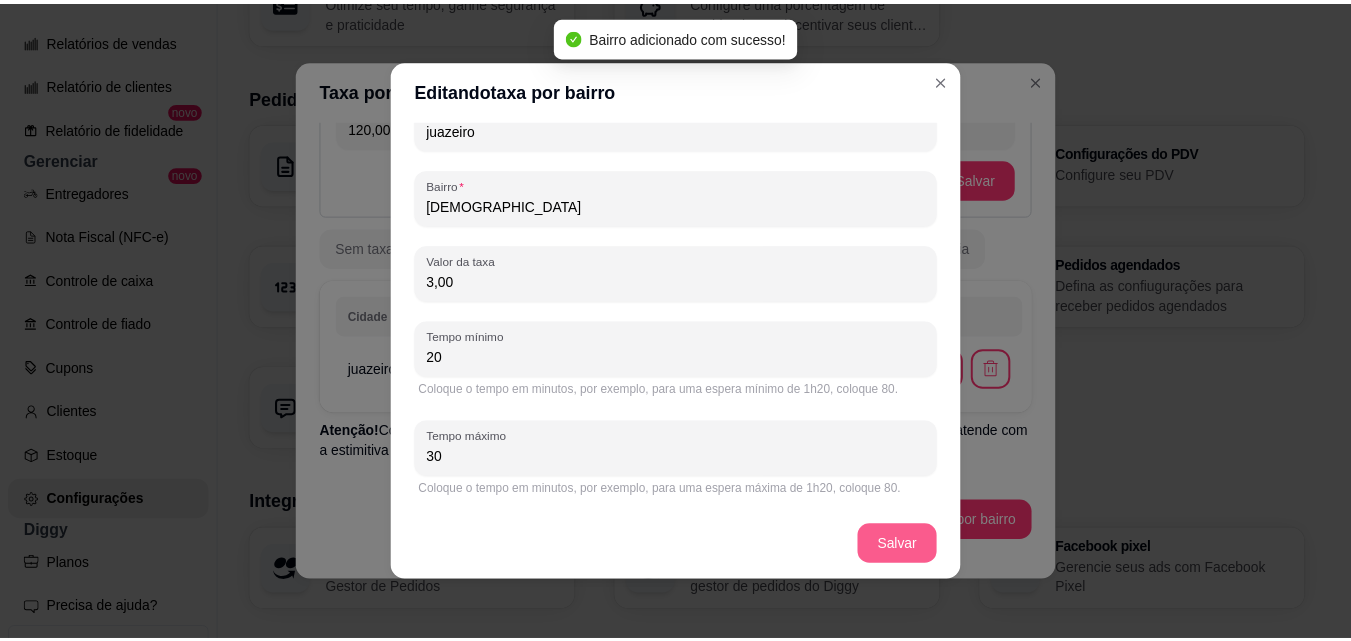 scroll, scrollTop: 142, scrollLeft: 0, axis: vertical 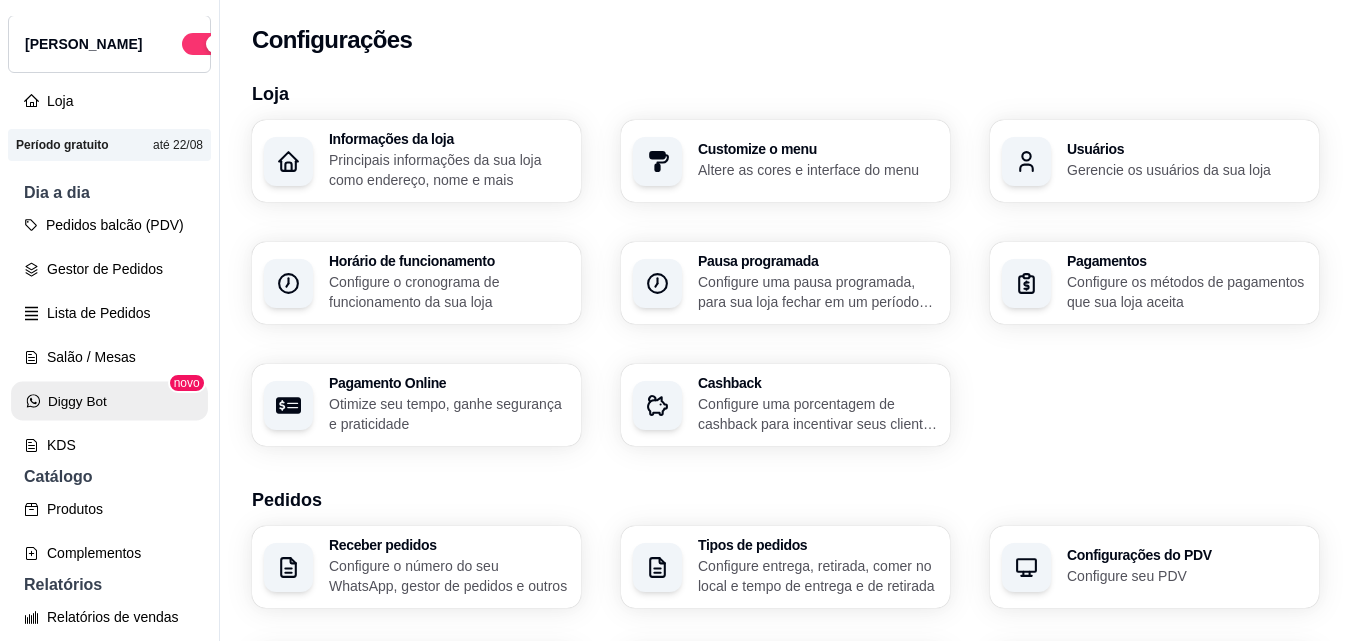 click on "Diggy Bot" at bounding box center (109, 401) 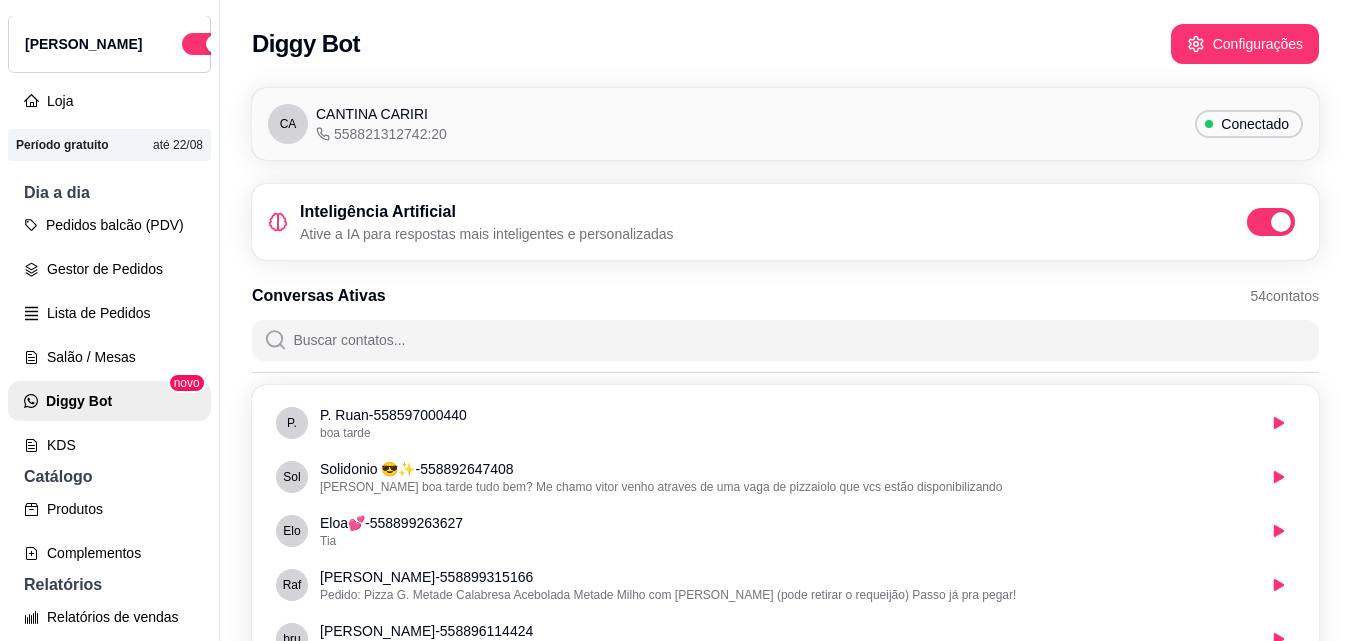 click on "Ative a IA para respostas mais inteligentes e personalizadas" at bounding box center [487, 234] 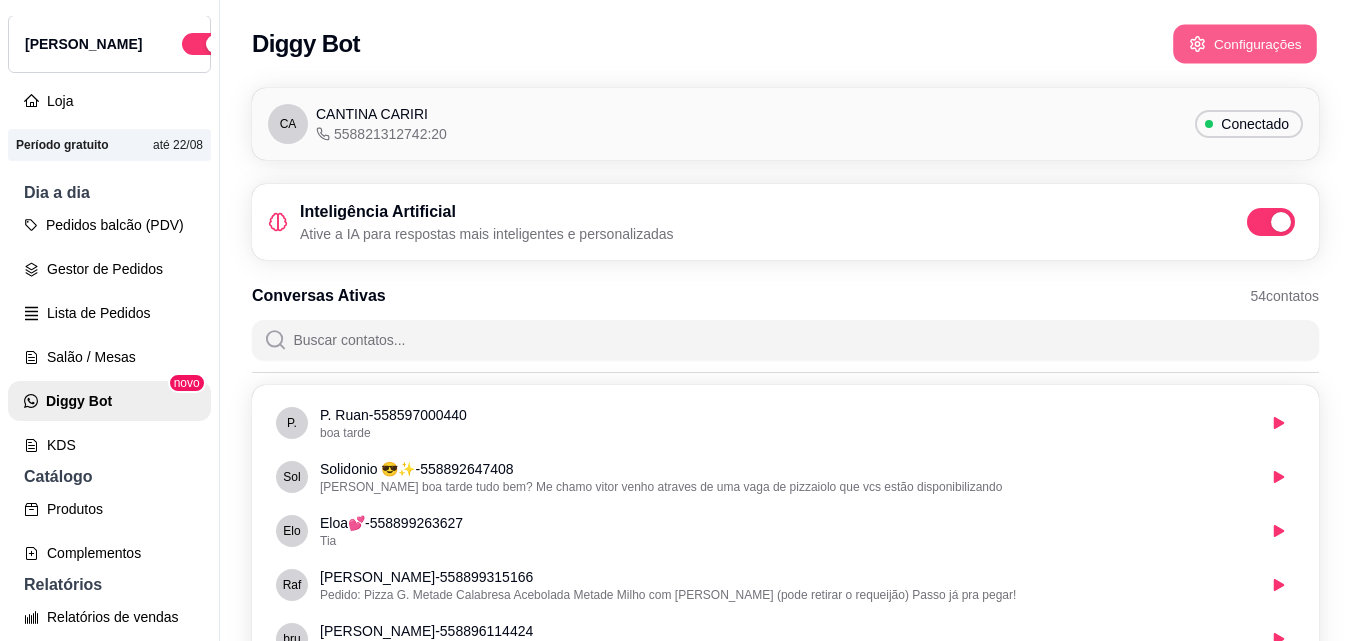 click on "Configurações" at bounding box center [1245, 44] 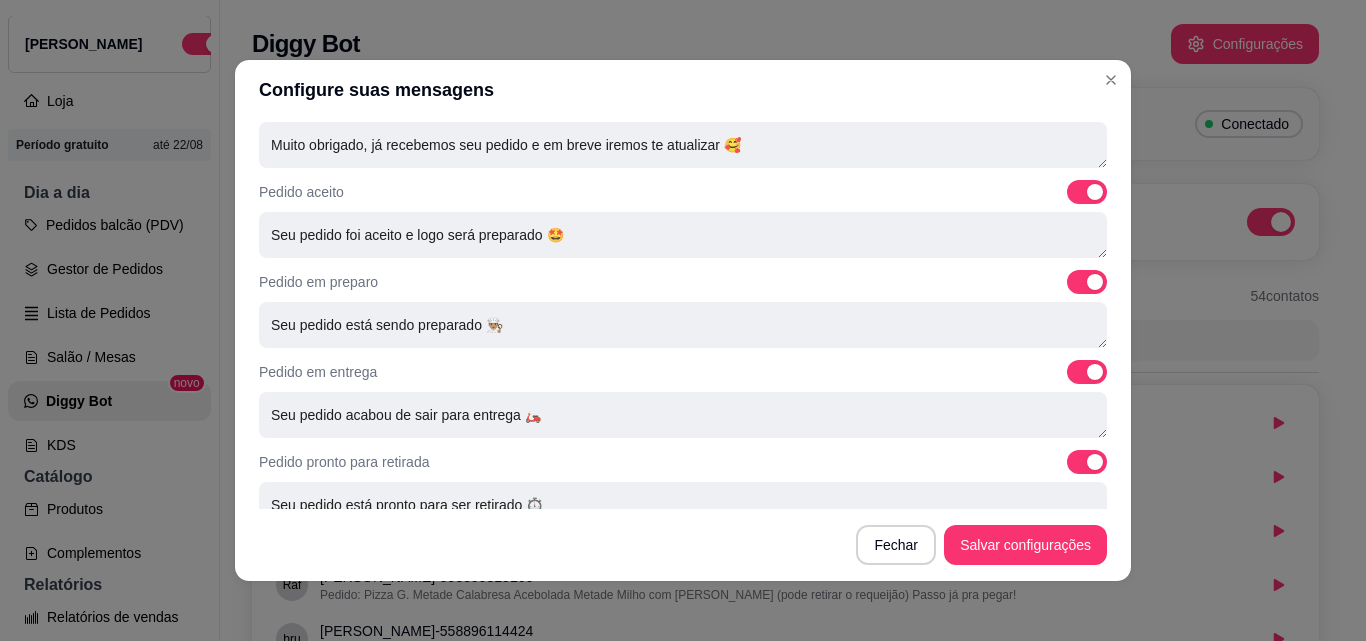 scroll, scrollTop: 803, scrollLeft: 0, axis: vertical 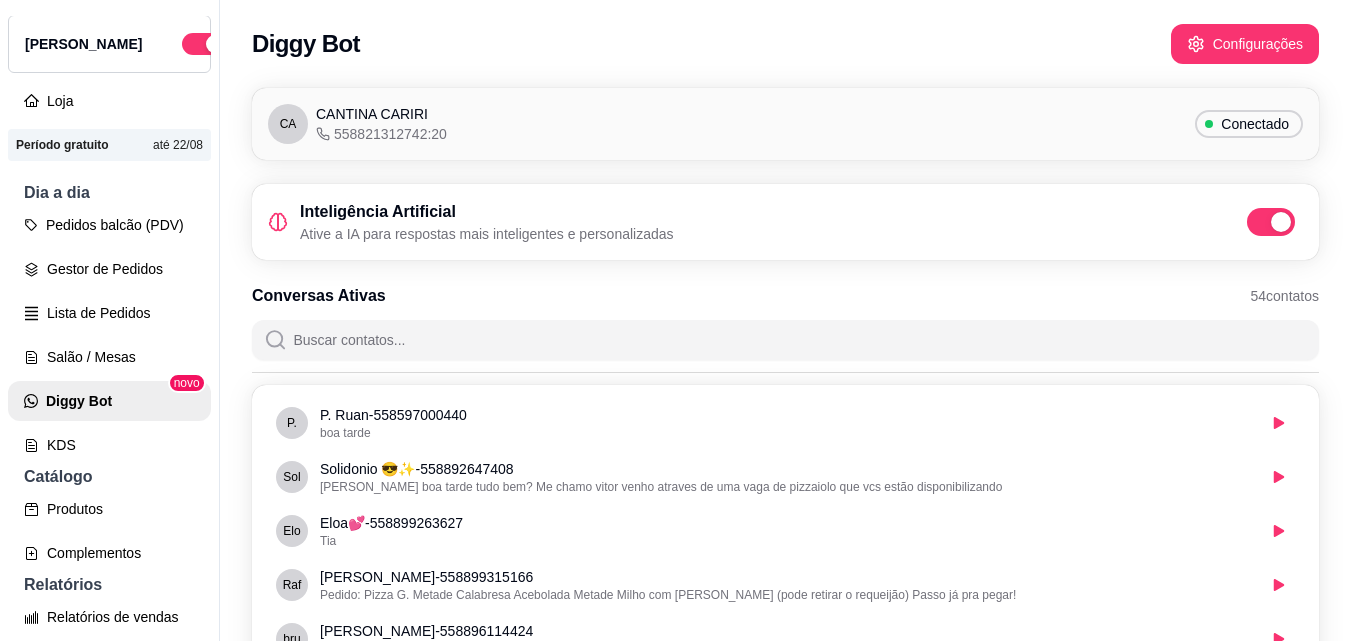 click on "CA CANTINA CARIRI   558821312742:20 Conectado Inteligência Artificial Ative a IA para respostas mais inteligentes e personalizadas Conversas Ativas 54  contatos [PERSON_NAME]  -  558597000440 boa tarde [PERSON_NAME] 😎✨  -  558892647408 [PERSON_NAME] boa tarde tudo bem? Me chamo vitor venho atraves de uma vaga de pizzaiolo que vcs estão disponibilizando [PERSON_NAME]💕  -  558899263627 [PERSON_NAME]  -  558899315166 Pedido:
Pizza G.
Metade Calabresa Acebolada
Metade Milho com [PERSON_NAME] (pode retirar o requeijão)
Passo já pra pegar! bru [PERSON_NAME]  -  558896114424 Vaga de pizzailo 🎀M 🎀Monyze🎀  -  558899964322 Qnd tiver pronto me avisa [PERSON_NAME] 🙌🏽🙌🏽😍😍  -  558899994814 Muito tempo sem trabalho tô precisando de uma vaga pq eu tô com minha conta atrazada Deu Deus E Meu Guia  -  558994563922 Ei é uma gg tradicional viu [PERSON_NAME]  -  158076975976703@lid Vou deixar aqui meu currículo Dor Dorinha Alencar  -  558899259563 Bom dia 🌍L 🌍[PERSON_NAME] Do Rei 🐎  -  558888442739" at bounding box center [785, 1711] 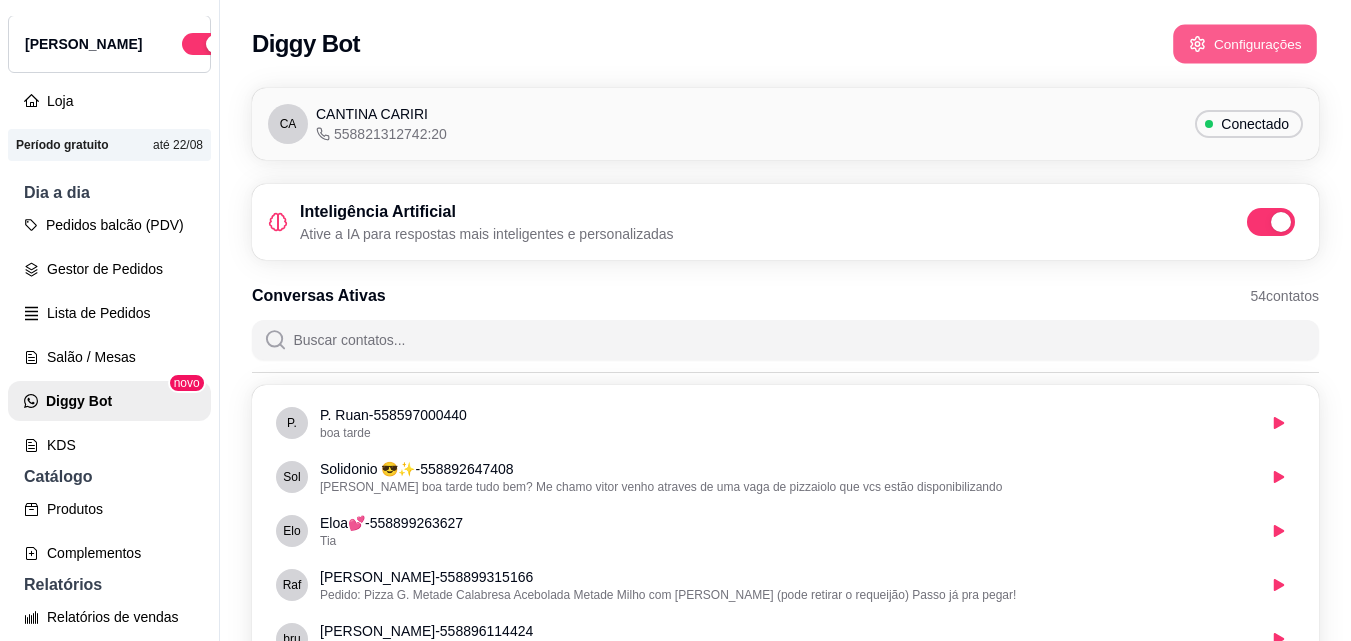 click on "Configurações" at bounding box center [1245, 44] 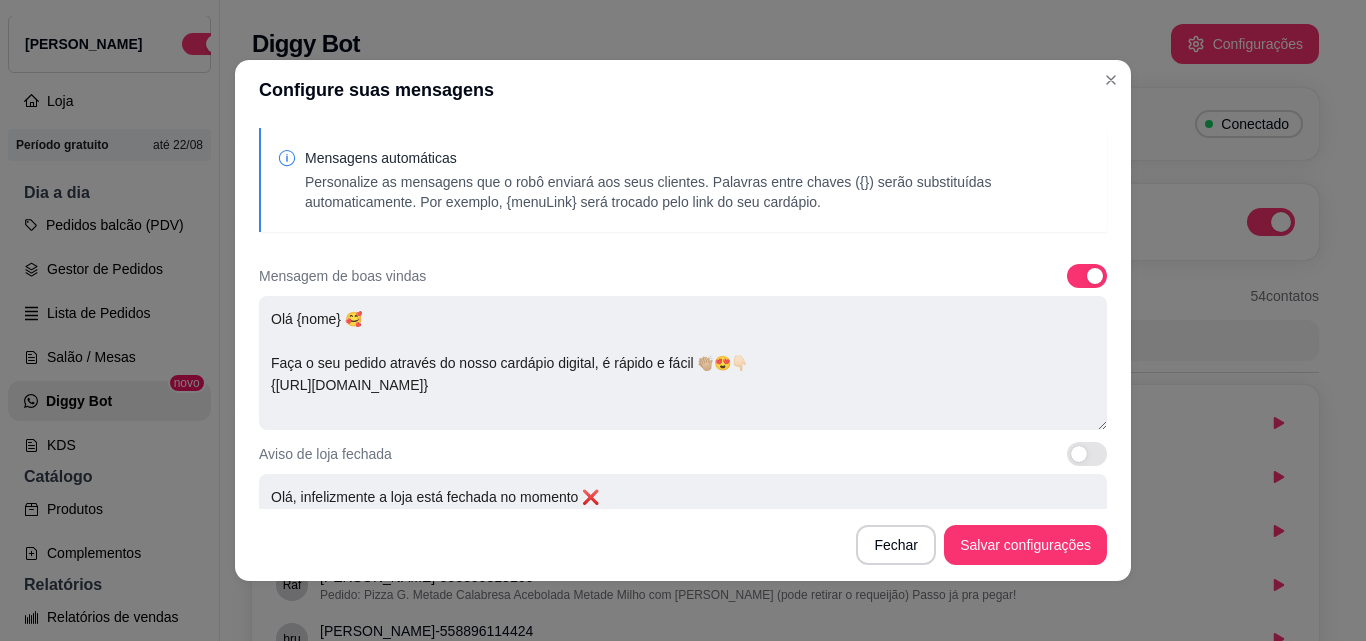 scroll, scrollTop: 40, scrollLeft: 0, axis: vertical 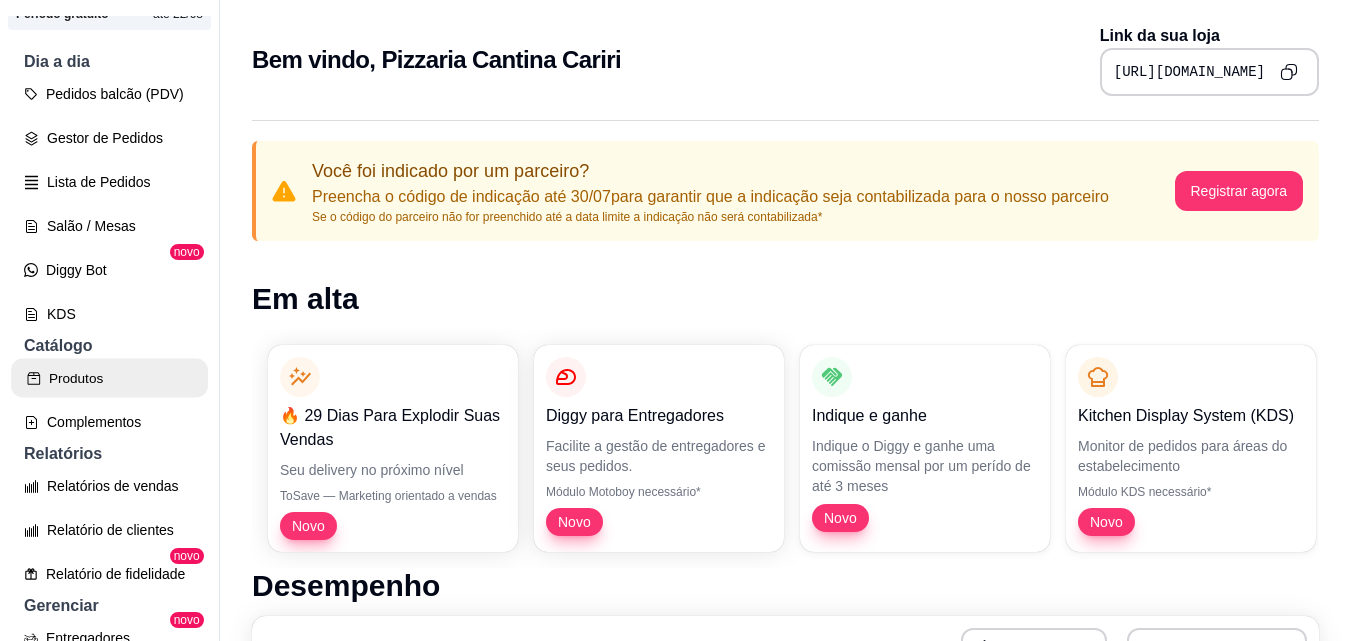 click on "Produtos" at bounding box center (109, 378) 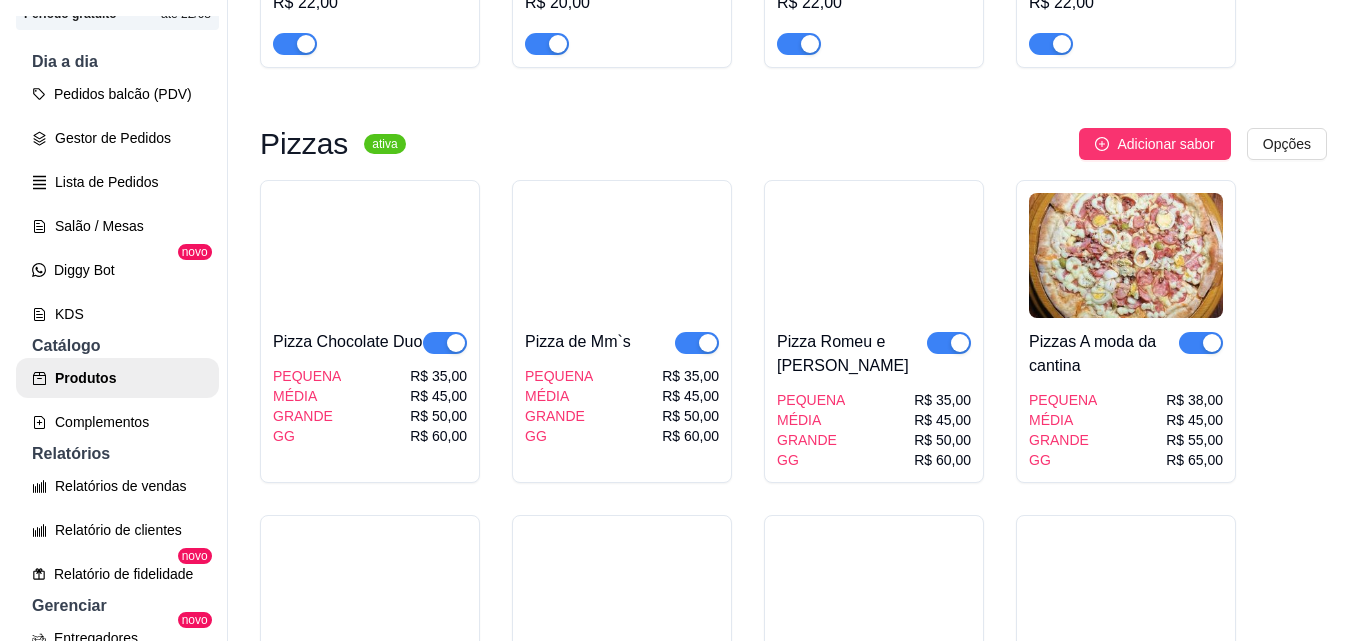 scroll, scrollTop: 1810, scrollLeft: 0, axis: vertical 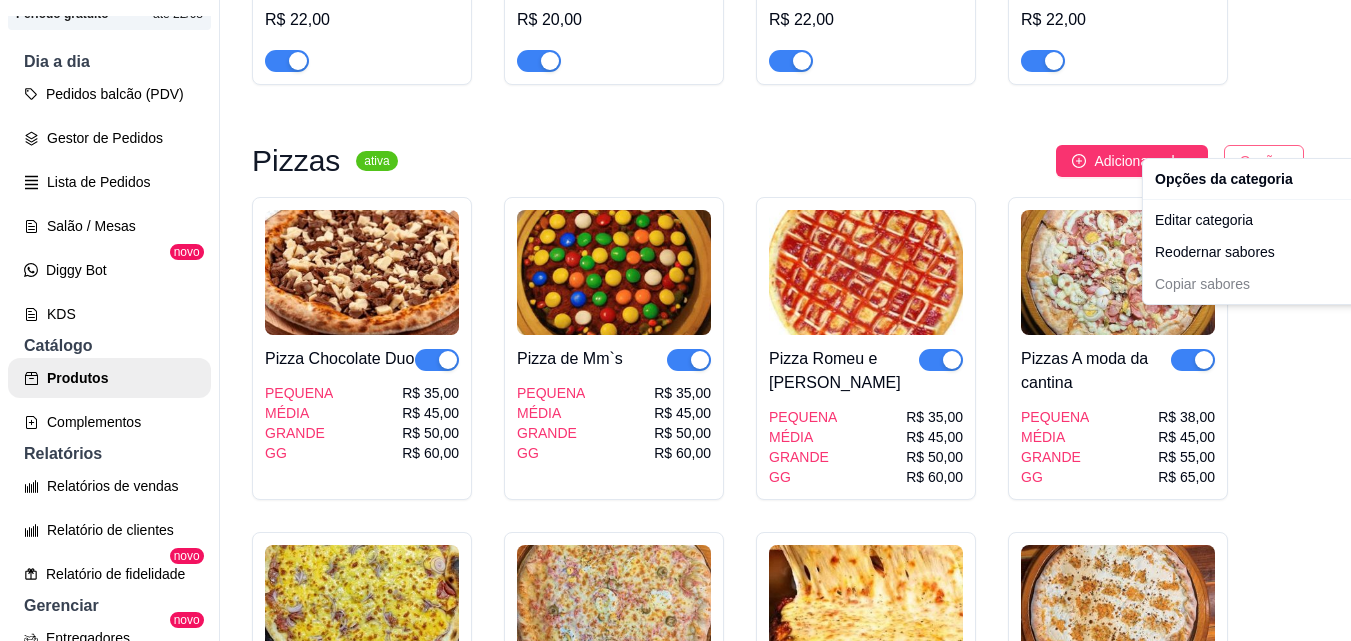 click on "P Pizzaria Cant ... Loja Aberta Loja Período gratuito até 22/08   Dia a dia Pedidos balcão (PDV) Gestor de Pedidos Lista de Pedidos Salão / Mesas Diggy Bot novo KDS Catálogo Produtos Complementos Relatórios Relatórios de vendas Relatório de clientes Relatório de fidelidade novo Gerenciar Entregadores novo Nota Fiscal (NFC-e) Controle de caixa Controle de fiado Cupons Clientes Estoque Configurações Diggy Planos Precisa de ajuda? Sair Produtos Adicionar categoria Reodernar categorias Aqui você cadastra e gerencia seu produtos e categorias Os Mais Pedidos !! ativa Adicionar produto Opções Espaguete no alho e óleo   R$ 20,00 Espaguete nordestino   R$ 19,99 Lasanha   R$ 20,00 Pastel Carne de sol   R$ 13,00 Pizza G + Guaraná  1 l   R$ 52,99 Pizza Gg + Refrigerante 1l   R$ 56,99 Pizza Frango  Ou  Mista  Tam. Gg   R$ 45,99 Pizza calabresa com muçarela Tam G   R$ 49,99 Pizza Gg  de calabresa   R$ 49,99 Pizza carne de sol tam G   R$ 45,99 Combo 2 Esfirras + 1 Sprite lata 350ml   R$ 25,99" at bounding box center (675, 320) 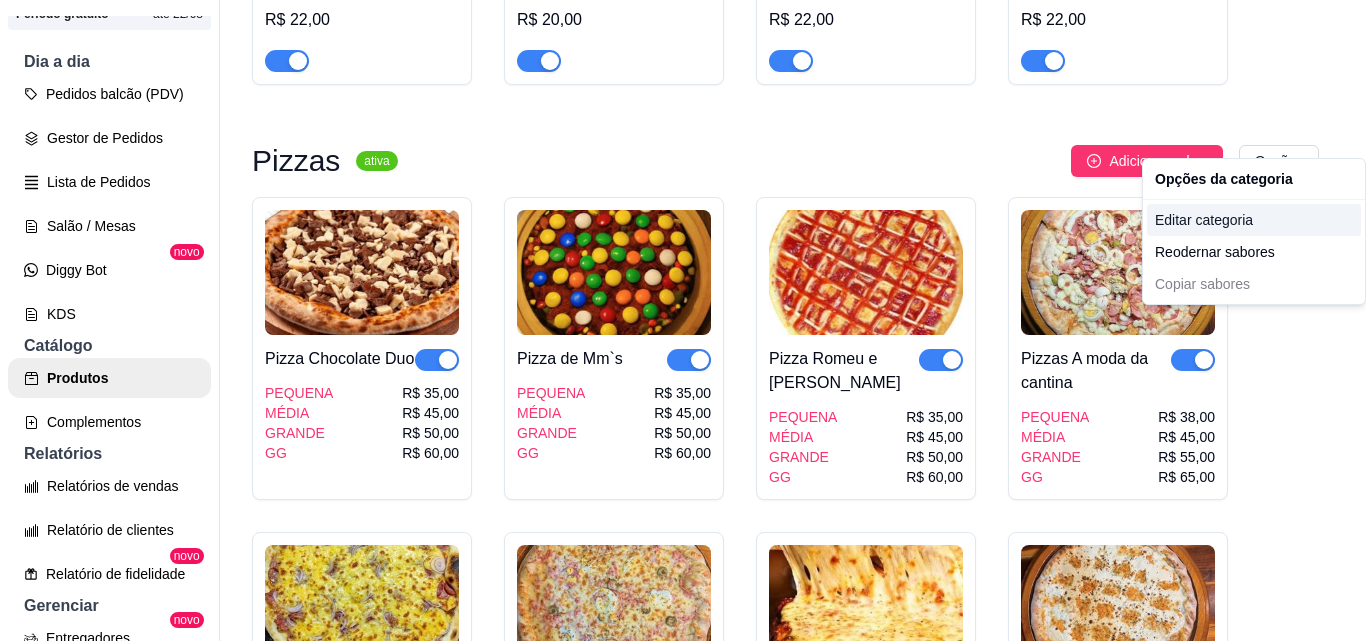 click on "Editar categoria" at bounding box center (1254, 220) 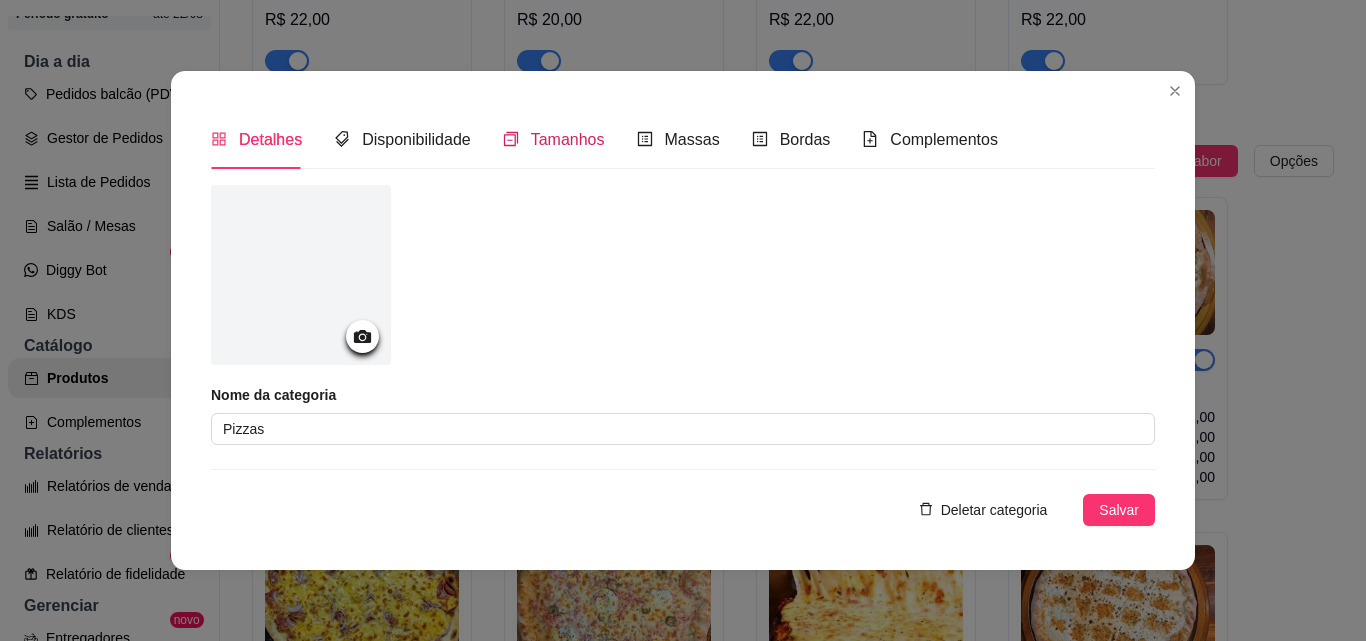 click on "Tamanhos" at bounding box center [568, 139] 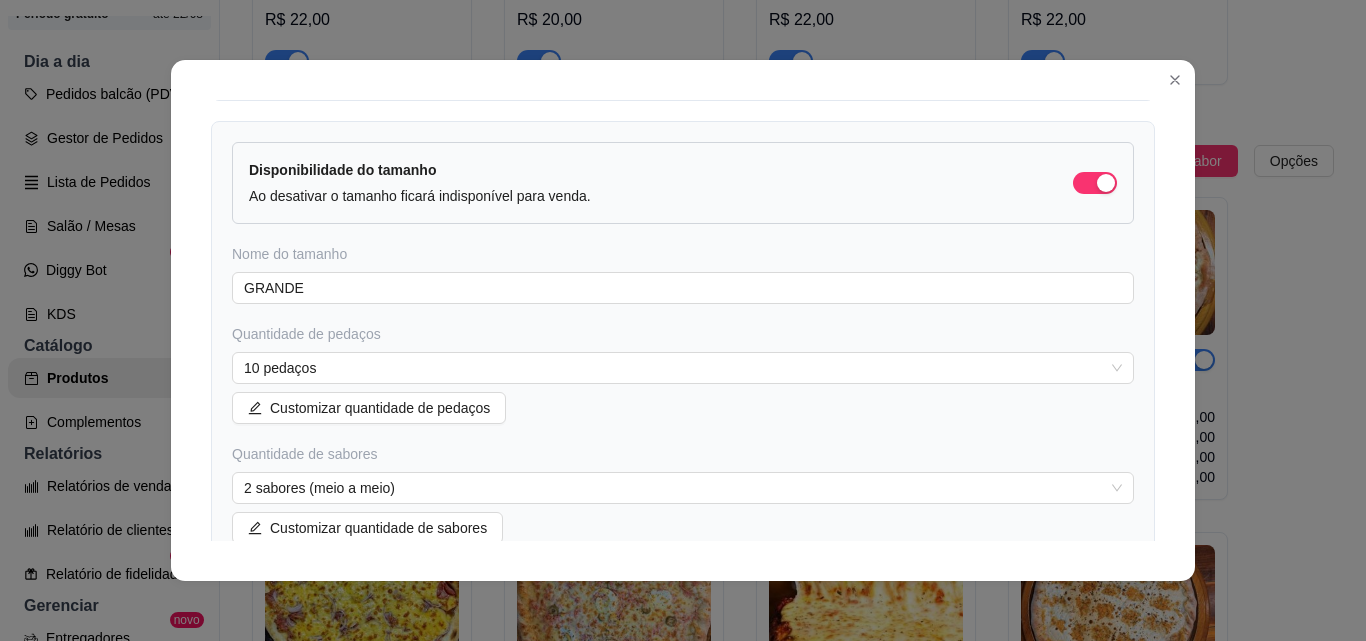 scroll, scrollTop: 1154, scrollLeft: 0, axis: vertical 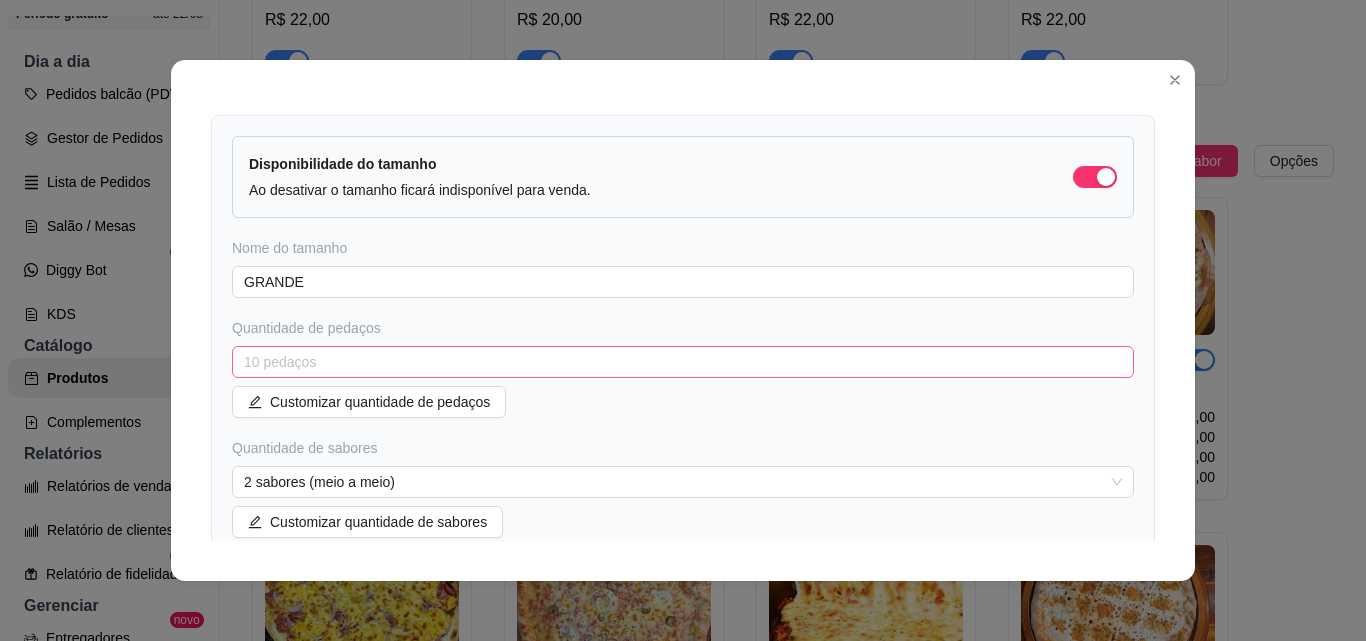 click on "10 pedaços" at bounding box center (683, 362) 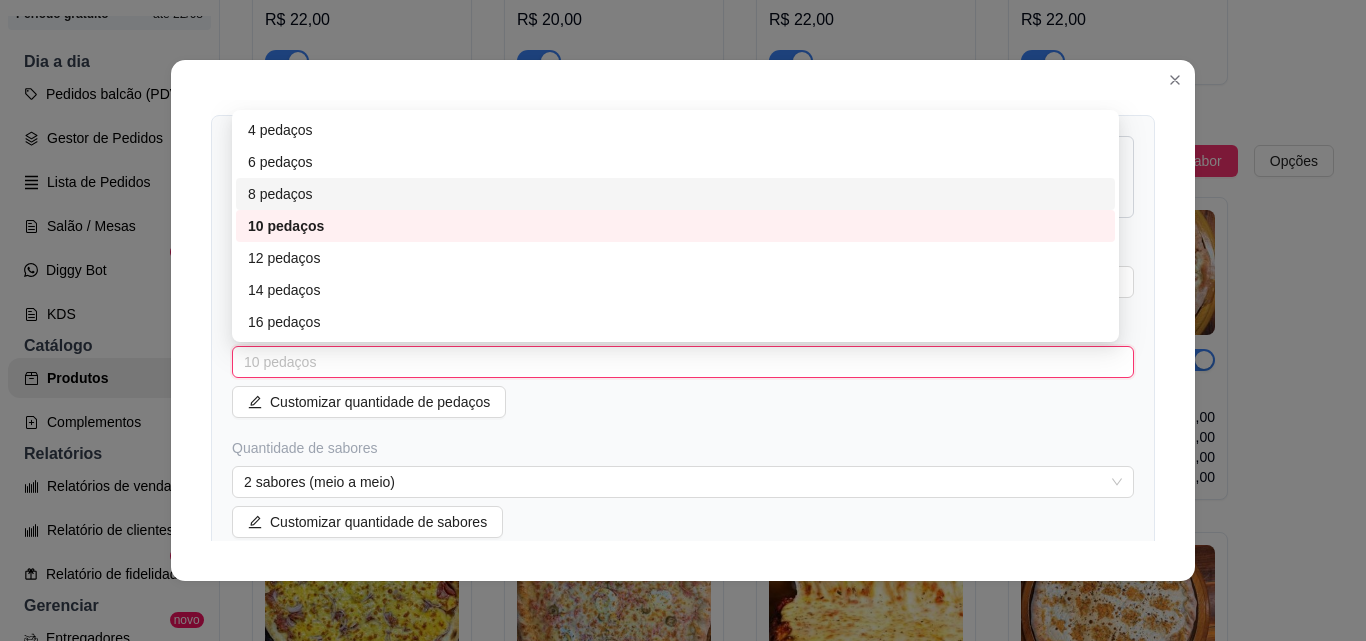 click on "8 pedaços" at bounding box center (675, 194) 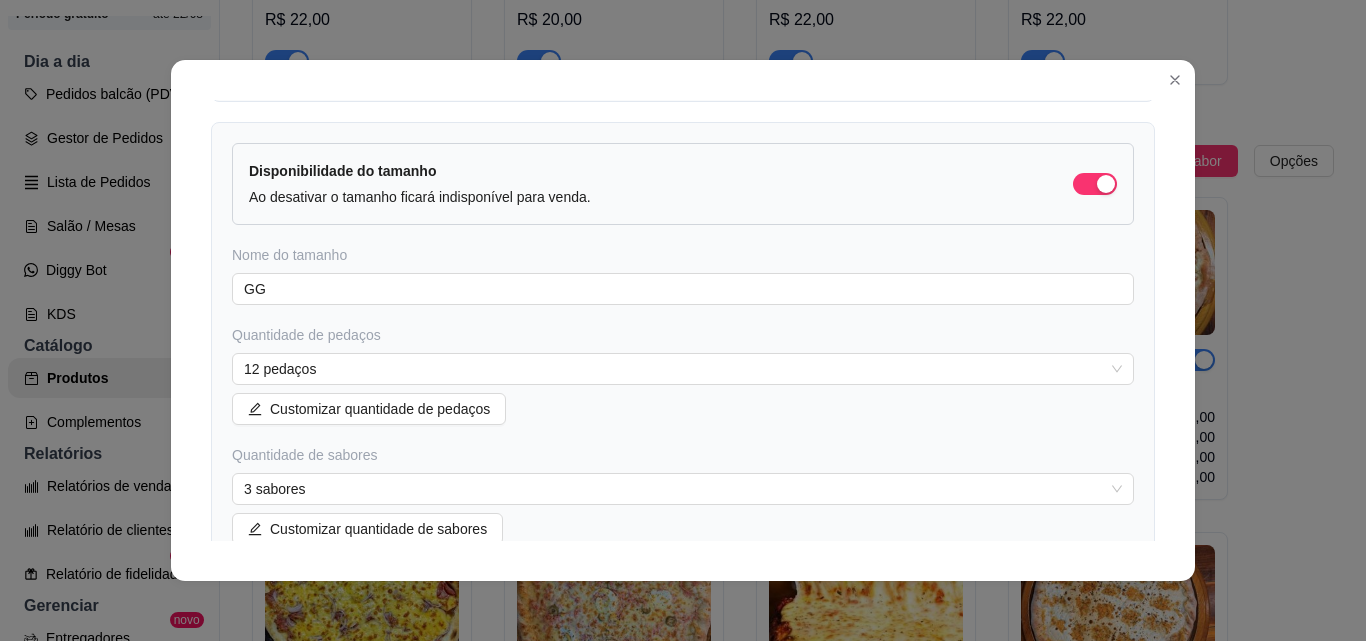scroll, scrollTop: 1674, scrollLeft: 0, axis: vertical 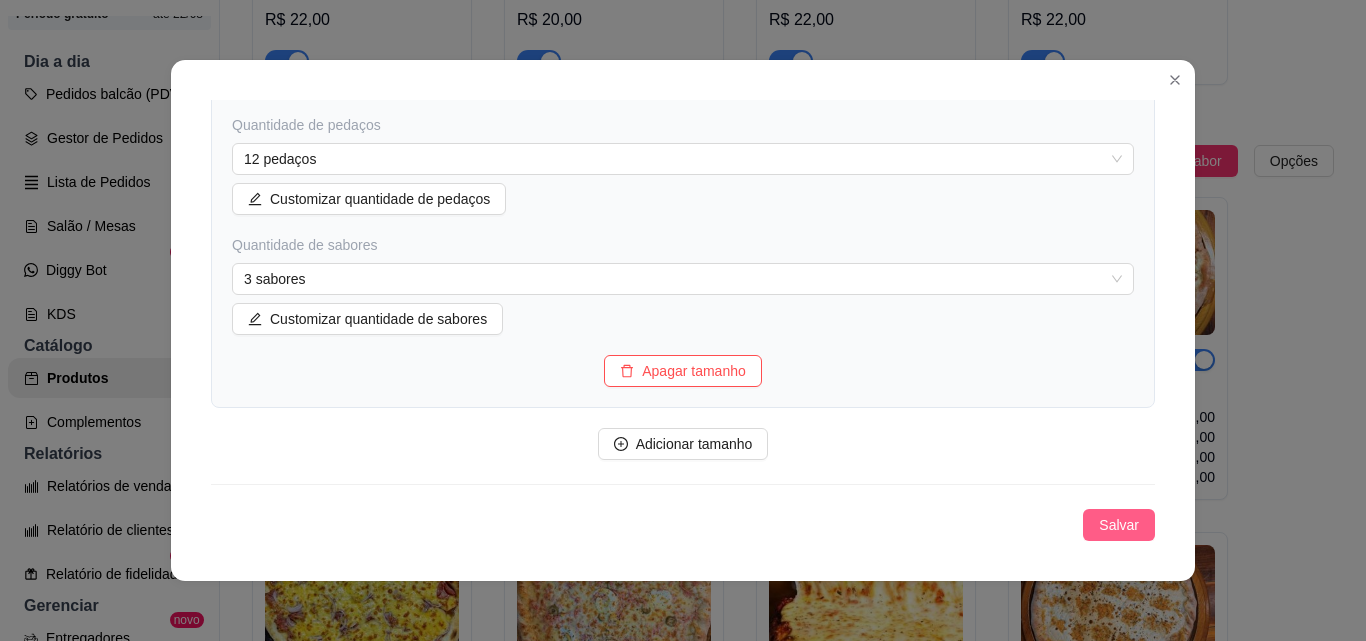 click on "Salvar" at bounding box center (1119, 525) 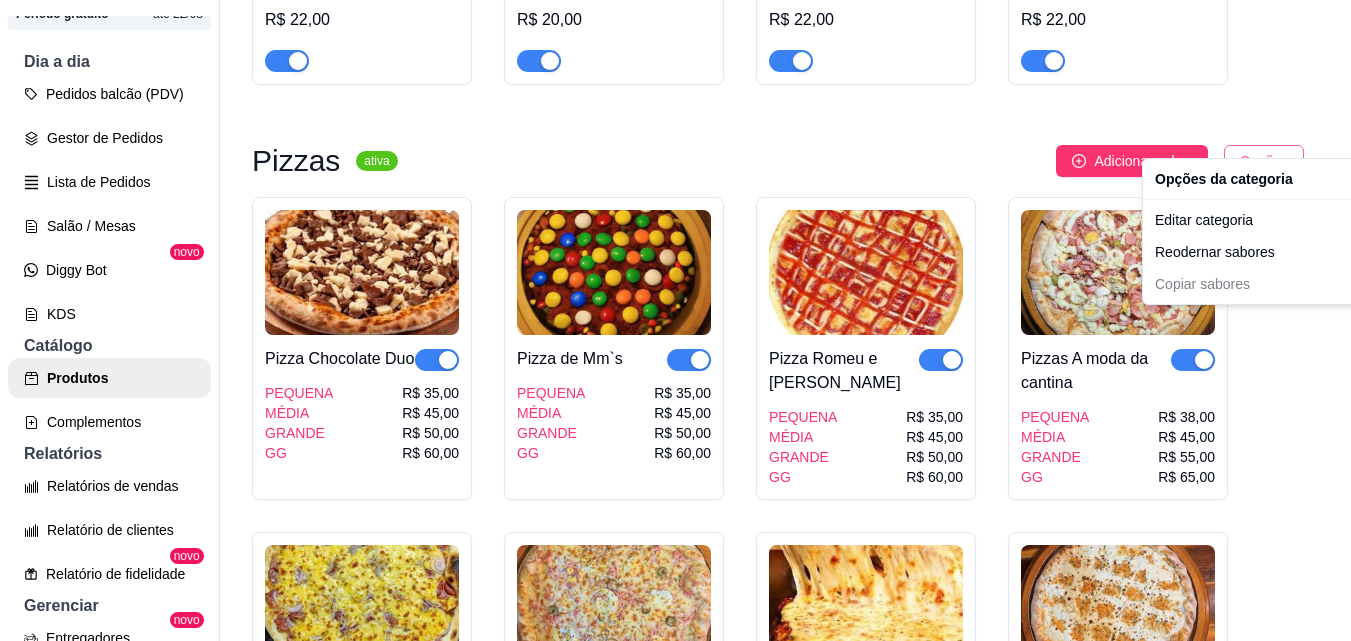 click on "P Pizzaria Cant ... Loja Aberta Loja Período gratuito até 22/08   Dia a dia Pedidos balcão (PDV) Gestor de Pedidos Lista de Pedidos Salão / Mesas Diggy Bot novo KDS Catálogo Produtos Complementos Relatórios Relatórios de vendas Relatório de clientes Relatório de fidelidade novo Gerenciar Entregadores novo Nota Fiscal (NFC-e) Controle de caixa Controle de fiado Cupons Clientes Estoque Configurações Diggy Planos Precisa de ajuda? Sair Produtos Adicionar categoria Reodernar categorias Aqui você cadastra e gerencia seu produtos e categorias Os Mais Pedidos !! ativa Adicionar produto Opções Espaguete no alho e óleo   R$ 20,00 Espaguete nordestino   R$ 19,99 Lasanha   R$ 20,00 Pastel Carne de sol   R$ 13,00 Pizza G + Guaraná  1 l   R$ 52,99 Pizza Gg + Refrigerante 1l   R$ 56,99 Pizza Frango  Ou  Mista  Tam. Gg   R$ 45,99 Pizza calabresa com muçarela Tam G   R$ 49,99 Pizza Gg  de calabresa   R$ 49,99 Pizza carne de sol tam G   R$ 45,99 Combo 2 Esfirras + 1 Sprite lata 350ml   R$ 25,99" at bounding box center (675, 320) 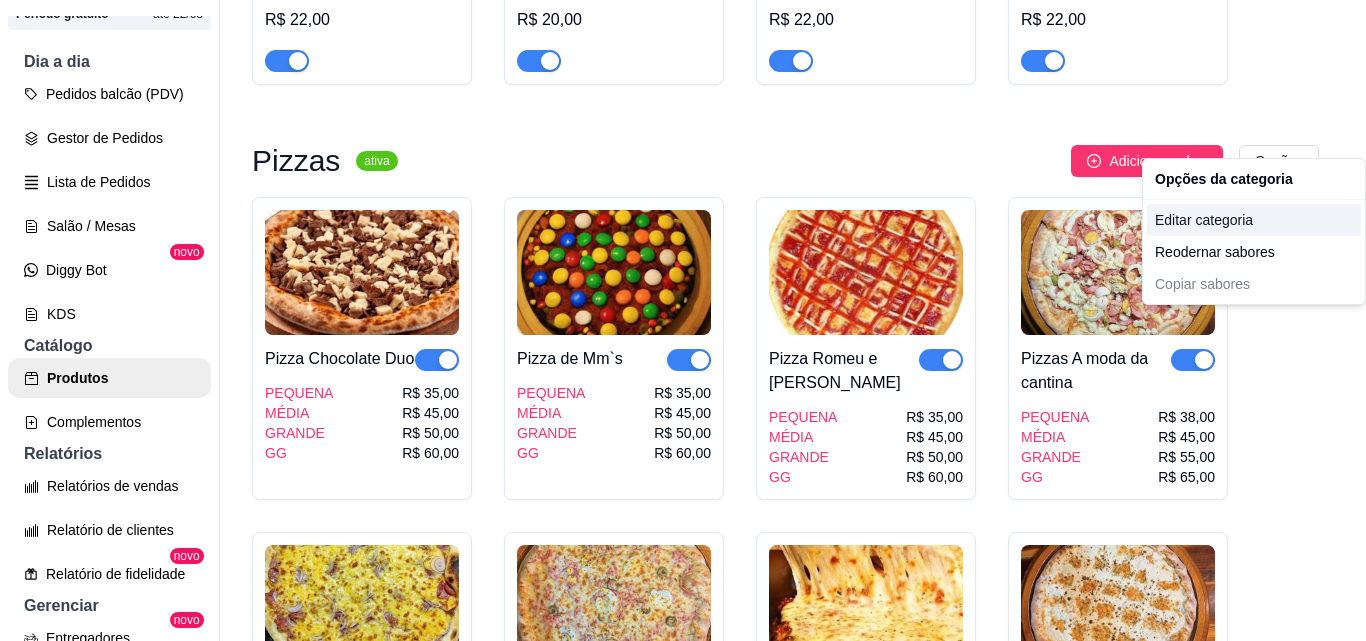 click on "Editar categoria" at bounding box center (1254, 220) 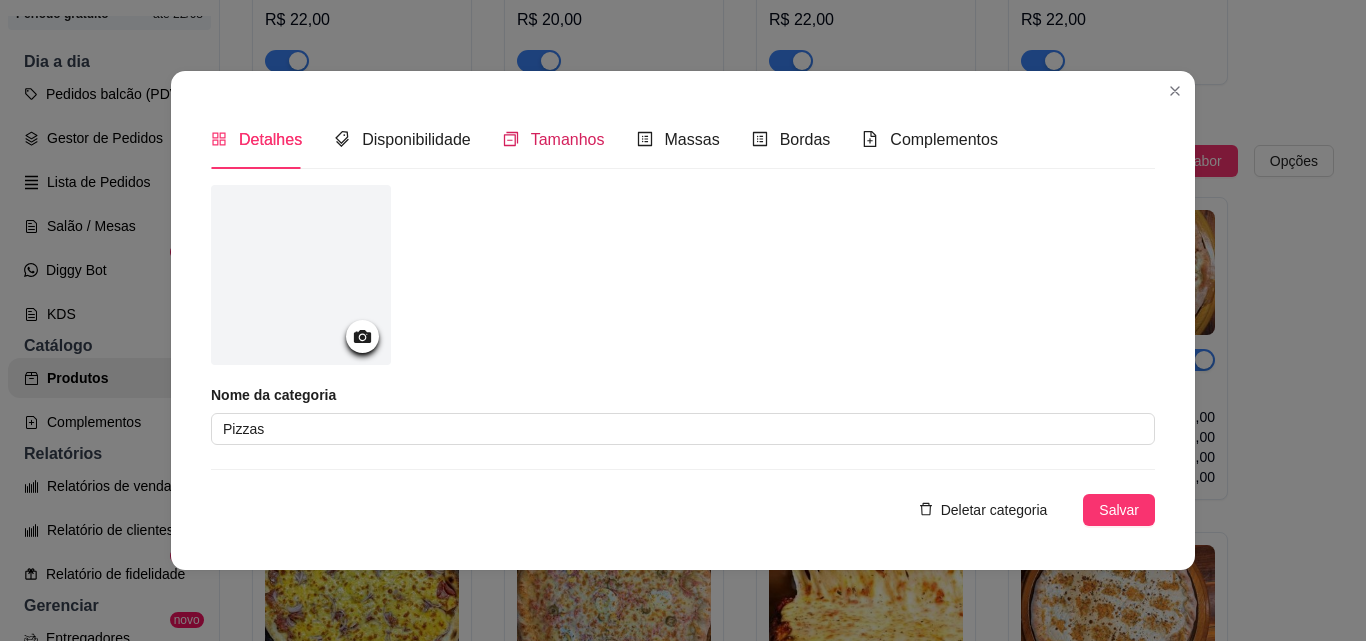 click on "Tamanhos" at bounding box center [568, 139] 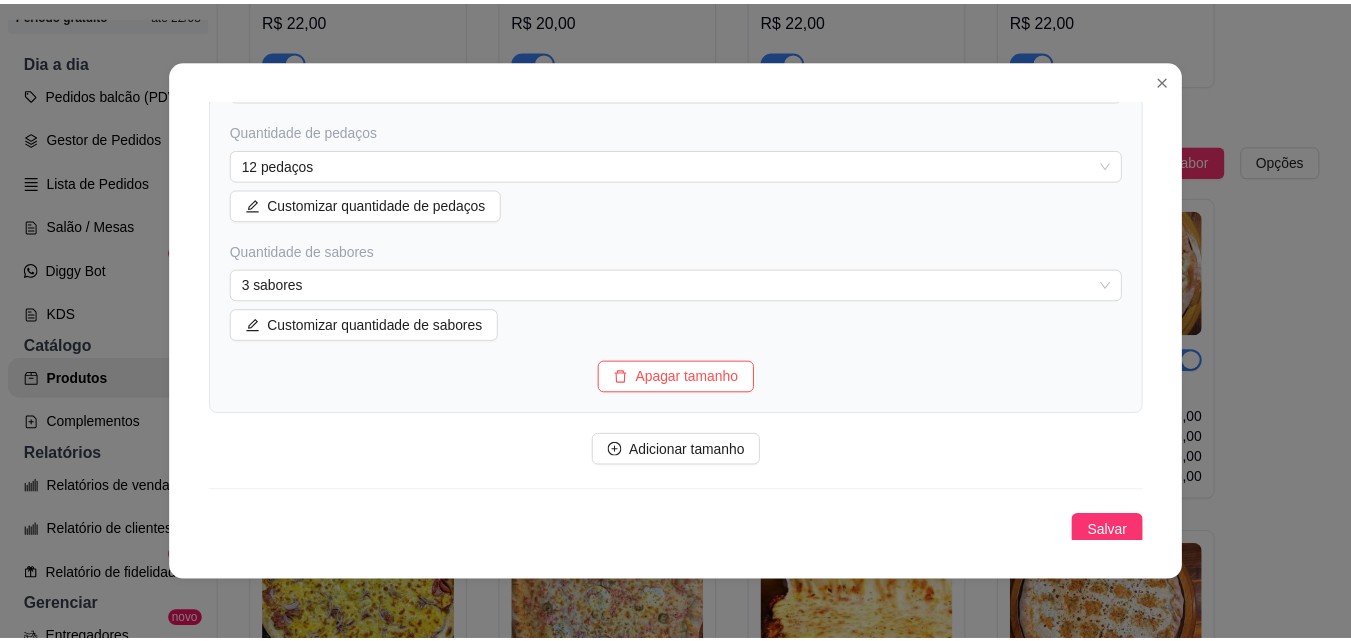 scroll, scrollTop: 1873, scrollLeft: 0, axis: vertical 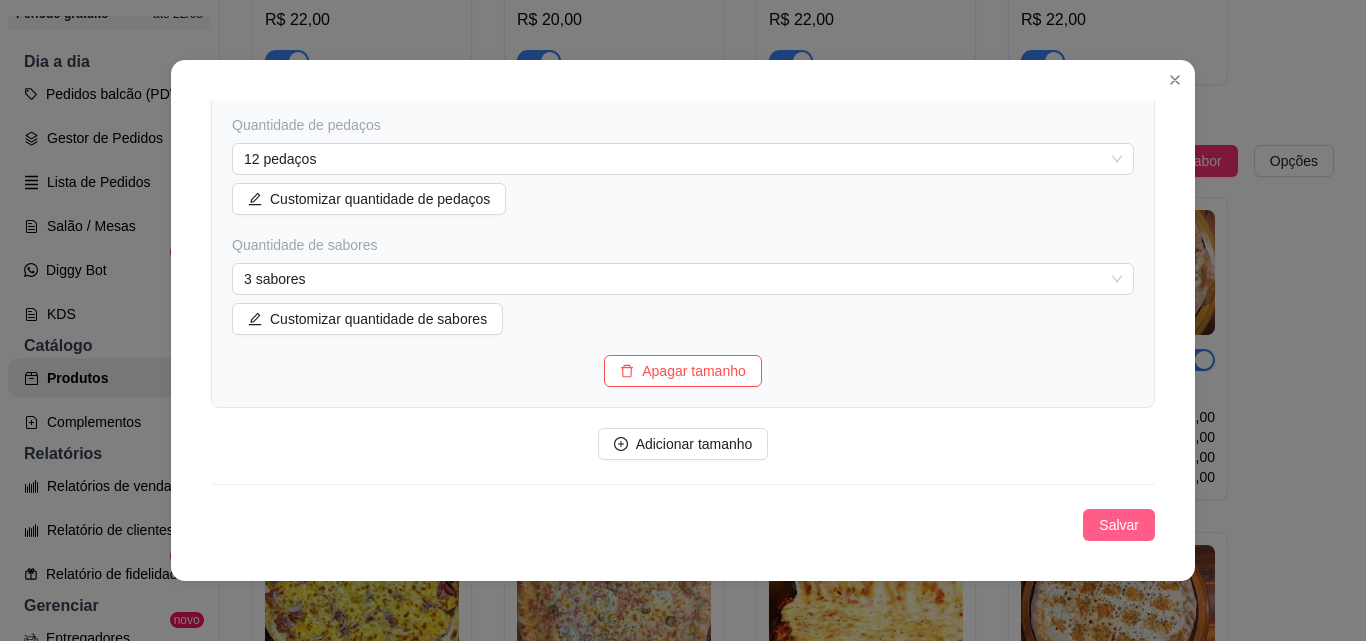 click on "Salvar" at bounding box center [1119, 525] 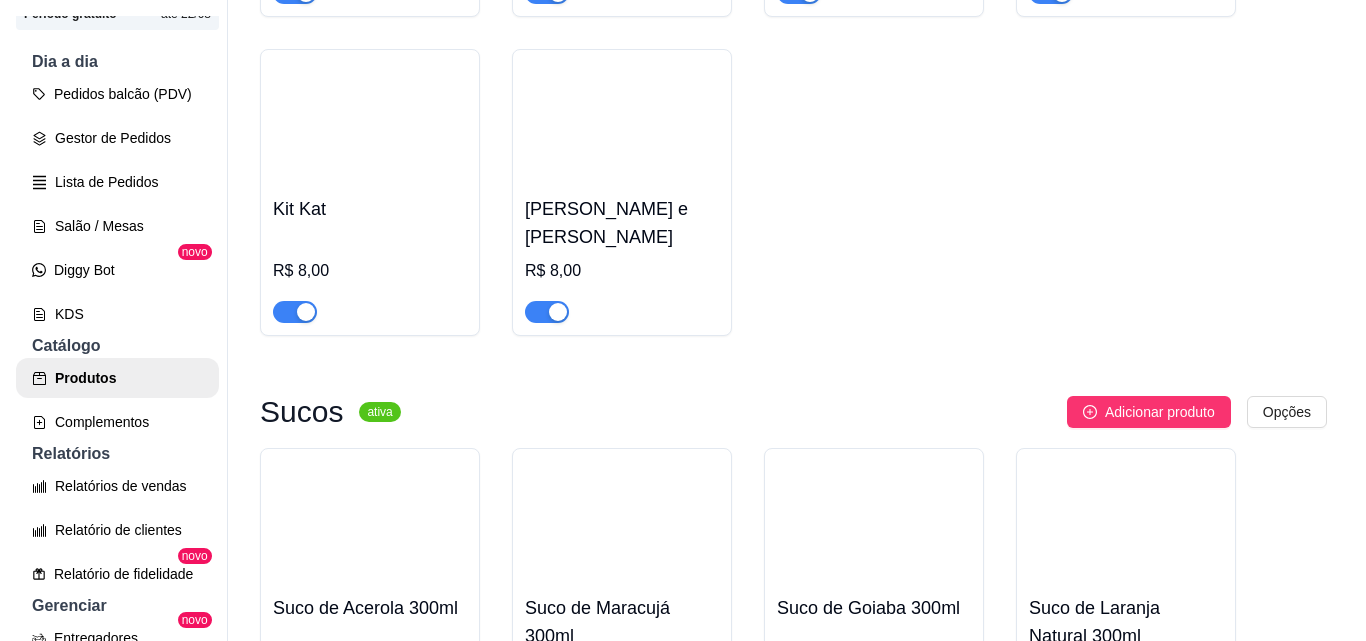 scroll, scrollTop: 7259, scrollLeft: 0, axis: vertical 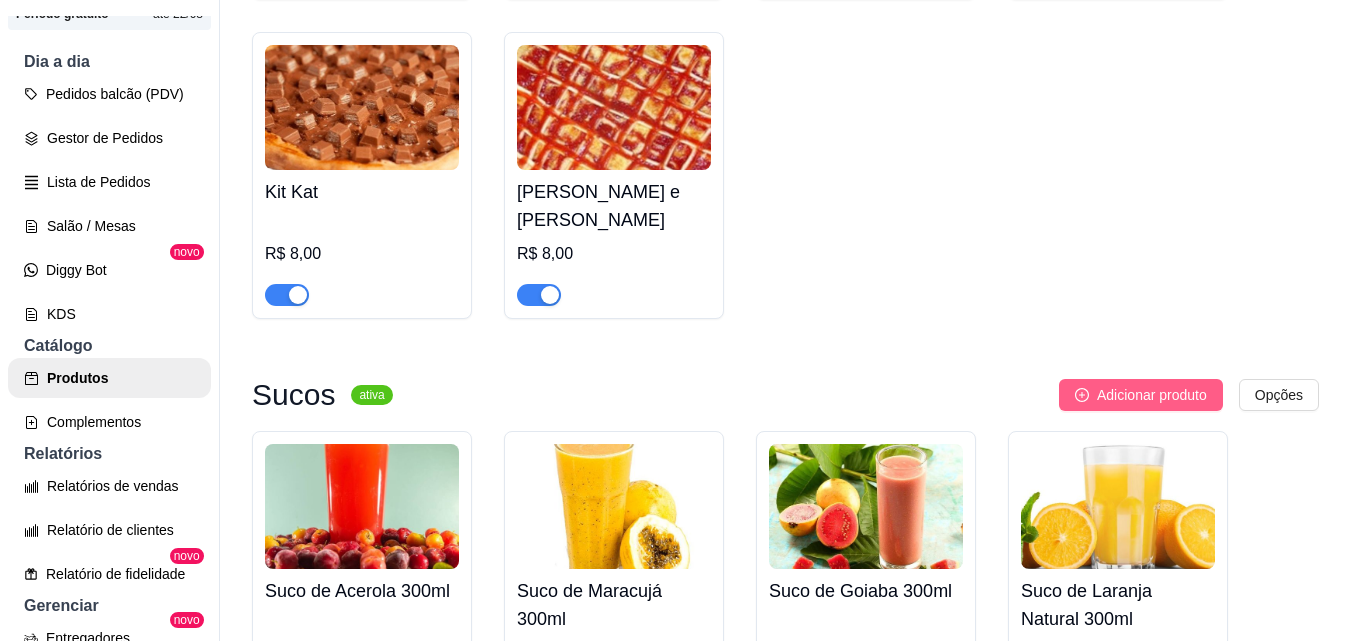click on "Adicionar produto" at bounding box center (1152, 395) 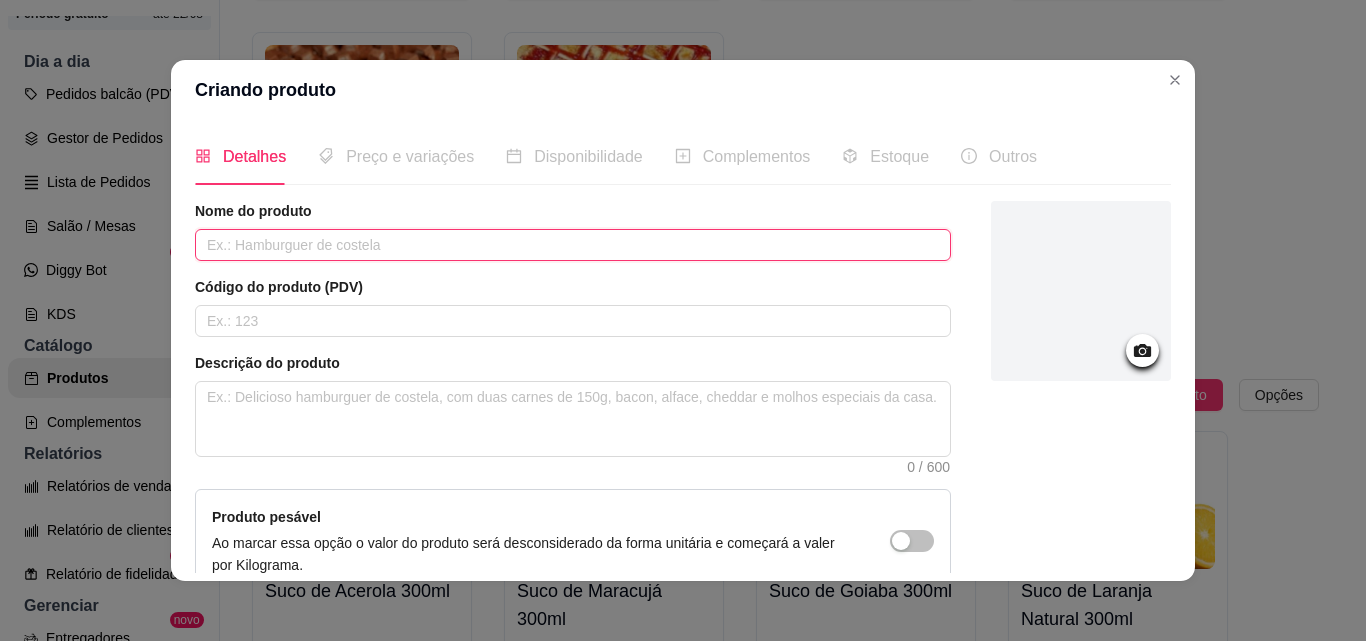 click at bounding box center (573, 245) 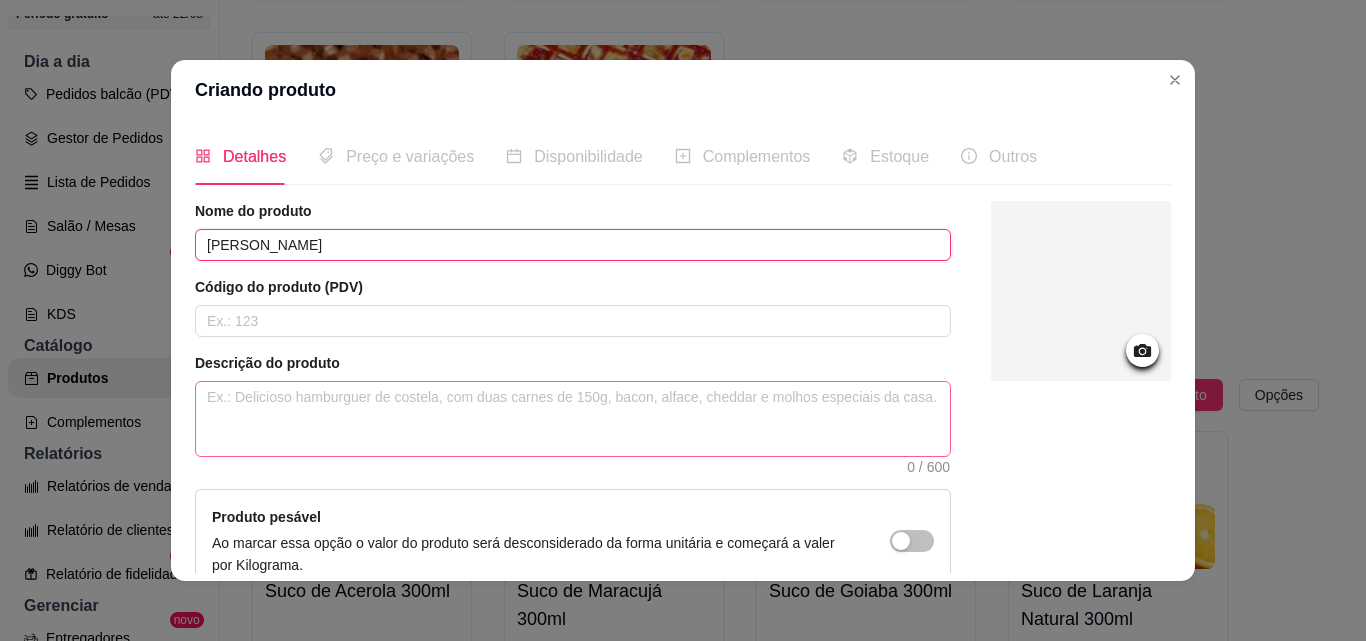 type on "SUCO JARRA" 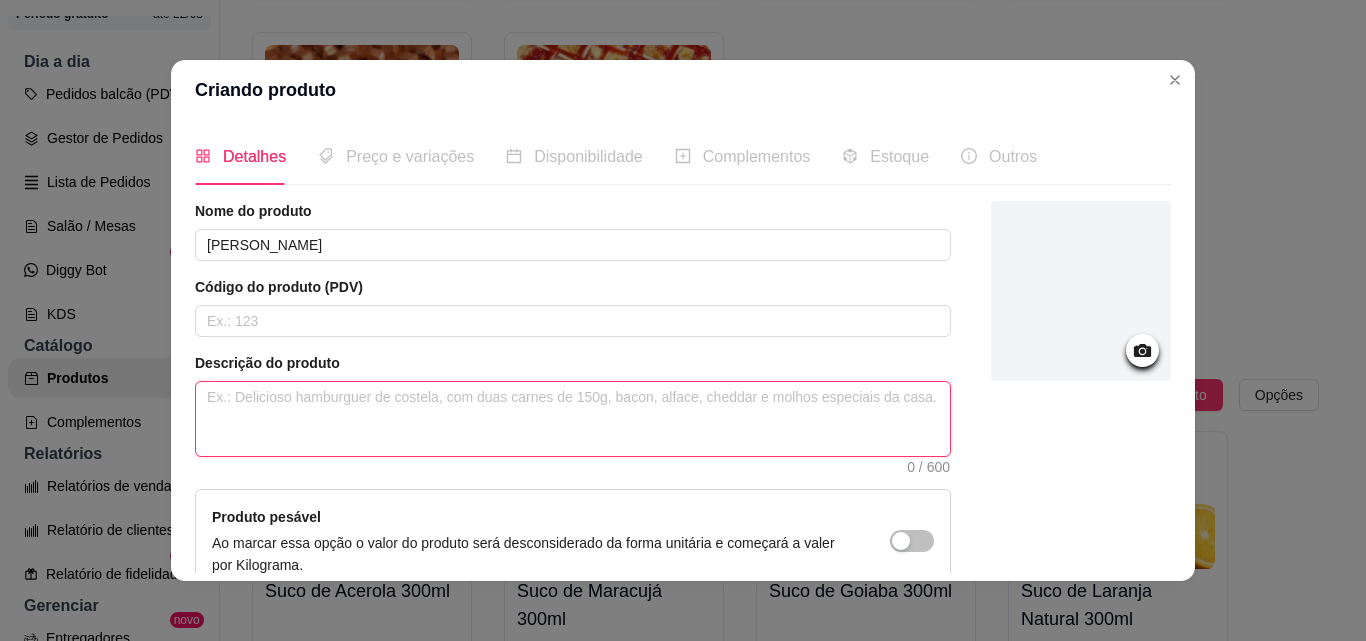 click at bounding box center [573, 419] 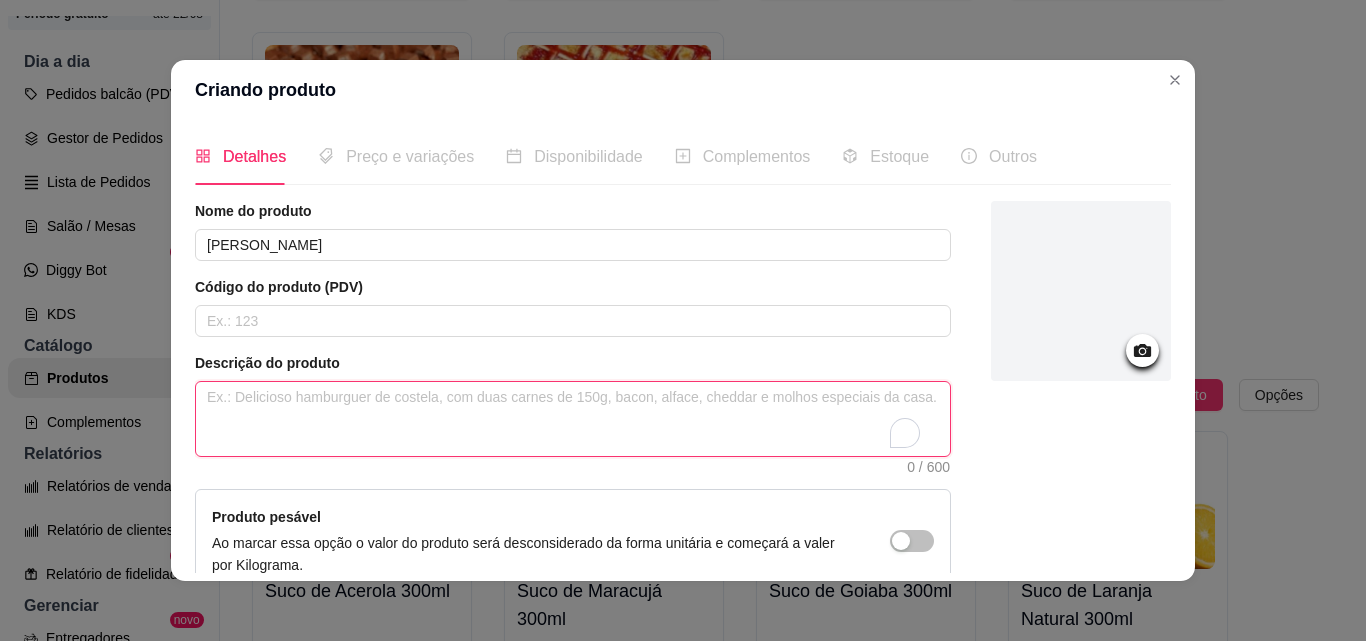 type on "s" 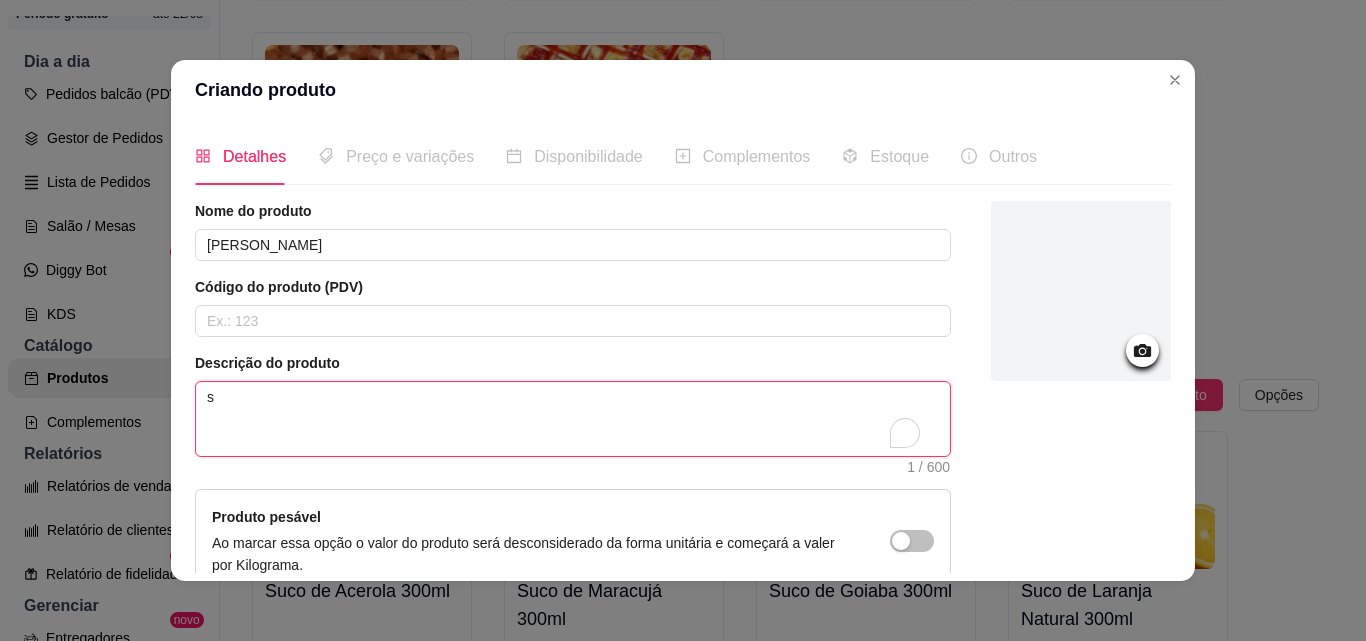 type on "su" 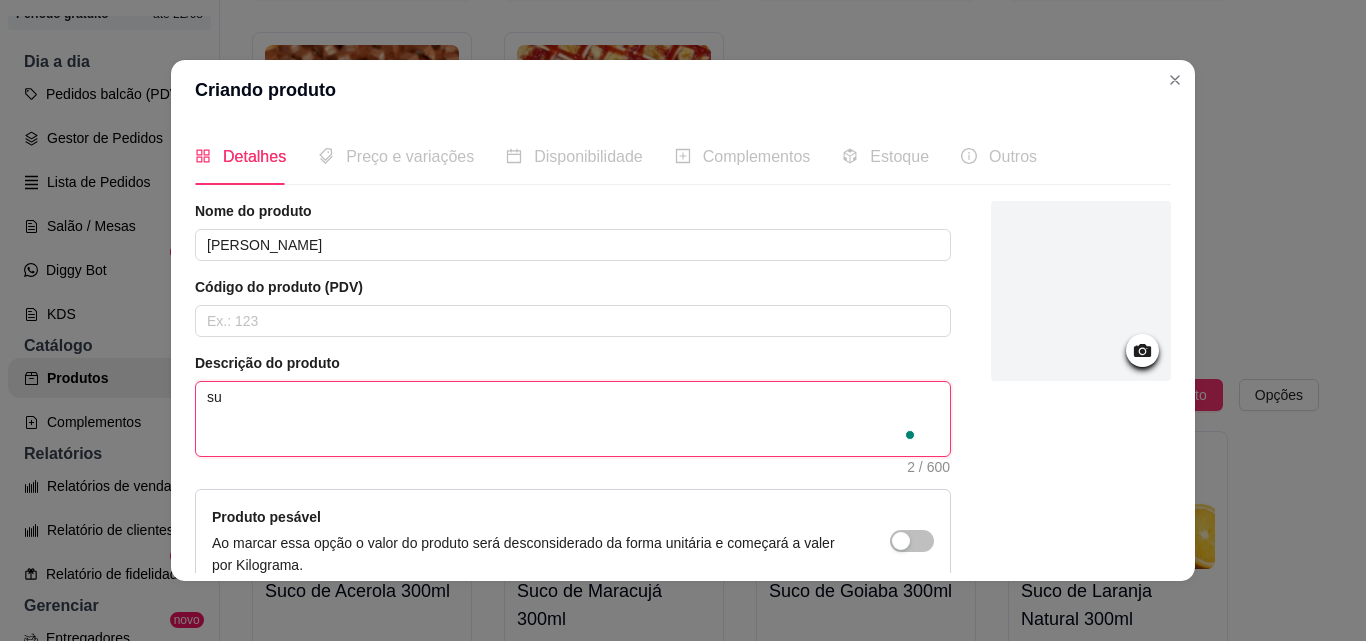 type on "suc" 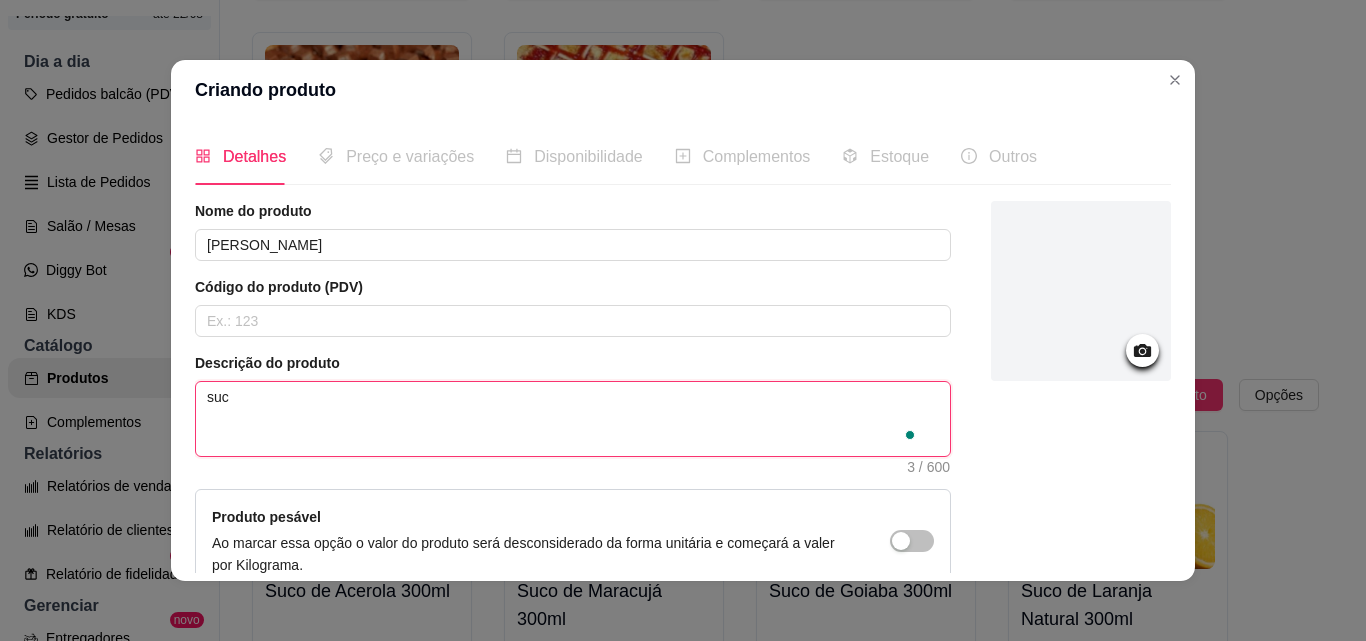 type on "suco" 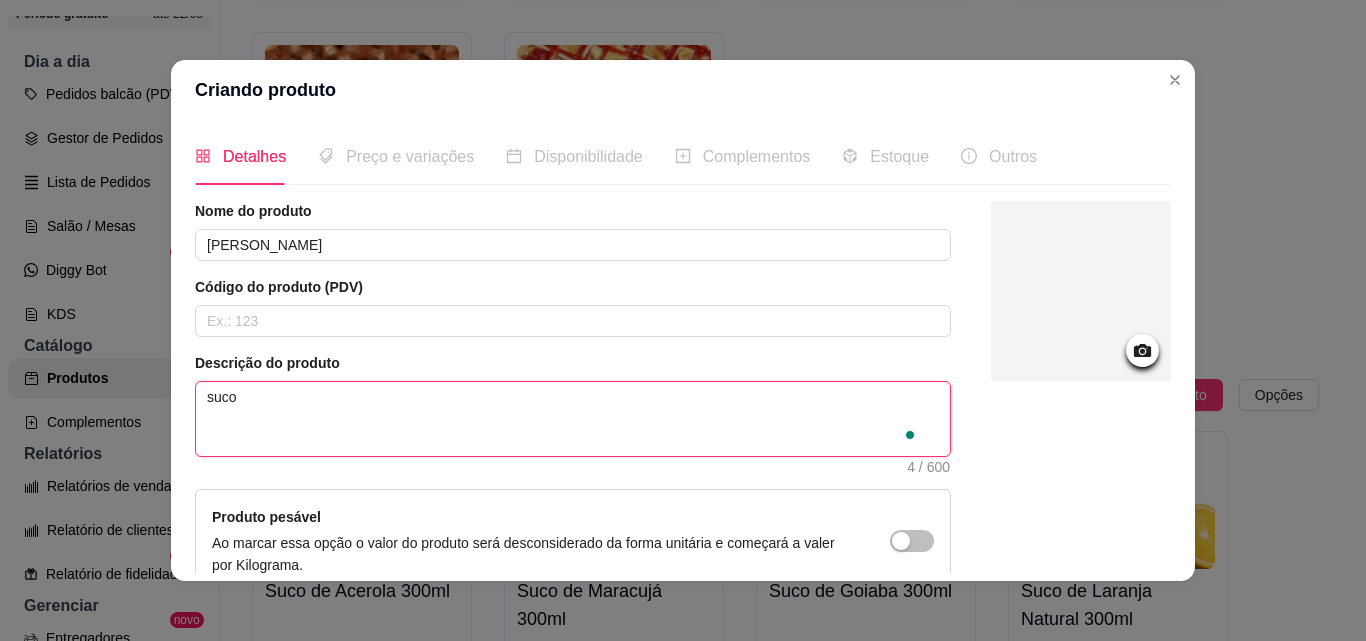 type on "suco" 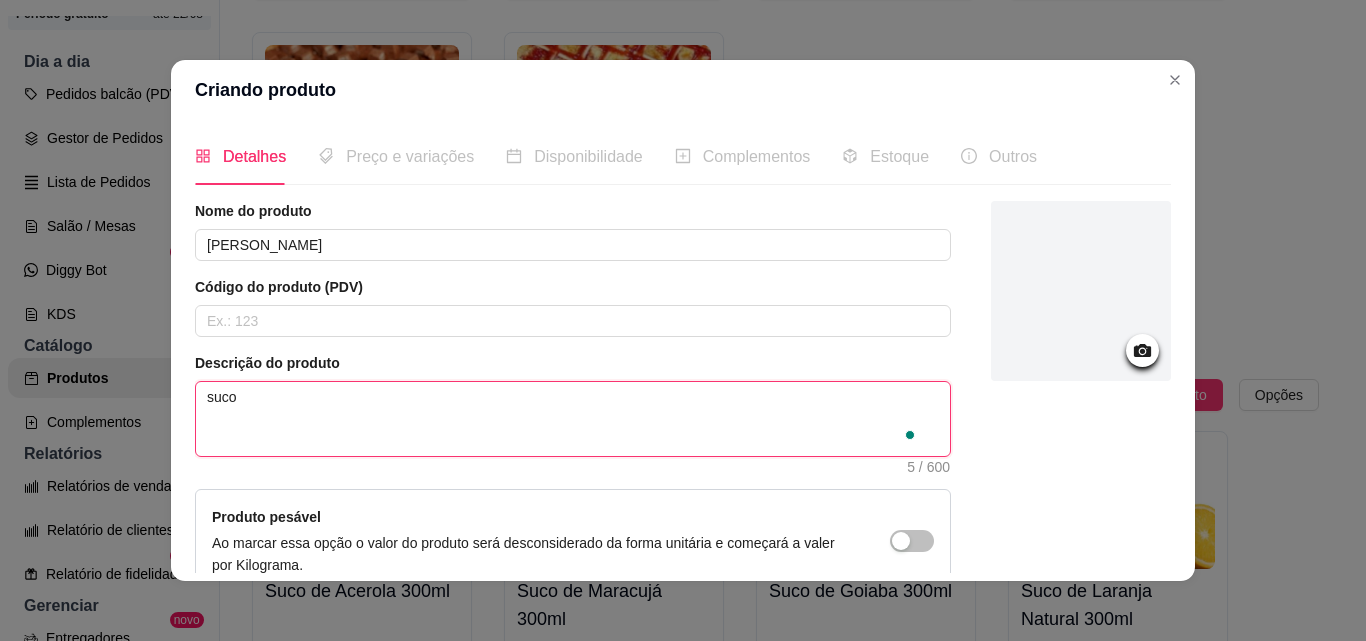 type on "suco j" 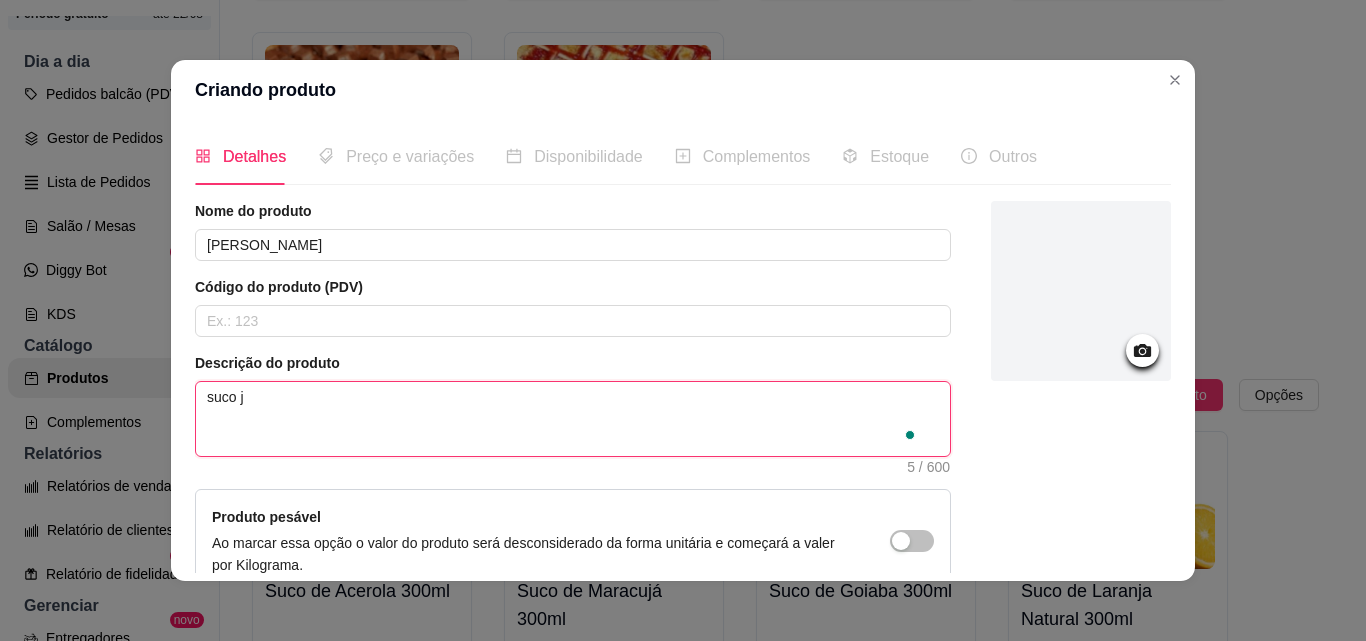 type on "suco ja" 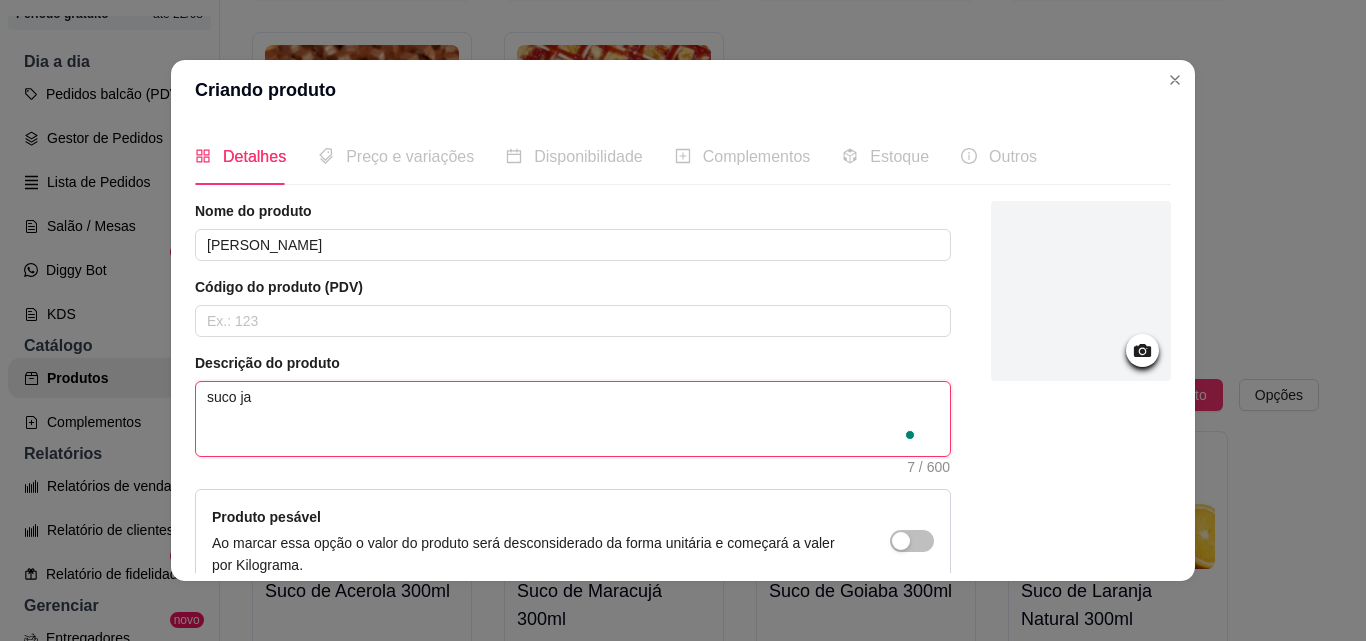 type on "suco jar" 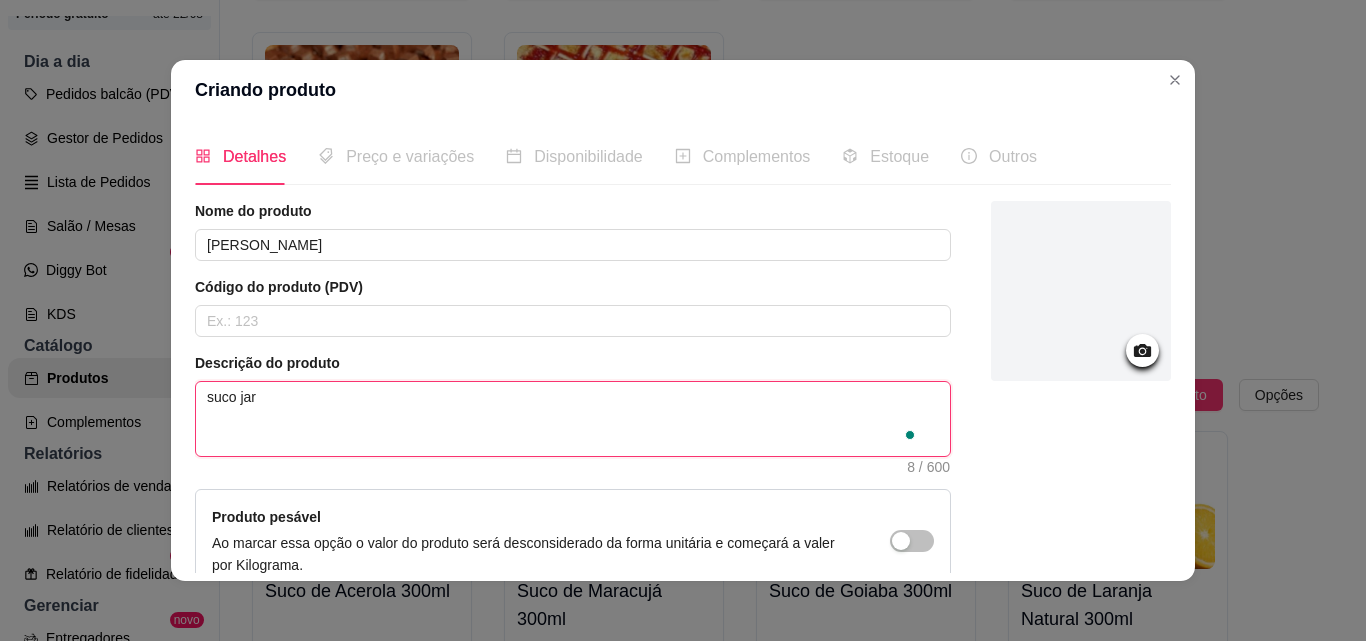 type on "suco jarr" 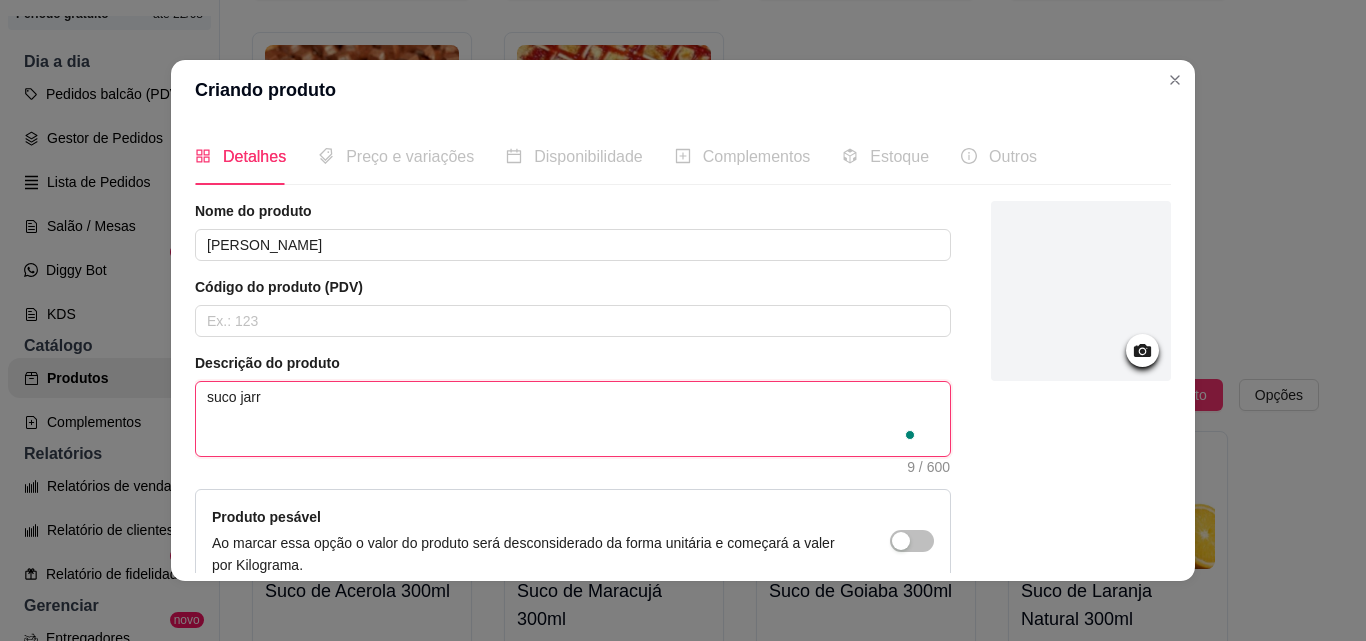 type on "suco jarra" 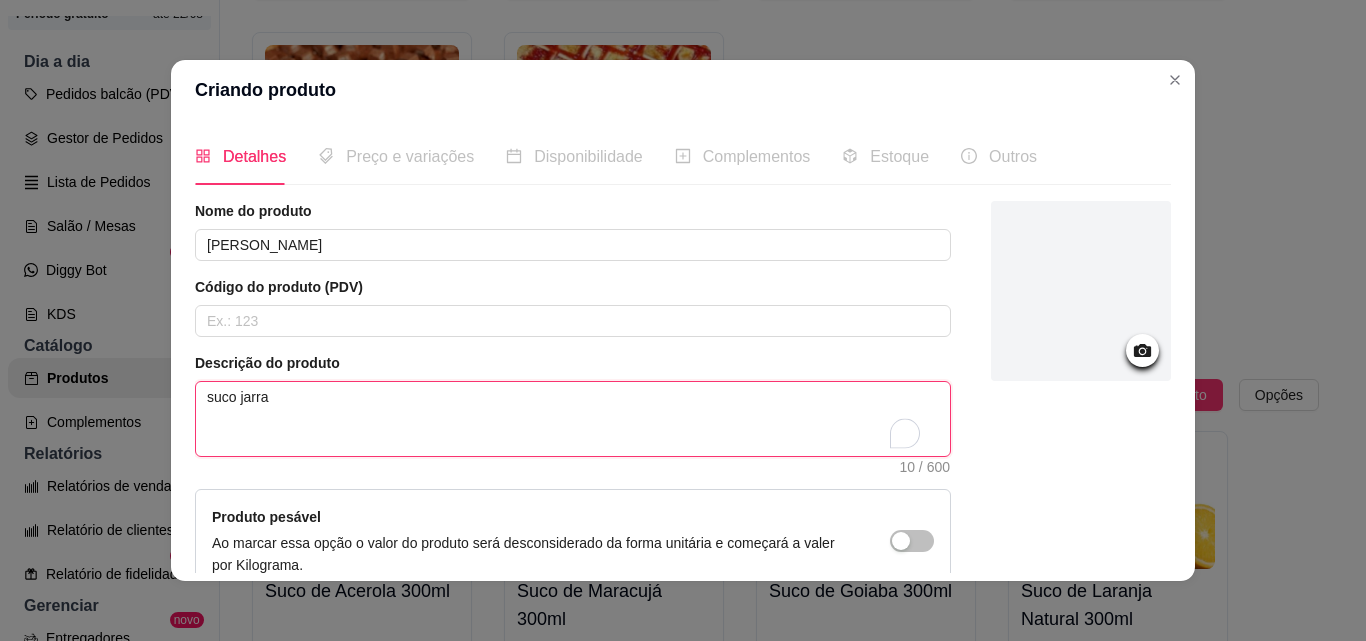 type on "suco jarra" 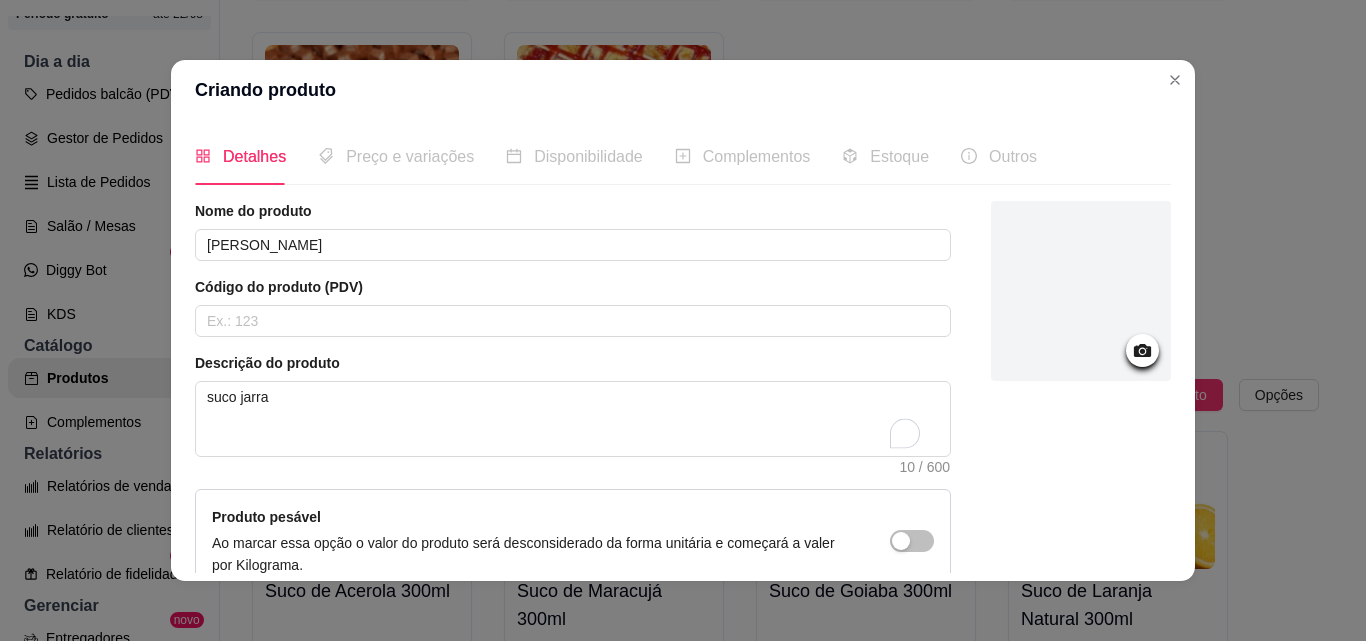 click at bounding box center [1081, 291] 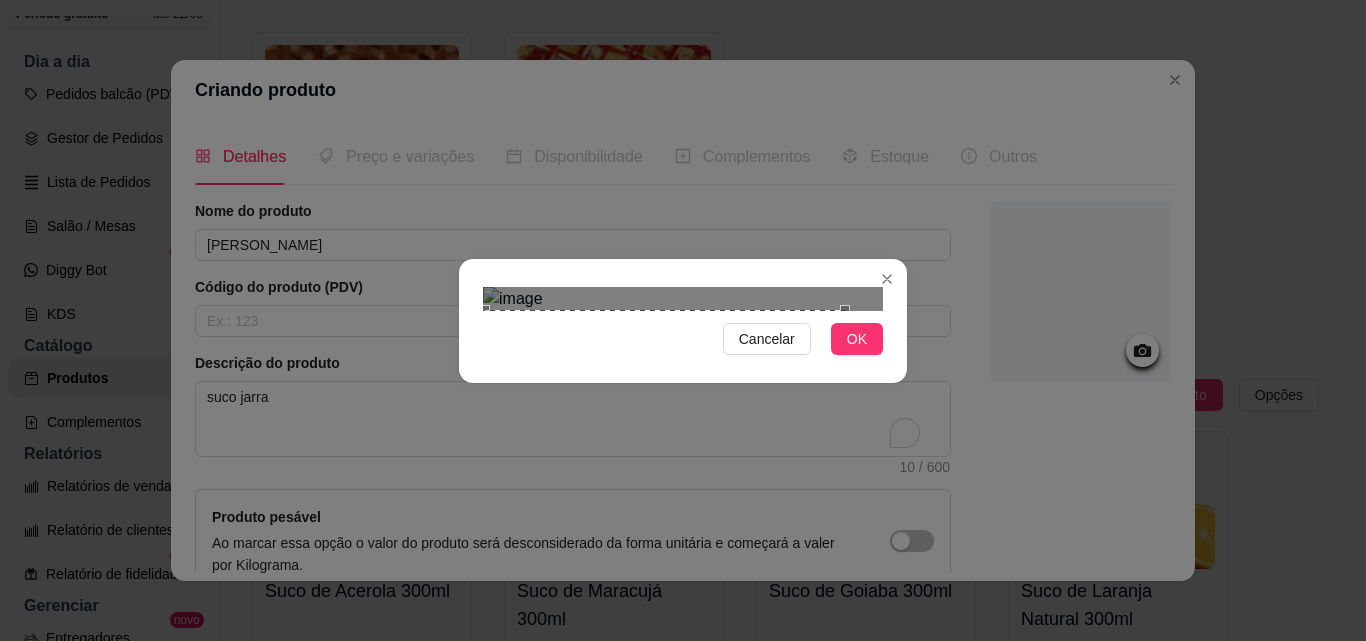 click at bounding box center [665, 490] 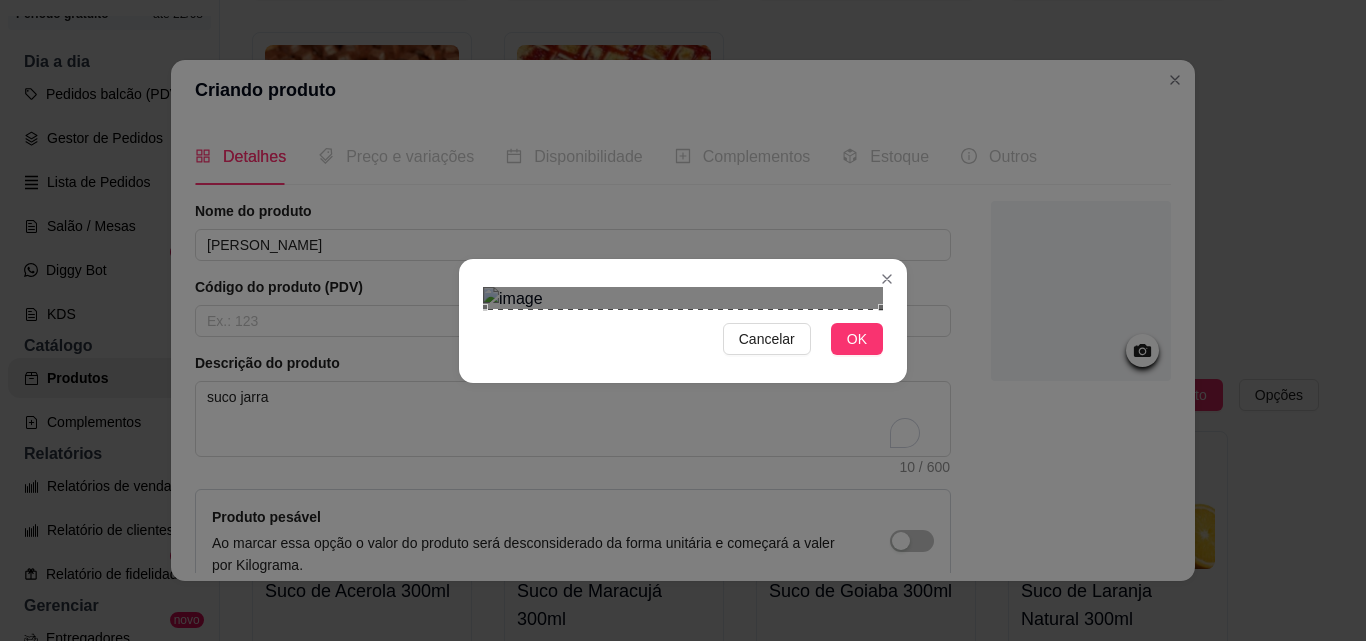 click on "Cancelar OK" at bounding box center [683, 321] 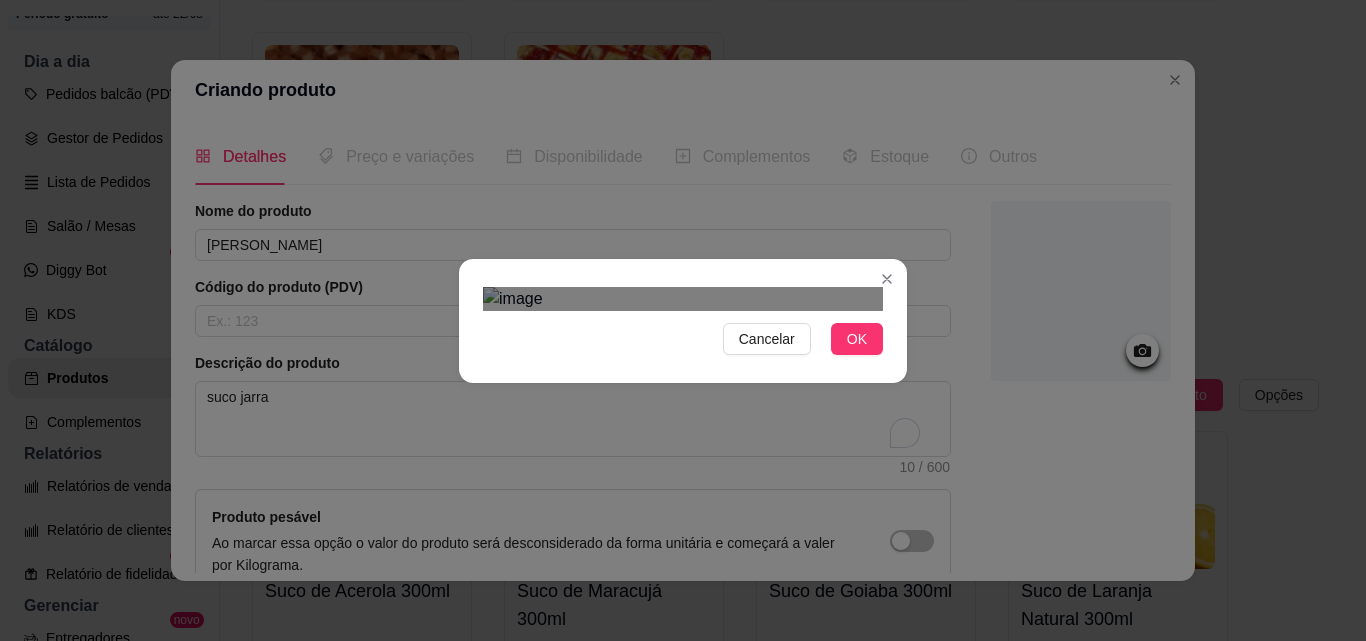 click at bounding box center [683, 533] 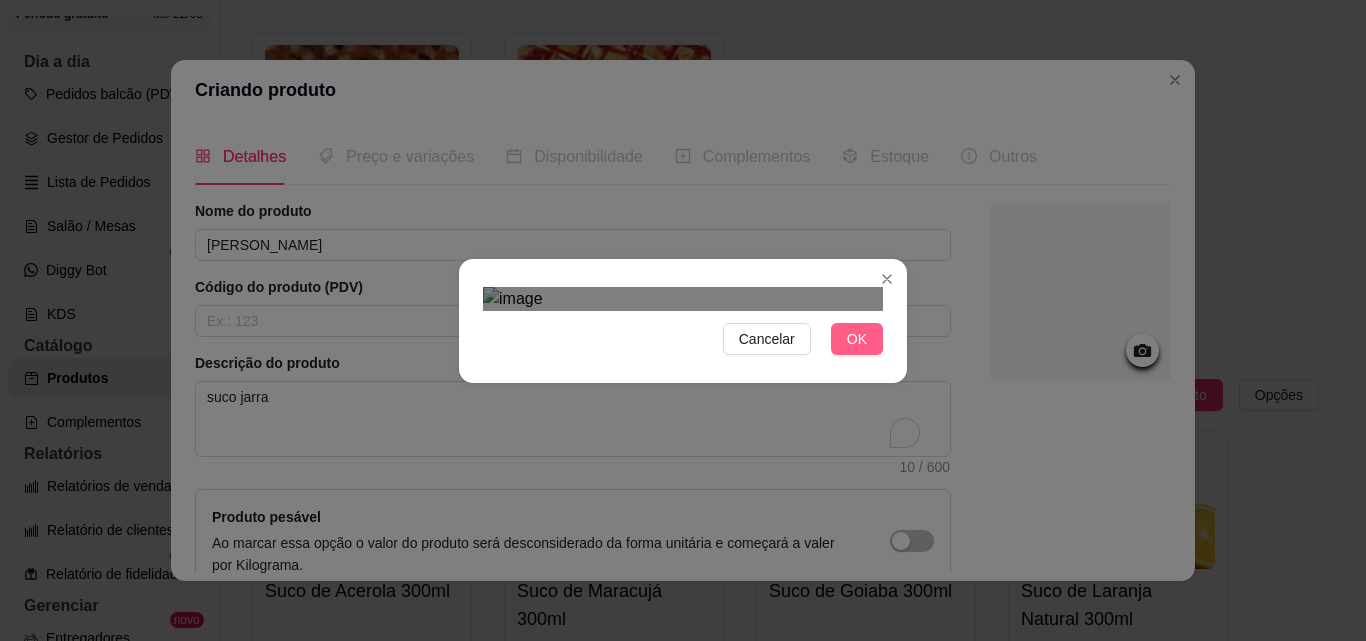 click on "OK" at bounding box center (857, 339) 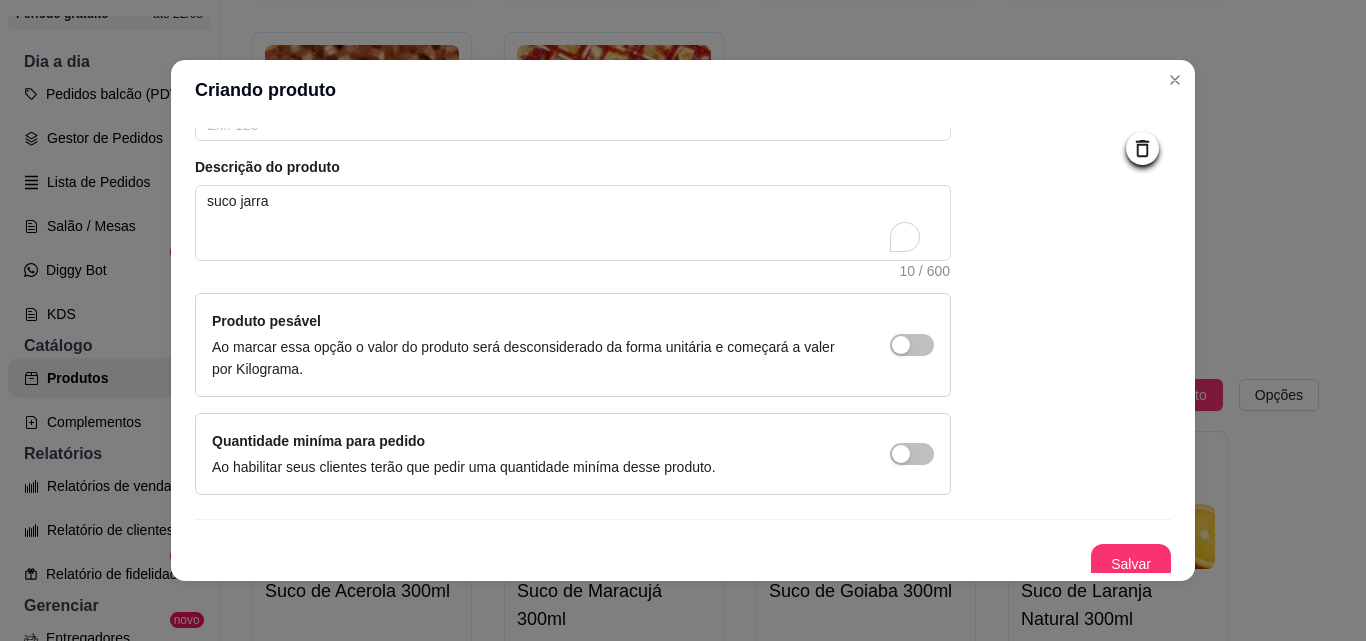 scroll, scrollTop: 207, scrollLeft: 0, axis: vertical 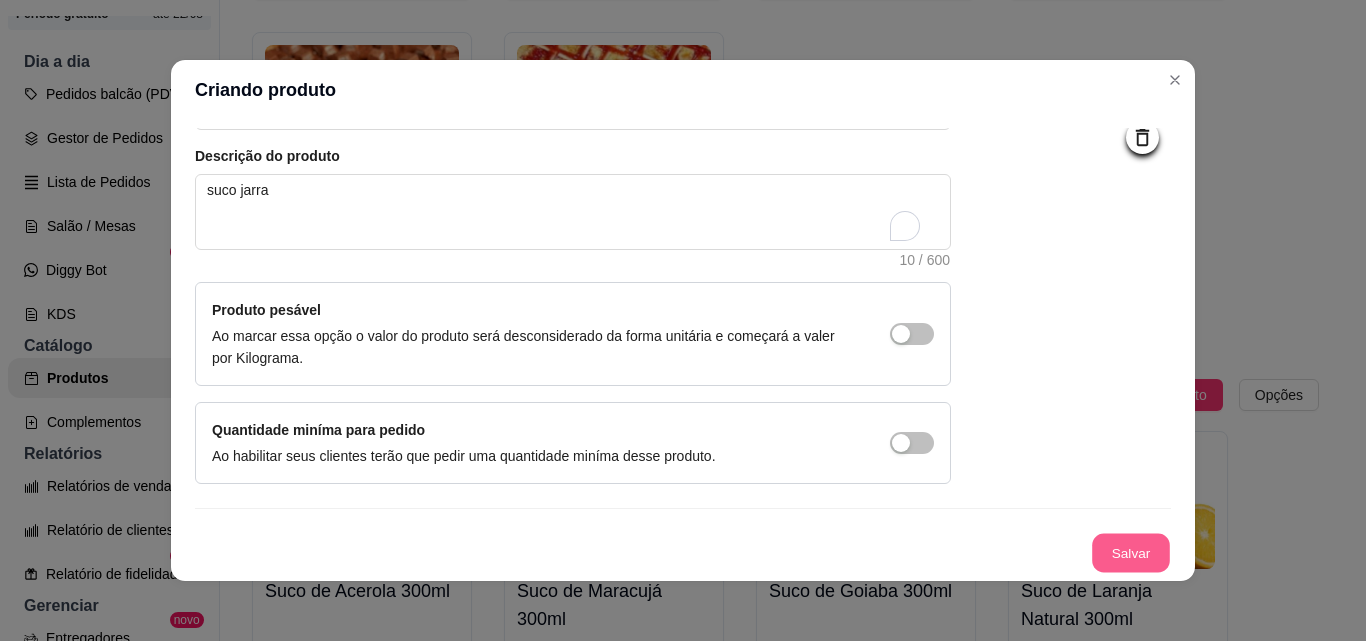 click on "Salvar" at bounding box center (1131, 553) 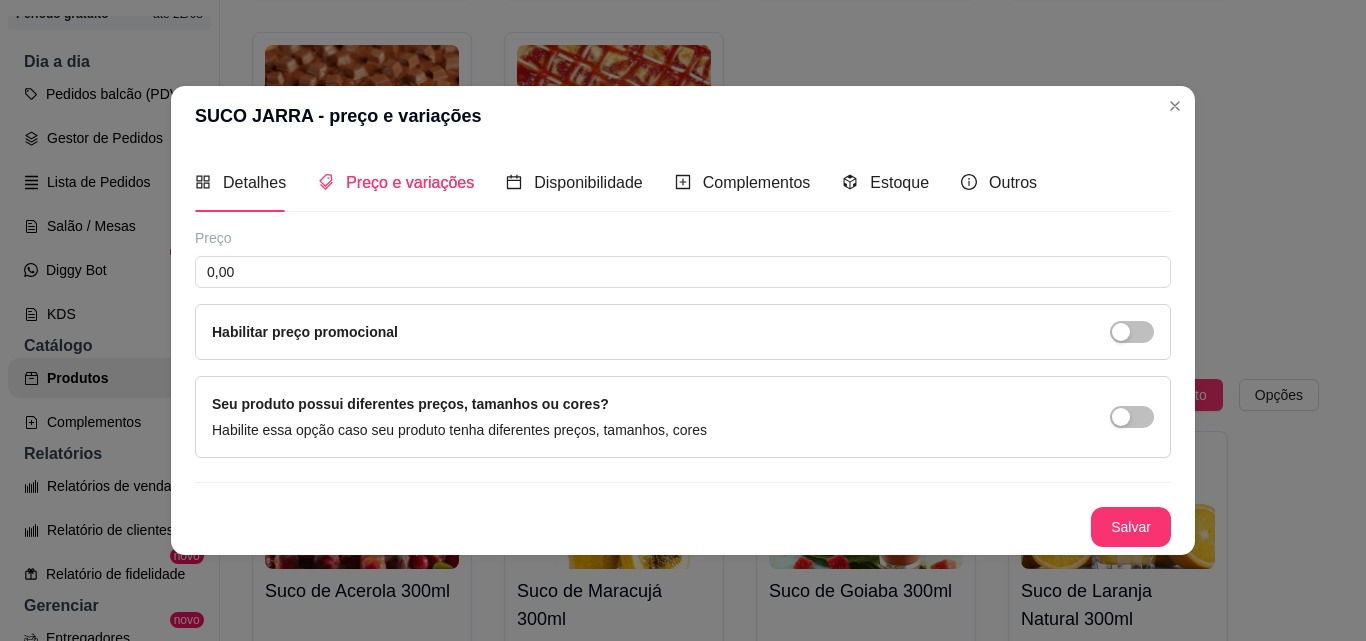 type 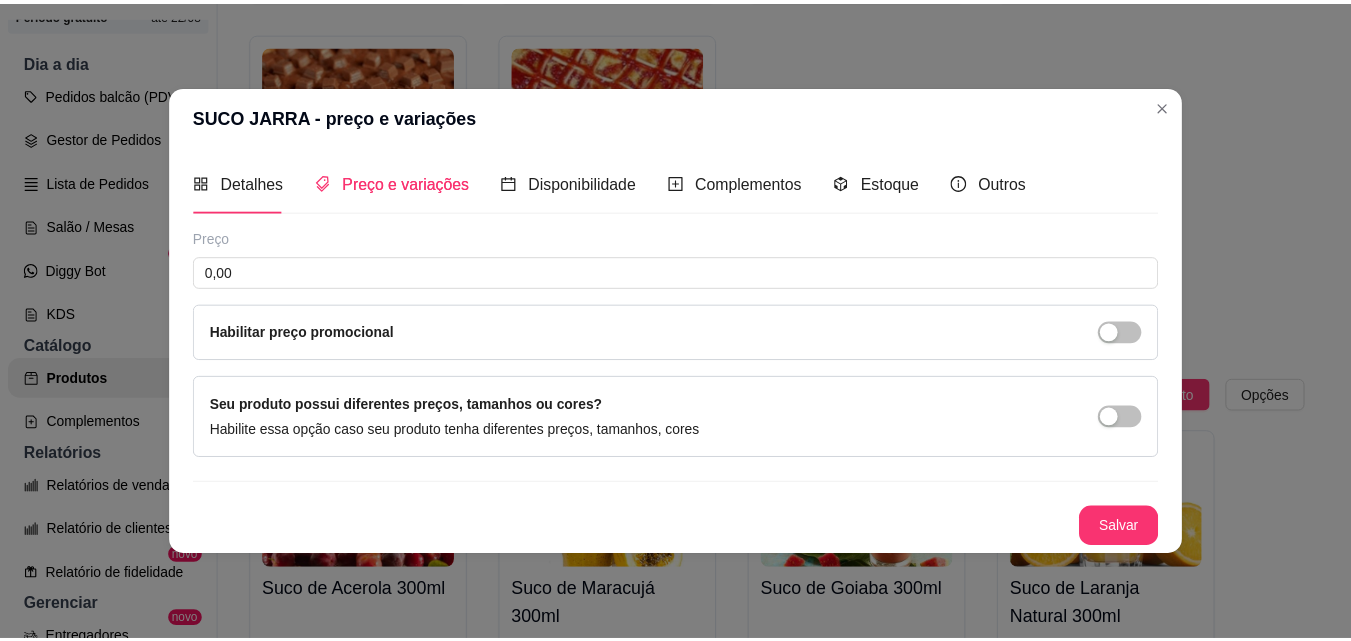 scroll, scrollTop: 0, scrollLeft: 0, axis: both 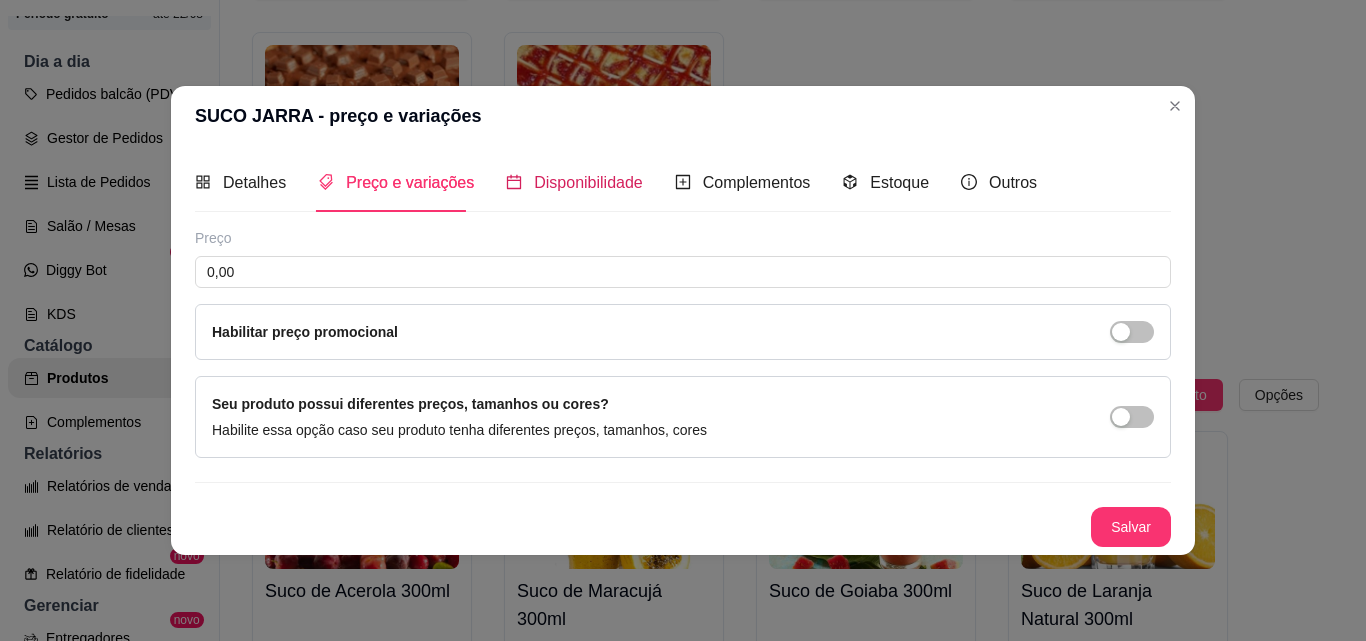 click on "Disponibilidade" at bounding box center [588, 182] 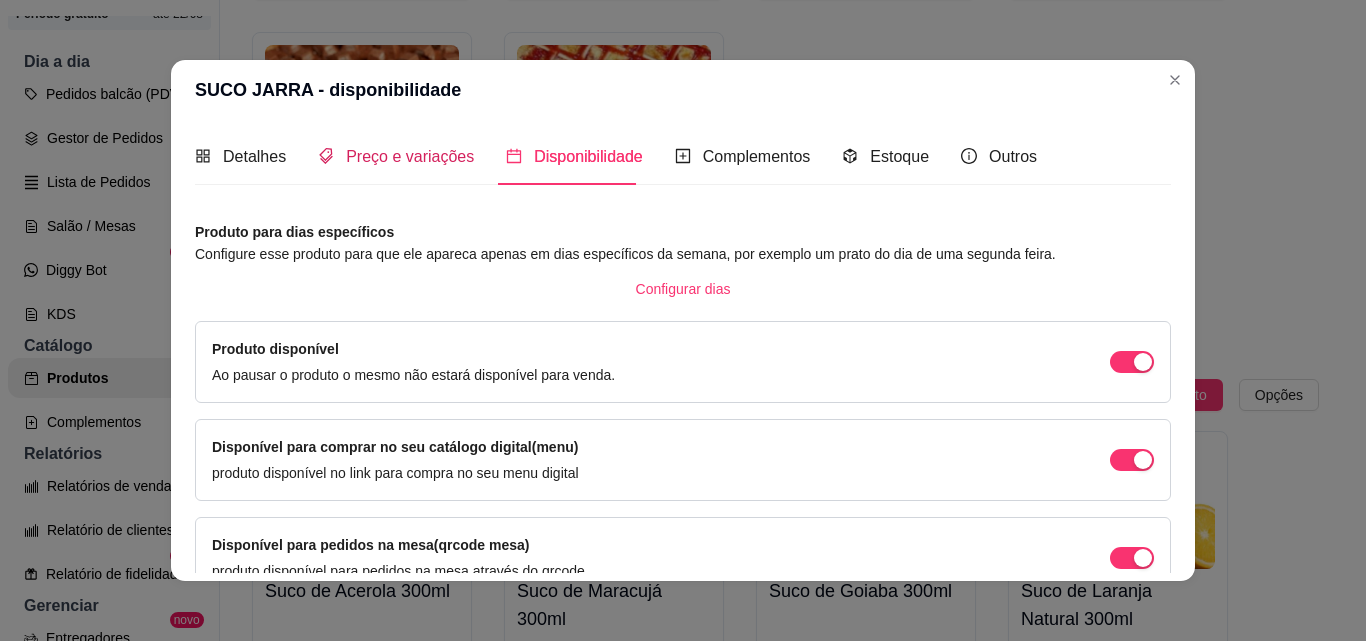 click on "Preço e variações" at bounding box center [410, 156] 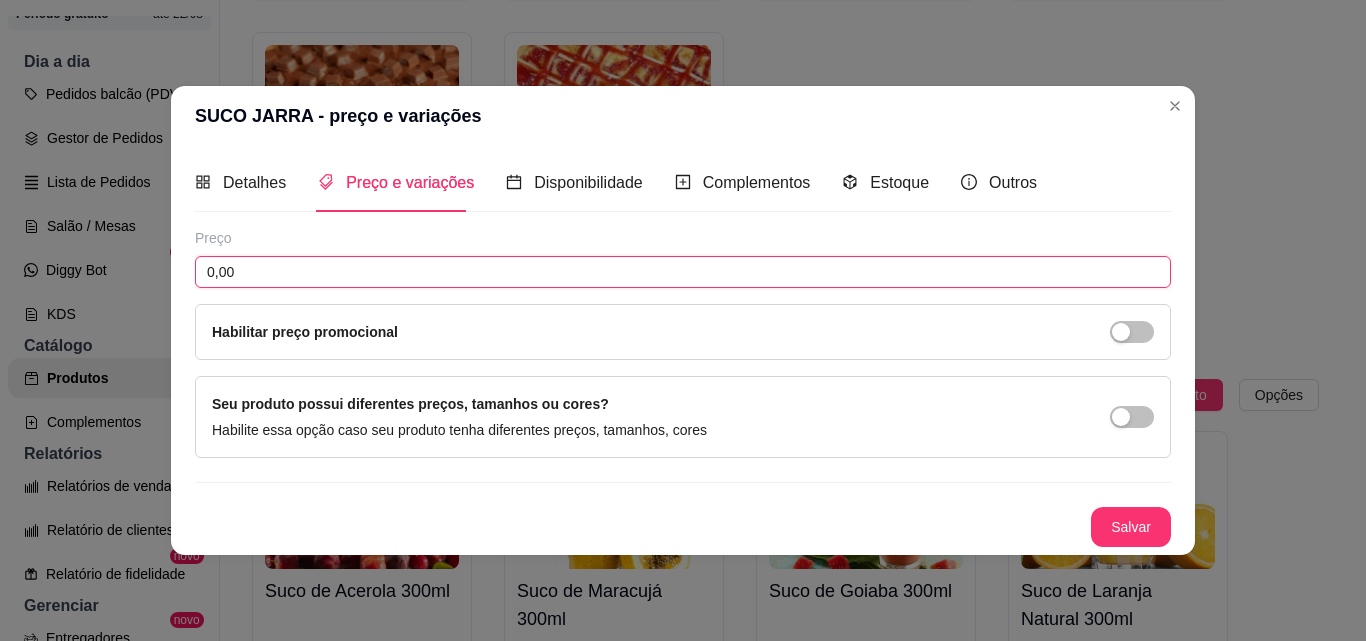 drag, startPoint x: 291, startPoint y: 272, endPoint x: 198, endPoint y: 275, distance: 93.04838 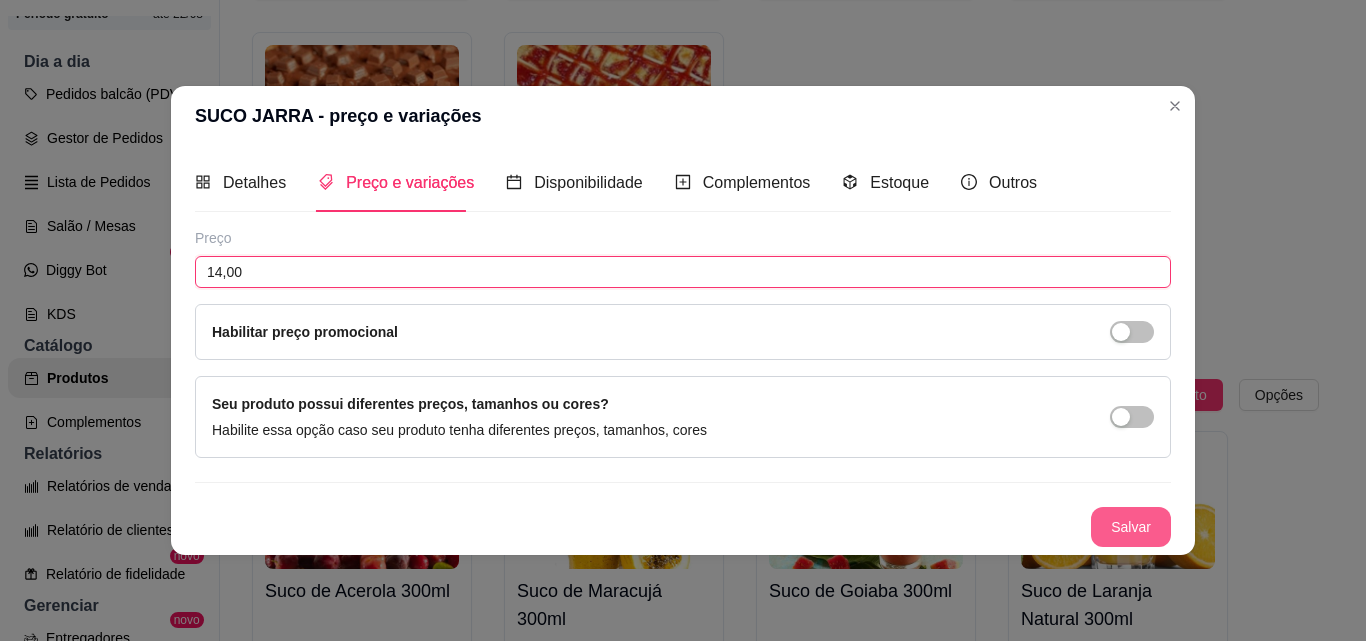 type on "14,00" 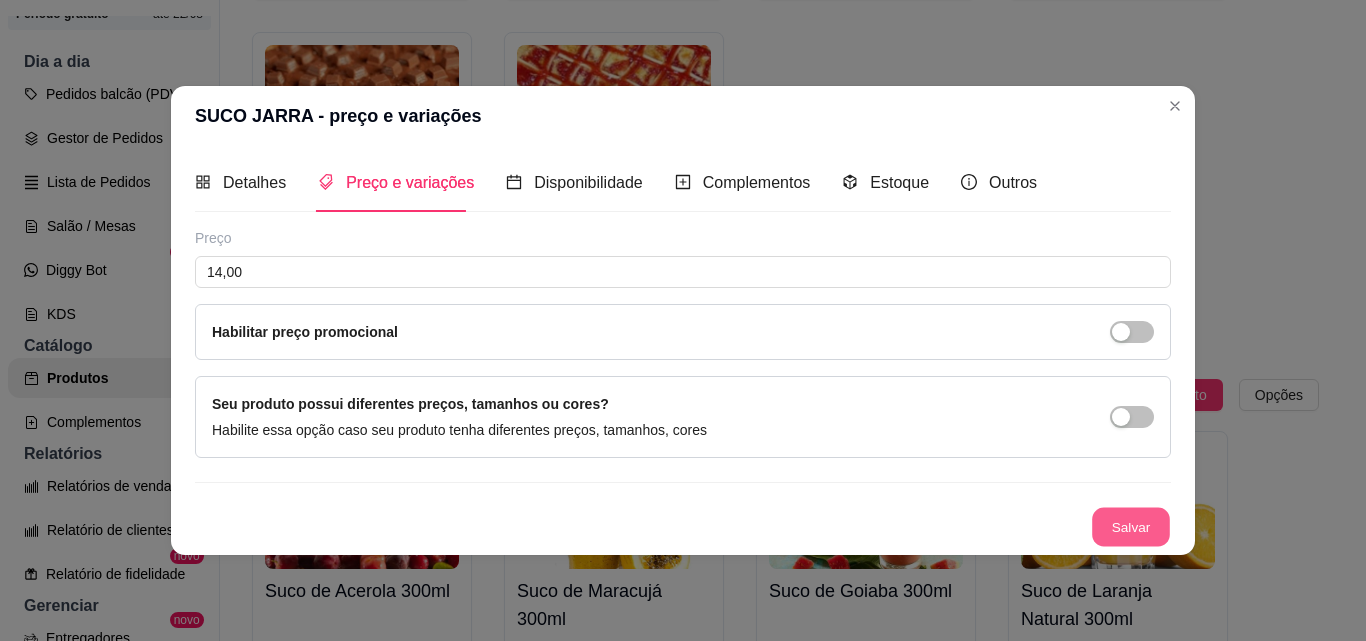click on "Salvar" at bounding box center (1131, 526) 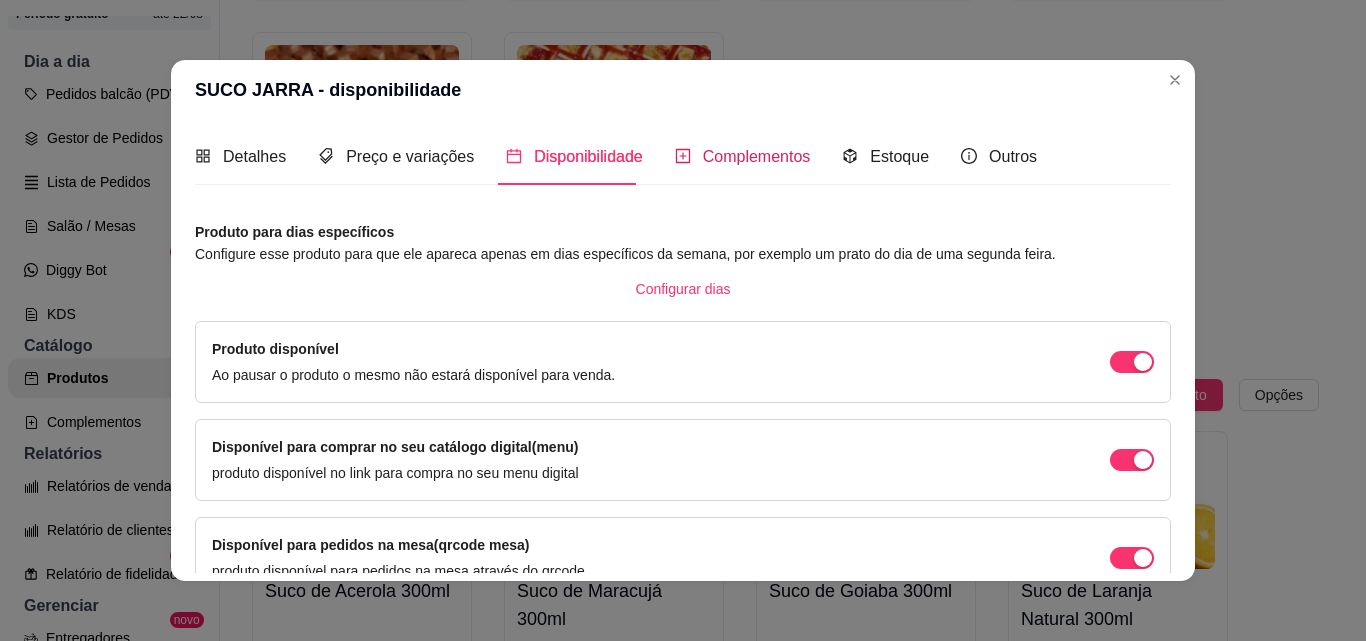 click on "Complementos" at bounding box center [757, 156] 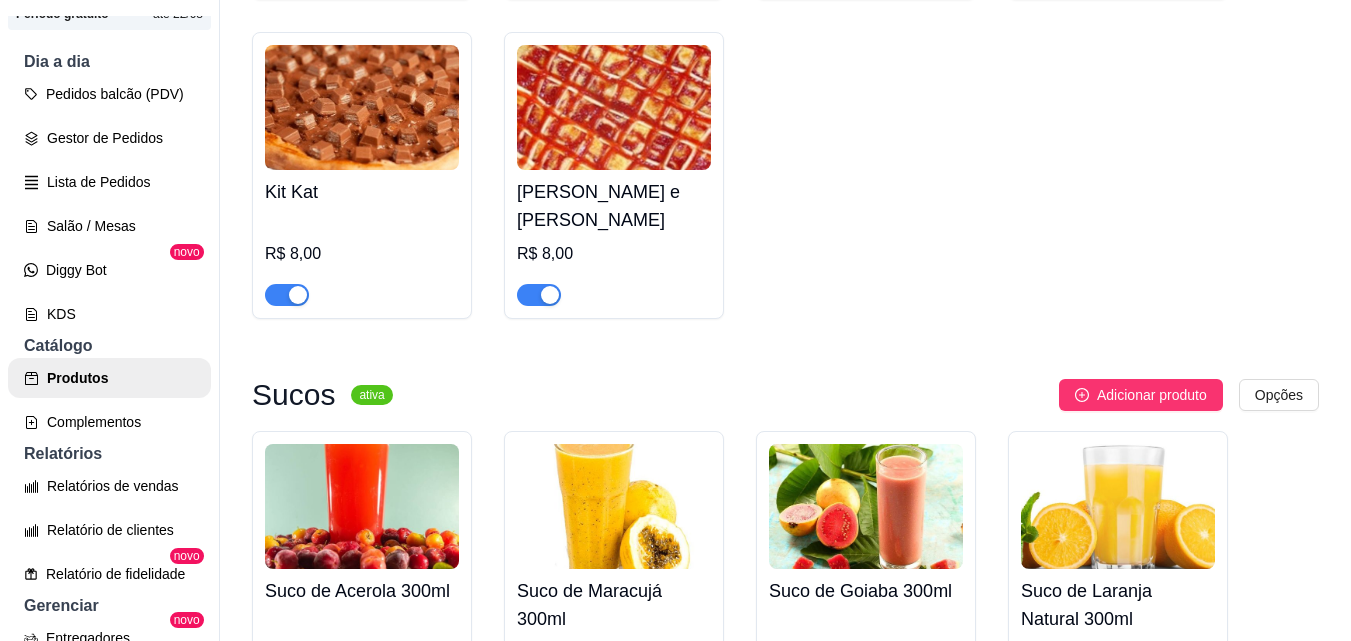 scroll, scrollTop: 32, scrollLeft: 0, axis: vertical 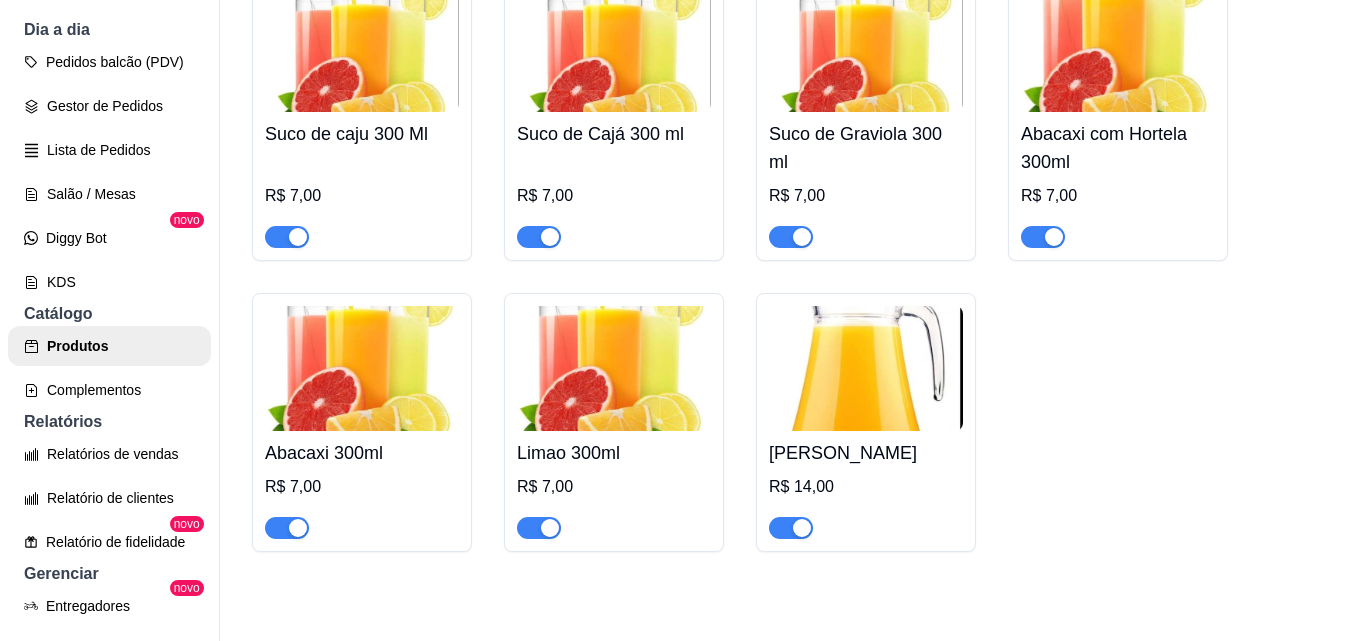 click on "SUCO JARRA" at bounding box center (866, 453) 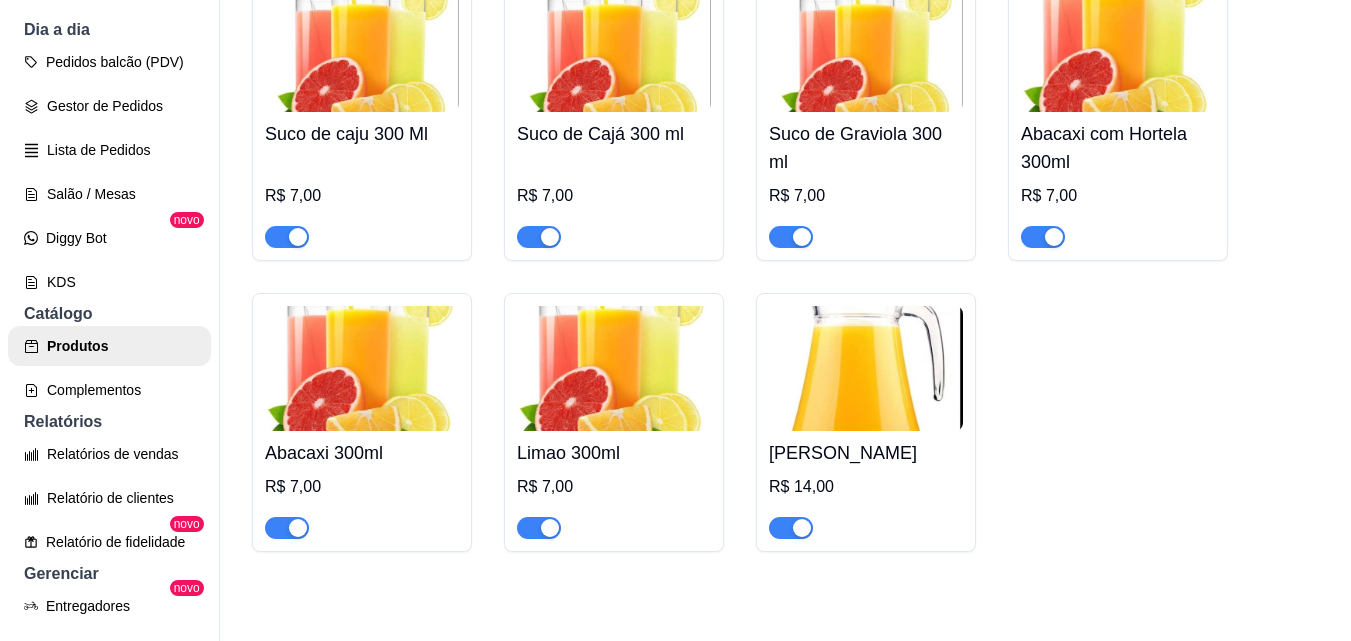 type 